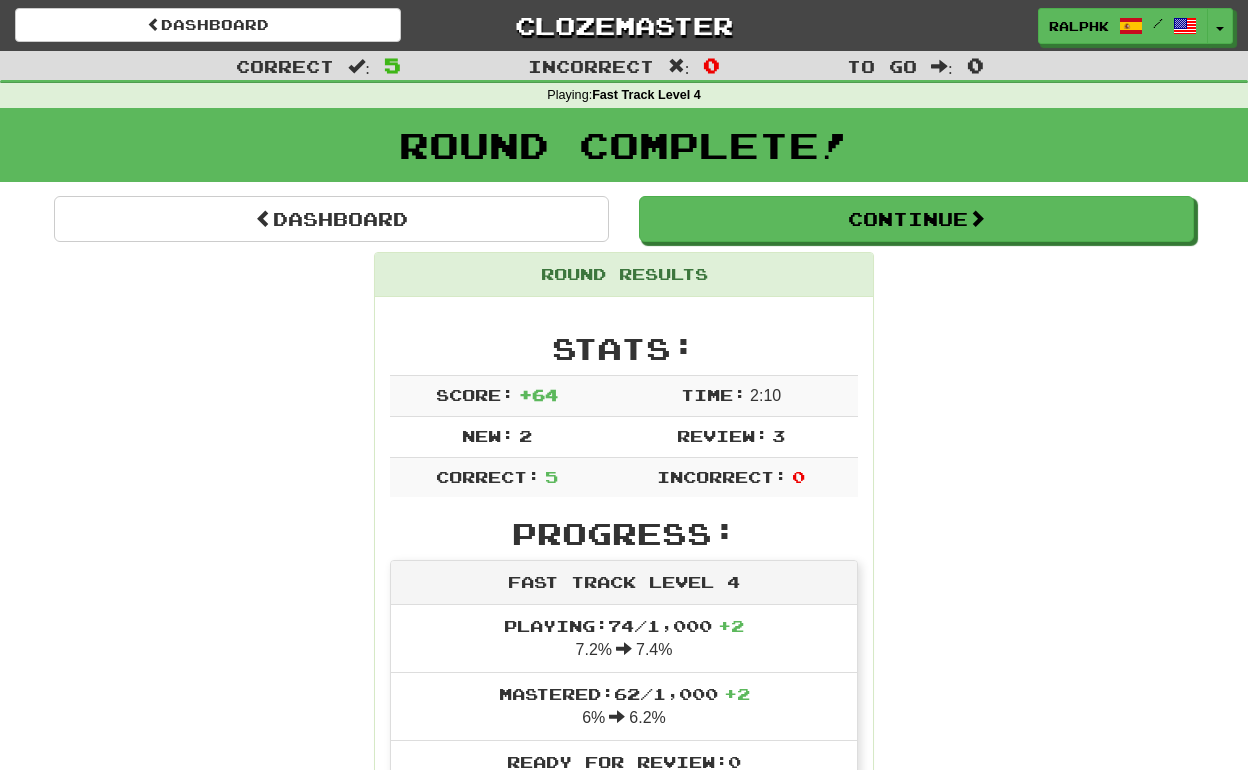 scroll, scrollTop: 0, scrollLeft: 0, axis: both 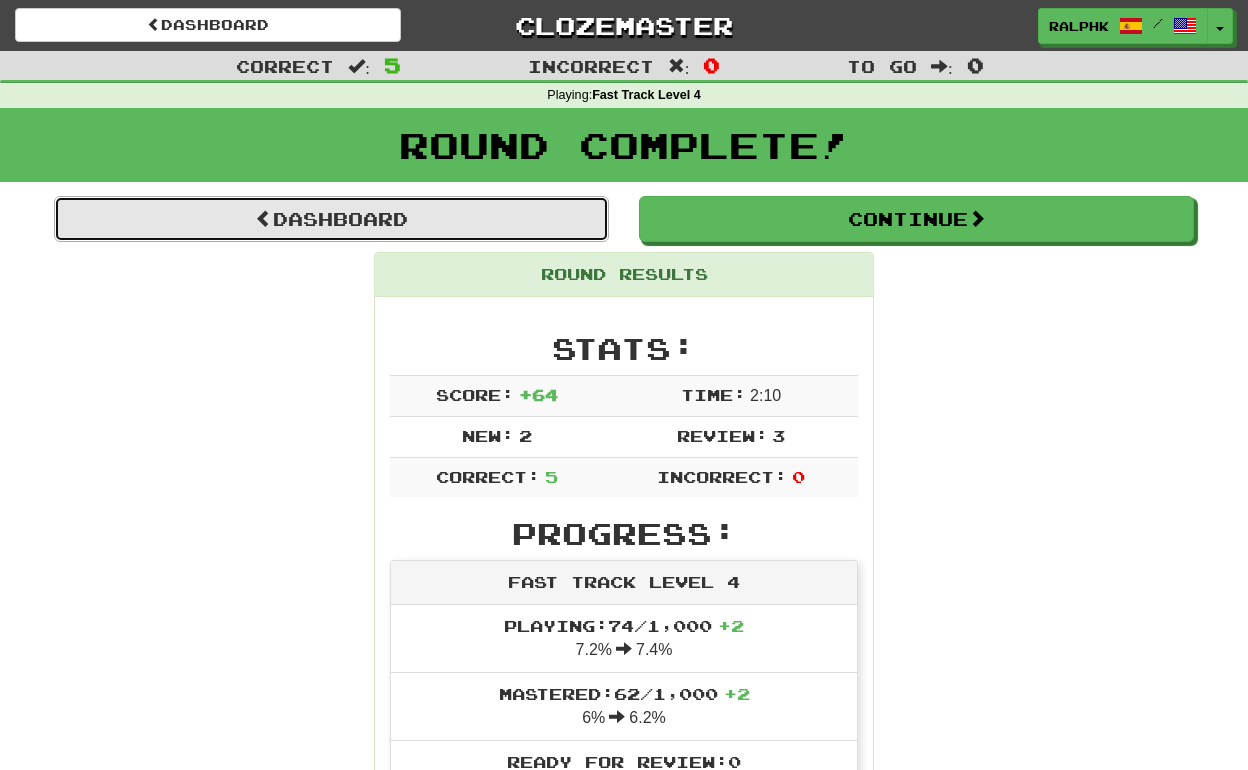 click on "Dashboard" at bounding box center (331, 219) 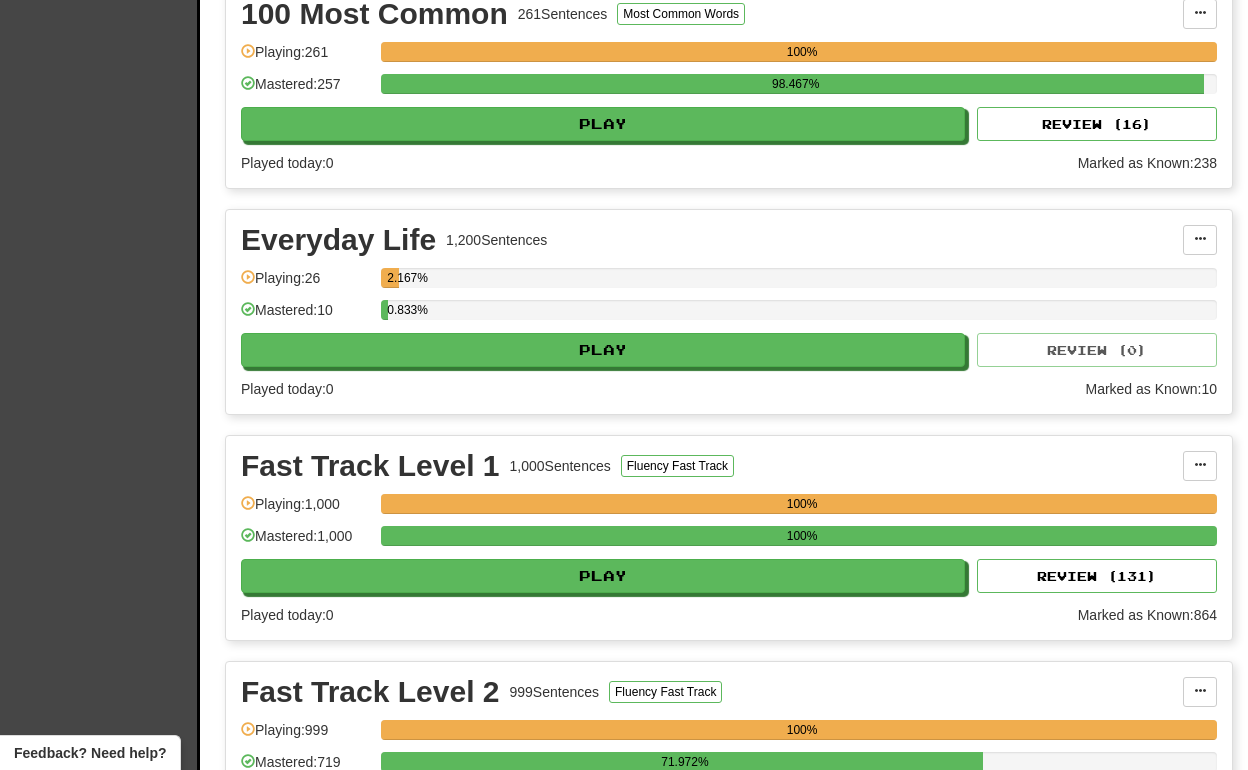 scroll, scrollTop: 499, scrollLeft: 0, axis: vertical 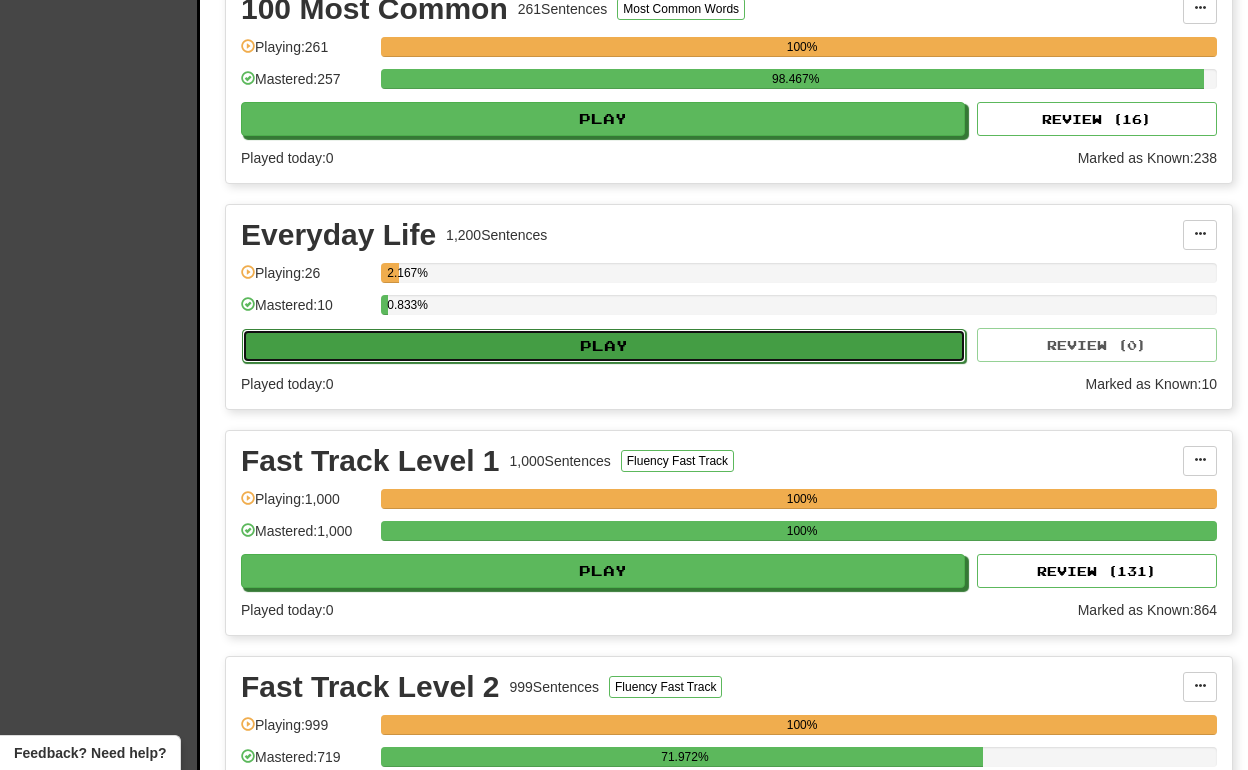 click on "Play" at bounding box center [604, 346] 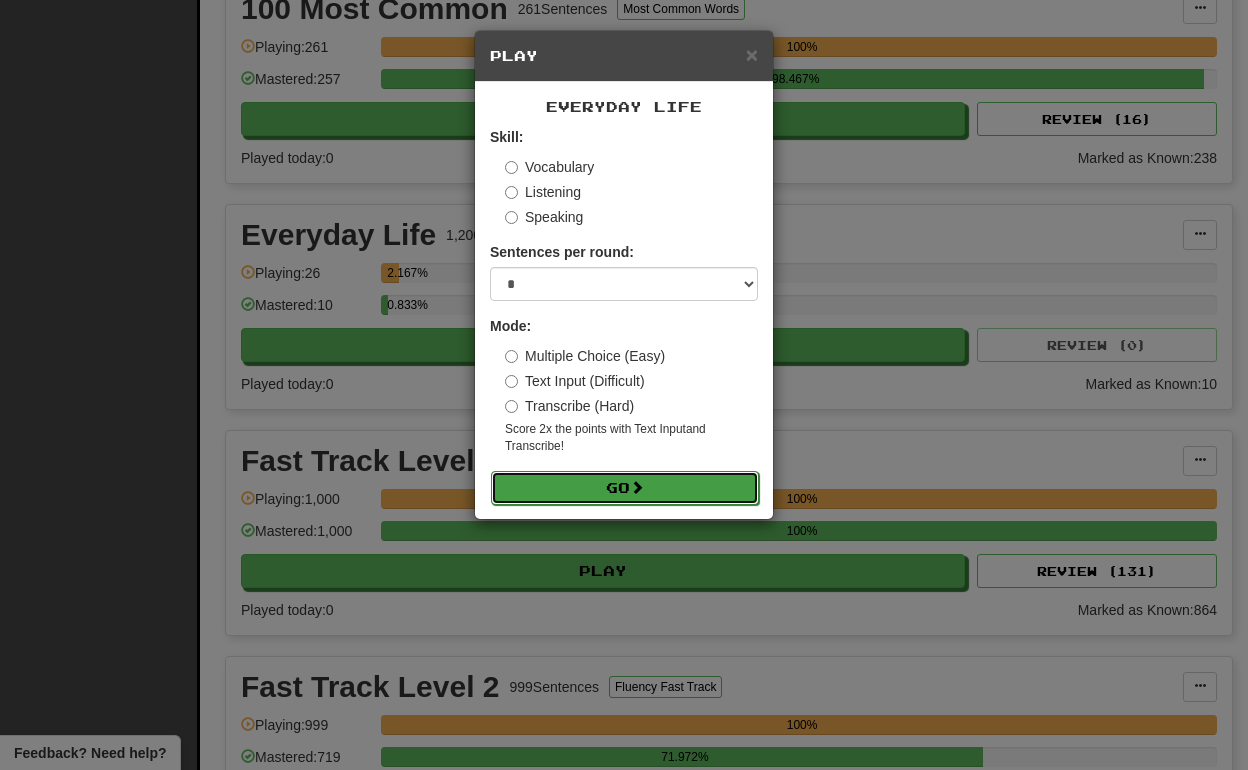 click on "Go" at bounding box center [625, 488] 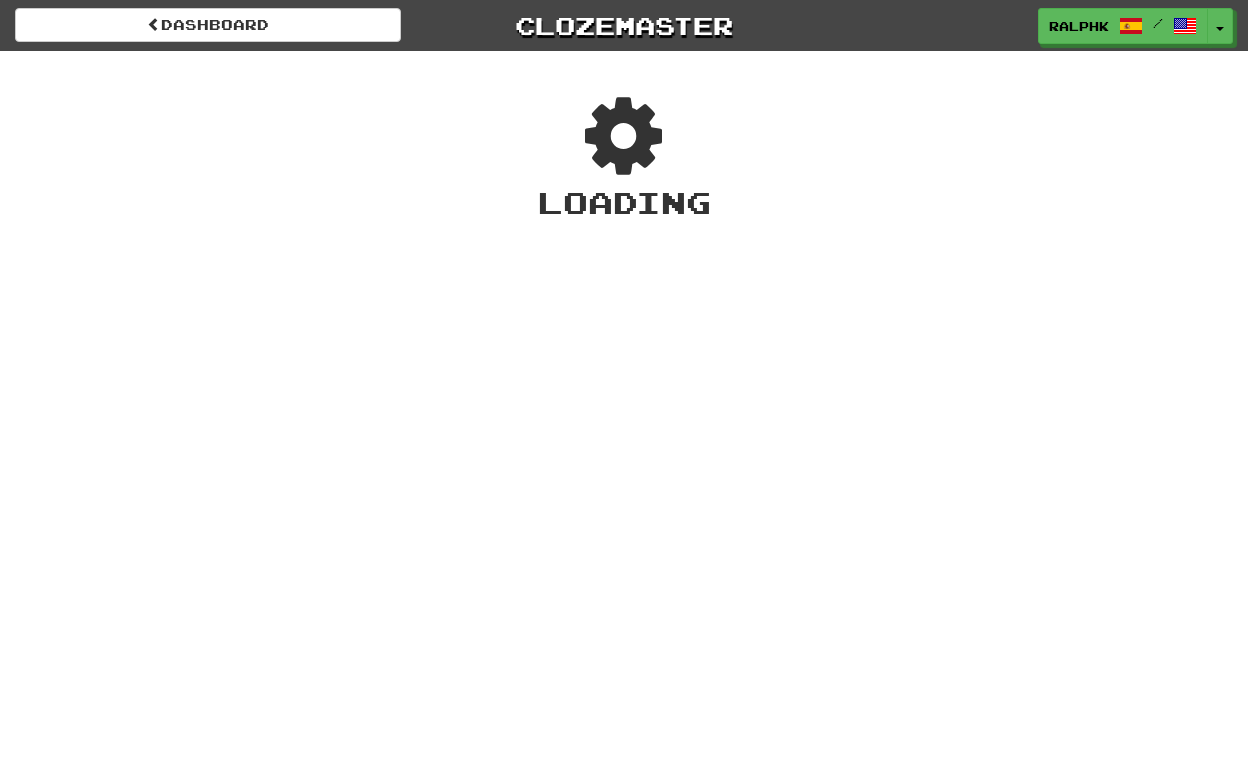 scroll, scrollTop: 0, scrollLeft: 0, axis: both 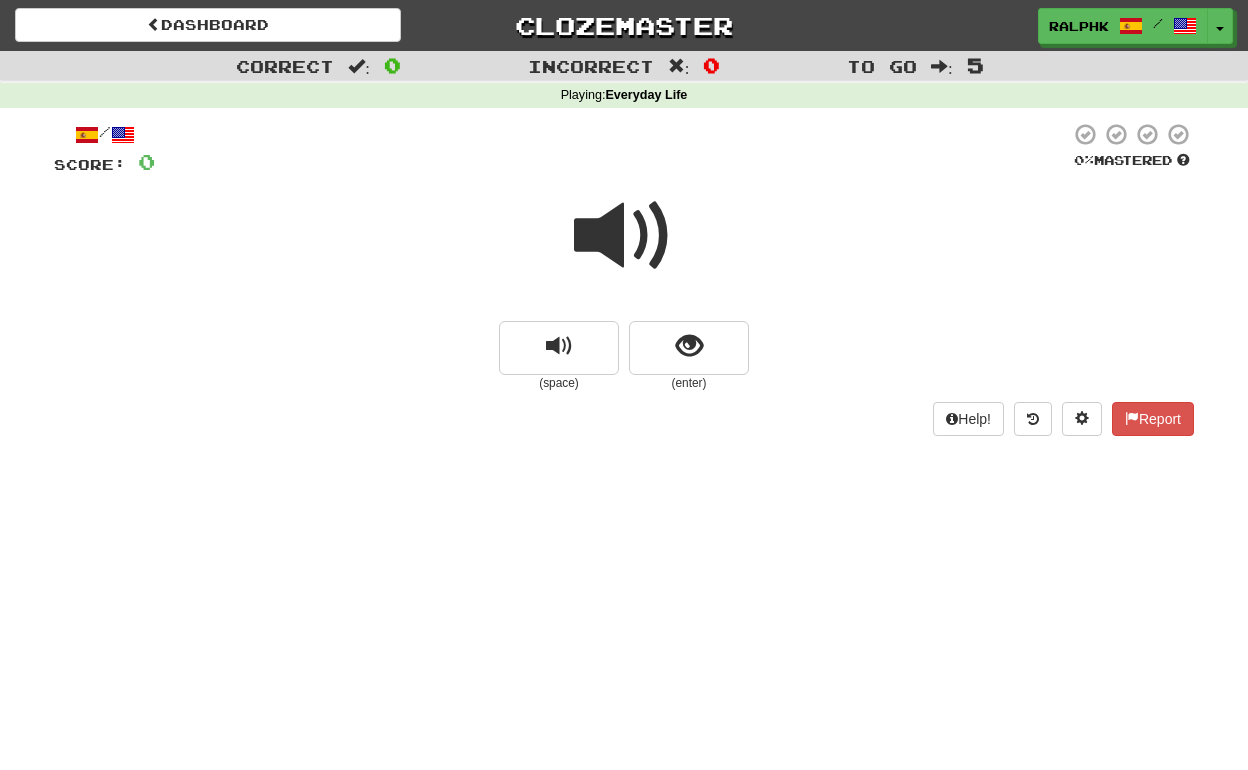 click at bounding box center (624, 236) 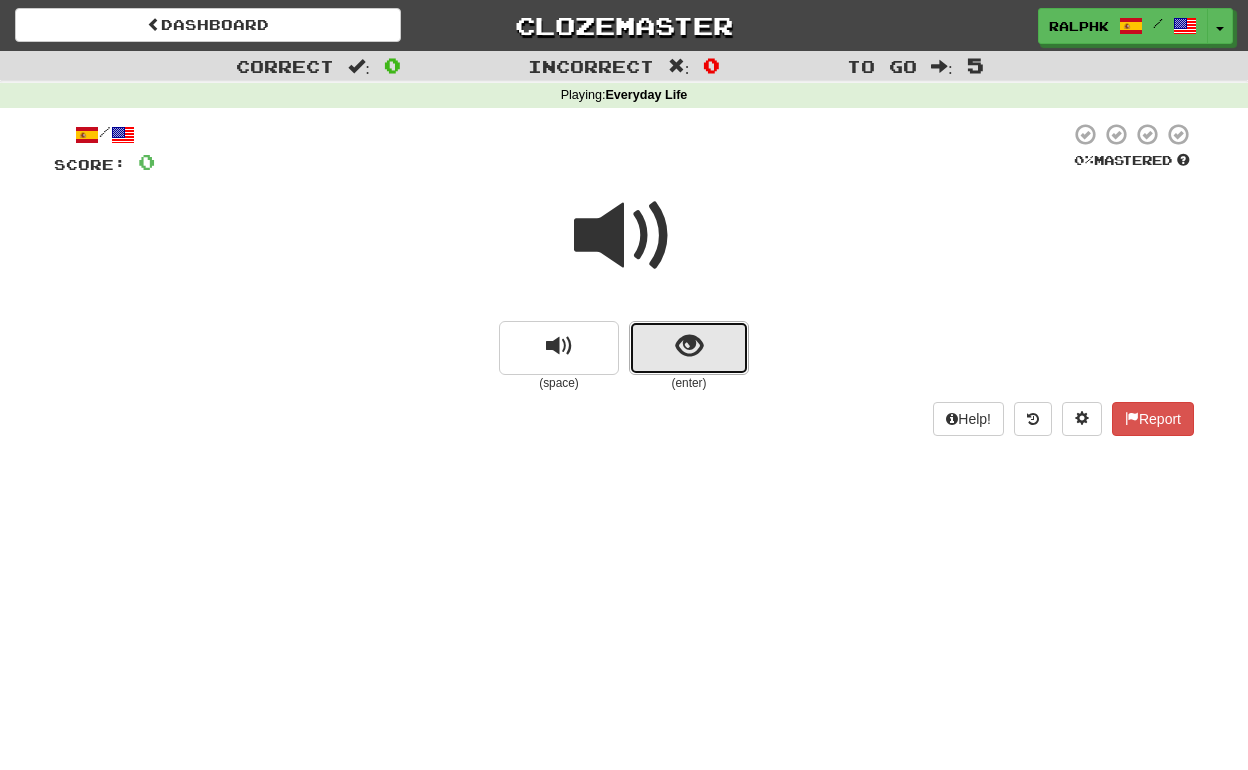 click at bounding box center [689, 348] 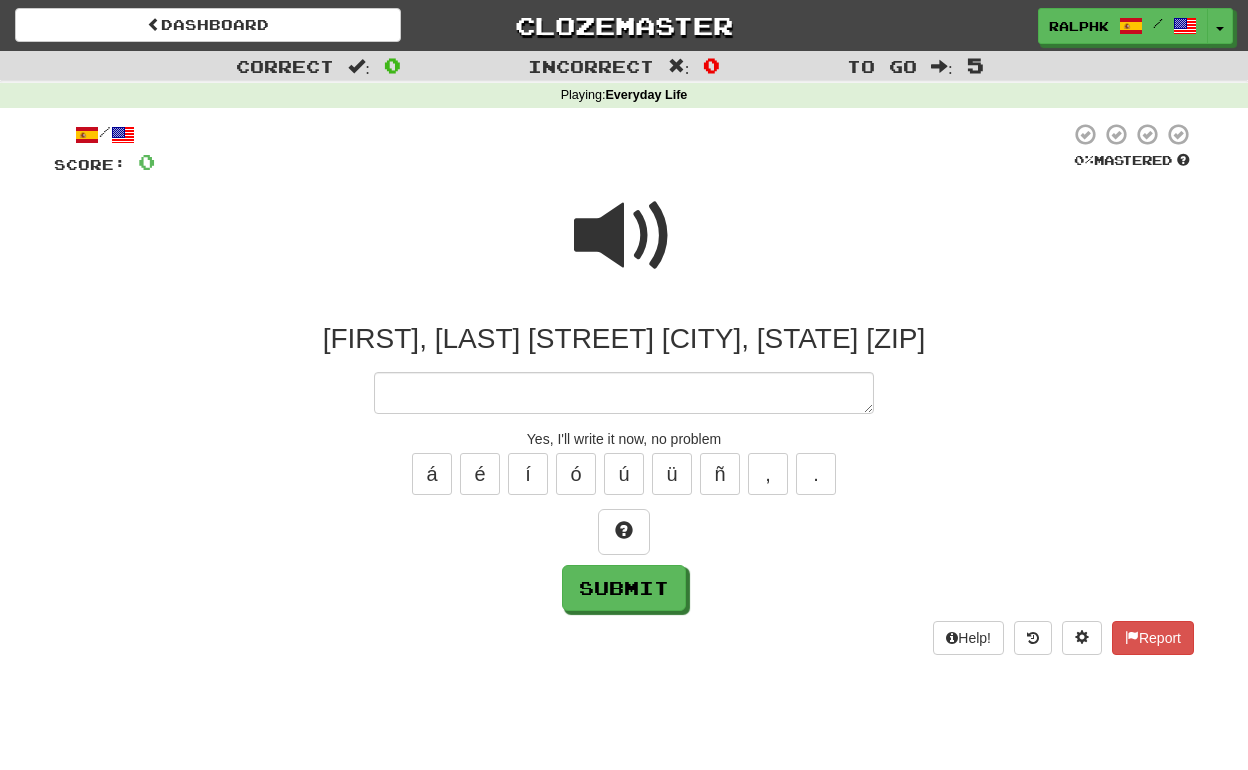 type on "*" 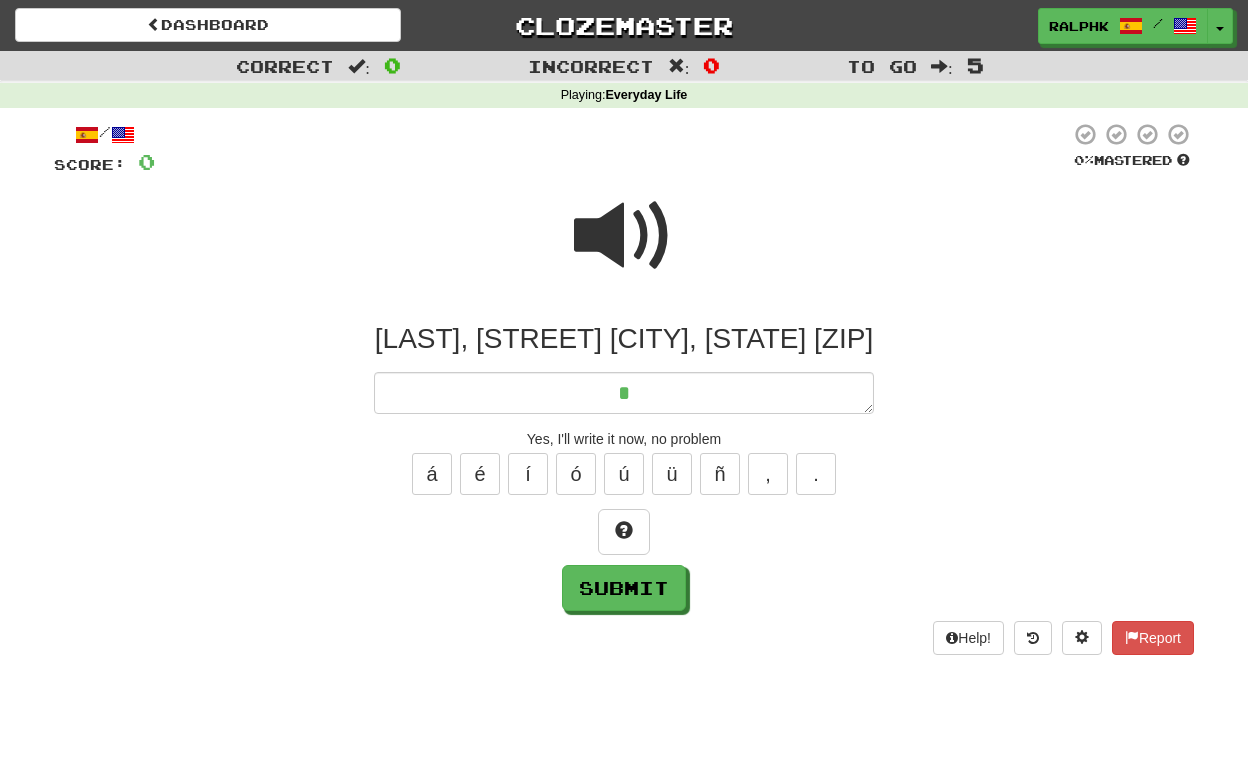 type on "*" 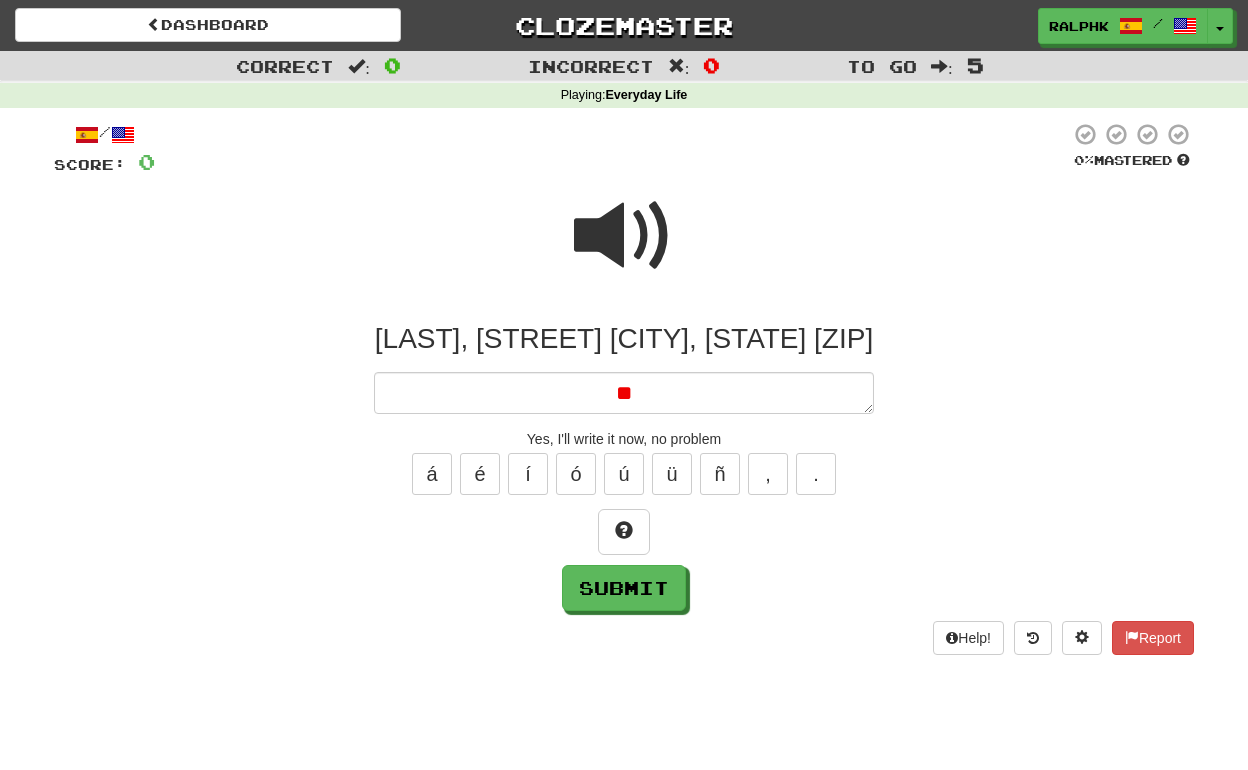 type on "*" 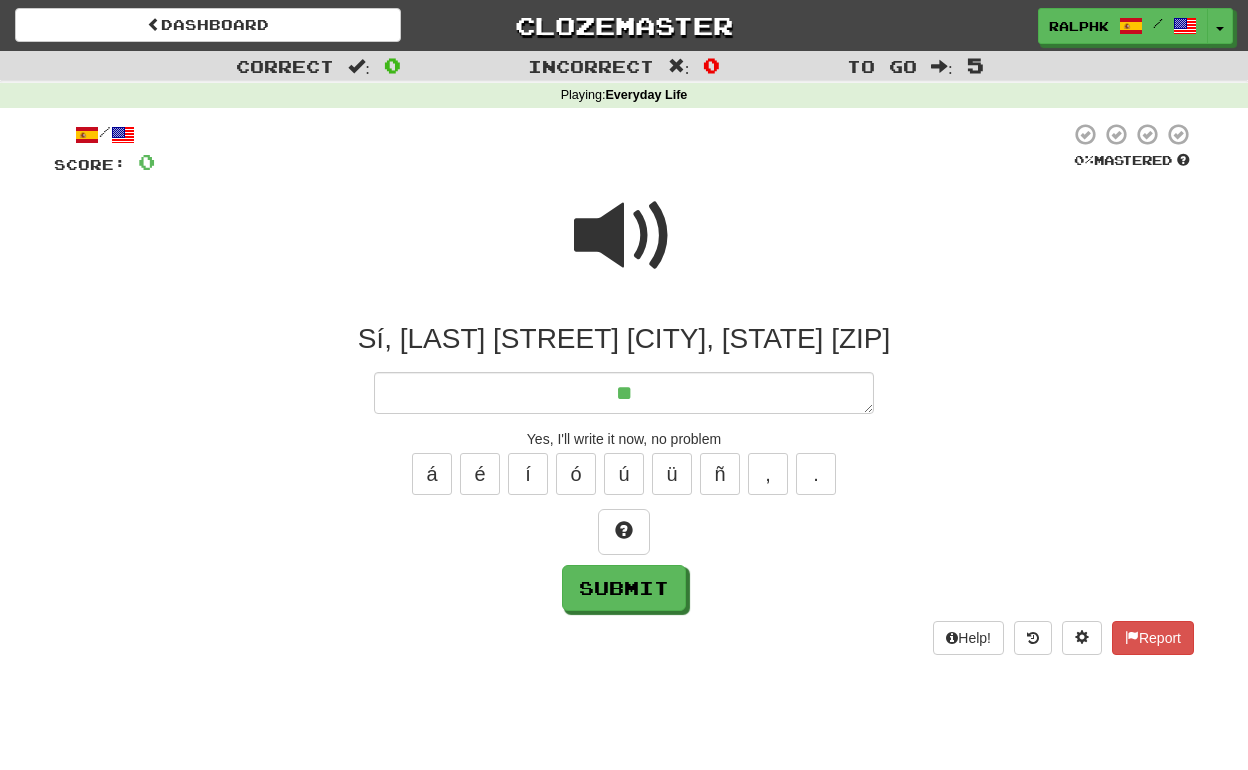 type on "*" 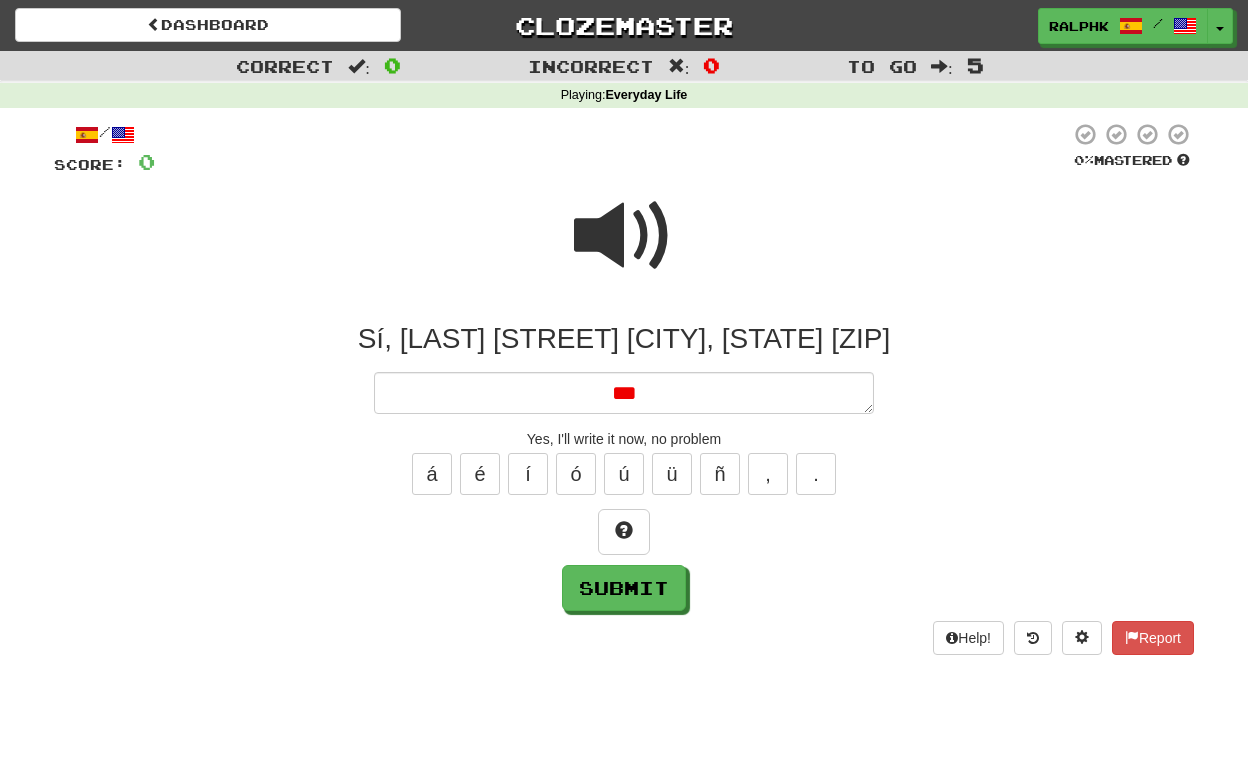 type on "*" 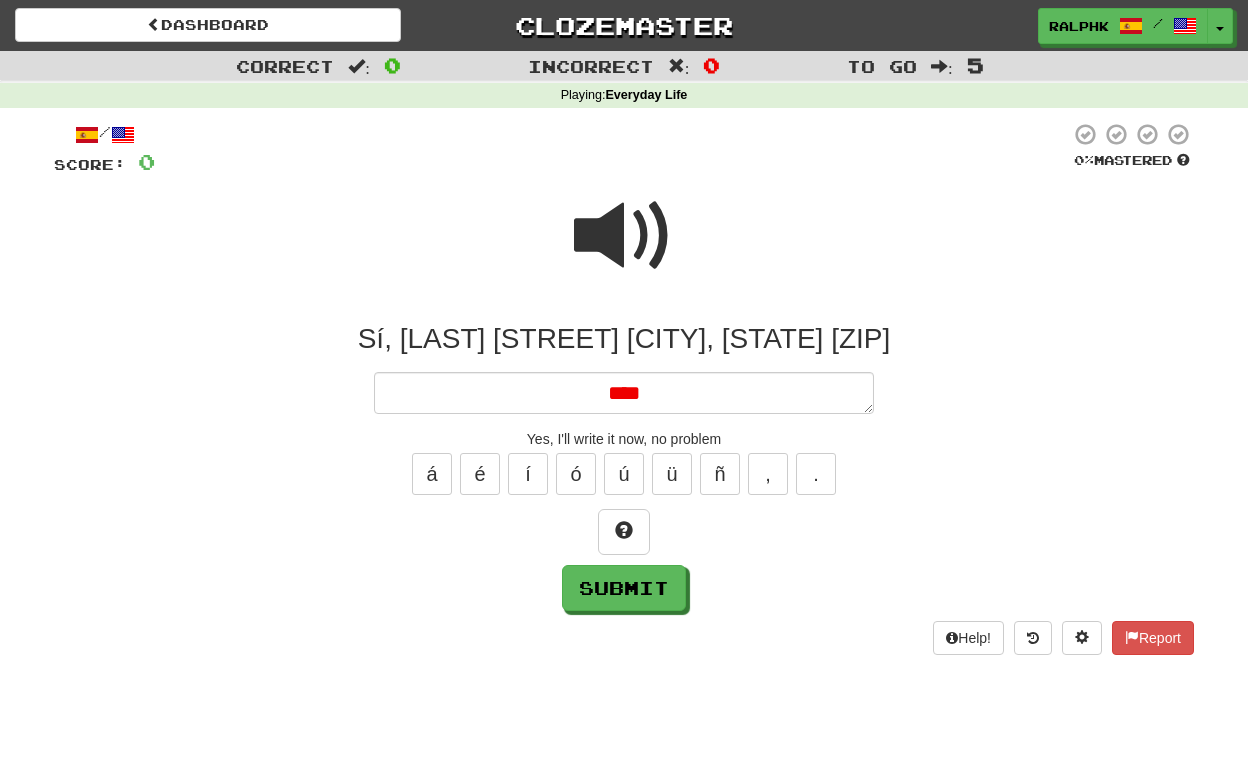 type on "*" 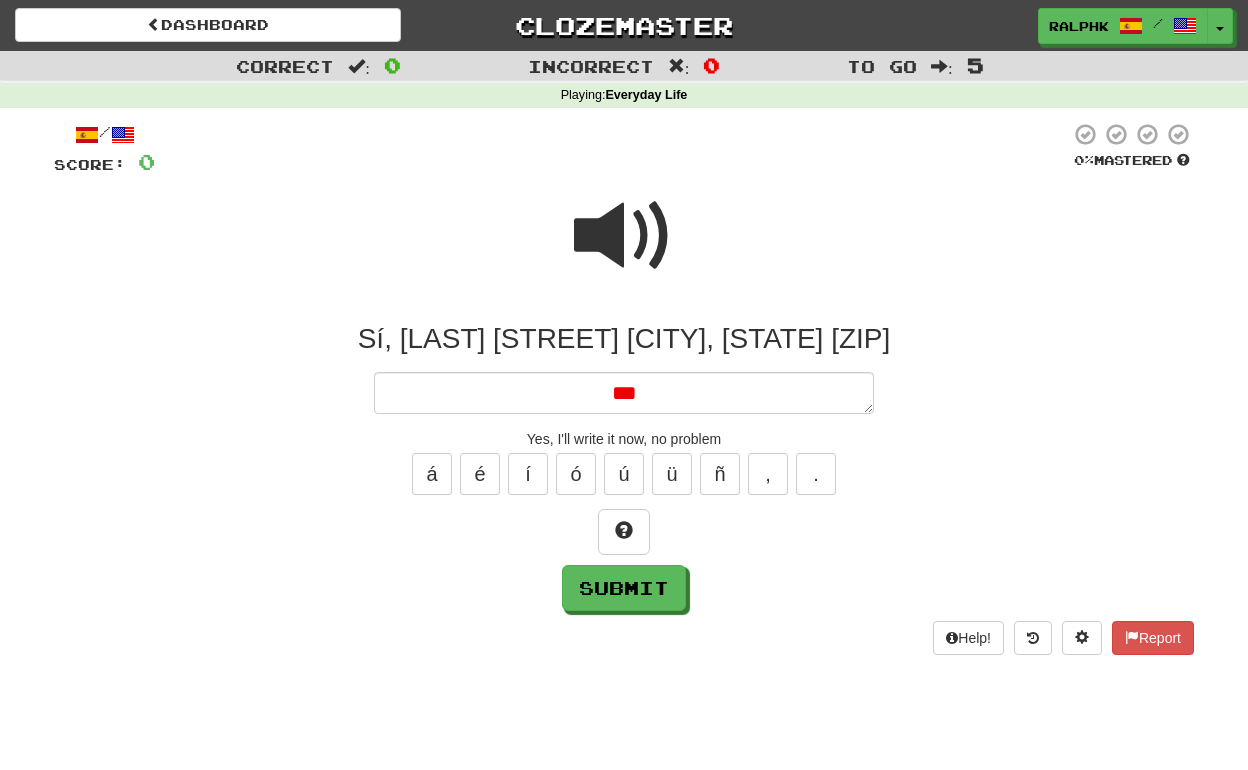 type on "*" 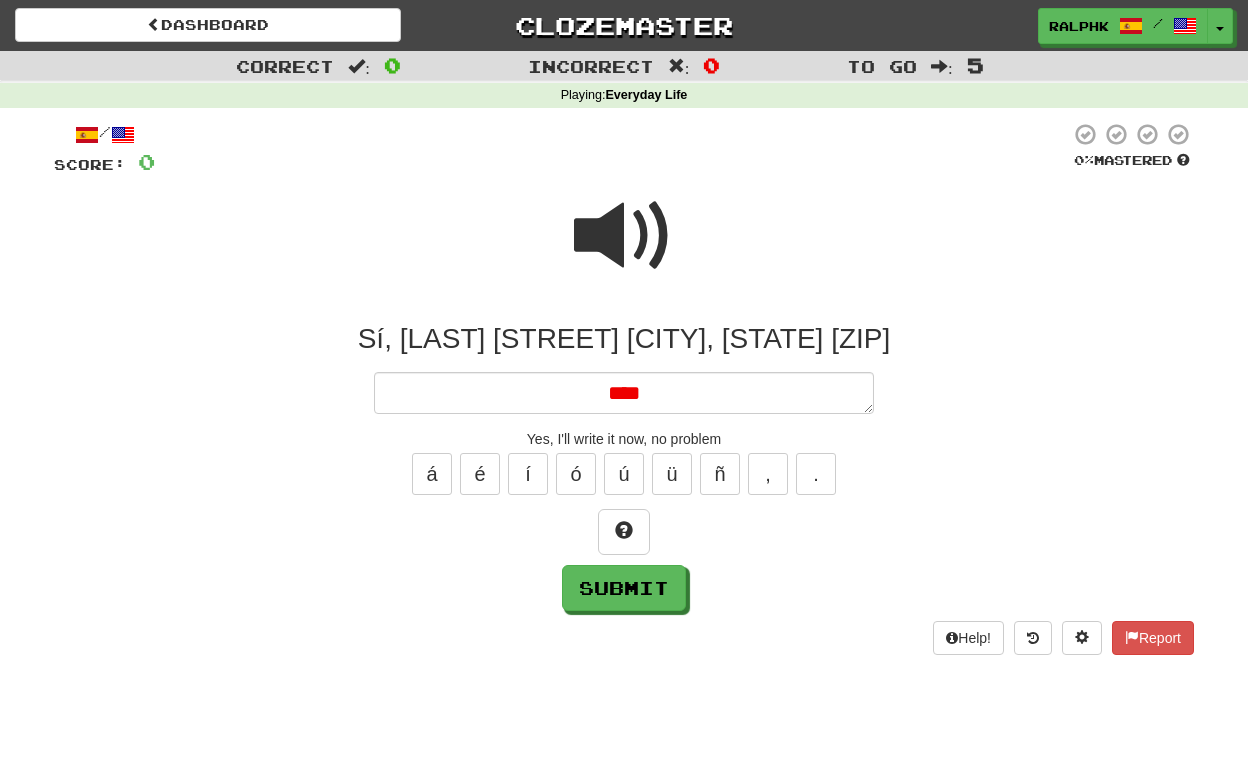 type on "*" 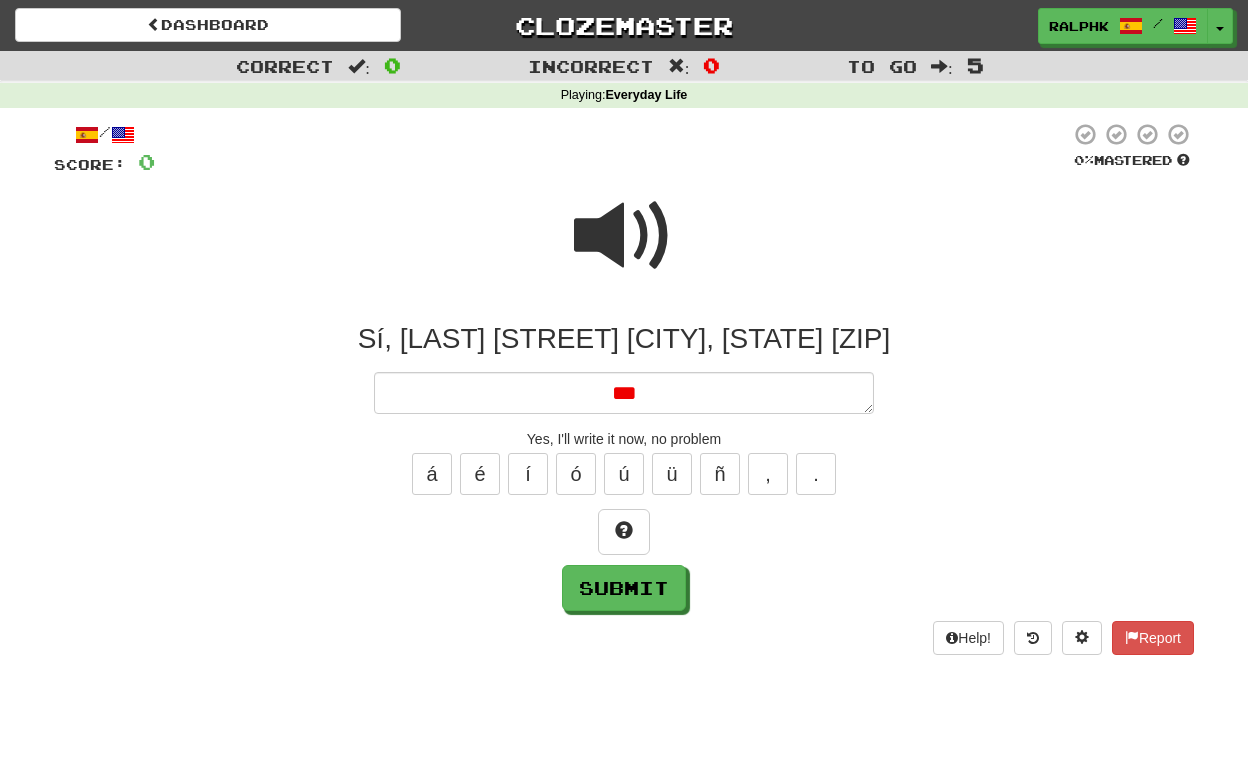 click on "**" at bounding box center (624, 393) 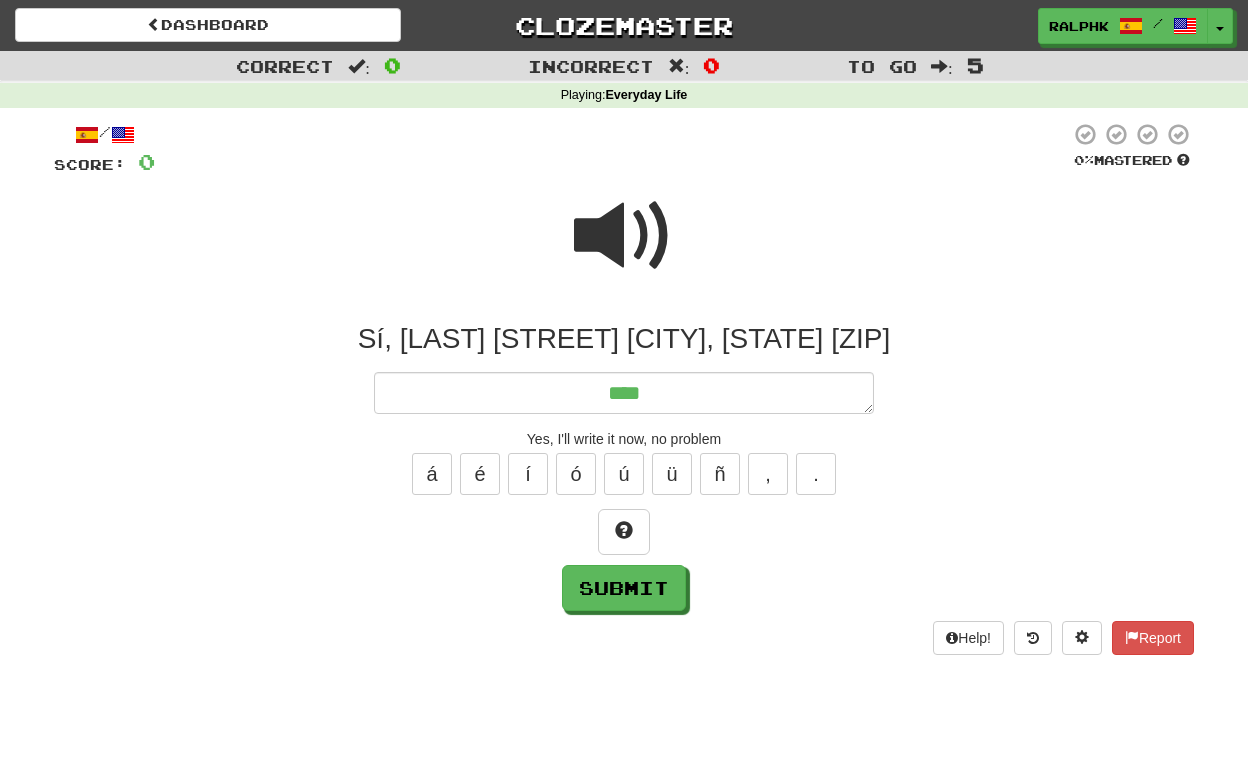 type on "*" 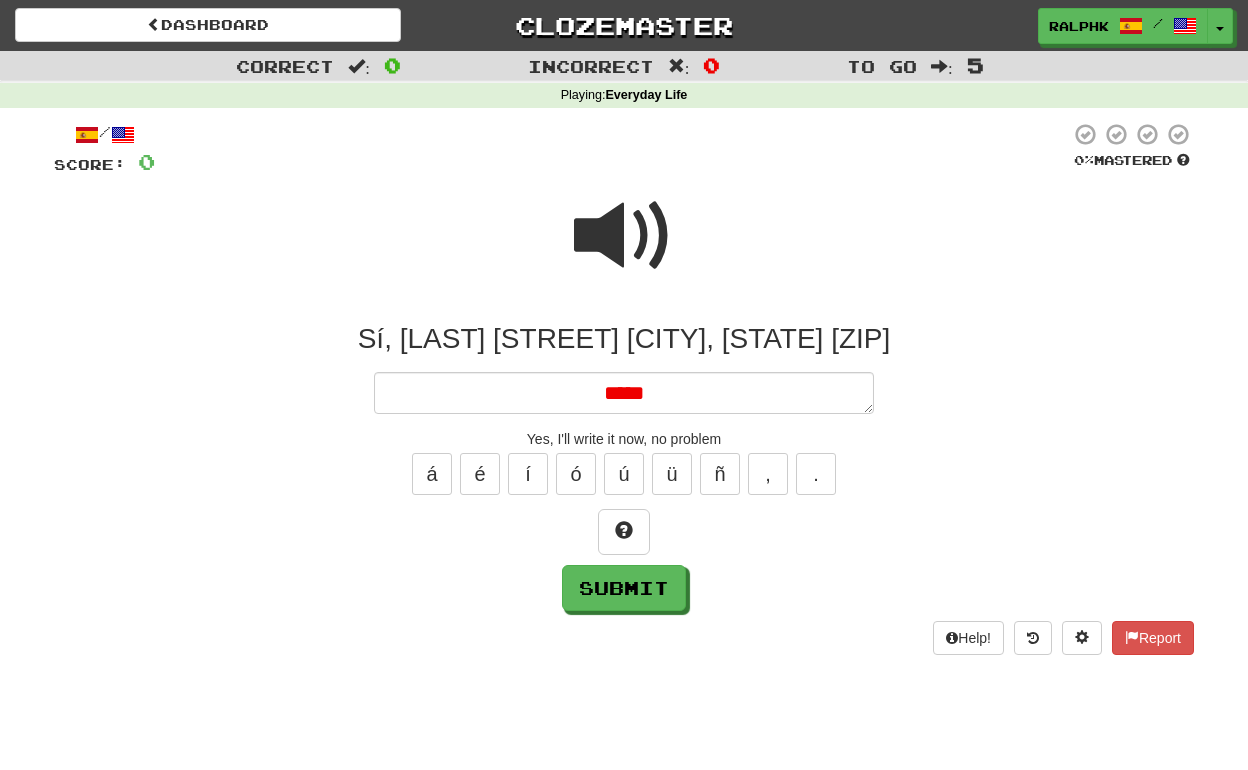 type on "*" 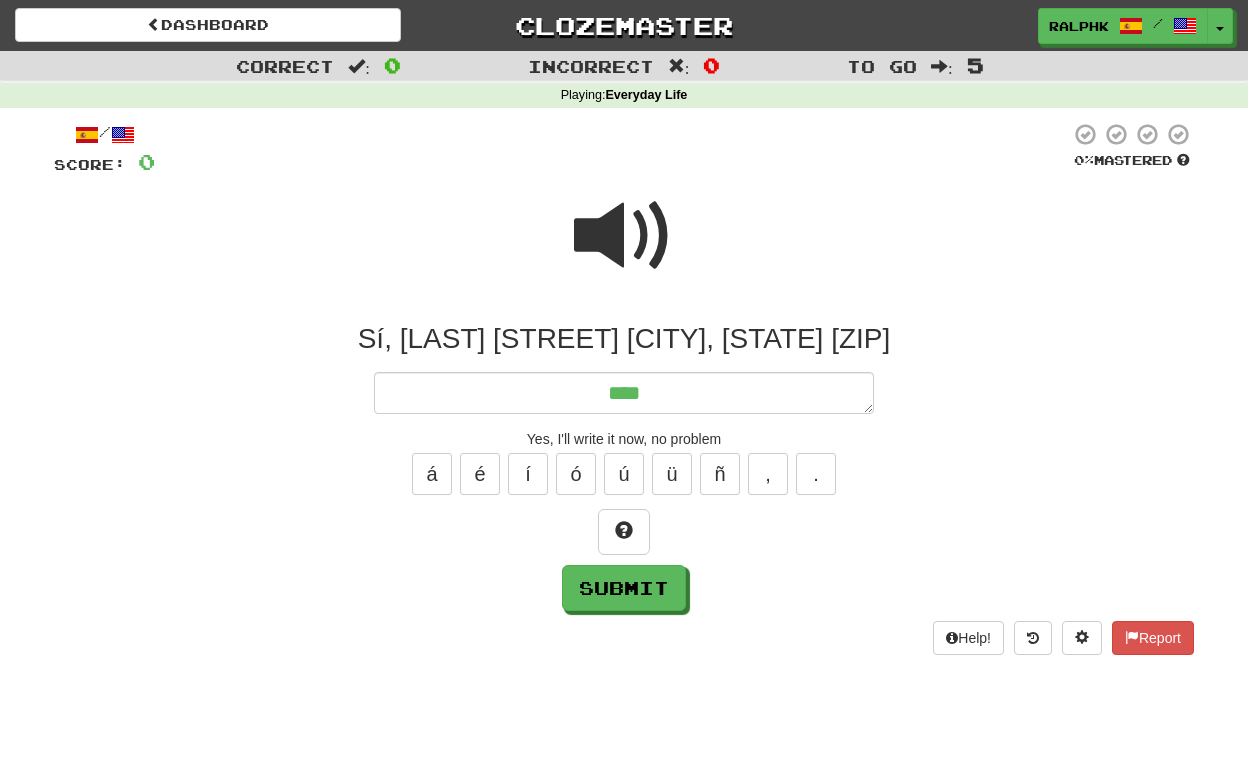 type on "*" 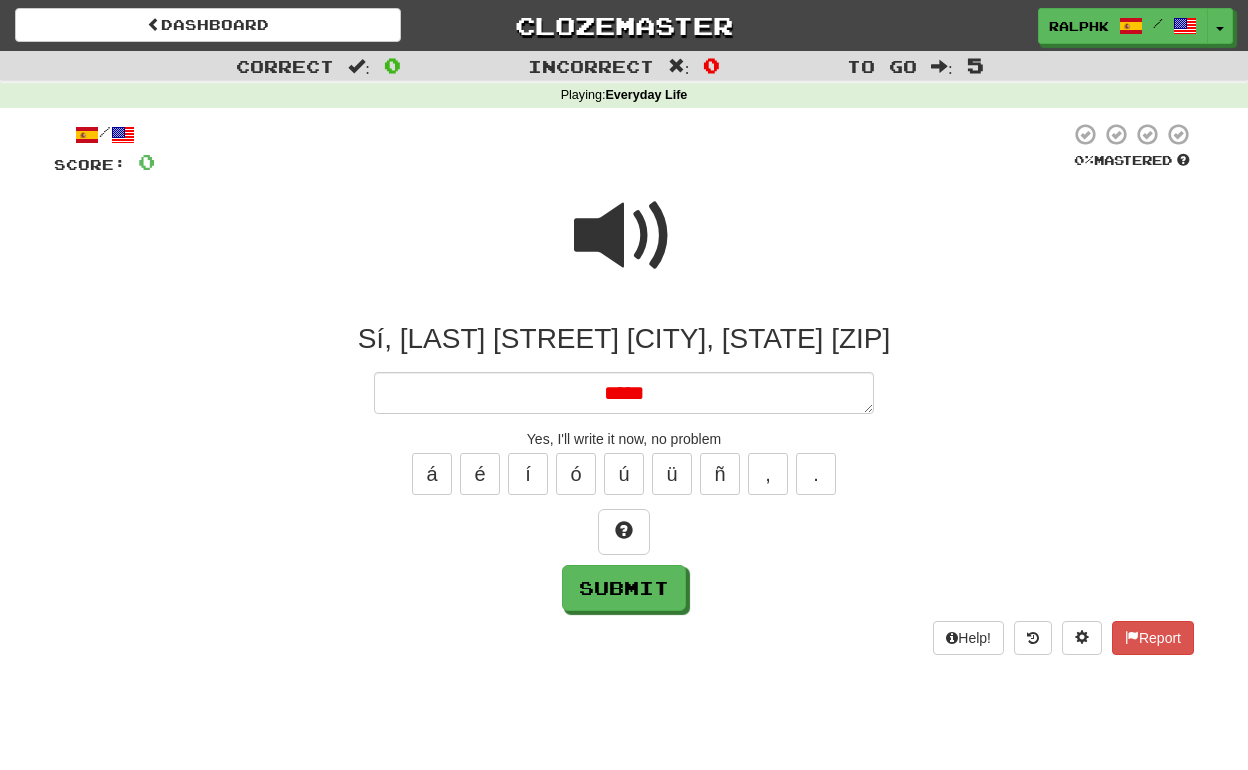 type on "*" 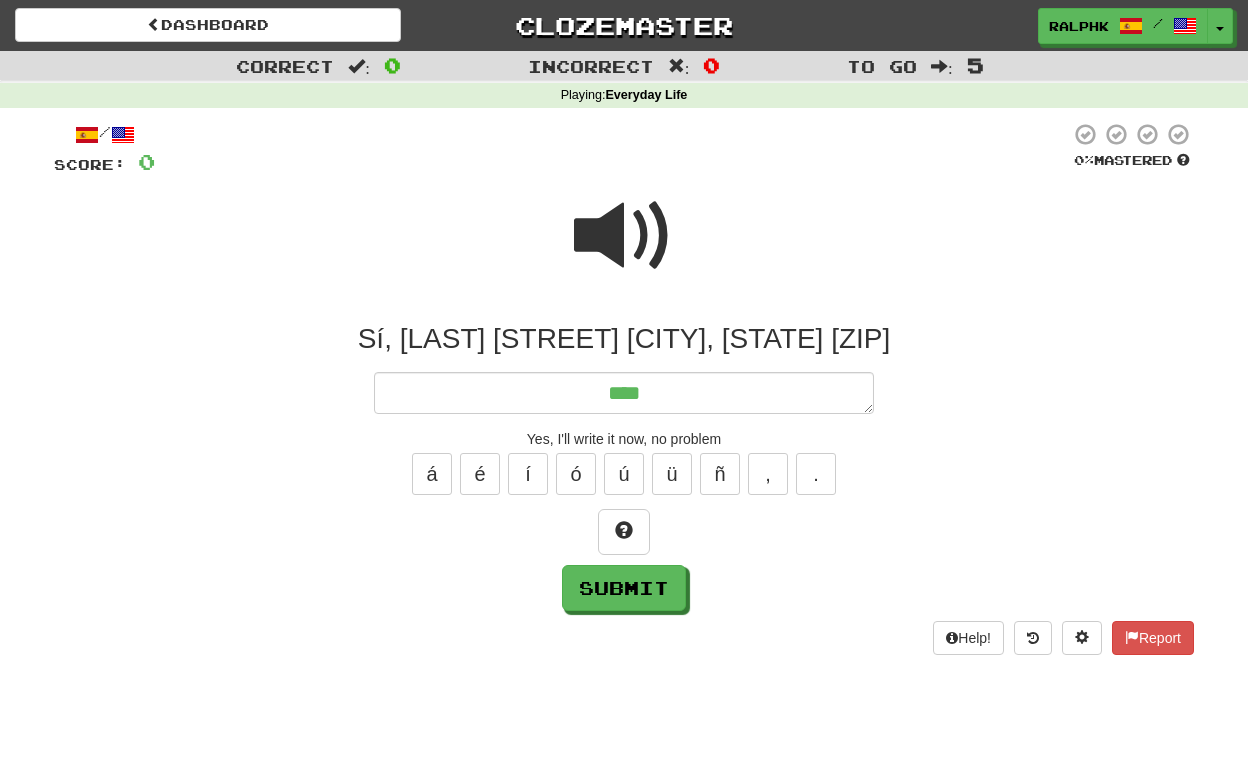 type on "*" 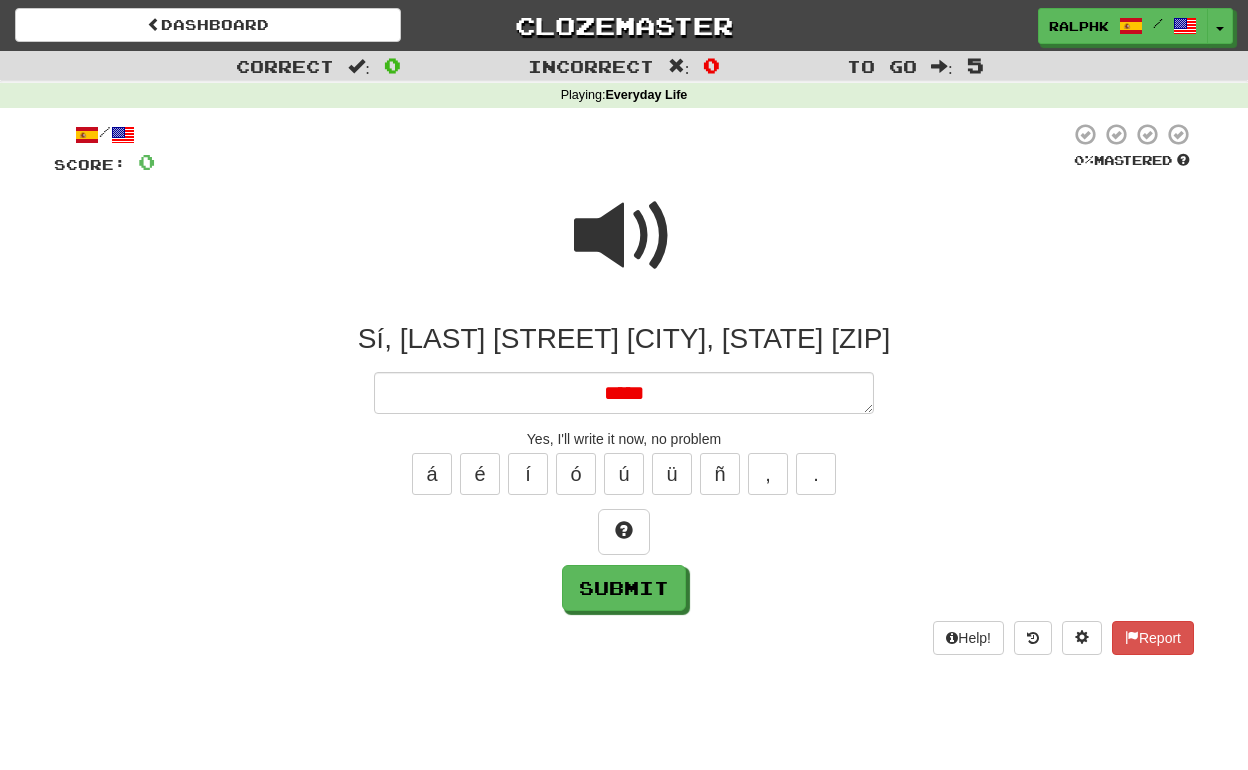 type on "*" 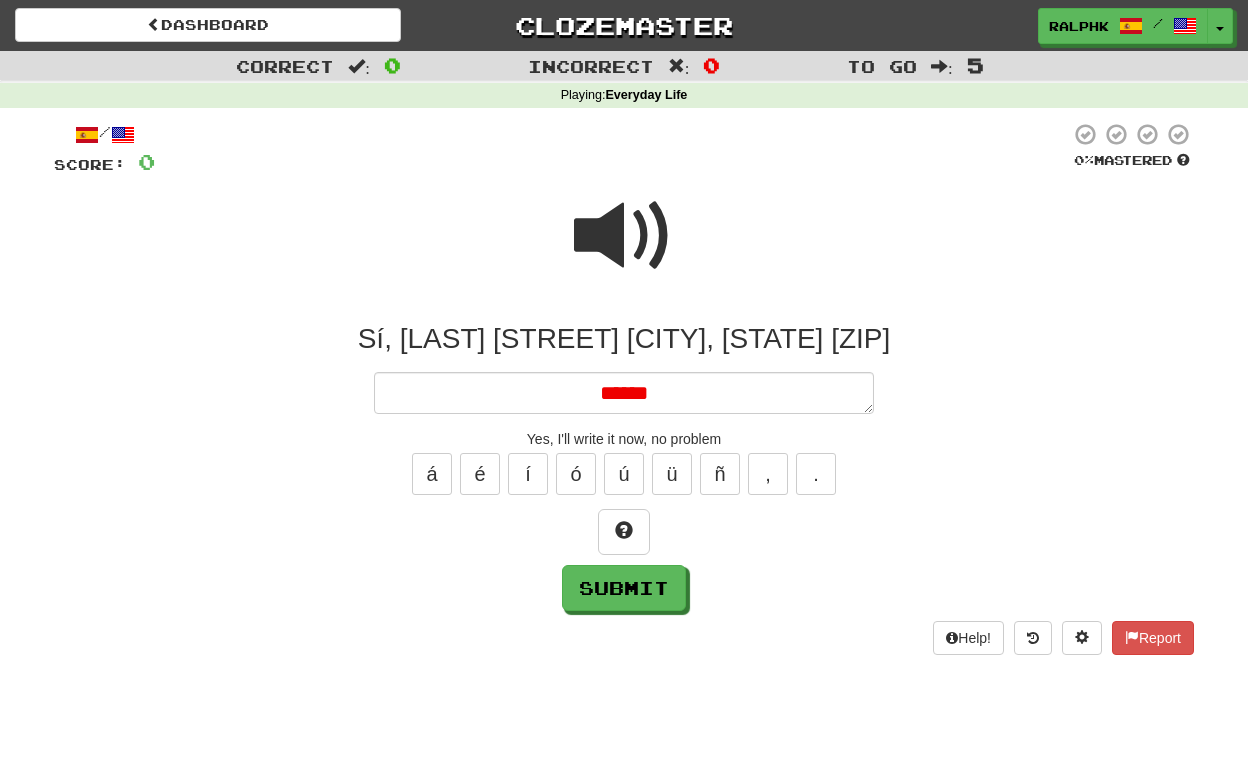 type on "*" 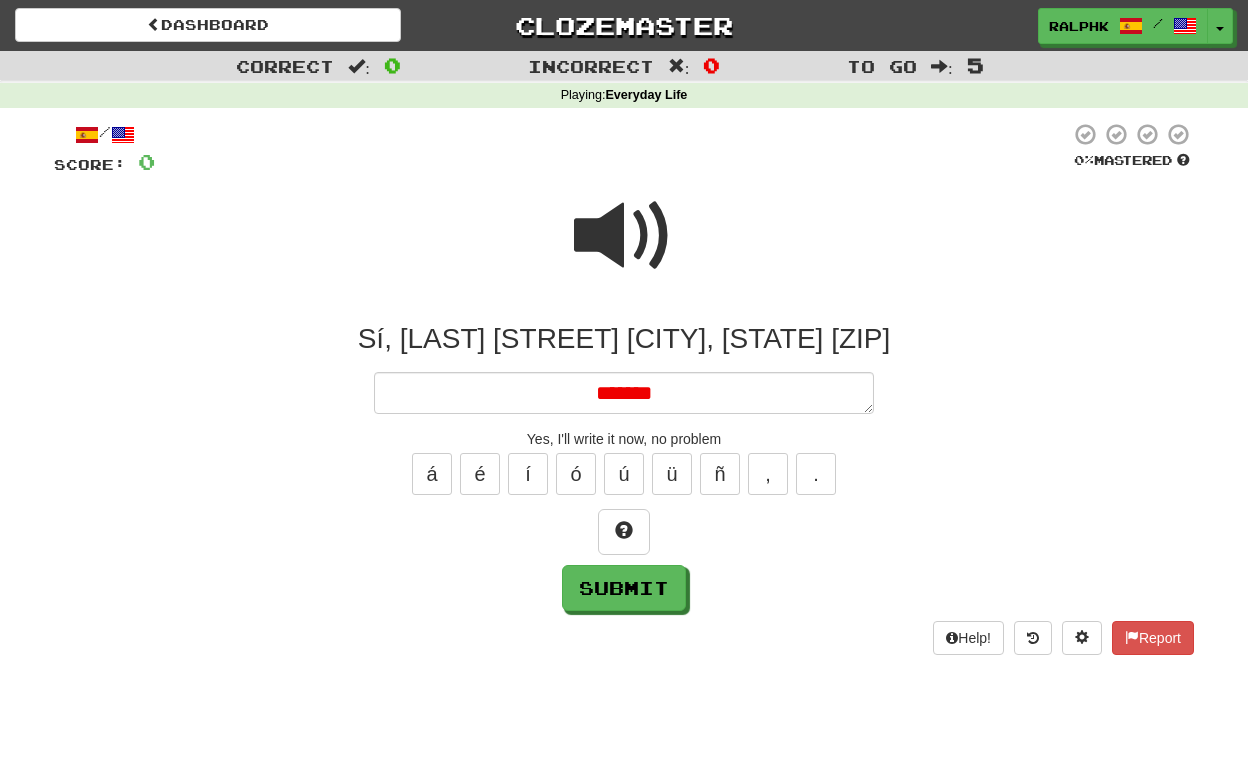 type on "******" 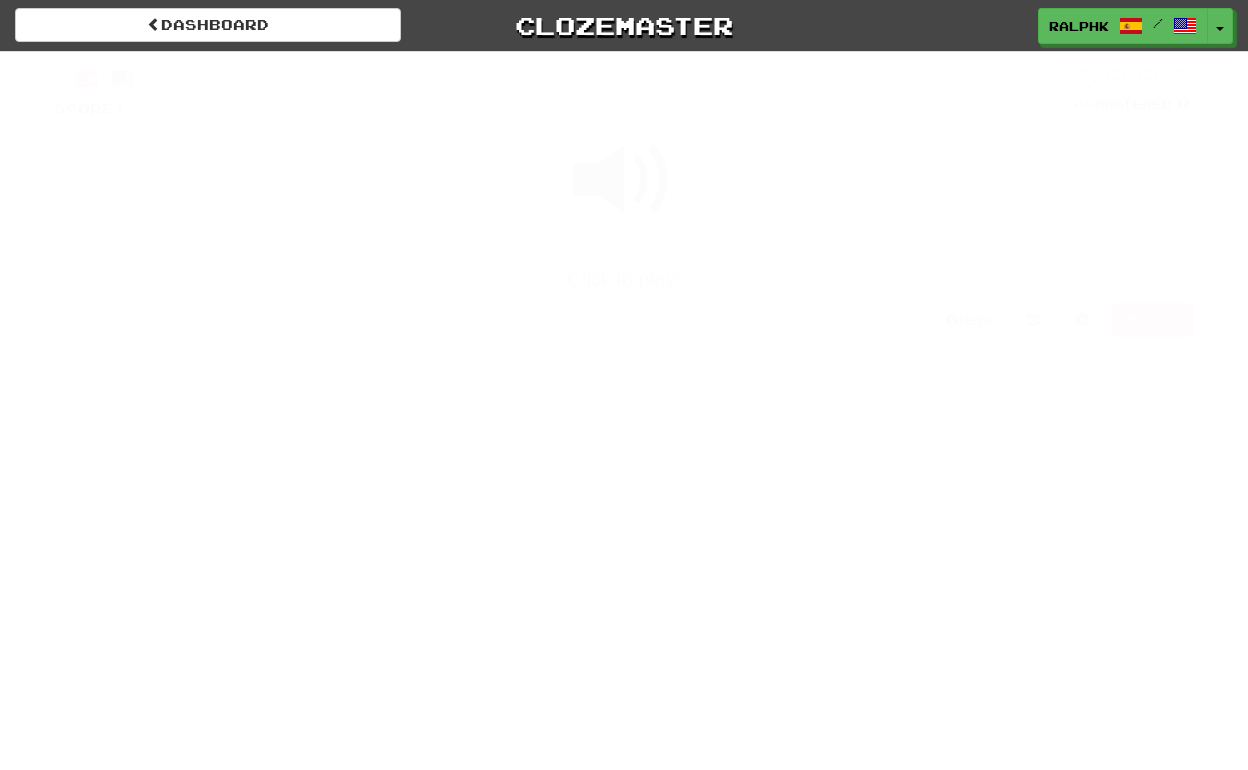 scroll, scrollTop: 0, scrollLeft: 0, axis: both 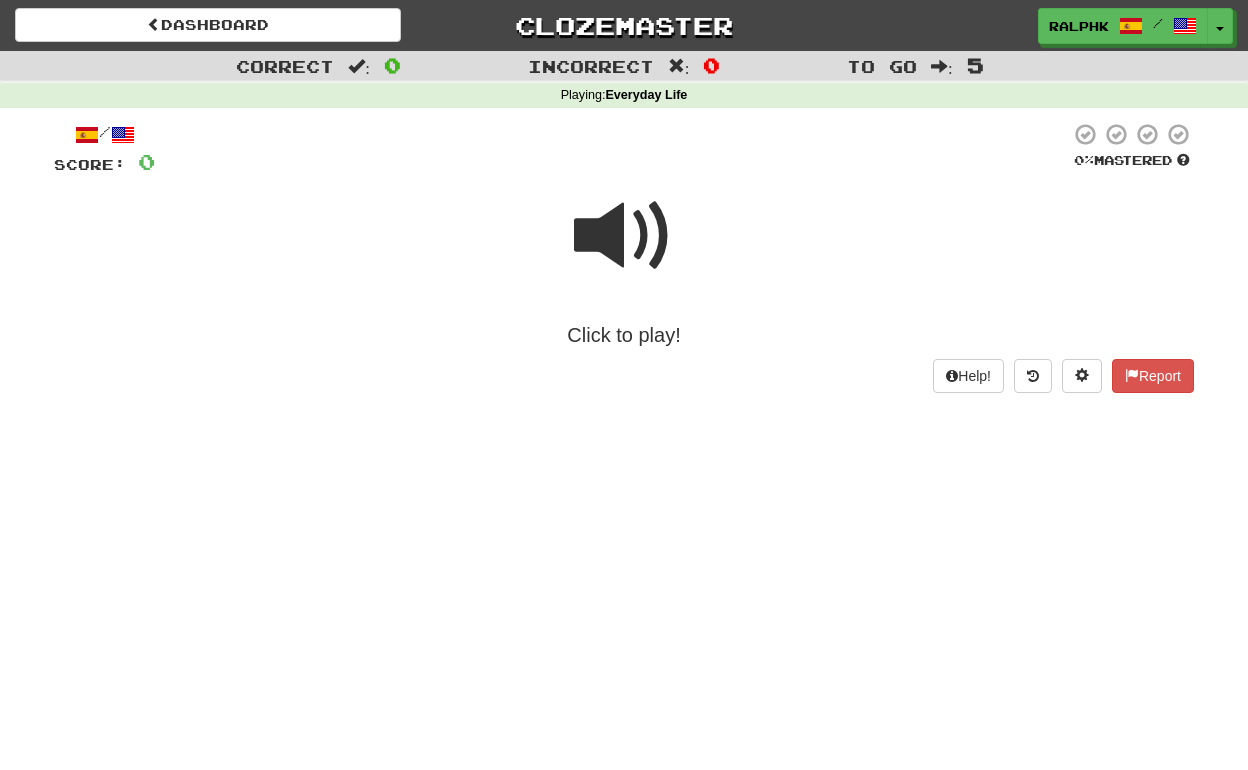 click at bounding box center (624, 236) 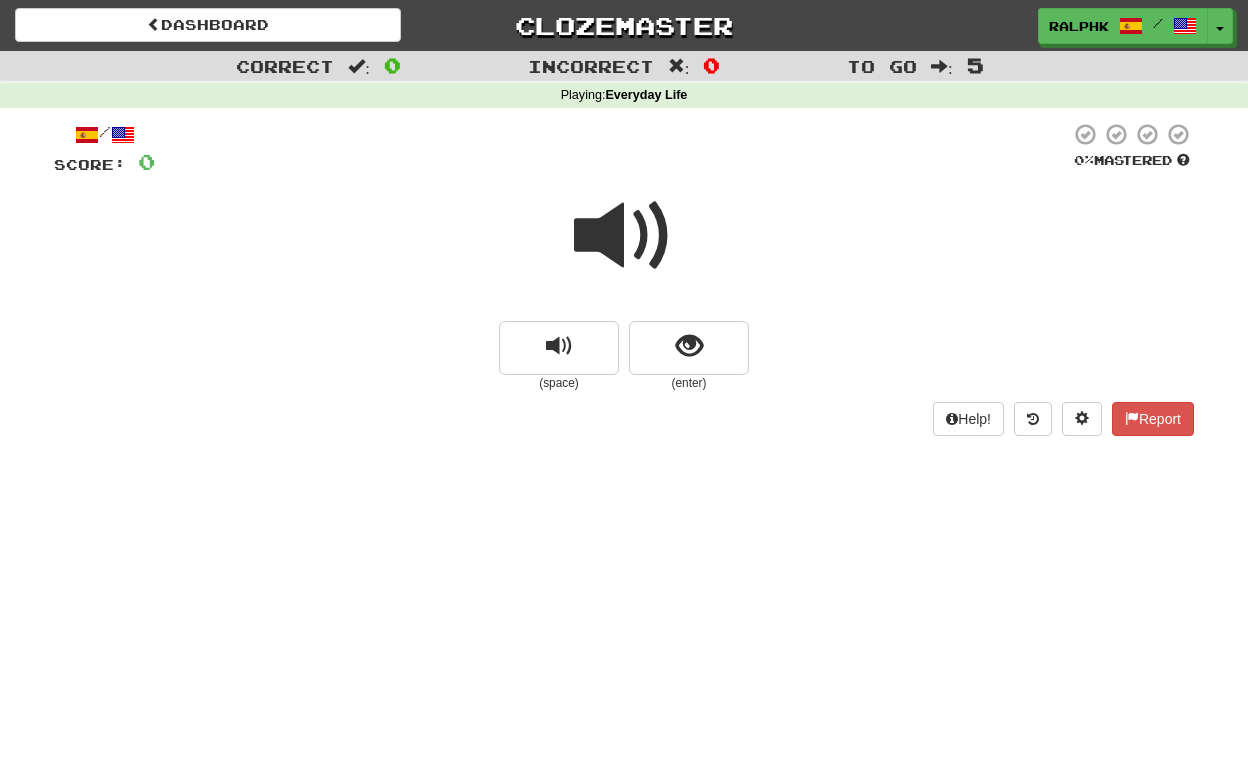click at bounding box center (624, 236) 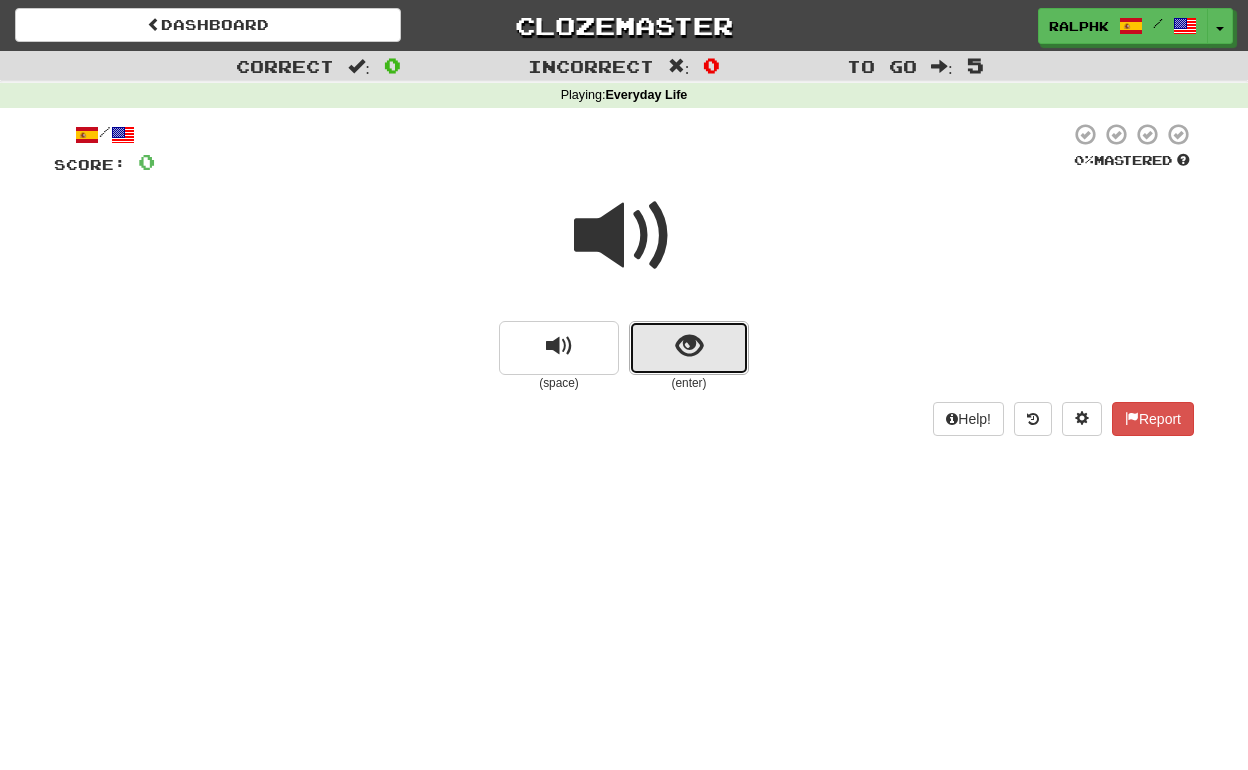 click at bounding box center [689, 346] 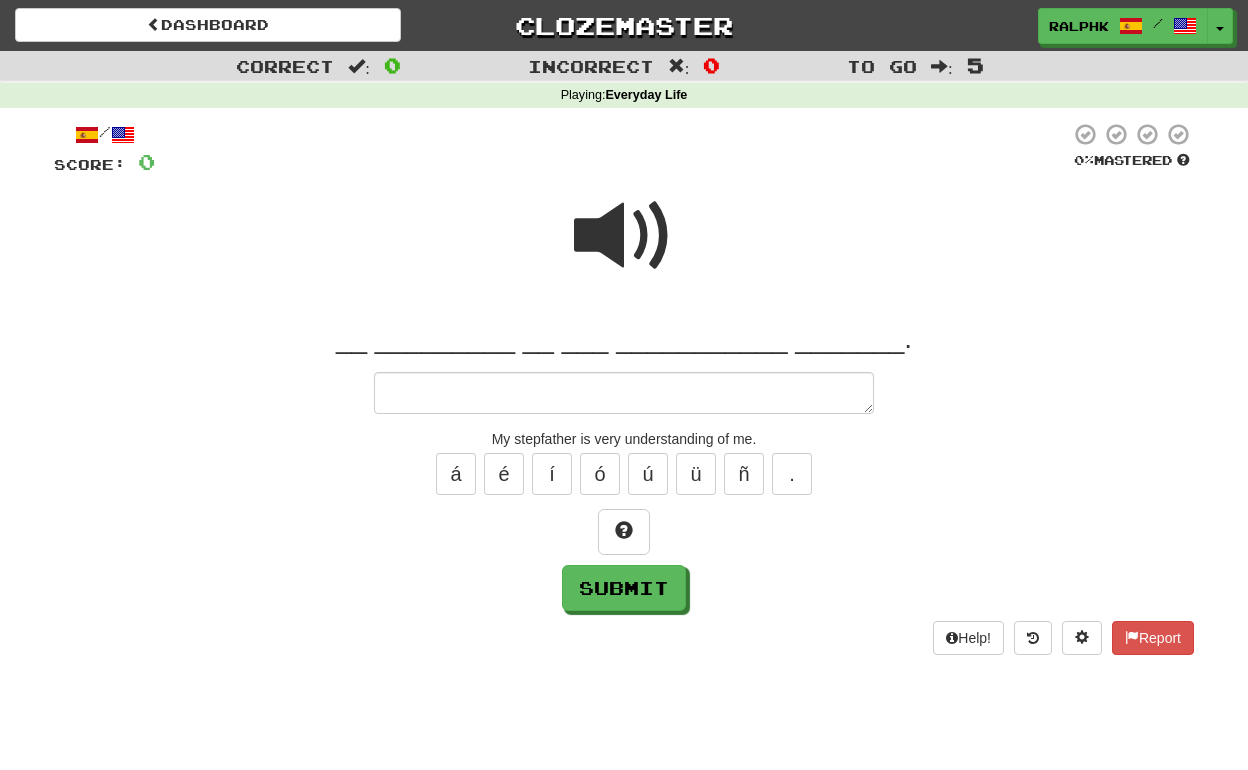 type on "*" 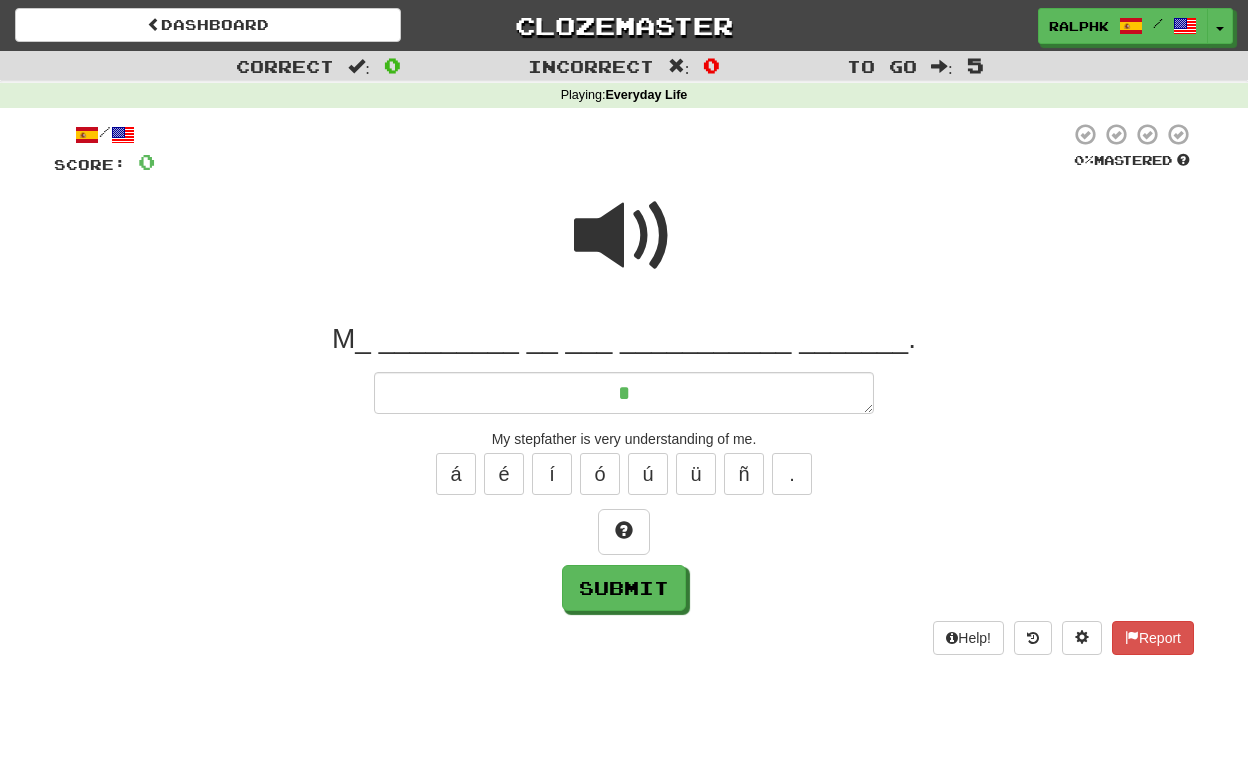 type on "*" 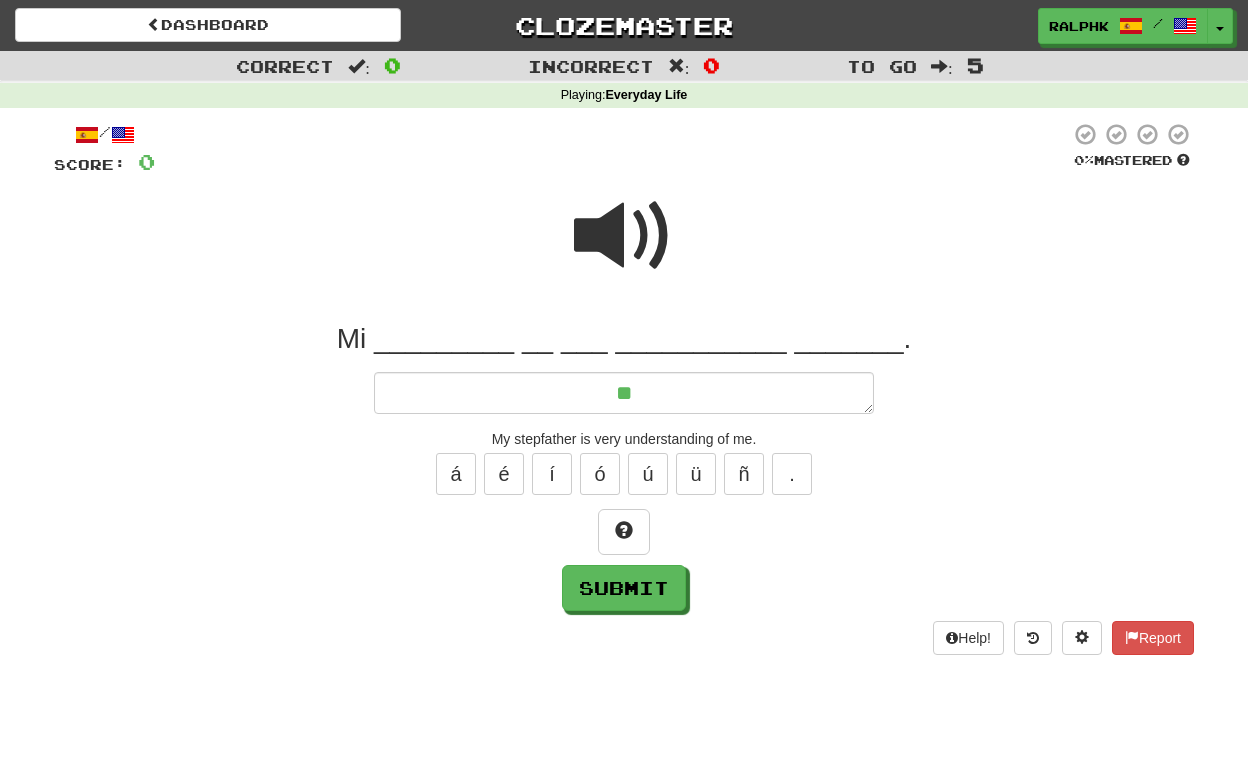 type on "*" 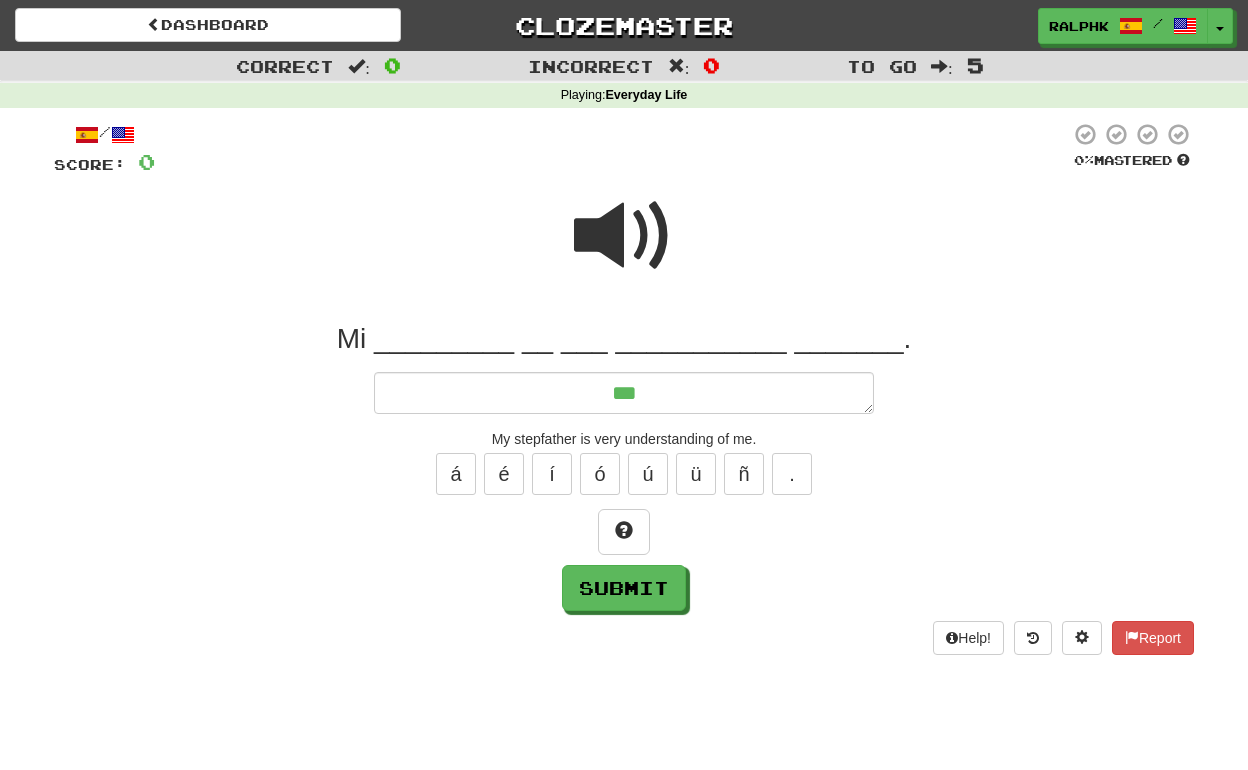 type on "*" 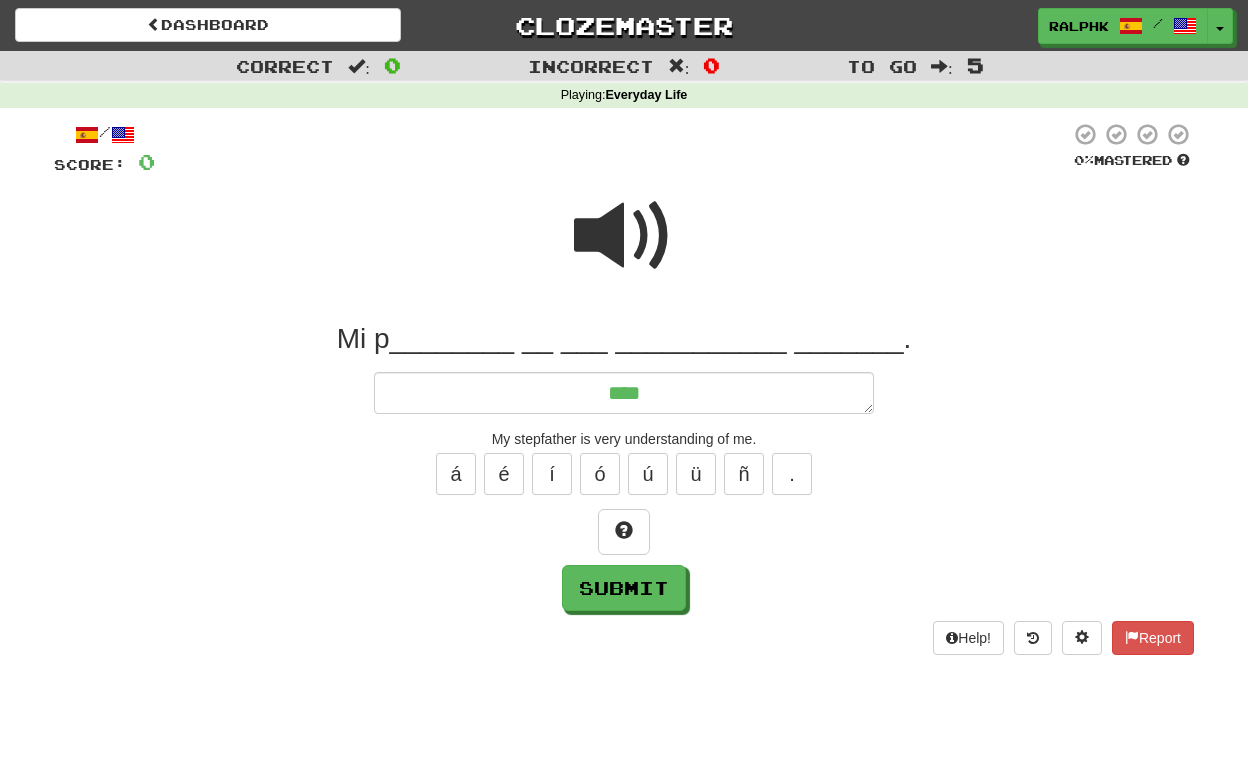type on "*" 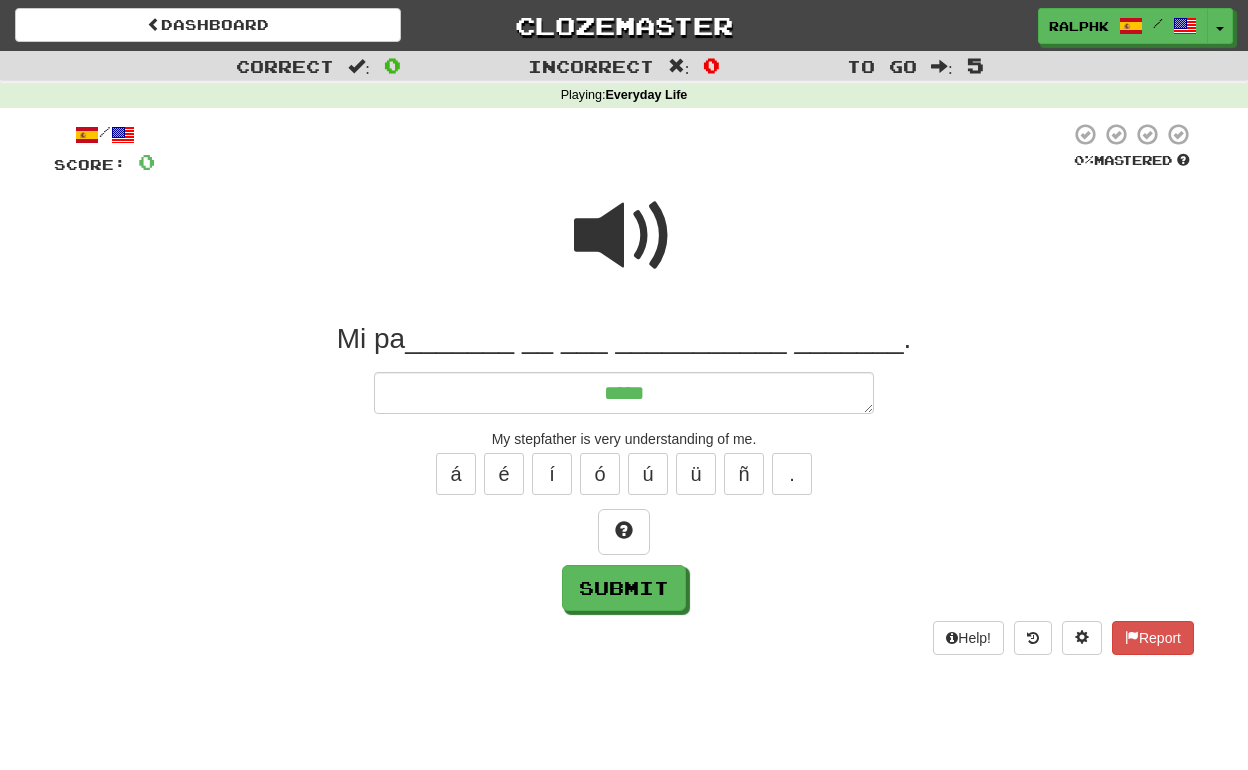 type on "*" 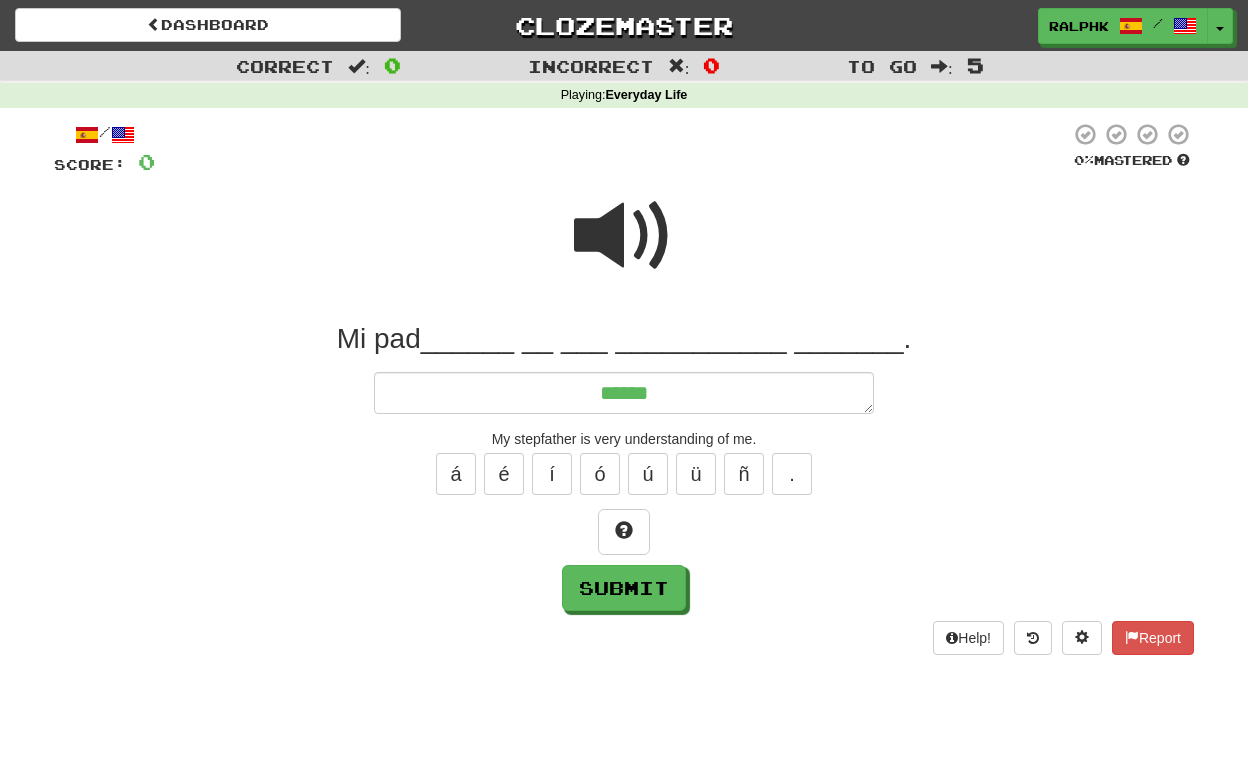 type on "*" 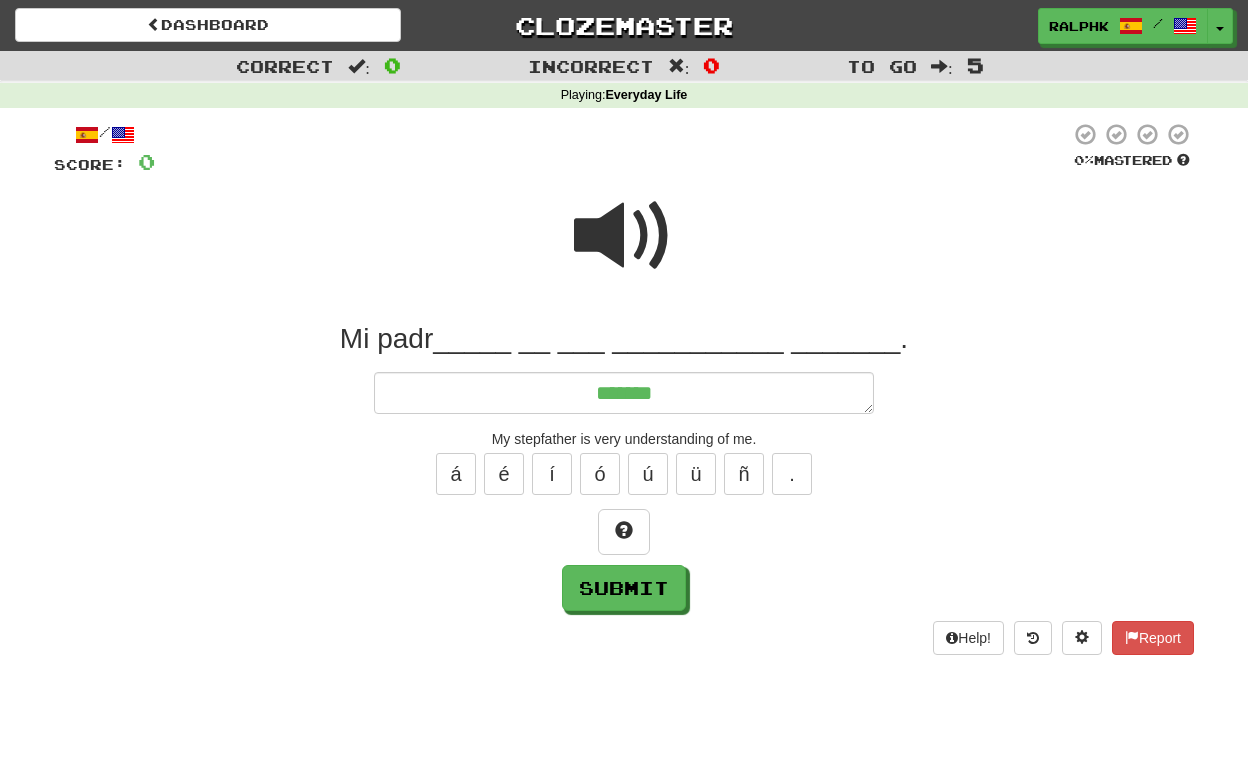 type on "*" 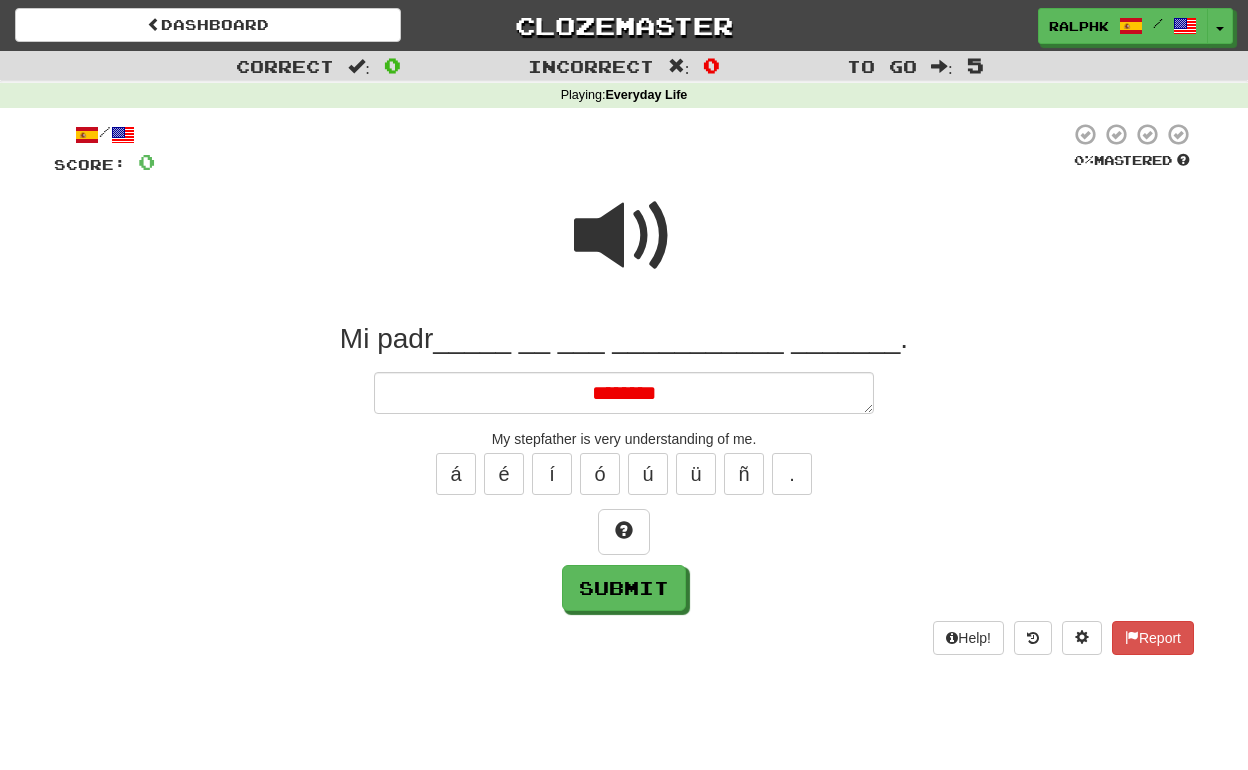 type on "*" 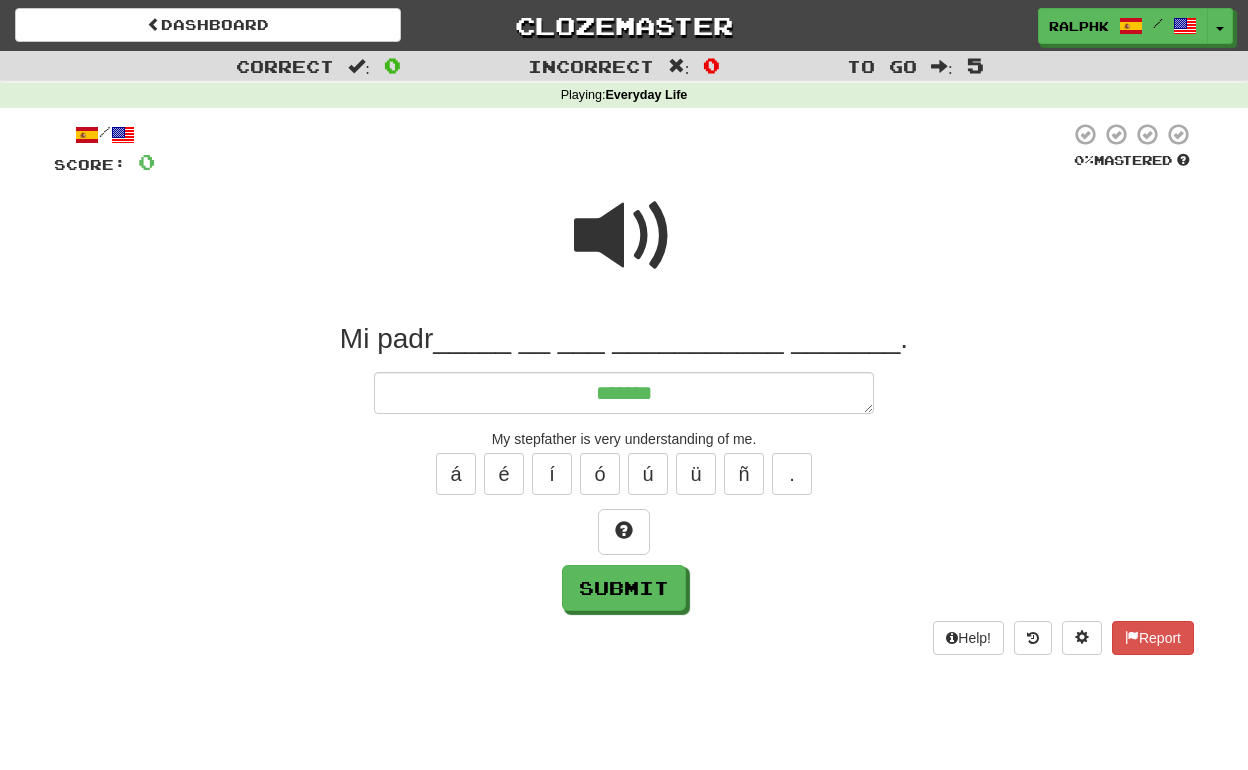 type on "*" 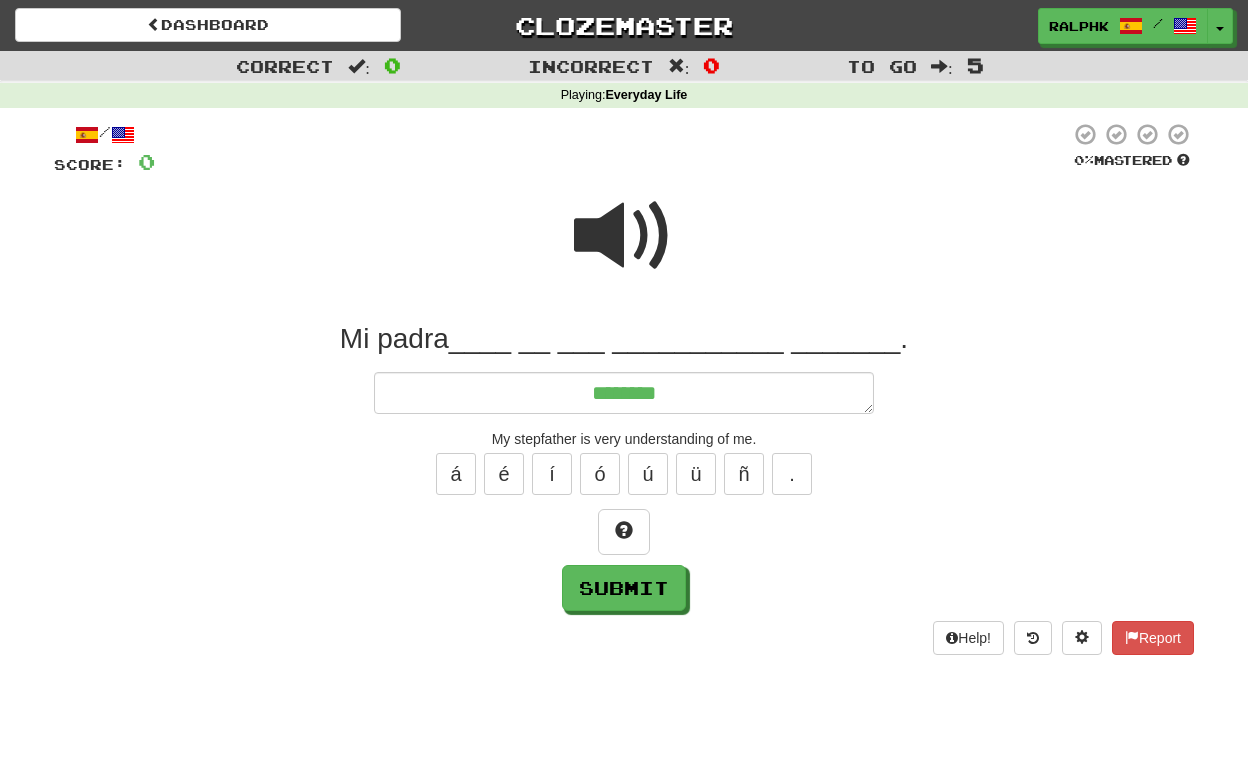 type on "*" 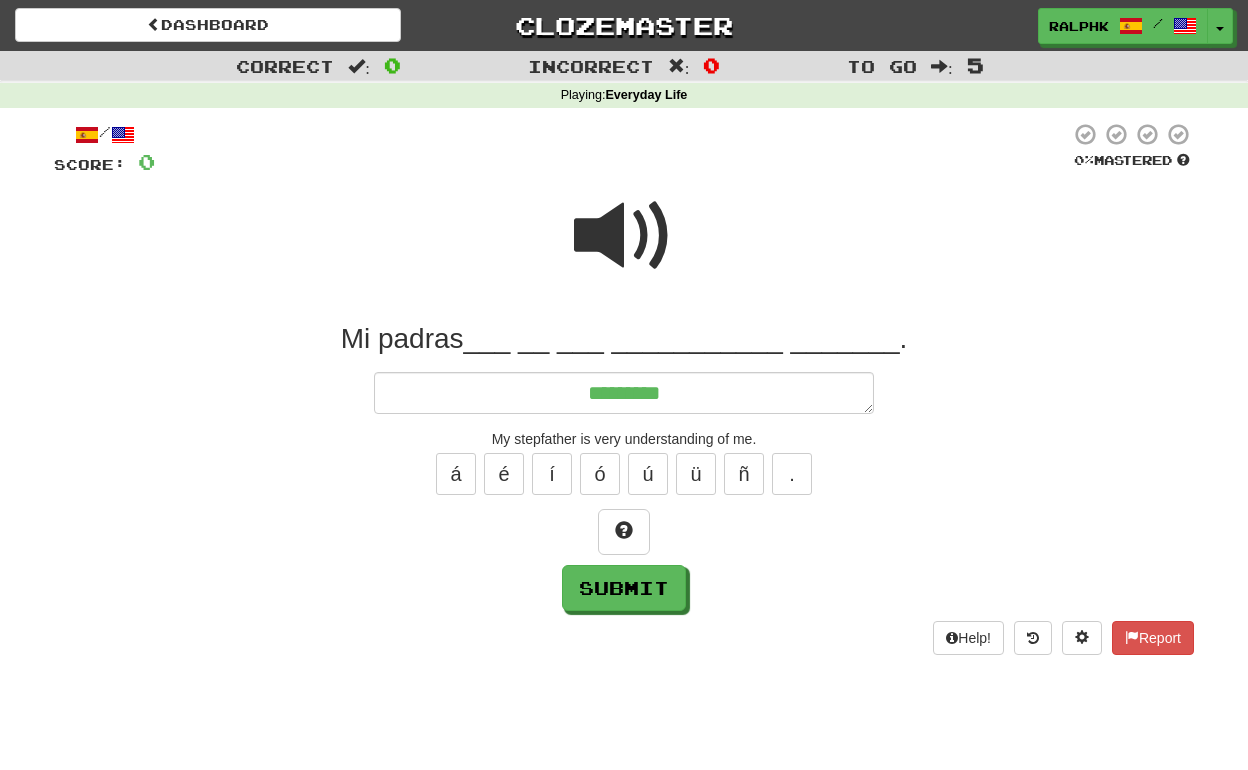 type on "*" 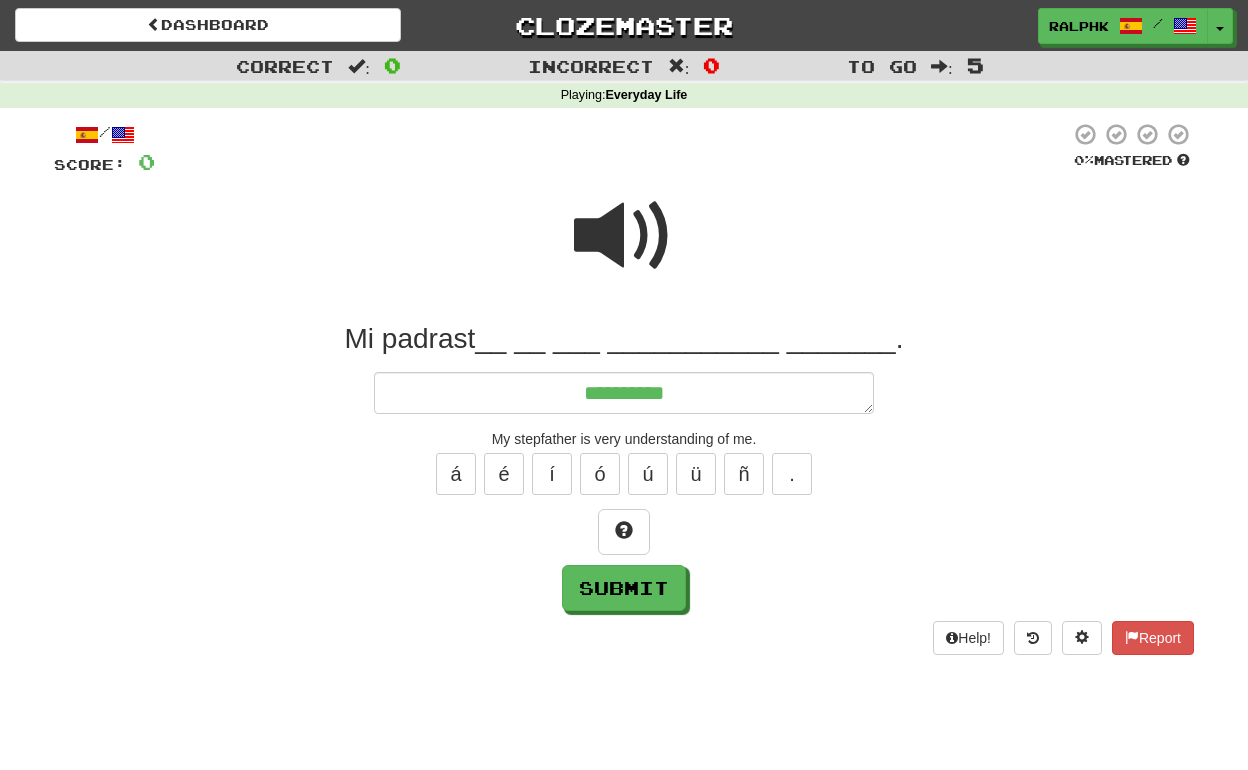type on "*" 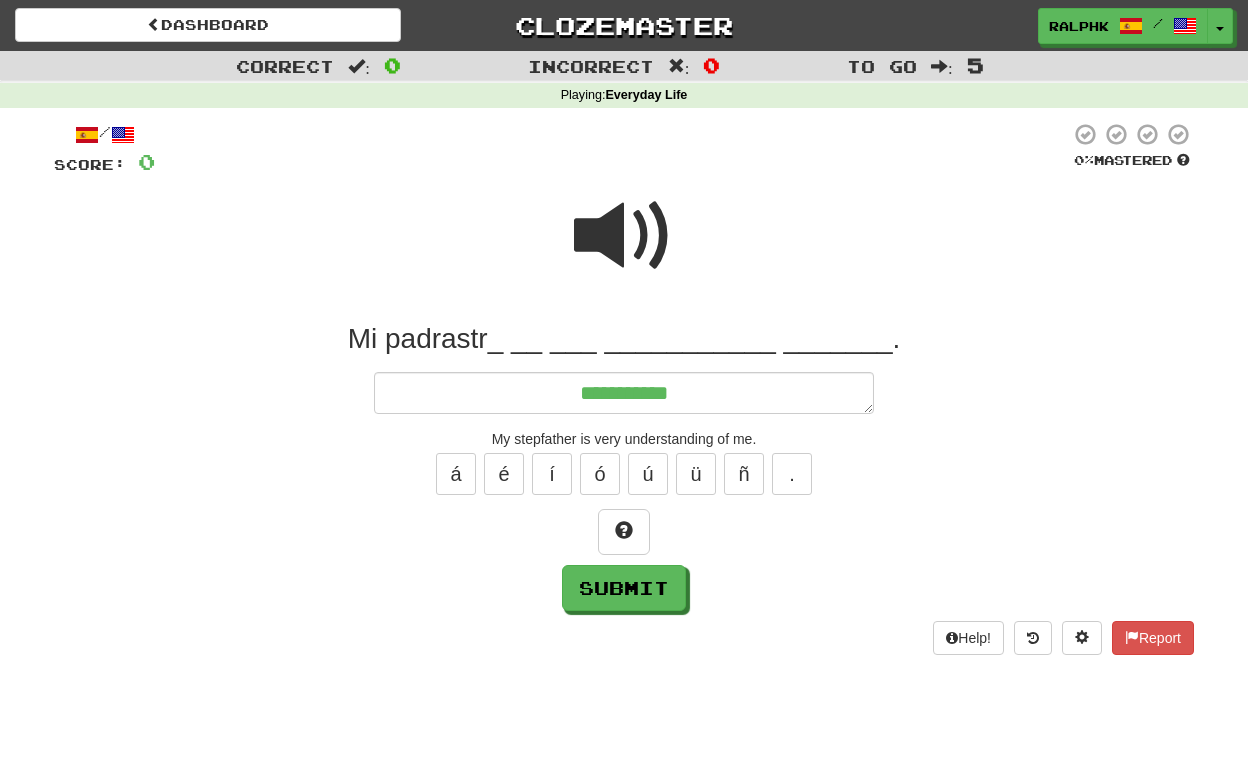 type on "*" 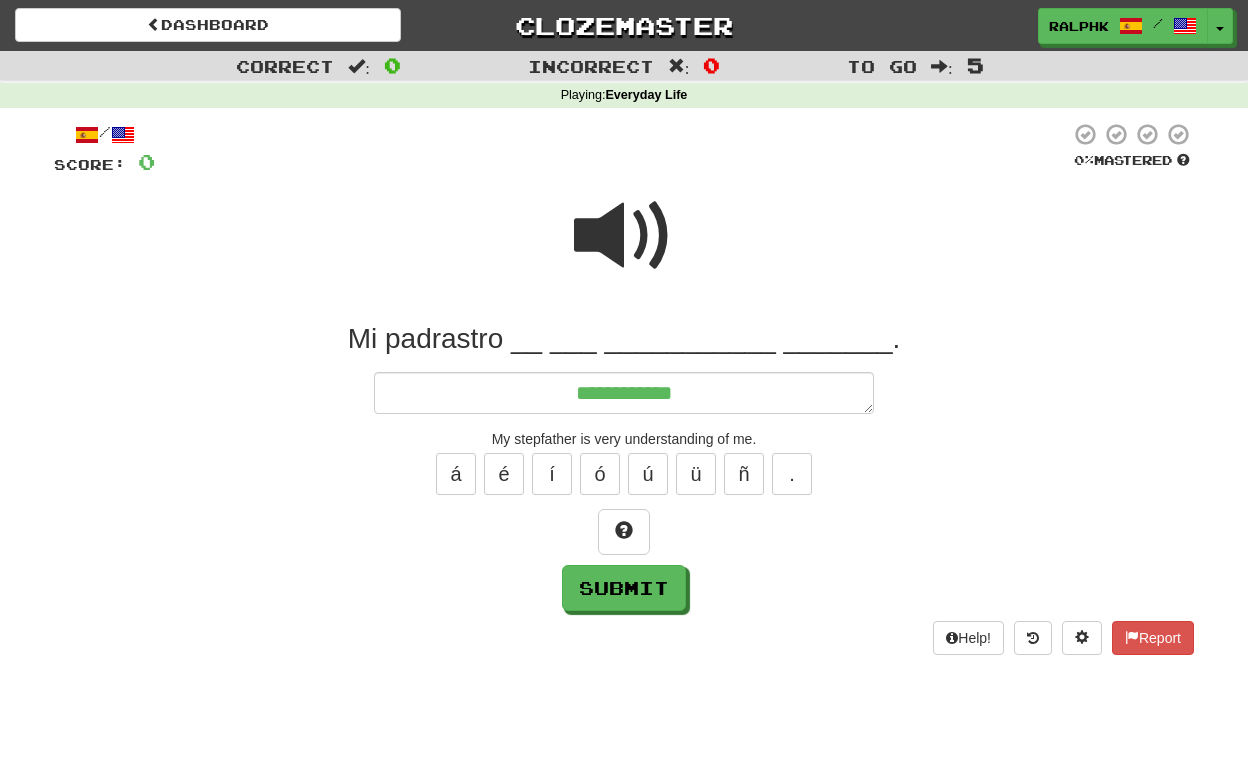 type on "*" 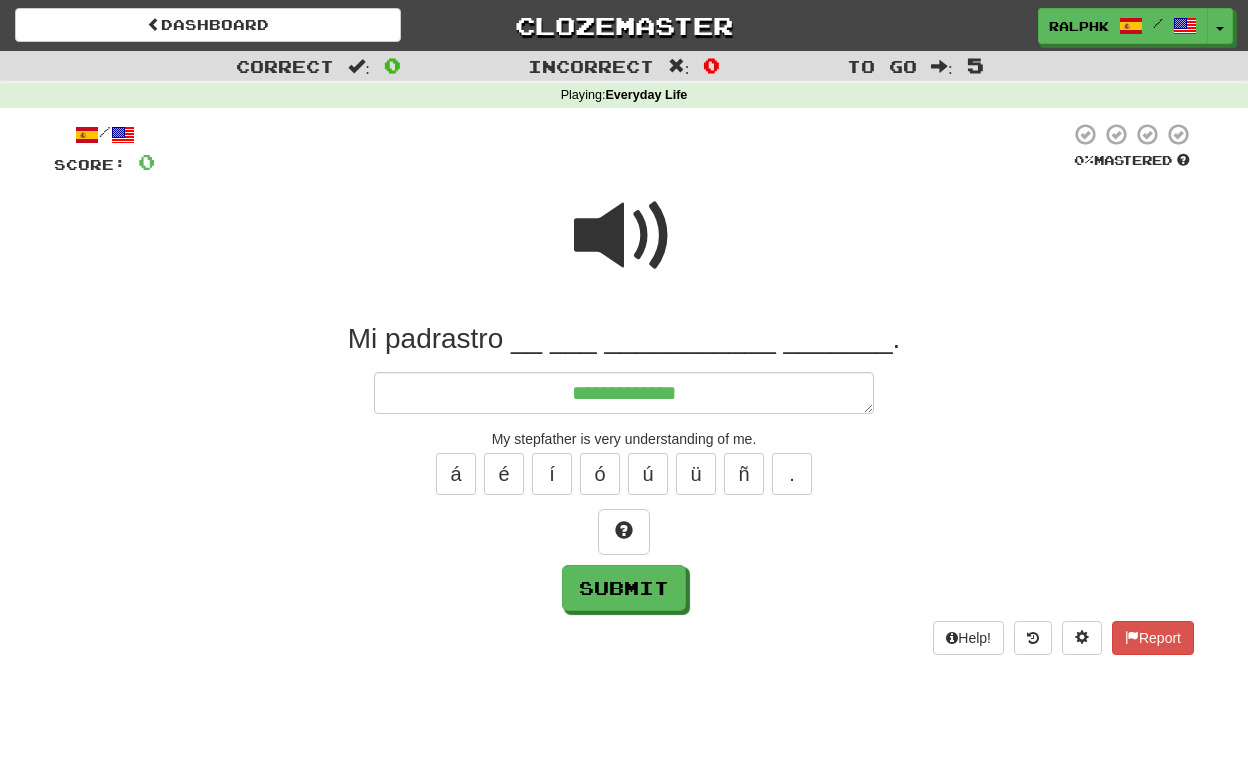 type on "*" 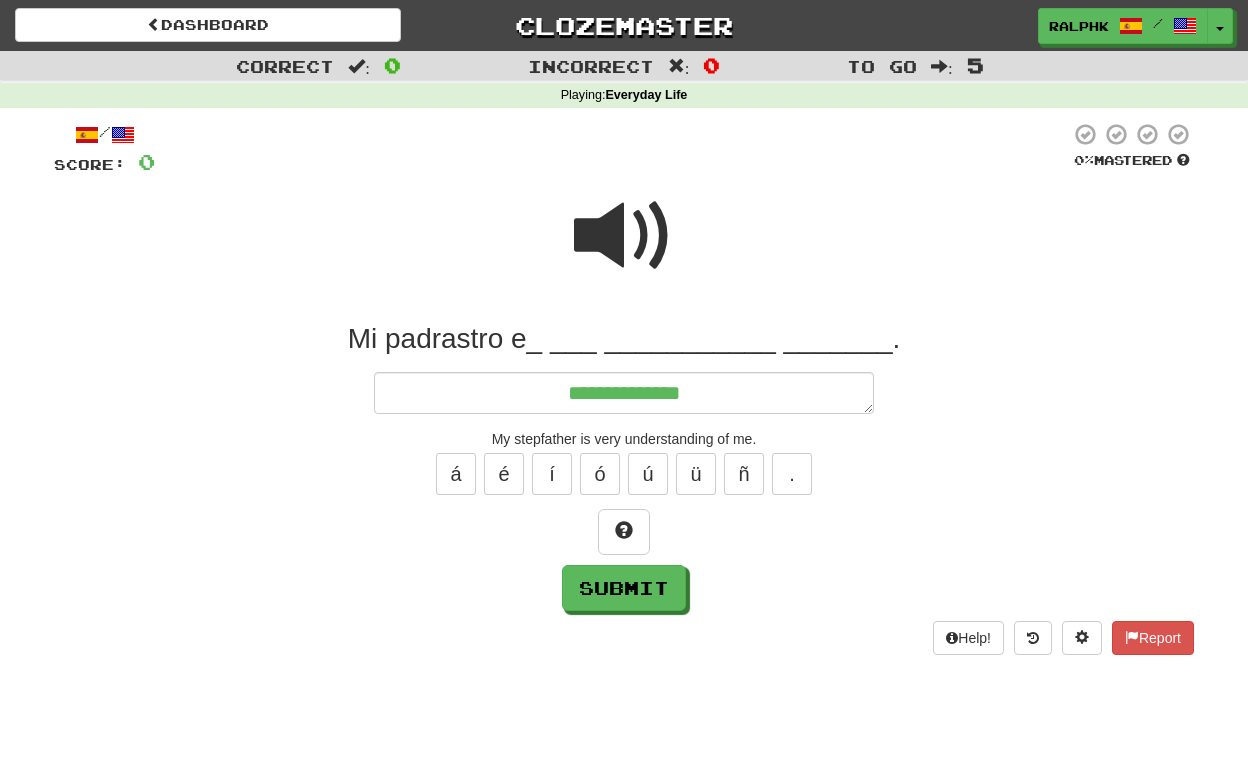 type on "*" 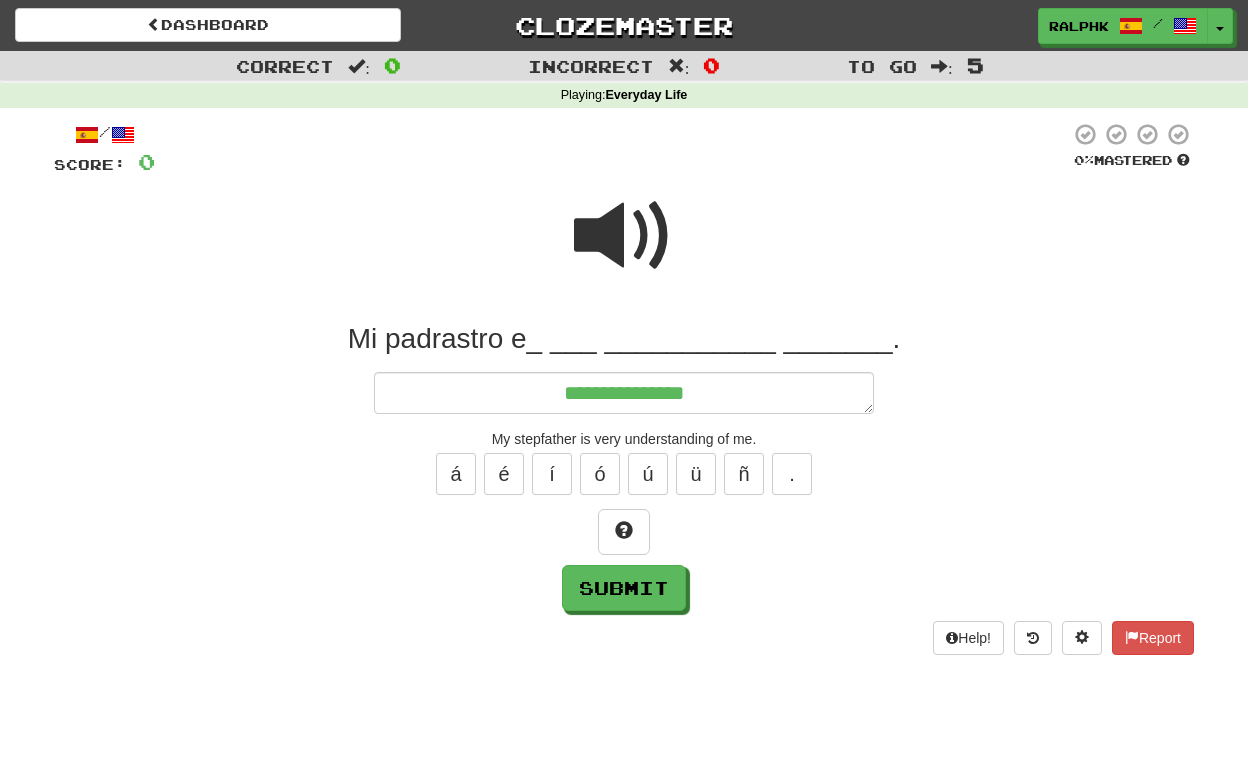 type on "*" 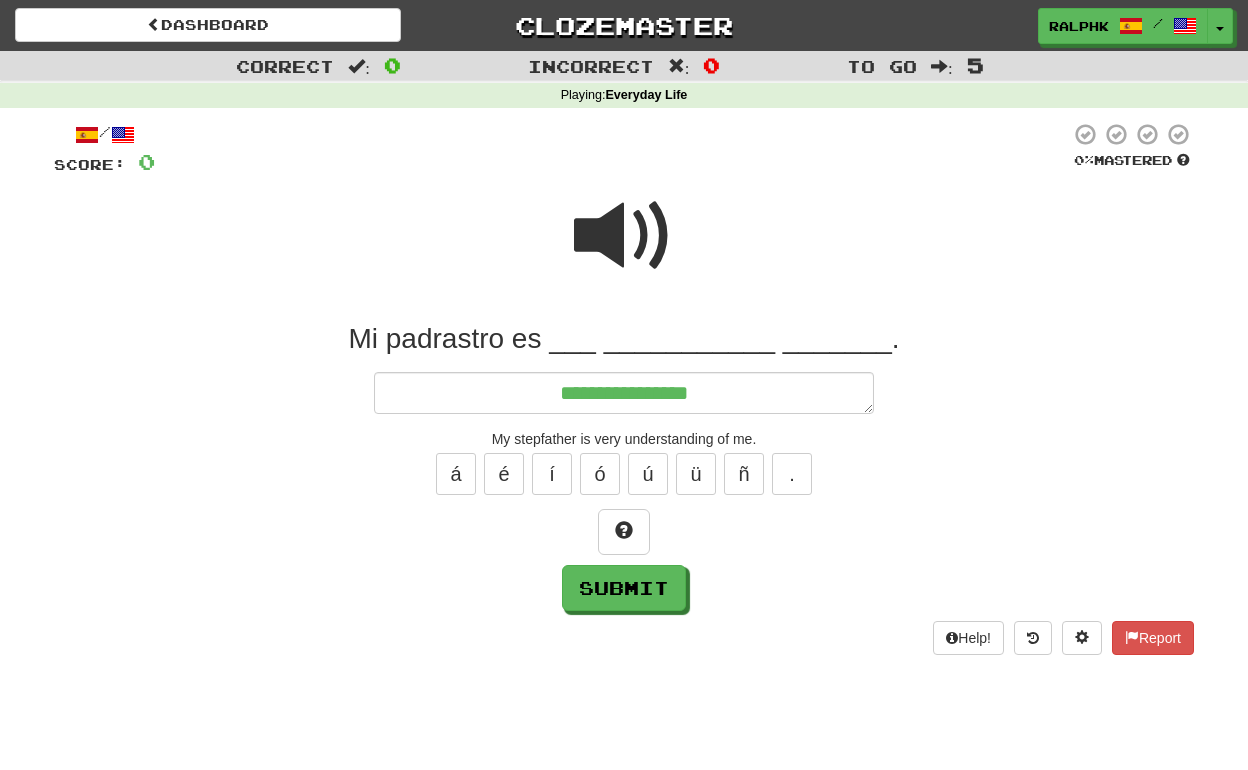 type on "*" 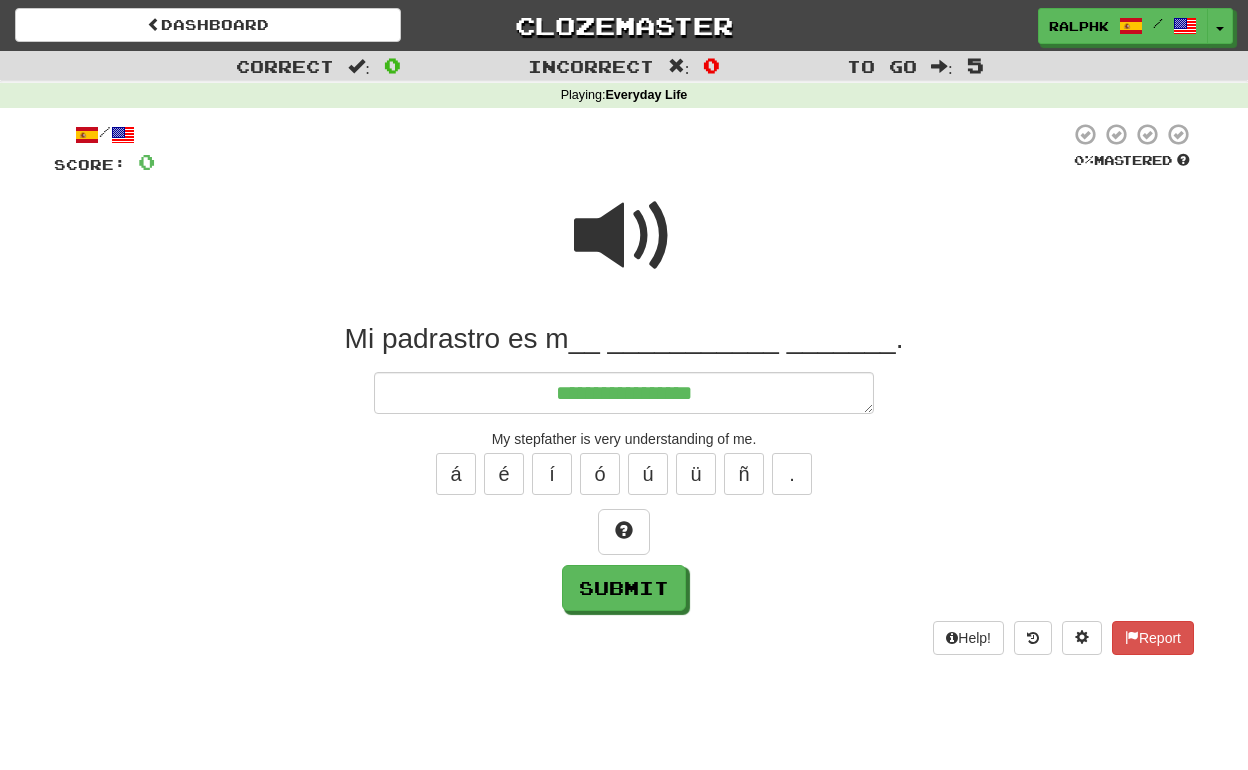 type on "*" 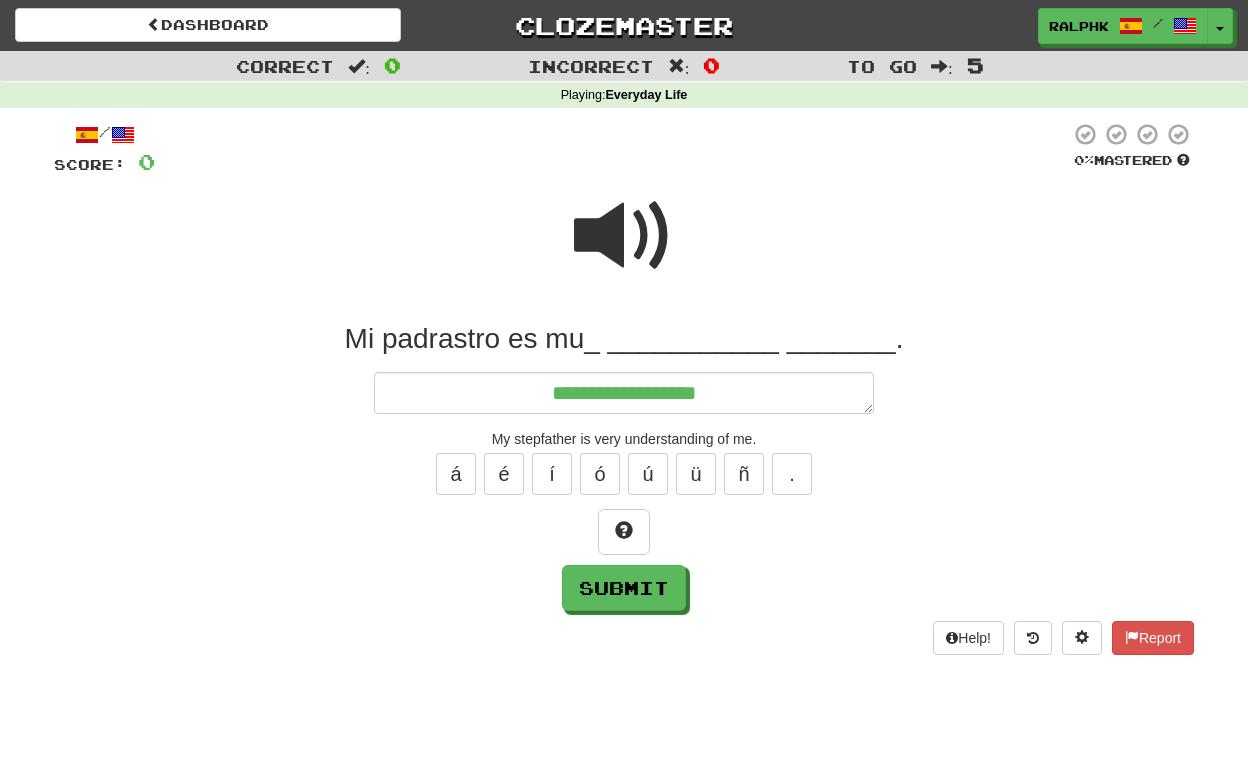 type on "*" 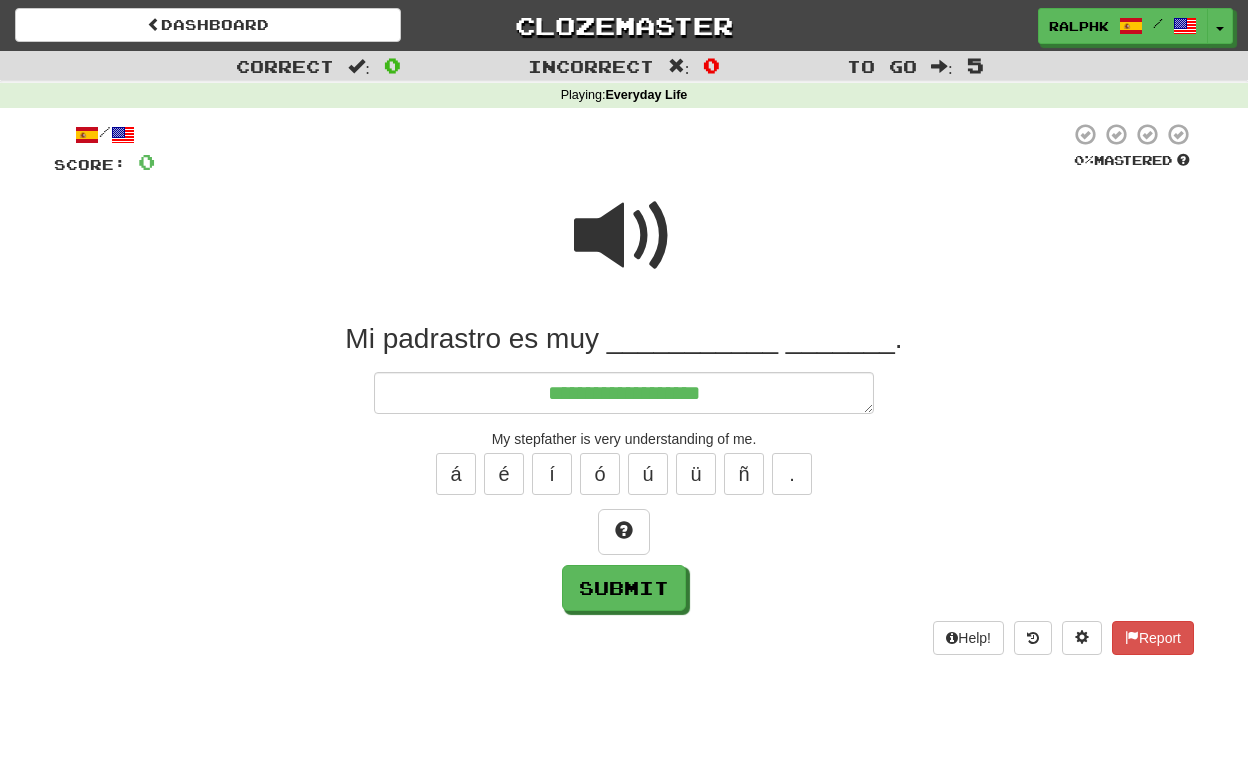 type on "*" 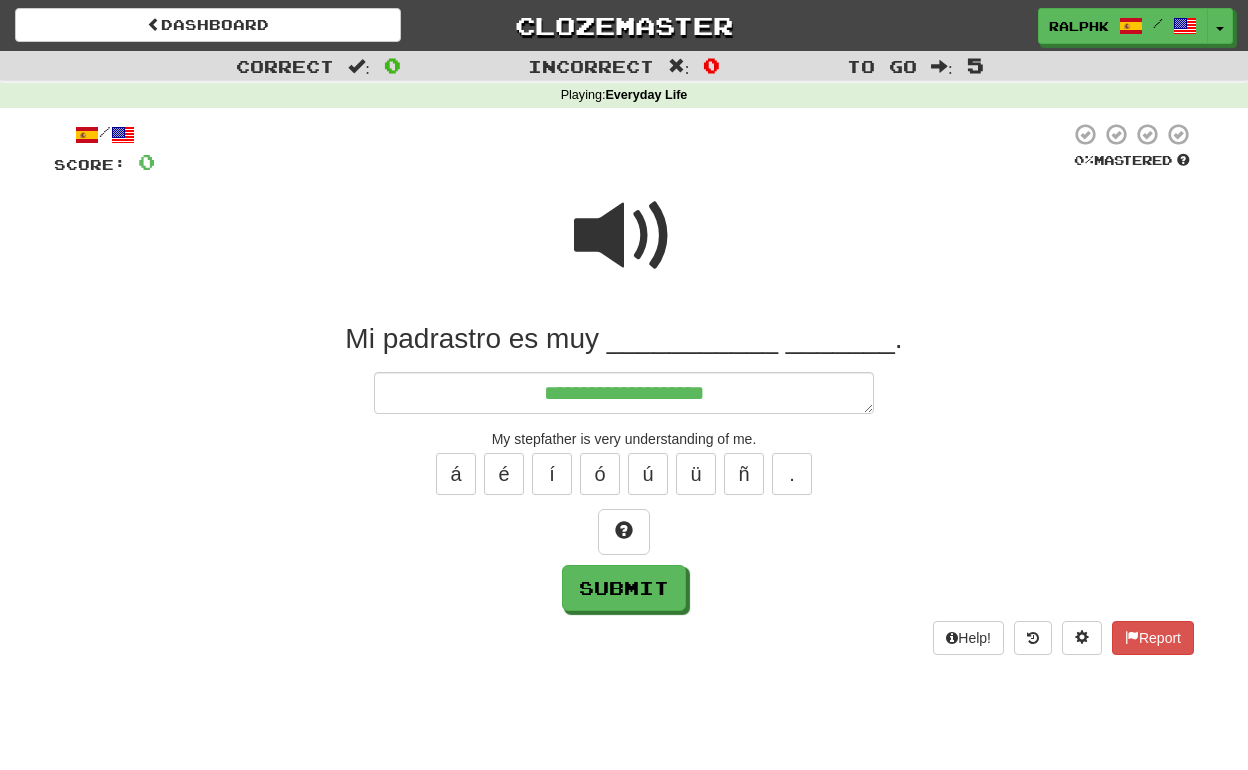 type on "*" 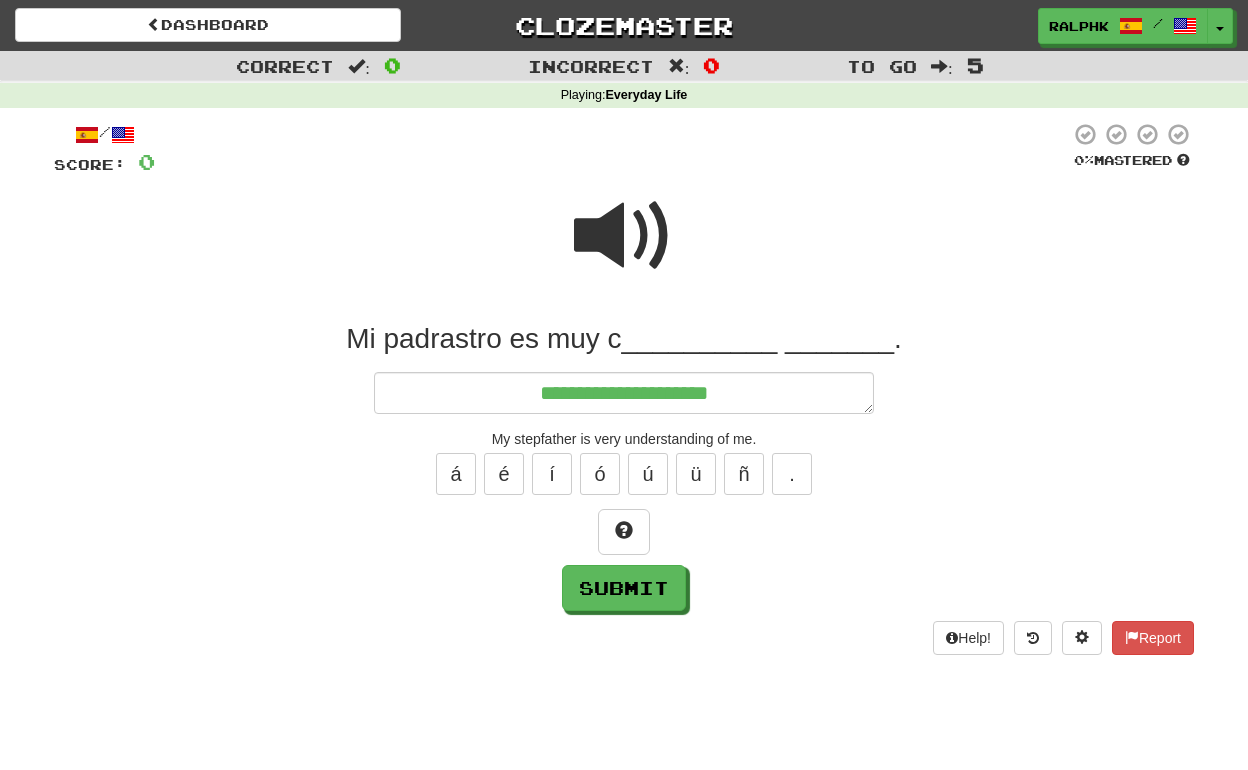 type on "*" 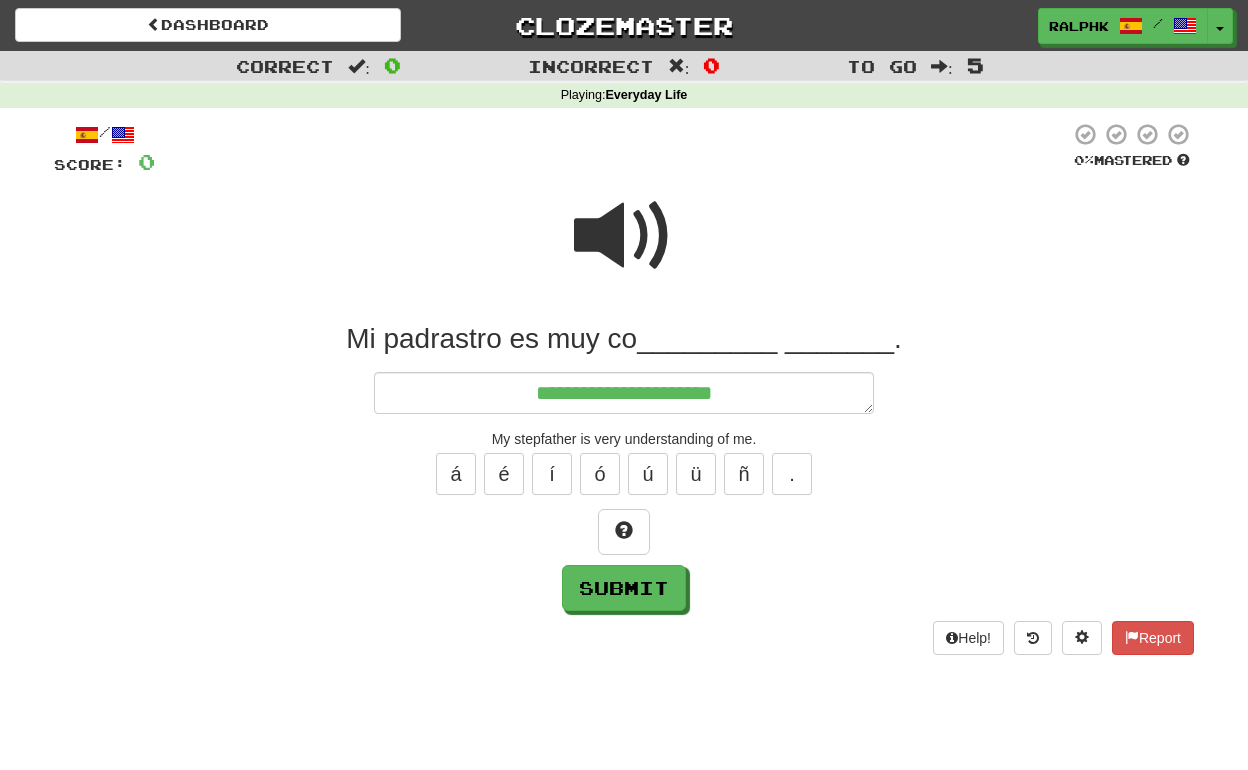 type on "*" 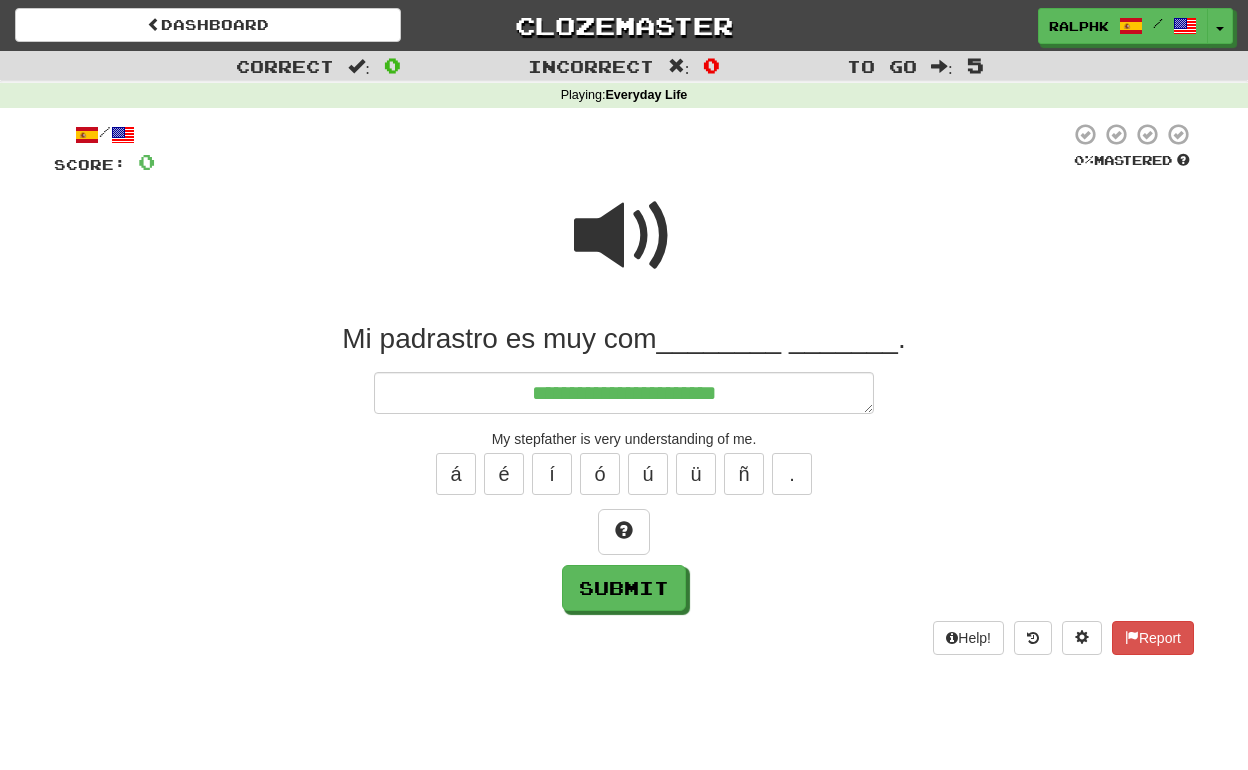 type on "*" 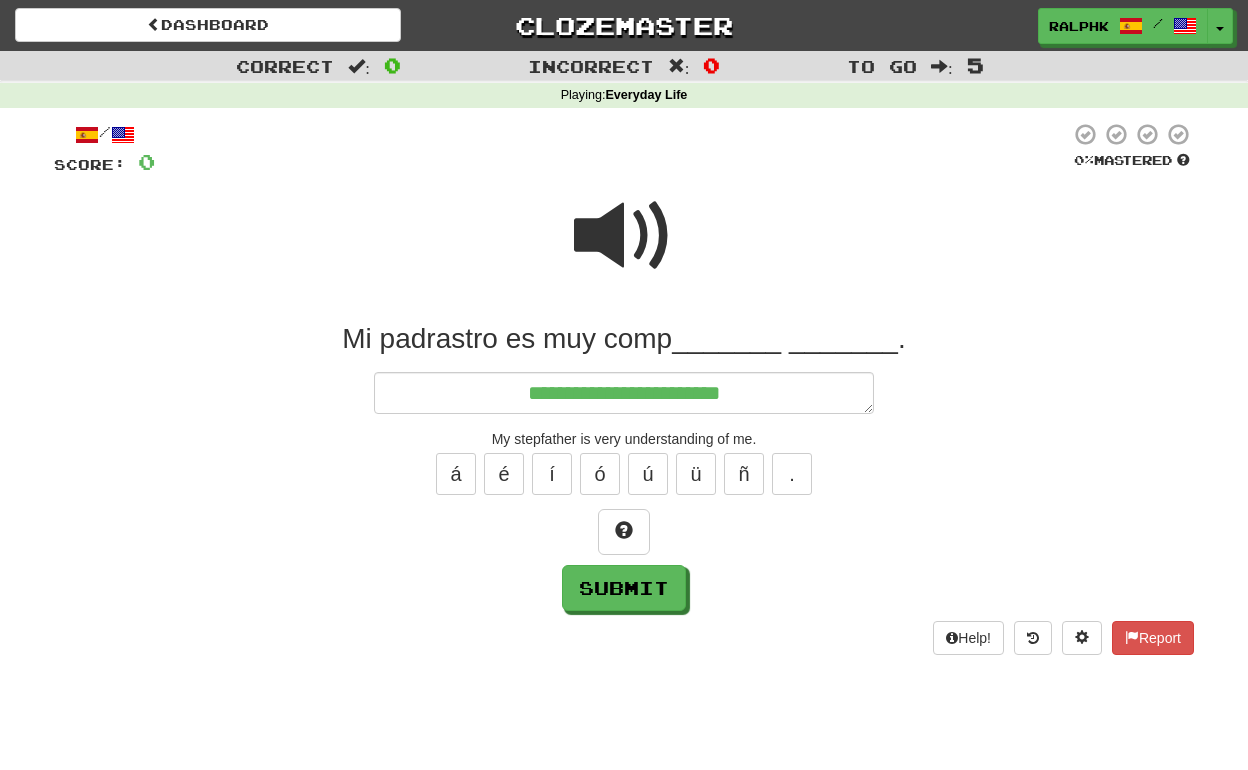 type on "*" 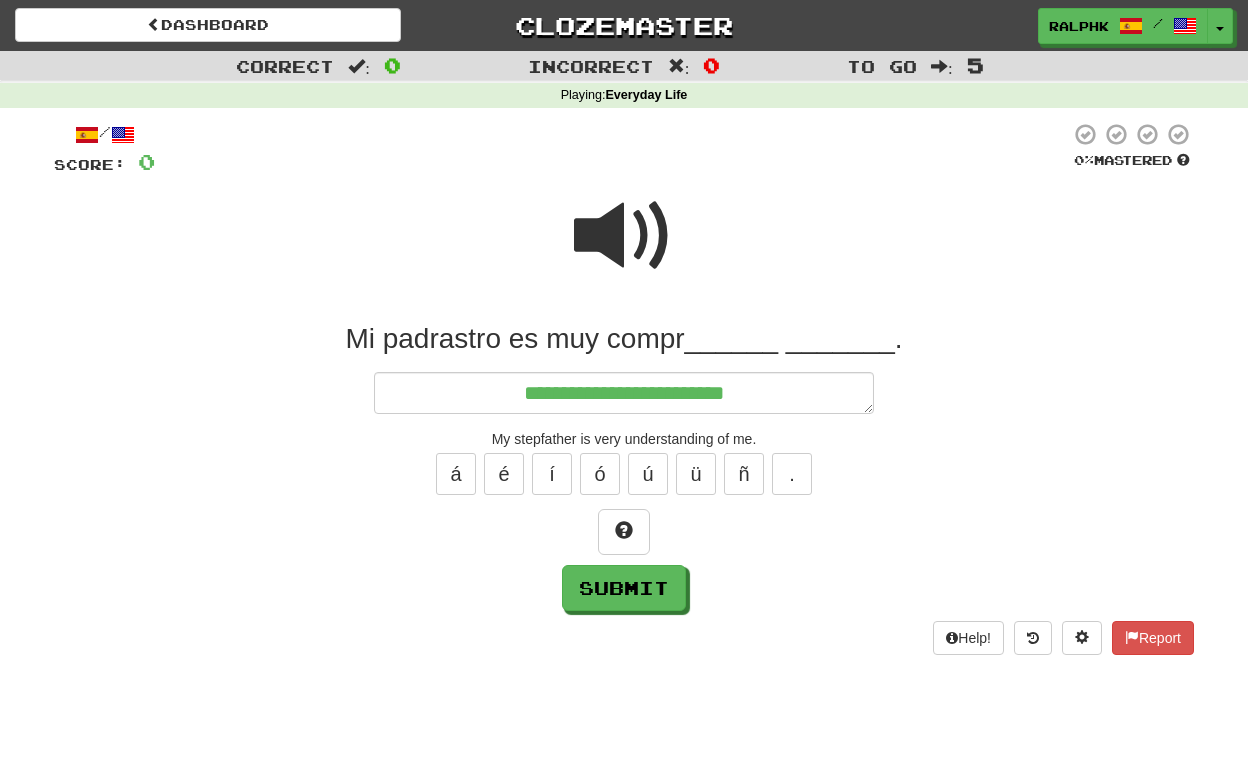type on "*" 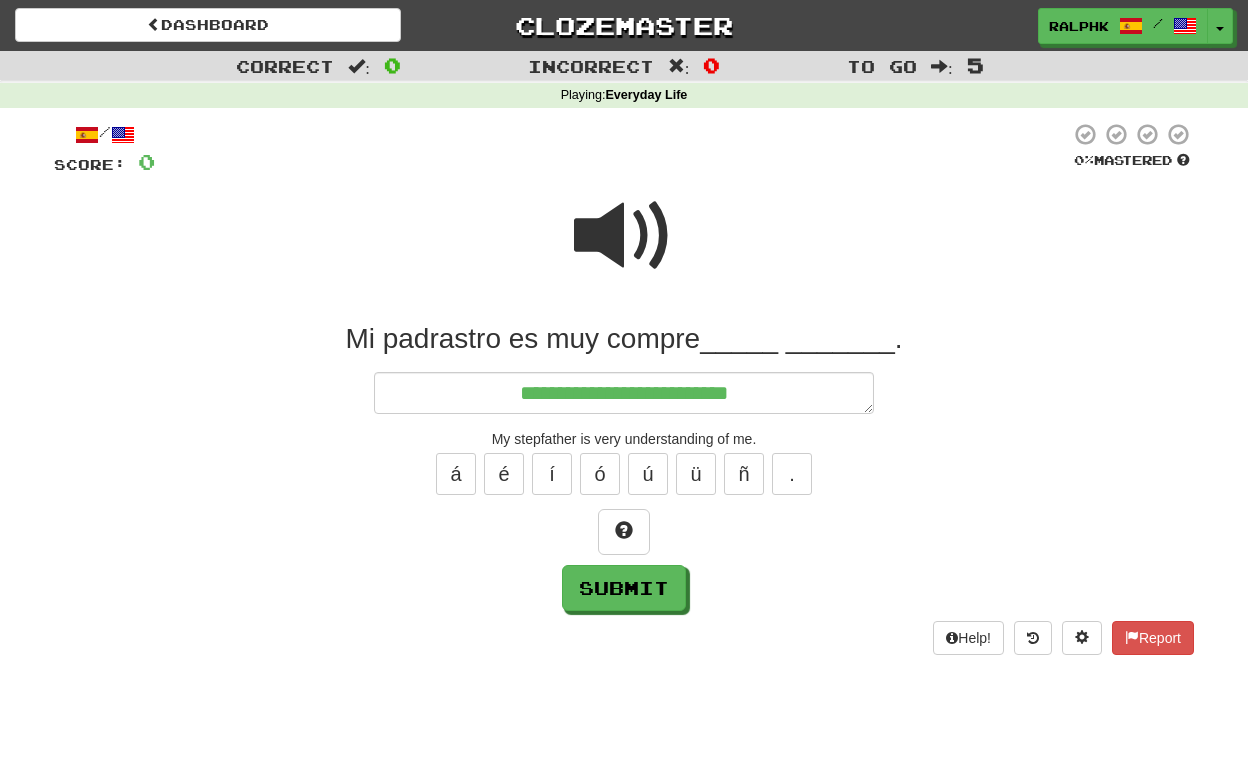 type on "*" 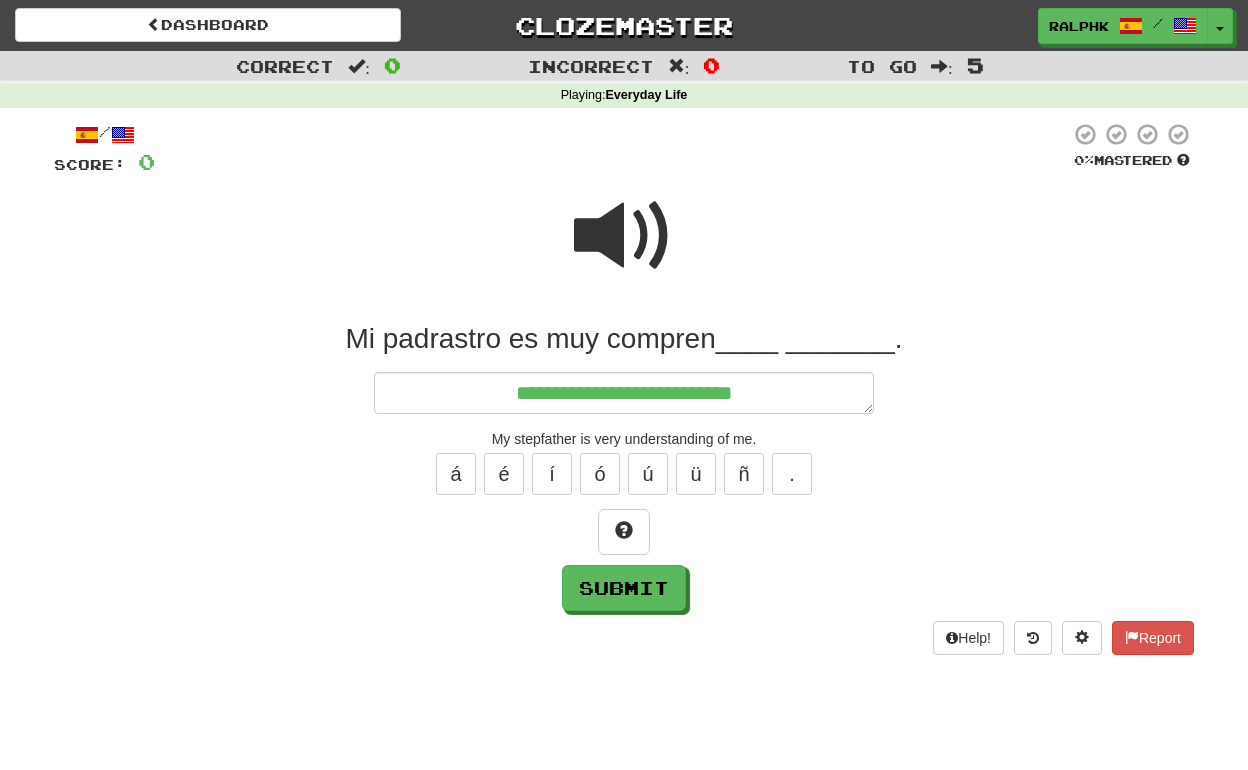 type on "*" 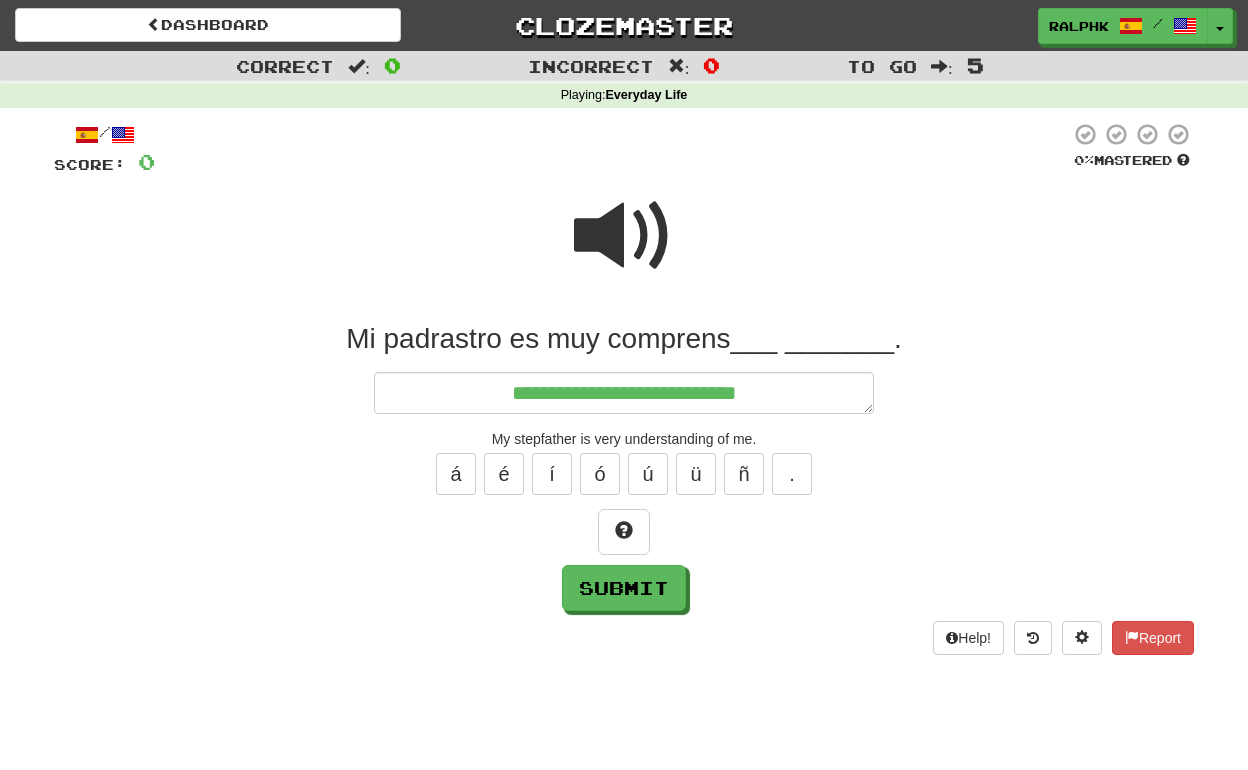 type on "*" 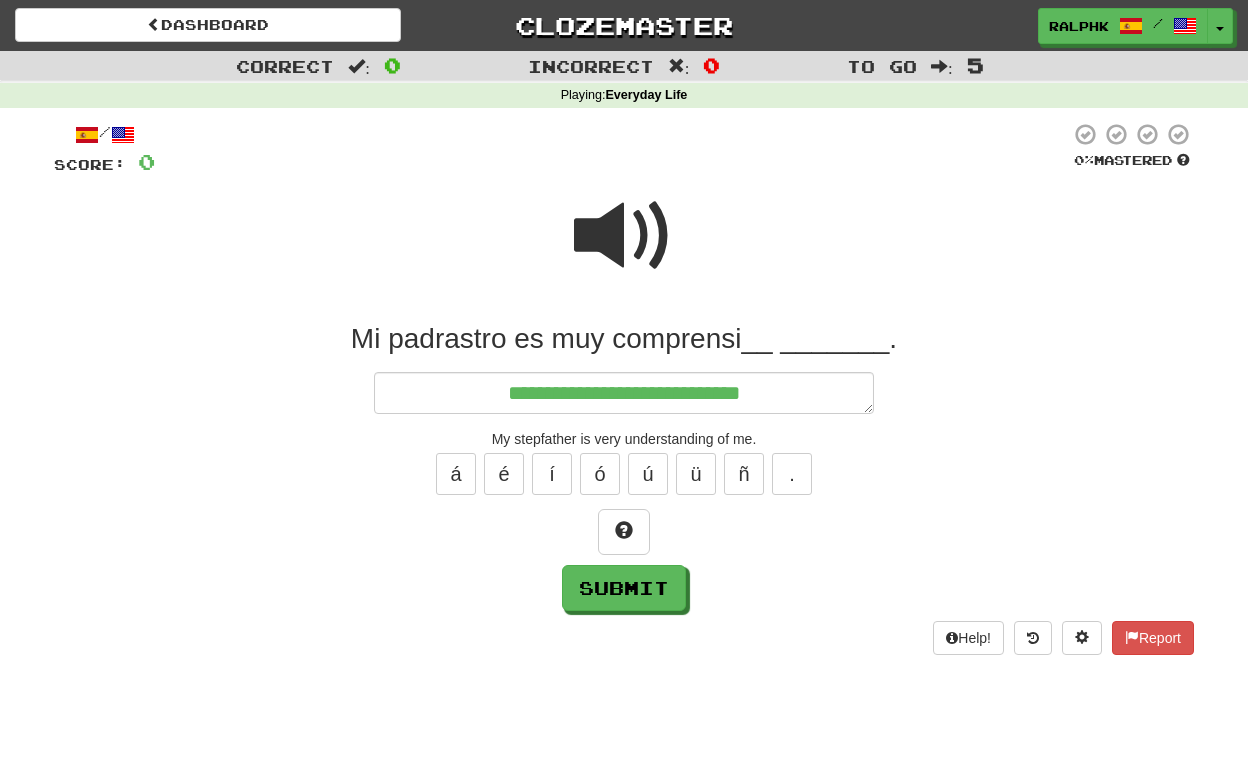 type on "*" 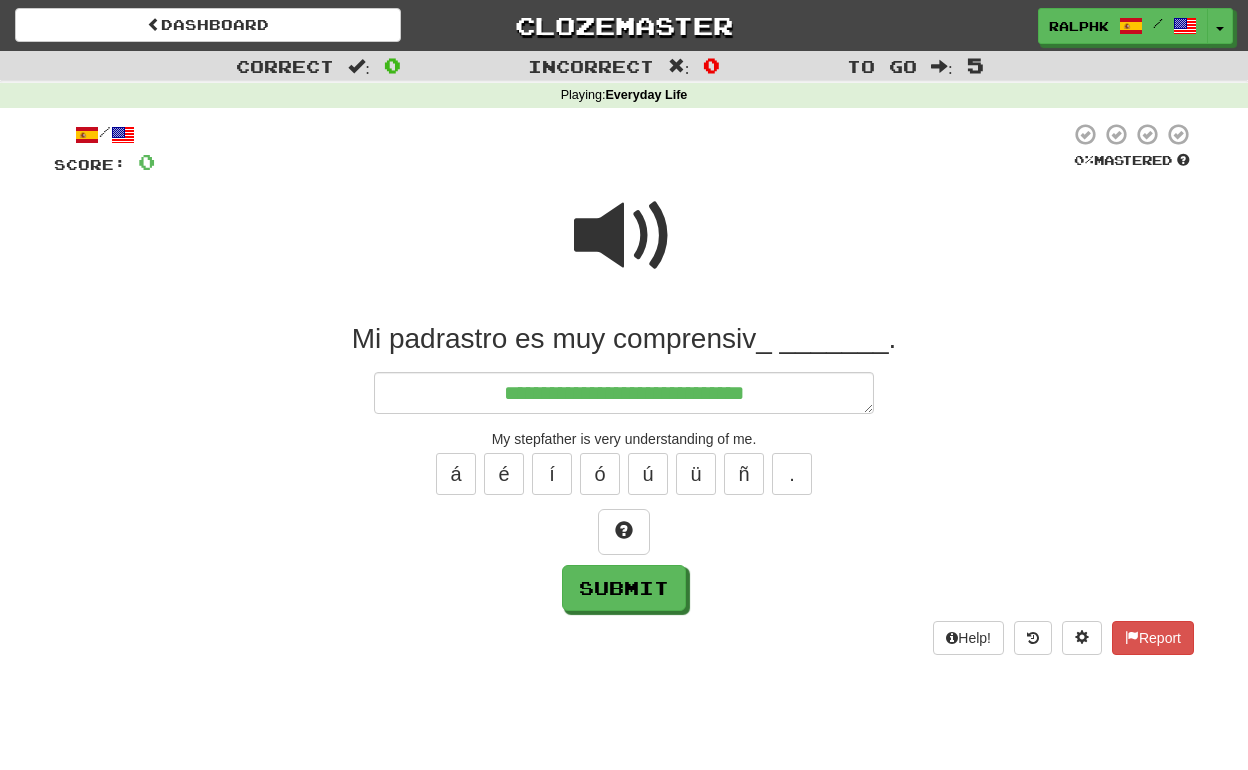 type on "*" 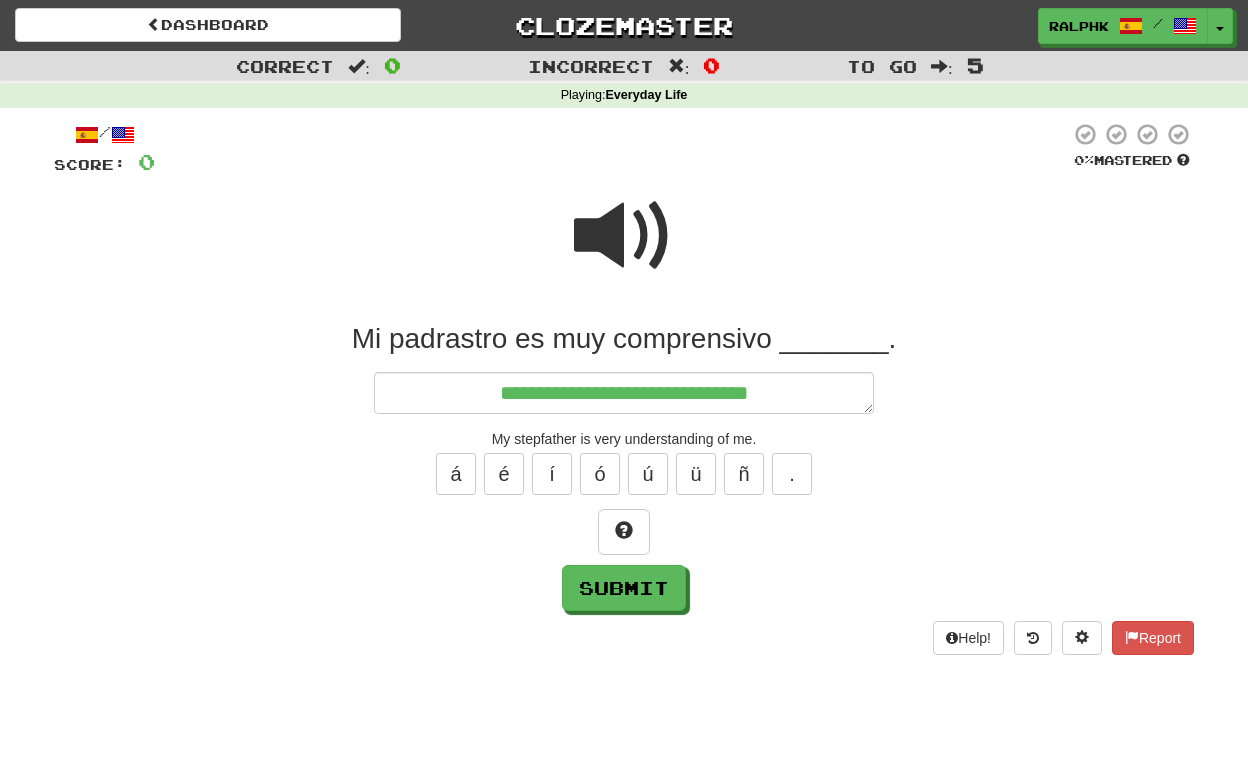 type on "*" 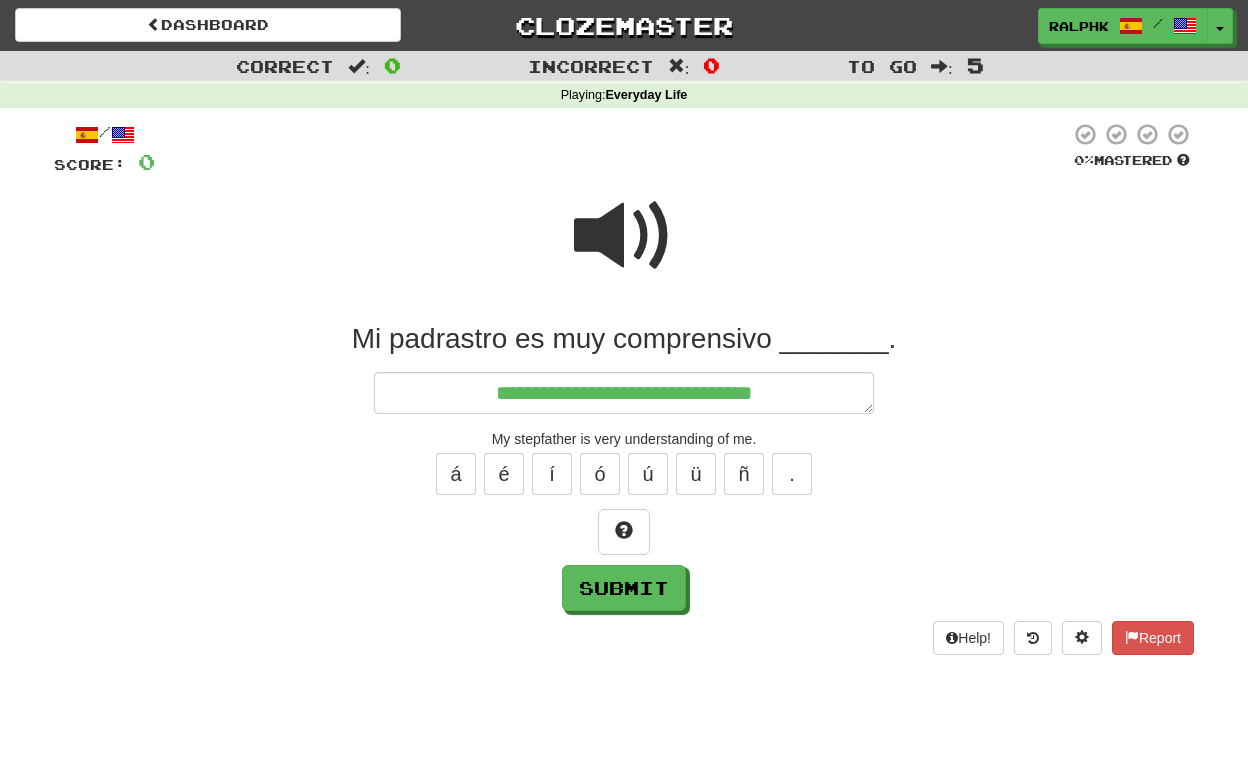 type on "*" 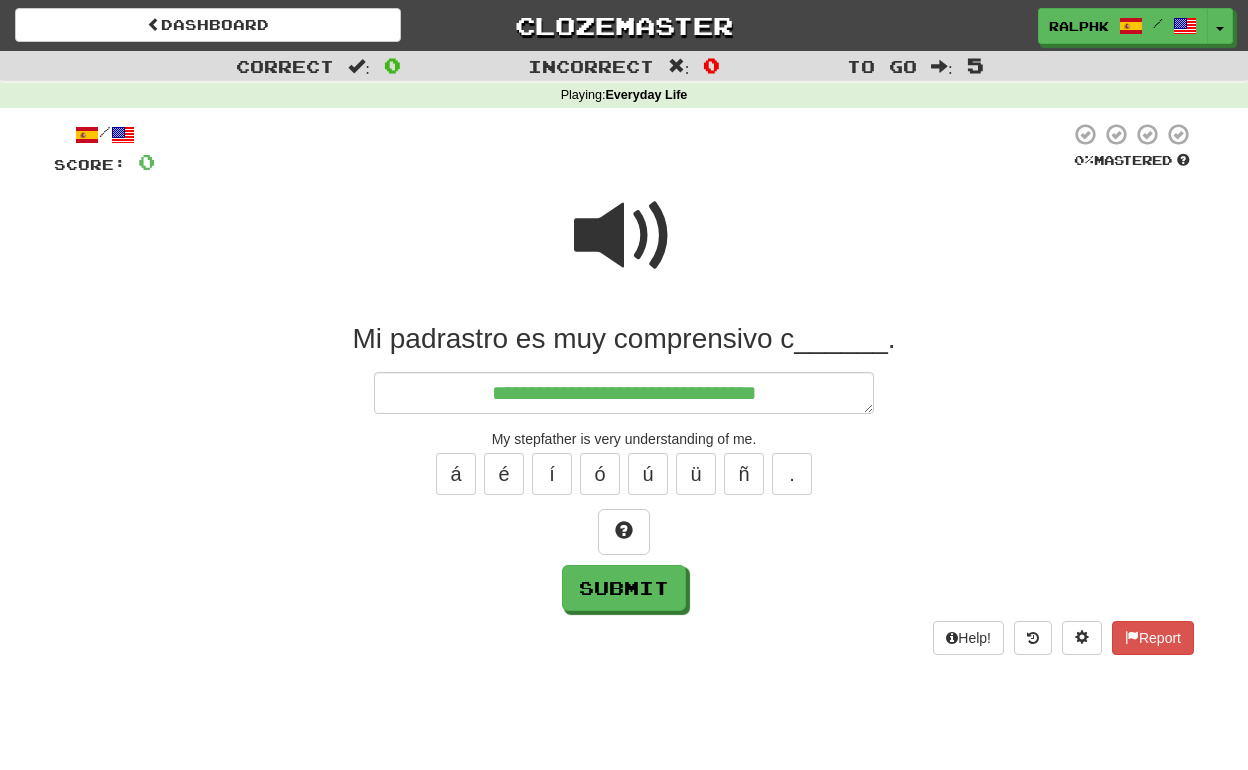 type on "*" 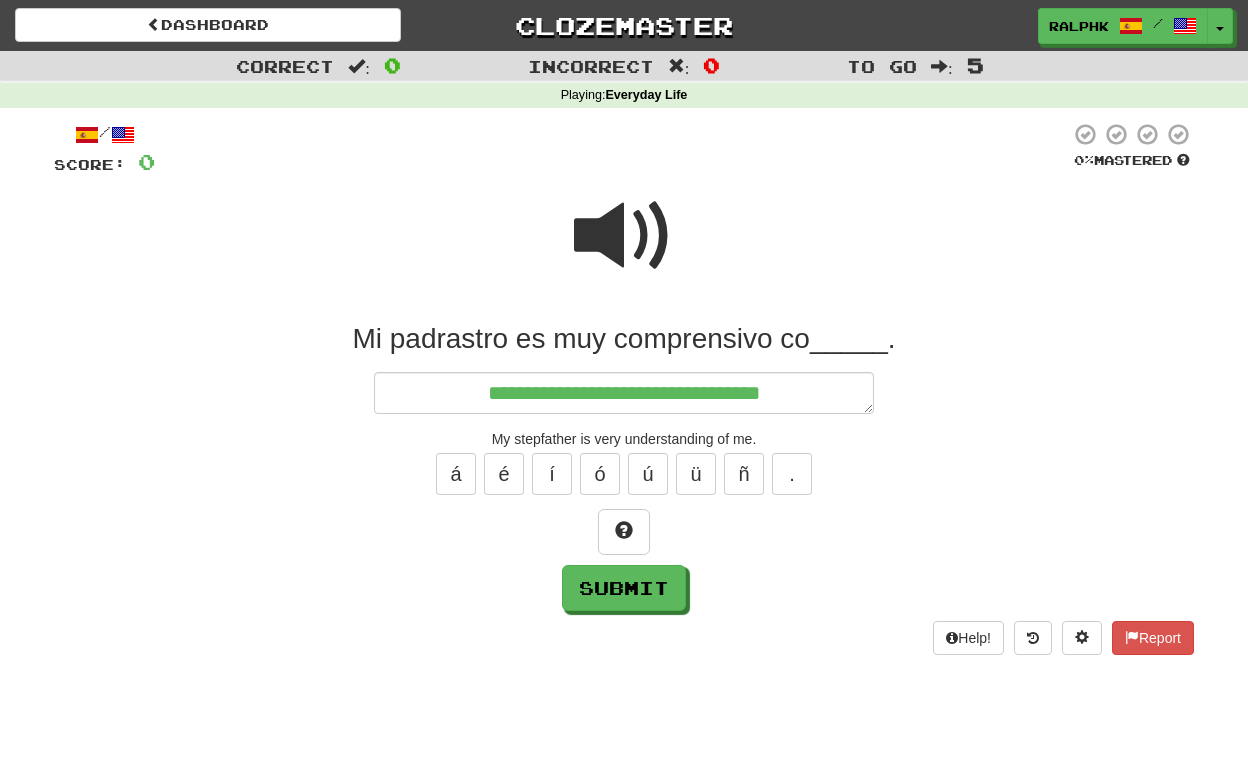 type on "*" 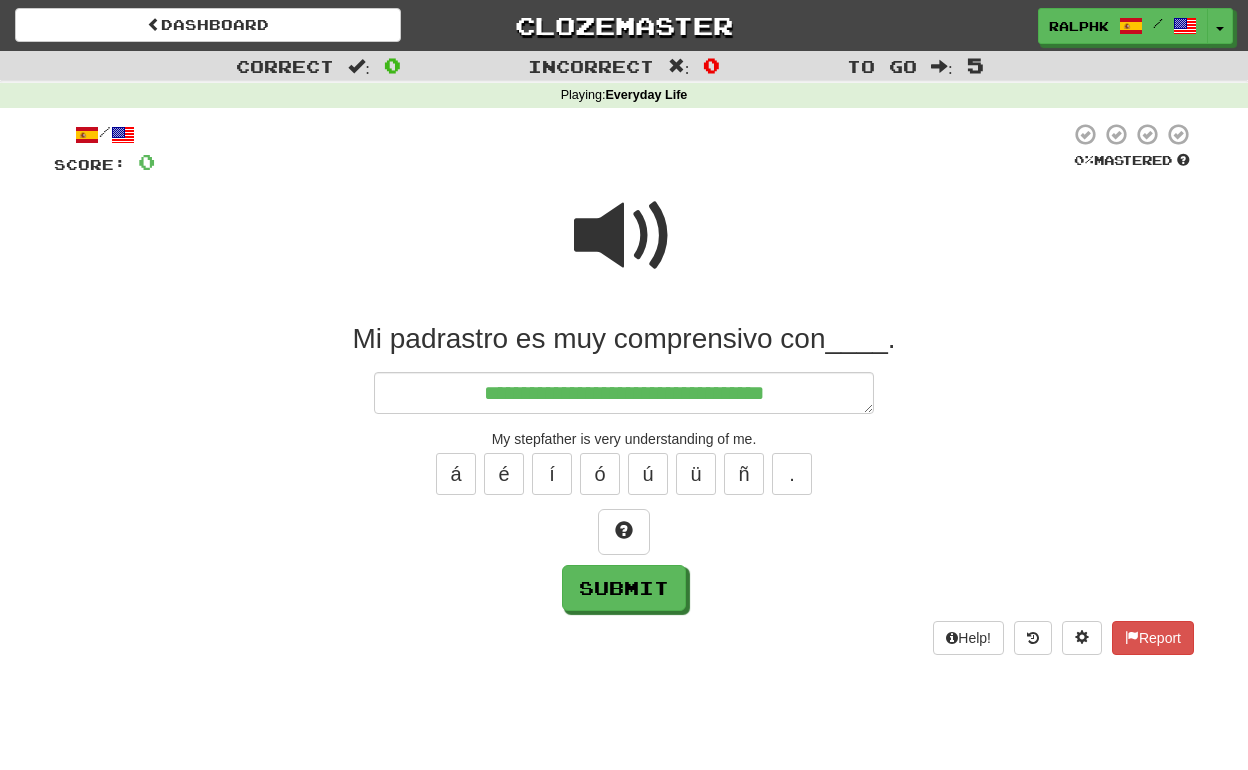 type on "*" 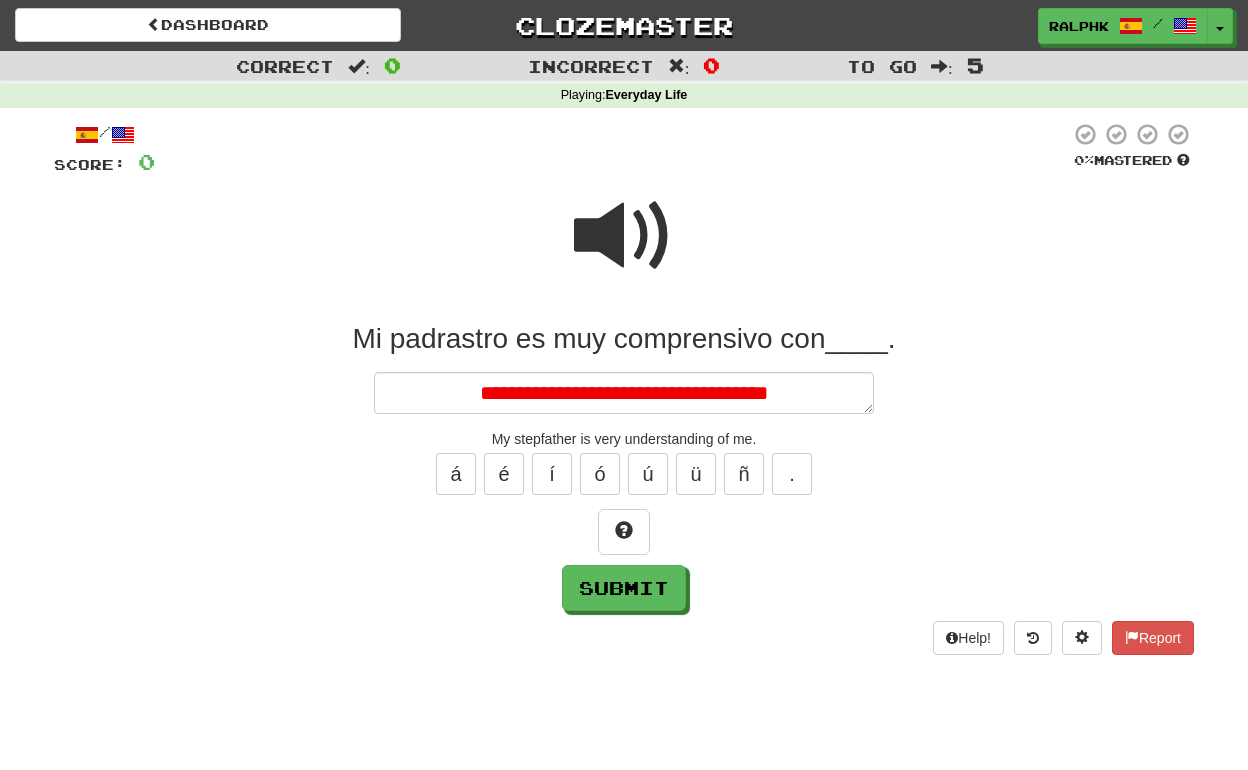type on "*" 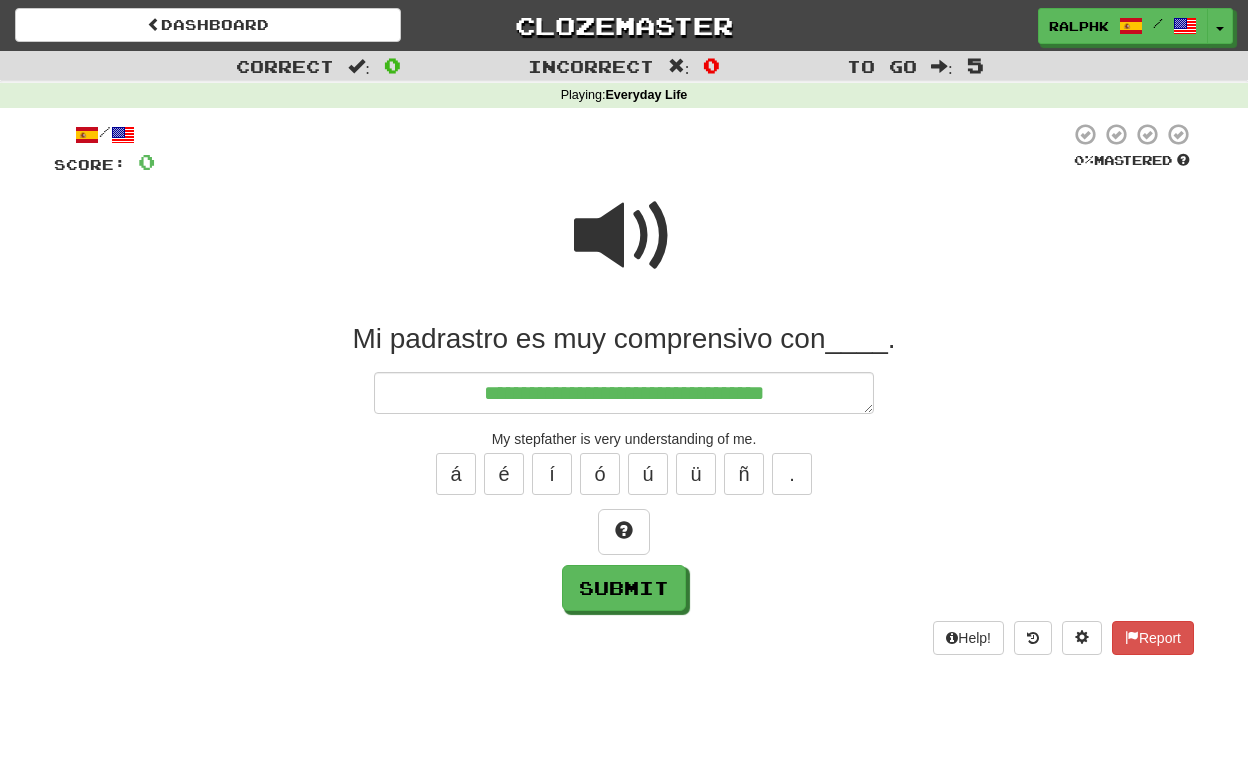 type on "*" 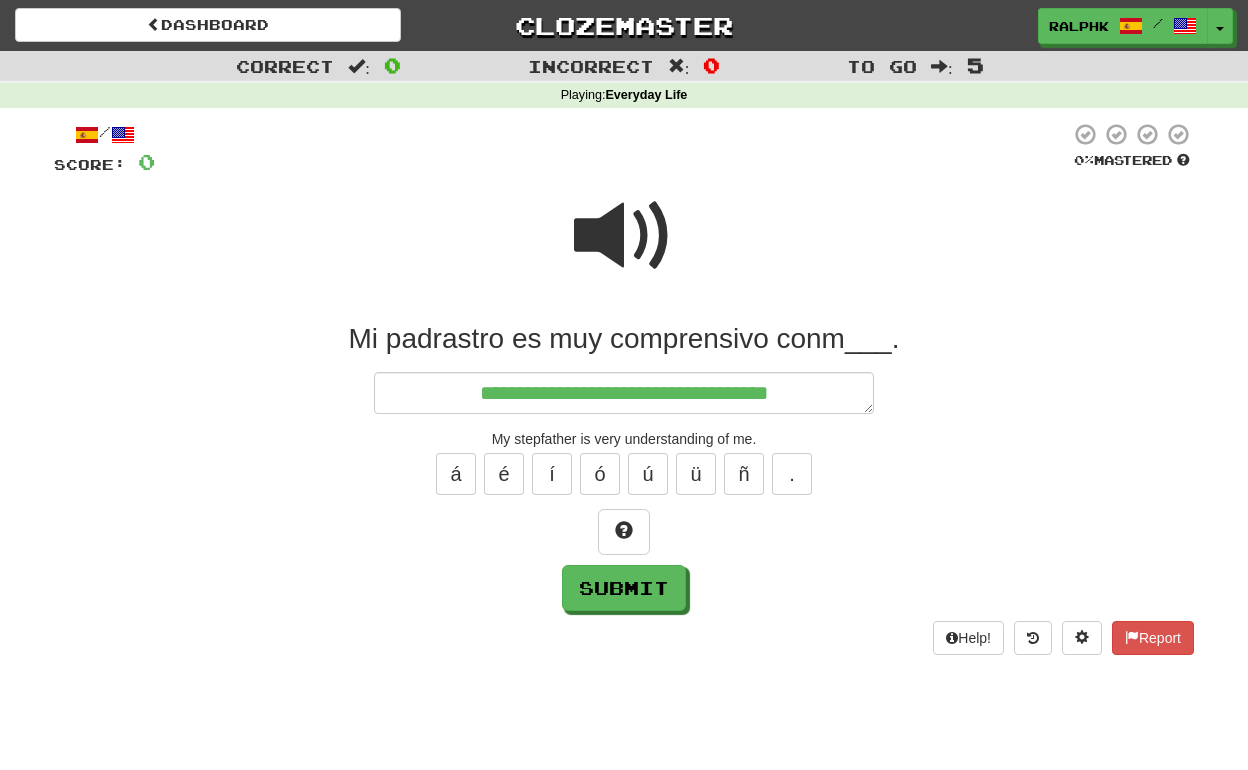 type on "*" 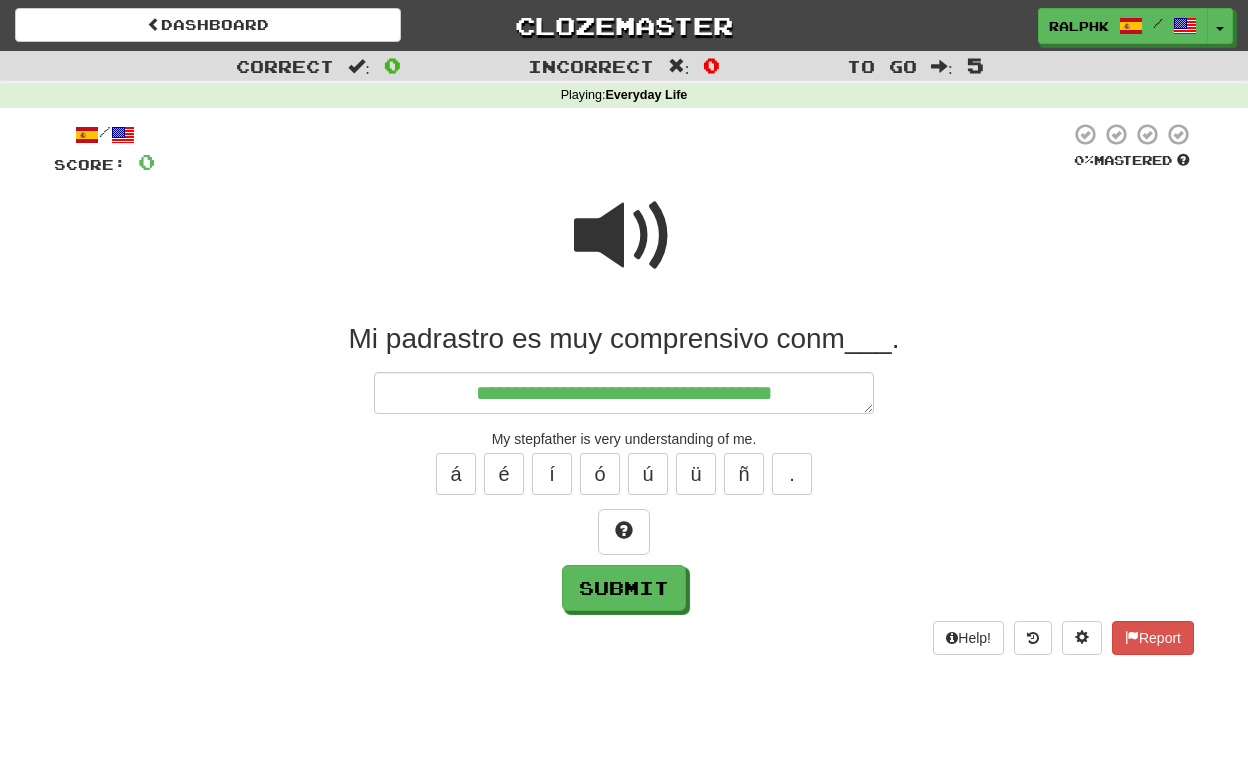 type on "*" 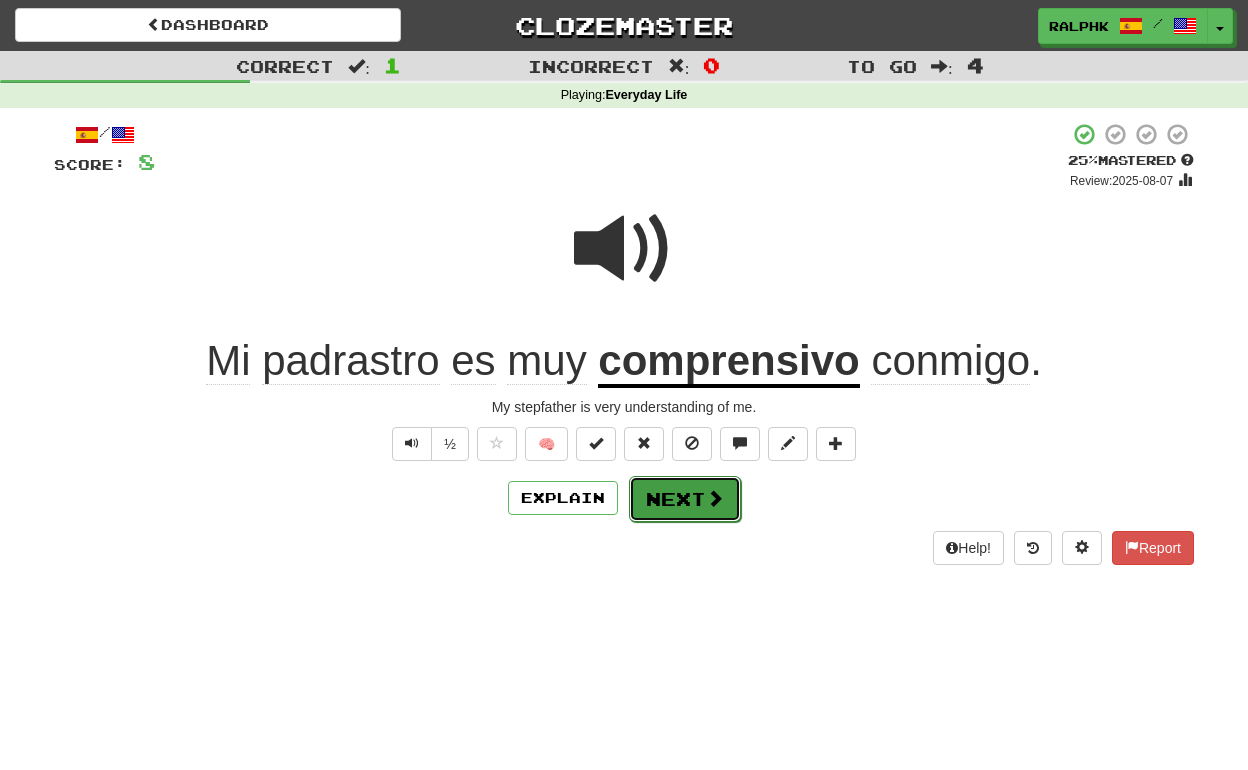 click on "Next" at bounding box center (685, 499) 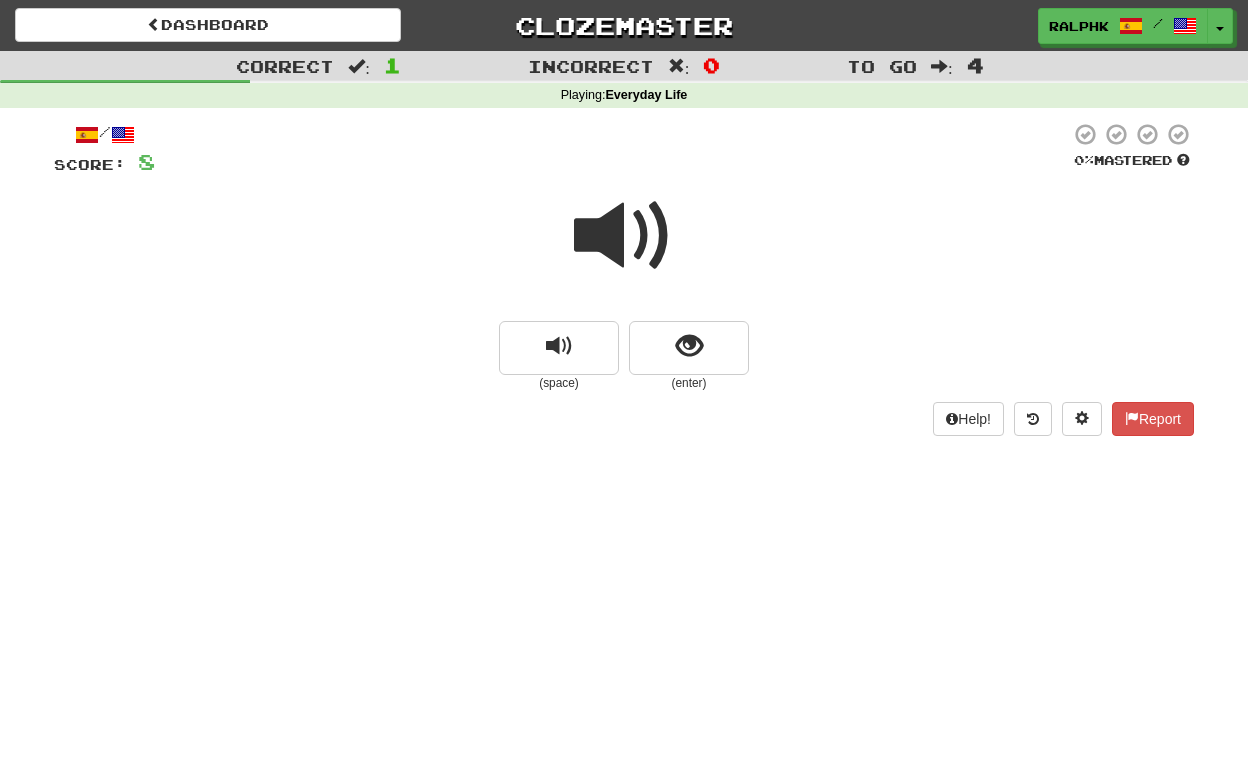 click at bounding box center [624, 236] 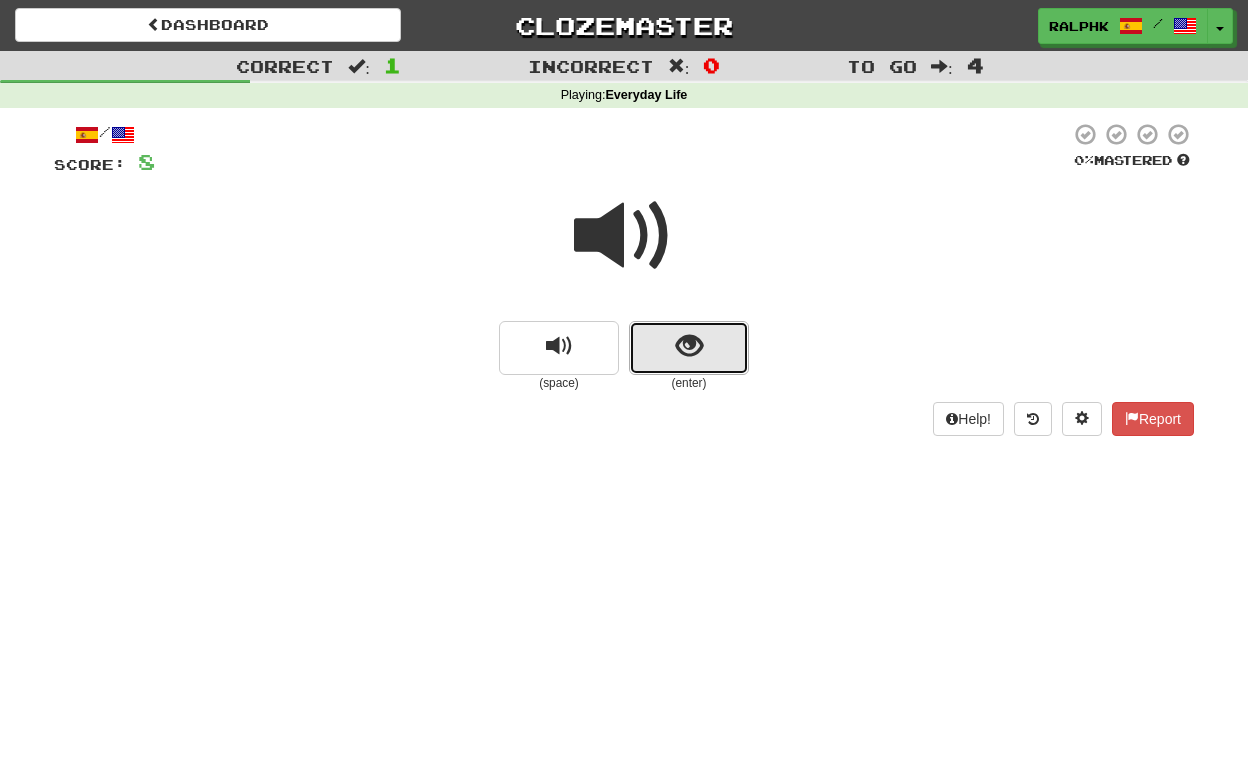 click at bounding box center [689, 346] 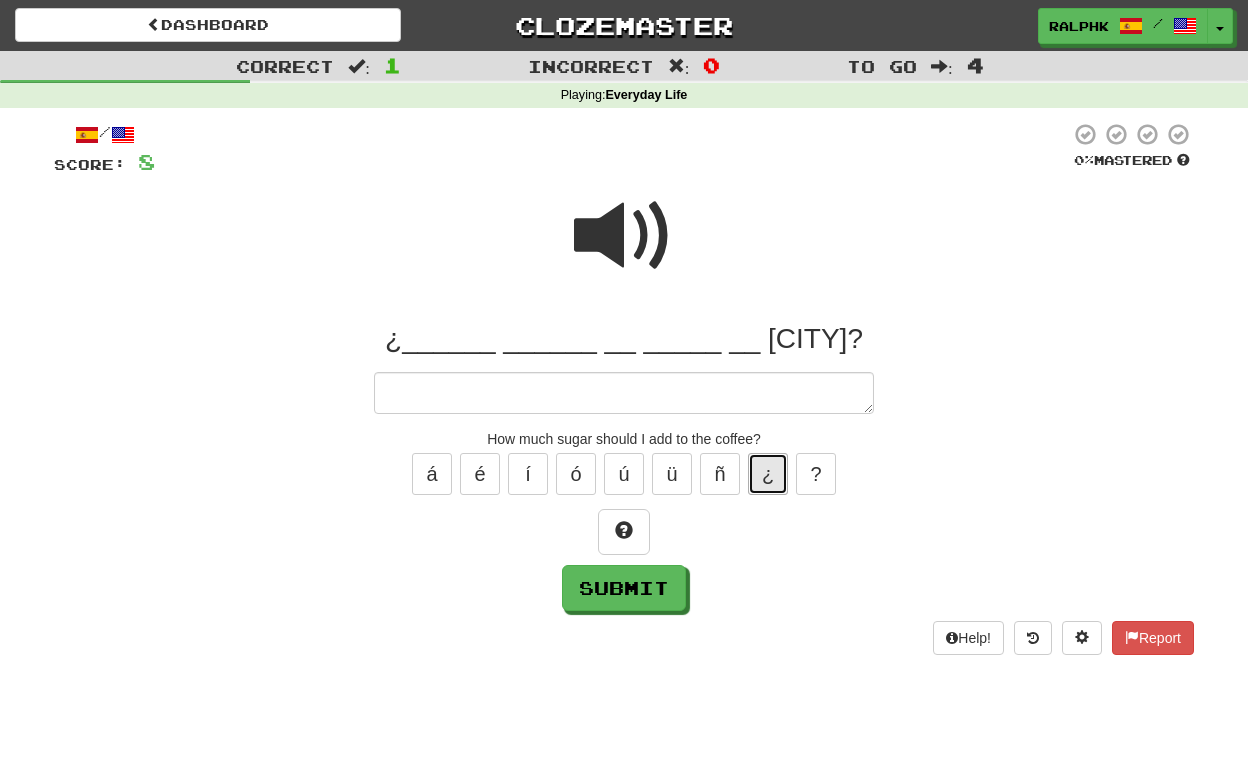 click on "¿" at bounding box center (768, 474) 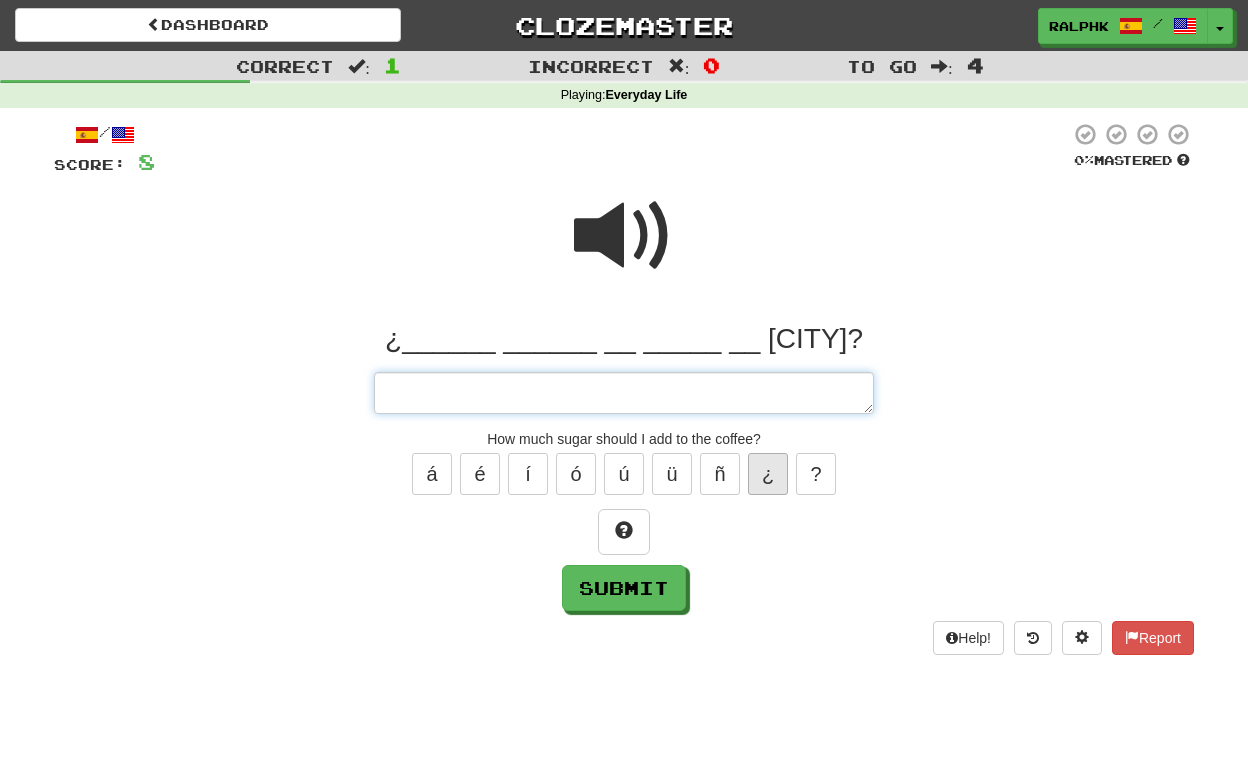 type on "*" 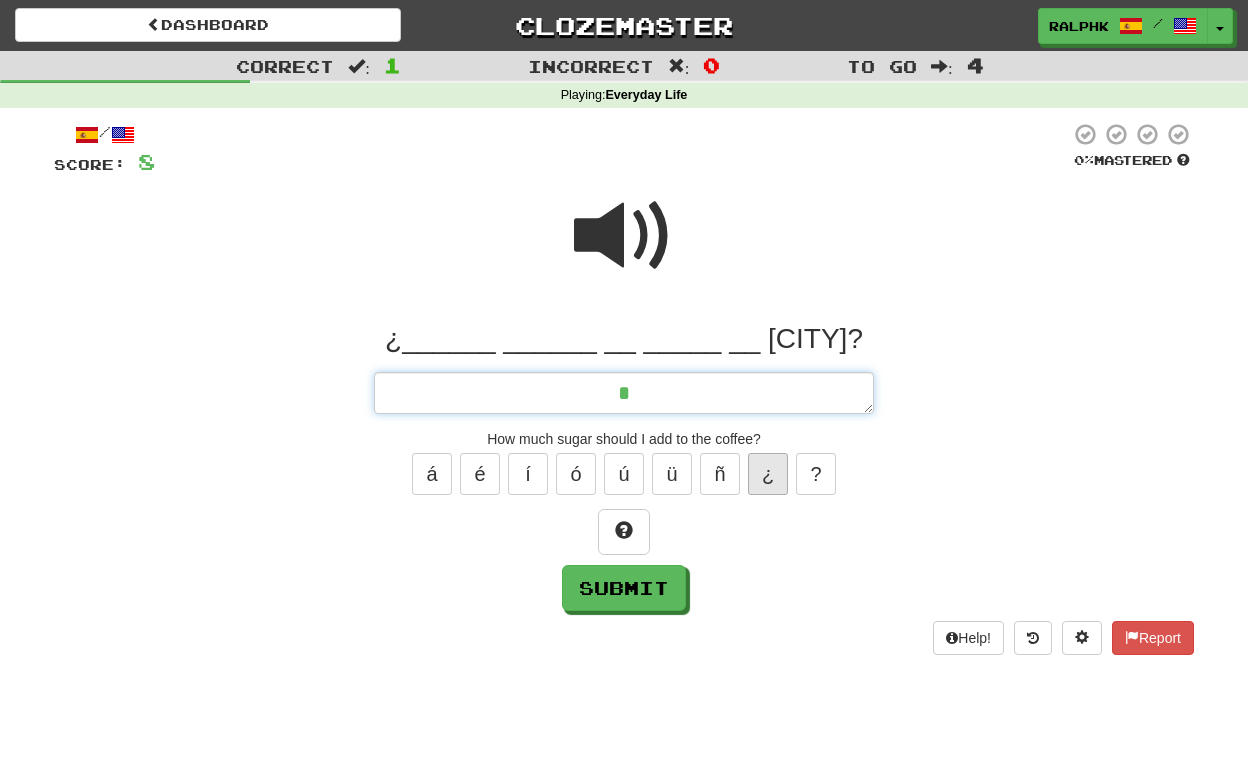 type on "*" 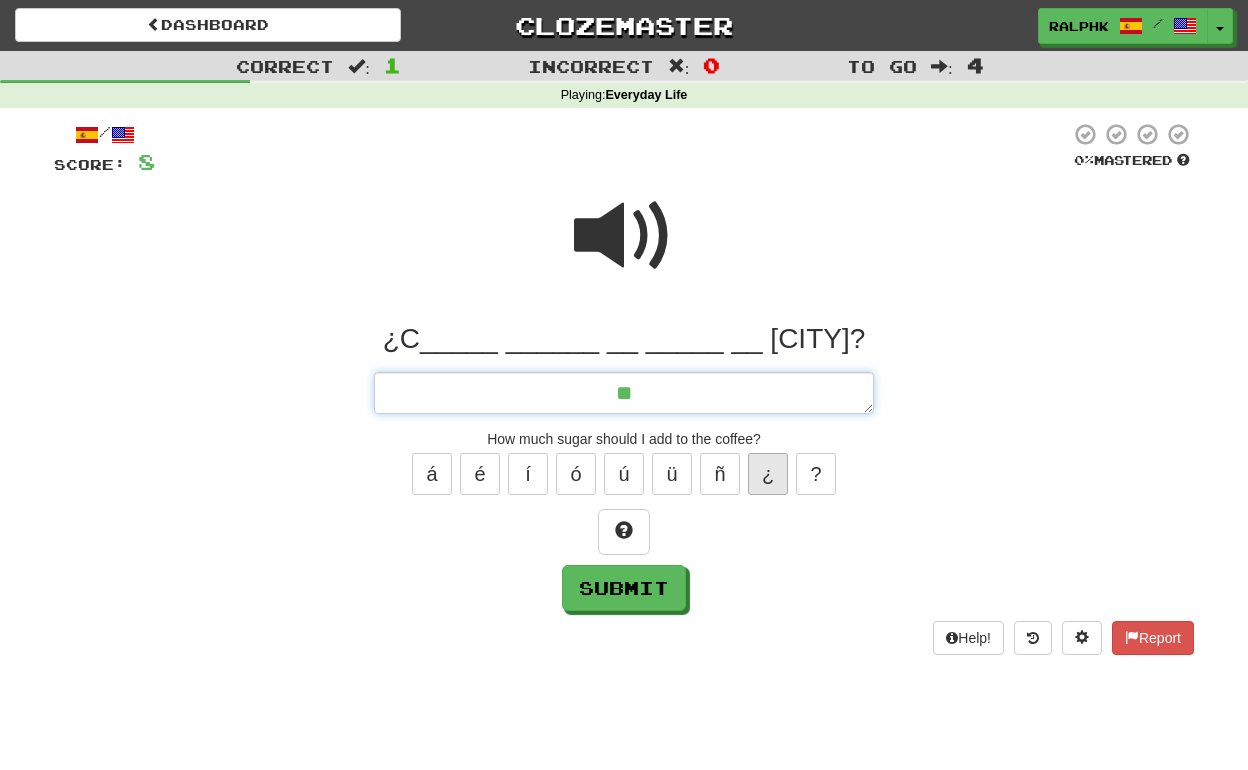 type on "*" 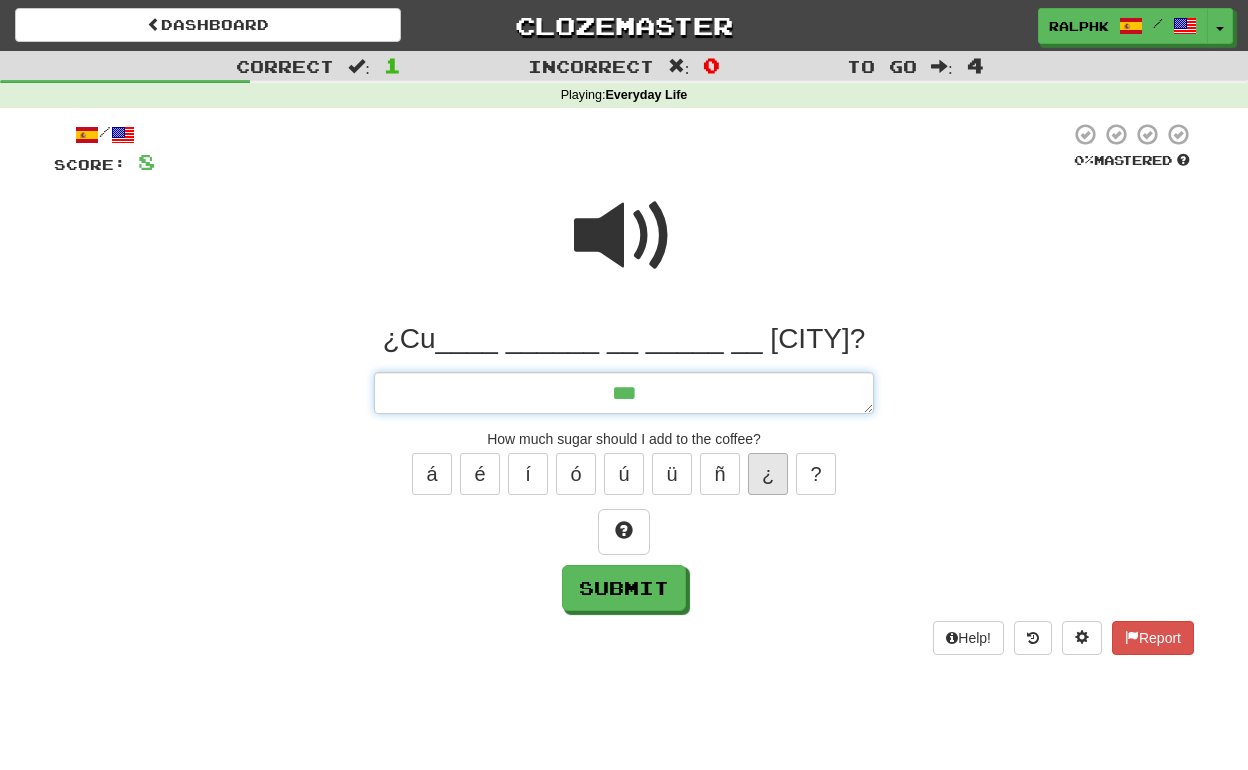 type on "*" 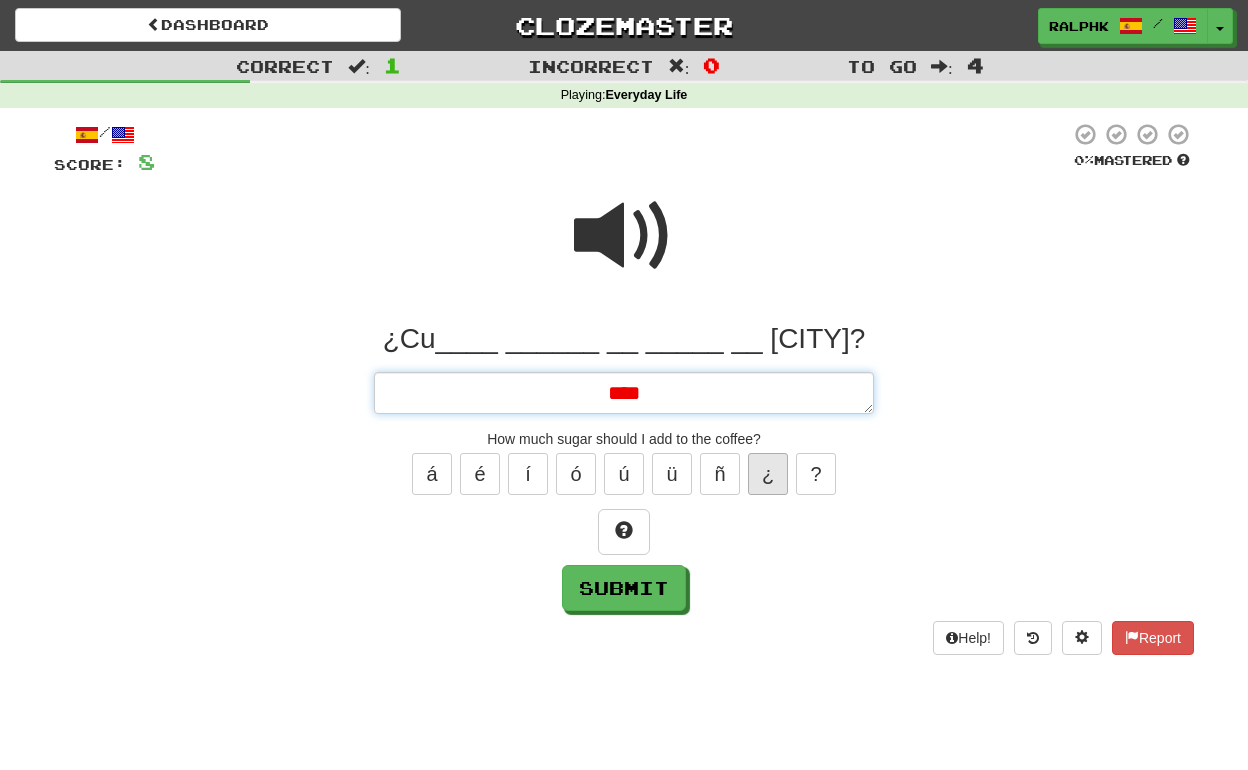 type on "*" 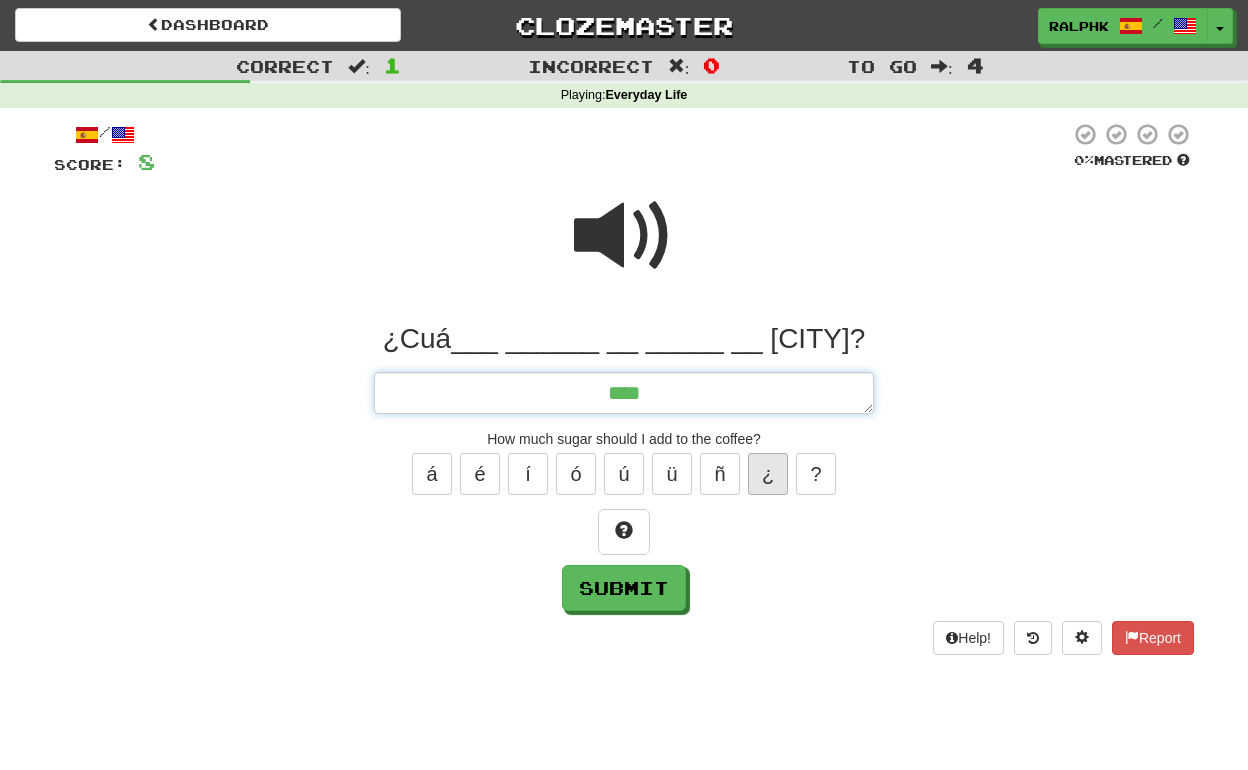 type on "*" 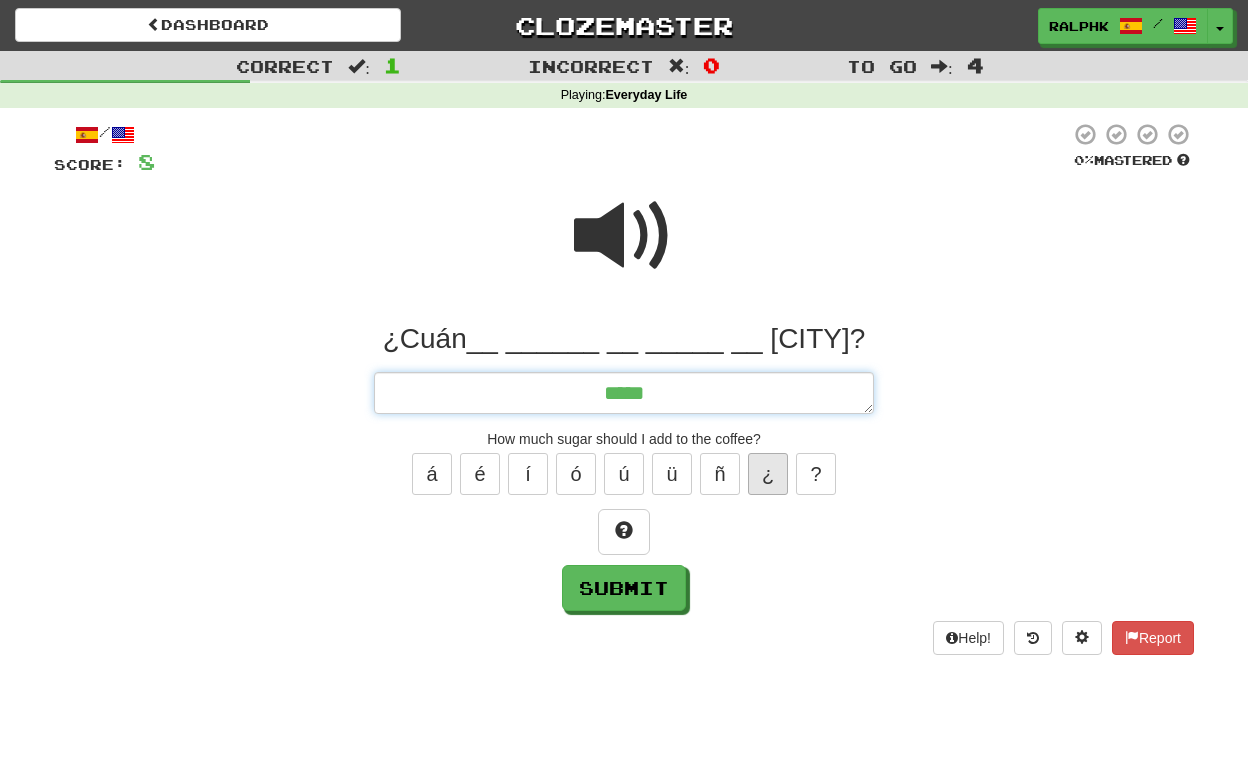 type on "*" 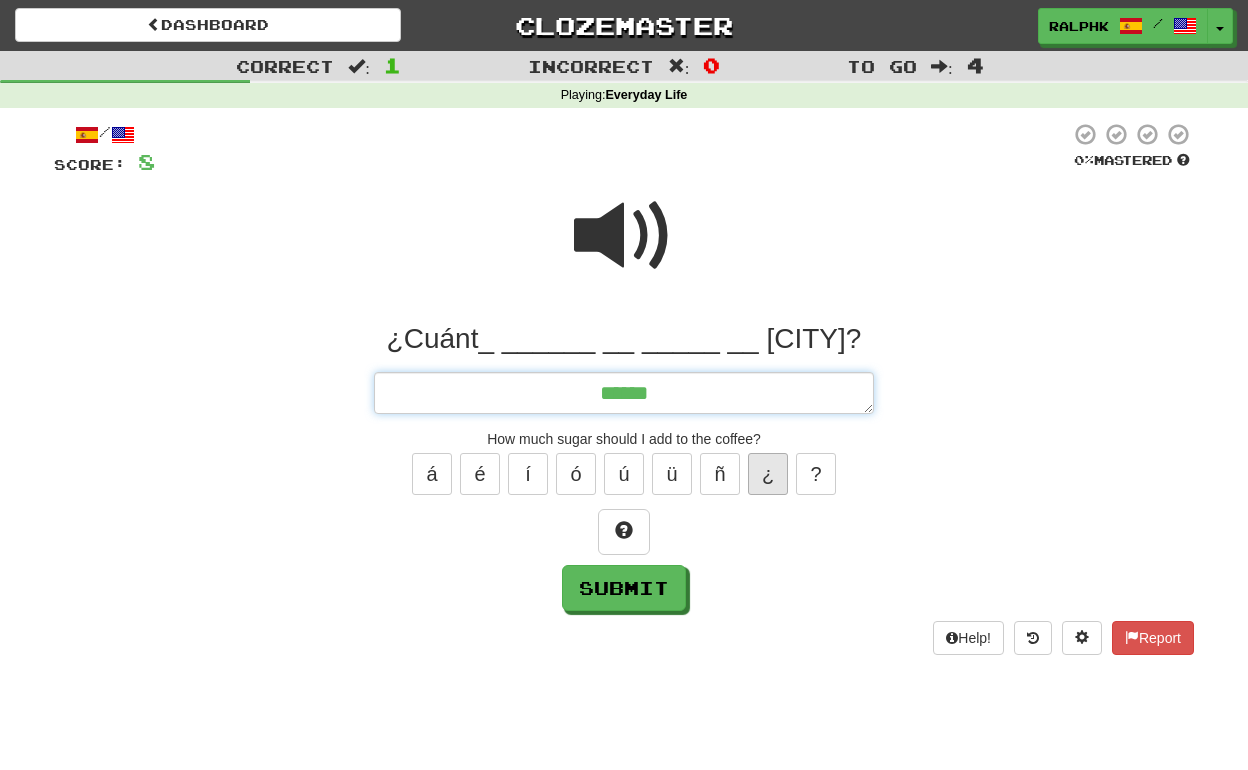 type on "*" 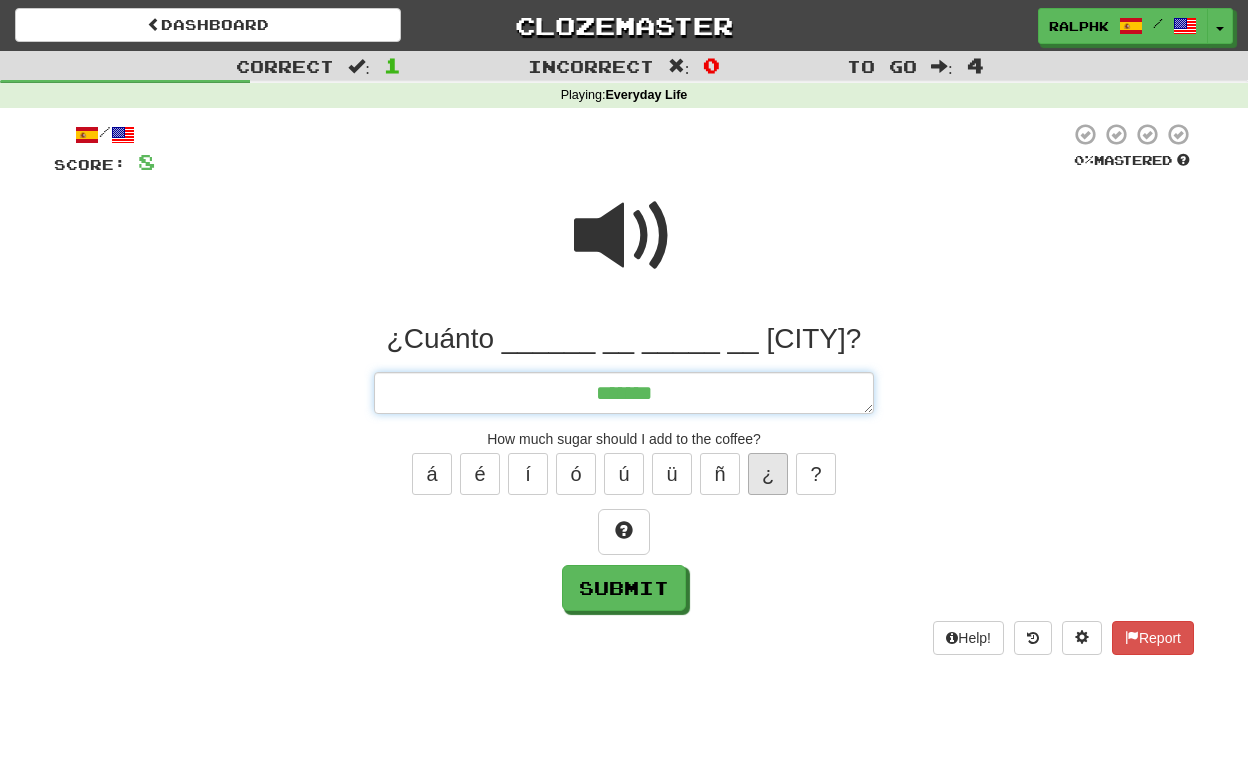 type on "*" 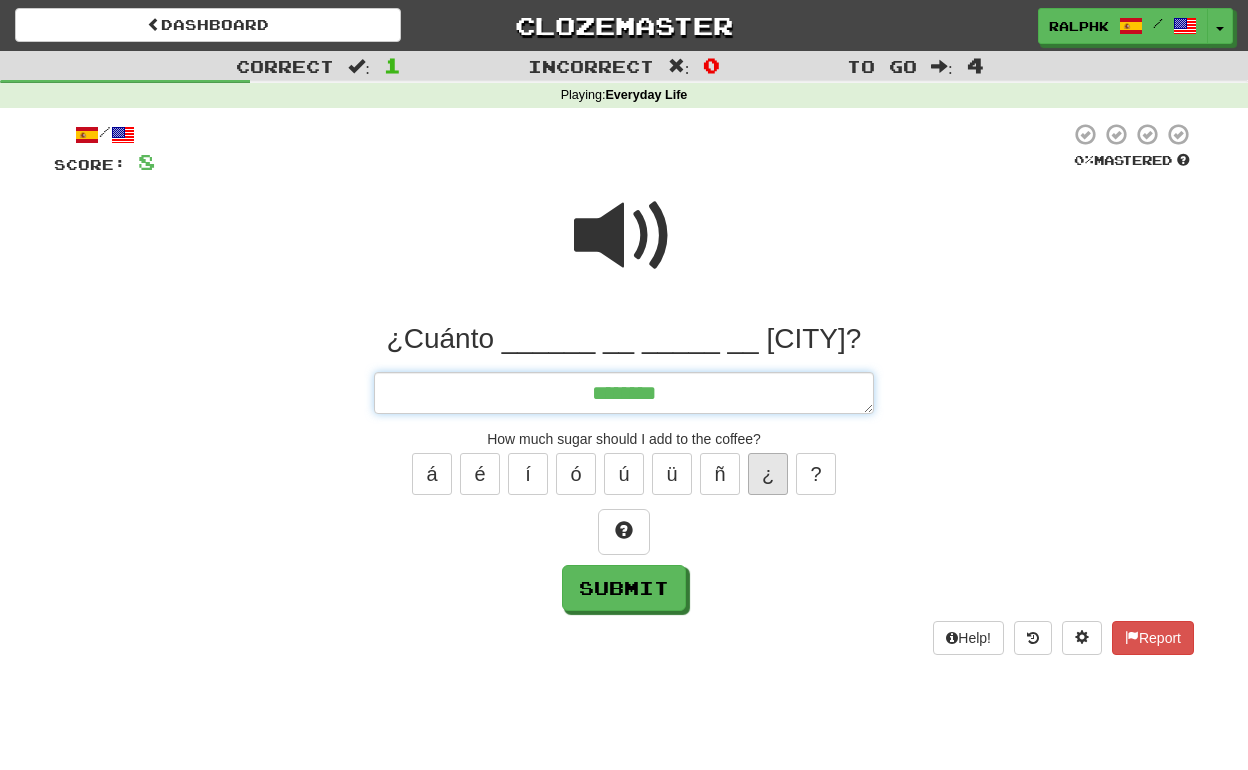 type on "*" 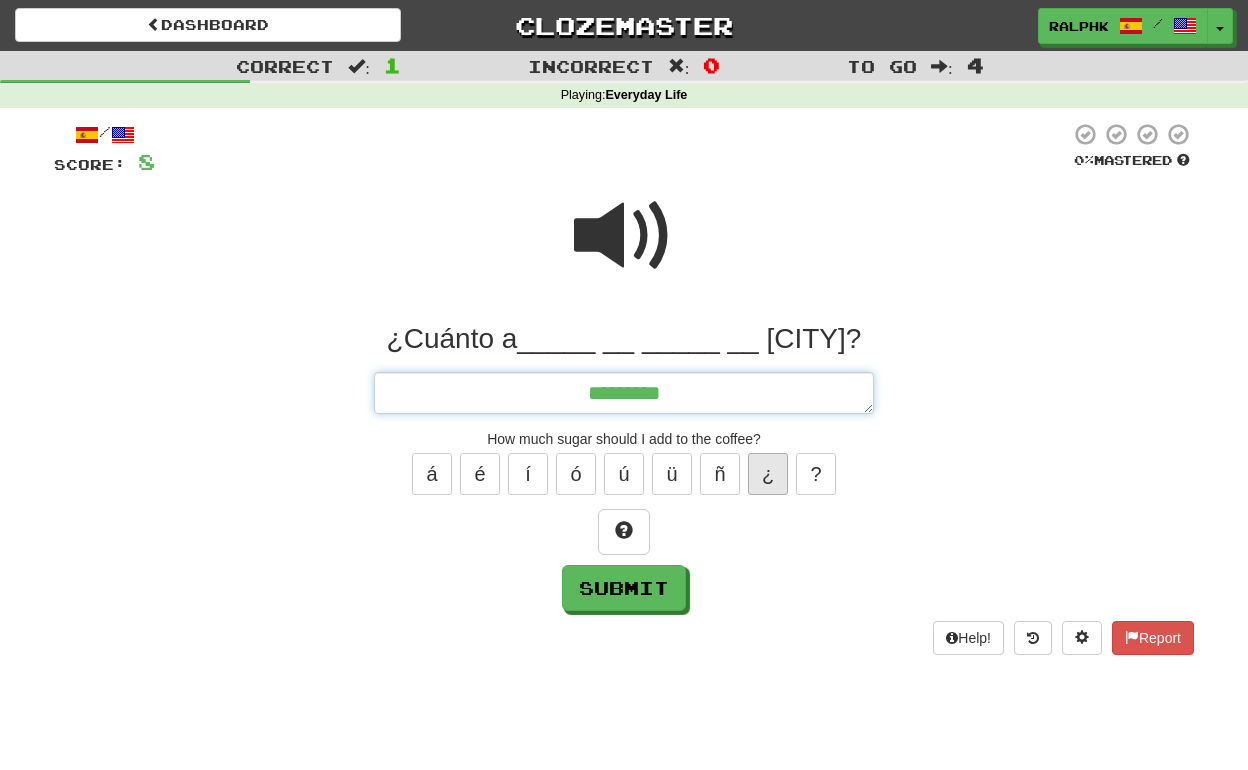 type on "*" 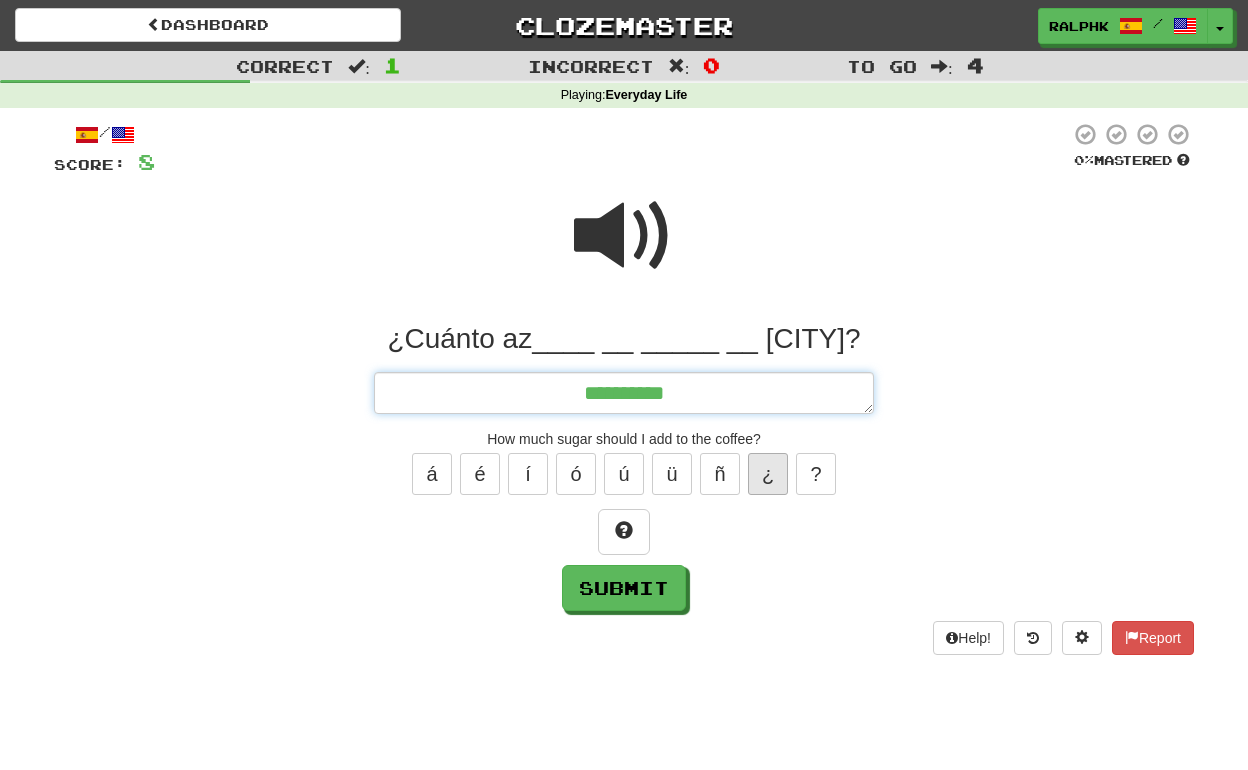type on "*" 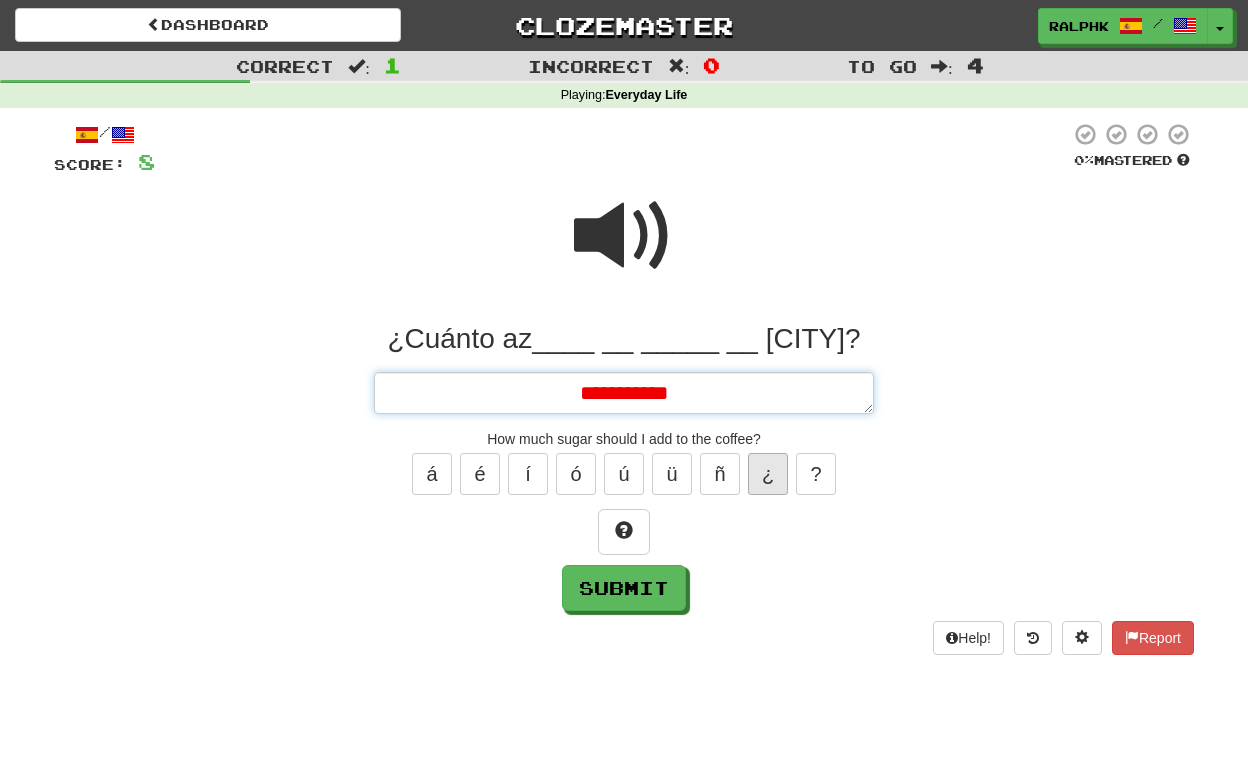 type on "*" 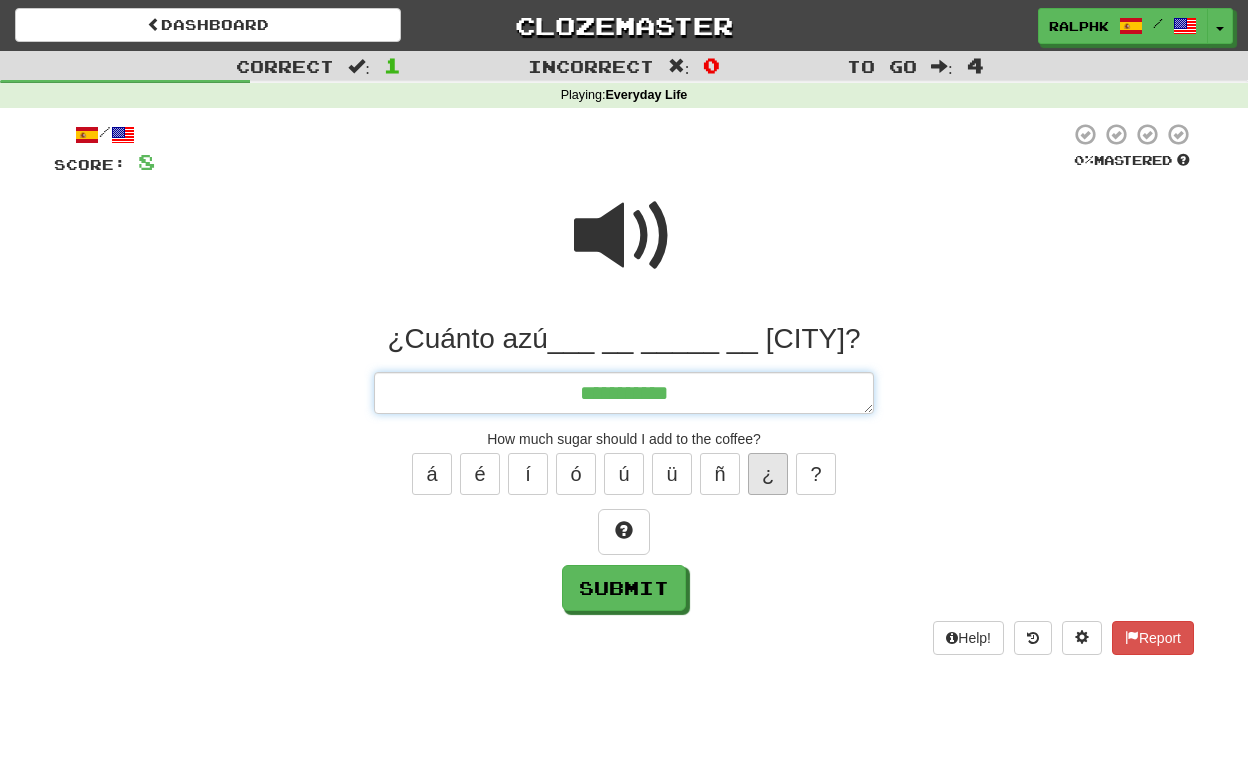 type on "*" 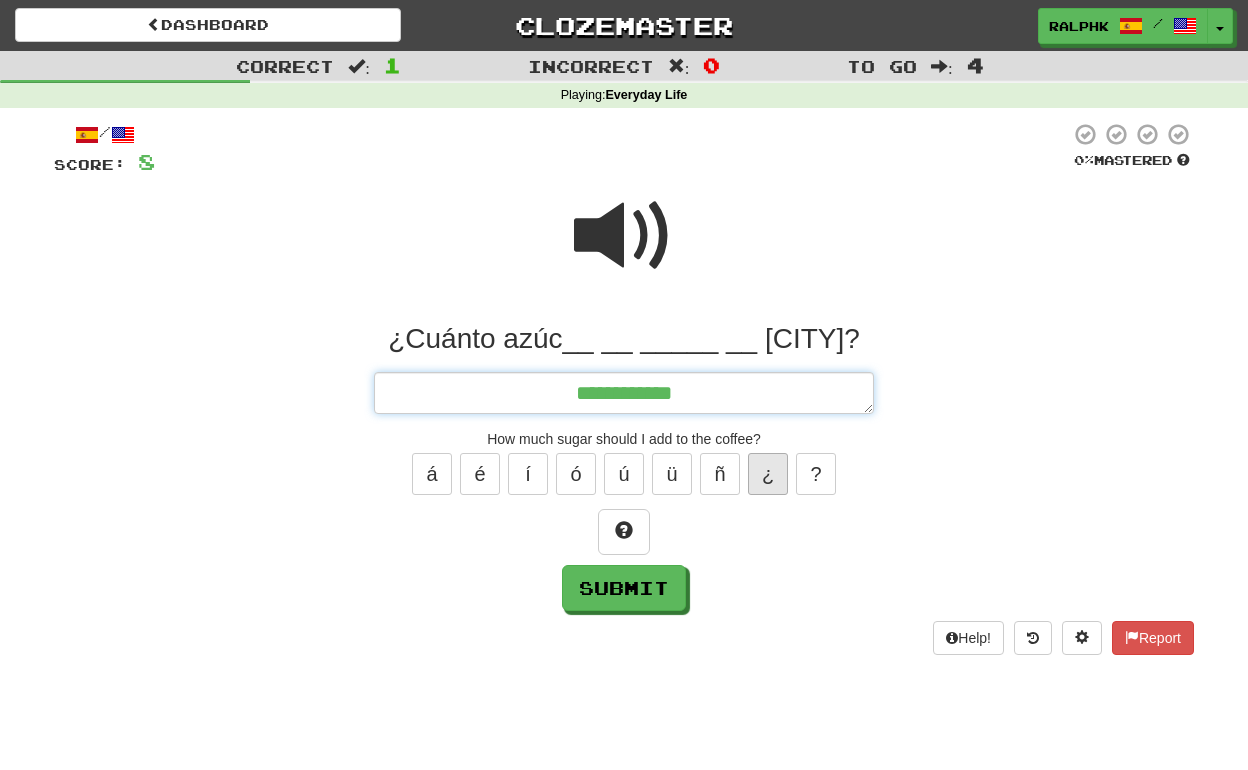 type on "*" 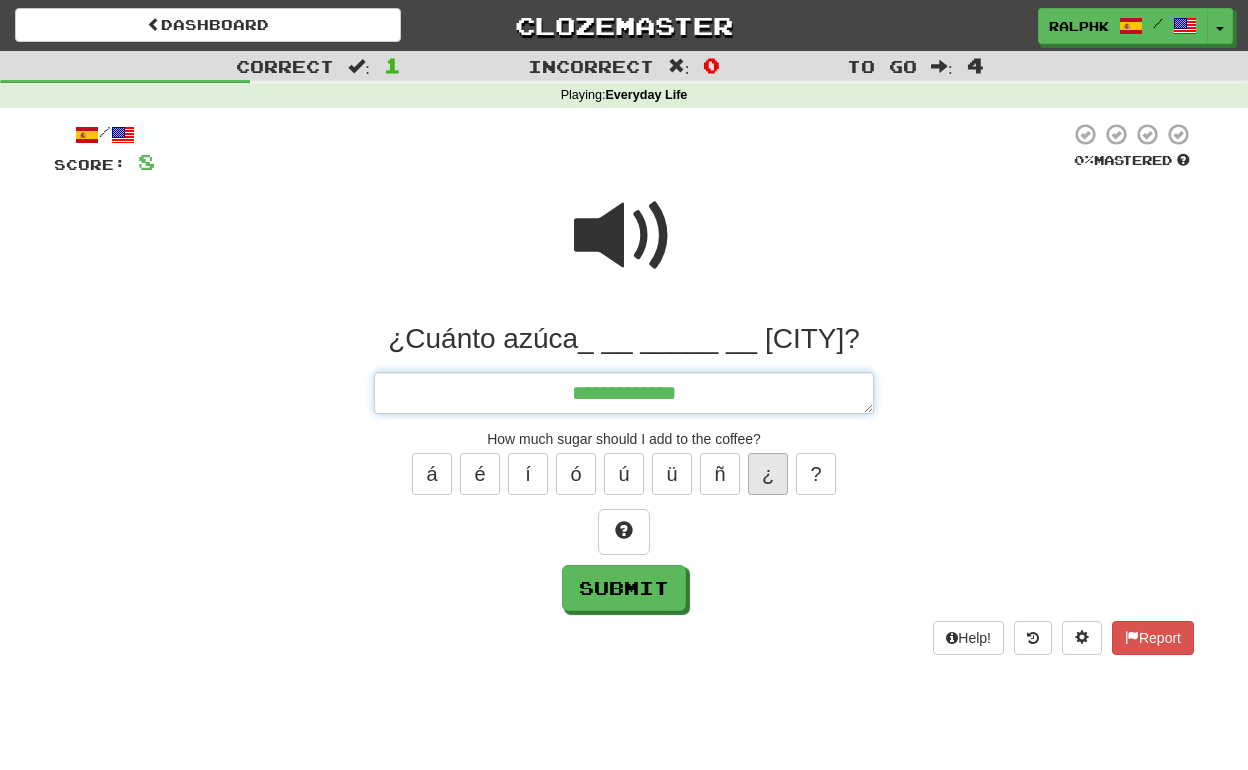 type on "*" 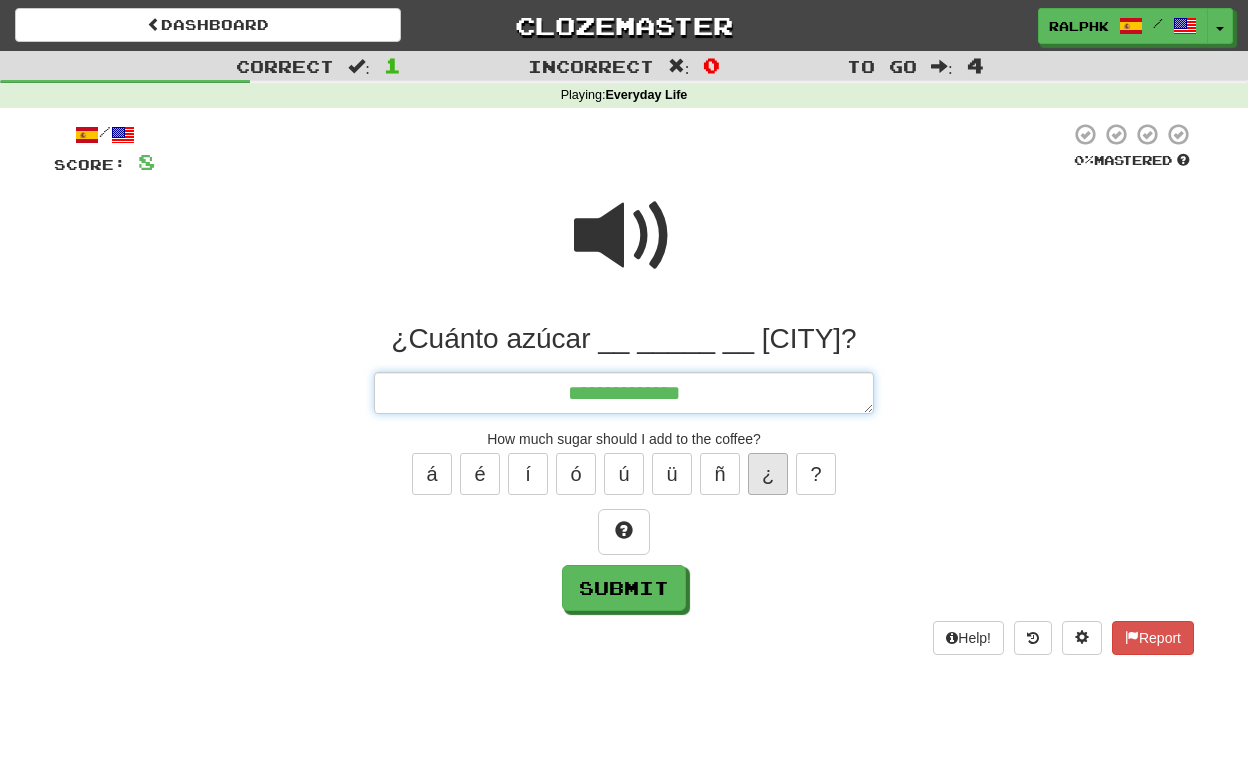 type on "*" 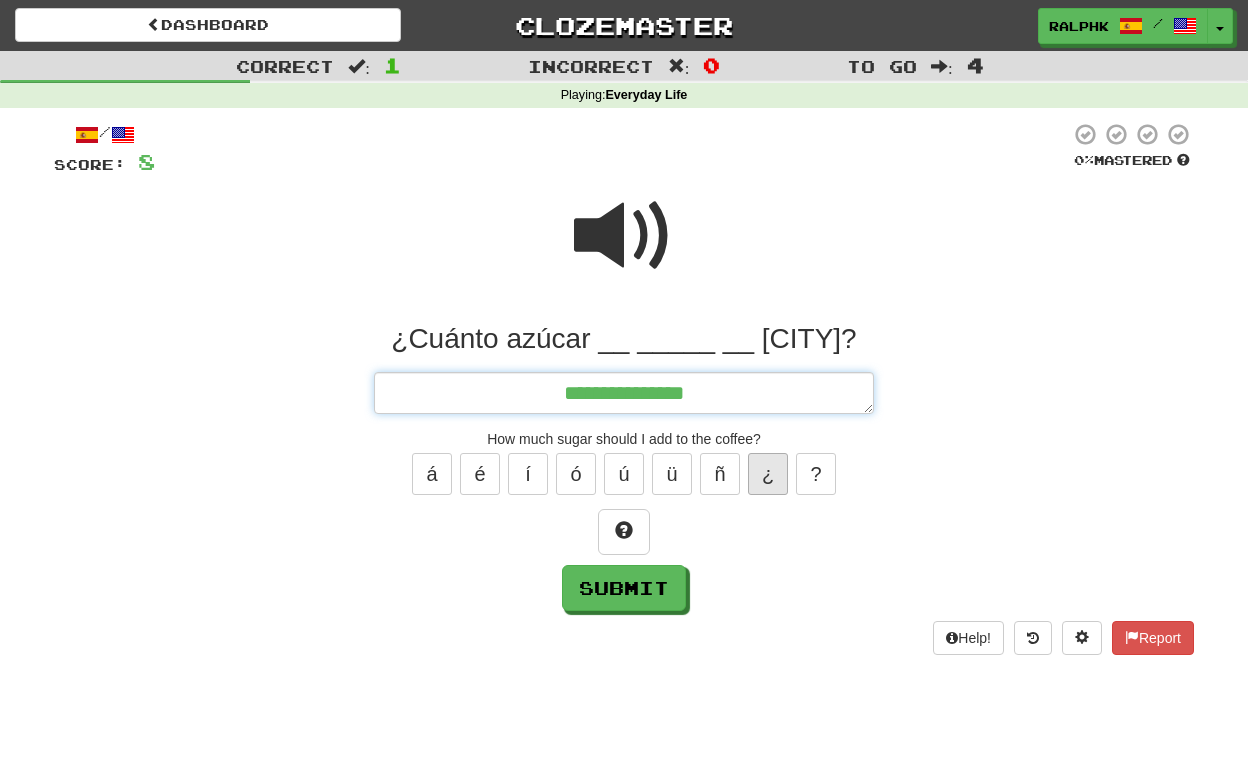 type on "*" 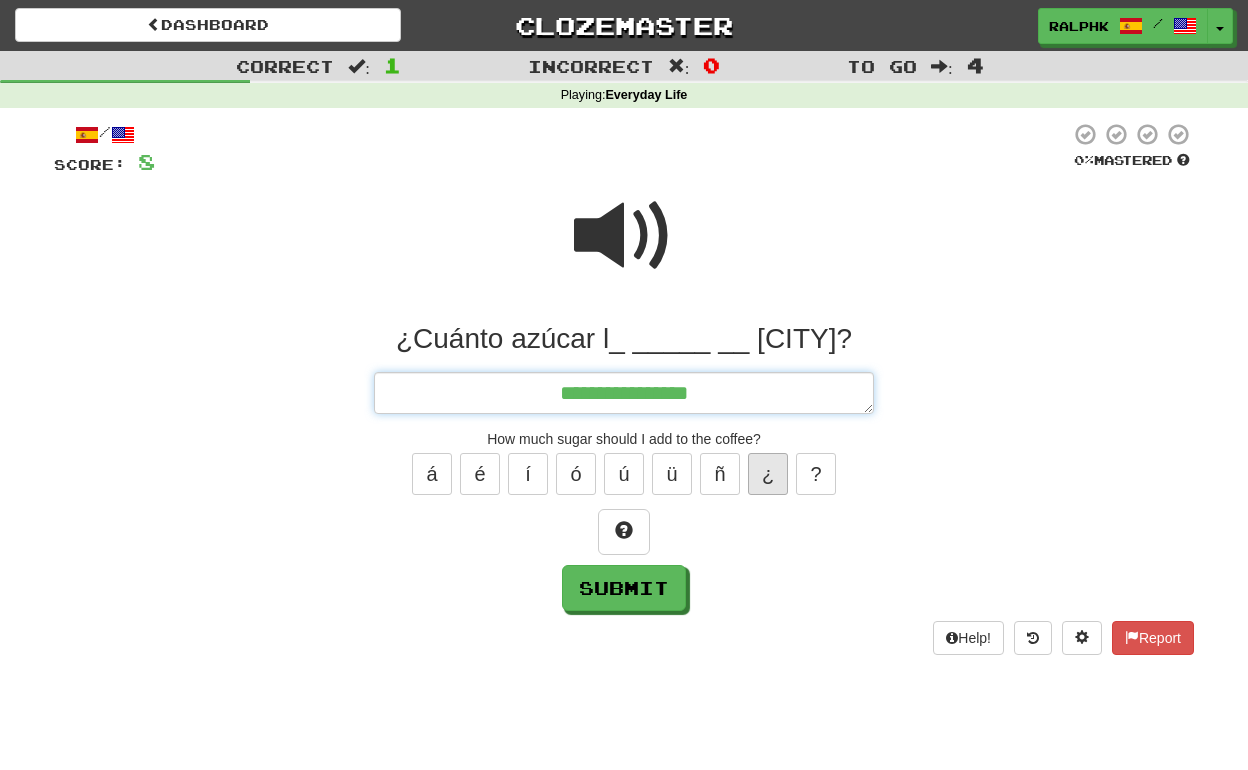 type on "*" 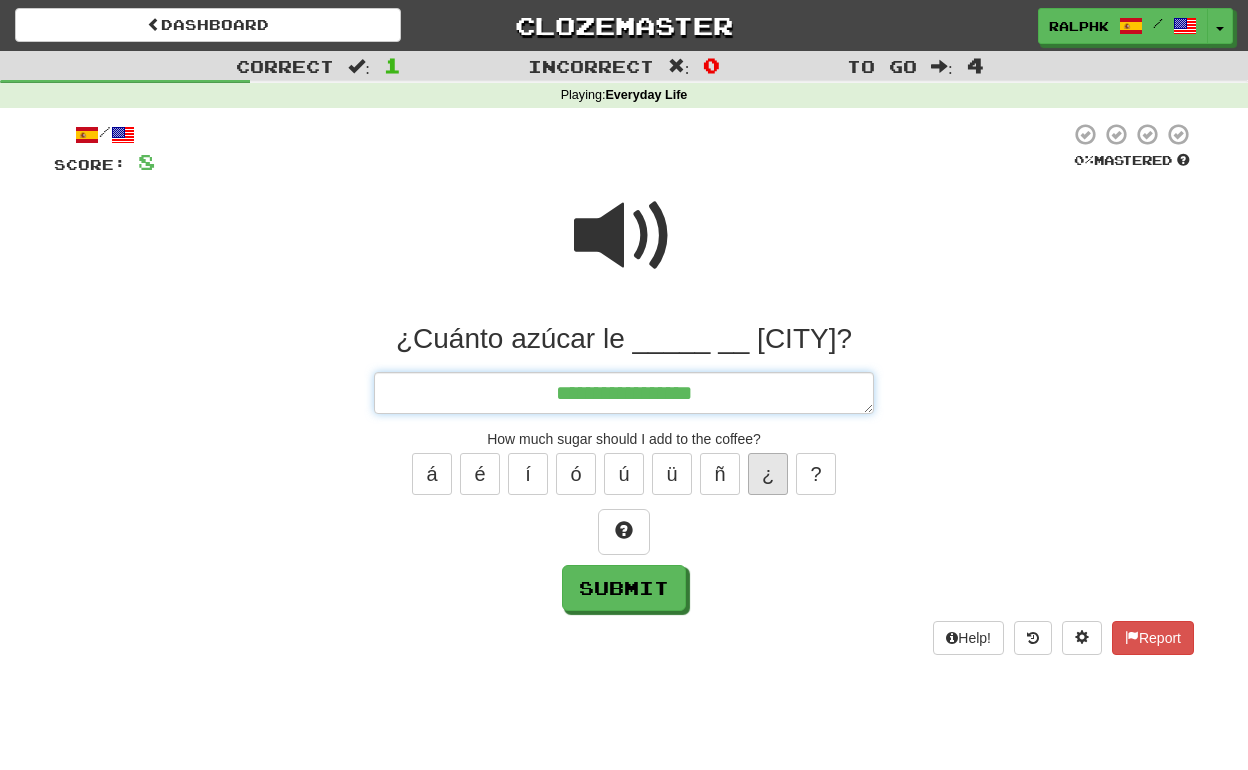 type on "*" 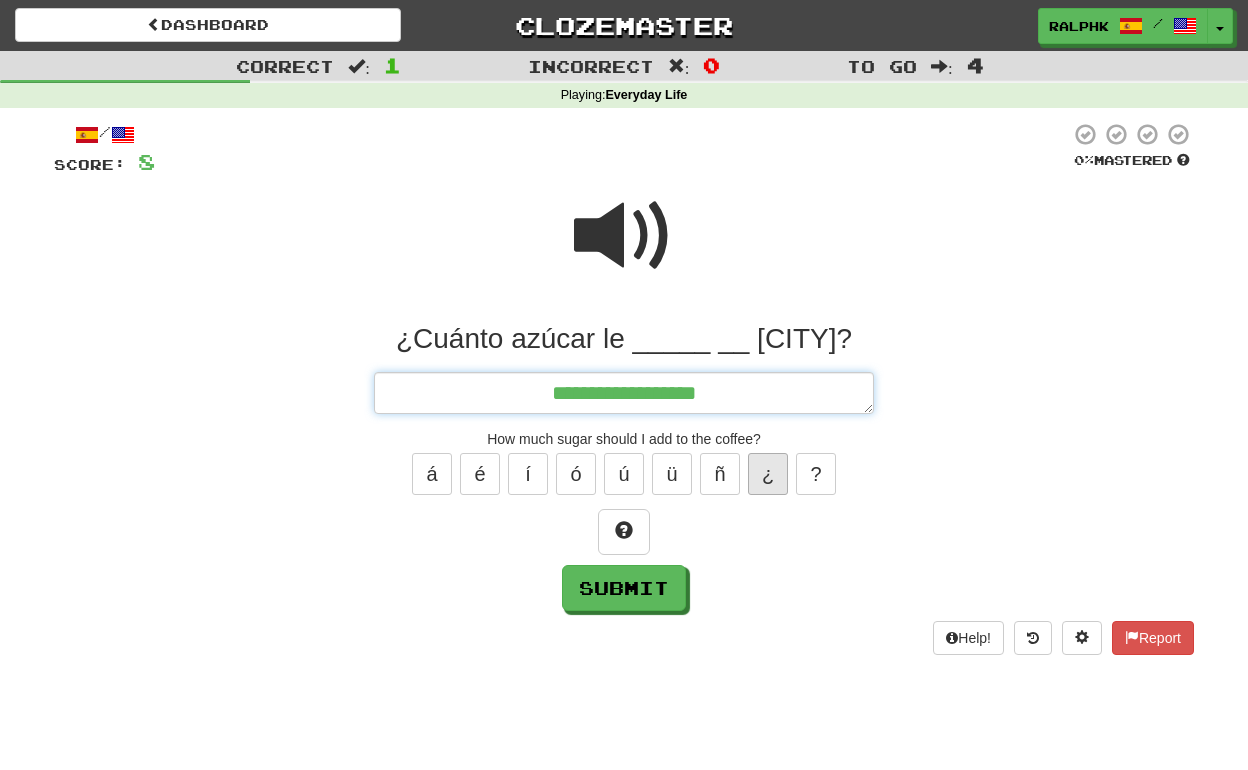 type on "*" 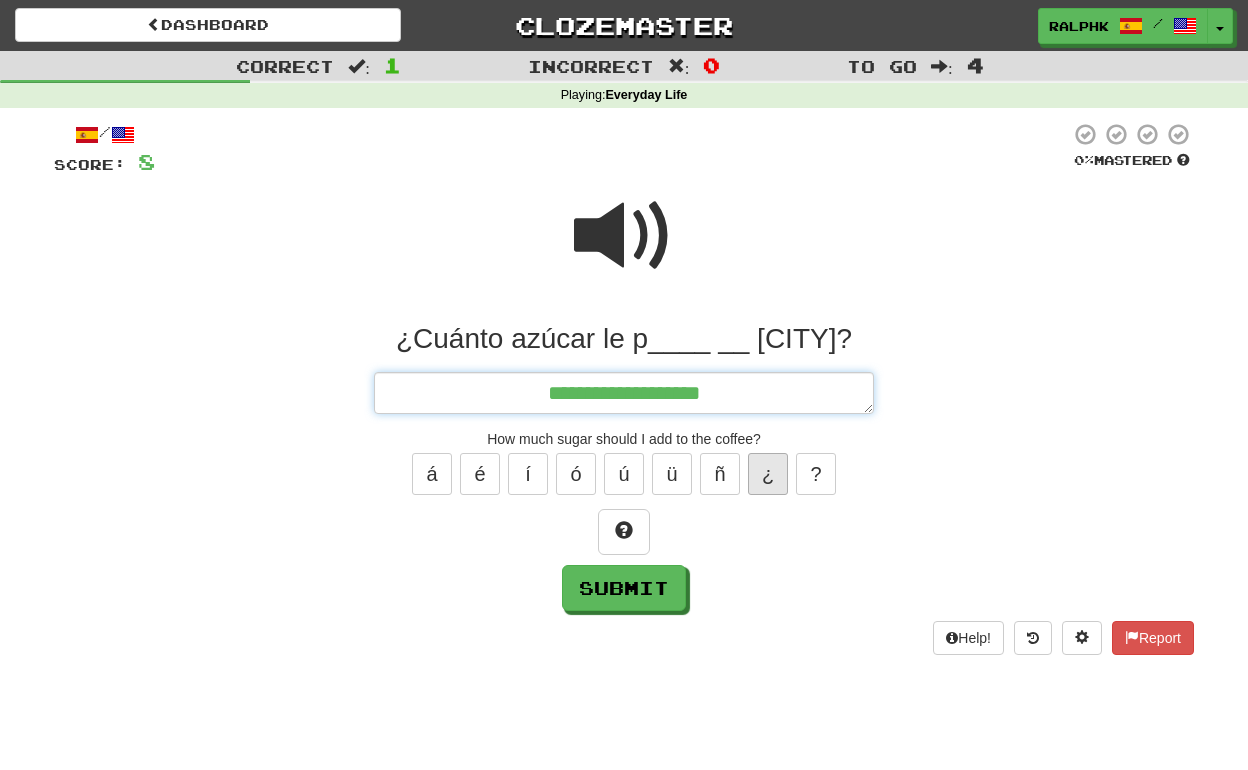type on "*" 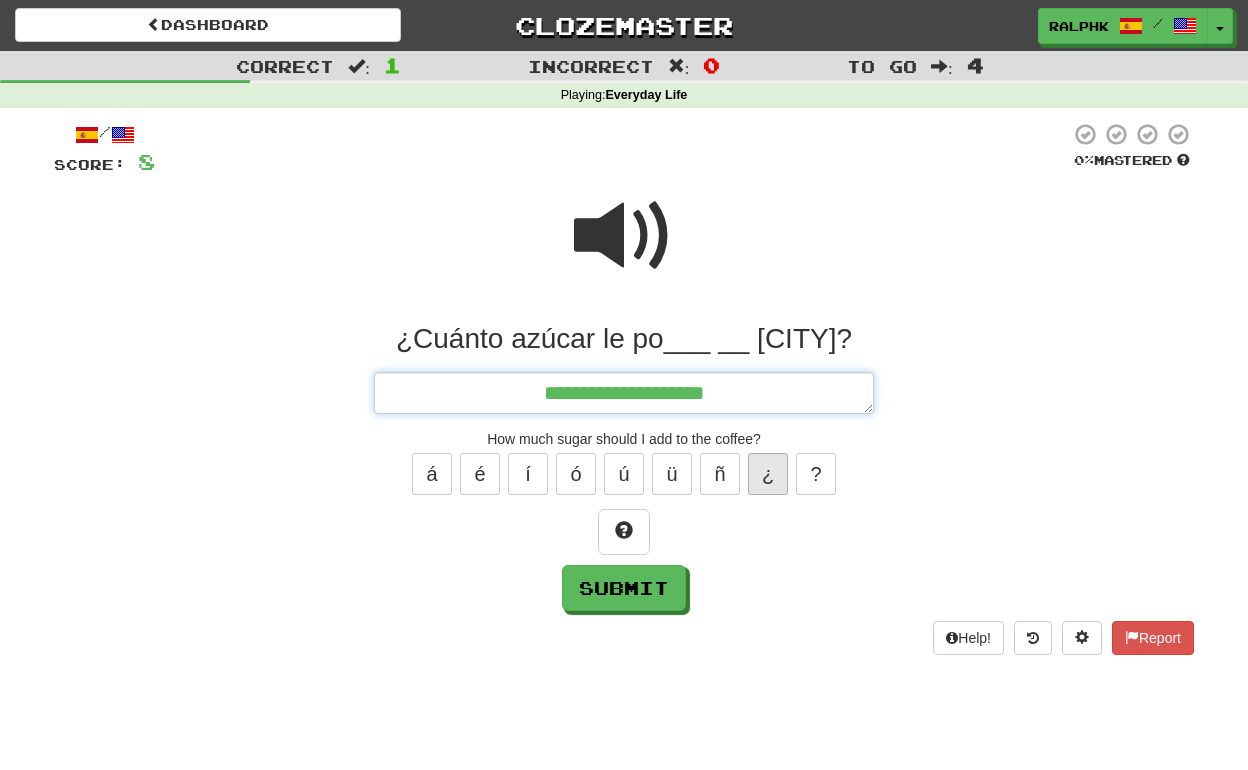 type on "*" 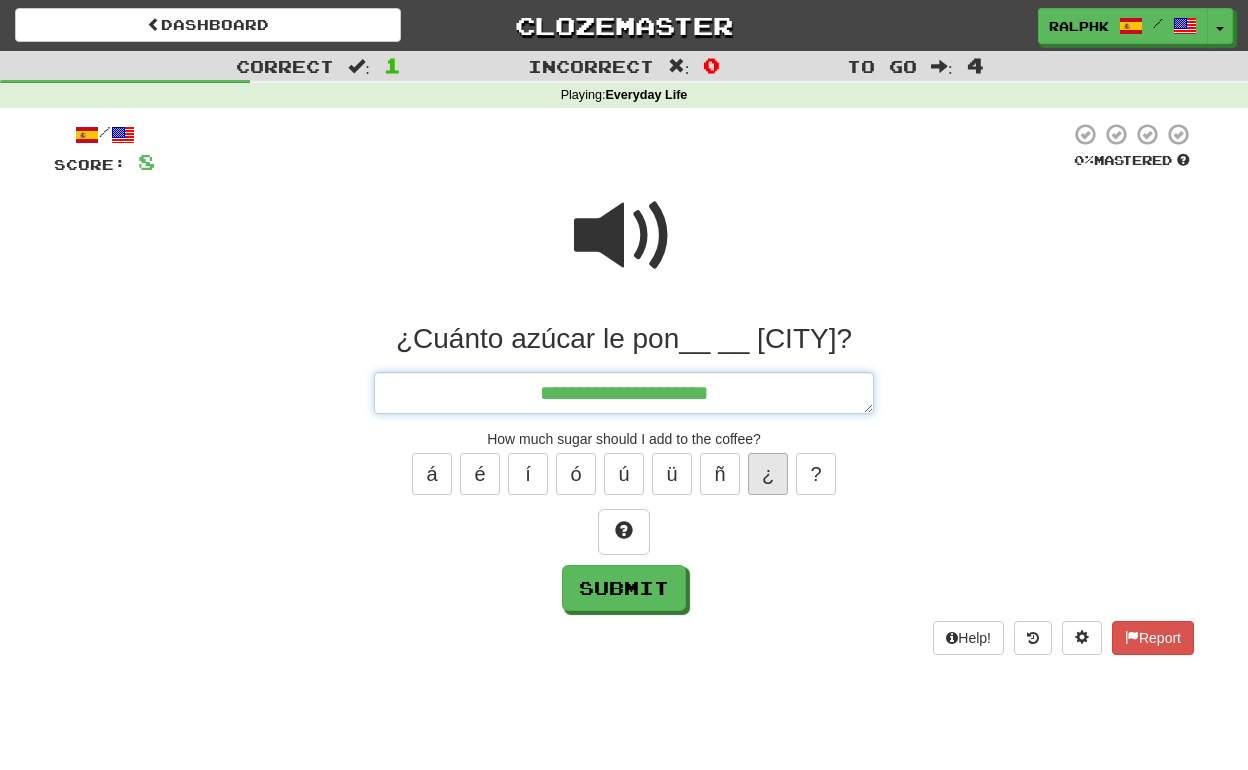 type on "*" 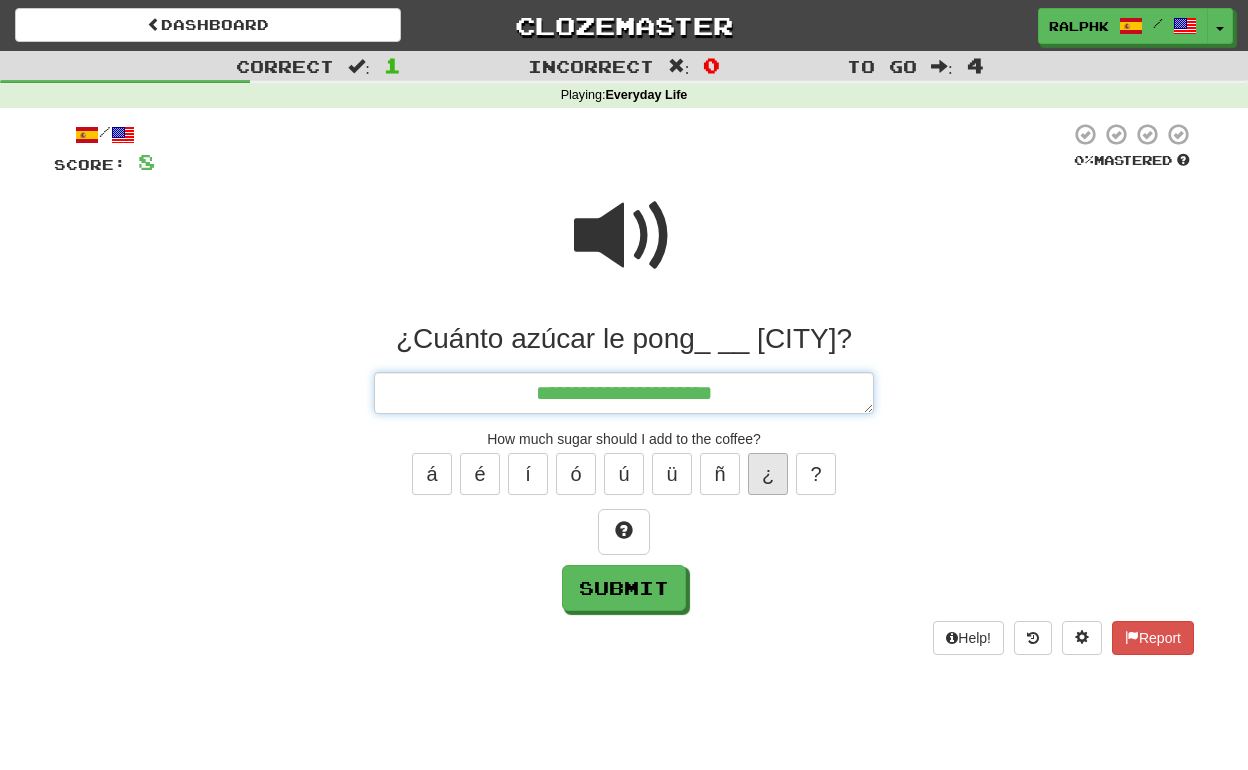 type on "*" 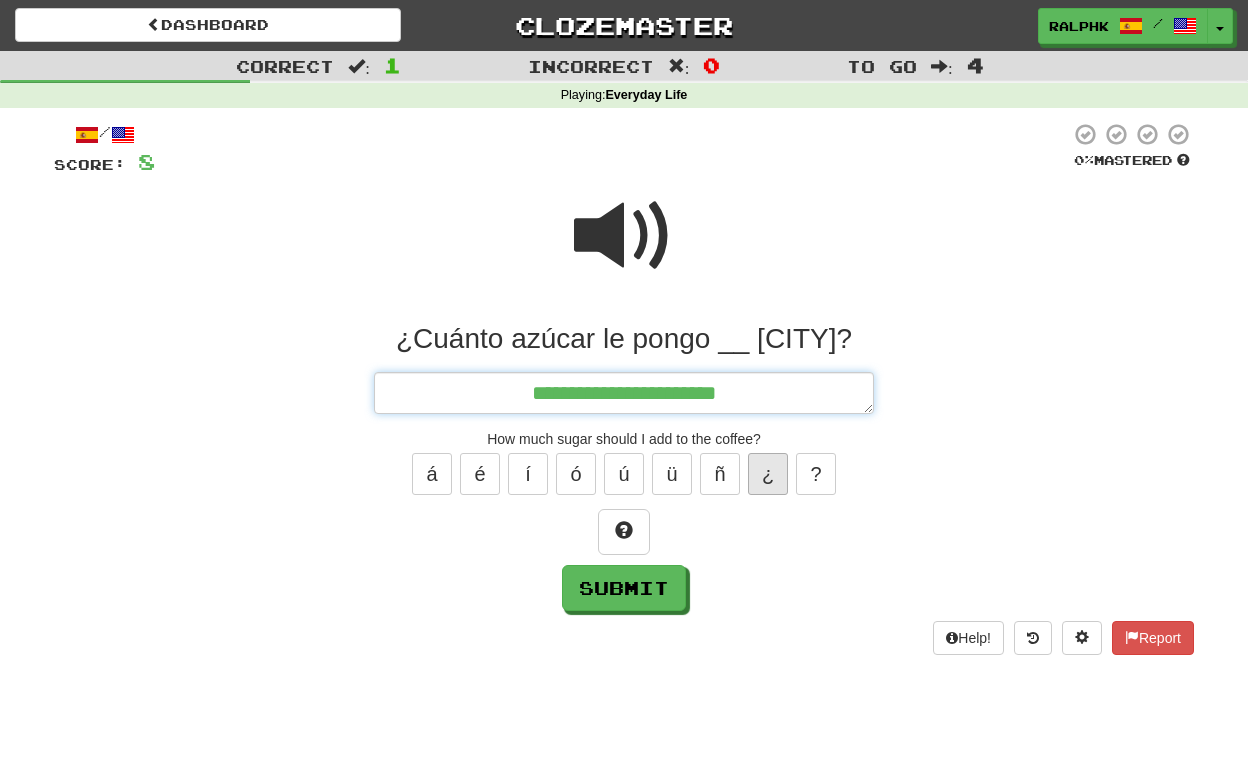 type on "*" 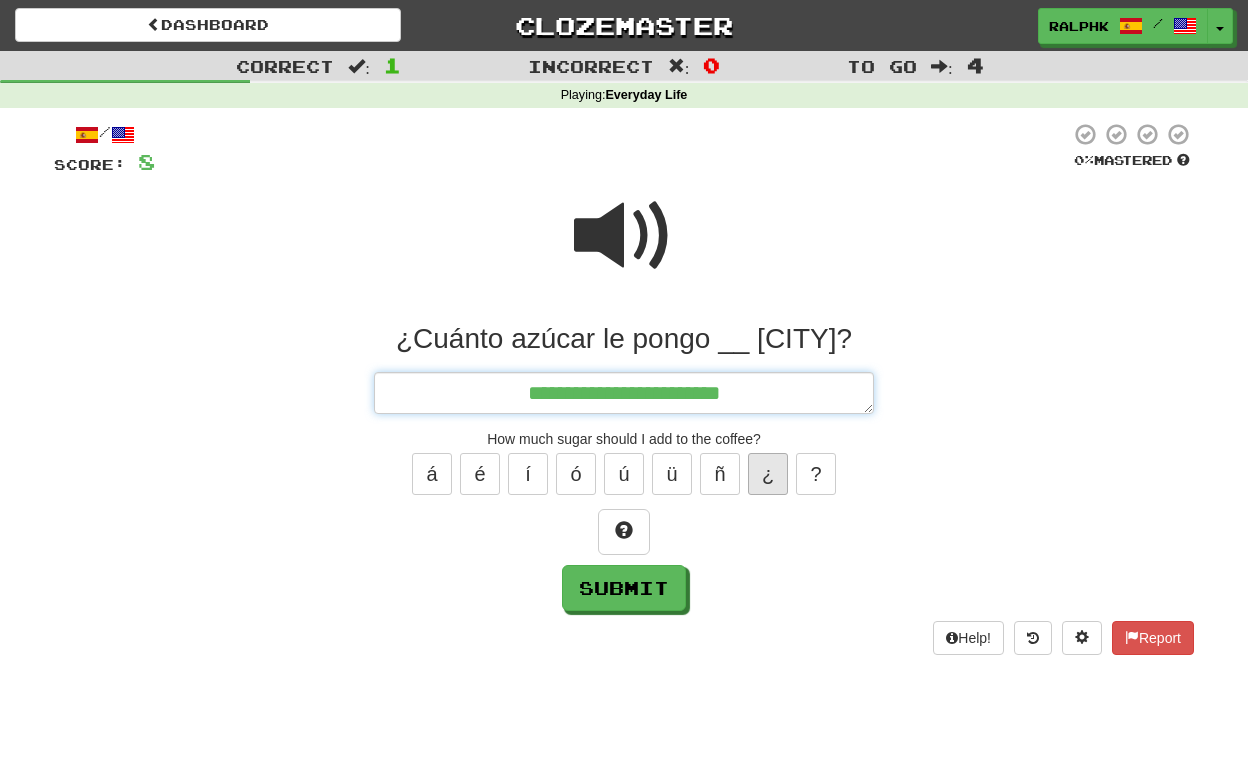 type on "*" 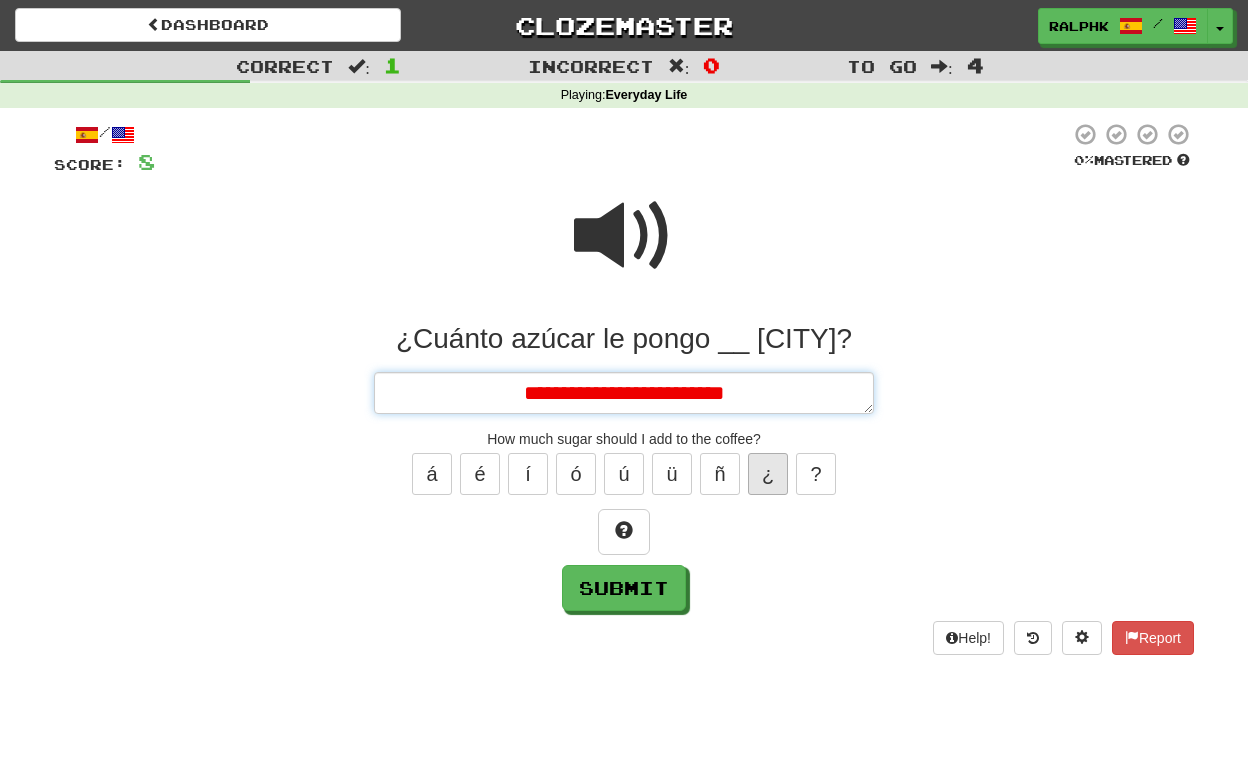 type on "*" 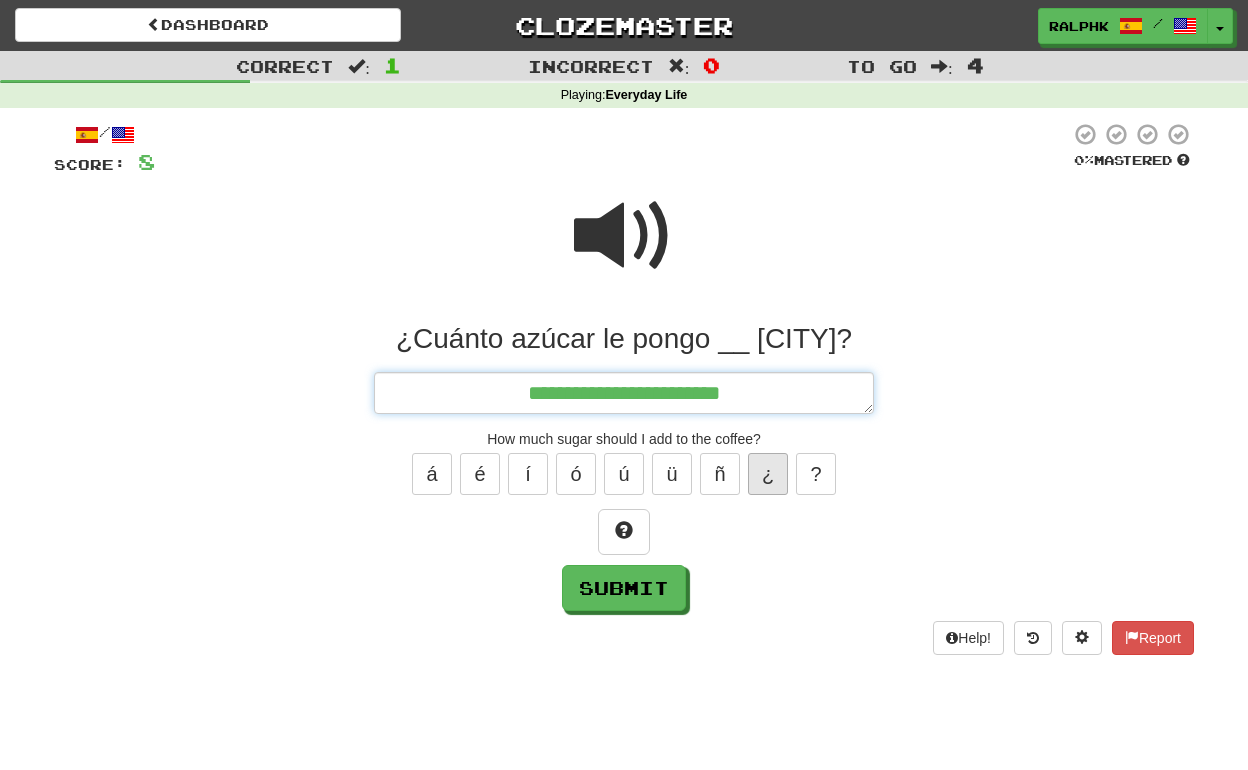 type on "*" 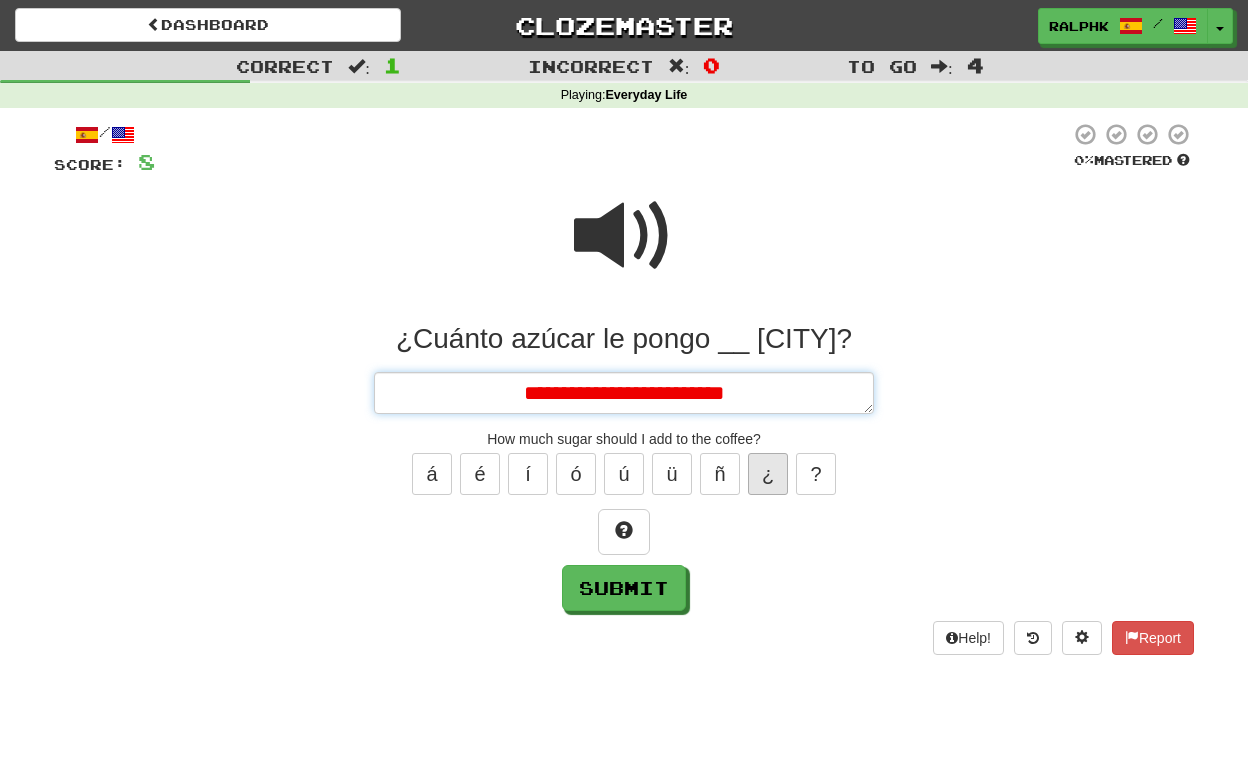 type on "*" 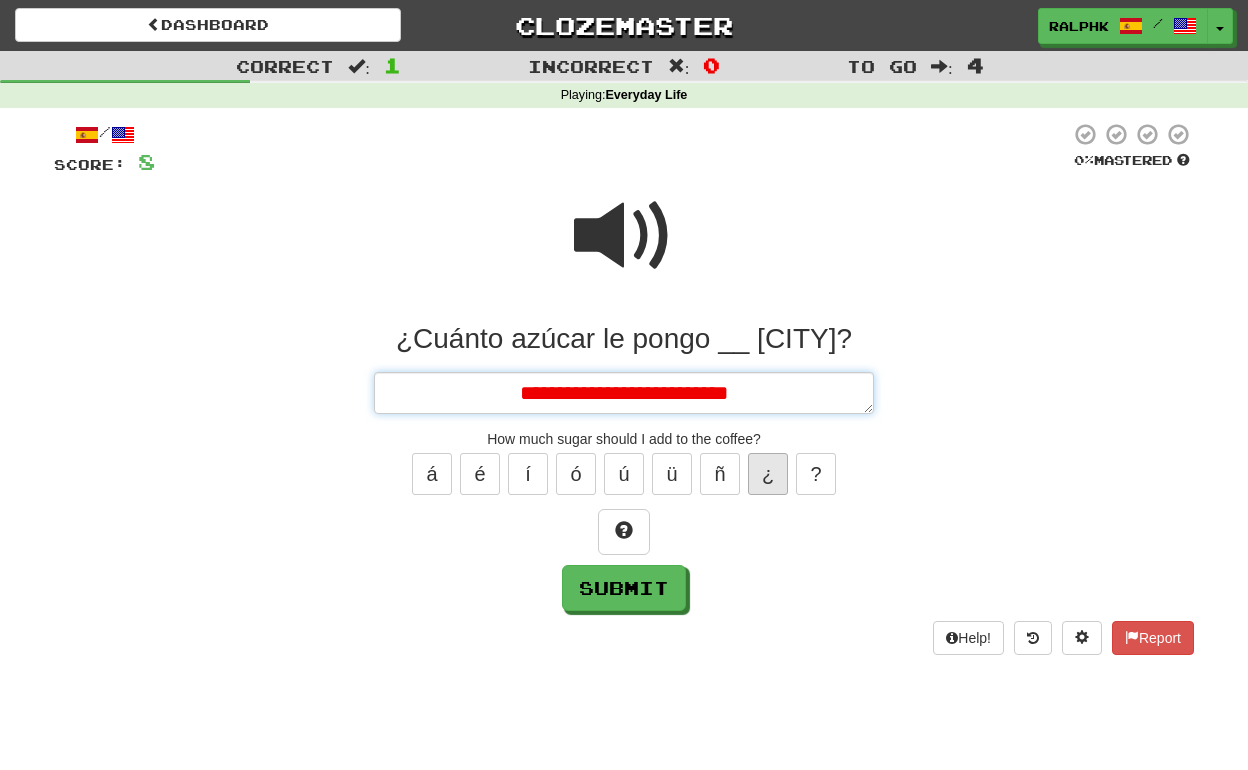 type on "*" 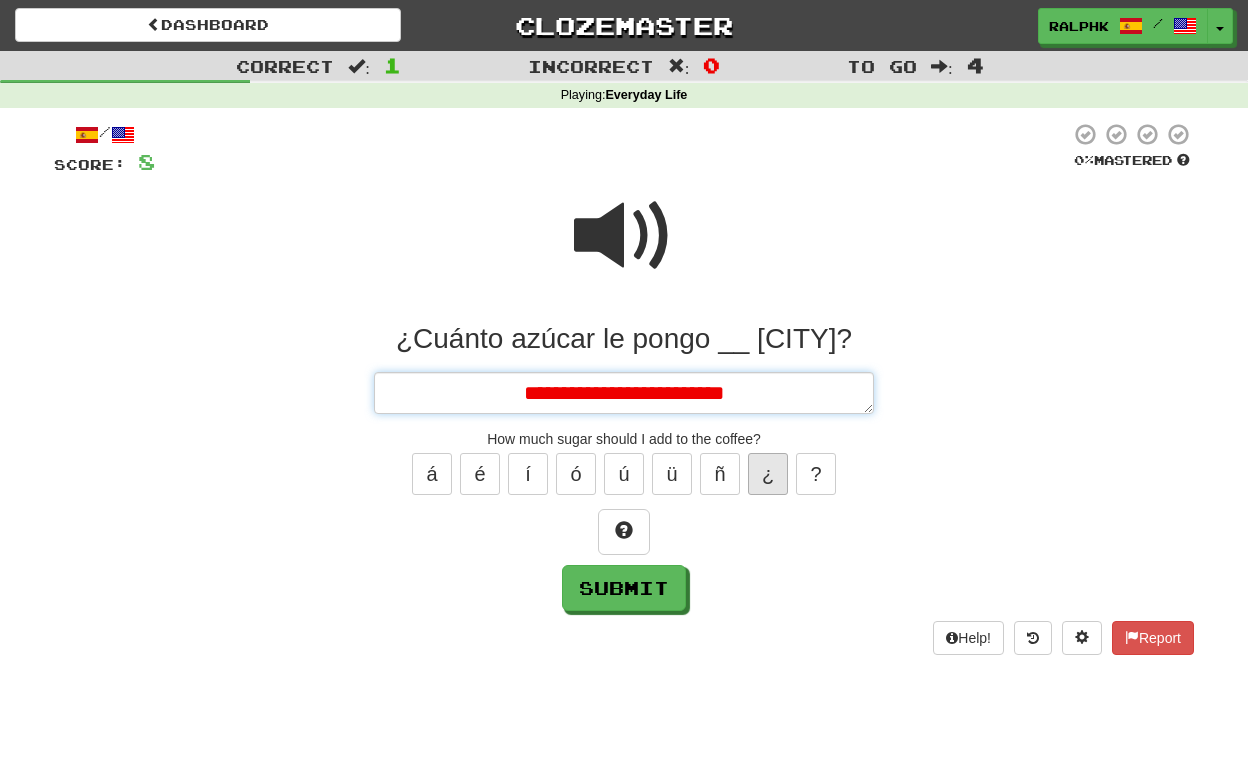 type on "*" 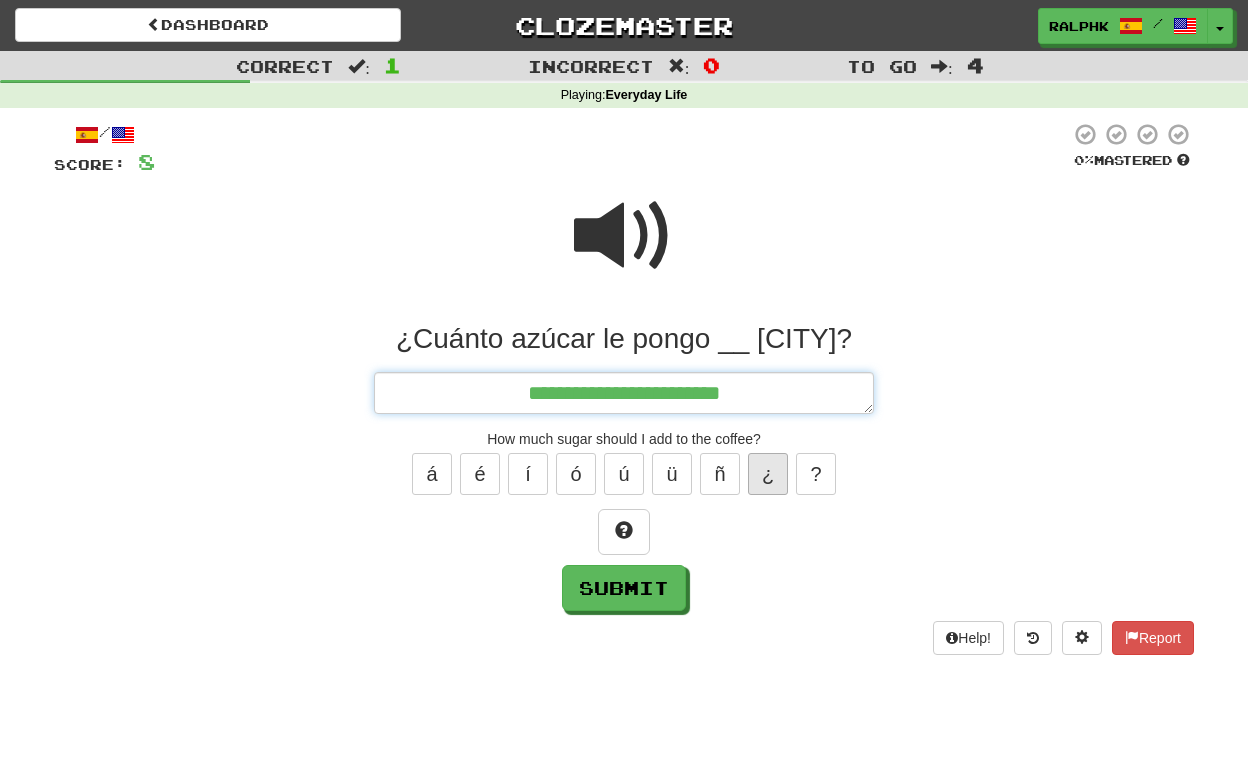 type on "*" 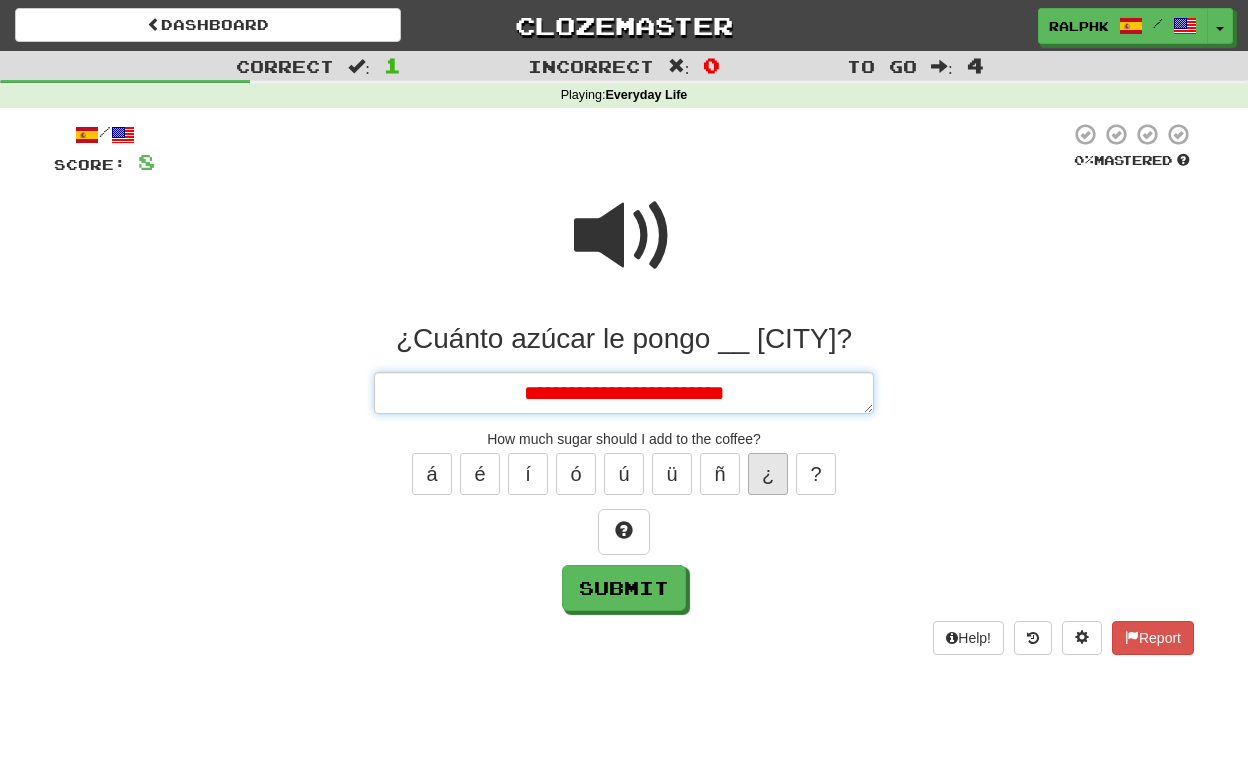 type on "*" 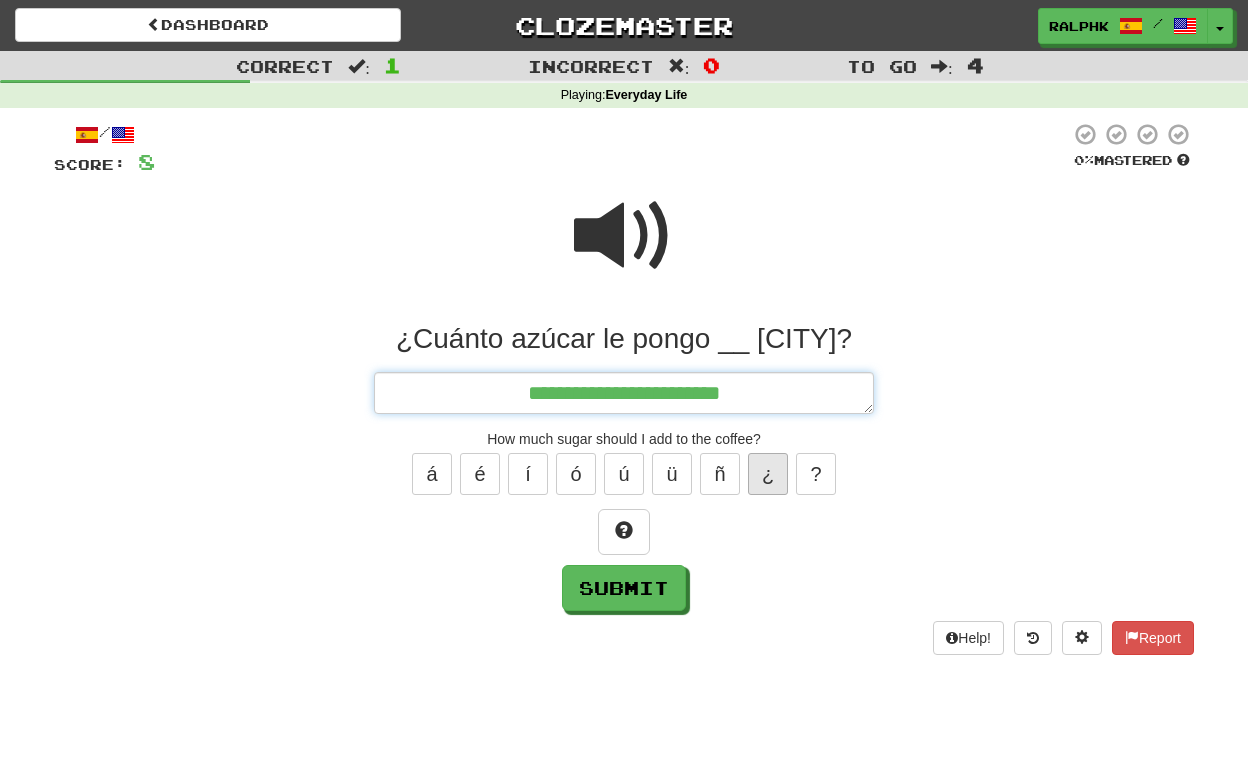 type on "*" 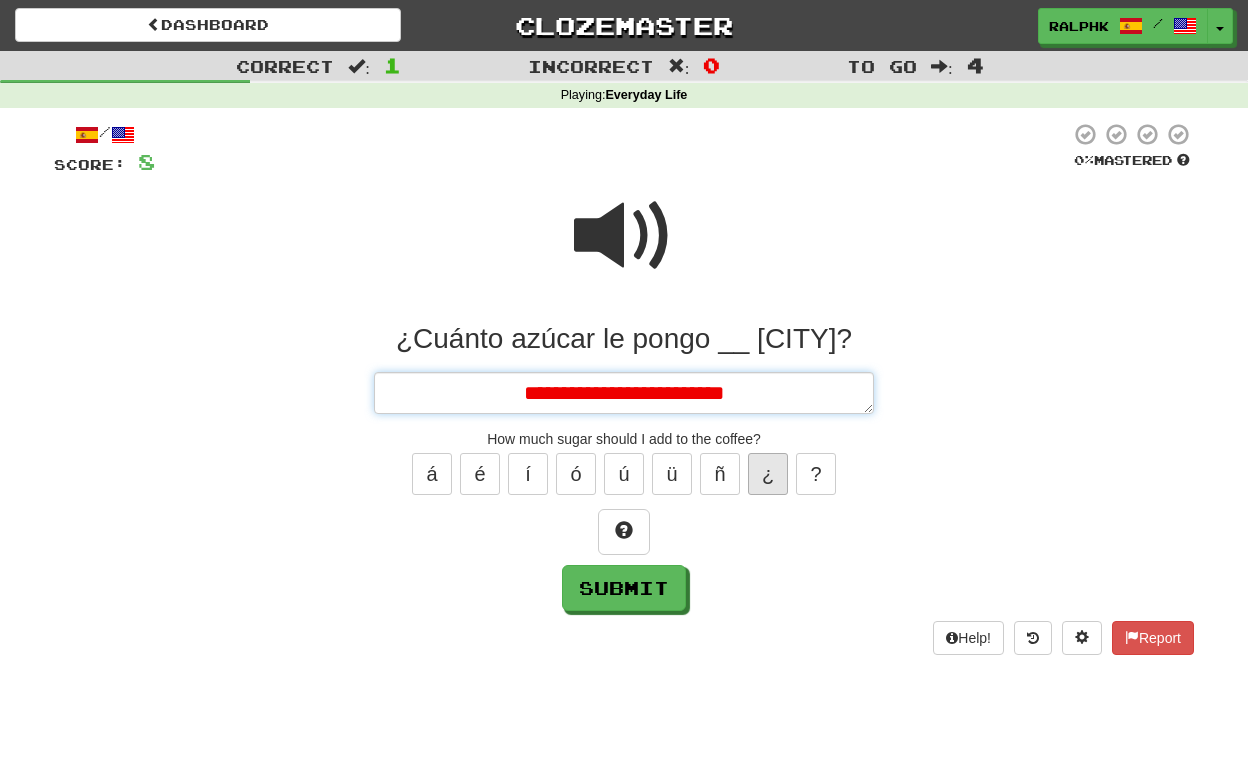 type on "*" 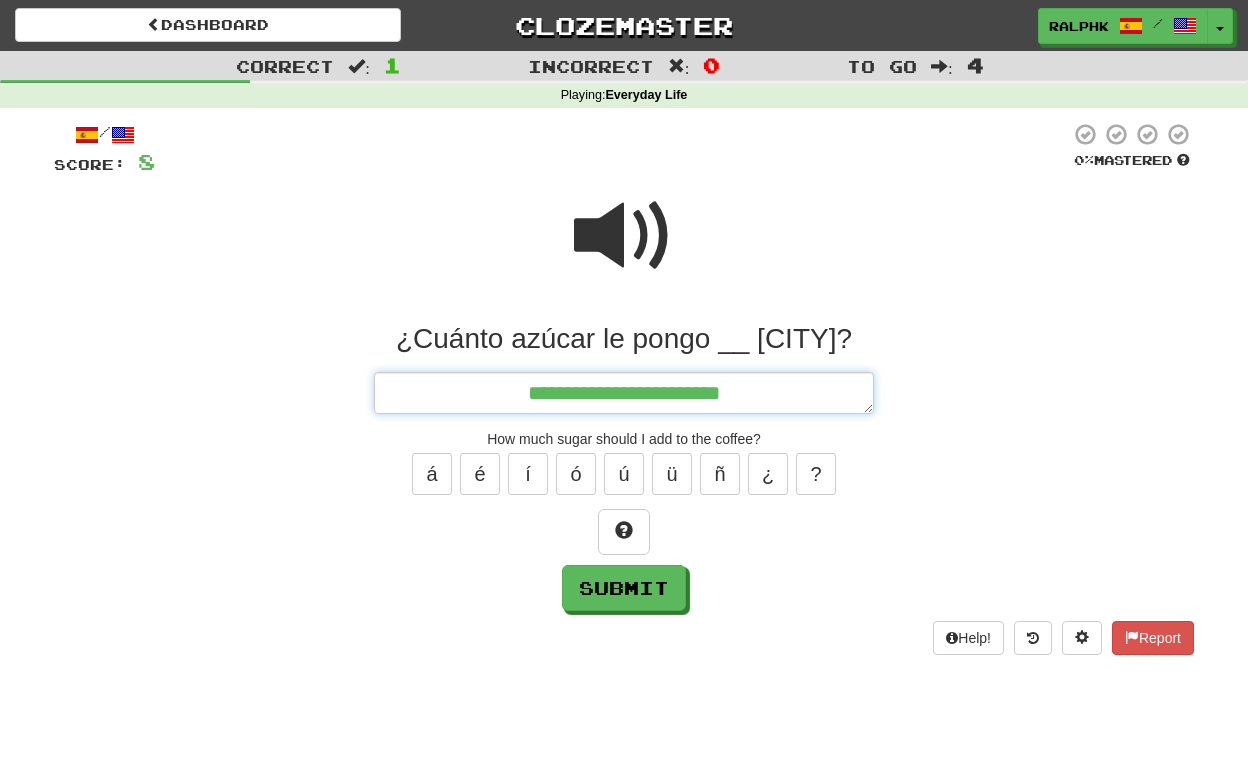 type on "**********" 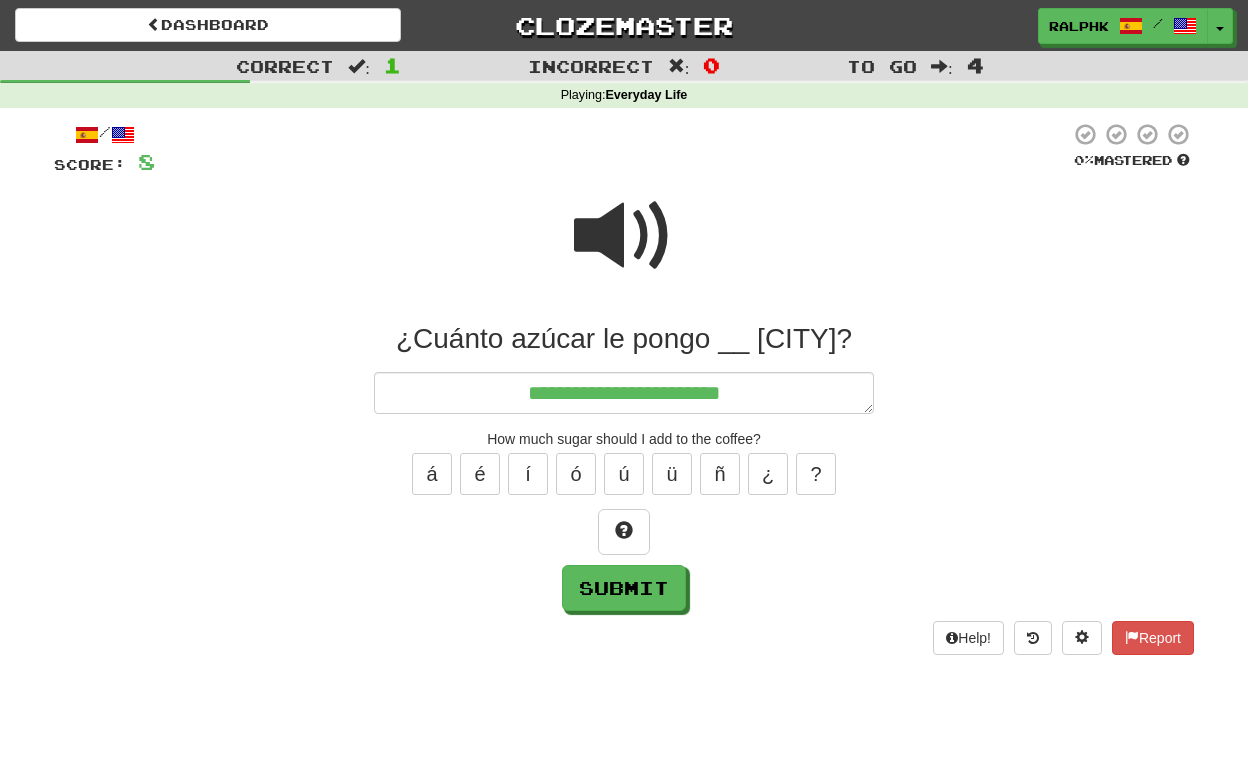 click at bounding box center [624, 236] 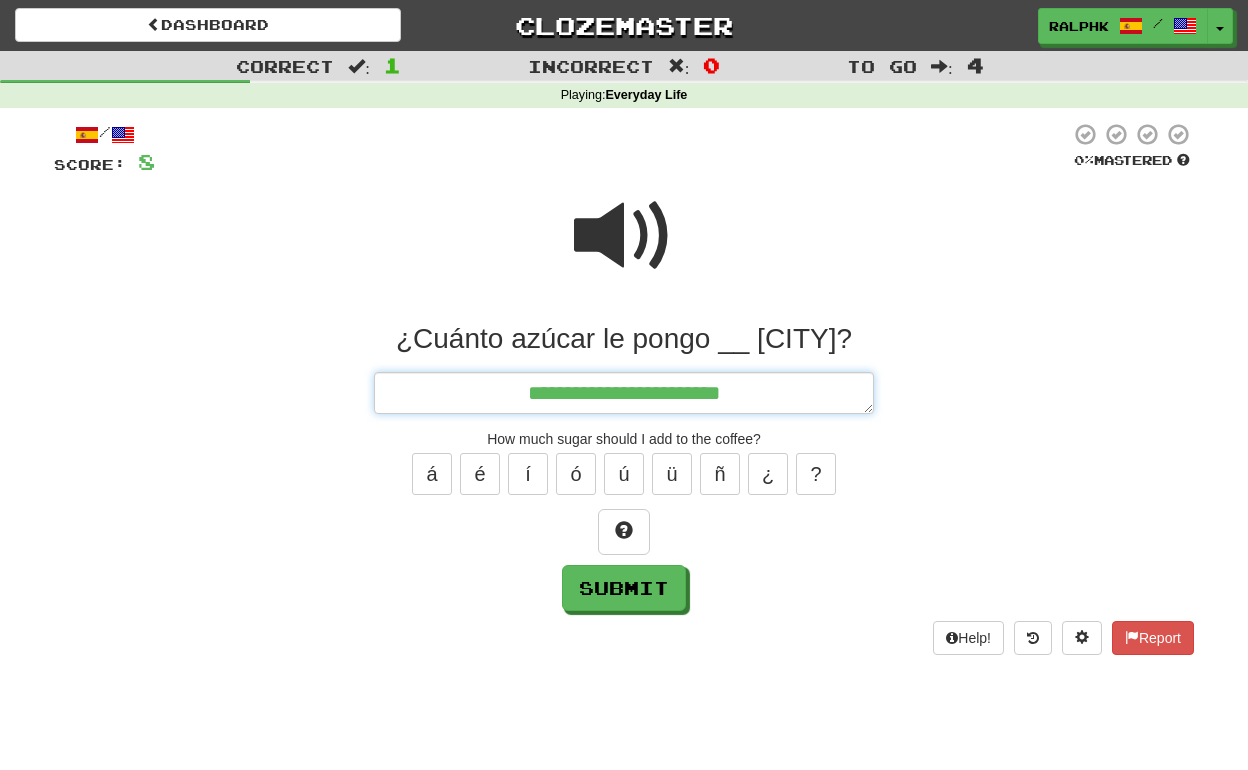 click on "**********" at bounding box center (624, 393) 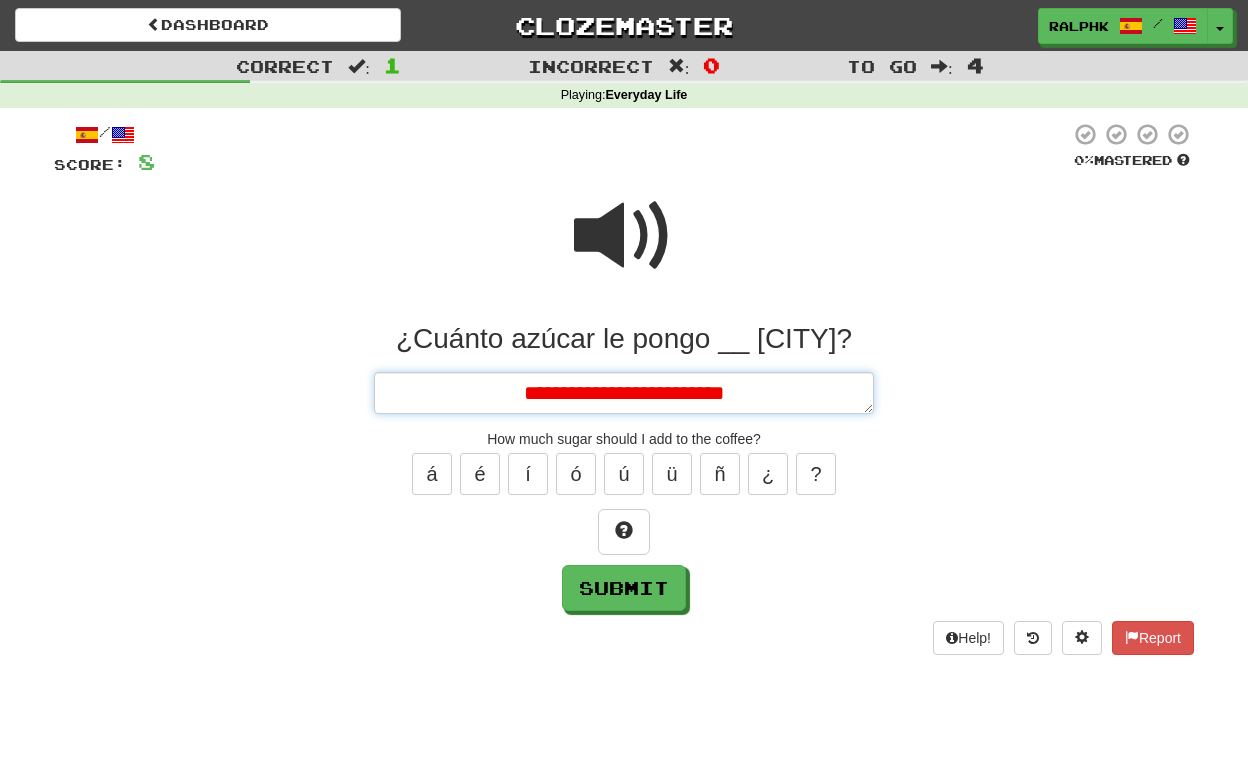 type on "*" 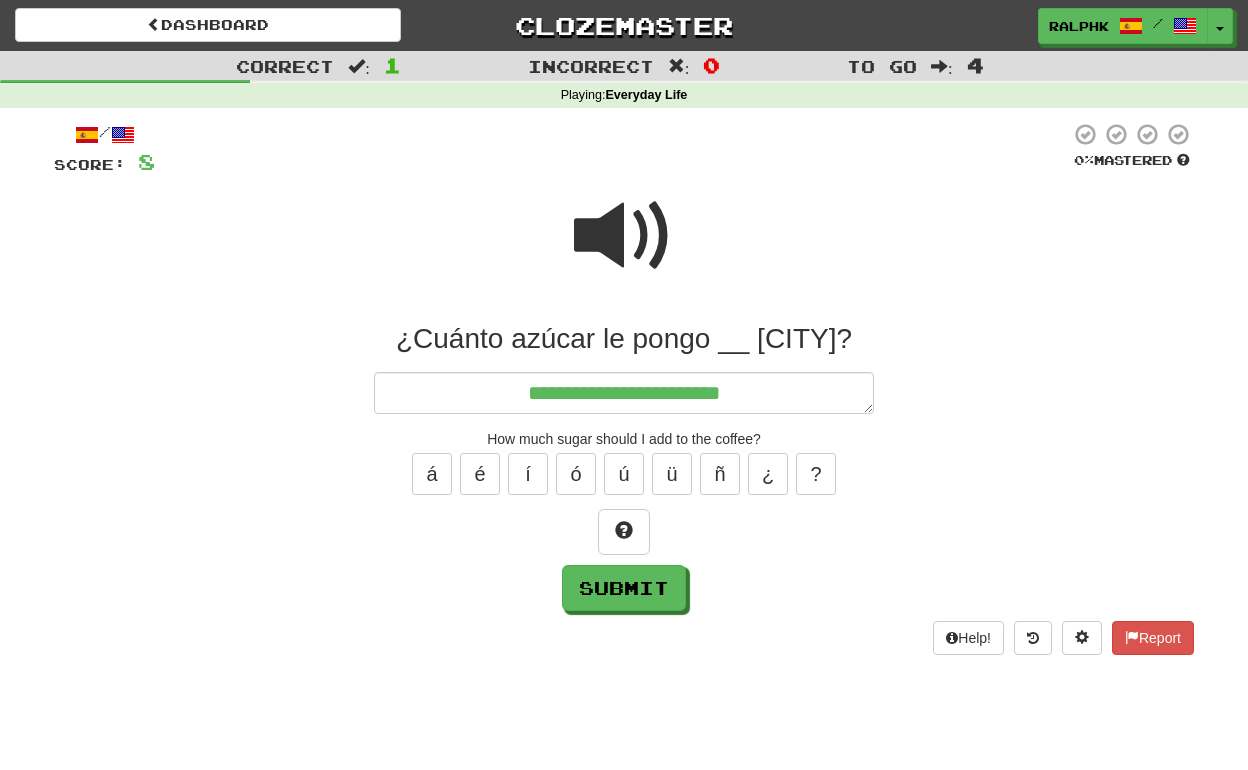 click at bounding box center [624, 236] 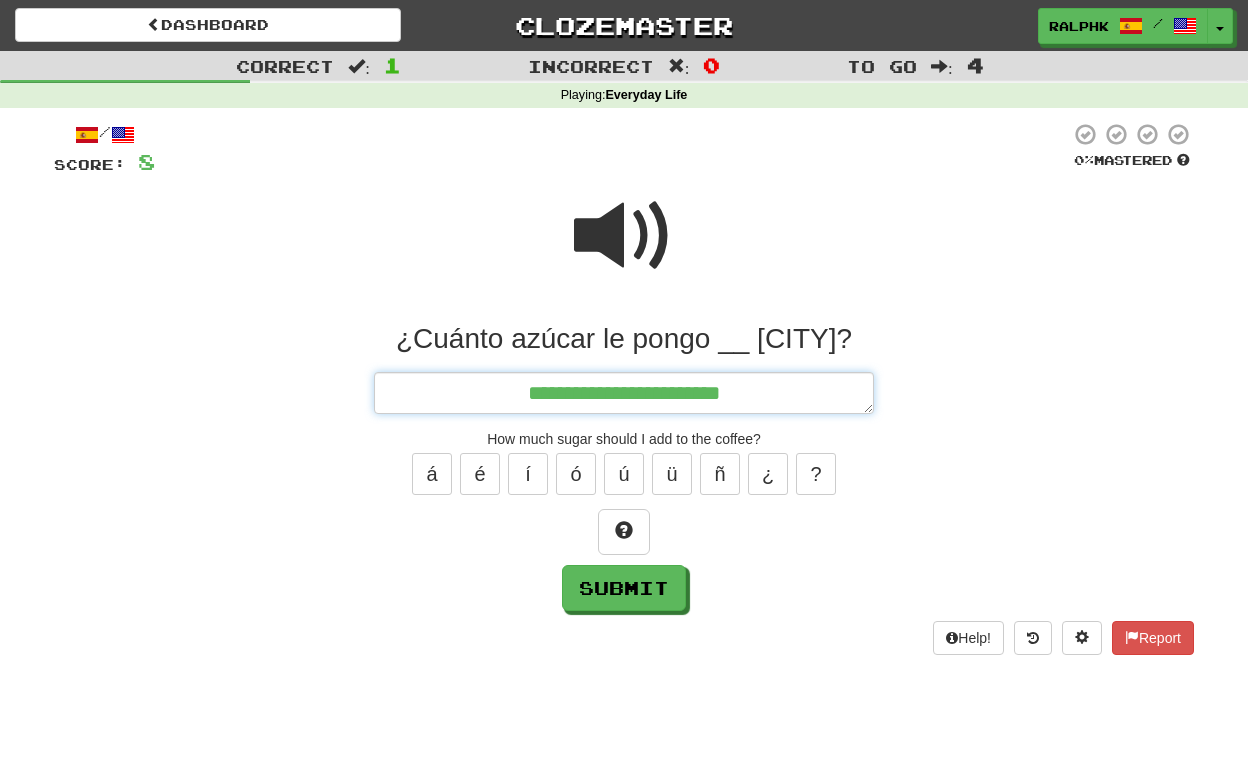 click on "**********" at bounding box center (624, 393) 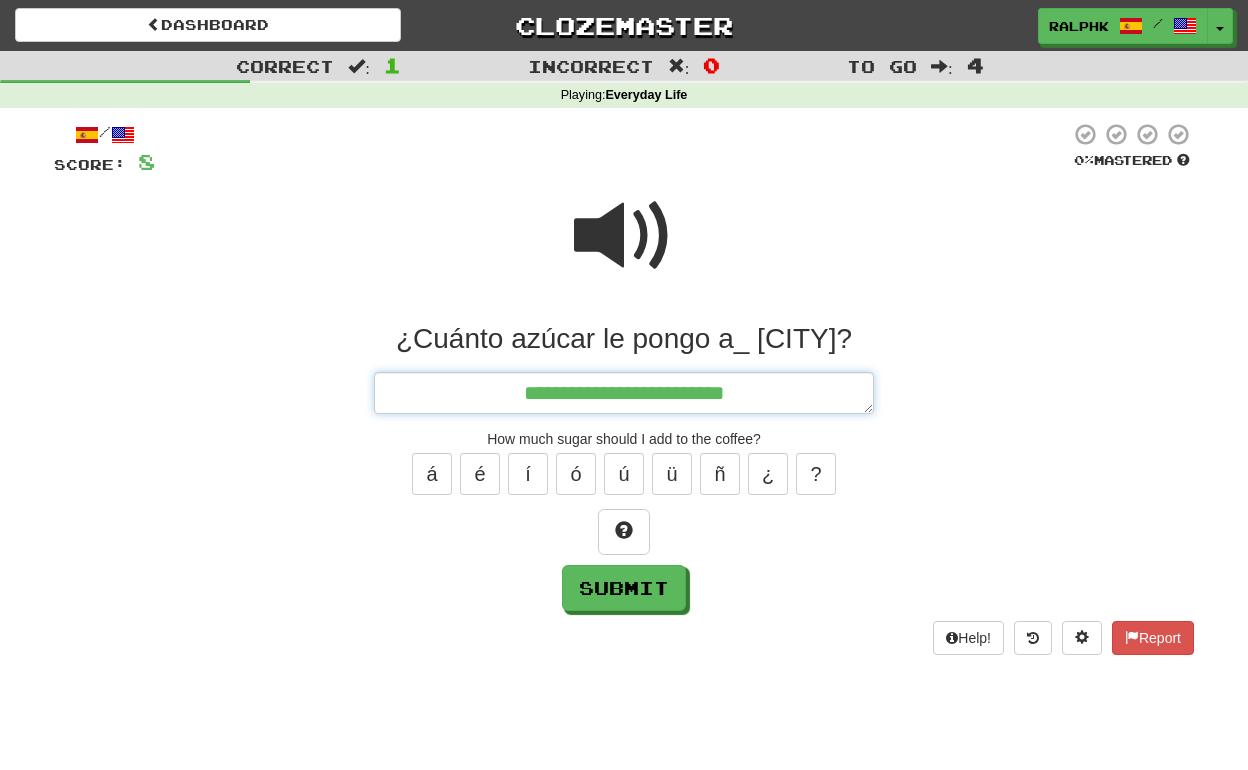 type on "*" 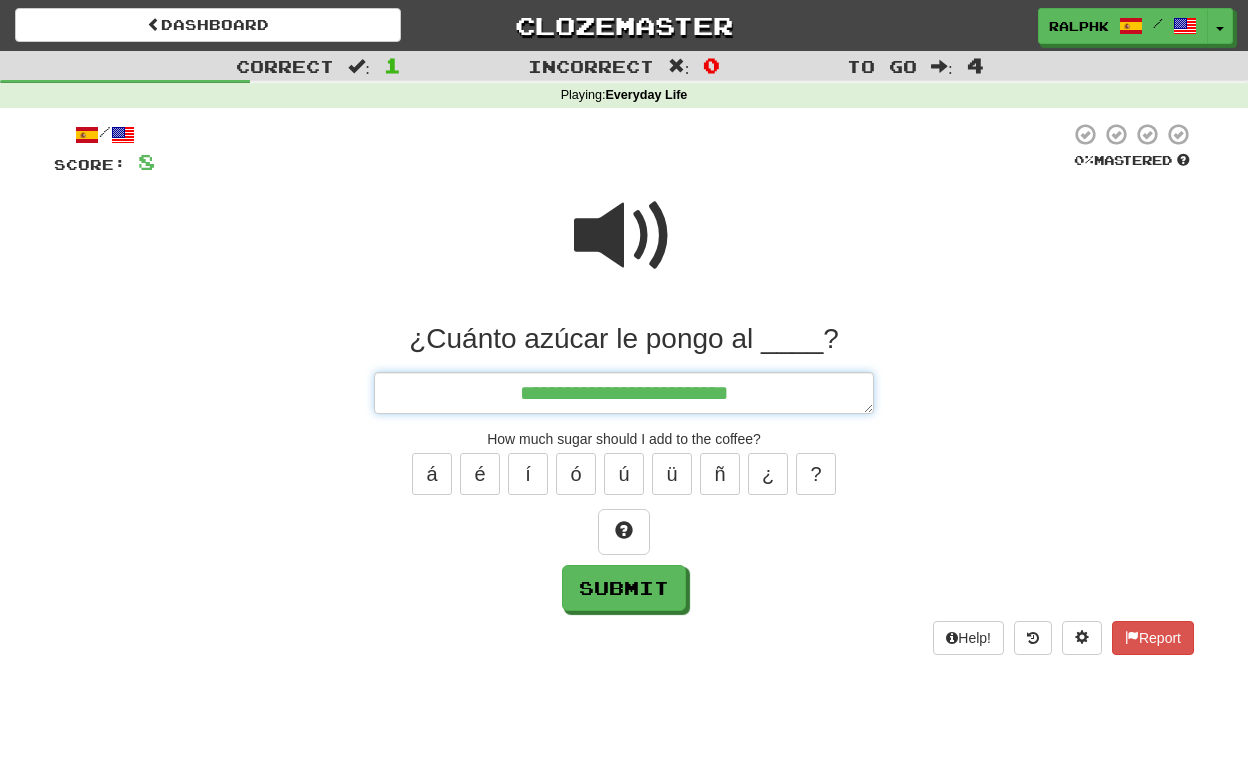 type on "*" 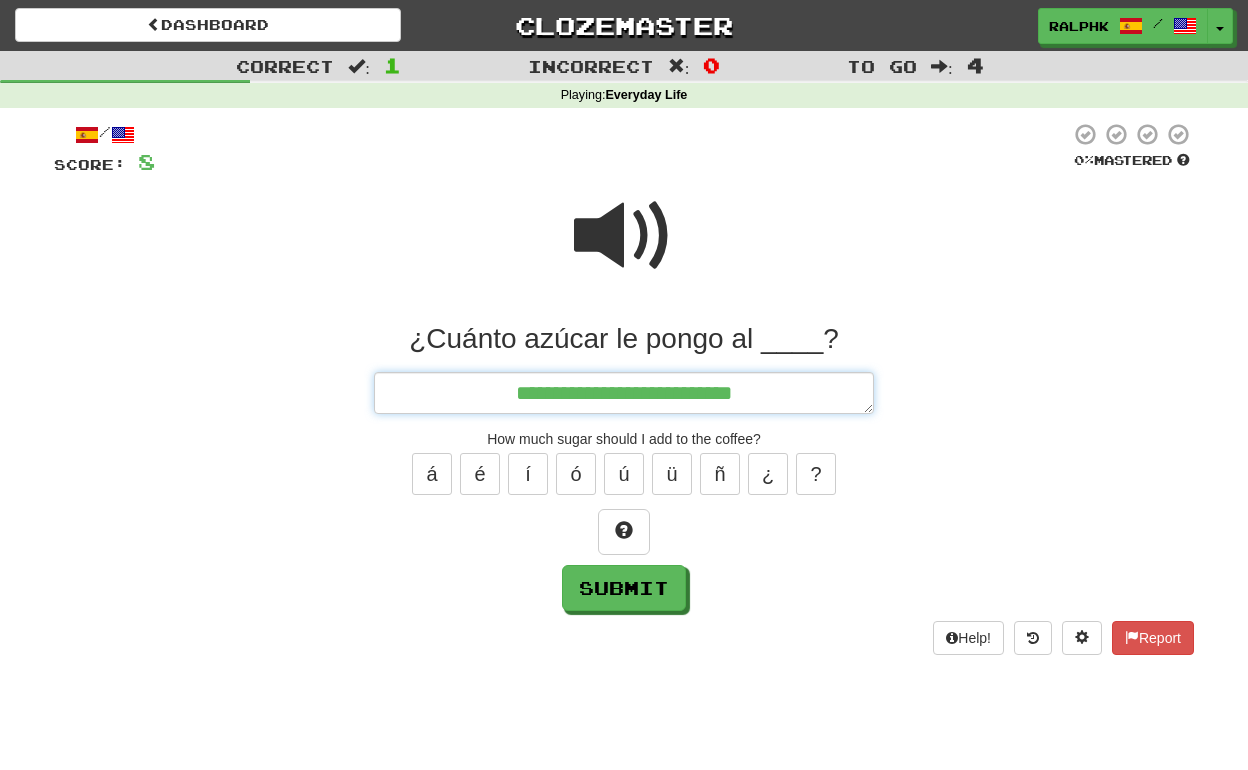 type on "*" 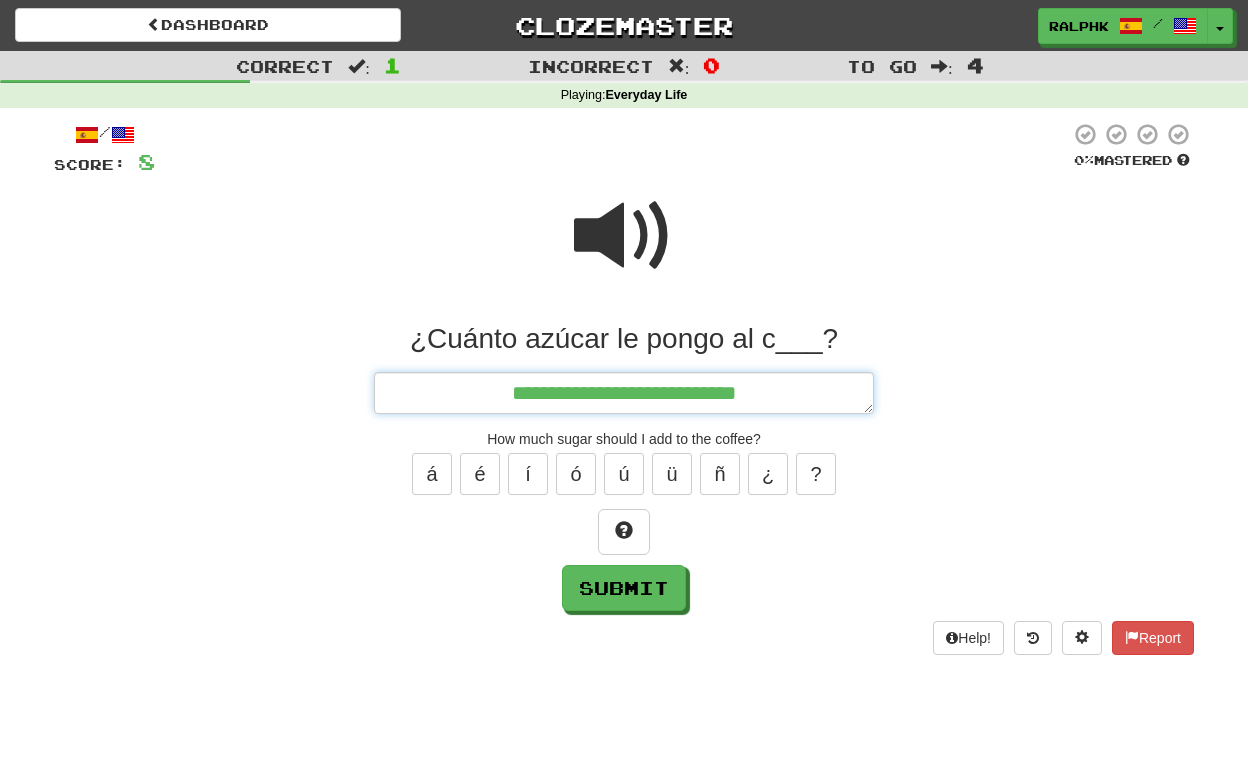 type on "*" 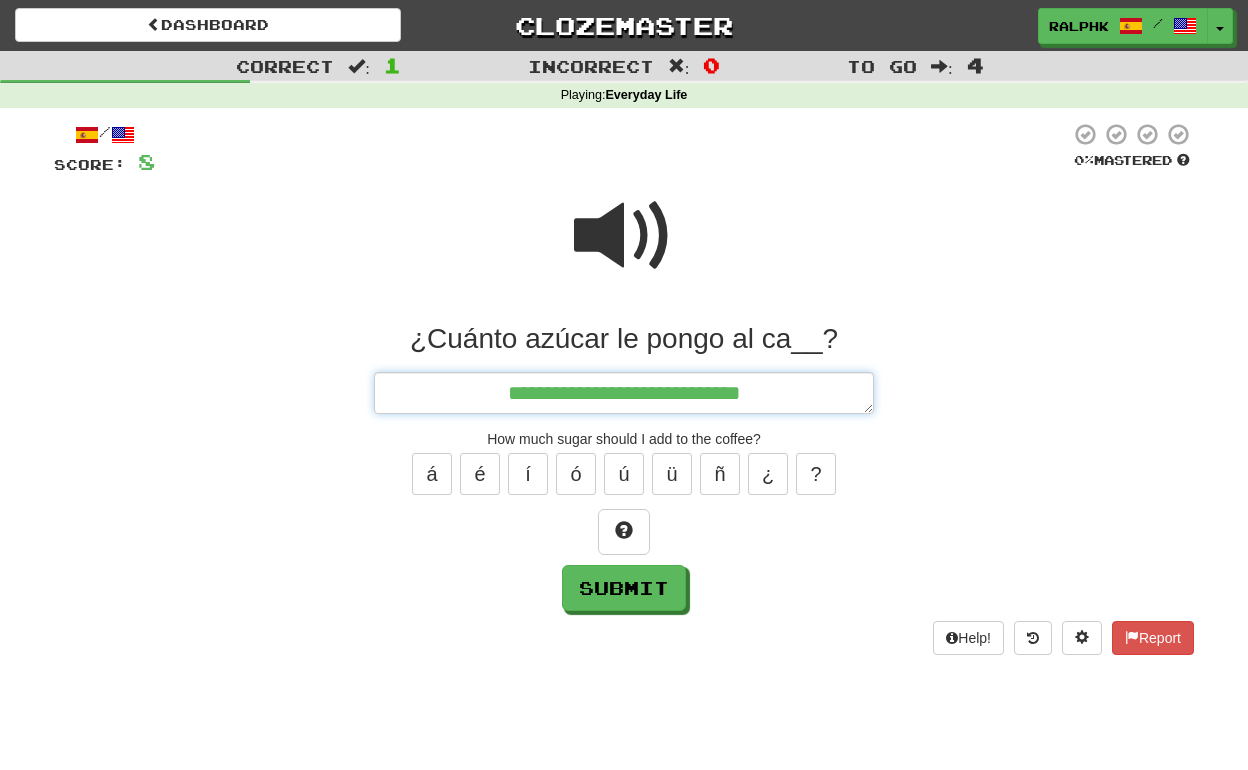 type on "*" 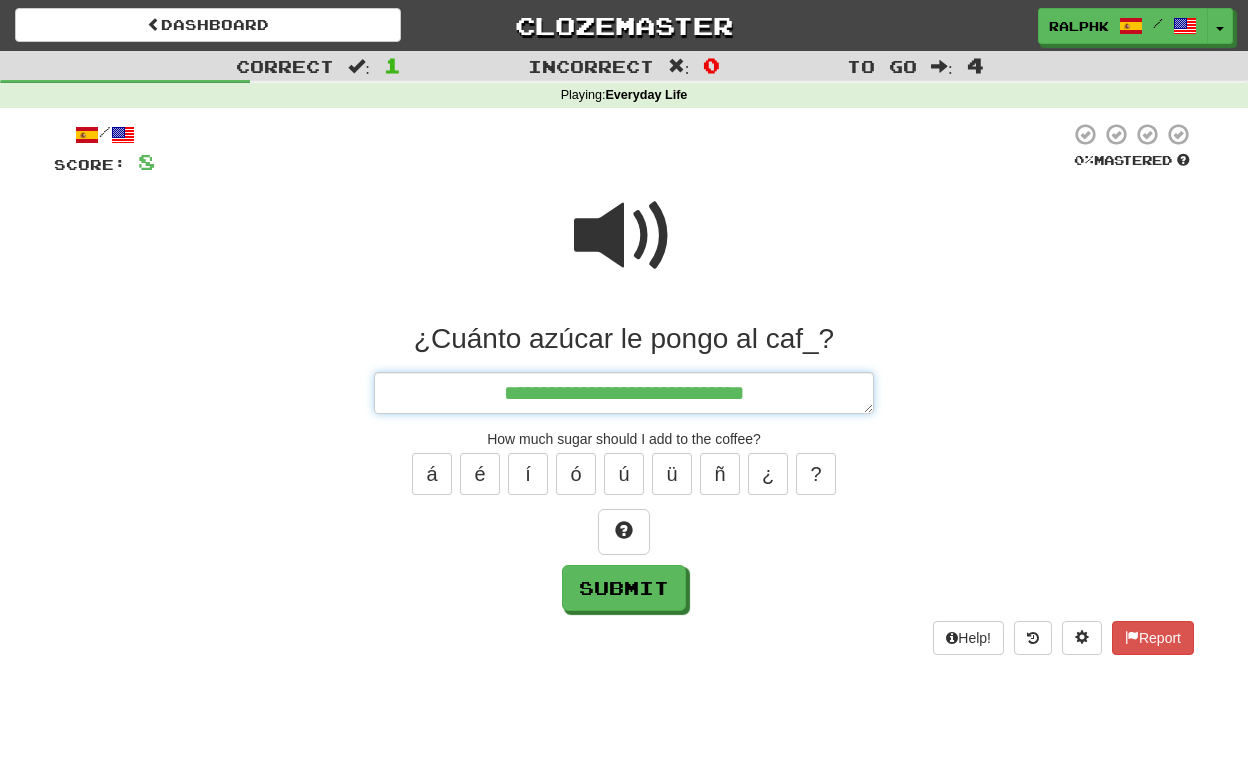 type on "*" 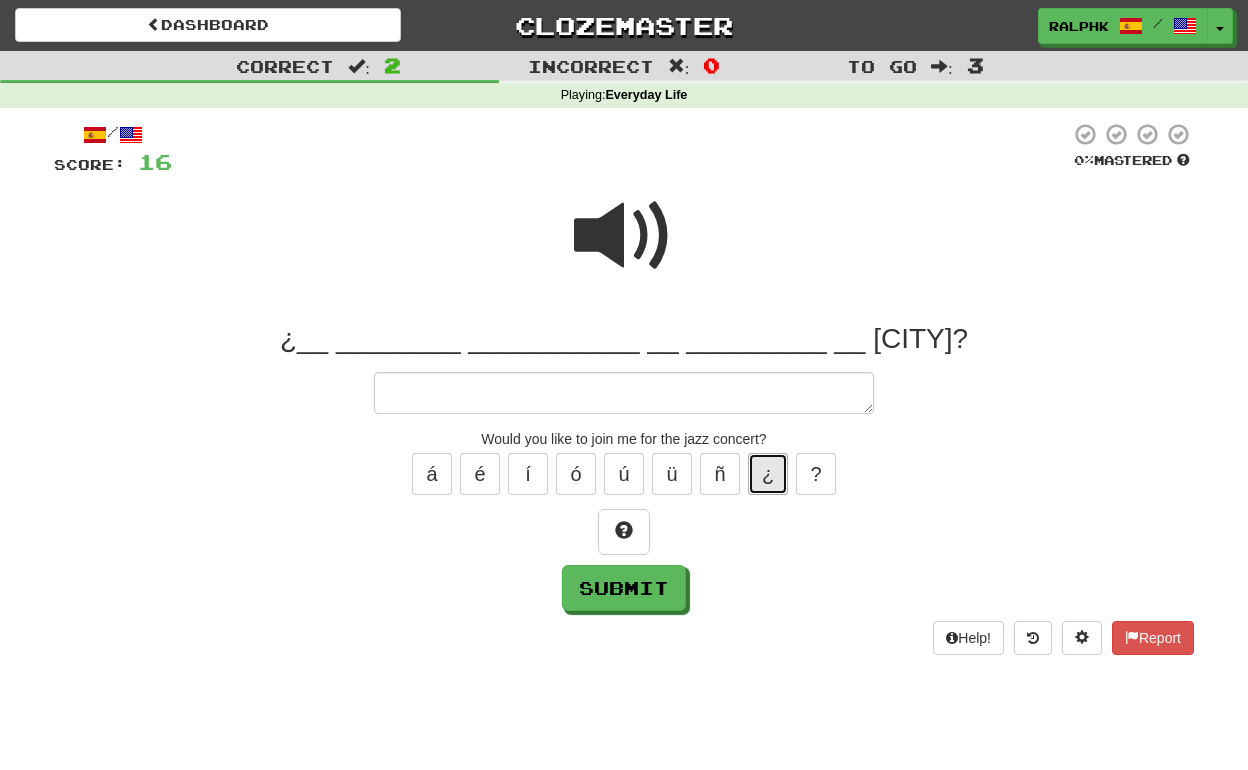 click on "¿" at bounding box center (768, 474) 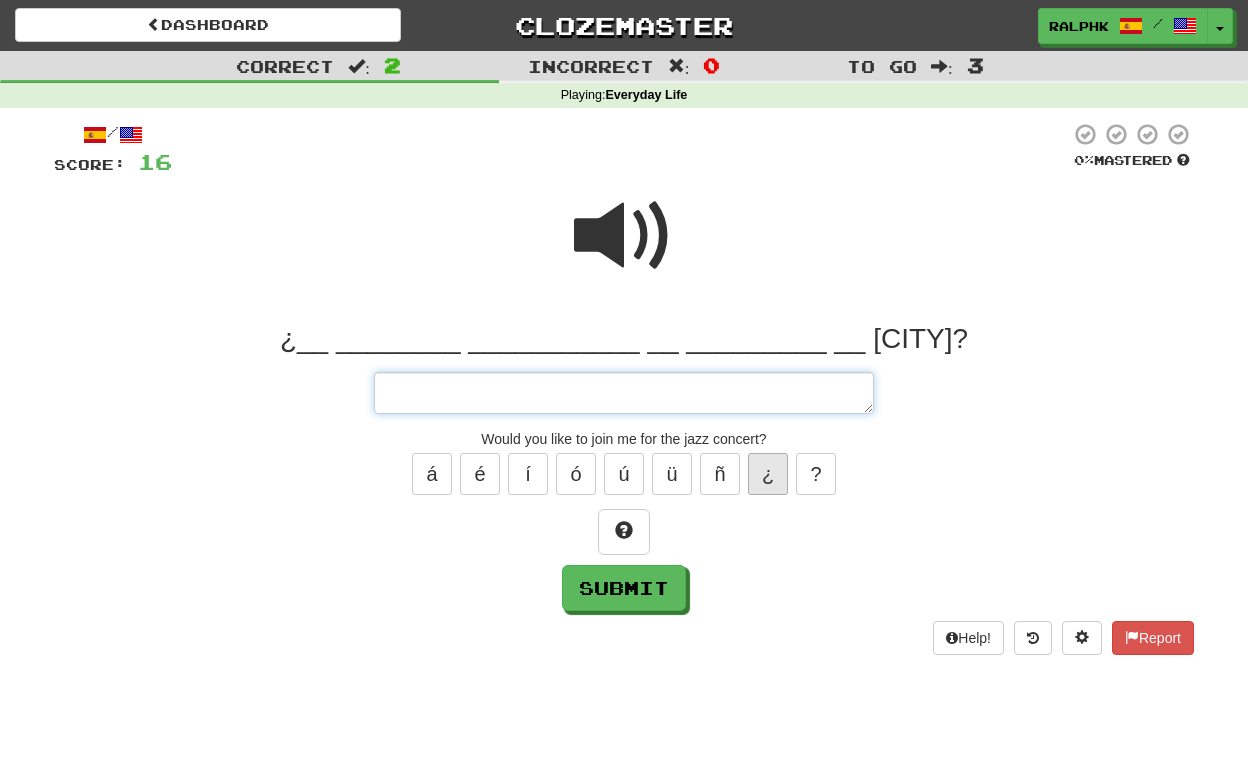 type on "*" 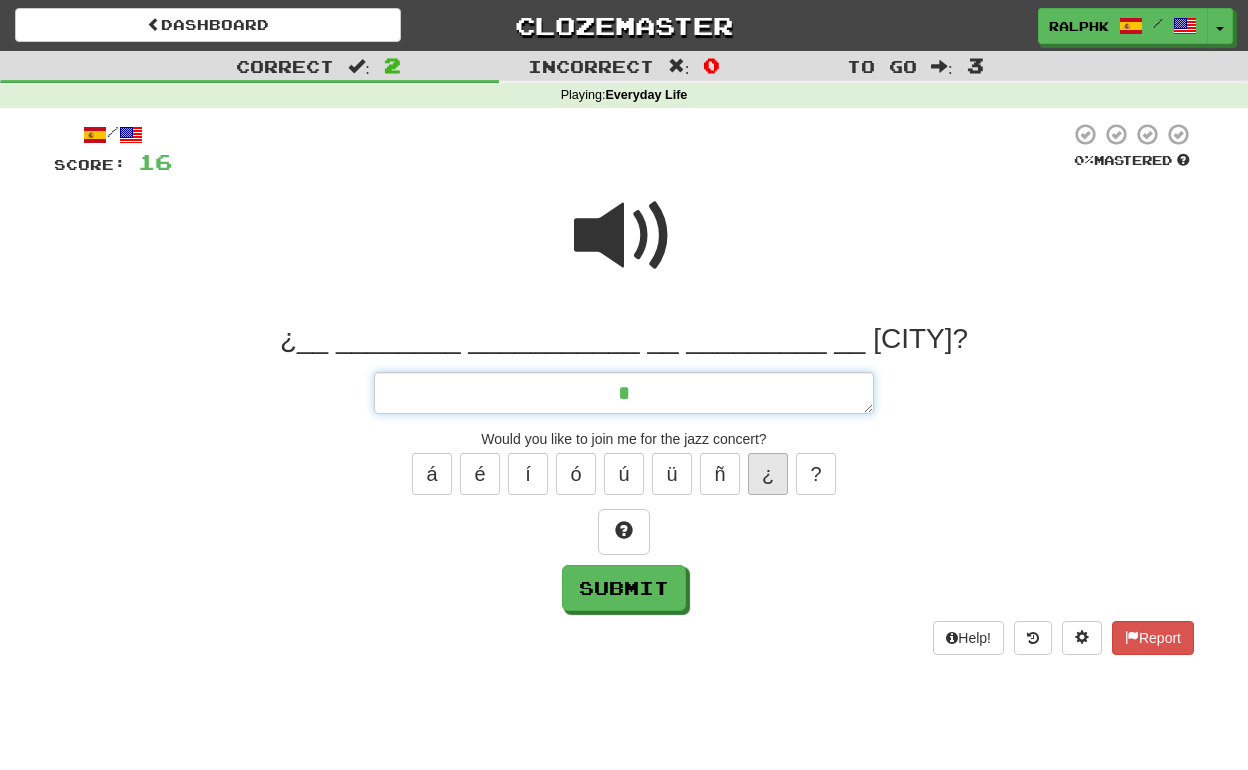 type on "*" 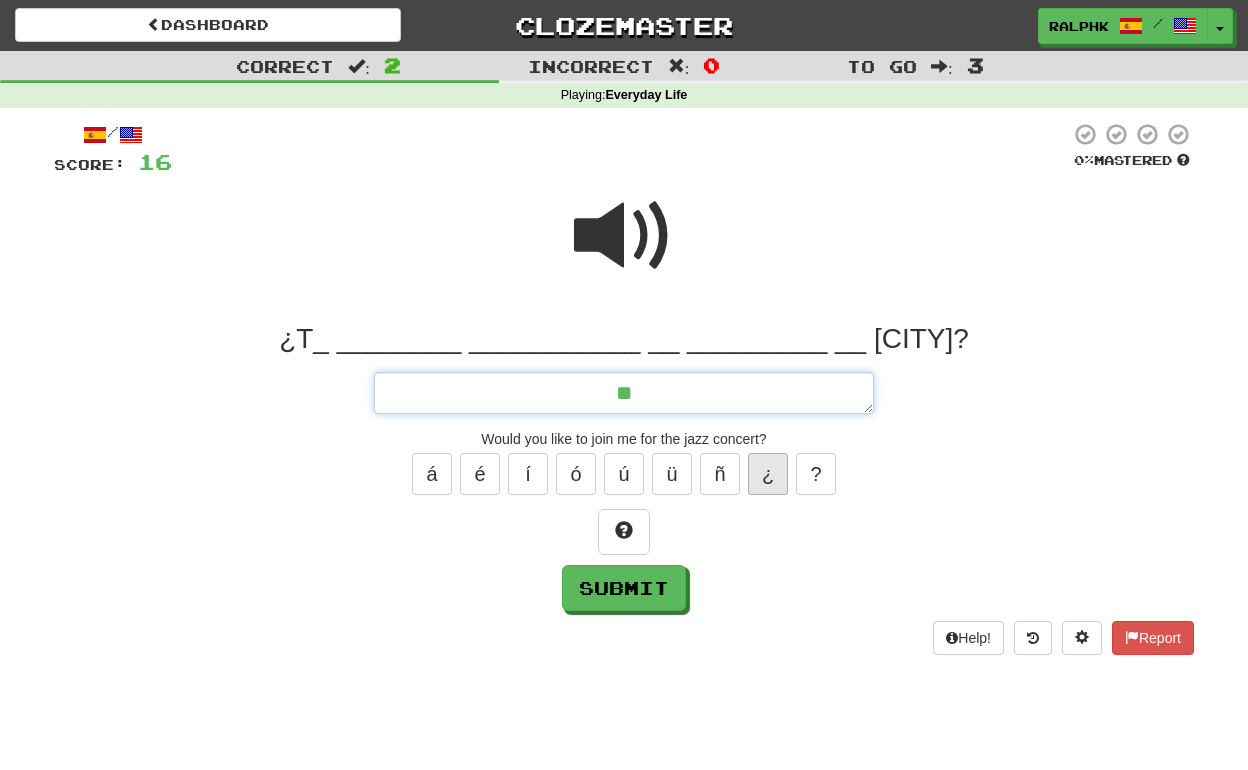 type on "*" 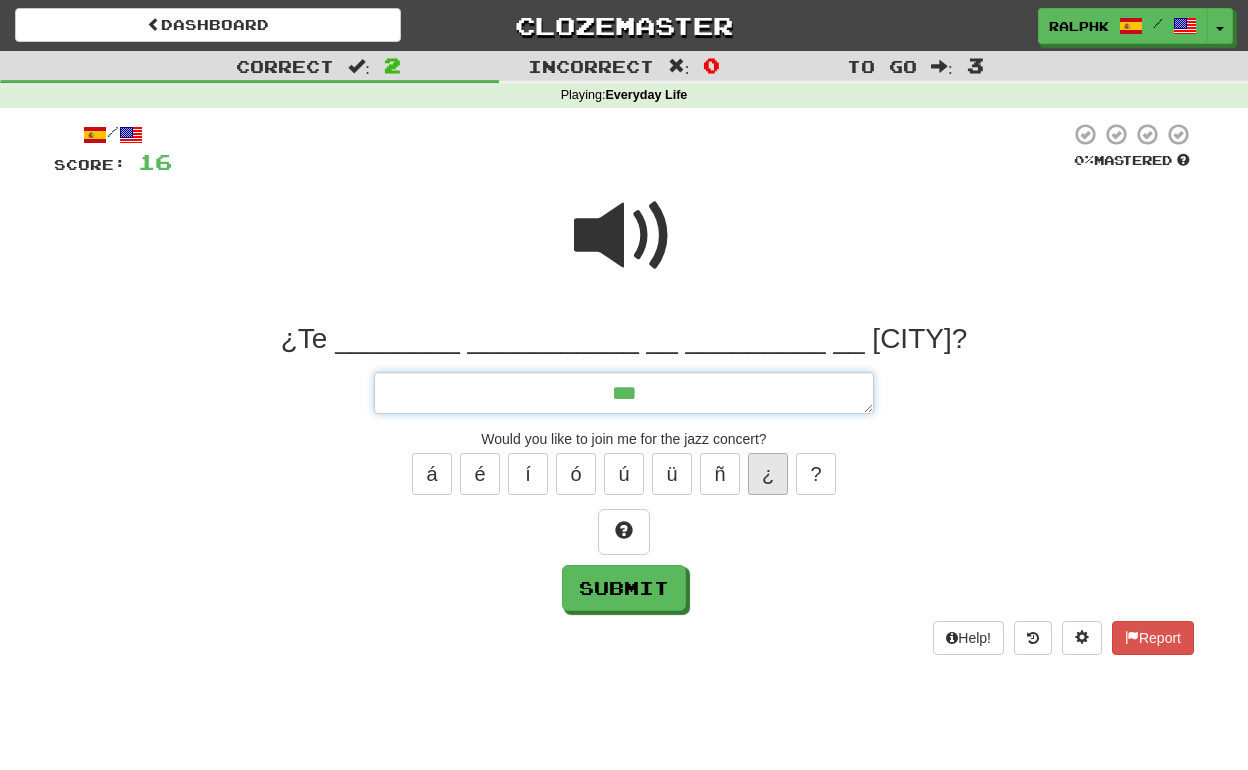 type on "*" 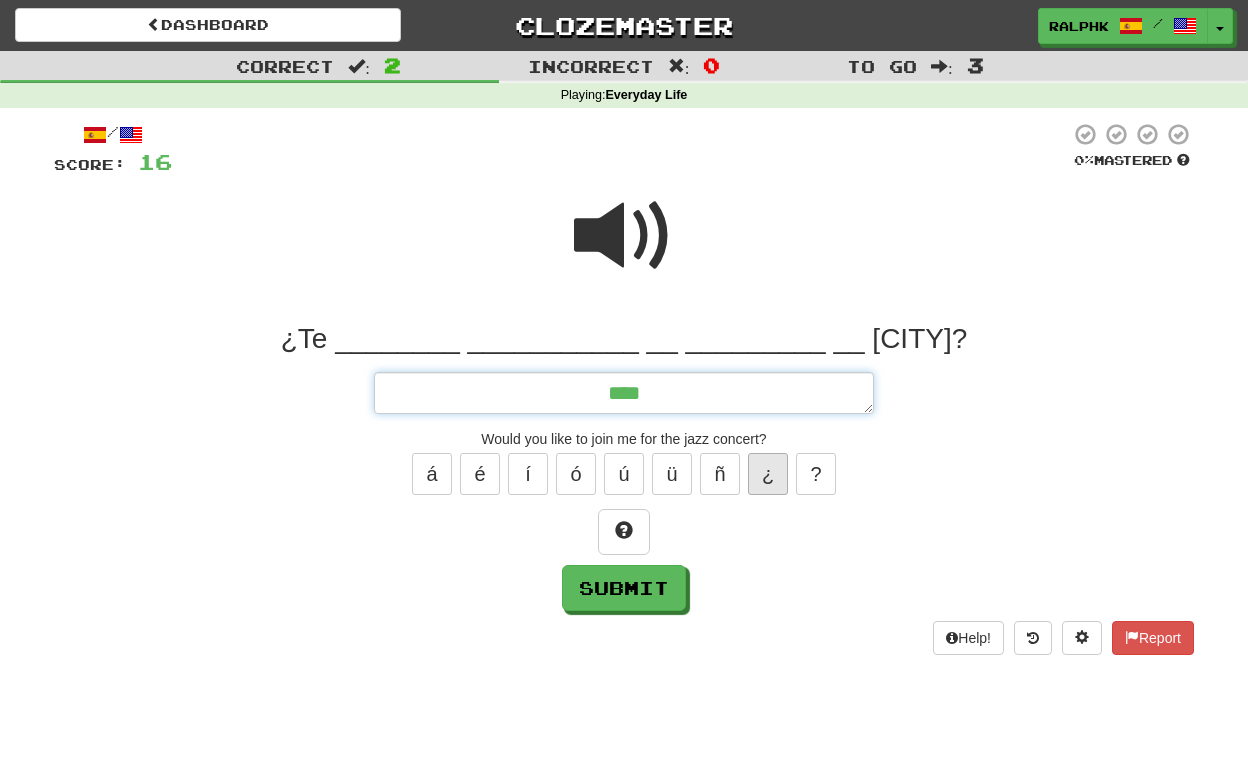 type on "*****" 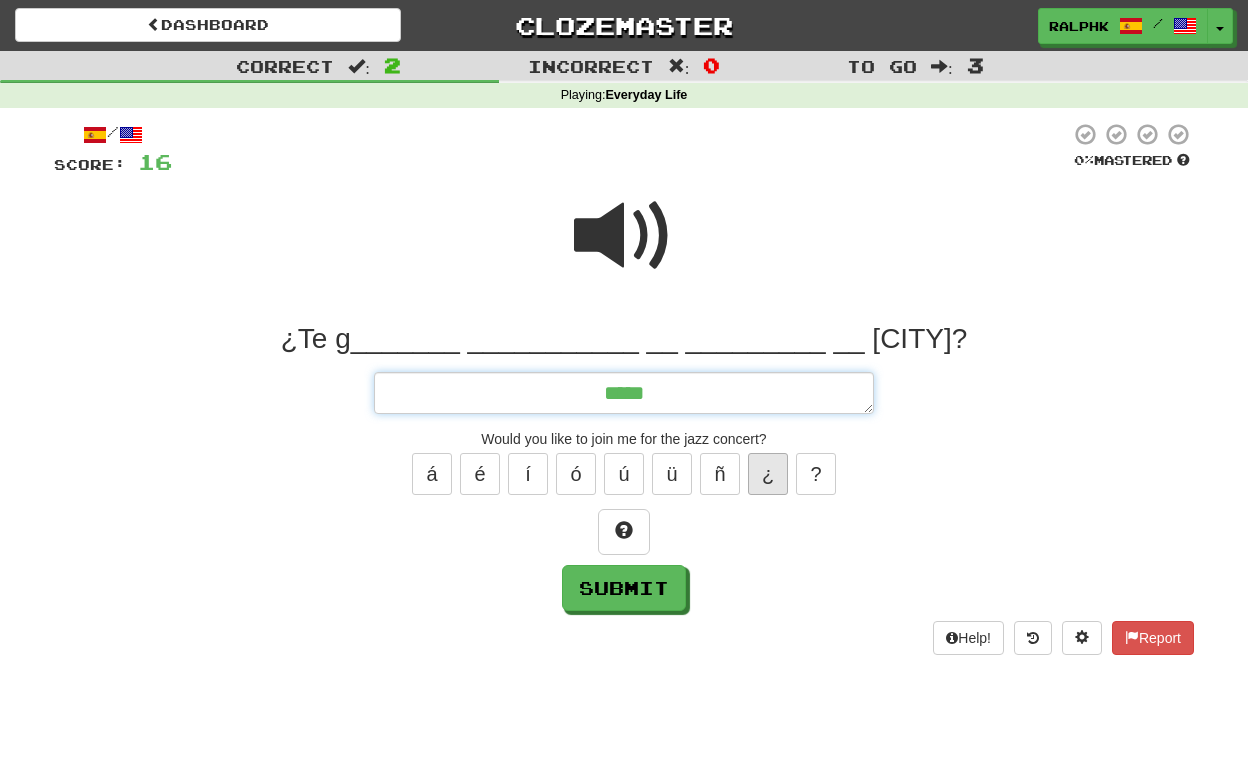 type on "*" 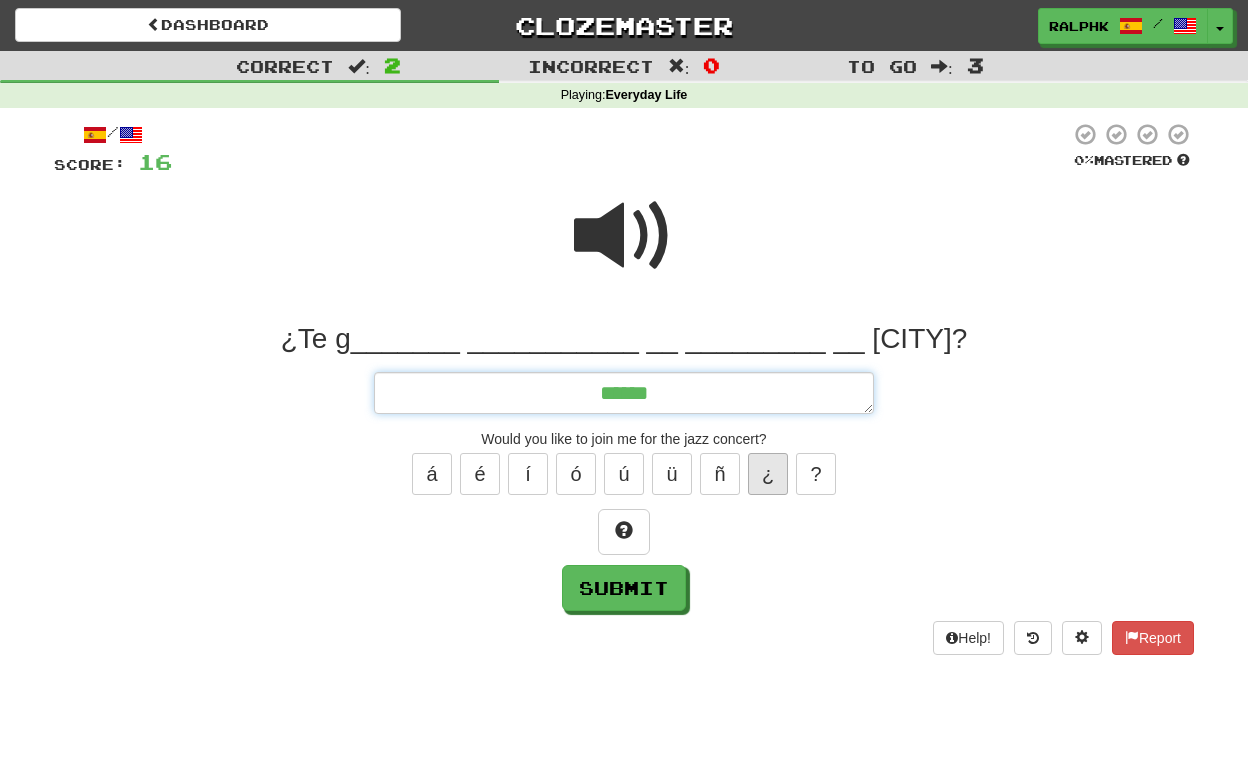 type on "*" 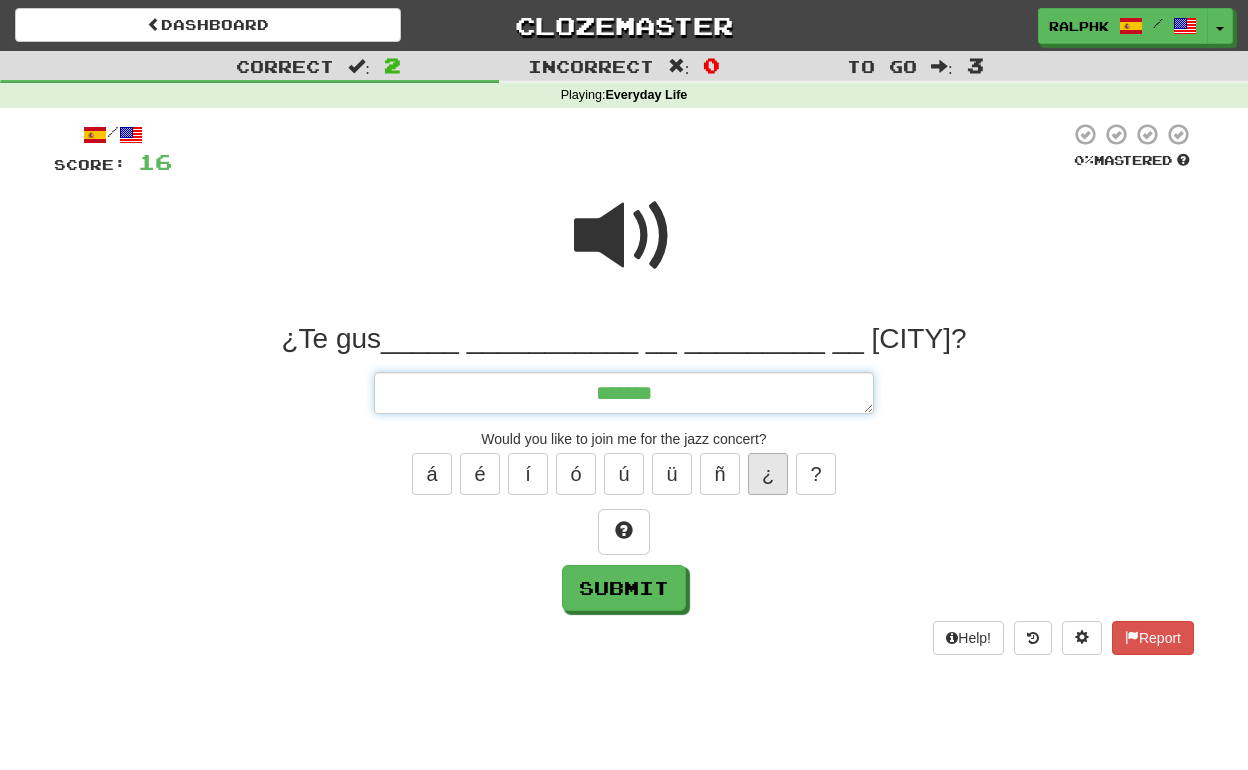type on "*" 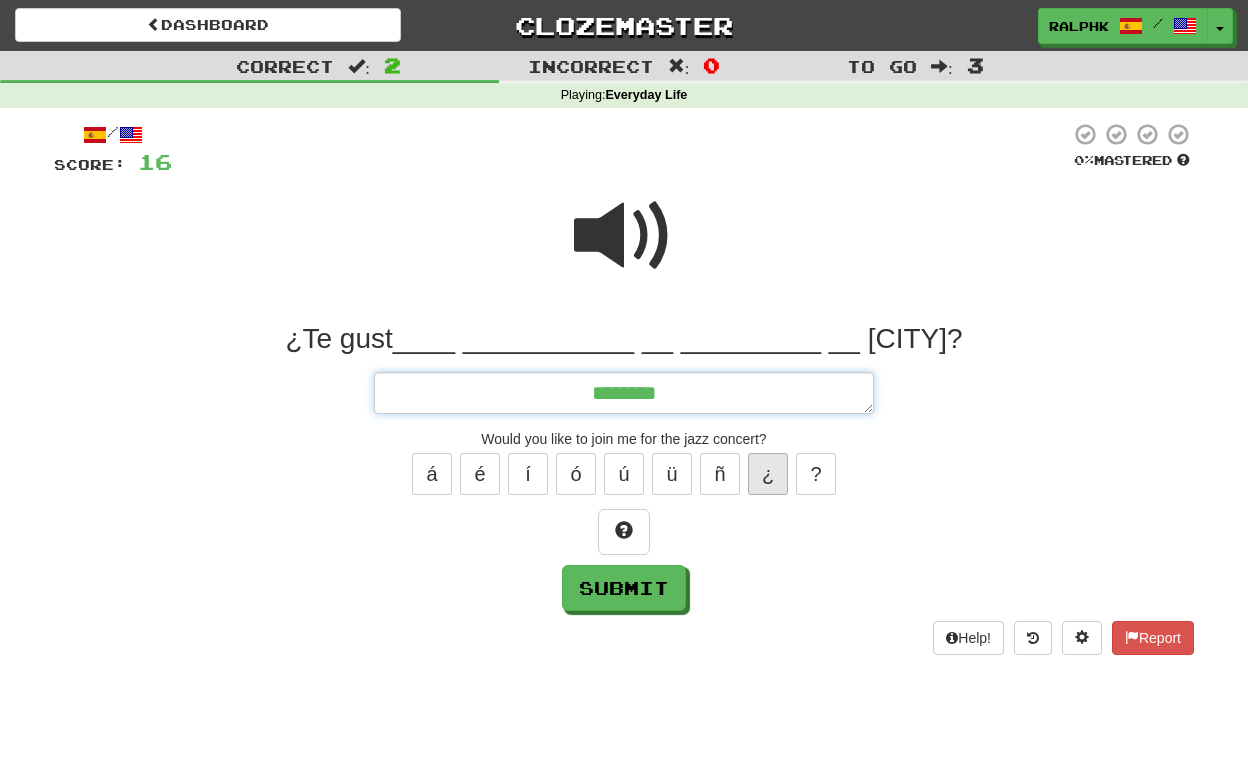 type on "*" 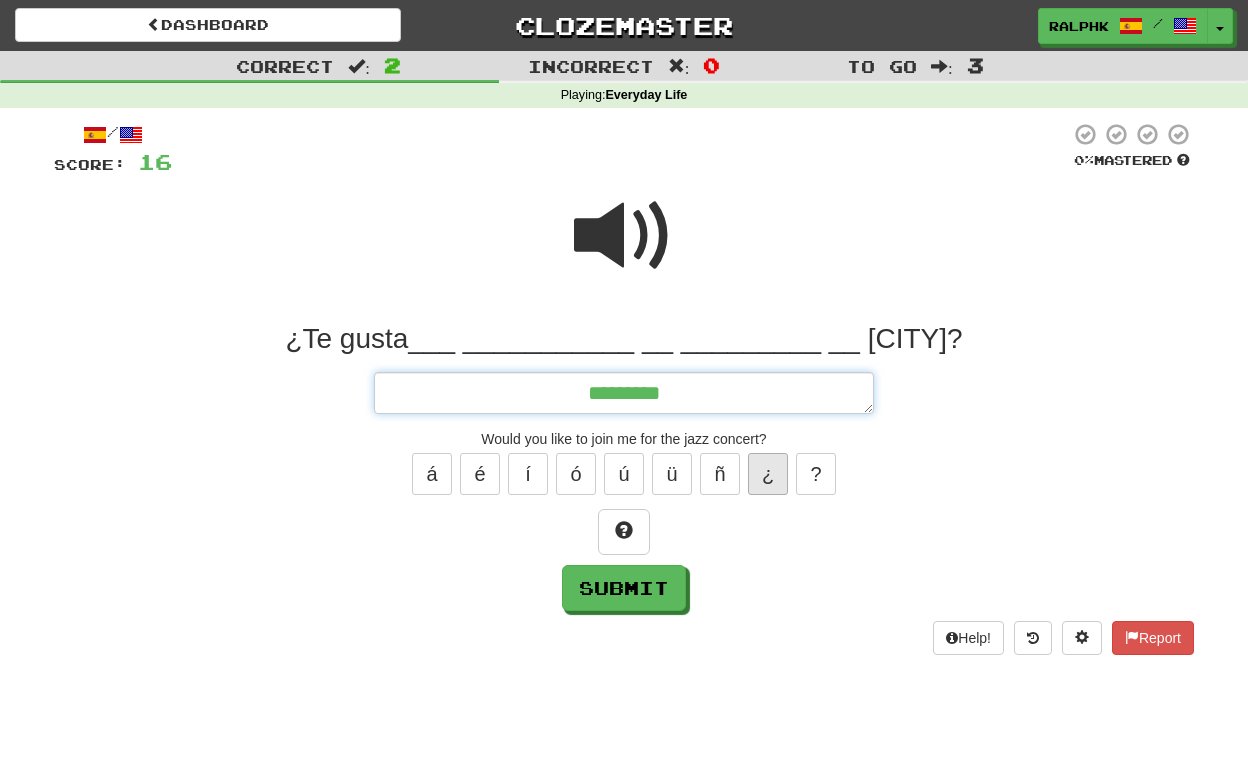 type on "**********" 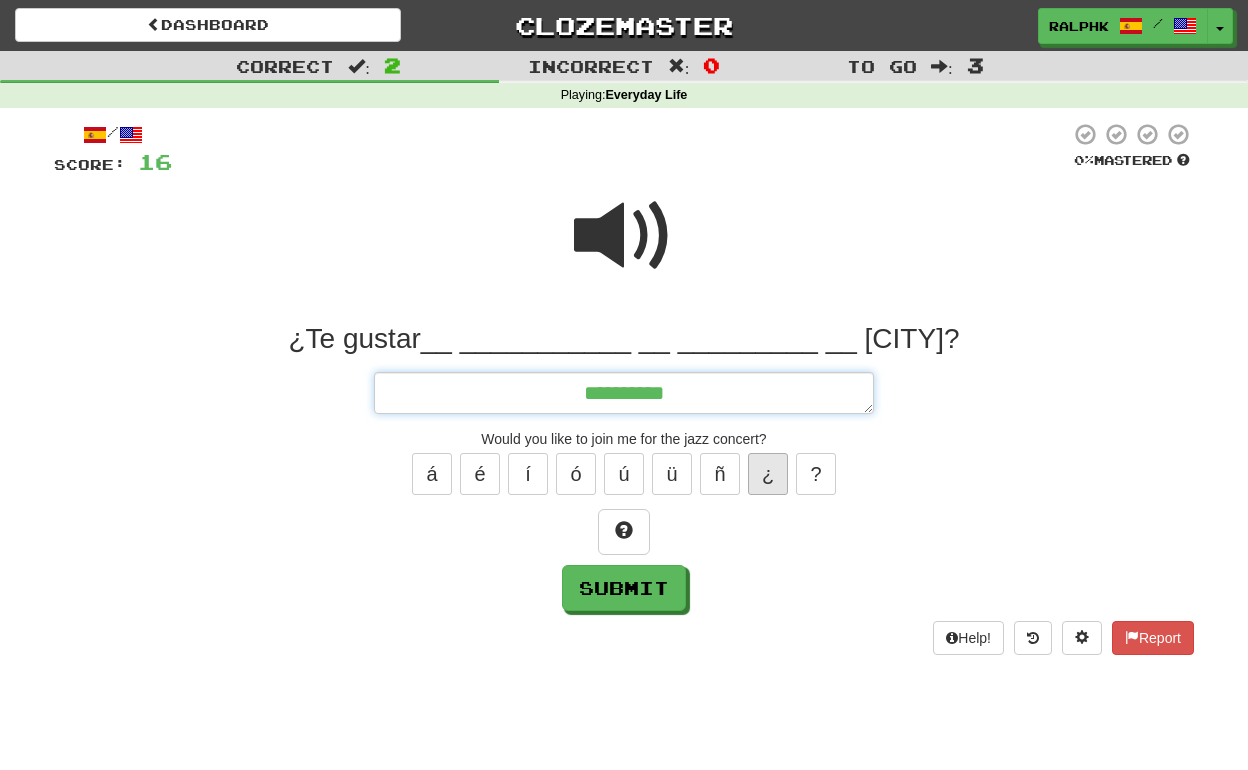 type on "*" 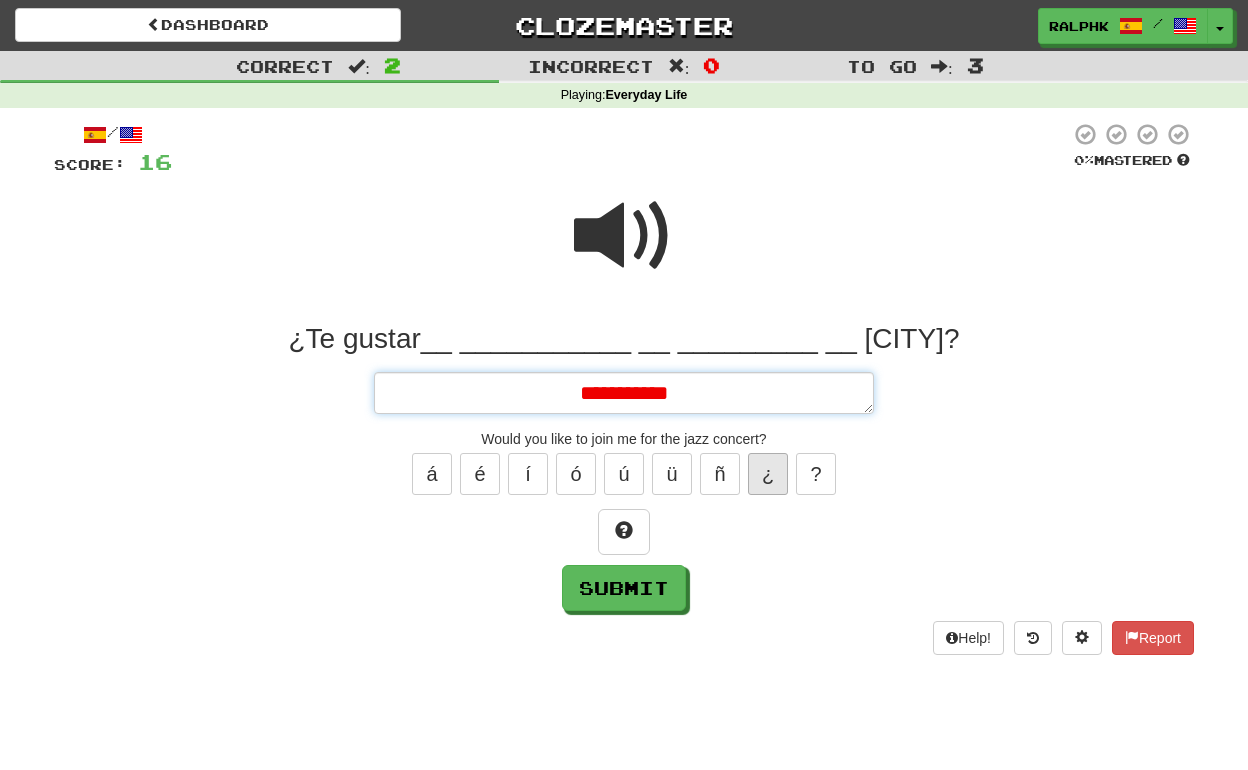 type on "*" 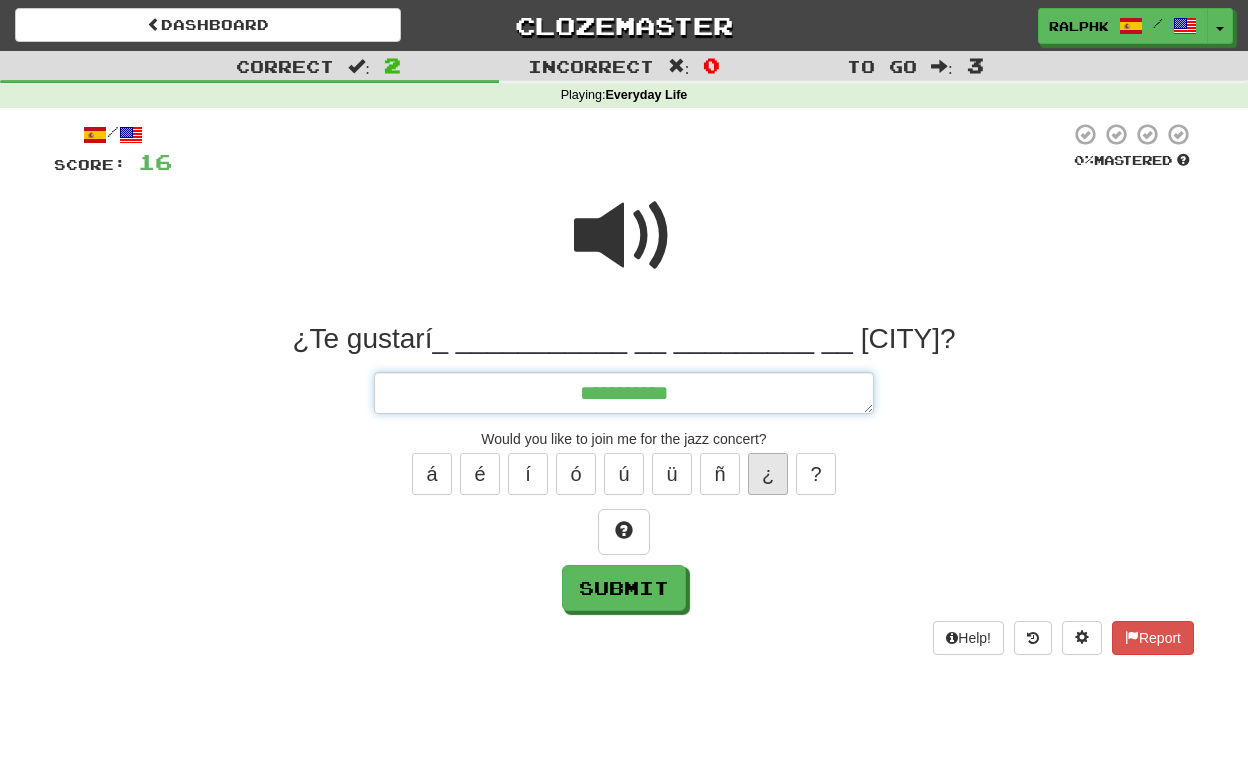 type on "*" 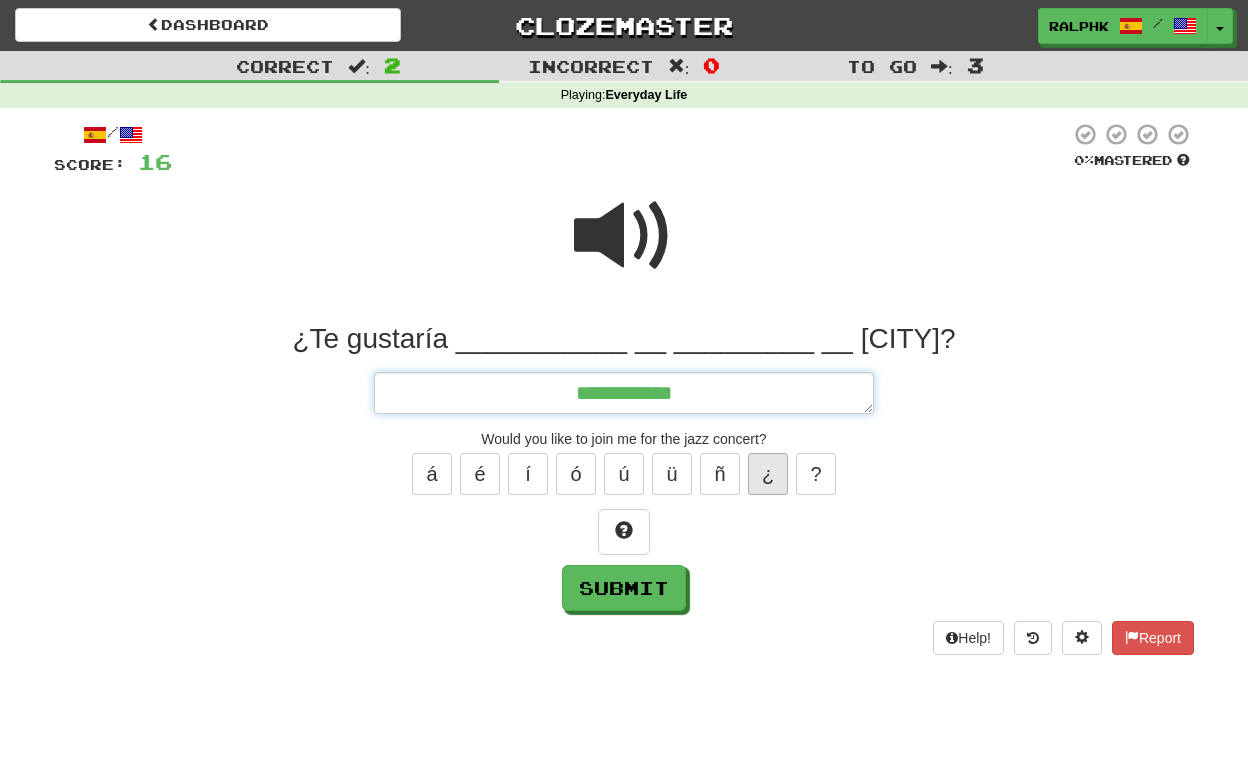 type on "*" 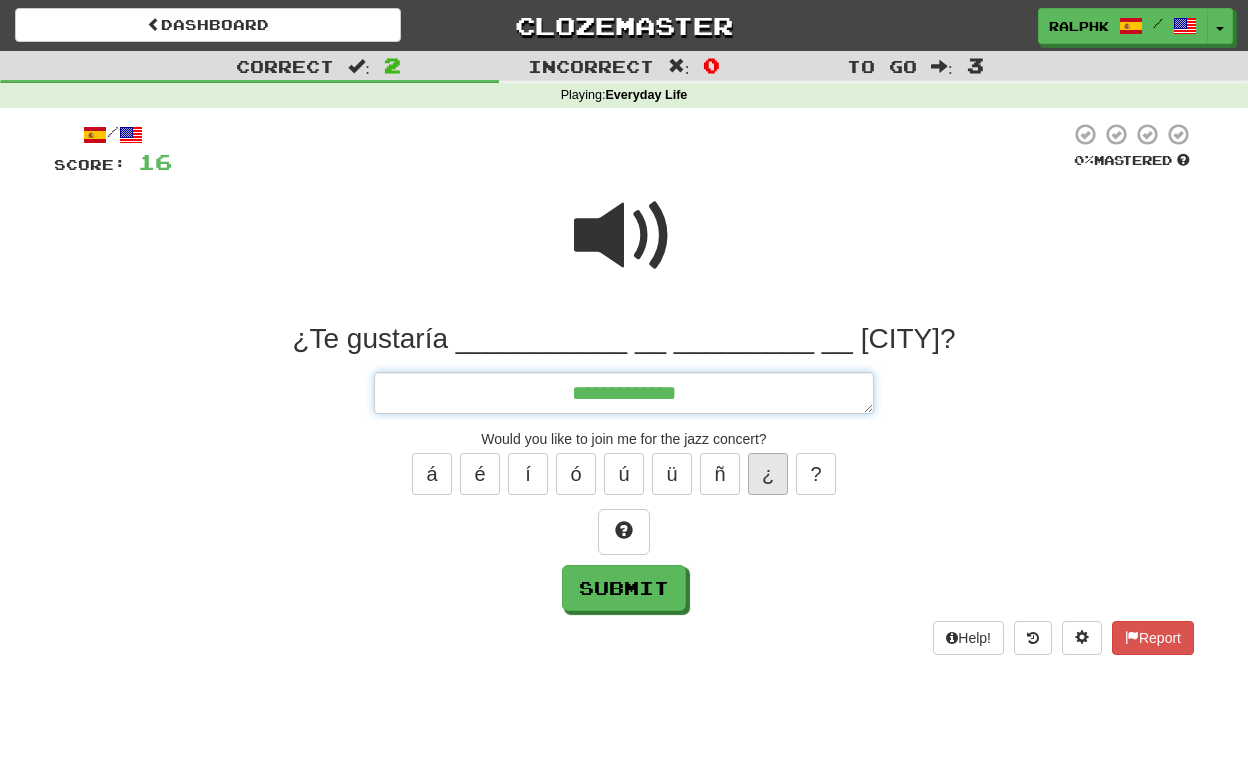 type on "*" 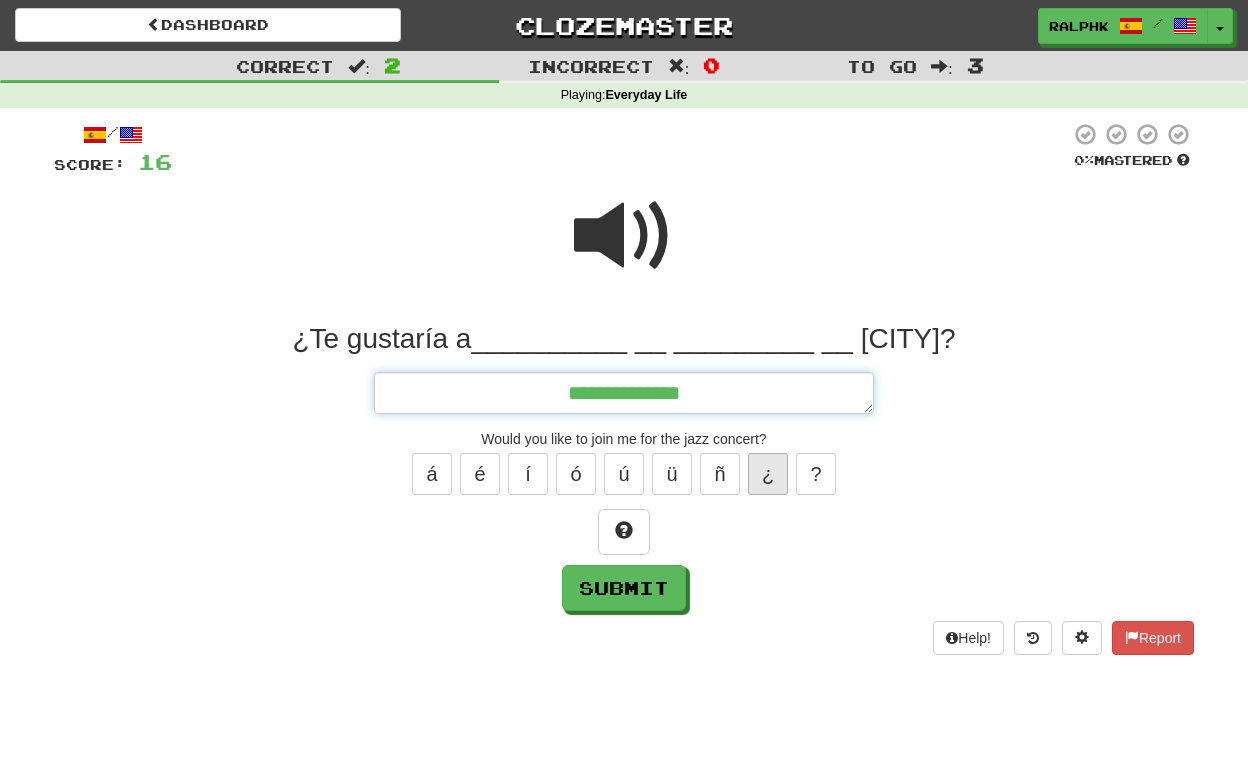 type 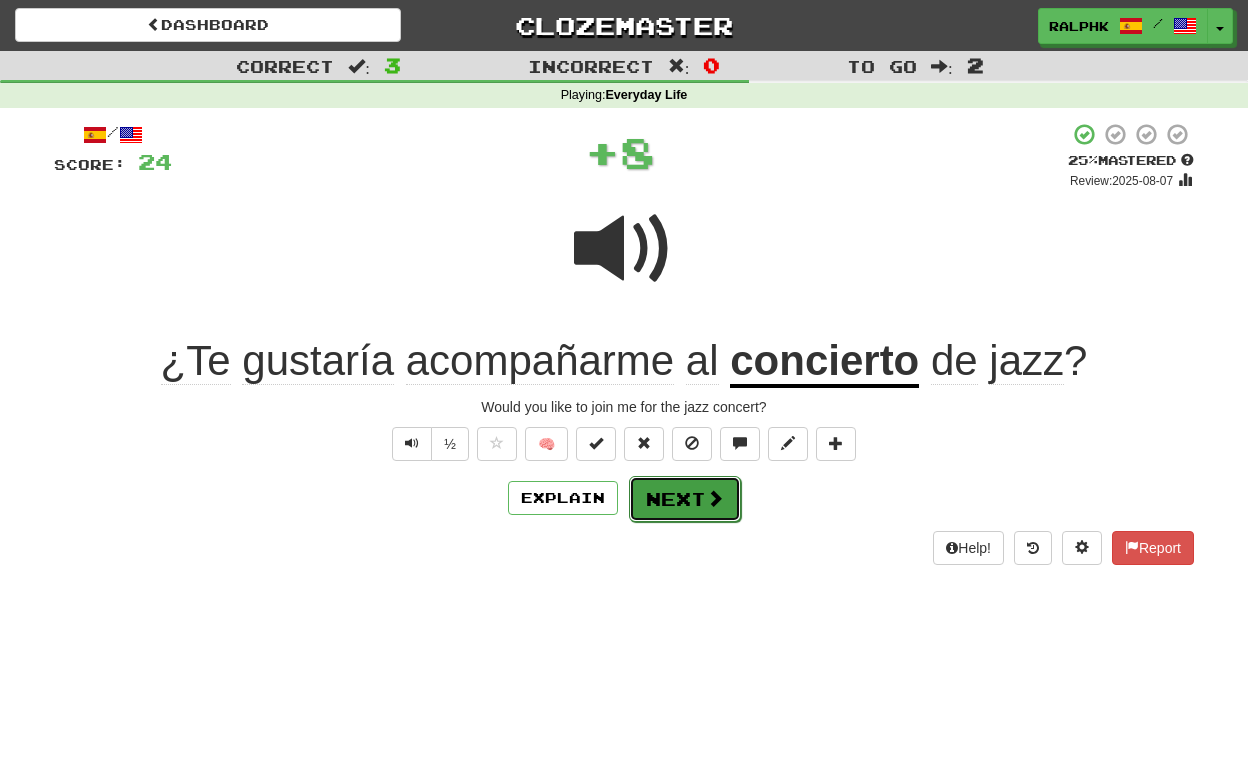 click at bounding box center (715, 498) 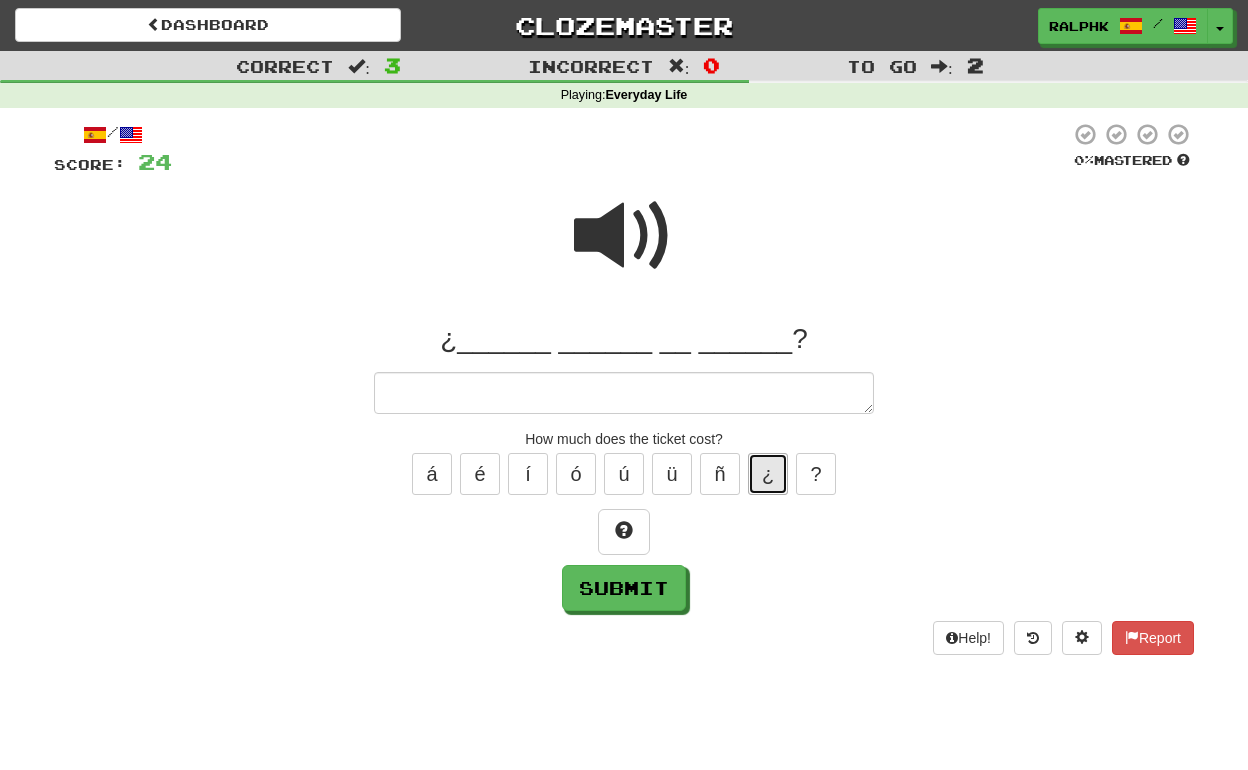 click on "¿" at bounding box center [768, 474] 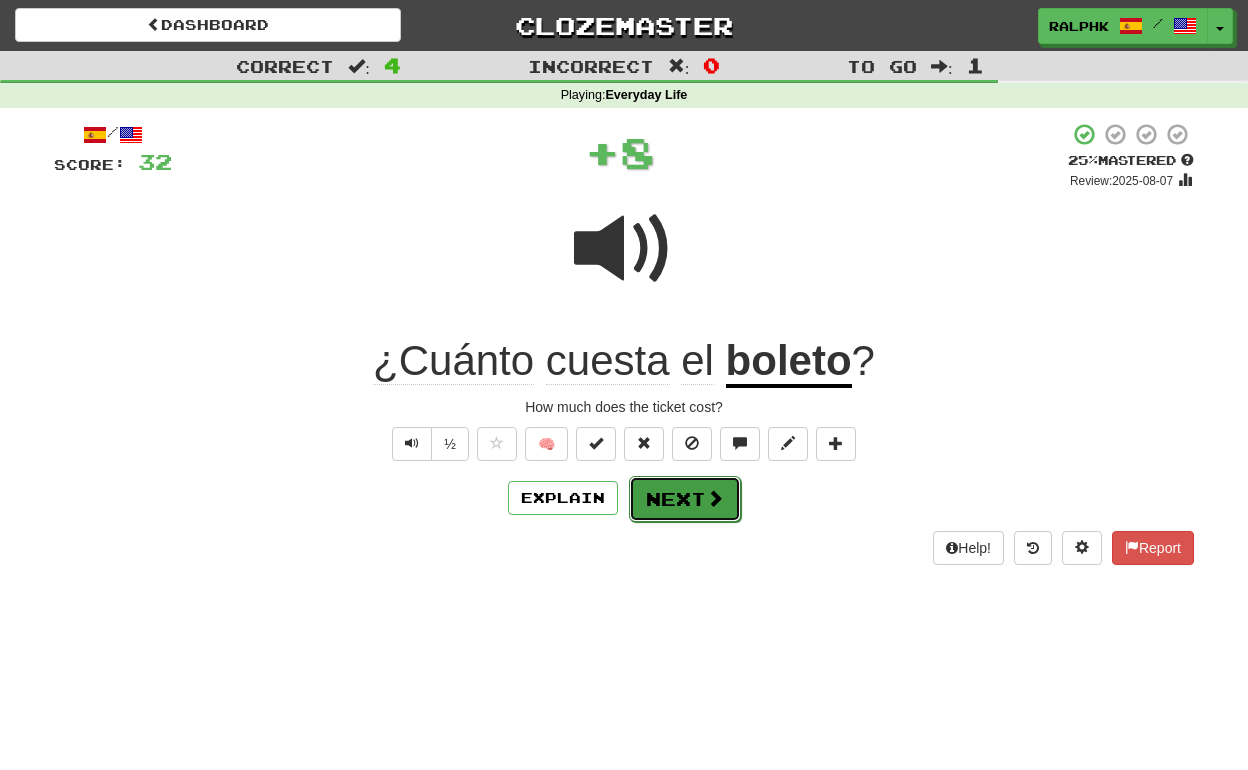 click on "Next" at bounding box center [685, 499] 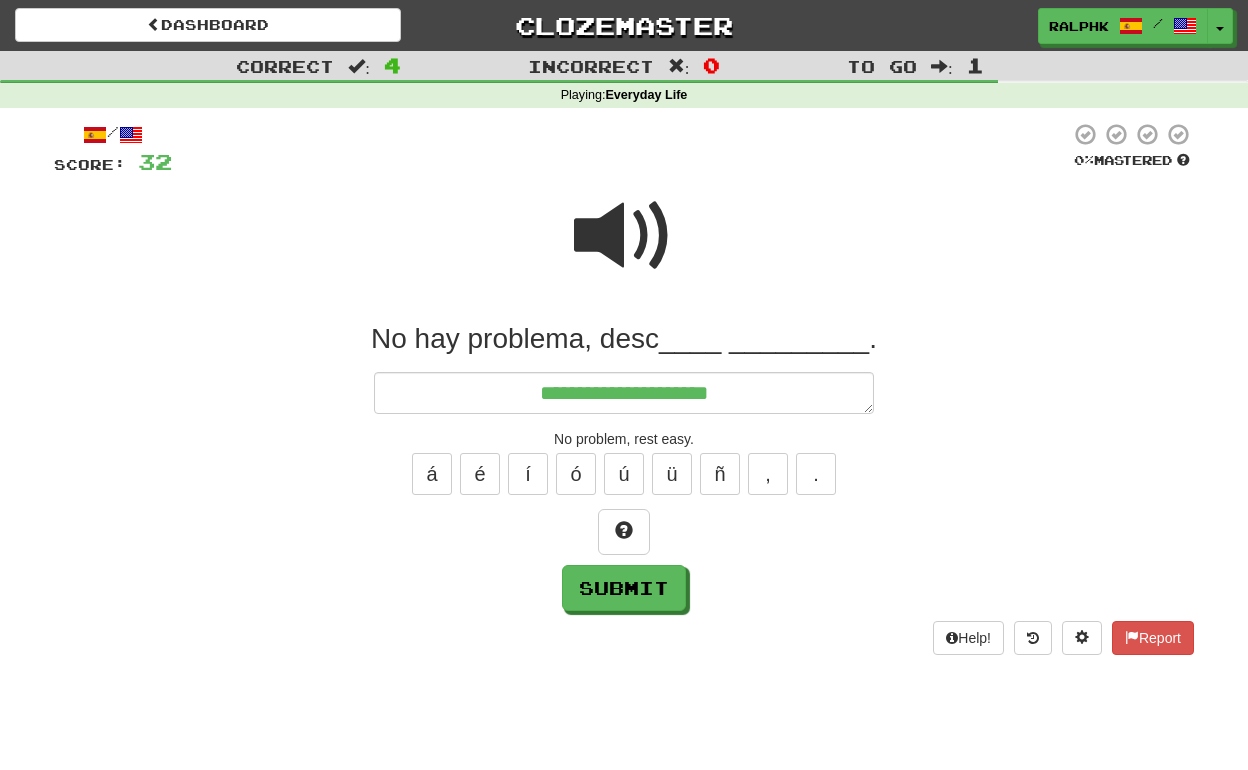 click at bounding box center [624, 236] 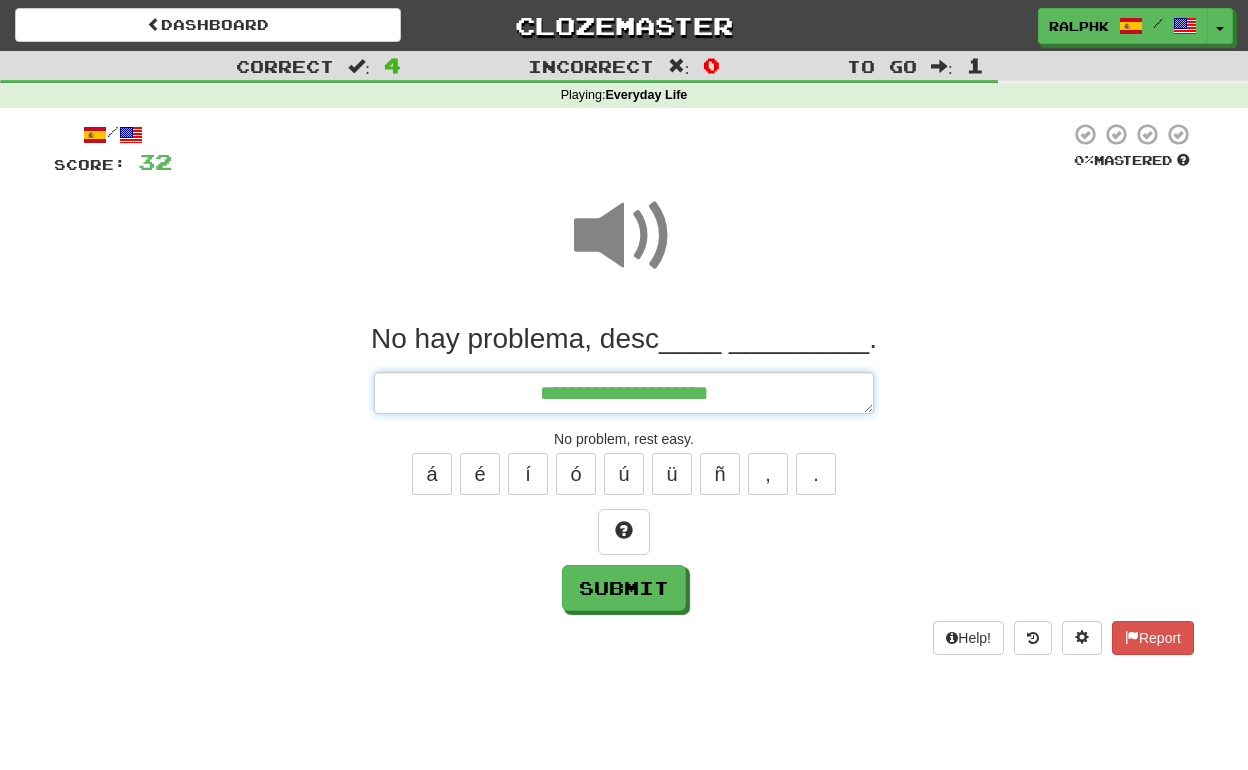 click on "**********" at bounding box center (624, 393) 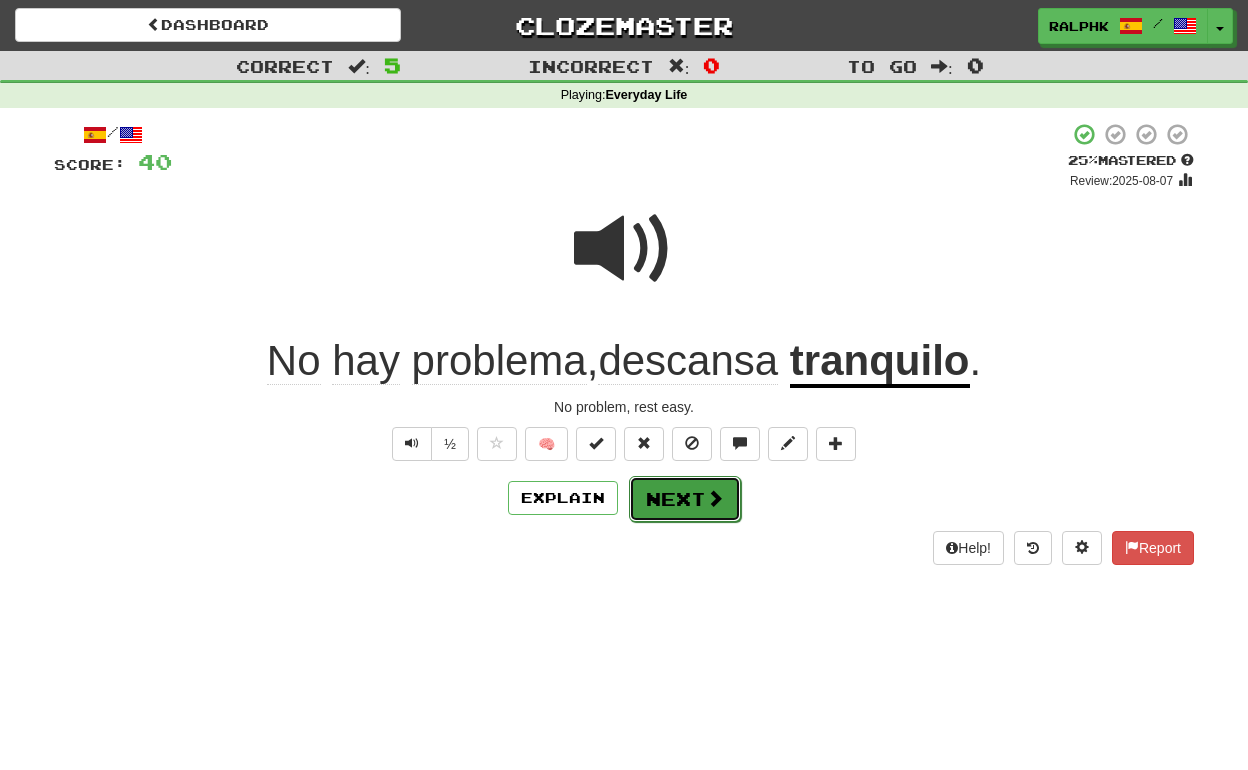 click on "Next" at bounding box center [685, 499] 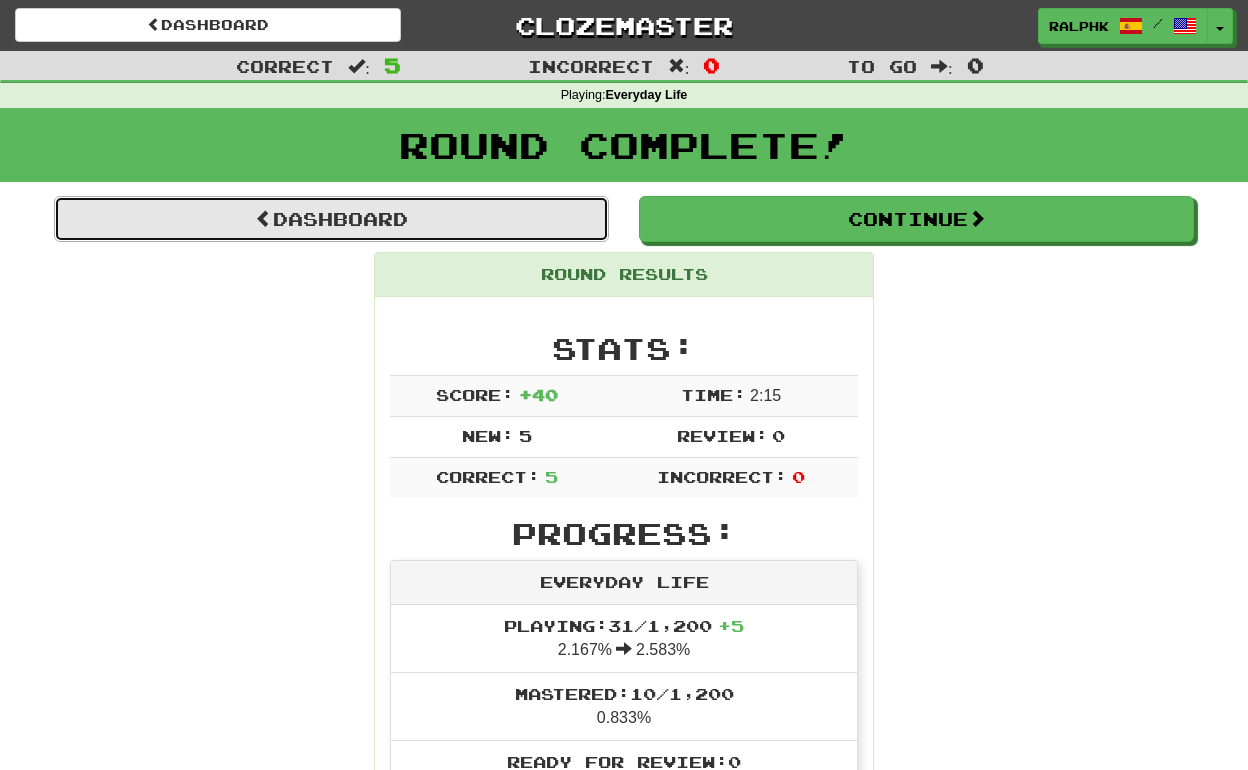click on "Dashboard" at bounding box center (331, 219) 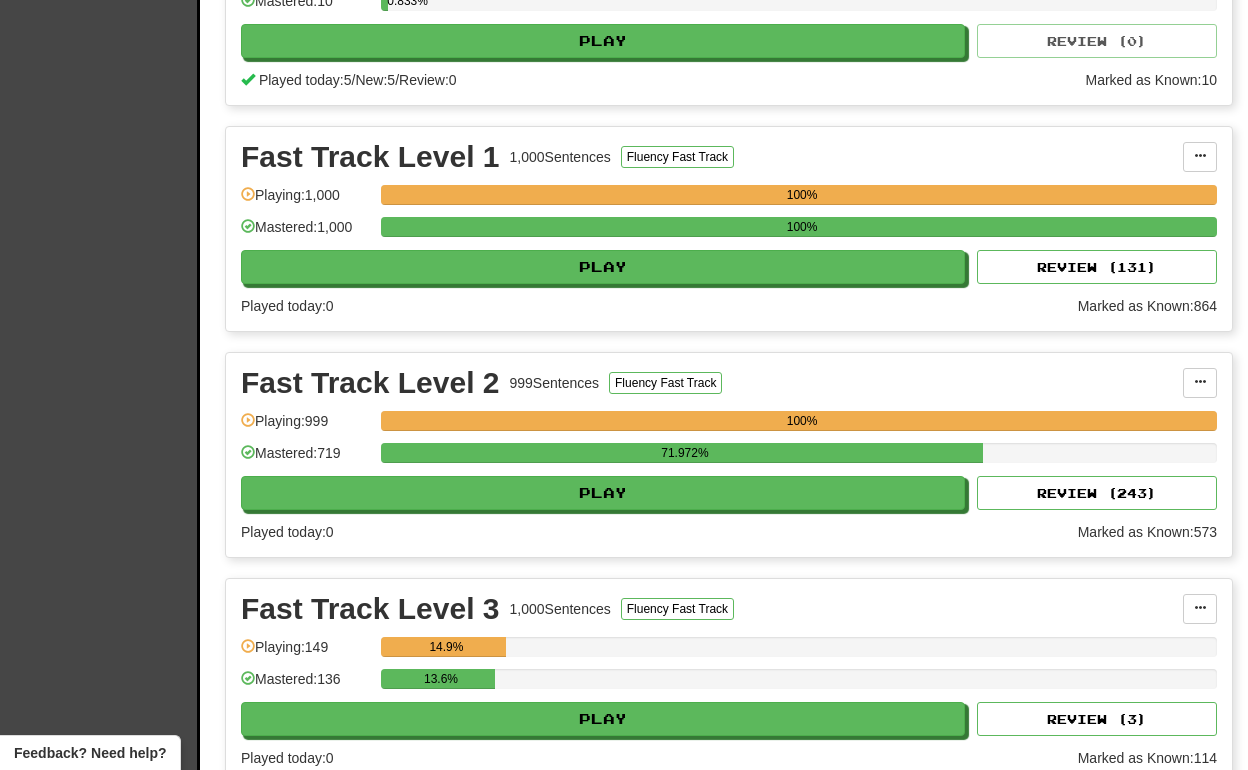 scroll, scrollTop: 829, scrollLeft: 0, axis: vertical 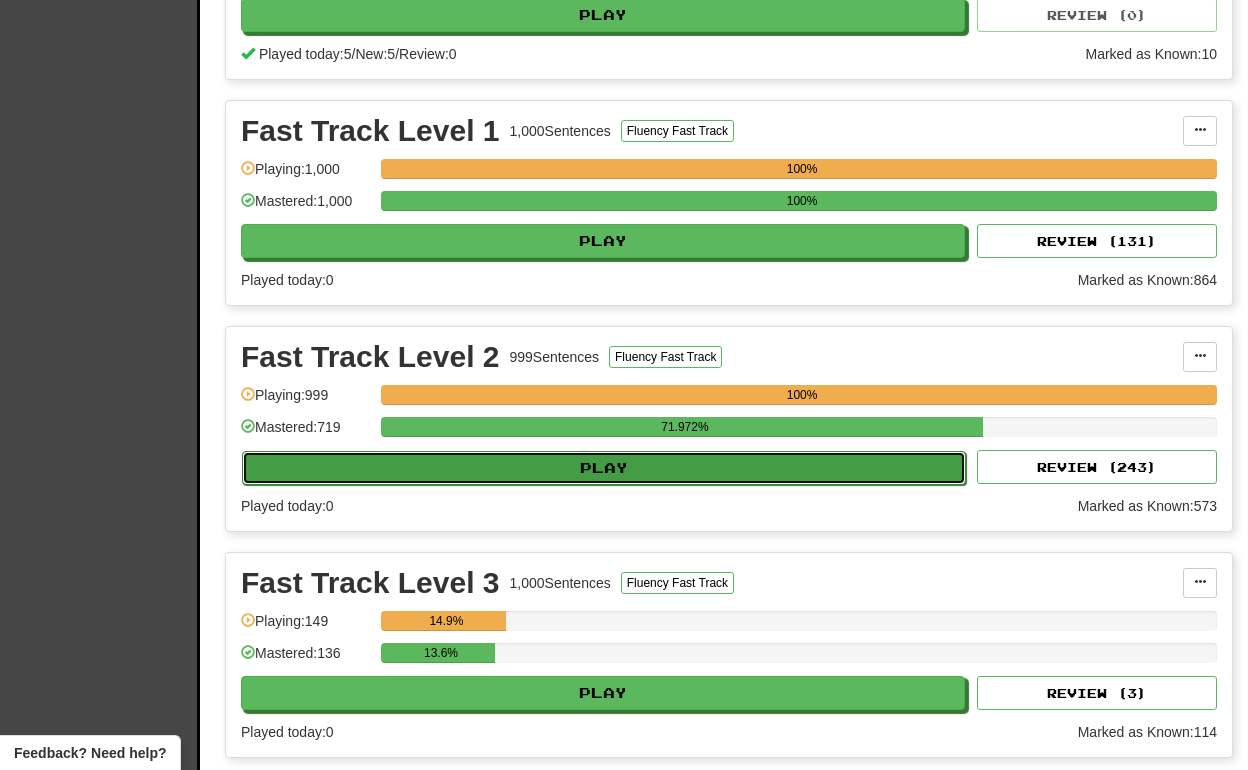 click on "Play" at bounding box center [604, 468] 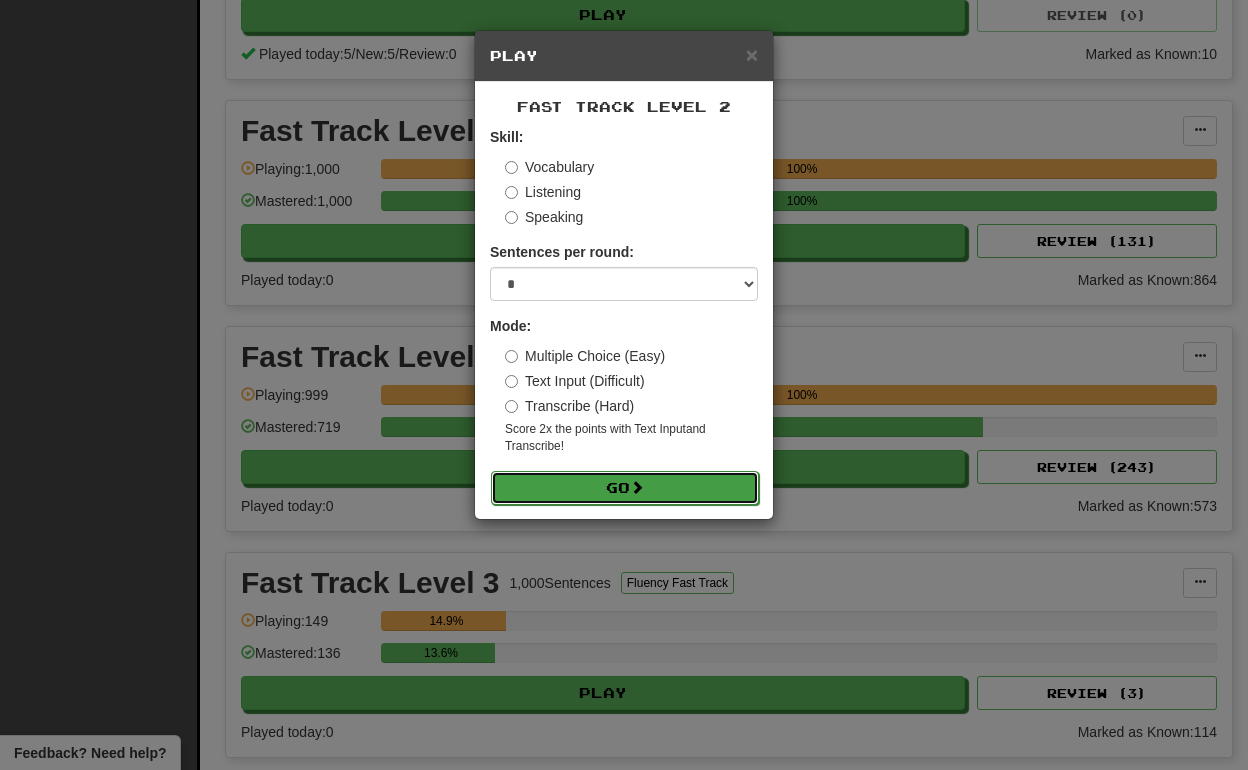 click on "Go" at bounding box center [625, 488] 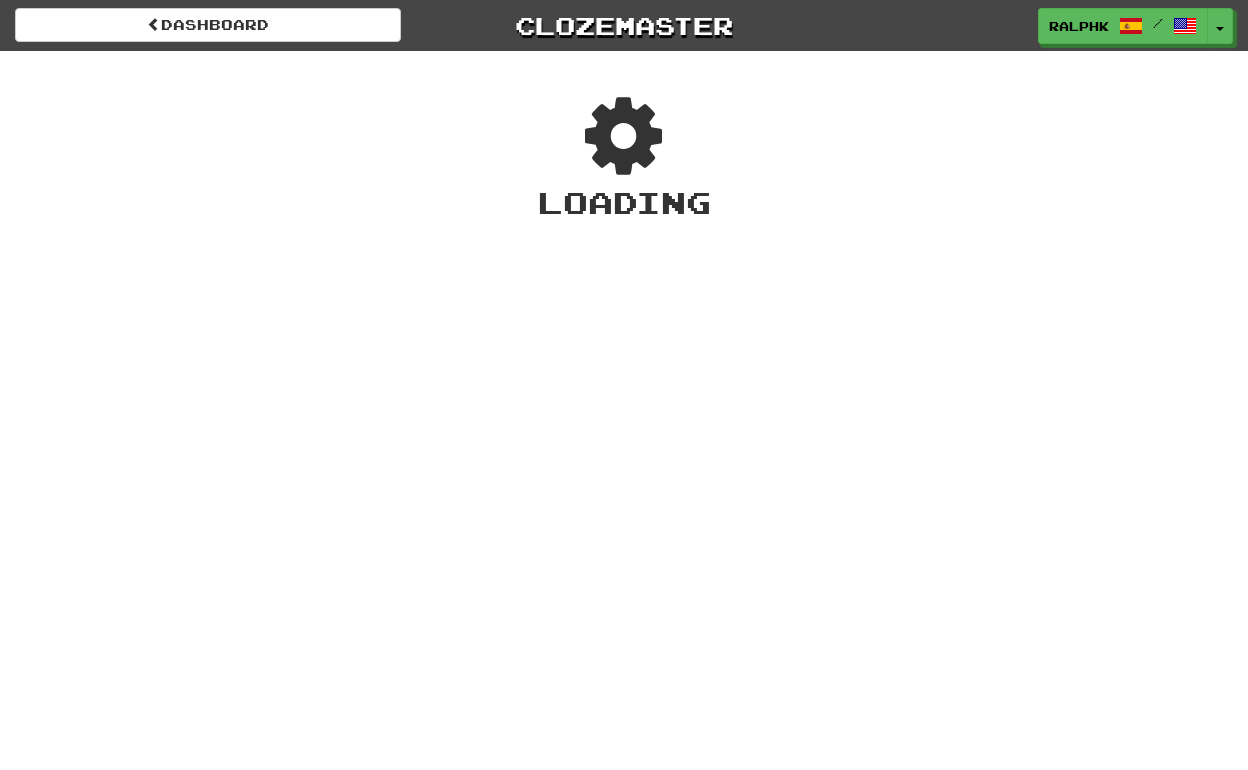 scroll, scrollTop: 0, scrollLeft: 0, axis: both 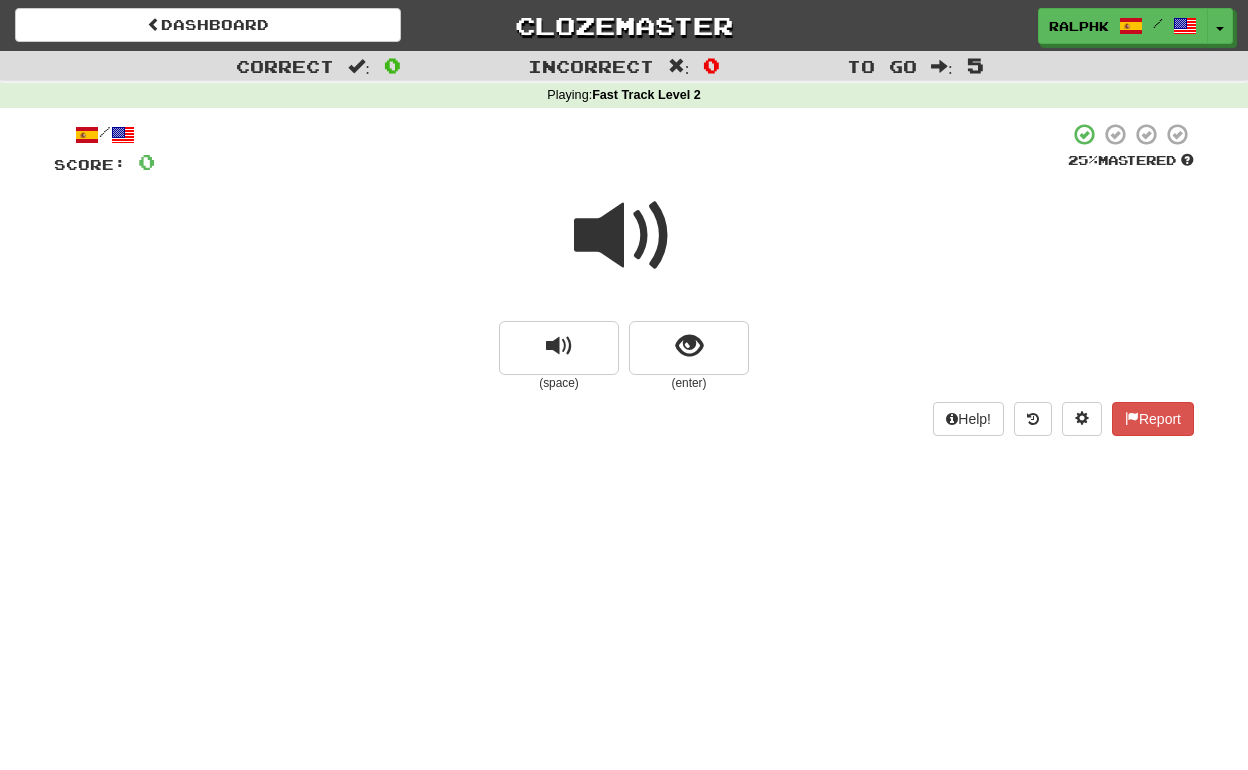 click at bounding box center (624, 236) 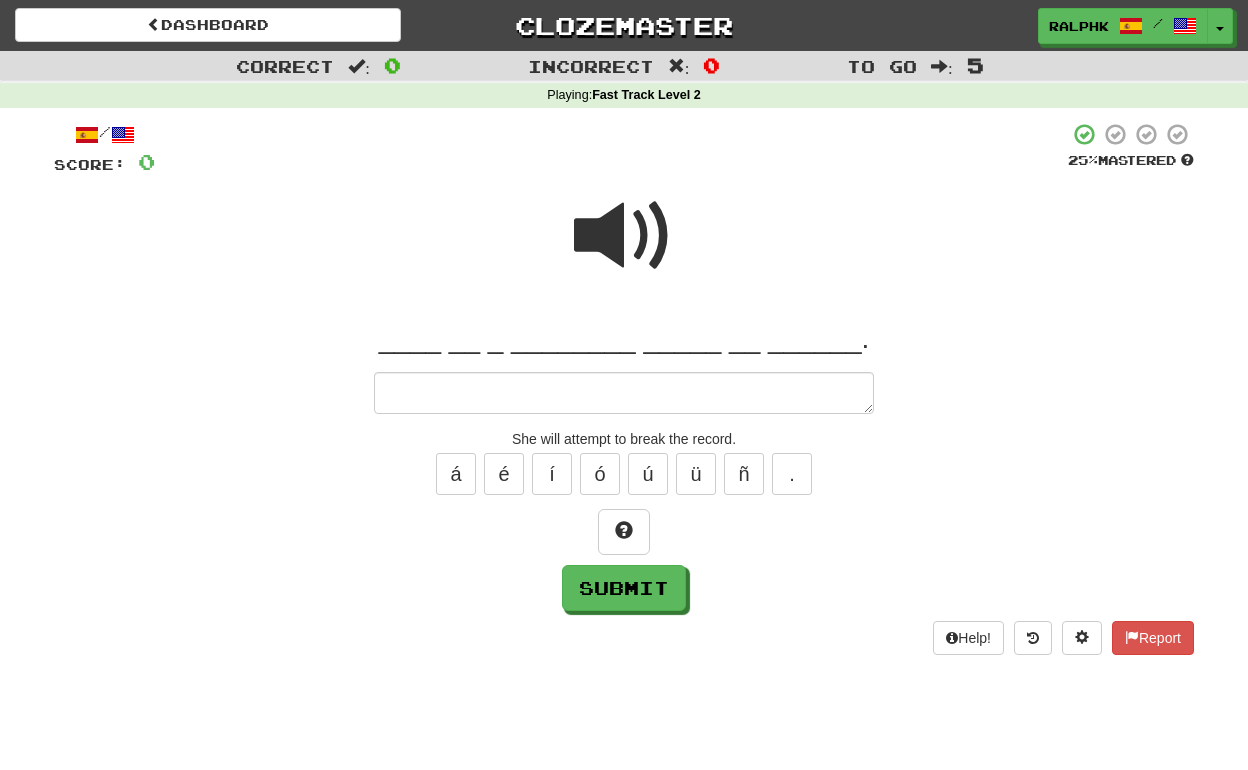 type on "*" 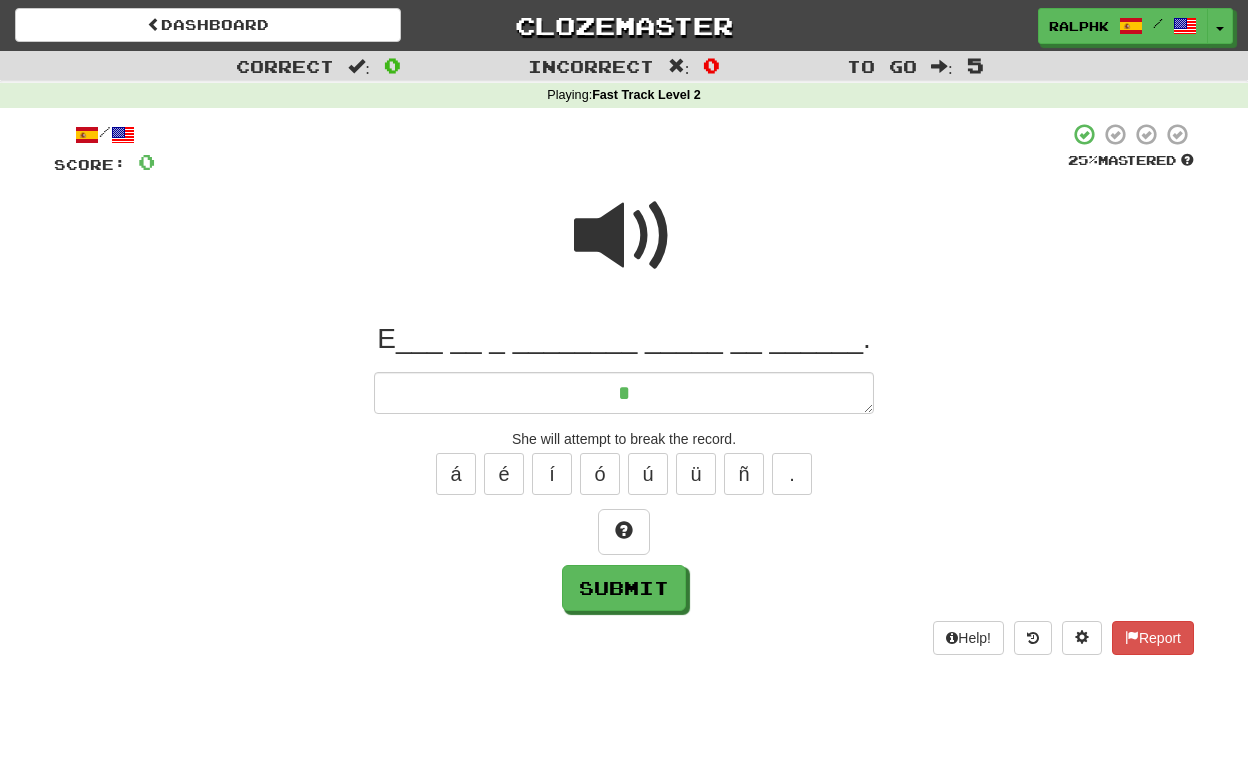 type on "*" 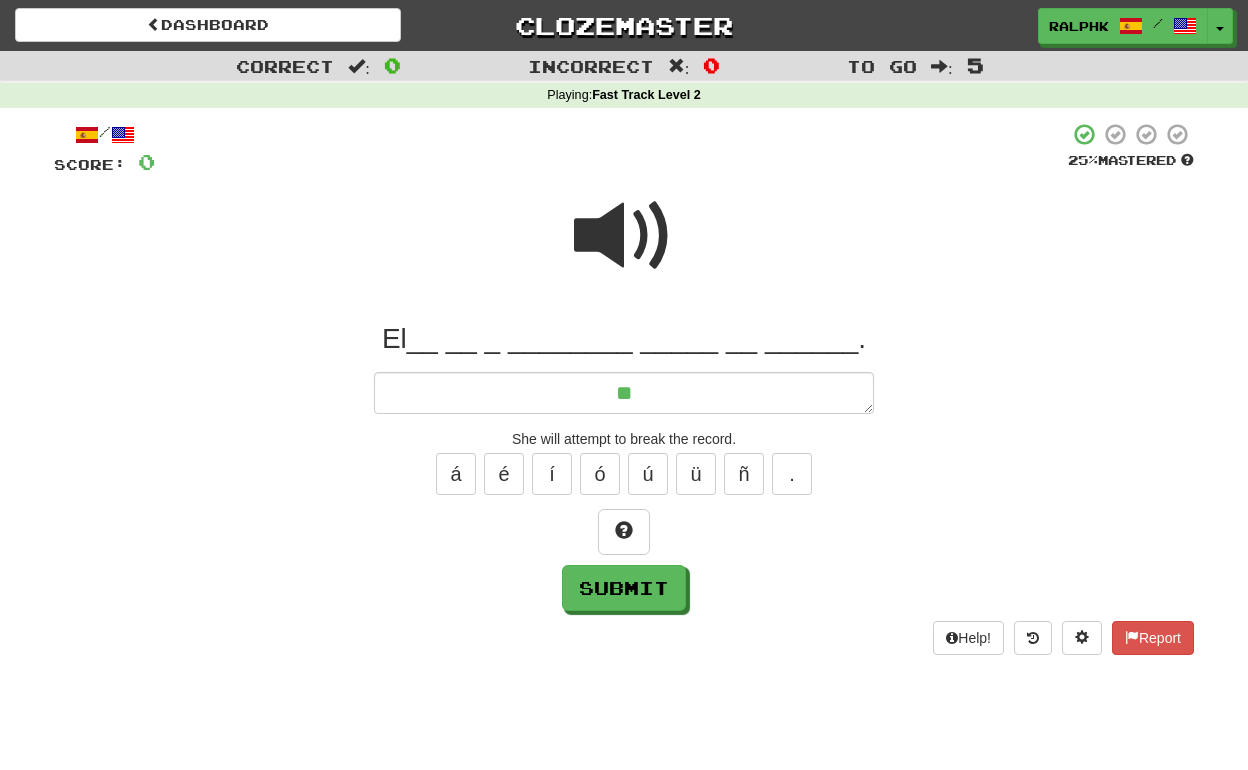 type on "*" 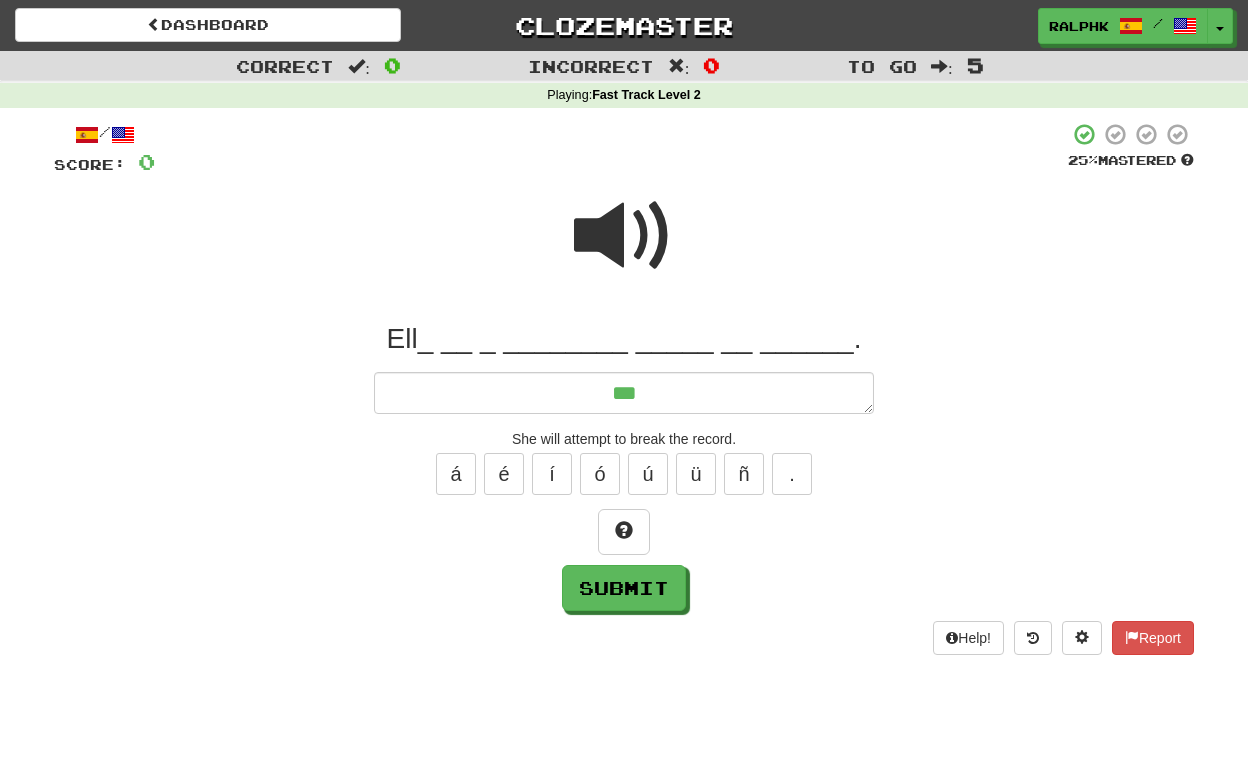 type on "*" 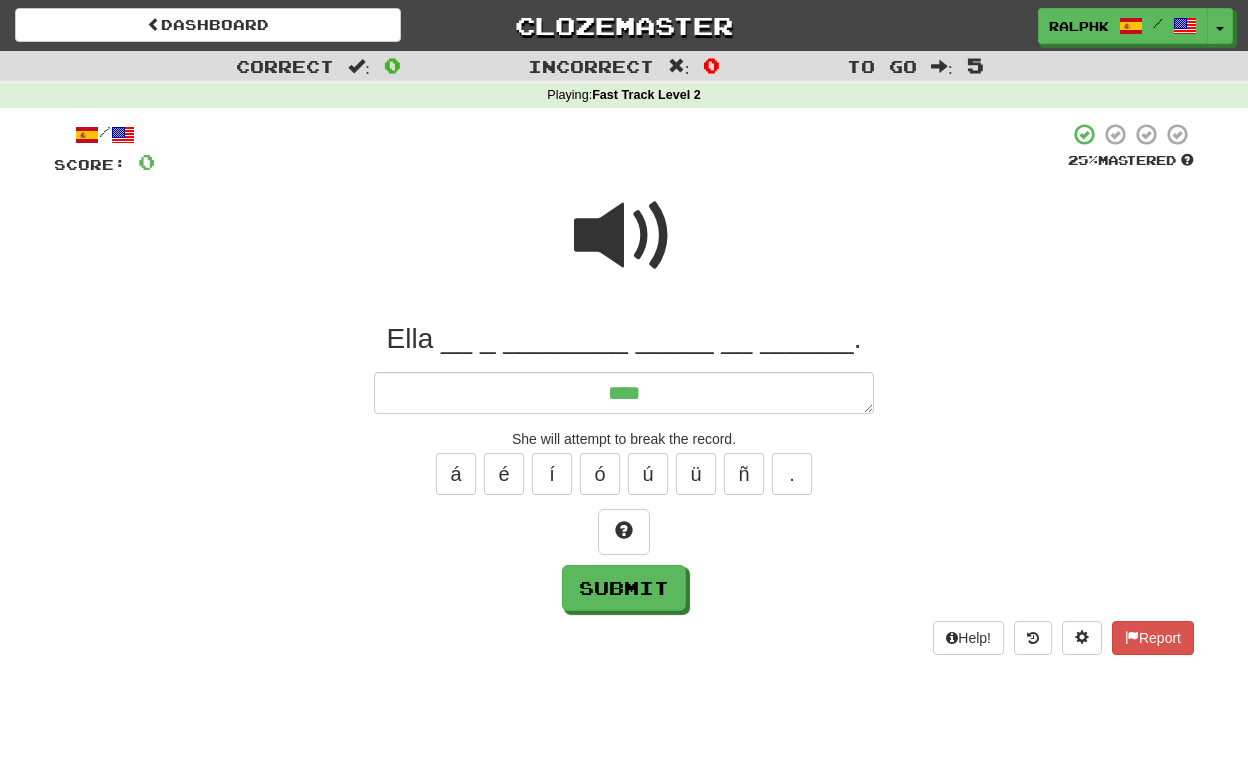 type on "*" 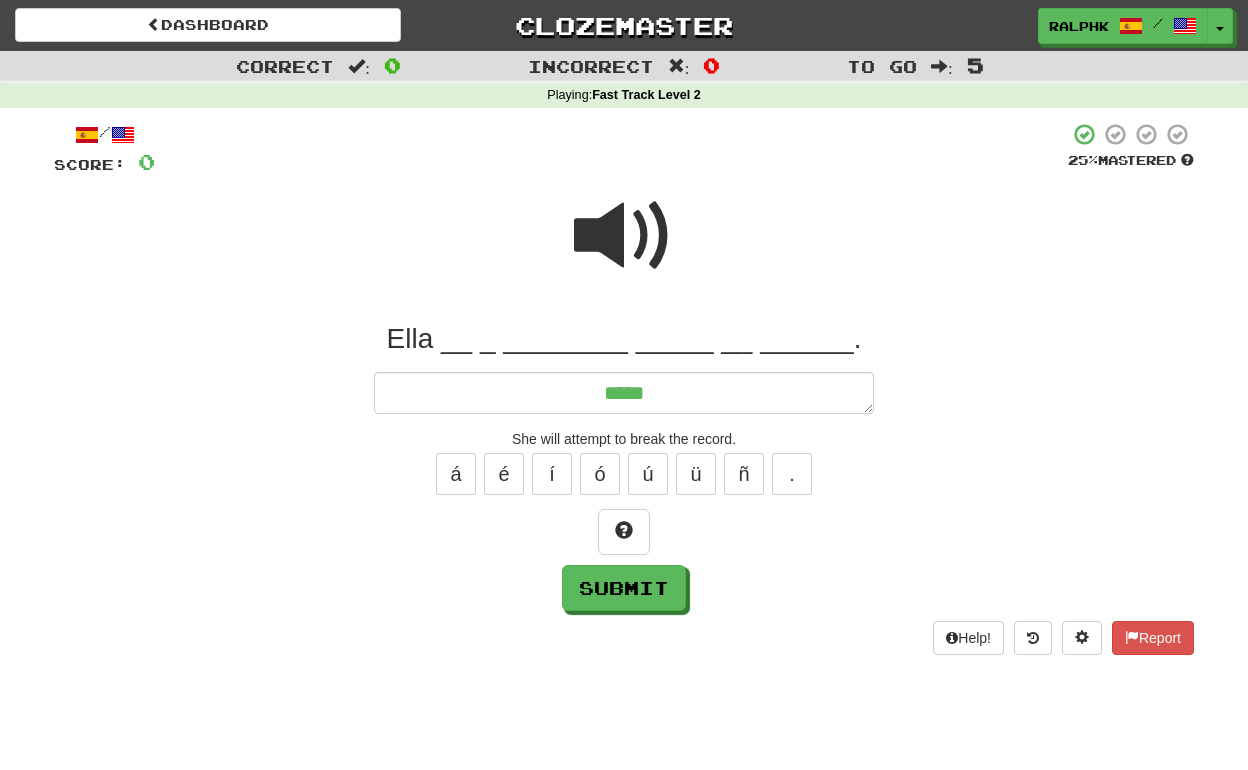 type on "*" 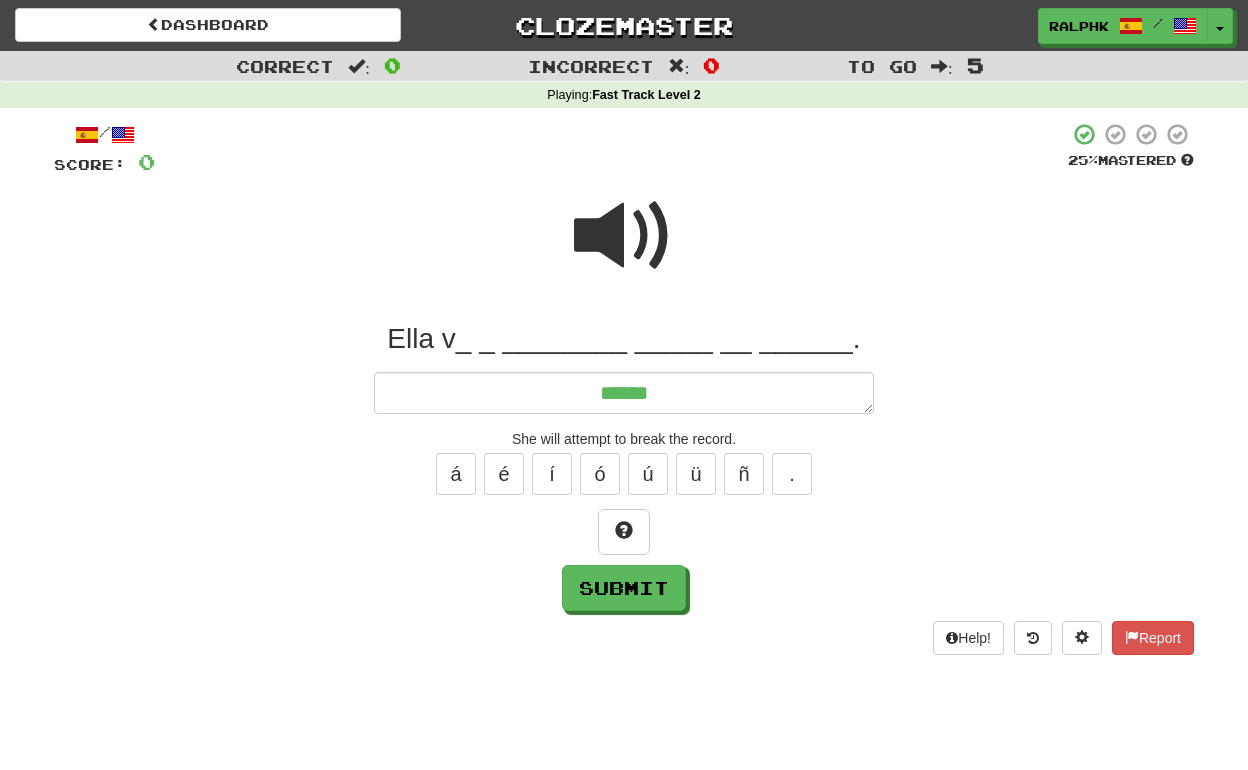 type on "*" 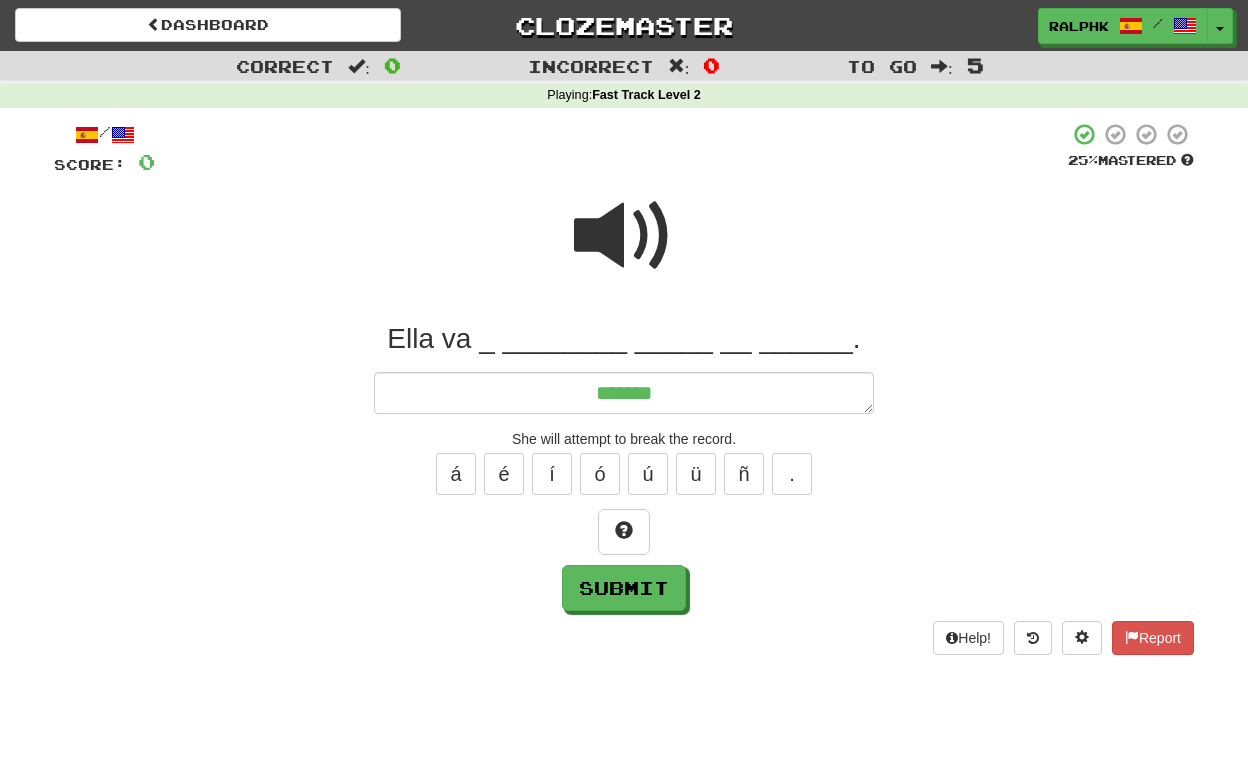 type on "*" 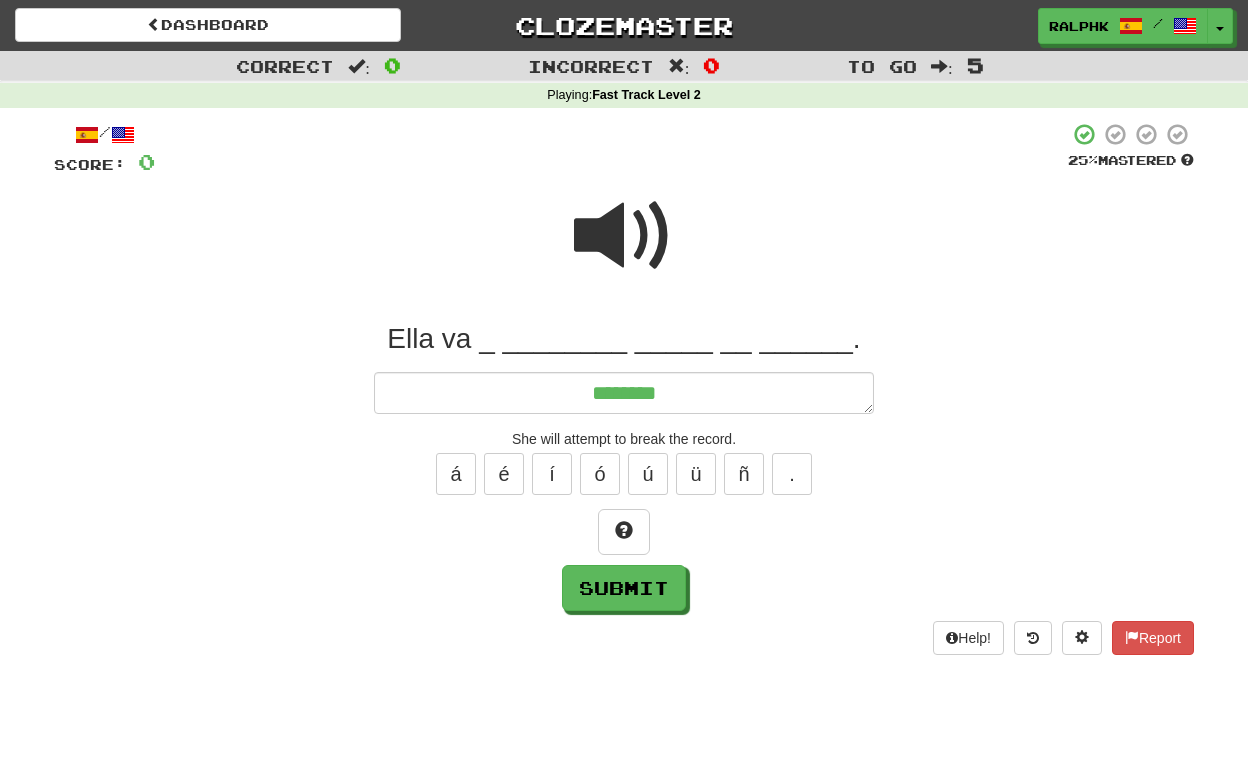 type on "*" 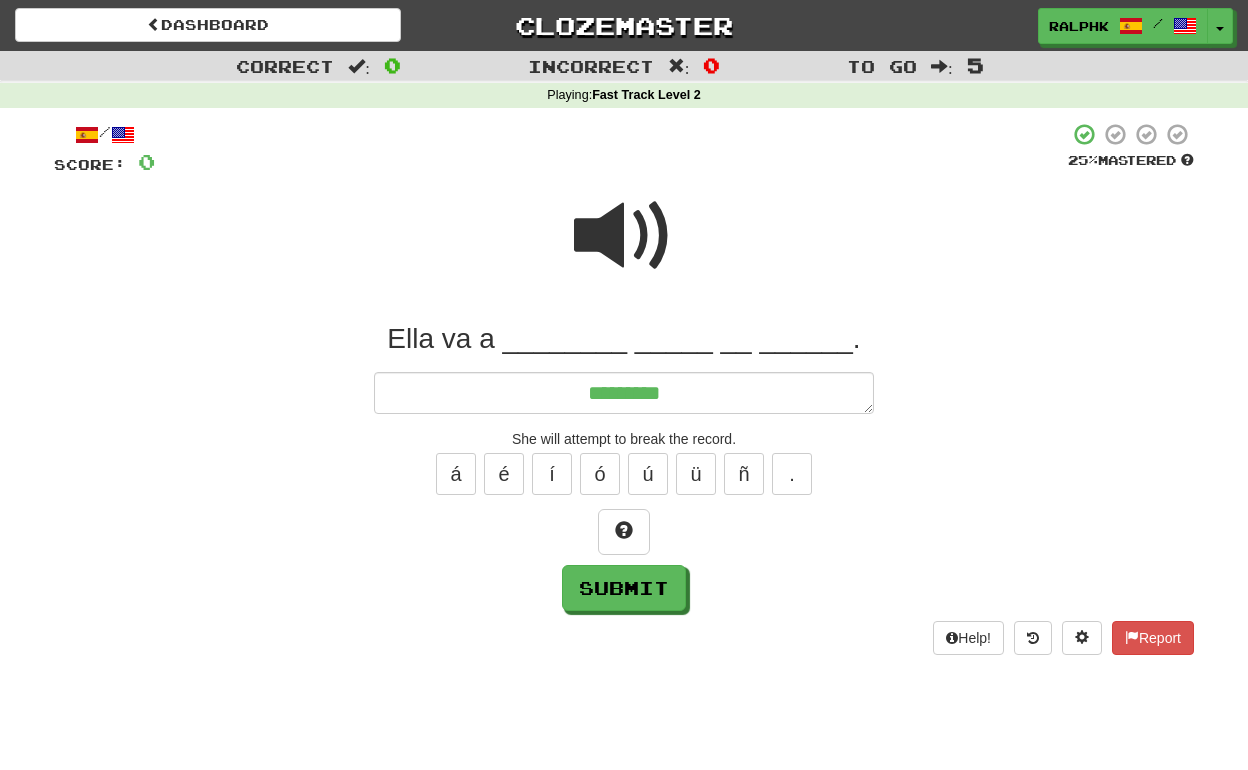 type on "*" 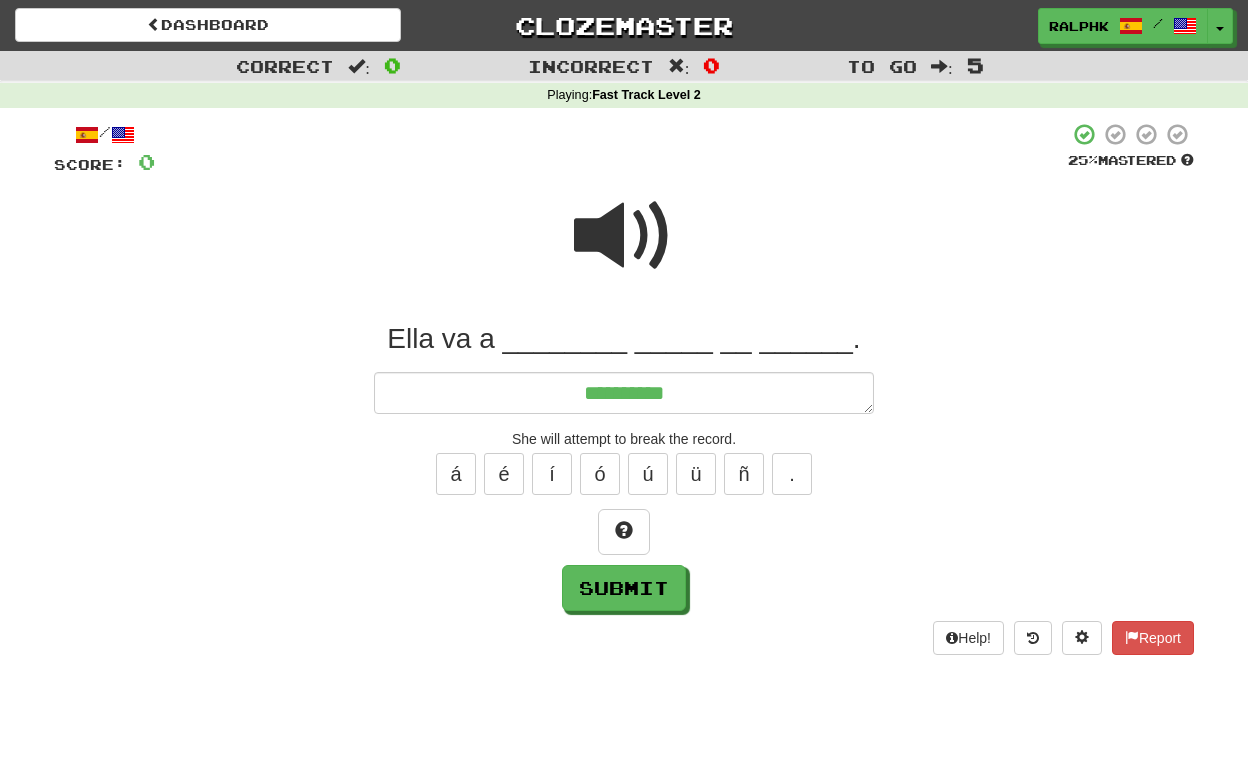 type on "*" 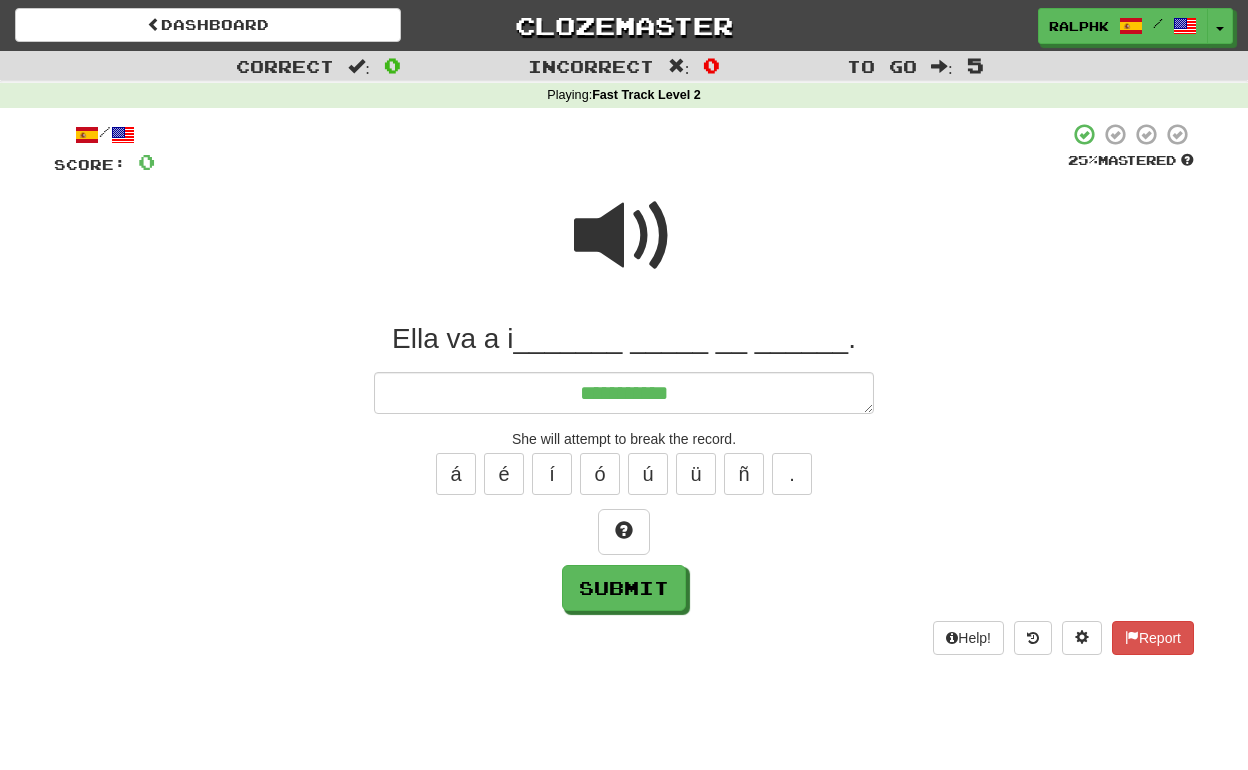 type on "*" 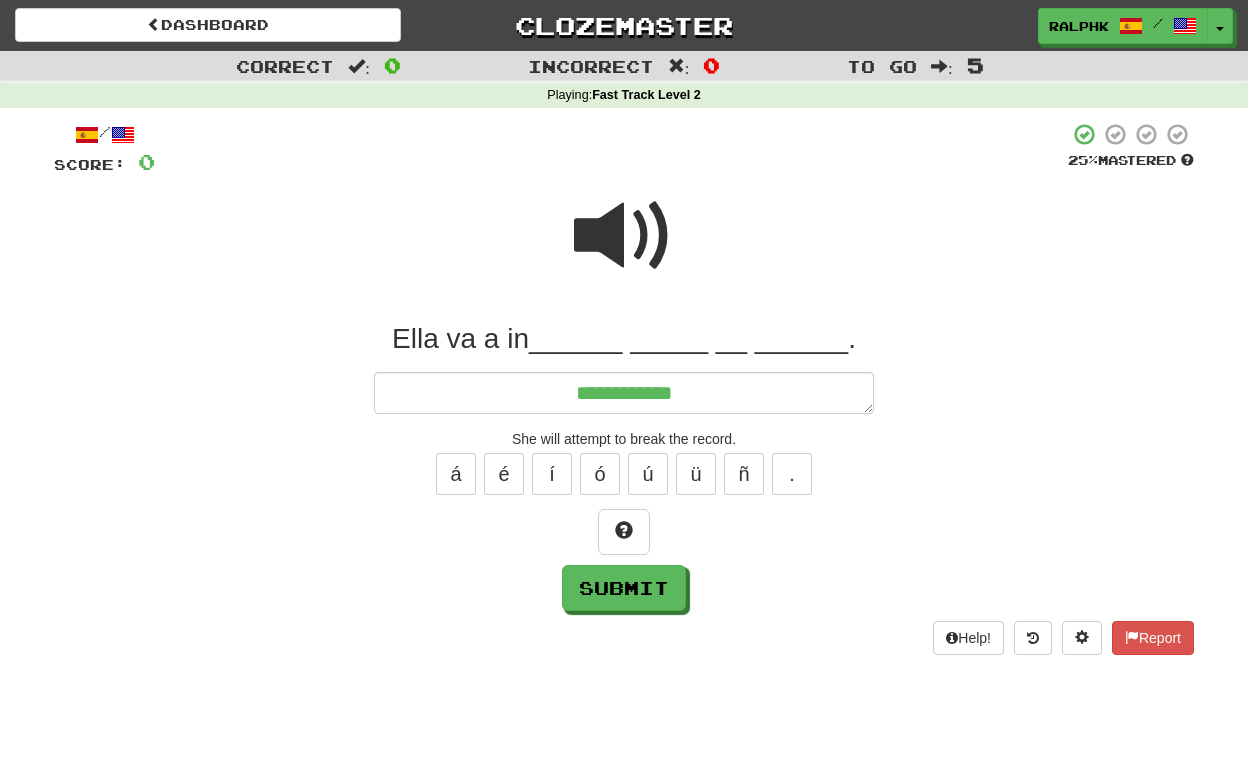 type on "*" 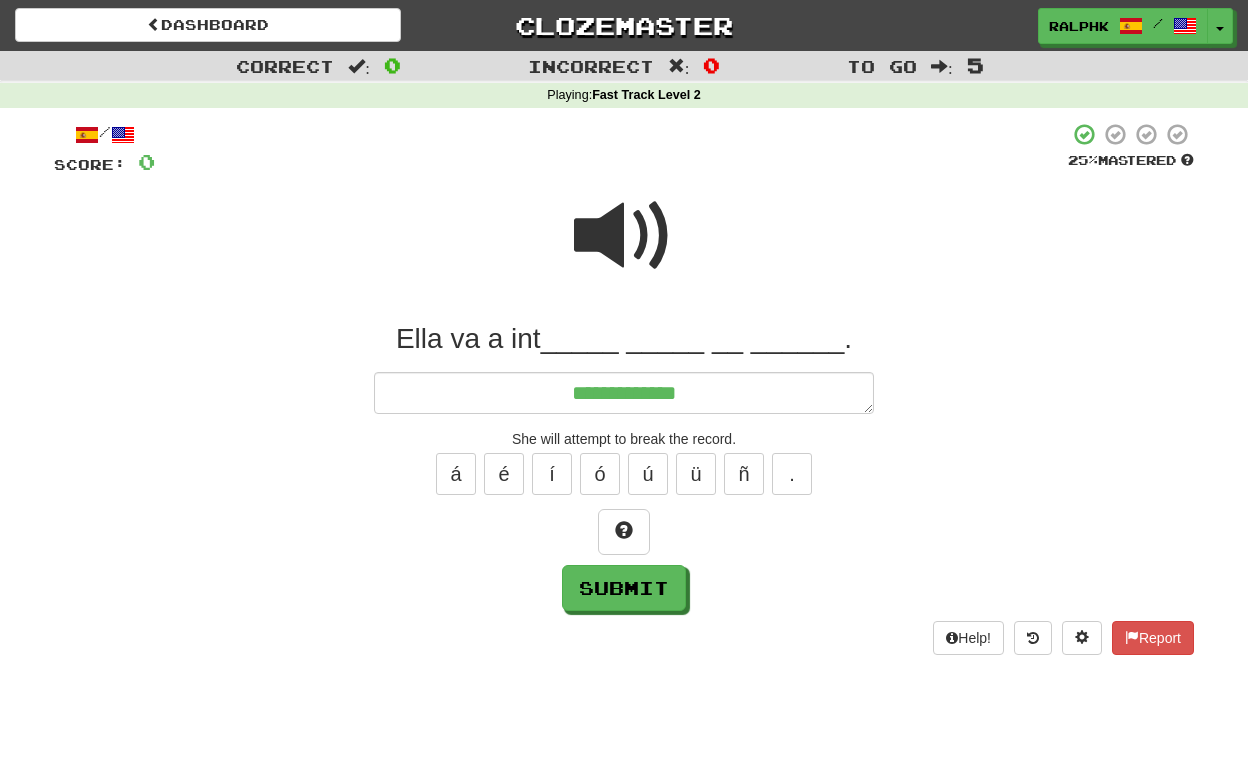 type on "*" 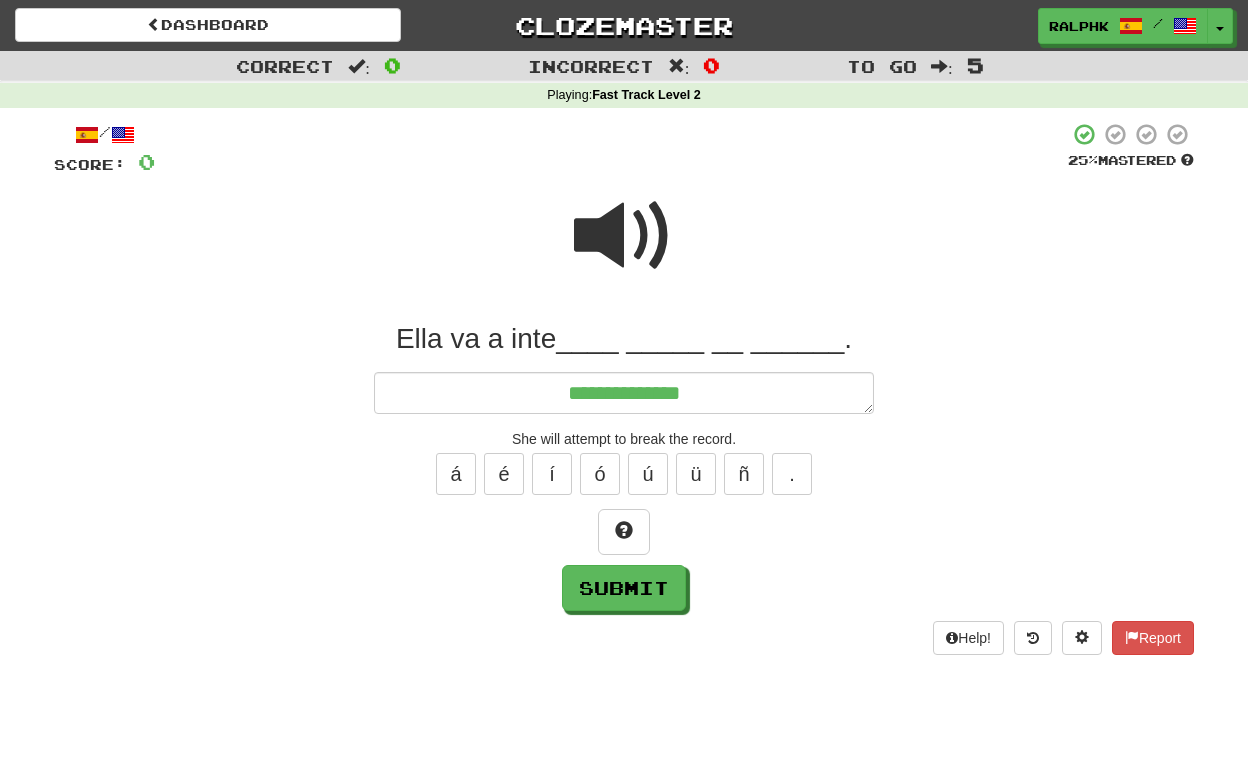 type on "*" 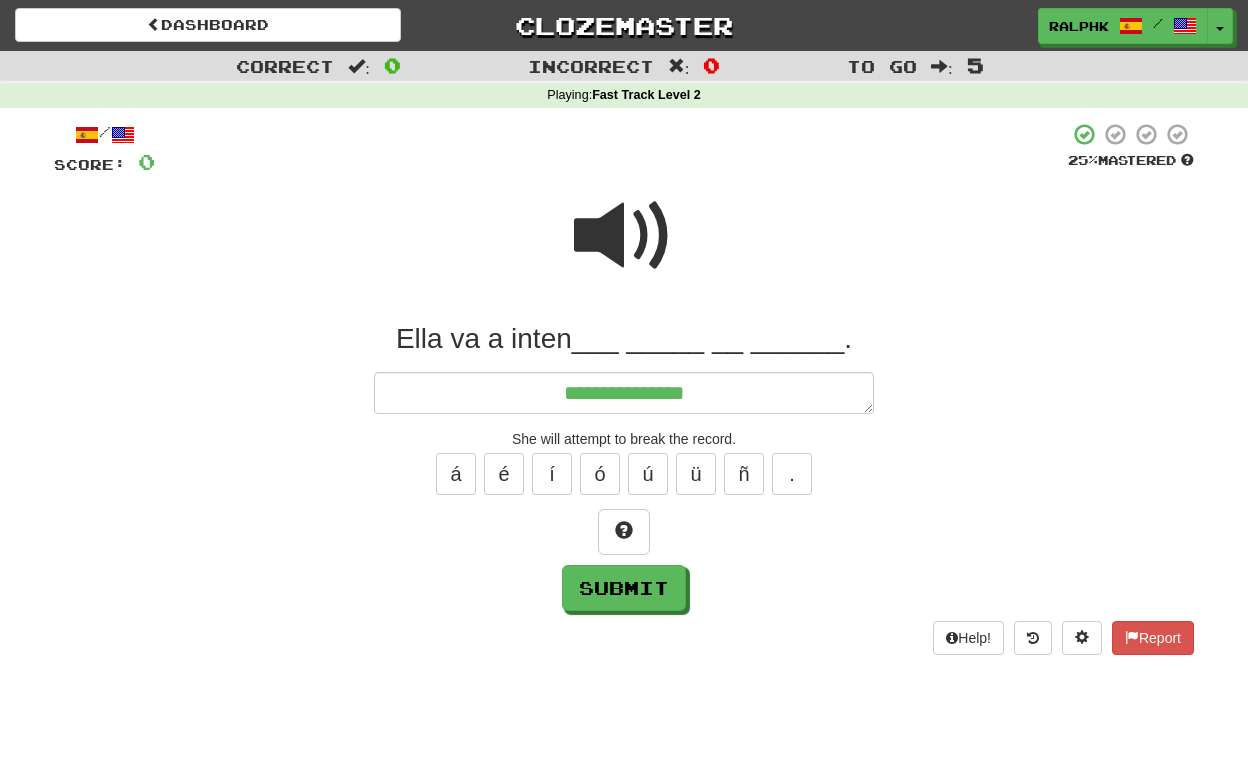 type on "*" 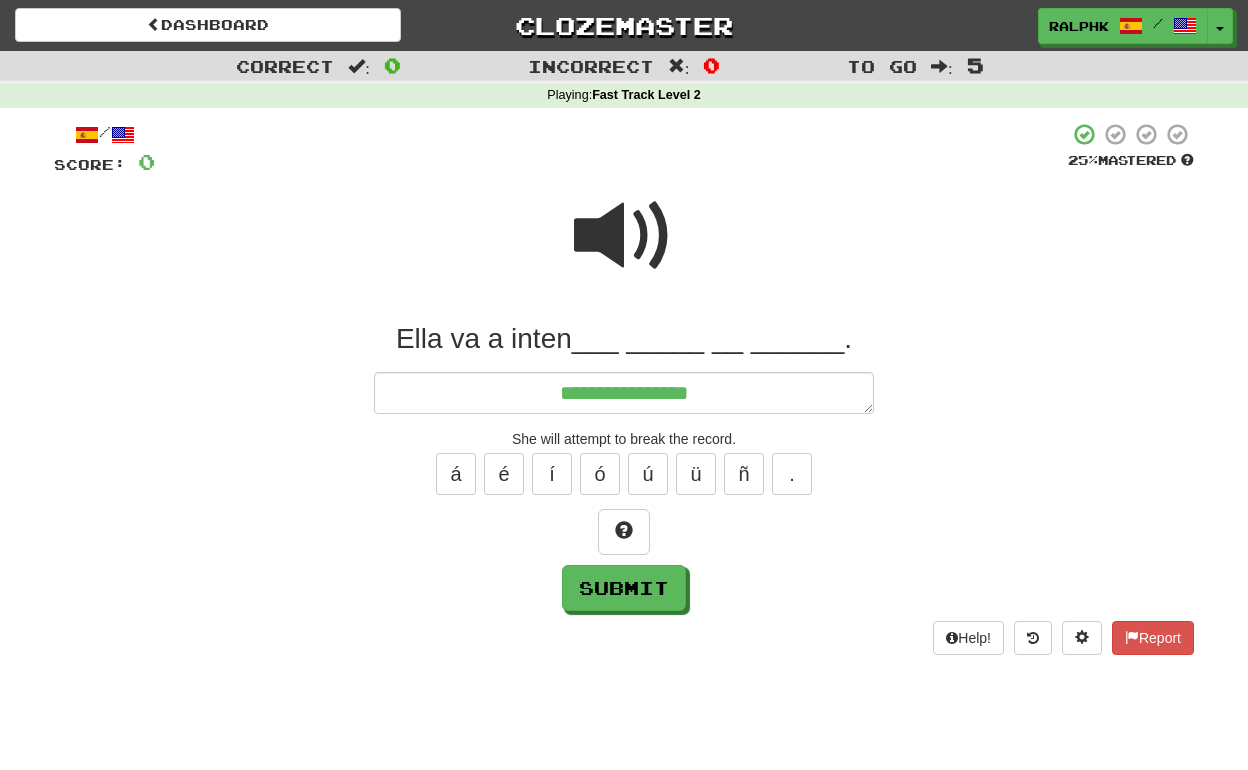 type on "*" 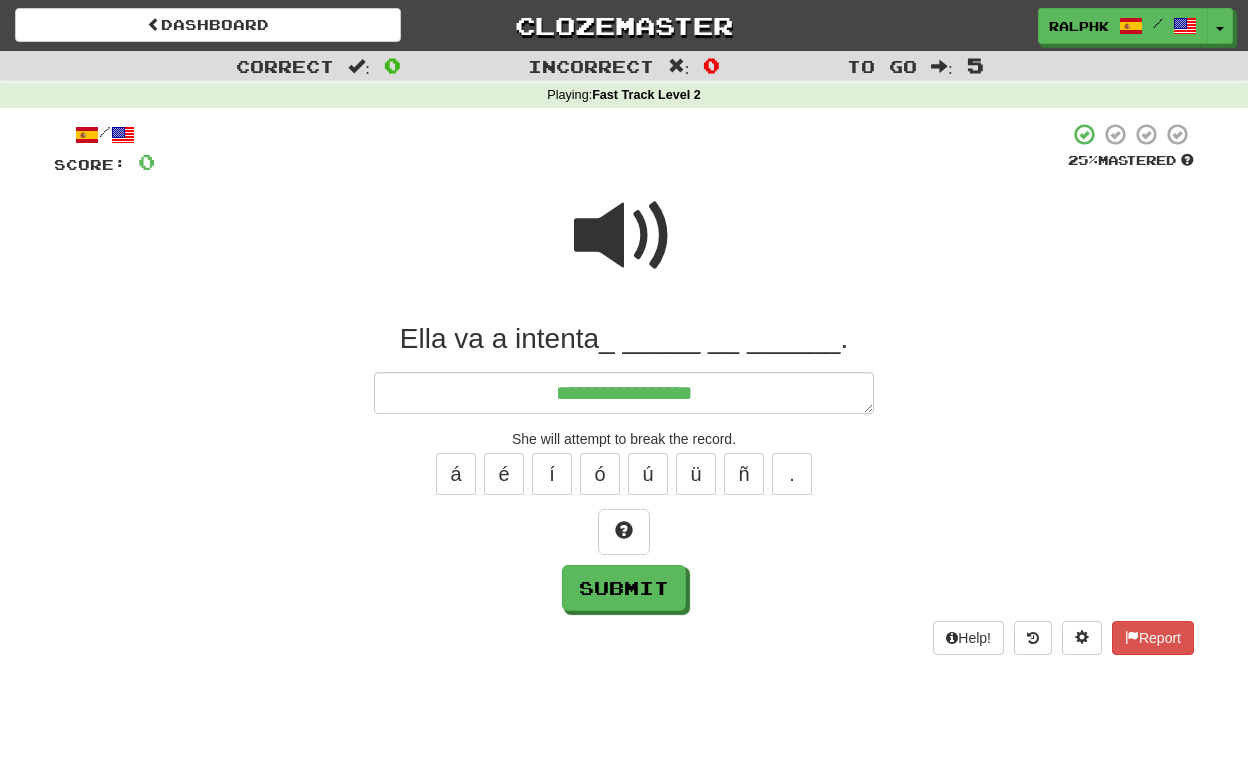 type on "*" 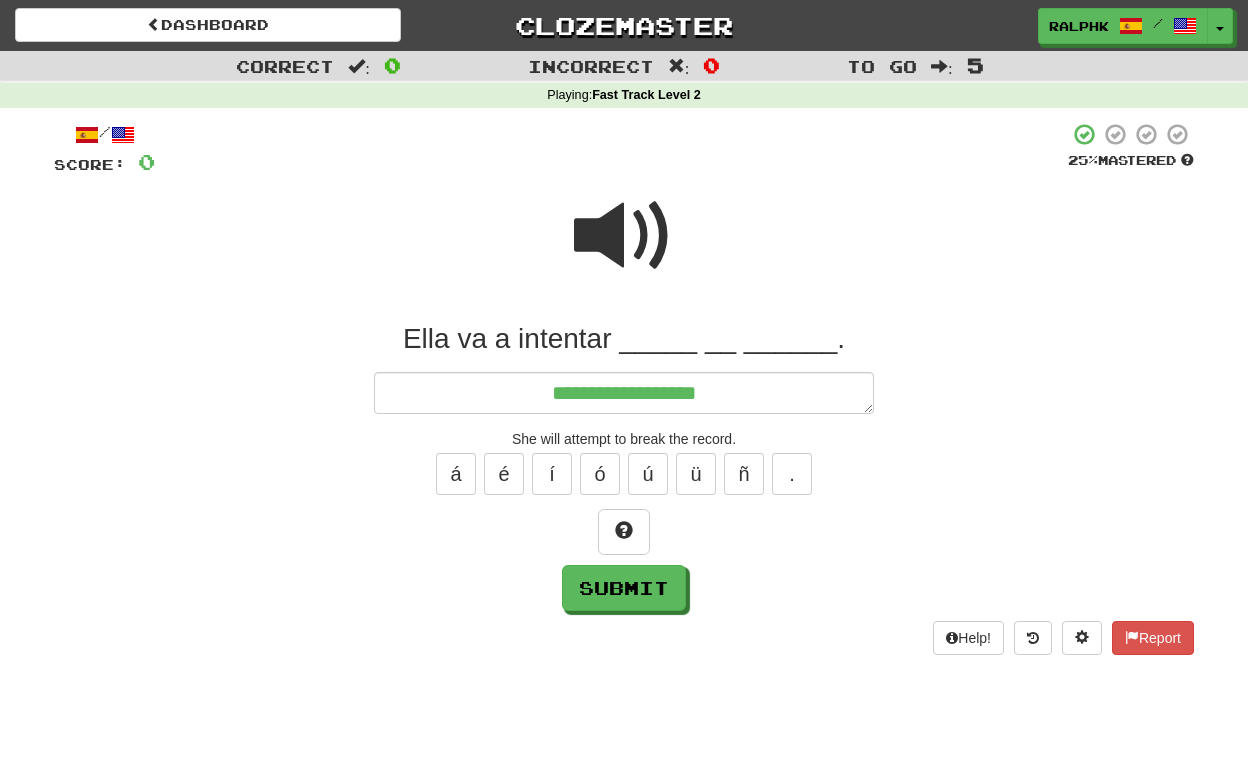 type on "*" 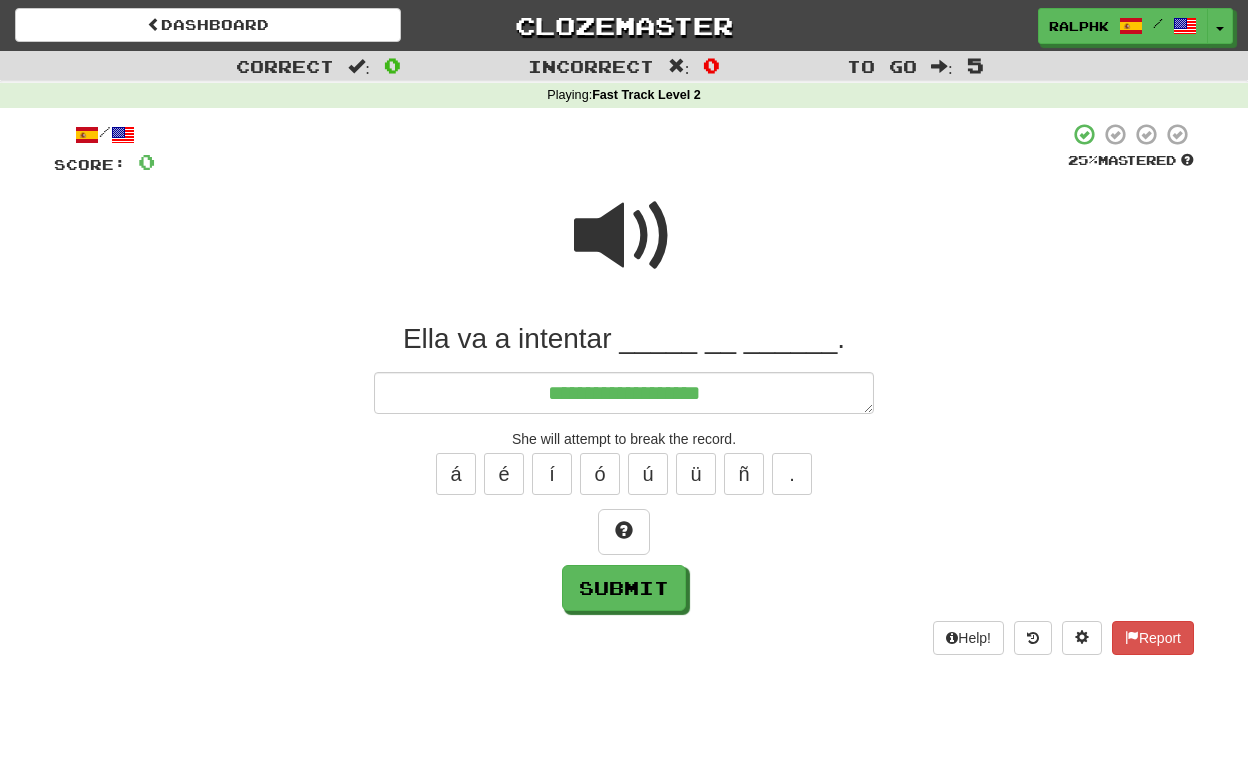 type on "*" 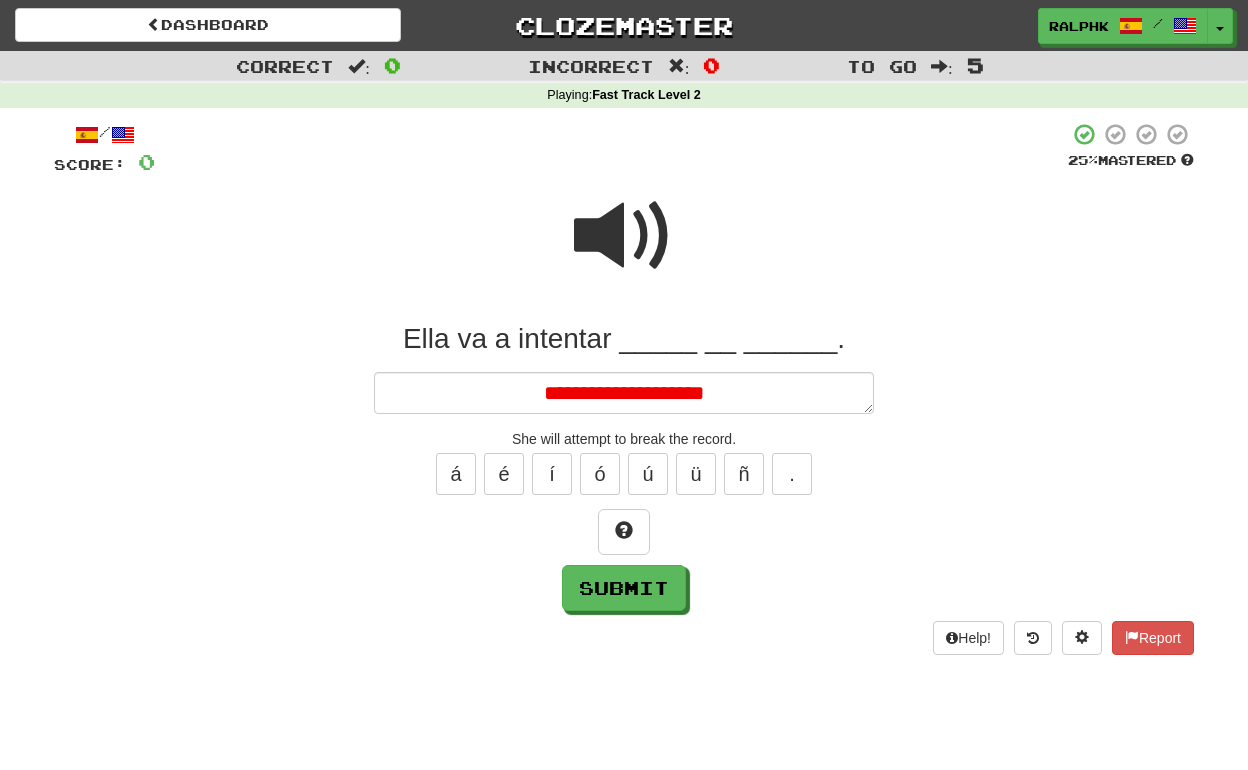 type on "*" 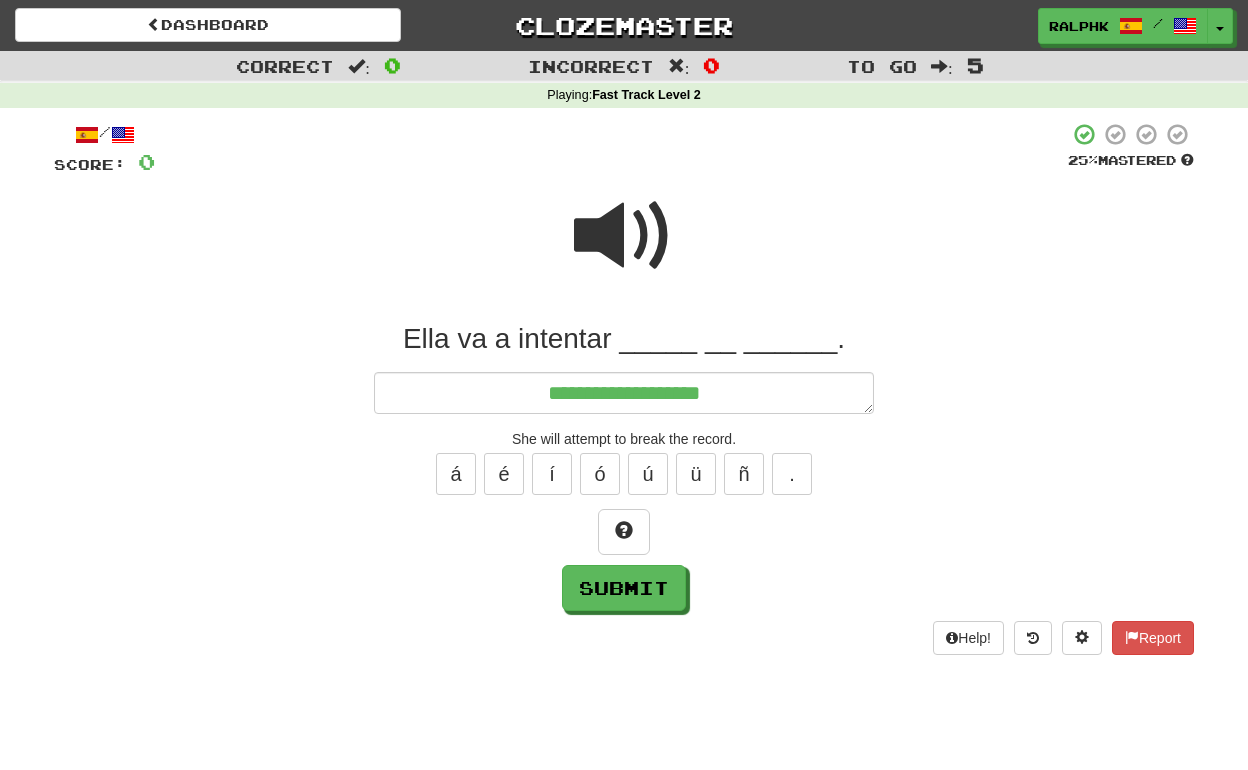 type on "*" 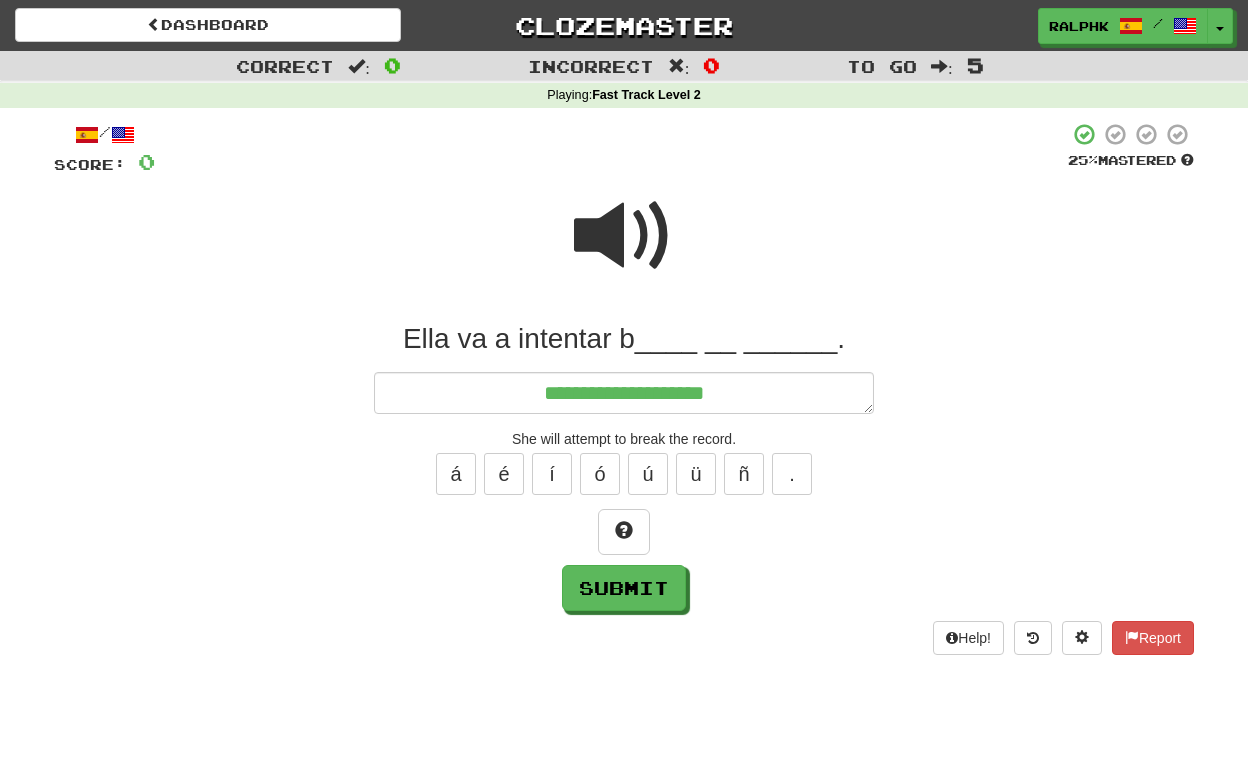 type on "*" 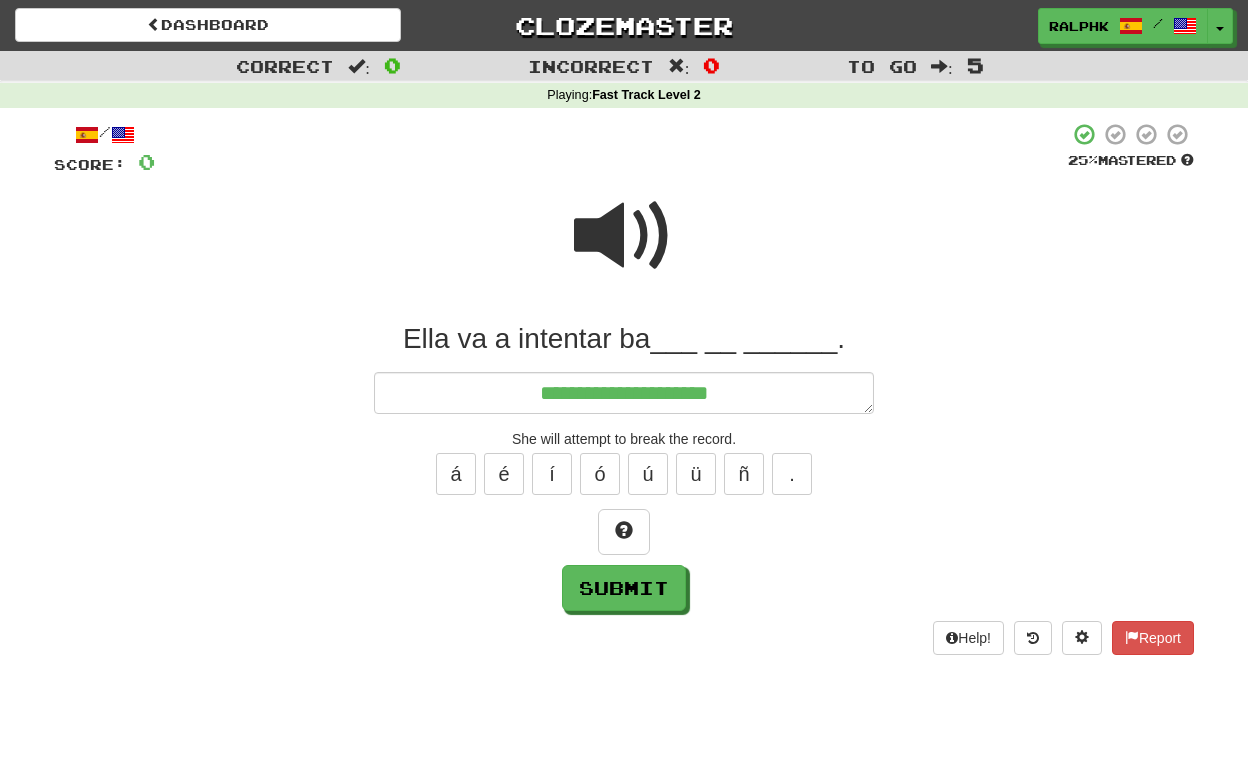 type on "*" 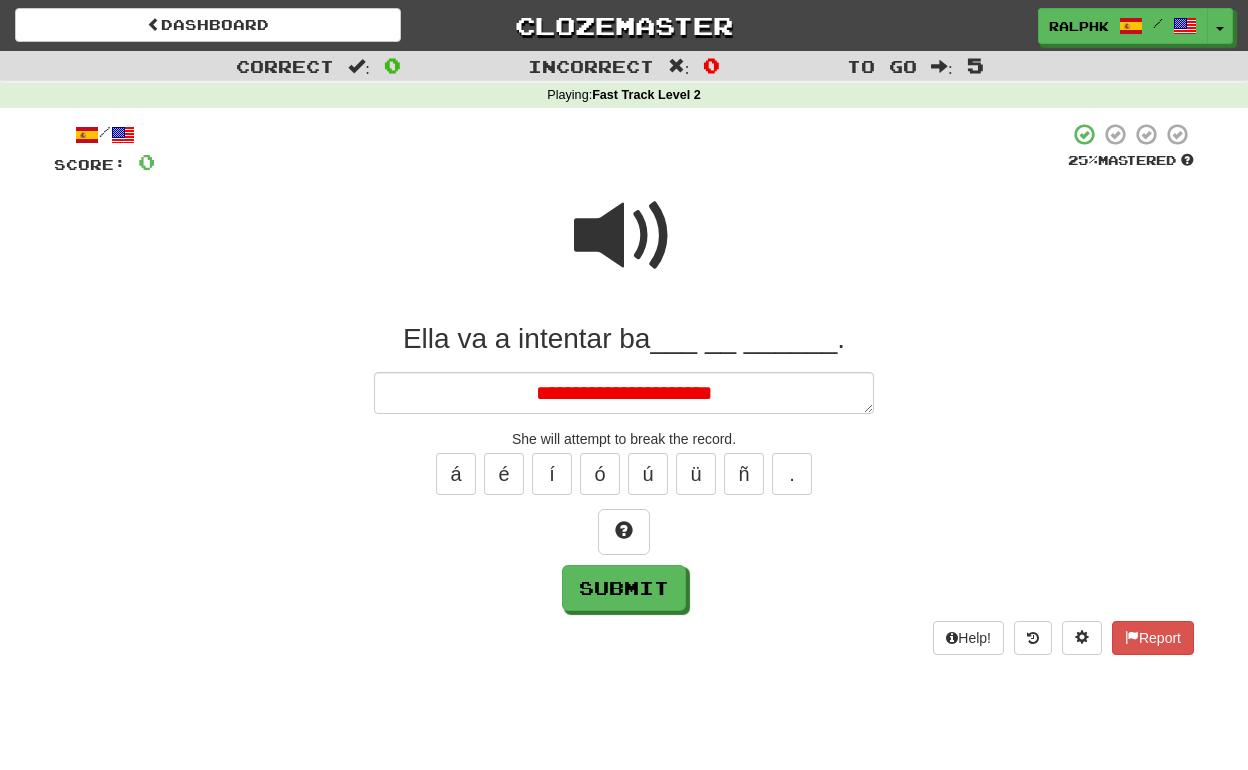 type on "*" 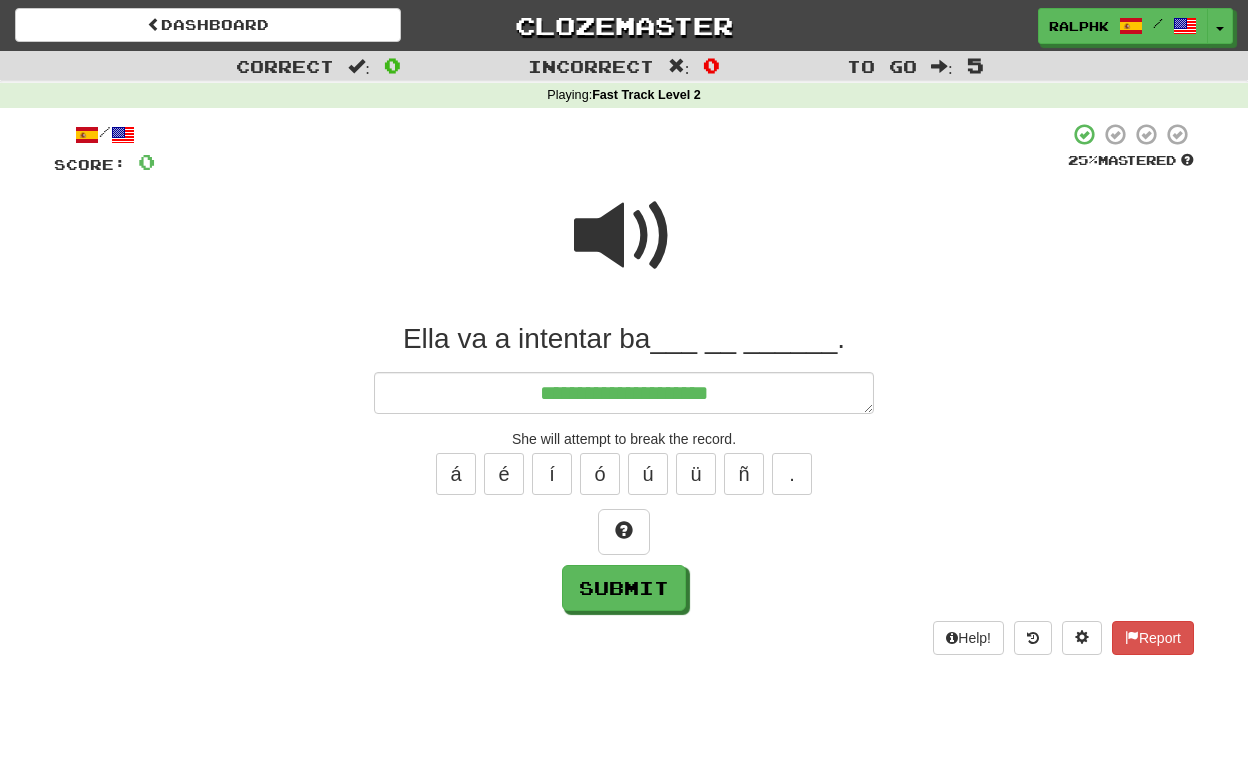 type on "**********" 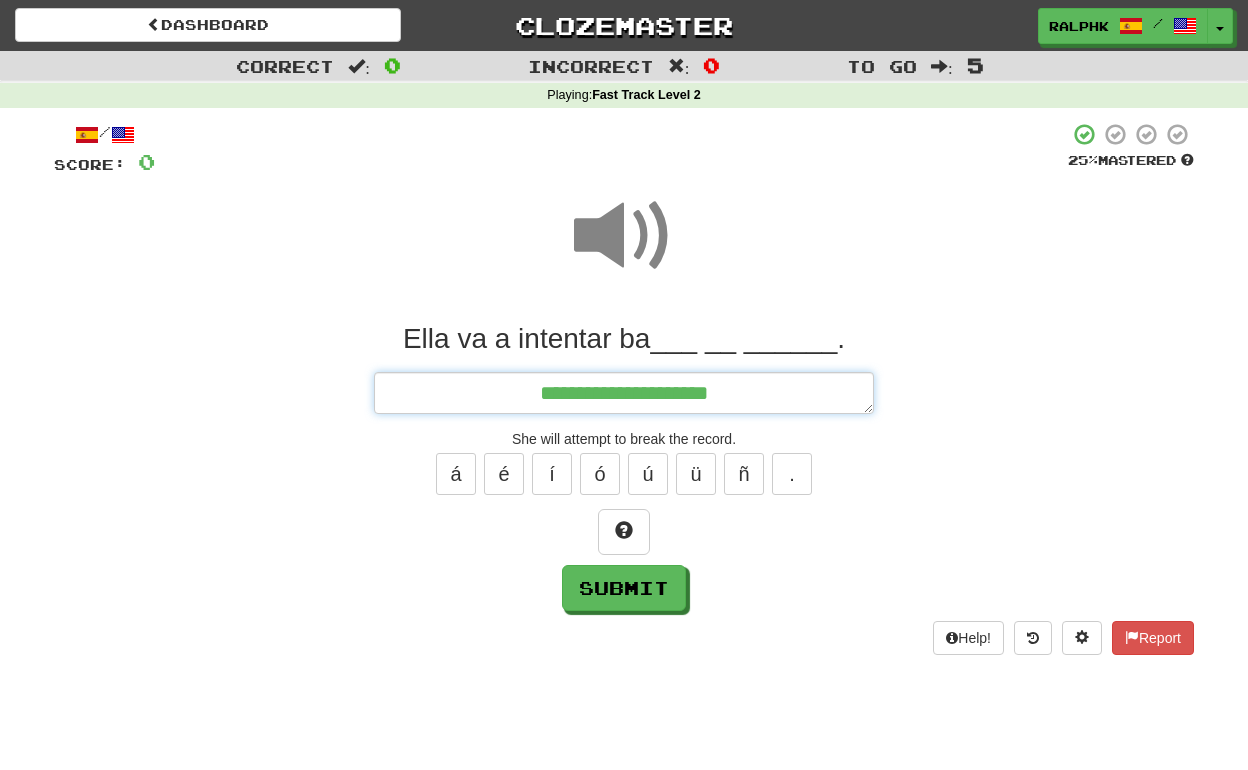 click on "**********" at bounding box center [624, 393] 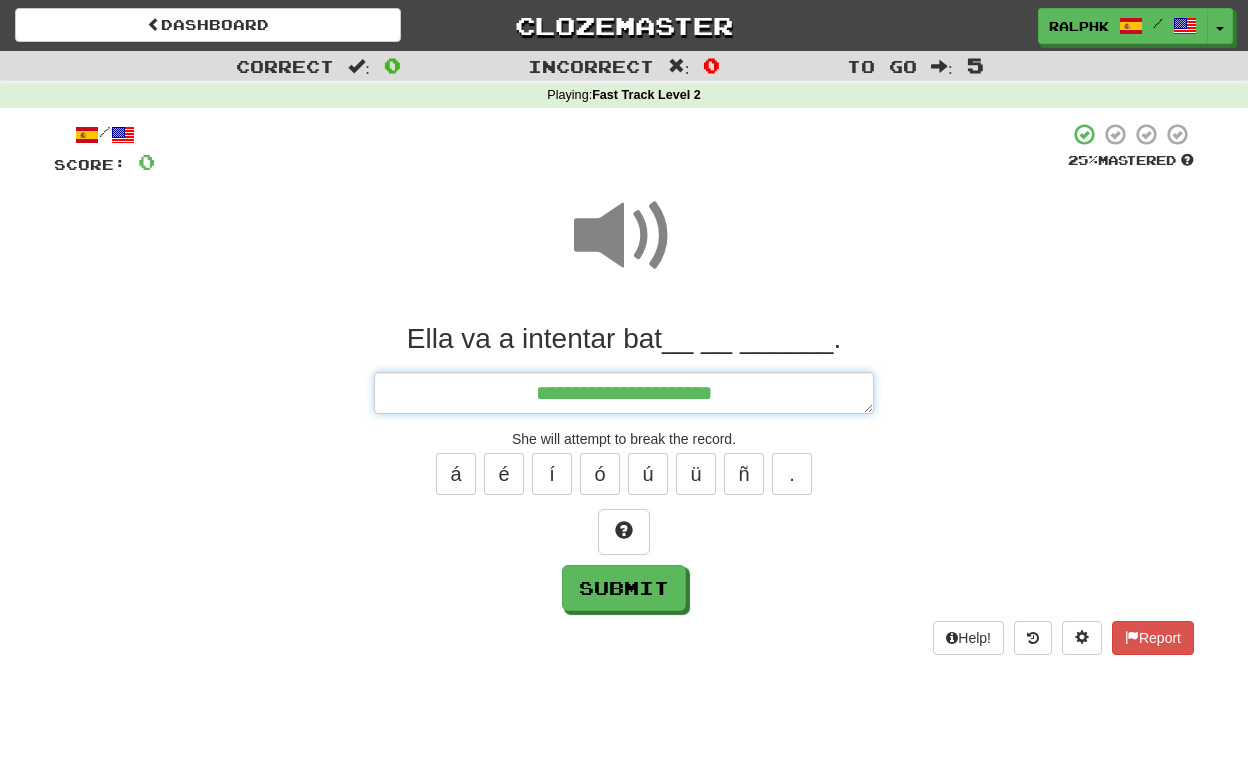 type on "*" 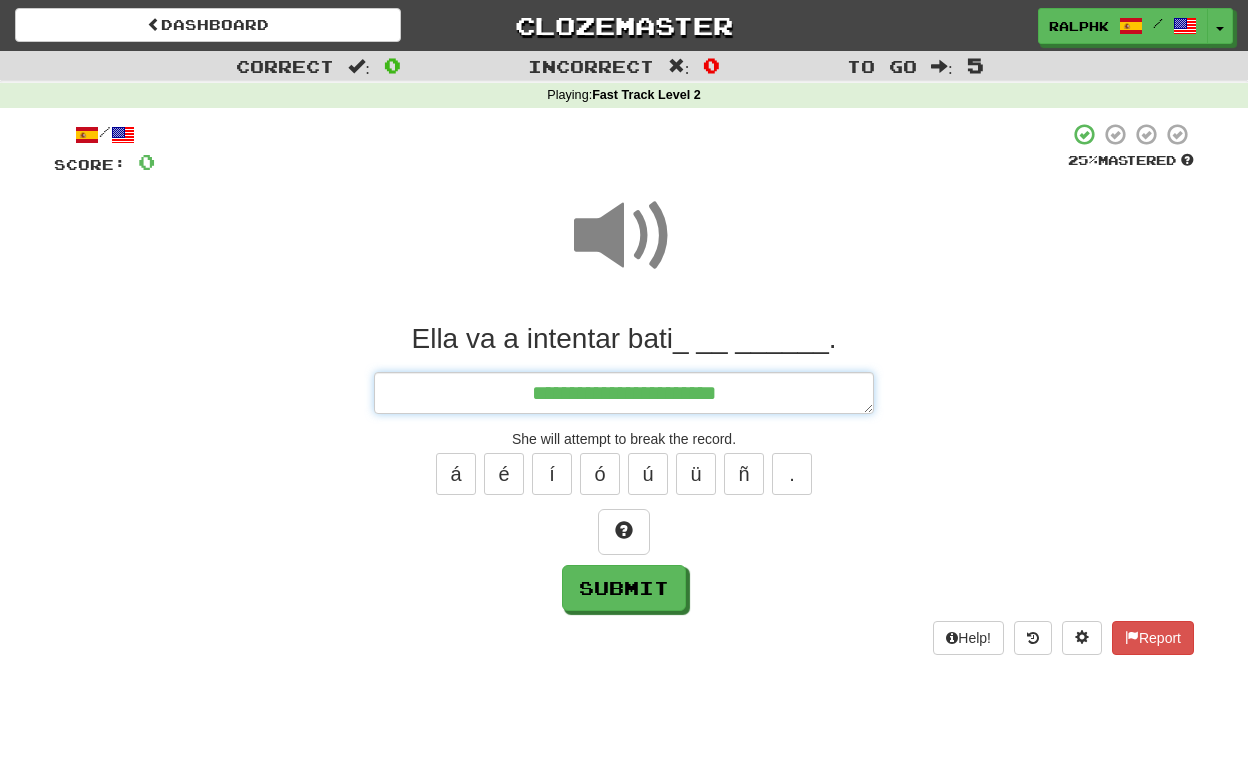 type on "*" 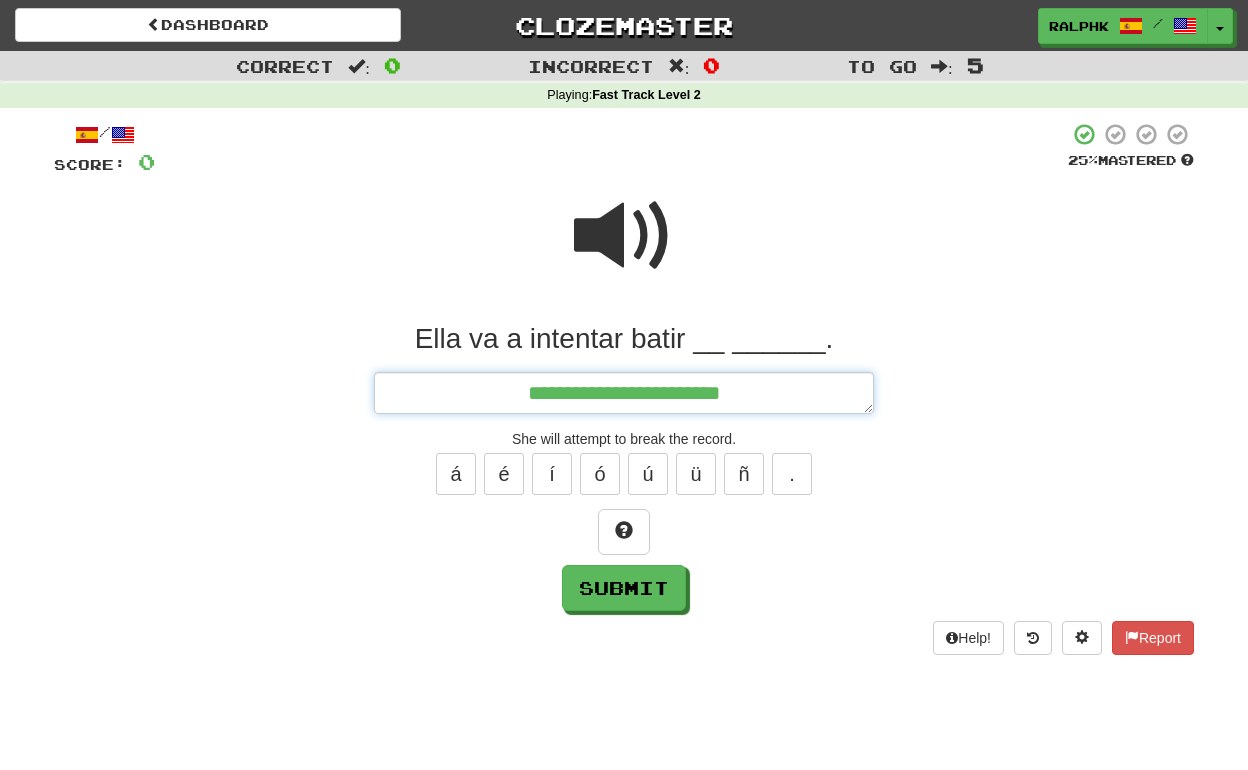 type on "*" 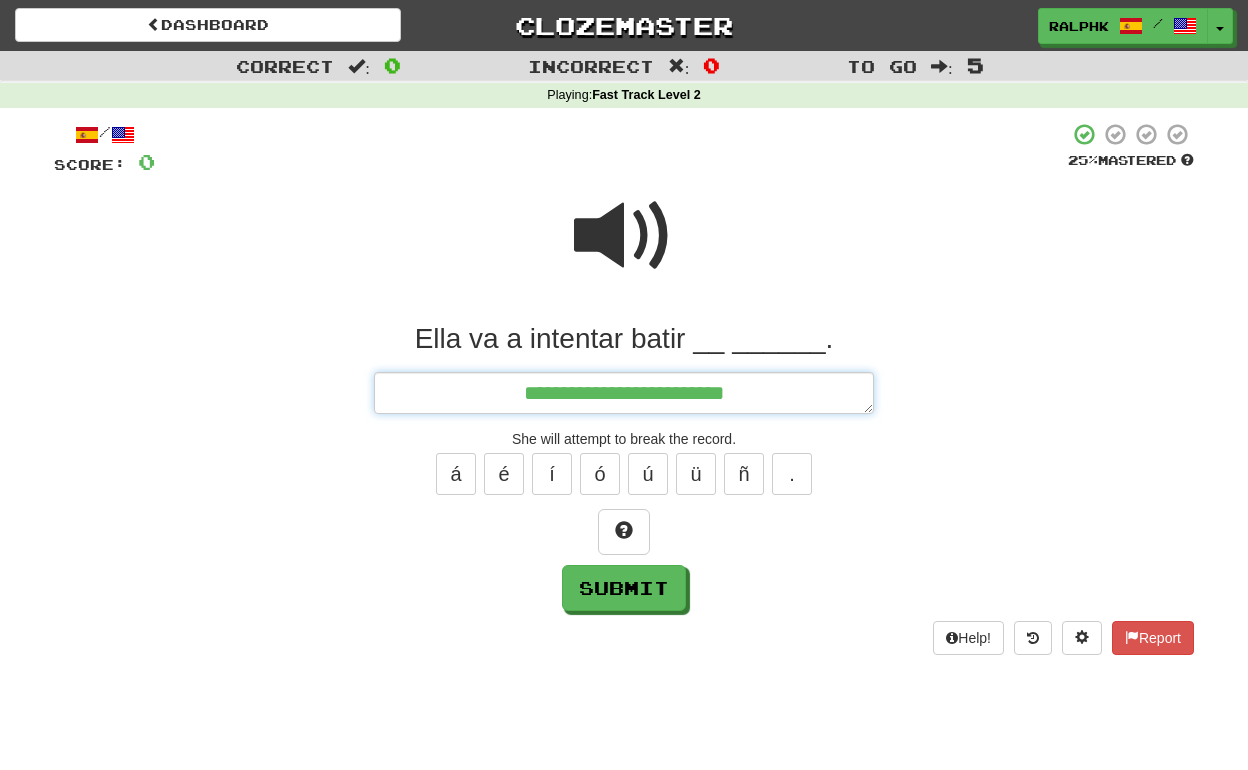 type on "*" 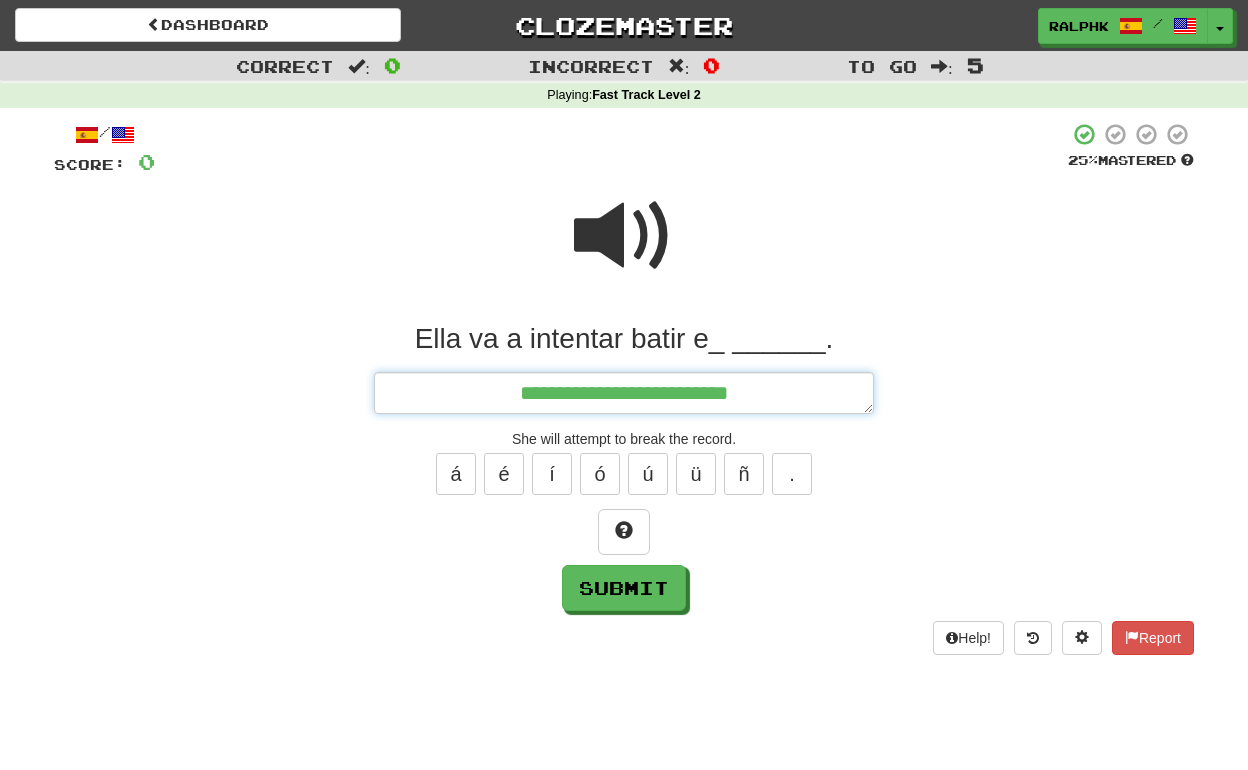 type on "*" 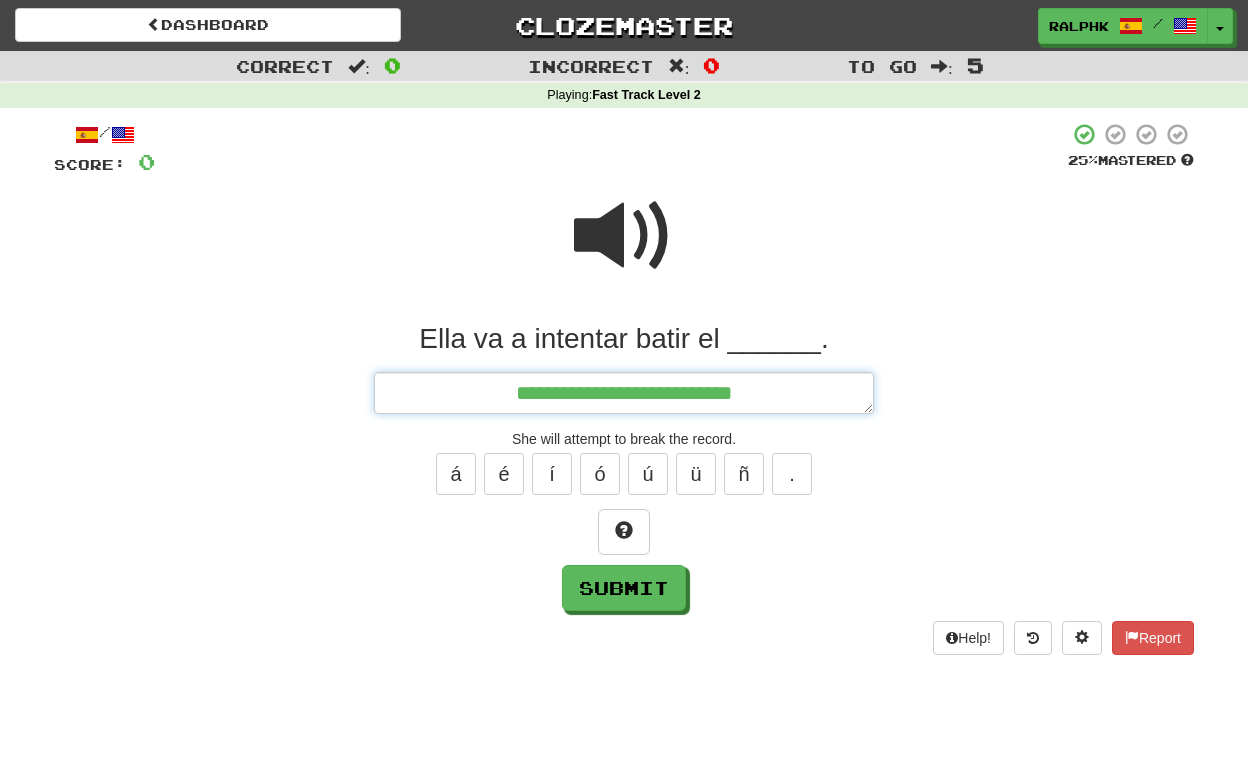 type on "*" 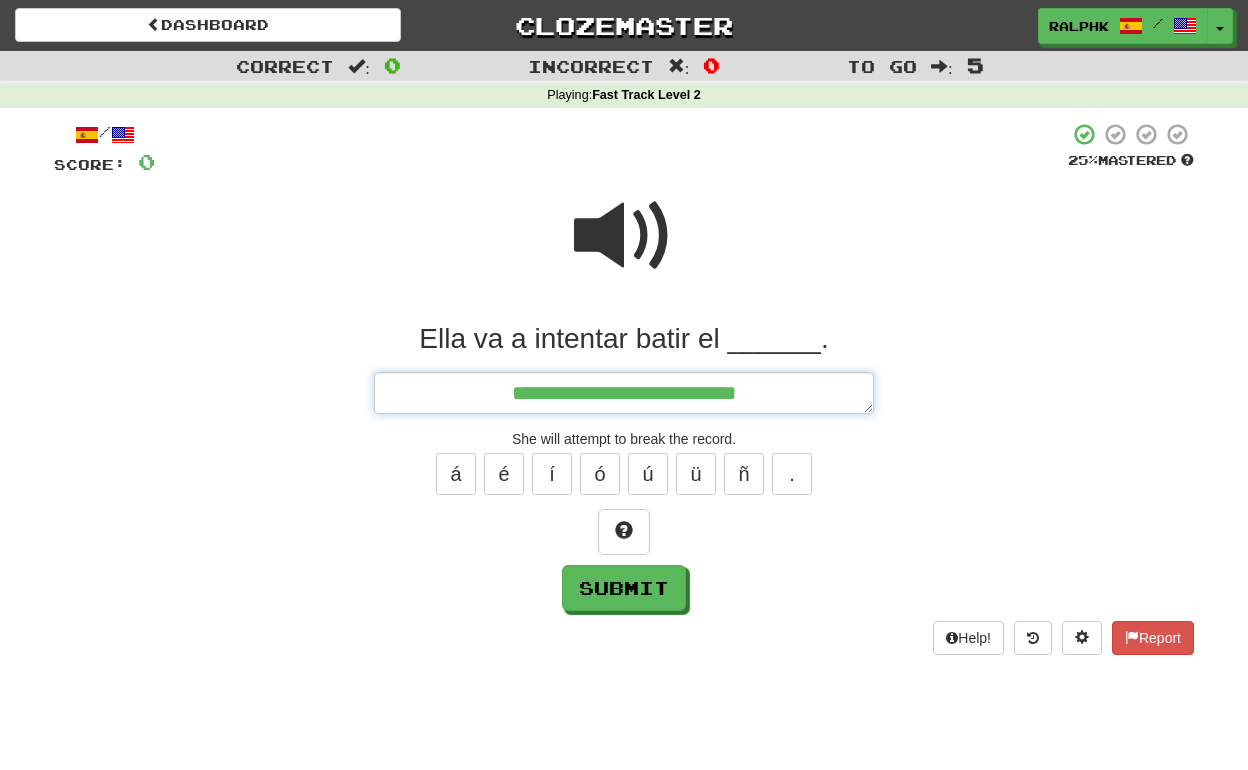 type on "*" 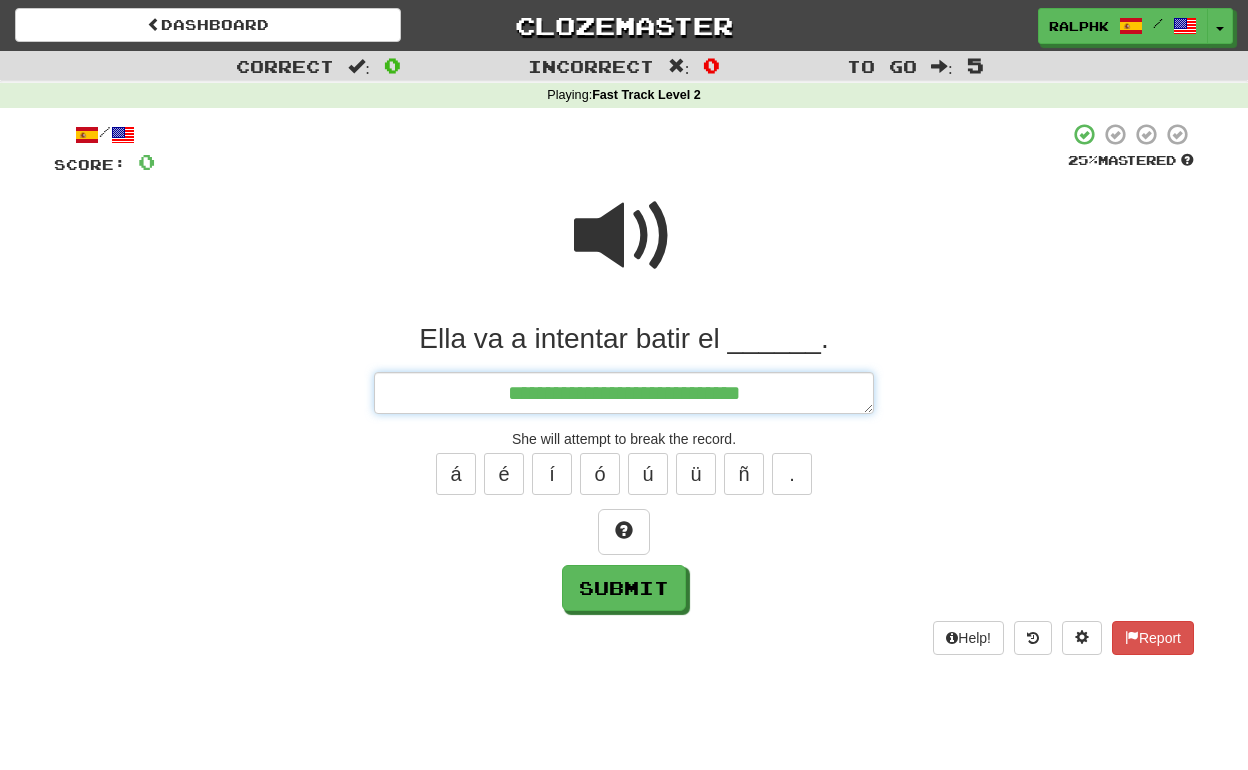 type on "*" 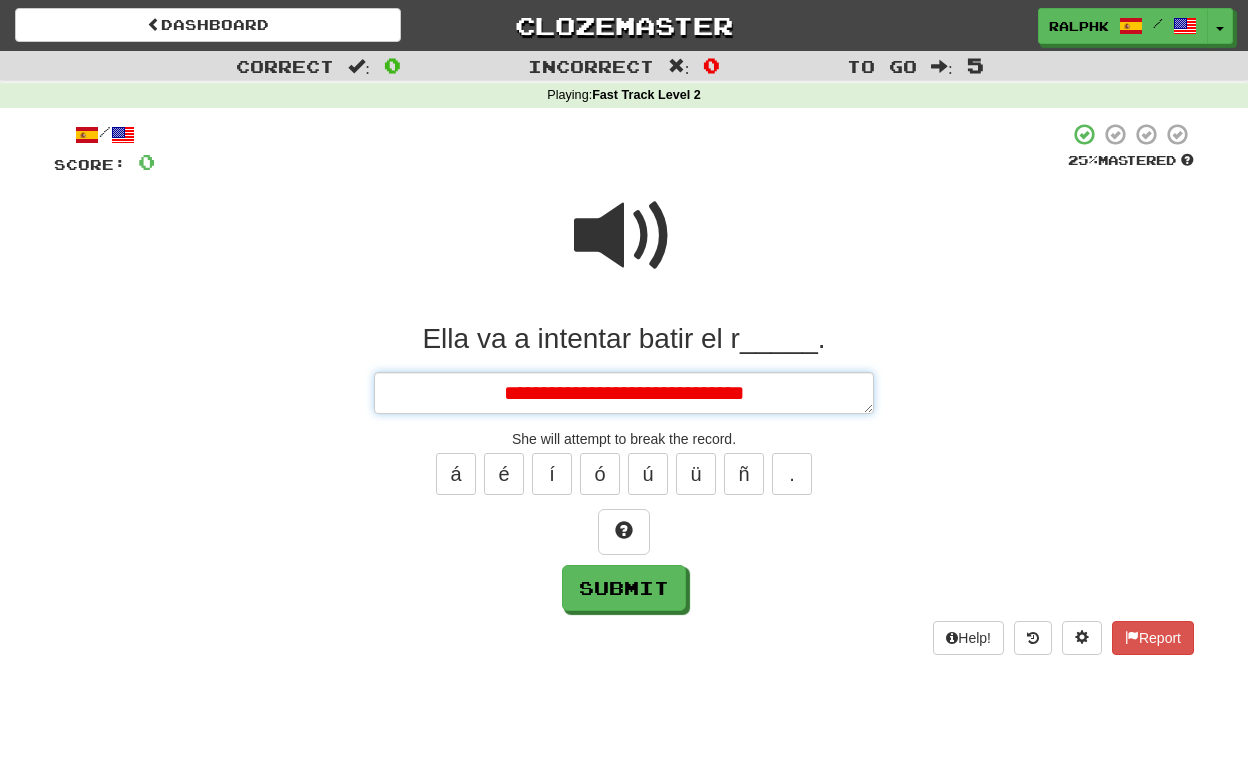 type on "*" 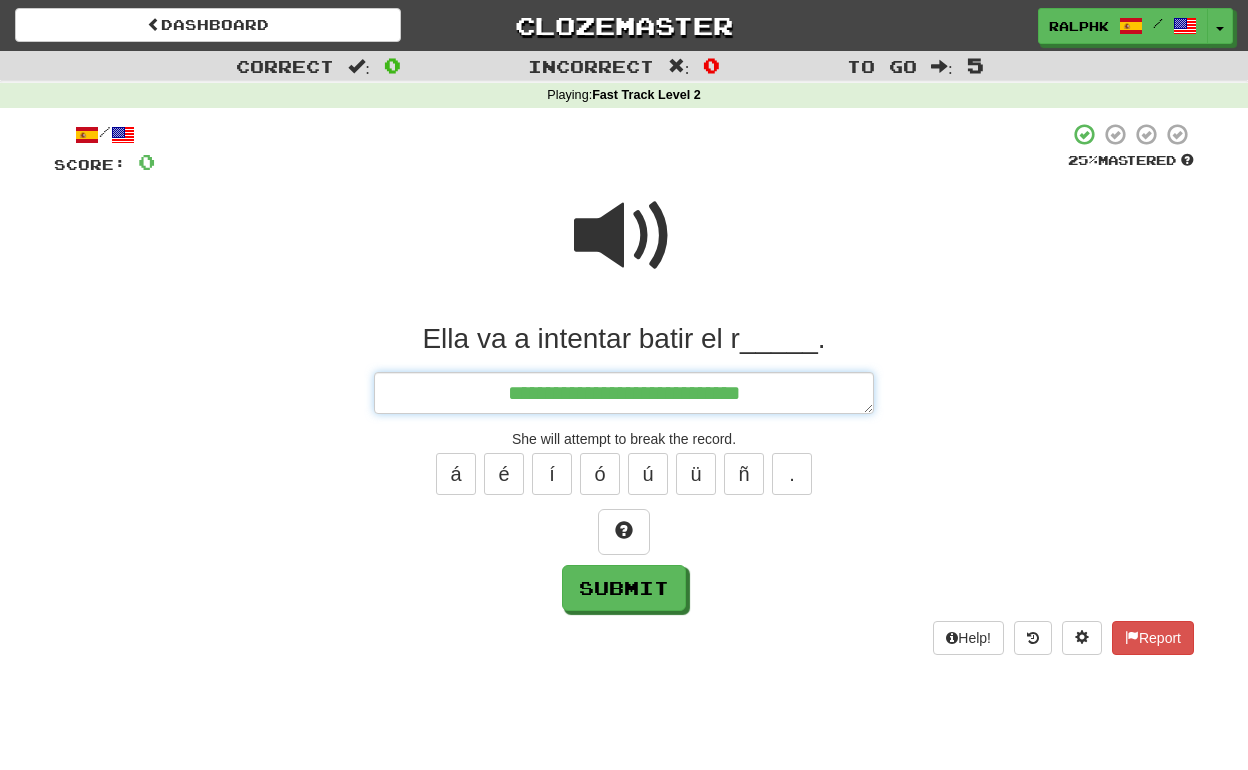 type on "*" 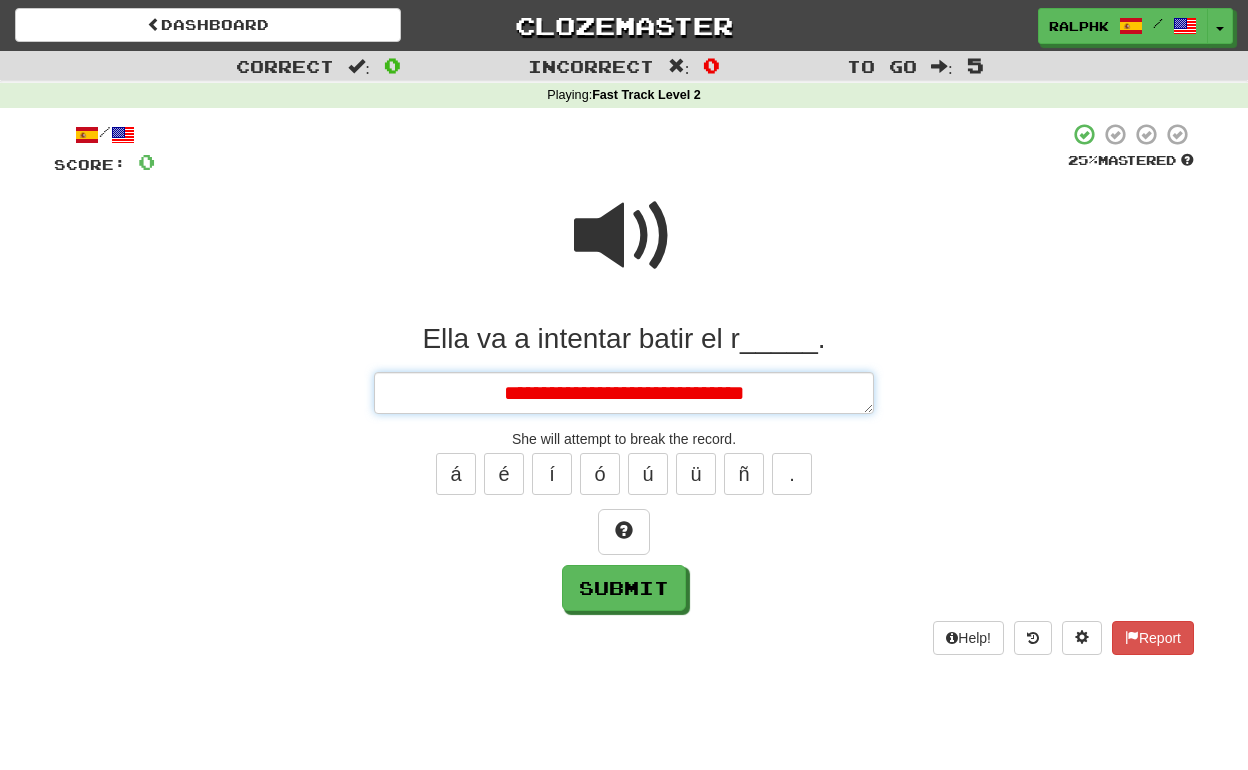 type on "*" 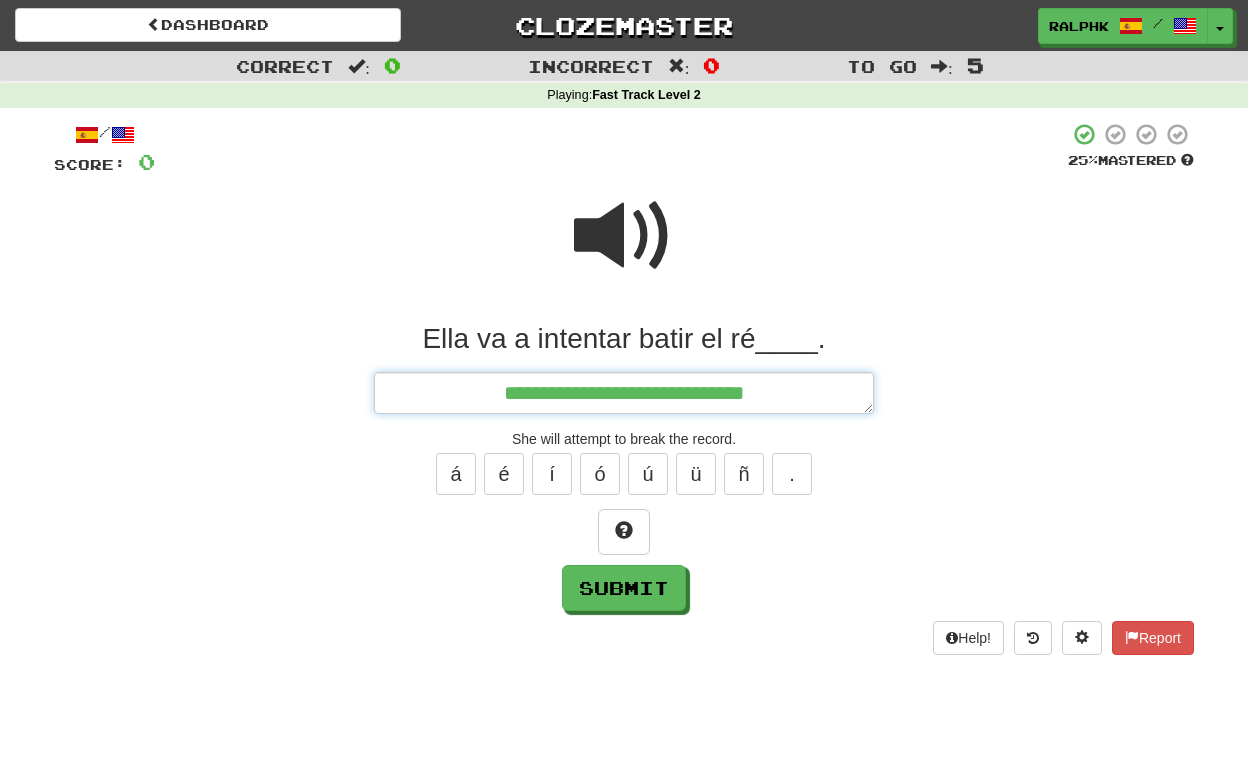 type on "*" 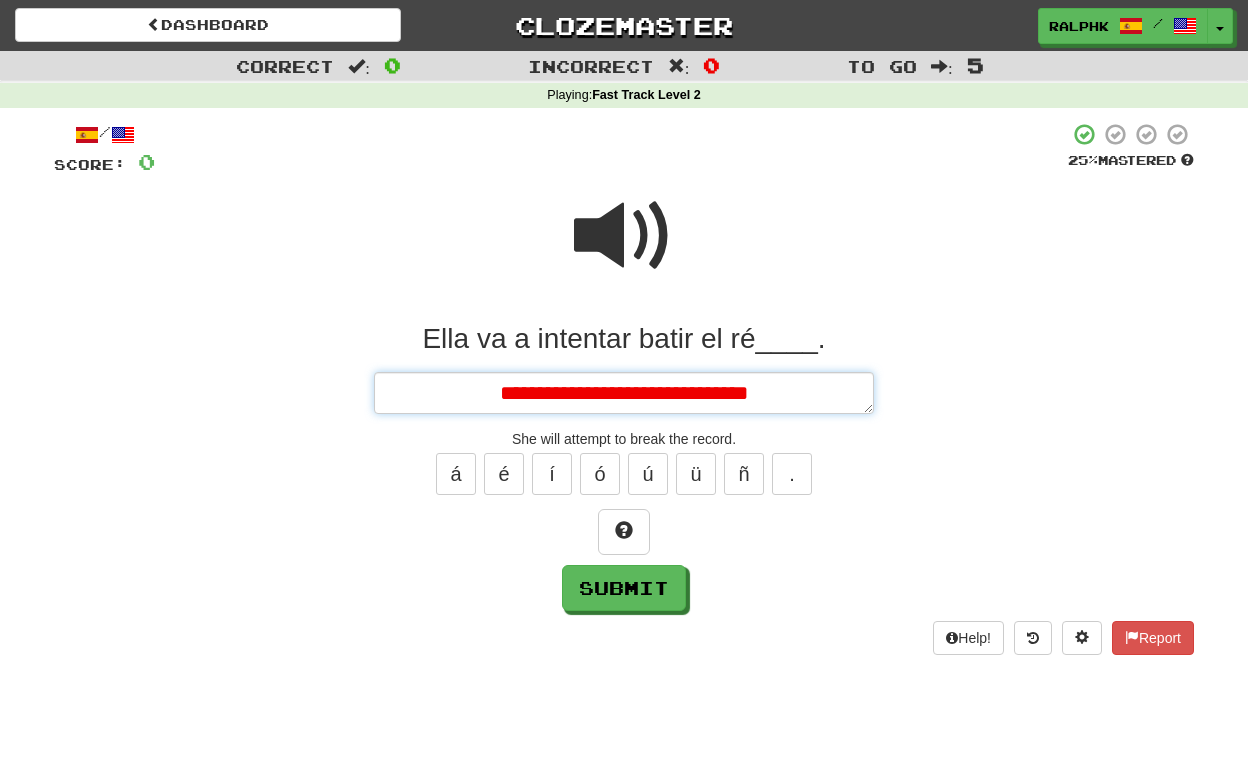 type on "*" 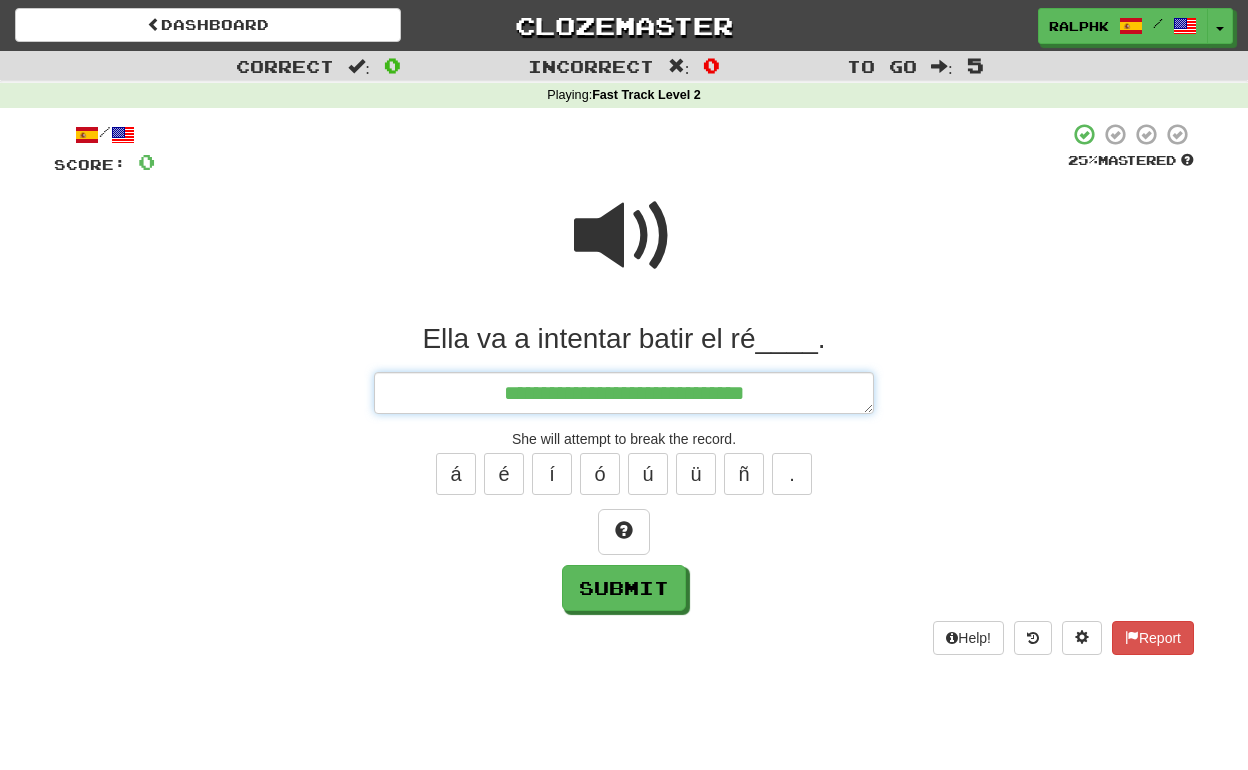 type on "*" 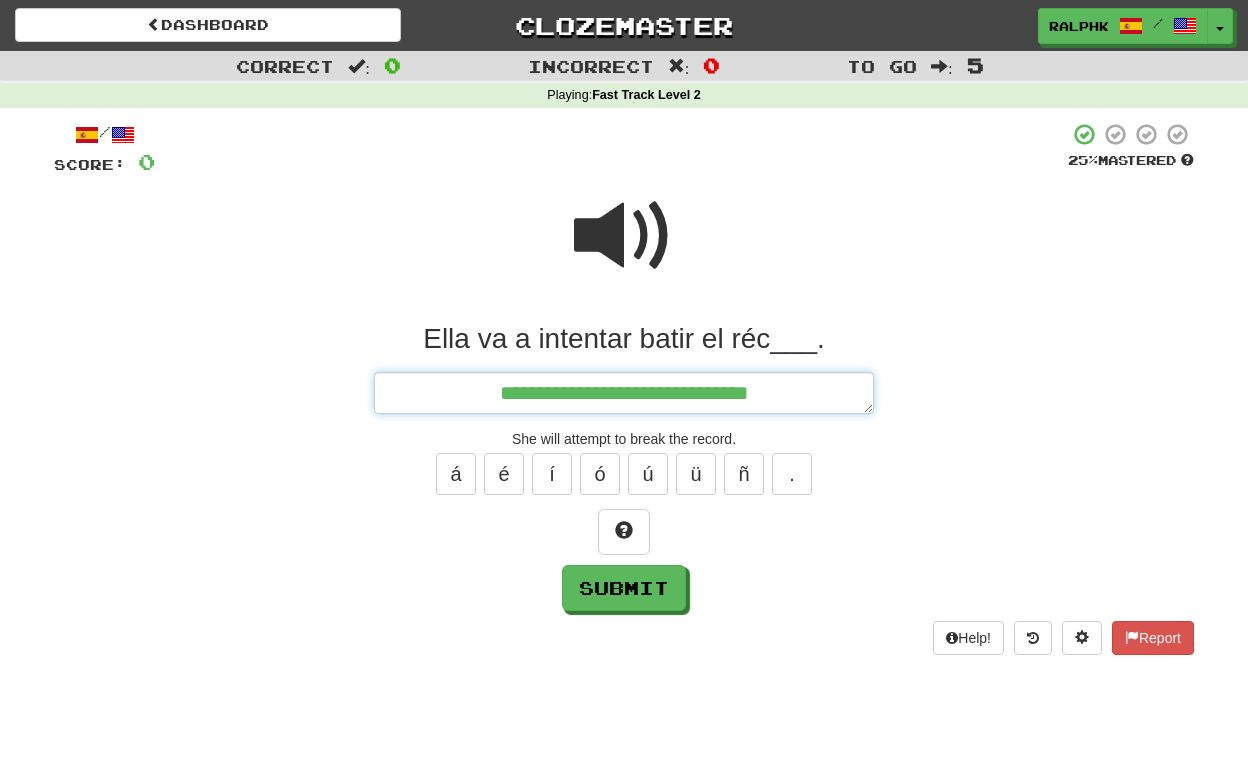 type on "*" 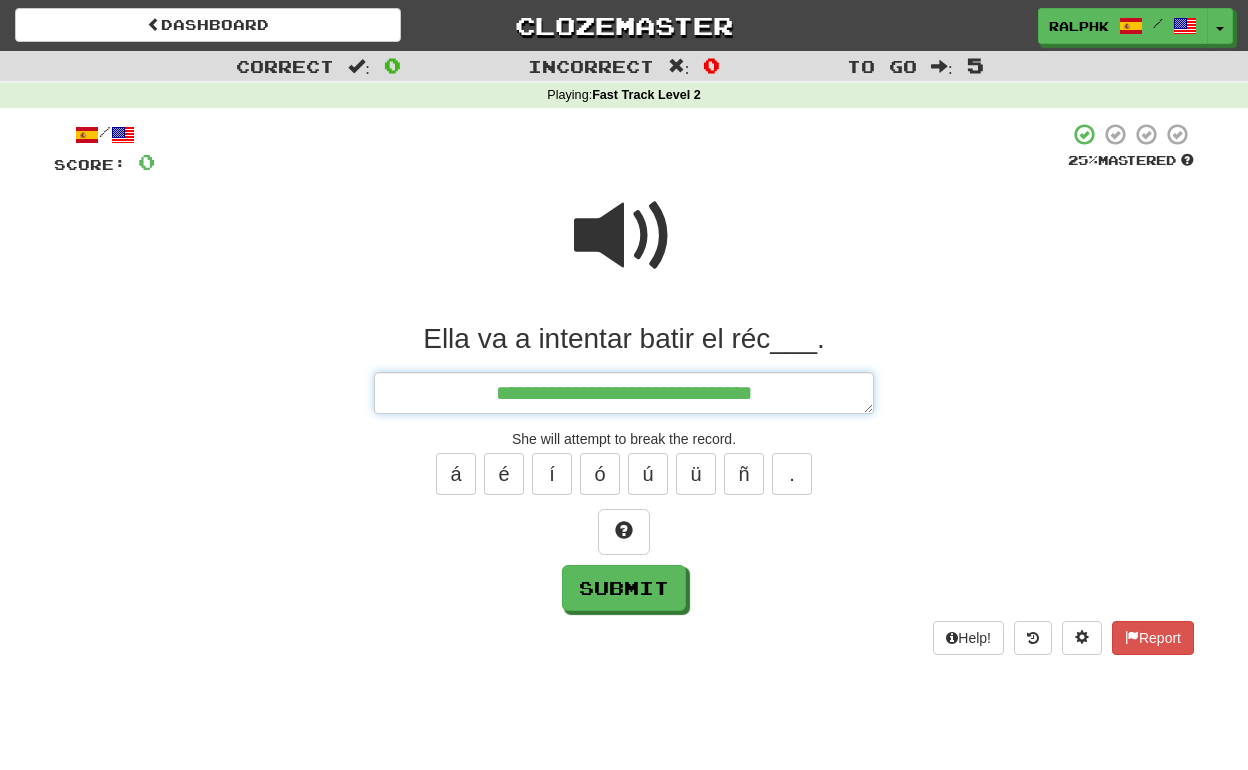 type on "*" 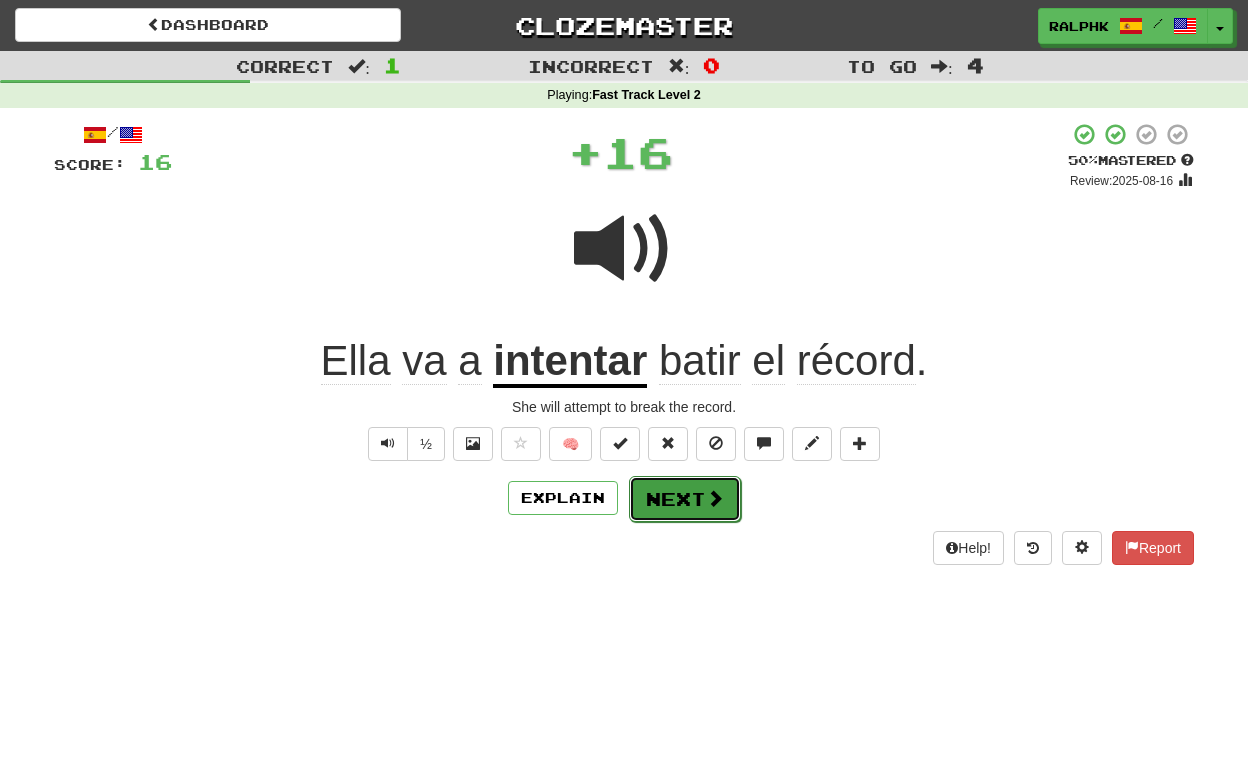 click on "Next" at bounding box center (685, 499) 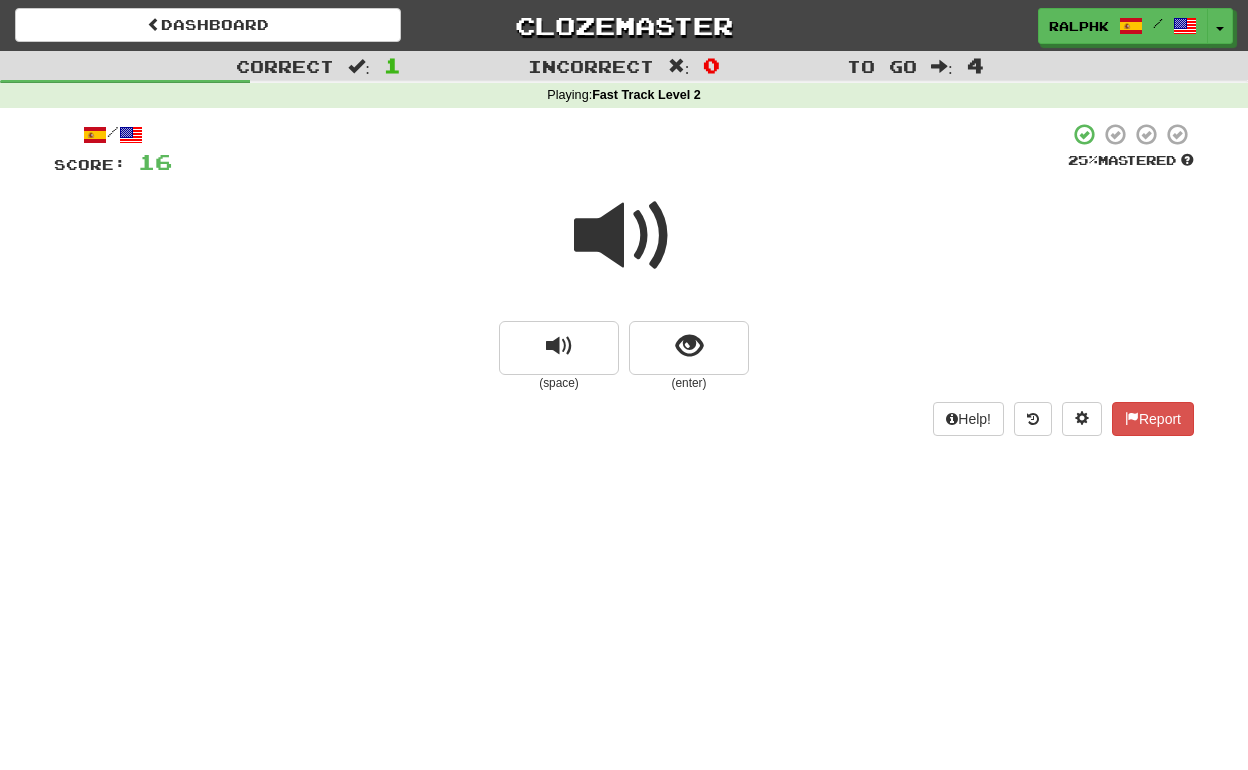 click at bounding box center (624, 236) 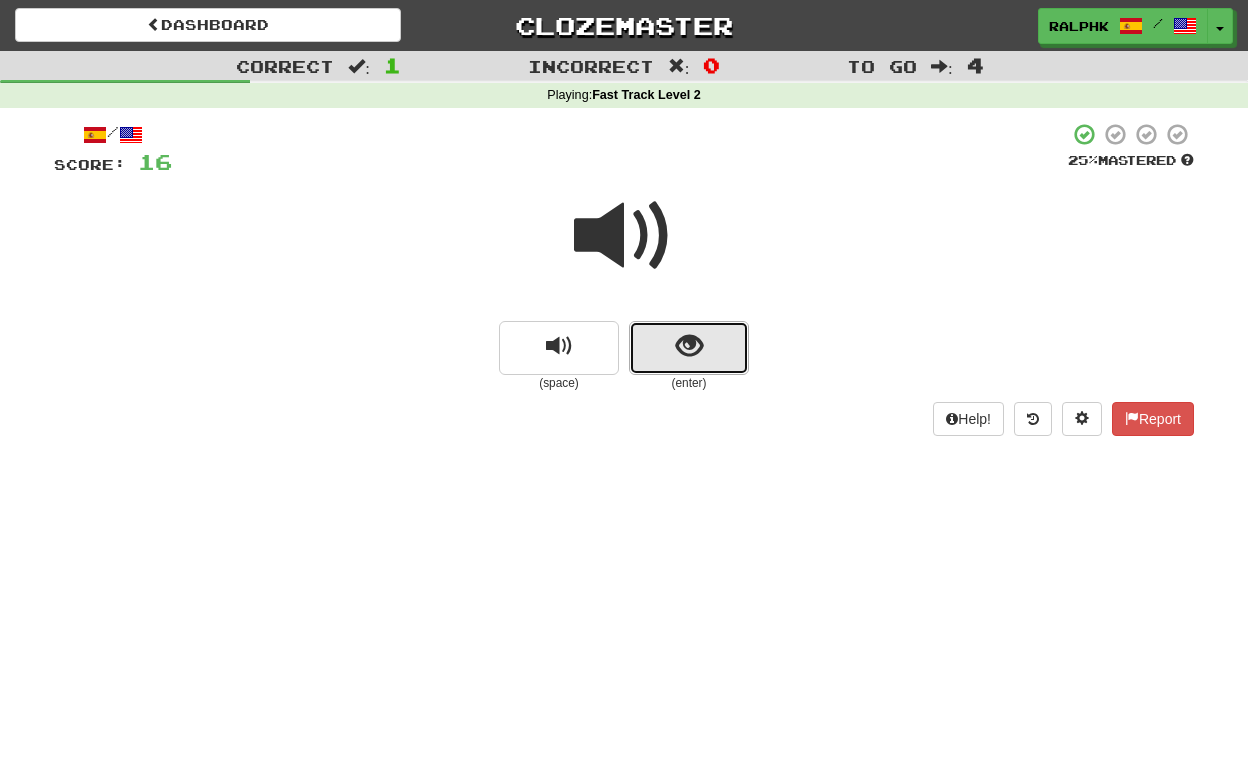 click at bounding box center [689, 348] 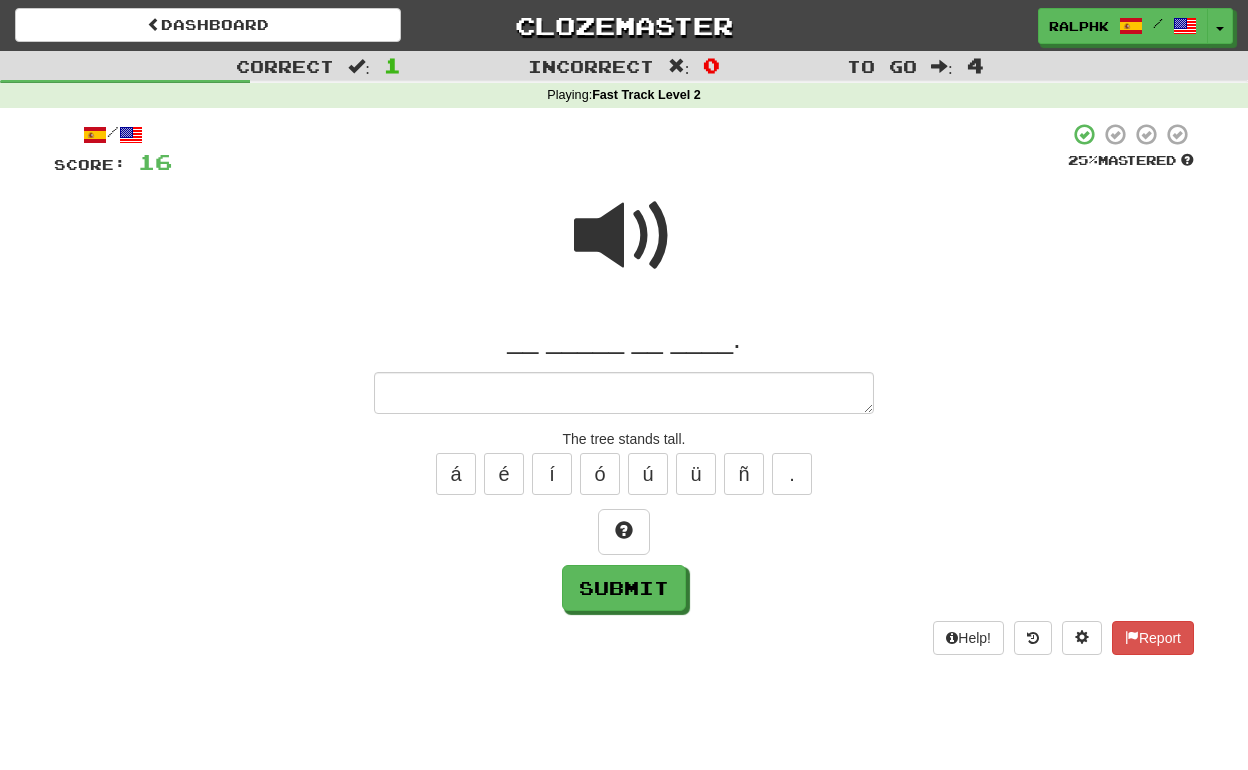 type on "*" 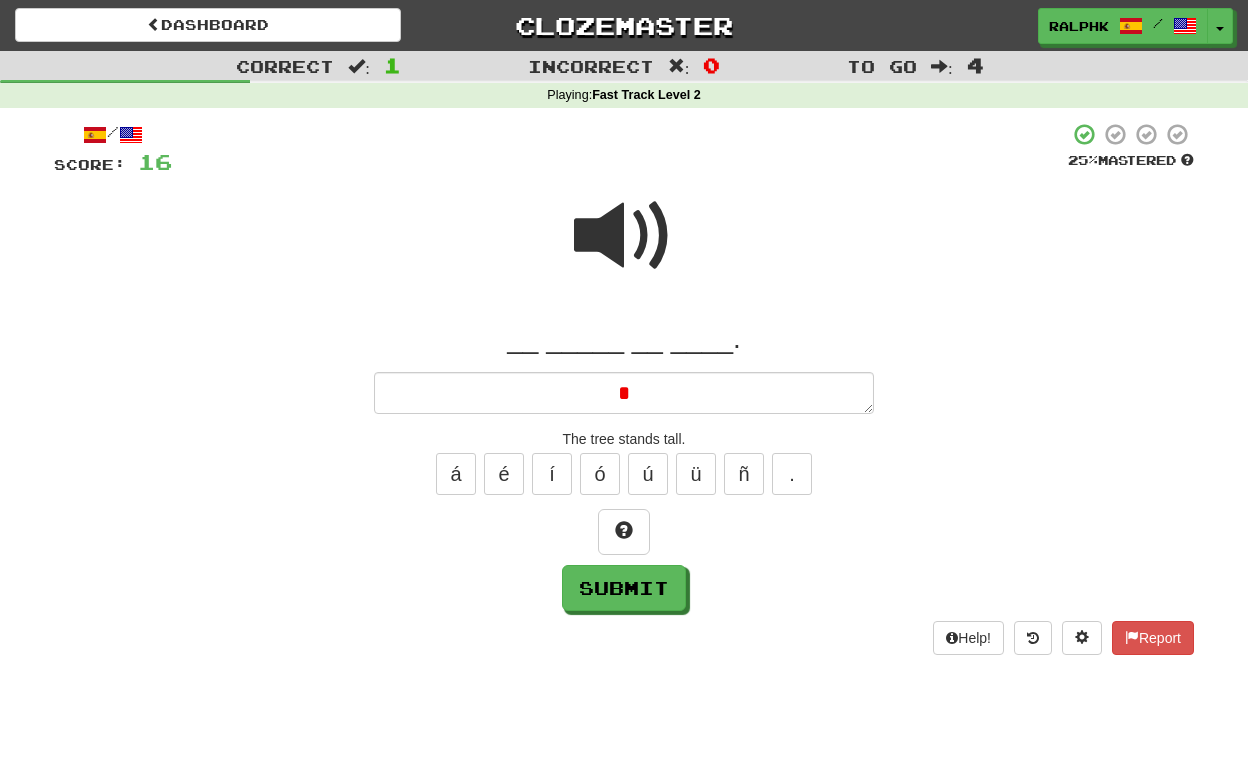 type on "*" 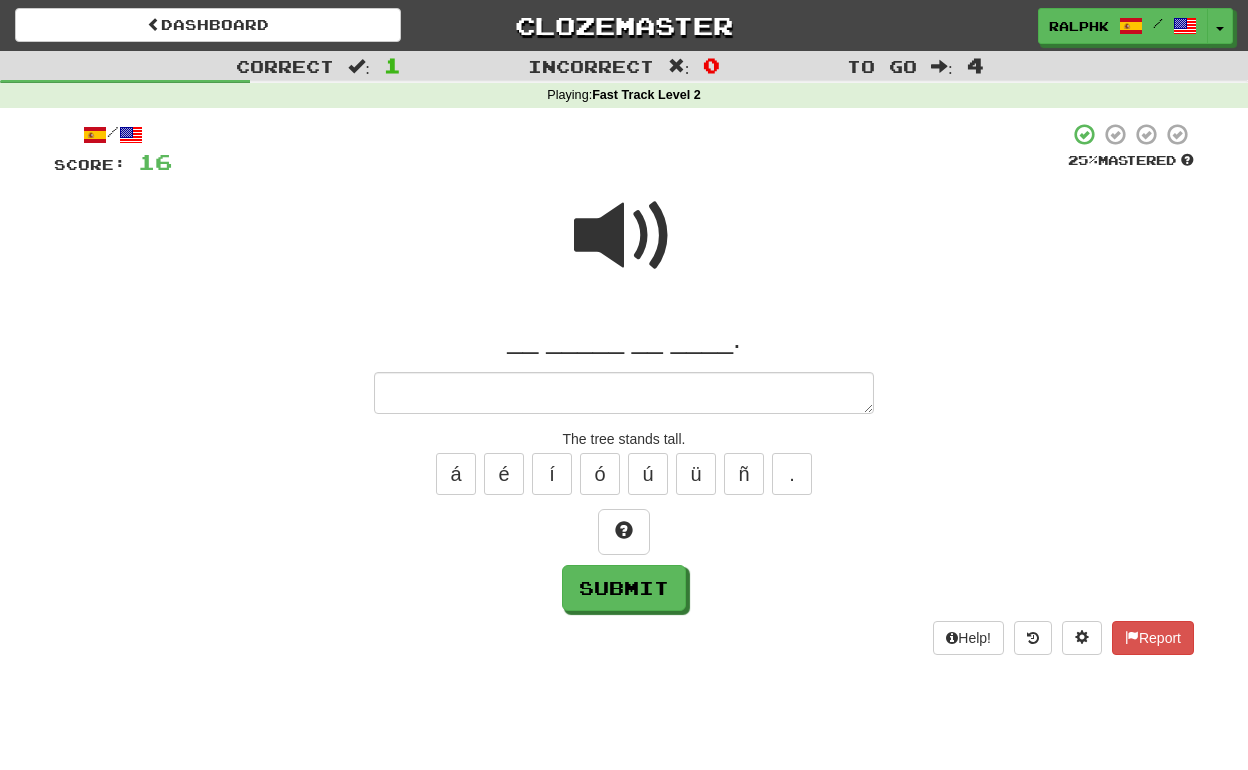type on "*" 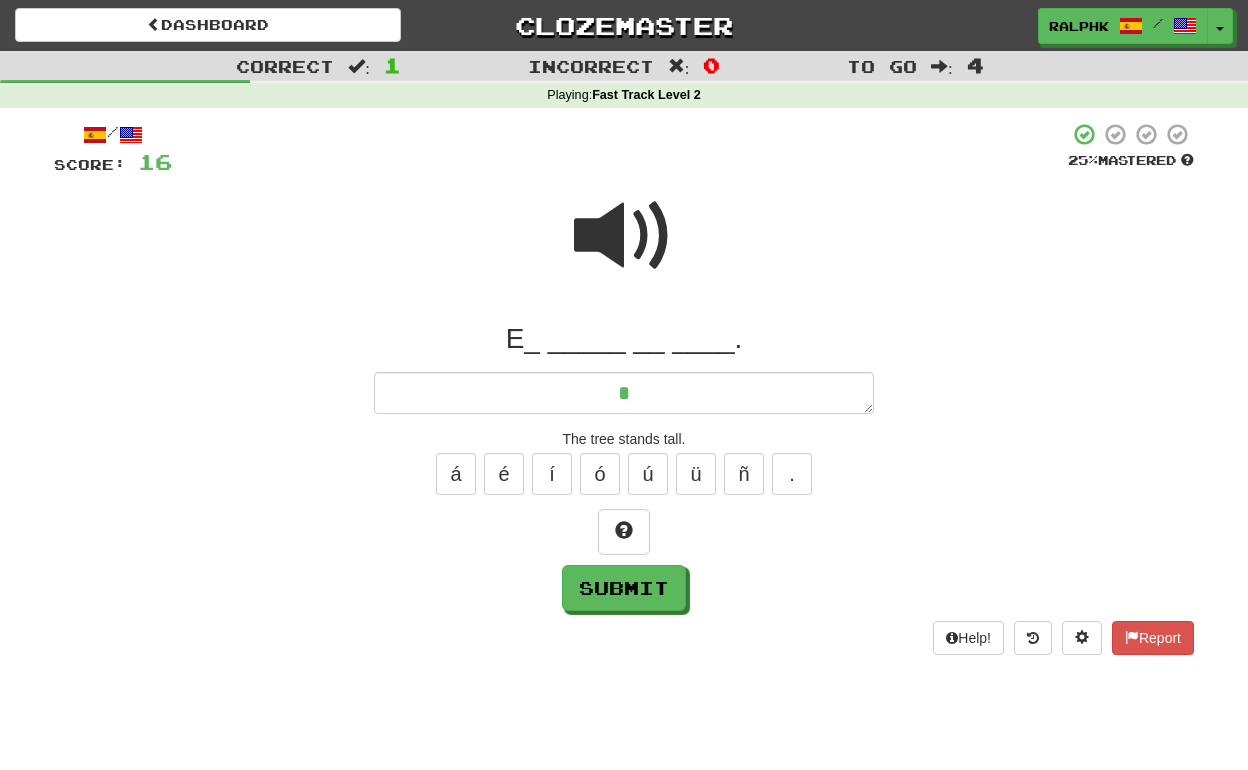 type on "*" 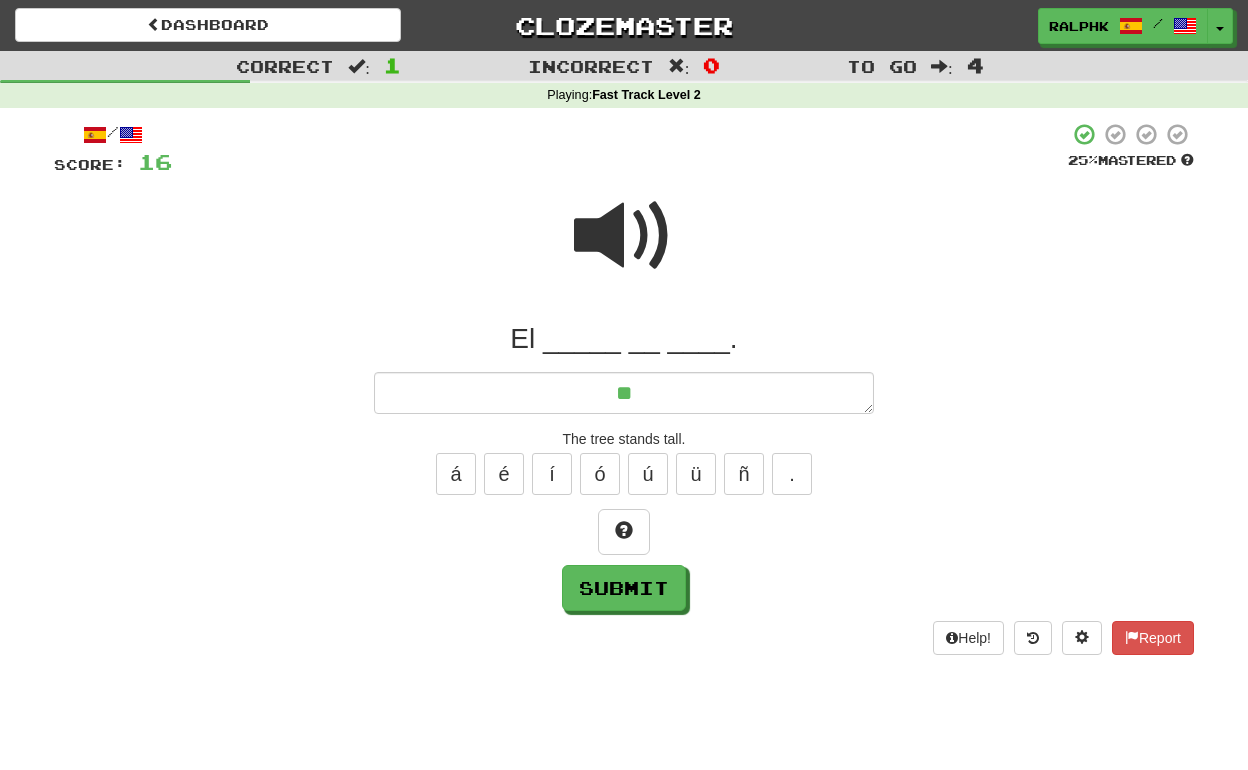 type on "*" 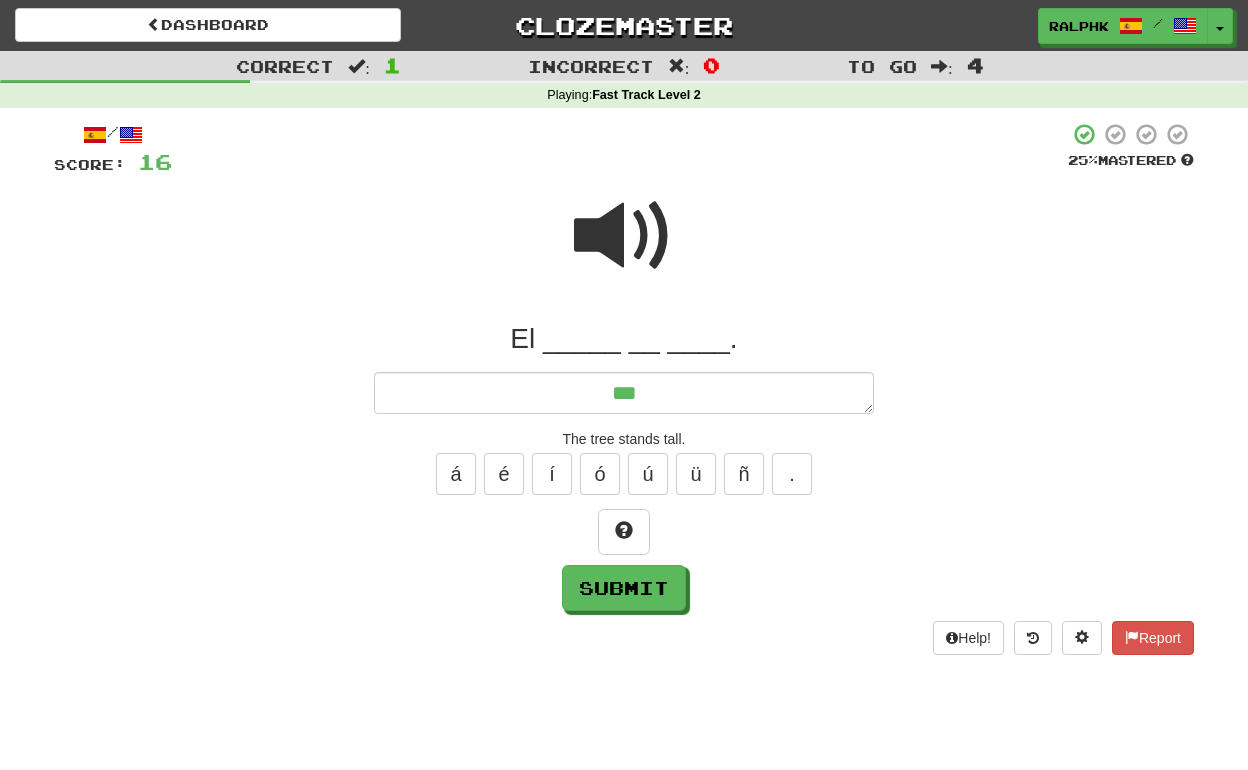 type on "*" 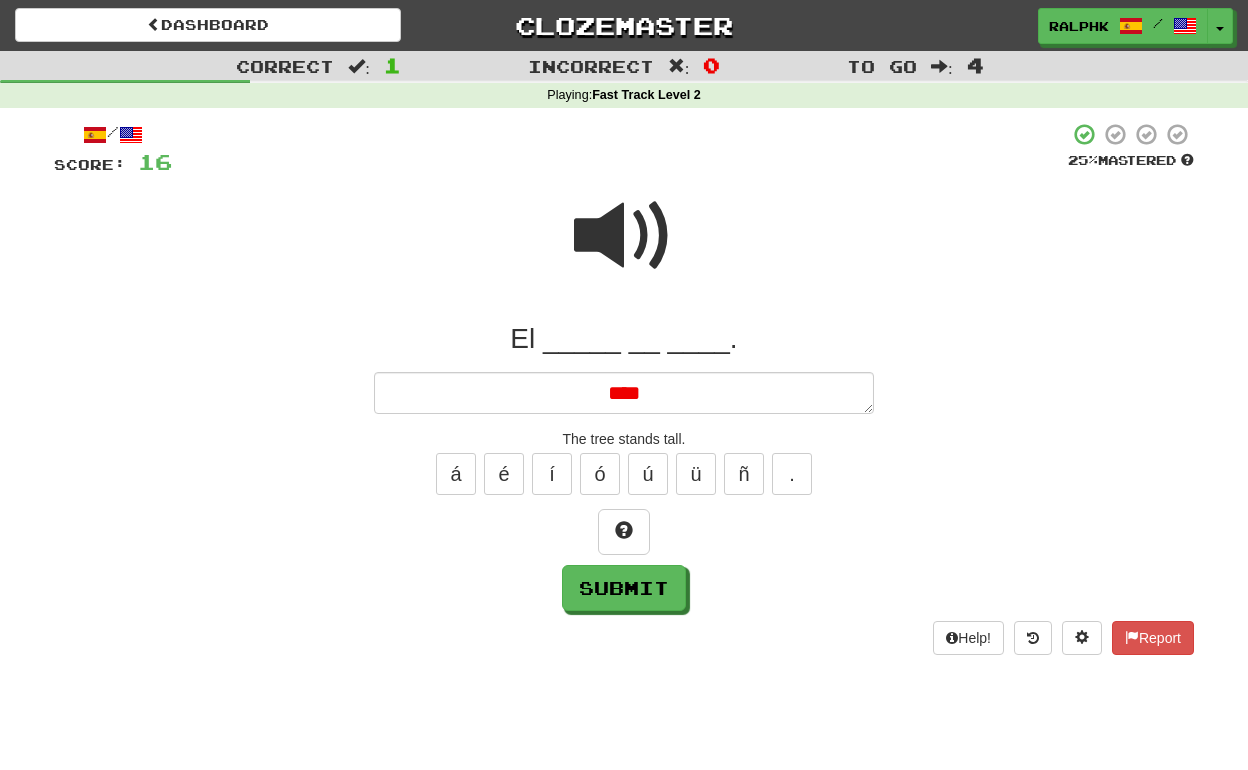type on "*" 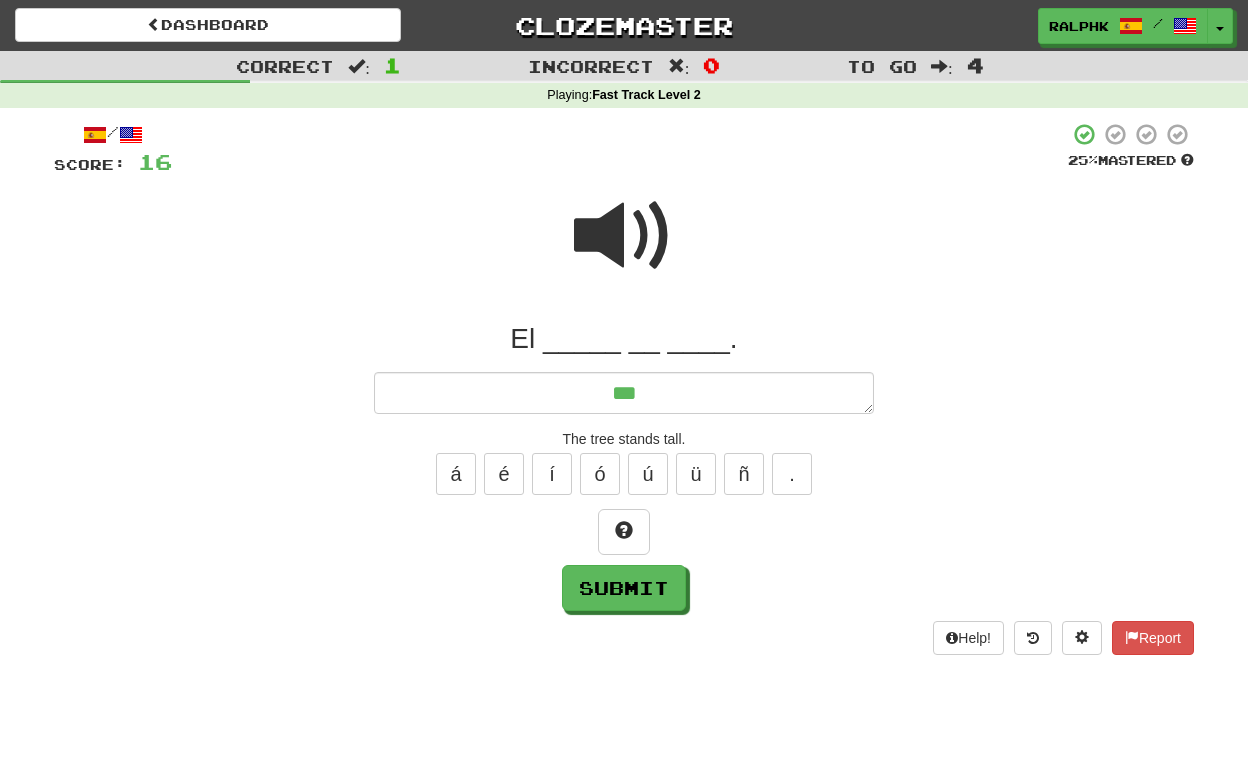 type on "*" 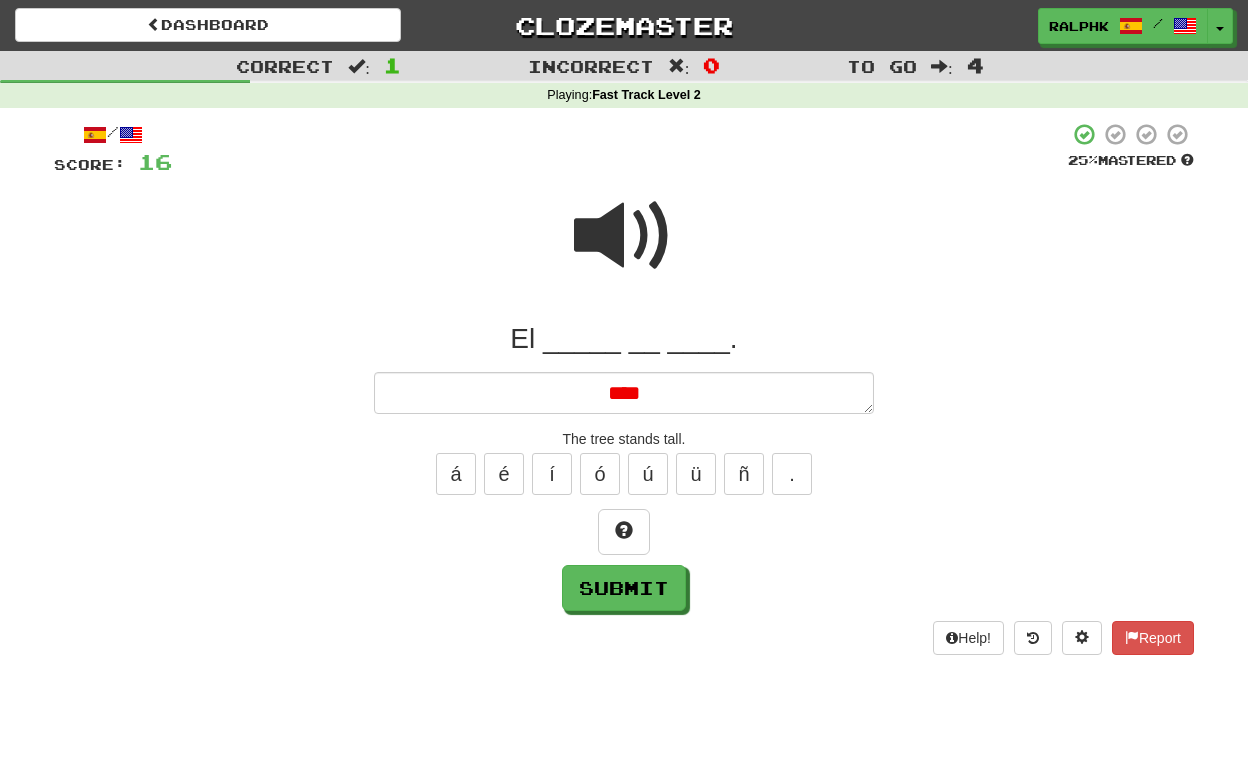 type on "*" 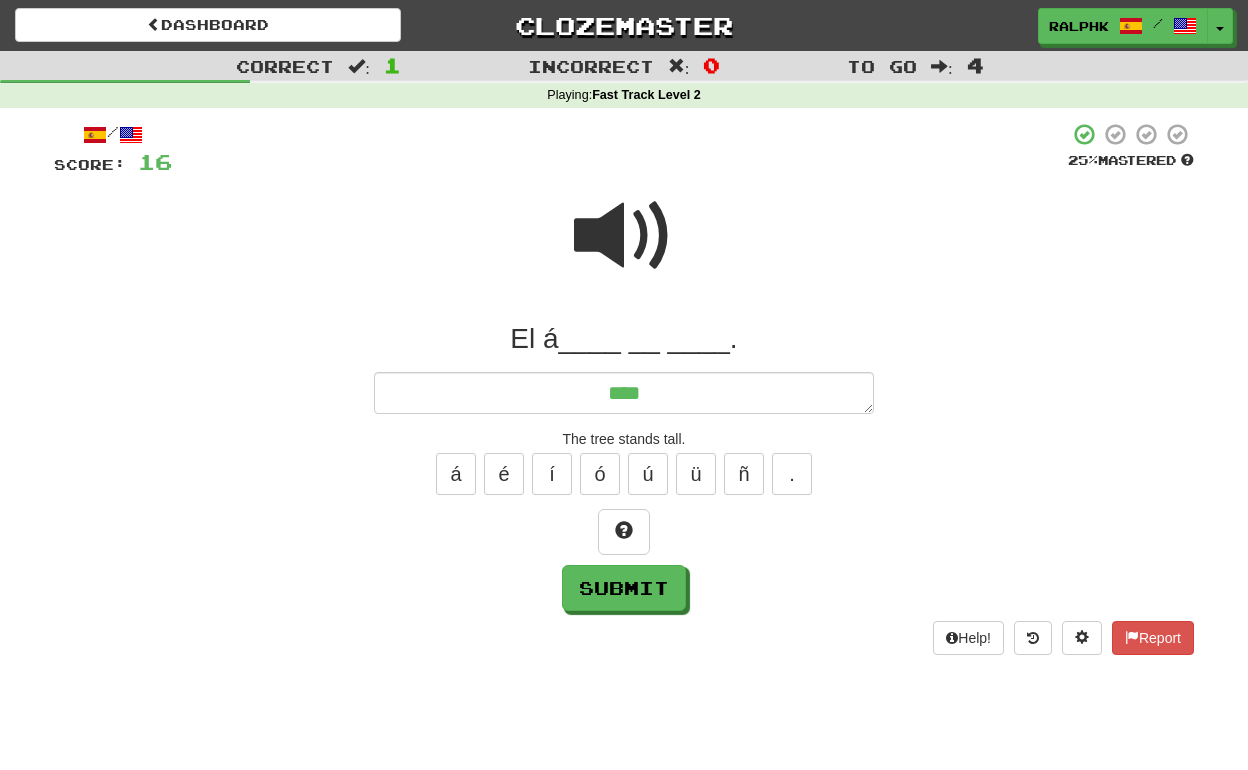type on "*" 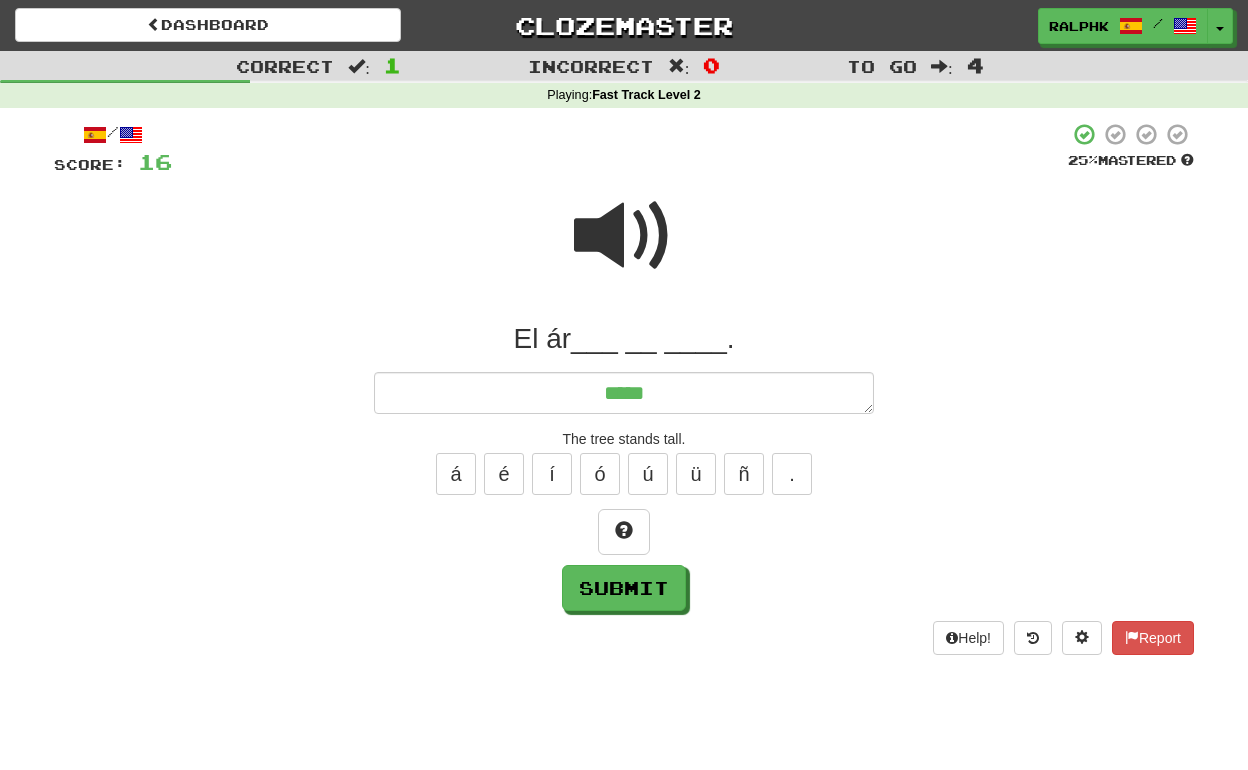 type on "*" 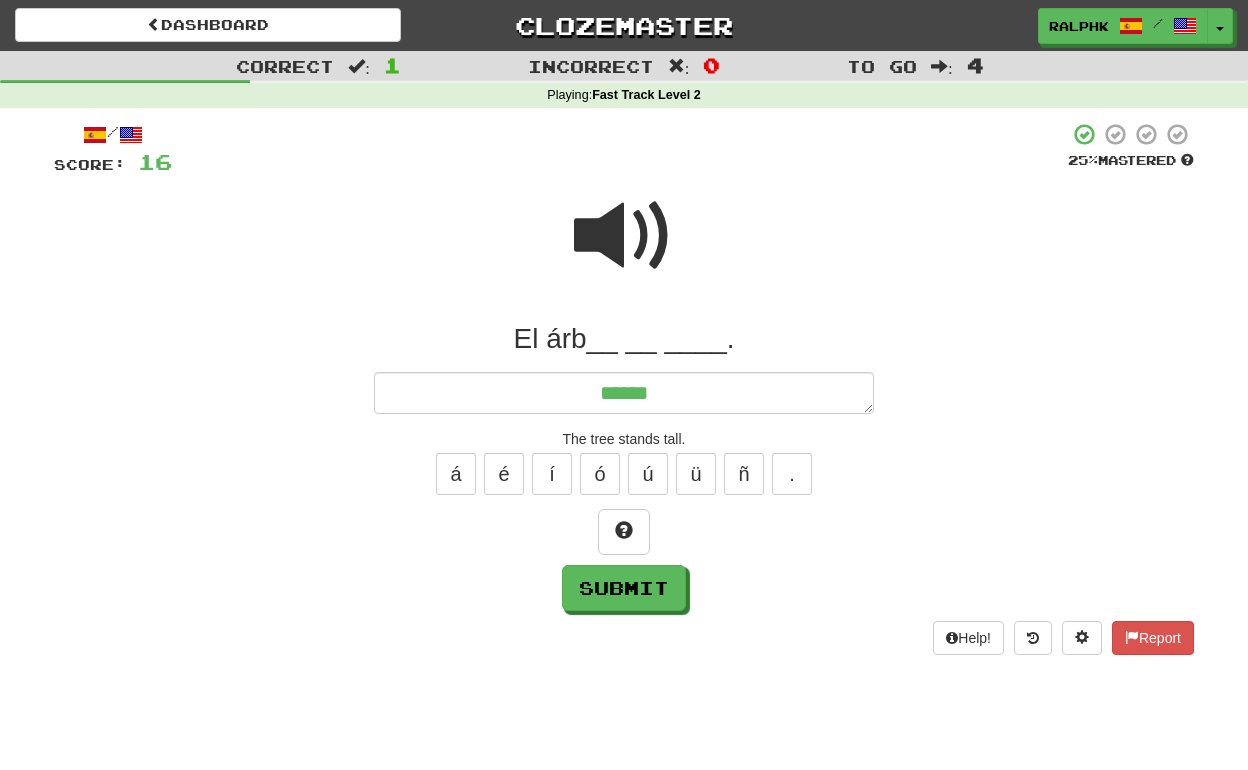 type on "*" 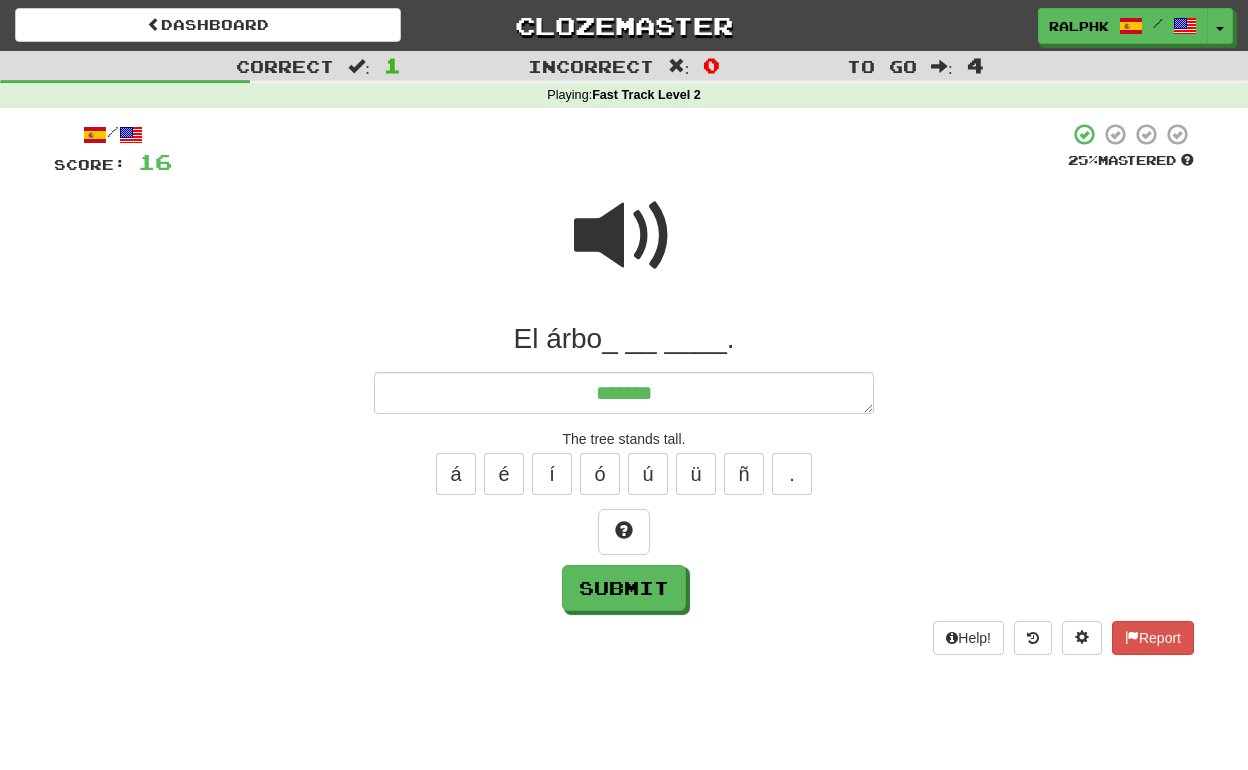 type on "*" 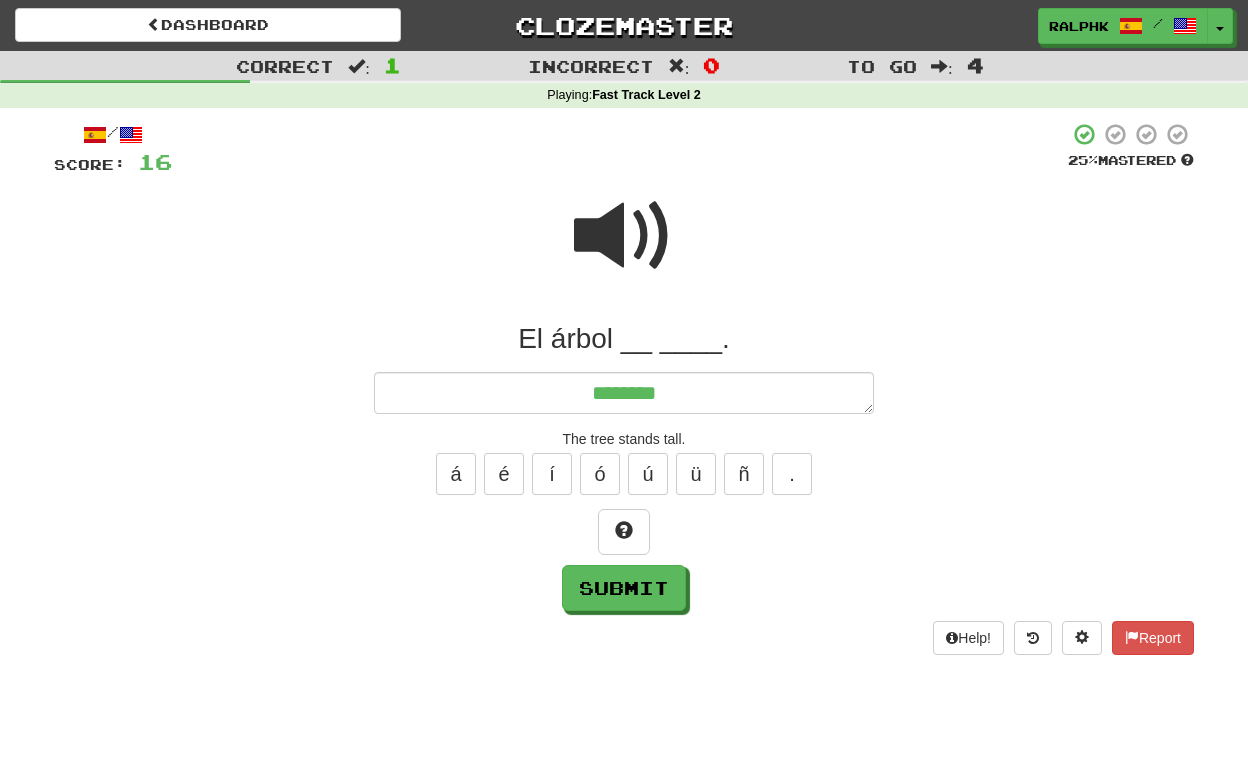 type on "*" 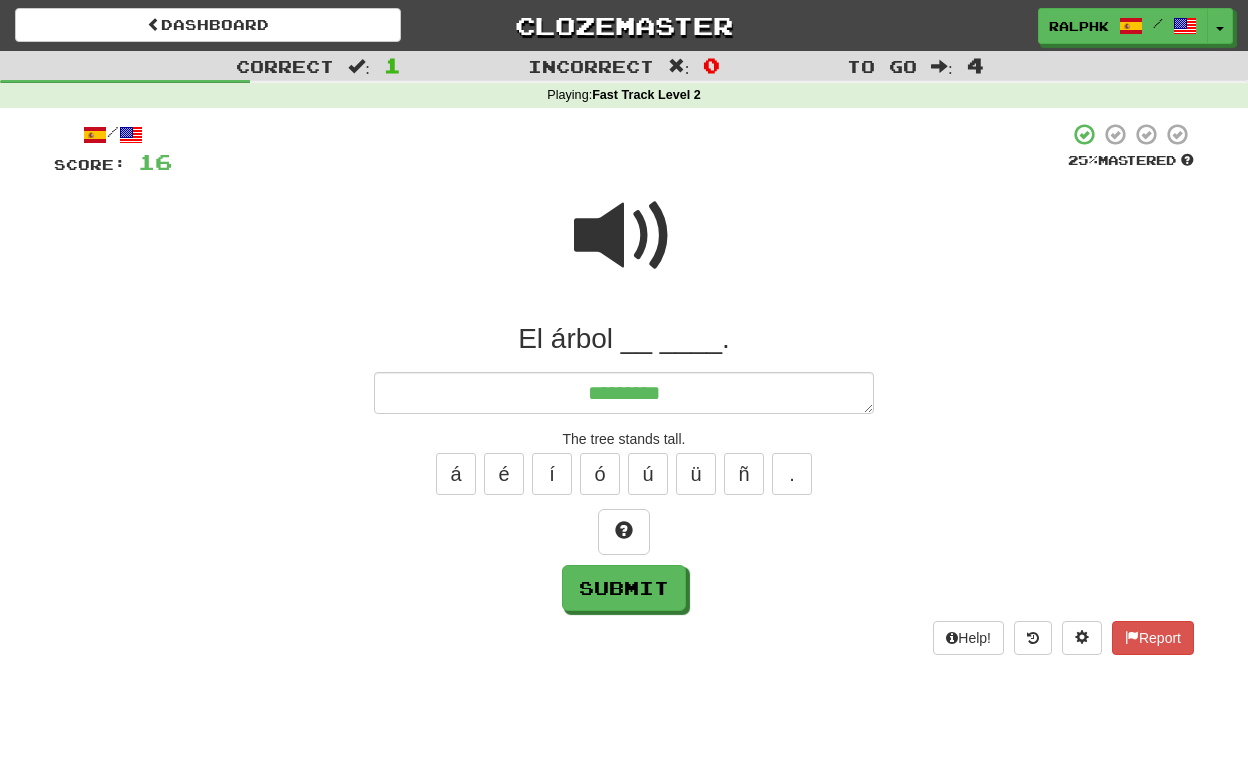 type on "*" 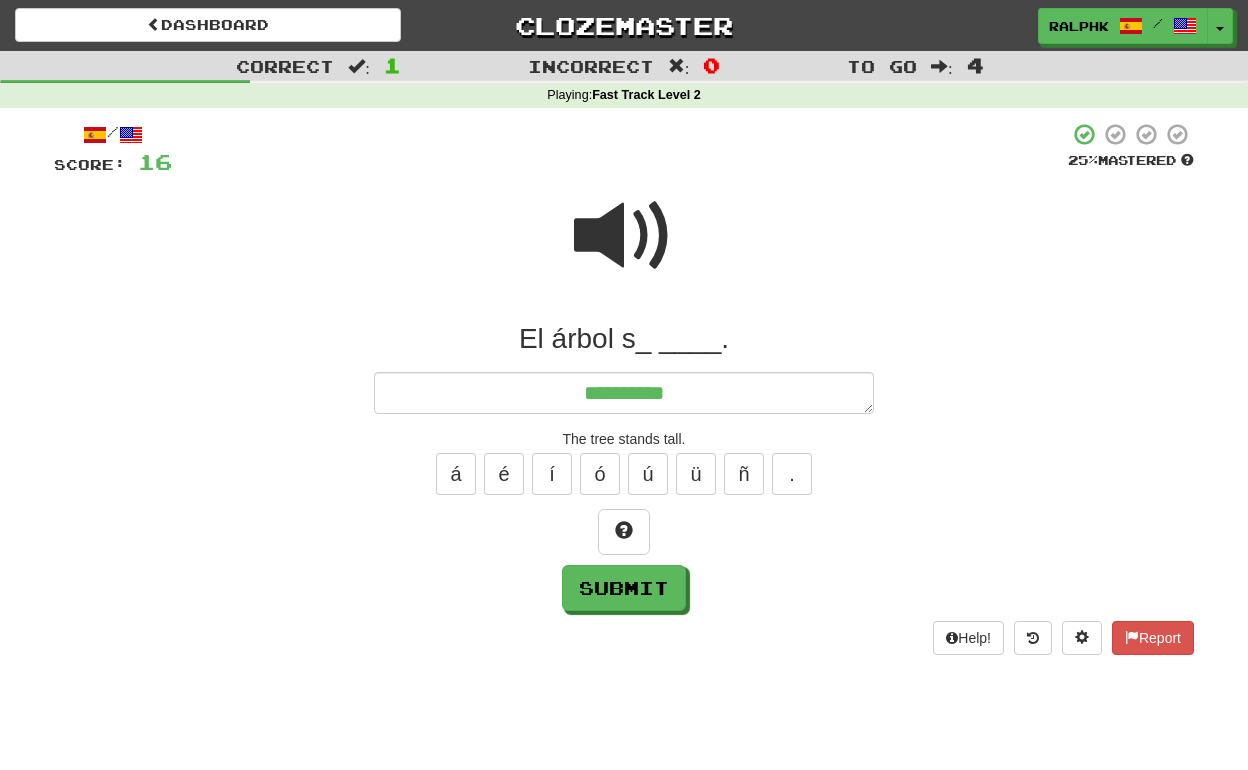 type on "*" 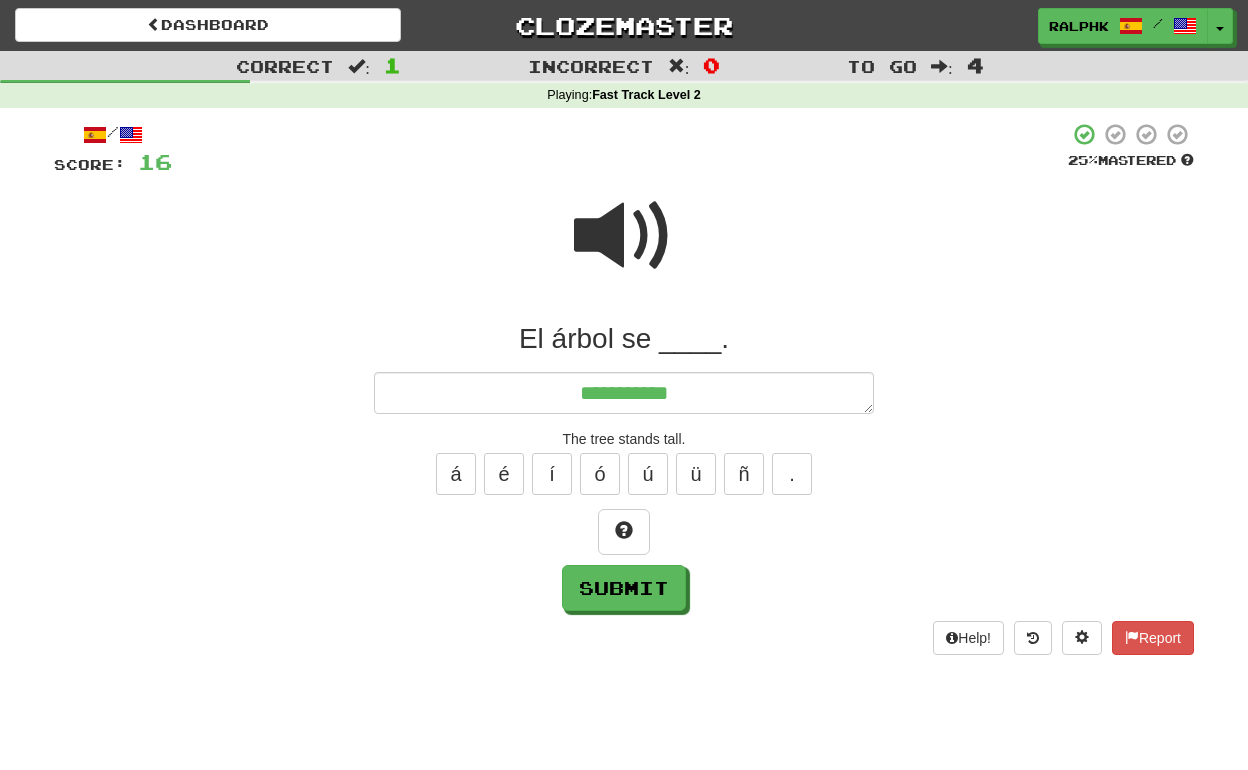 type on "*" 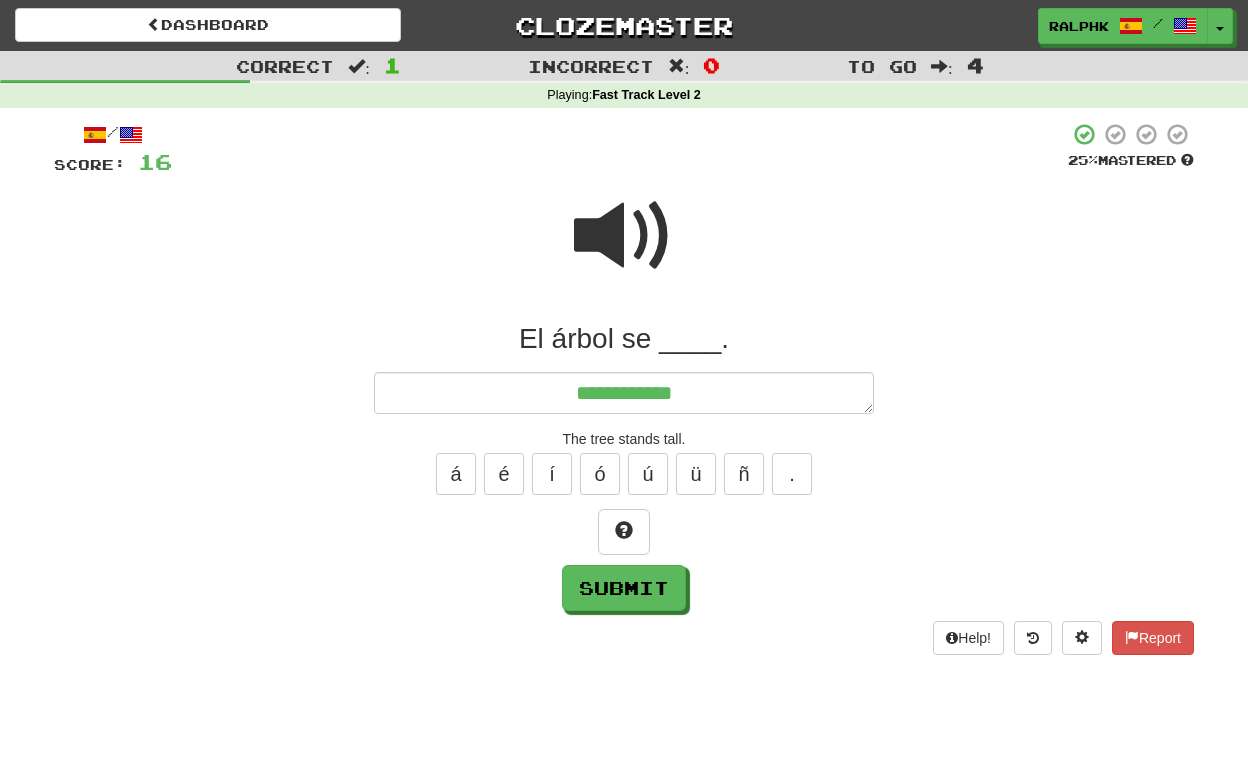type on "*" 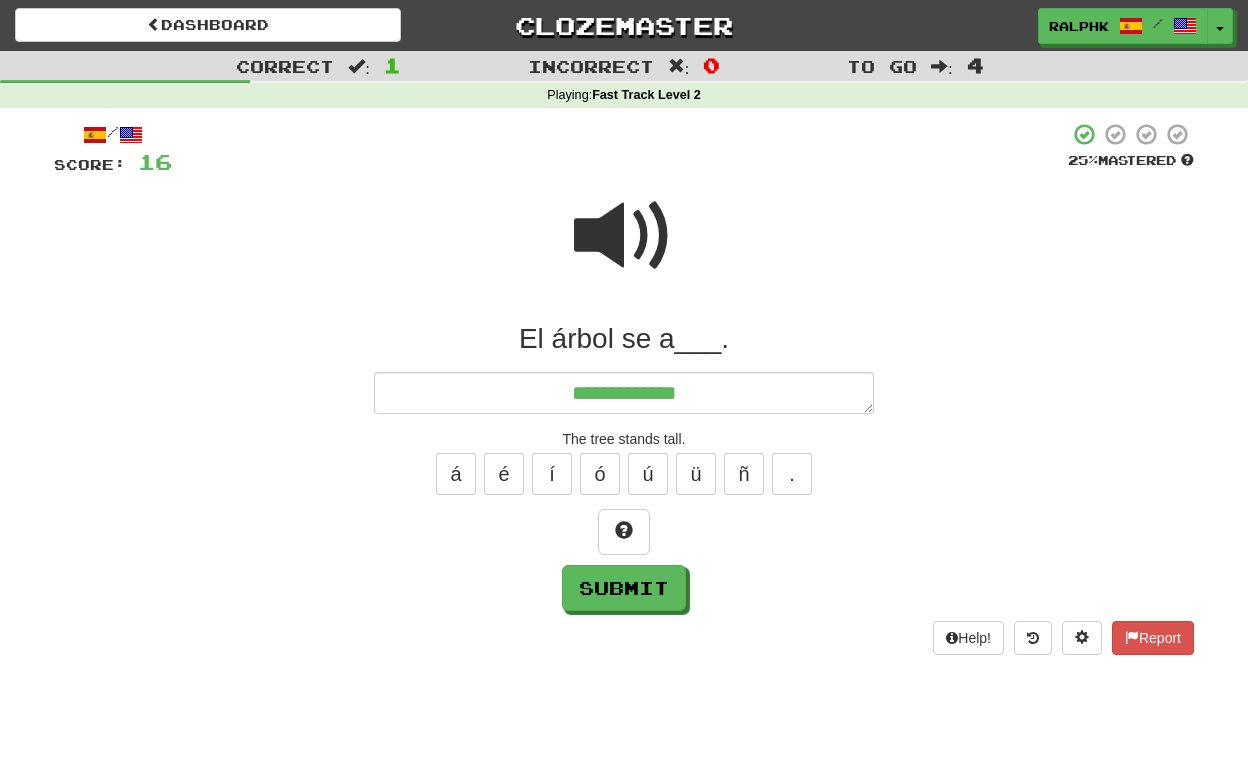 type on "*" 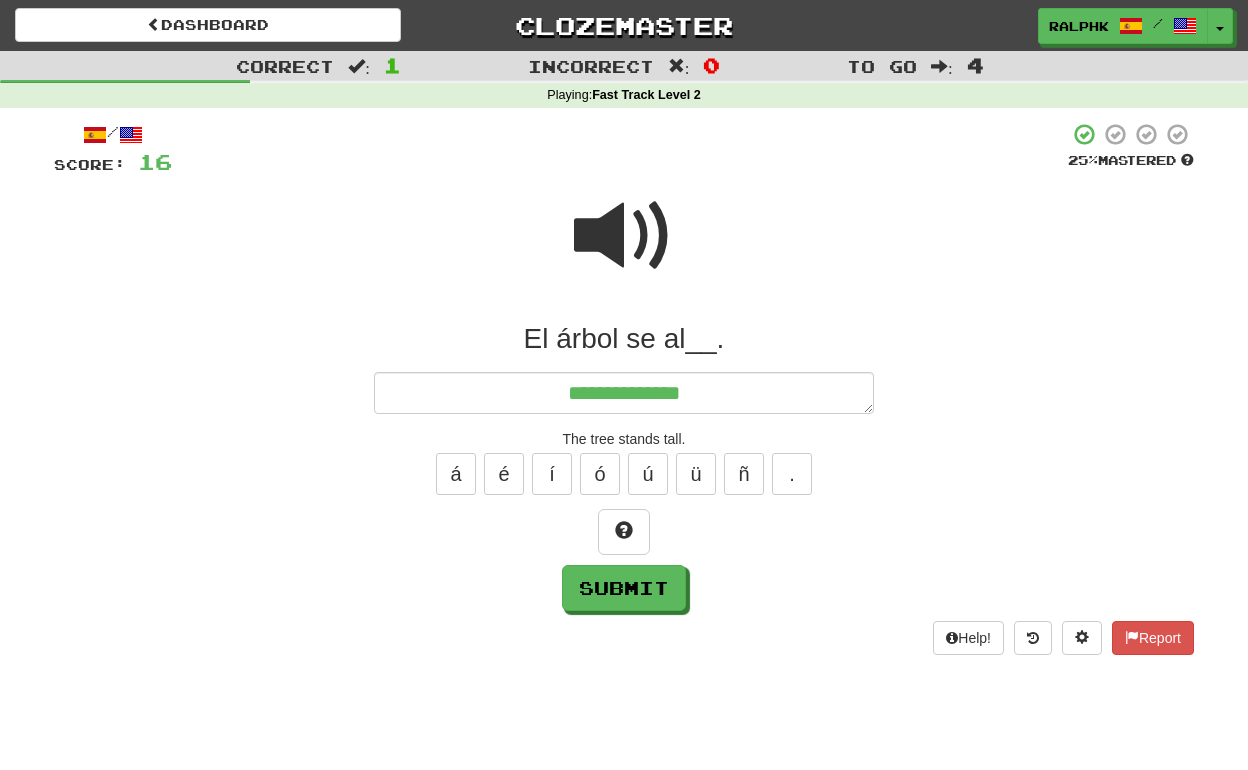type on "*" 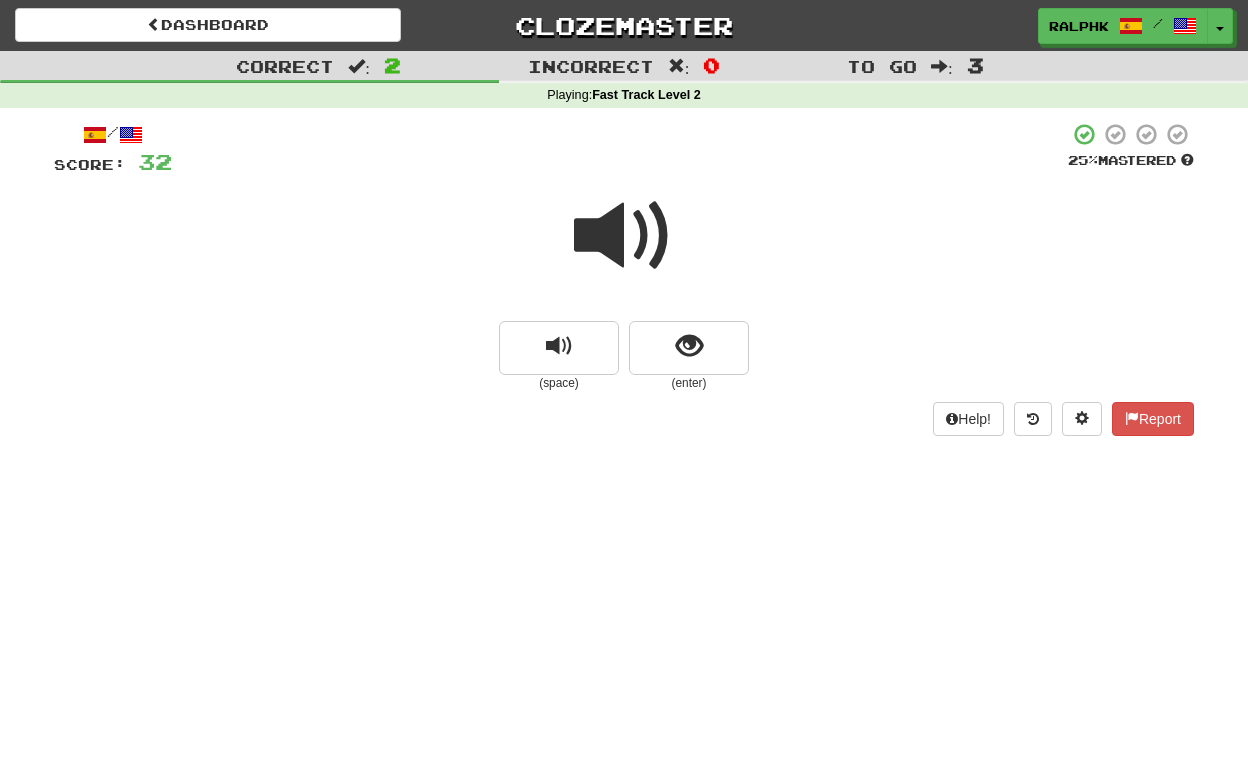 click at bounding box center (624, 236) 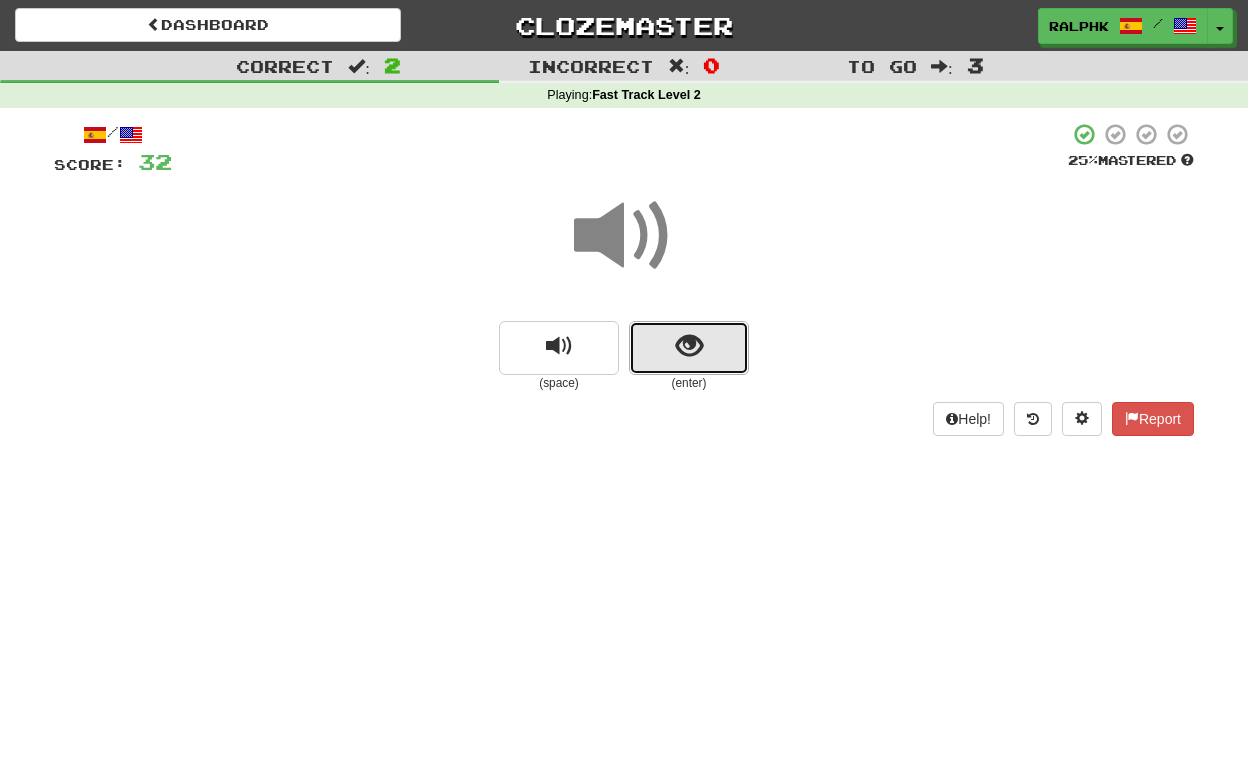 click at bounding box center [689, 346] 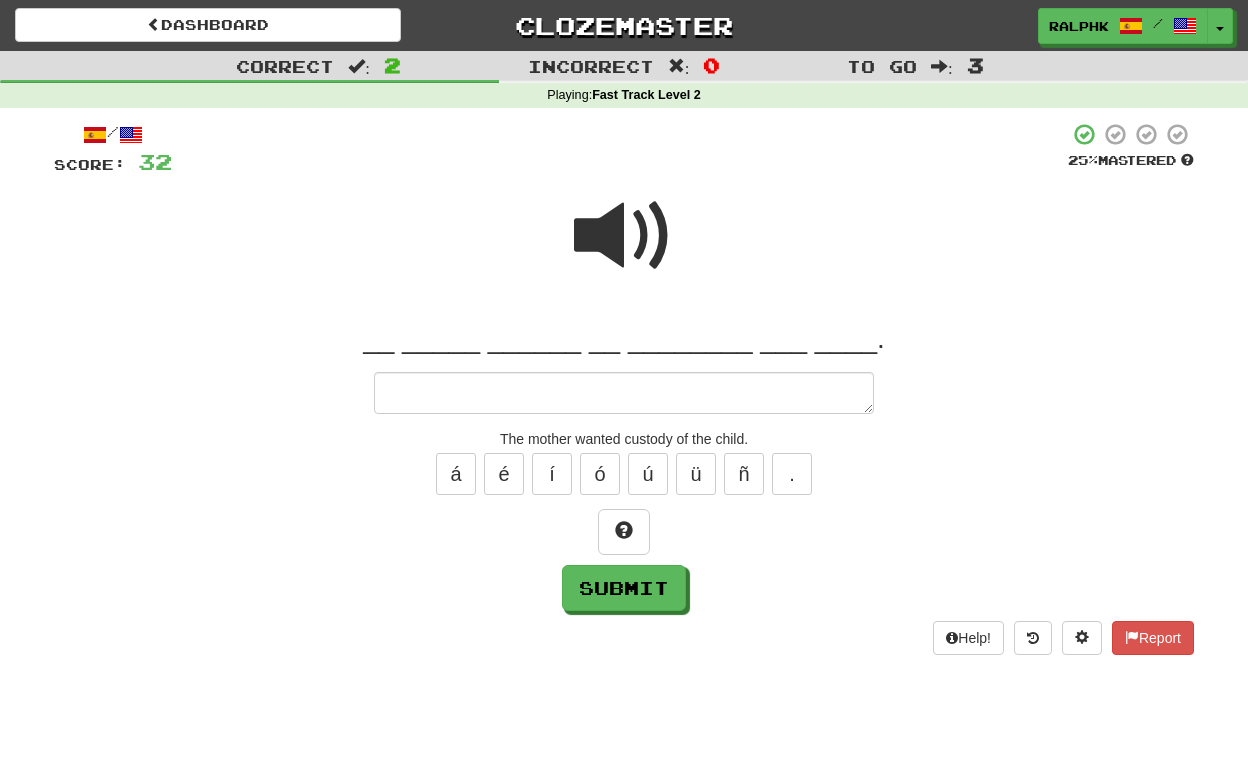 type on "*" 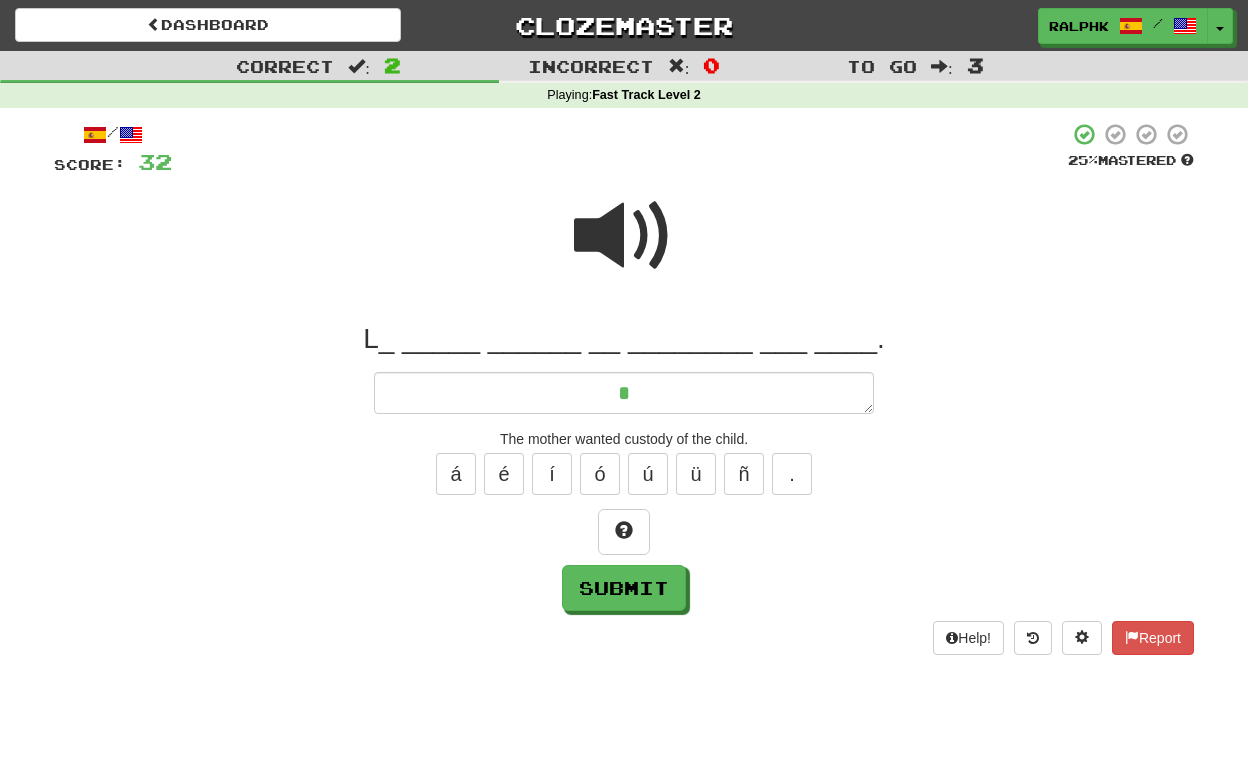 type on "*" 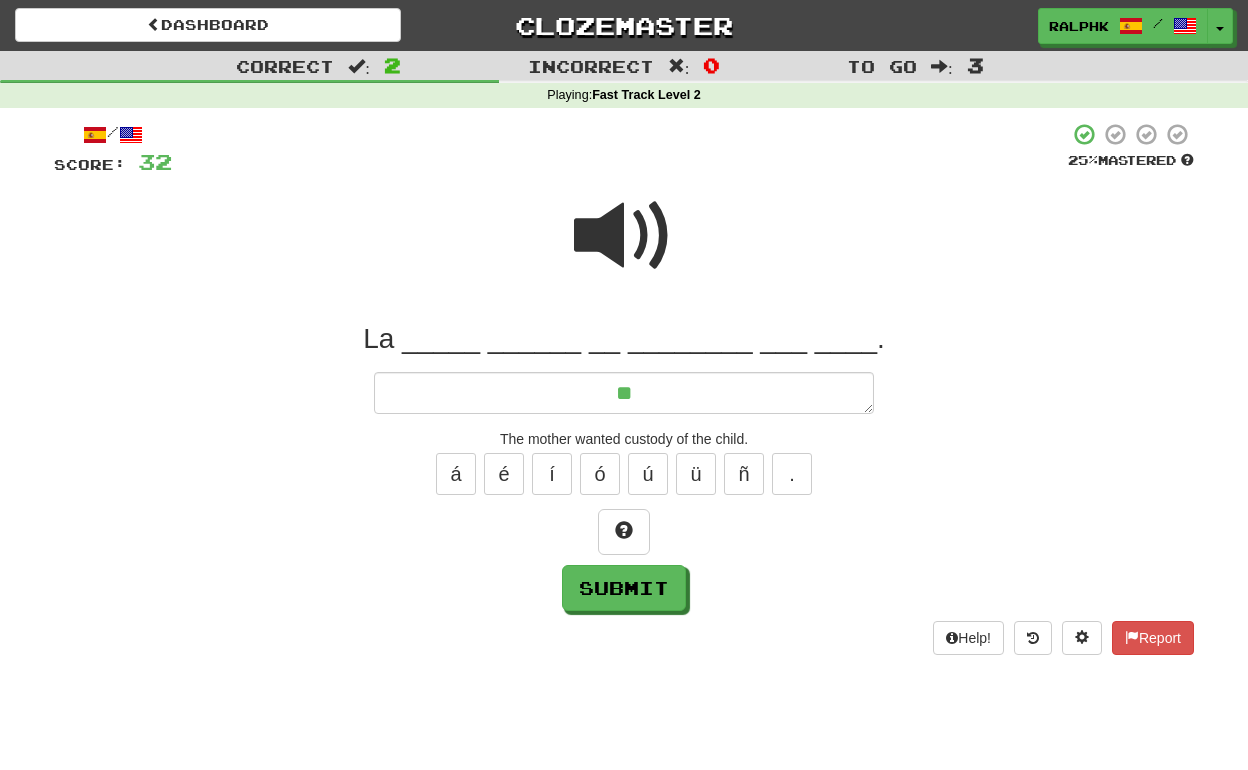 type on "*" 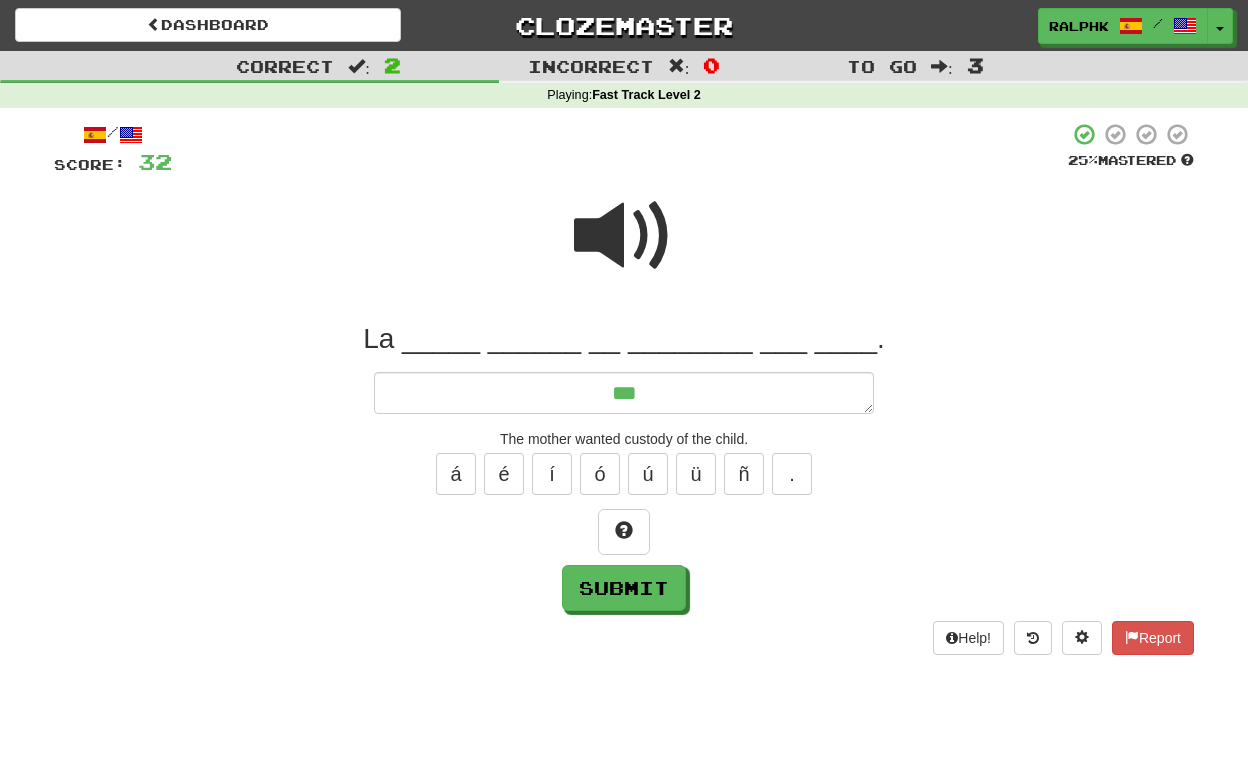 type on "*" 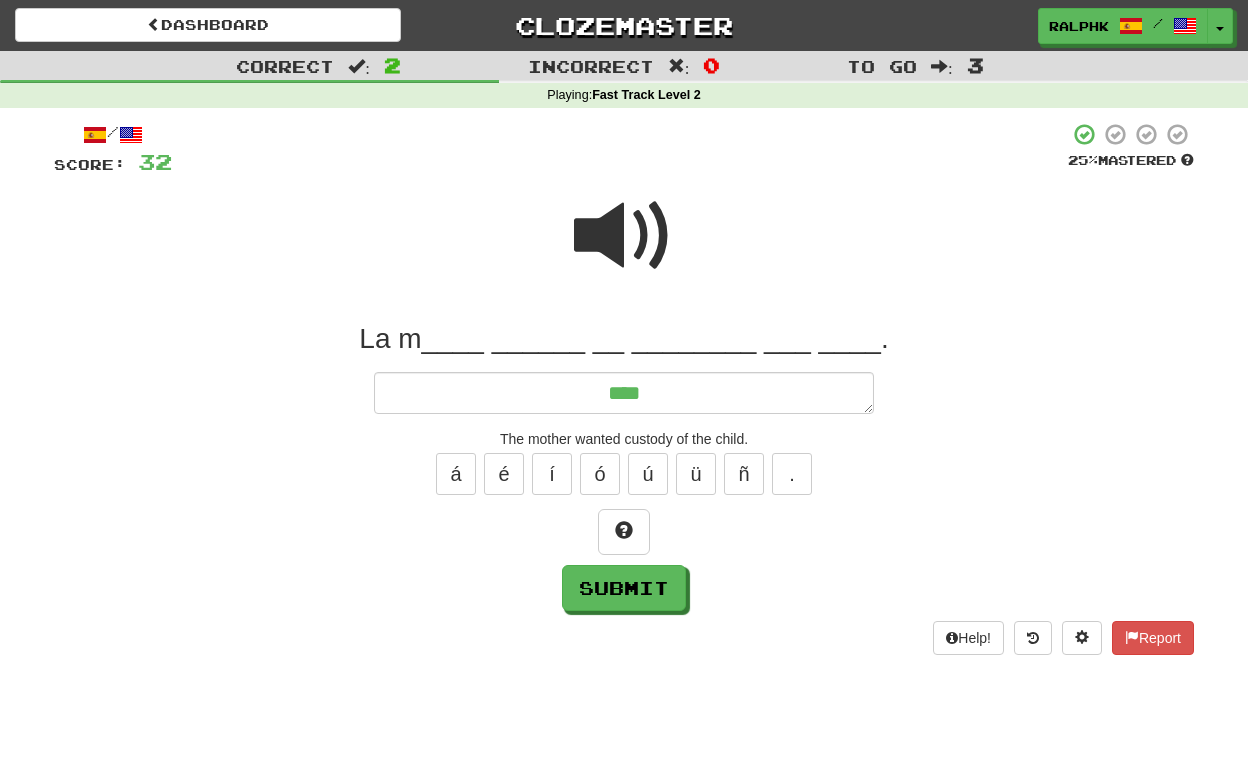 type on "*" 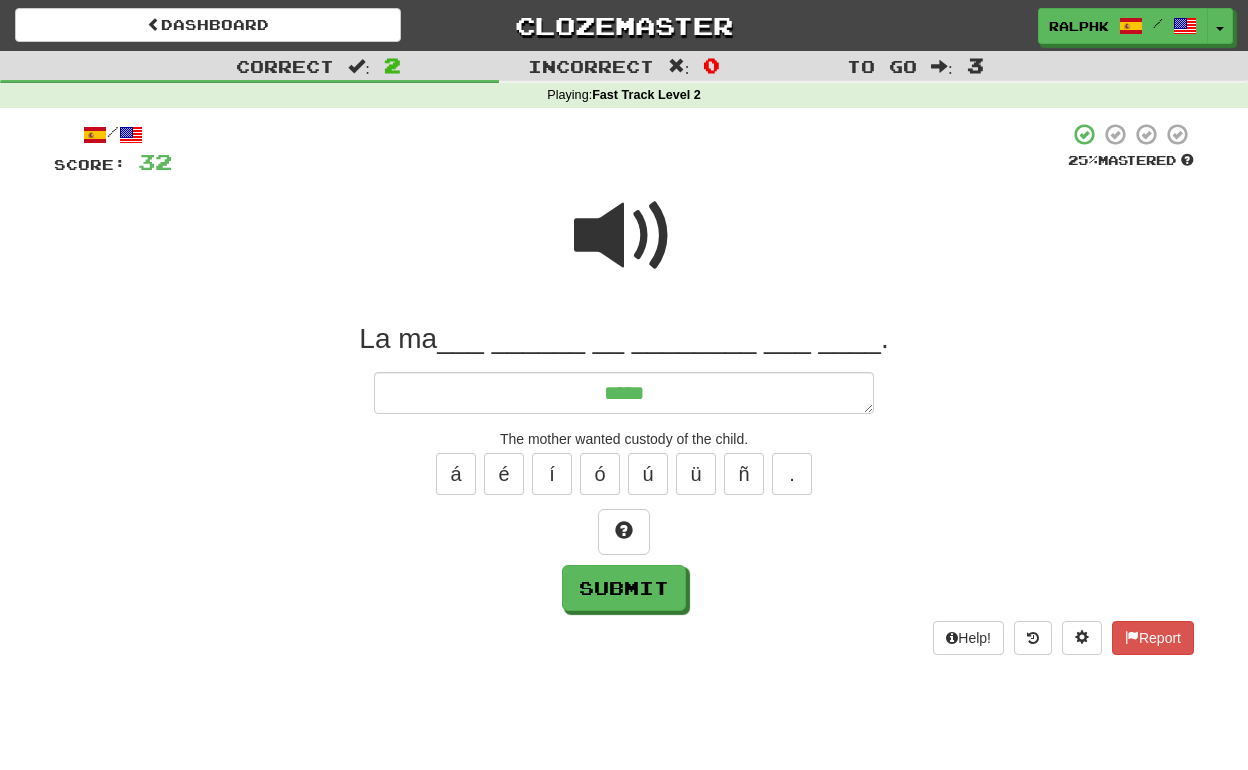 type on "*" 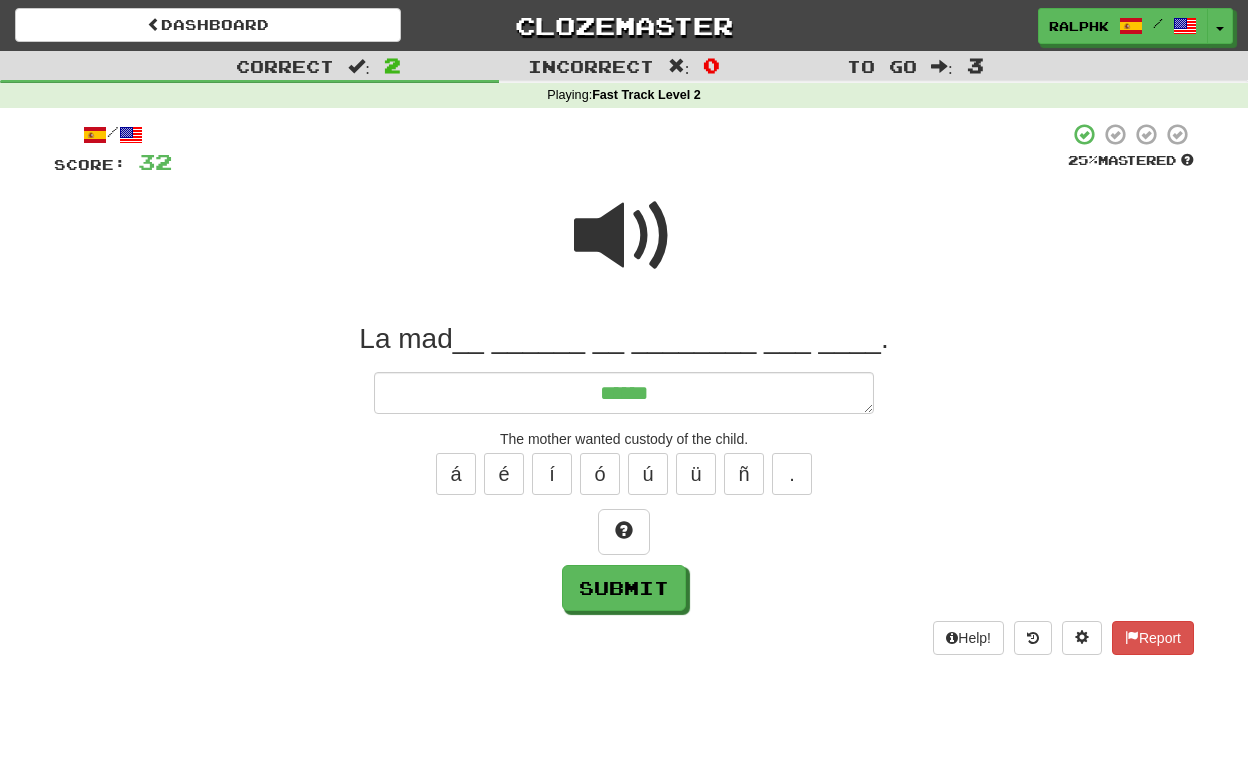 type on "*" 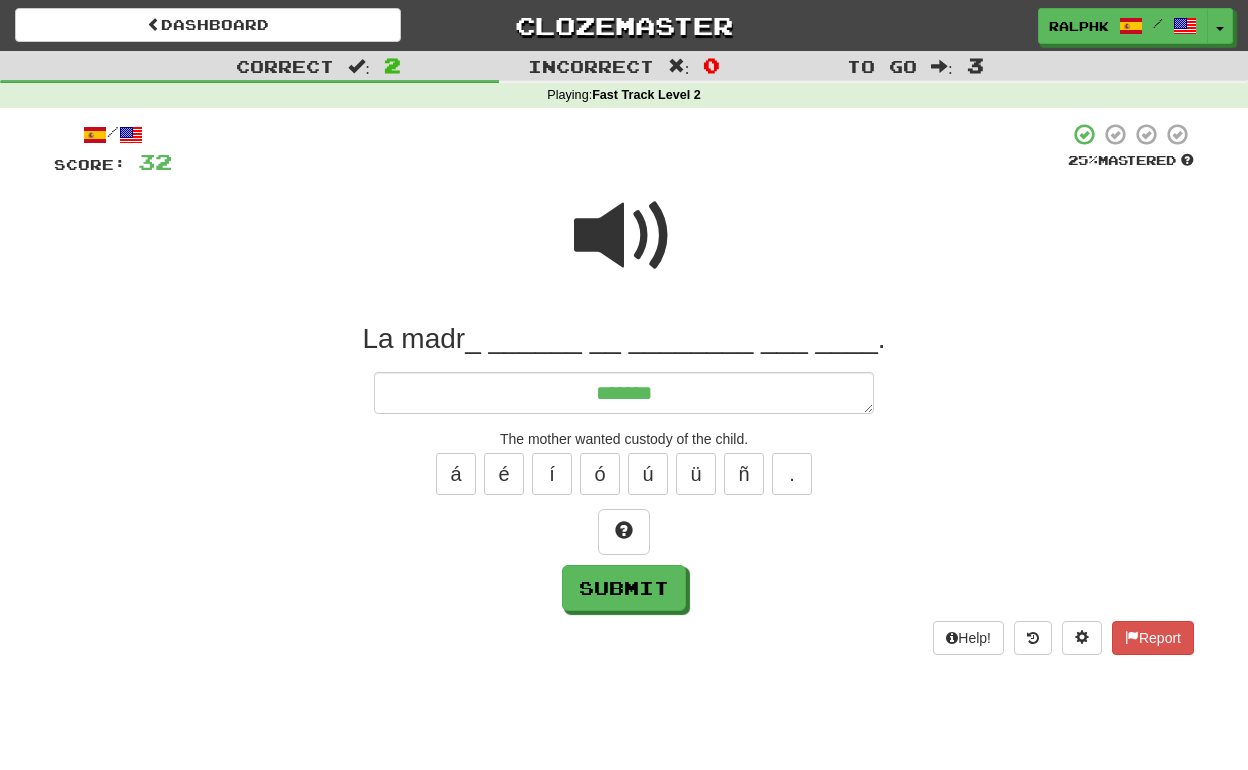 type on "*" 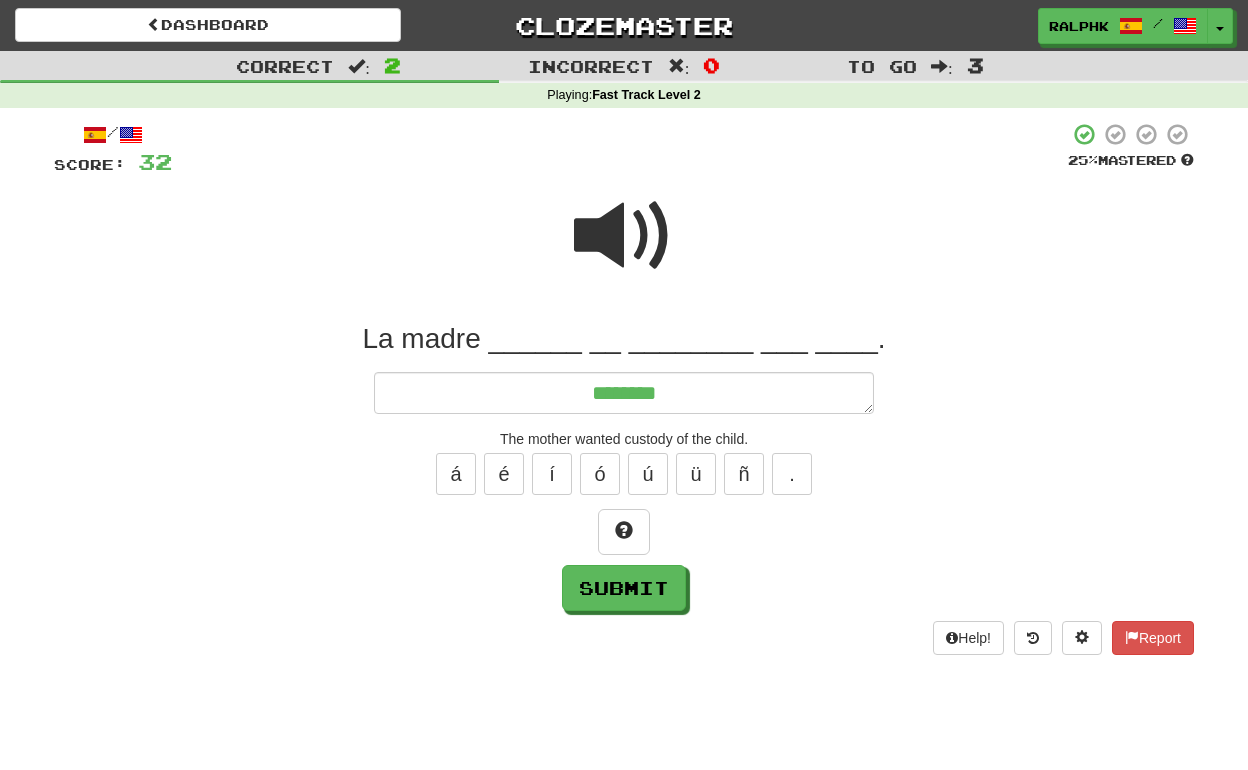 type on "*" 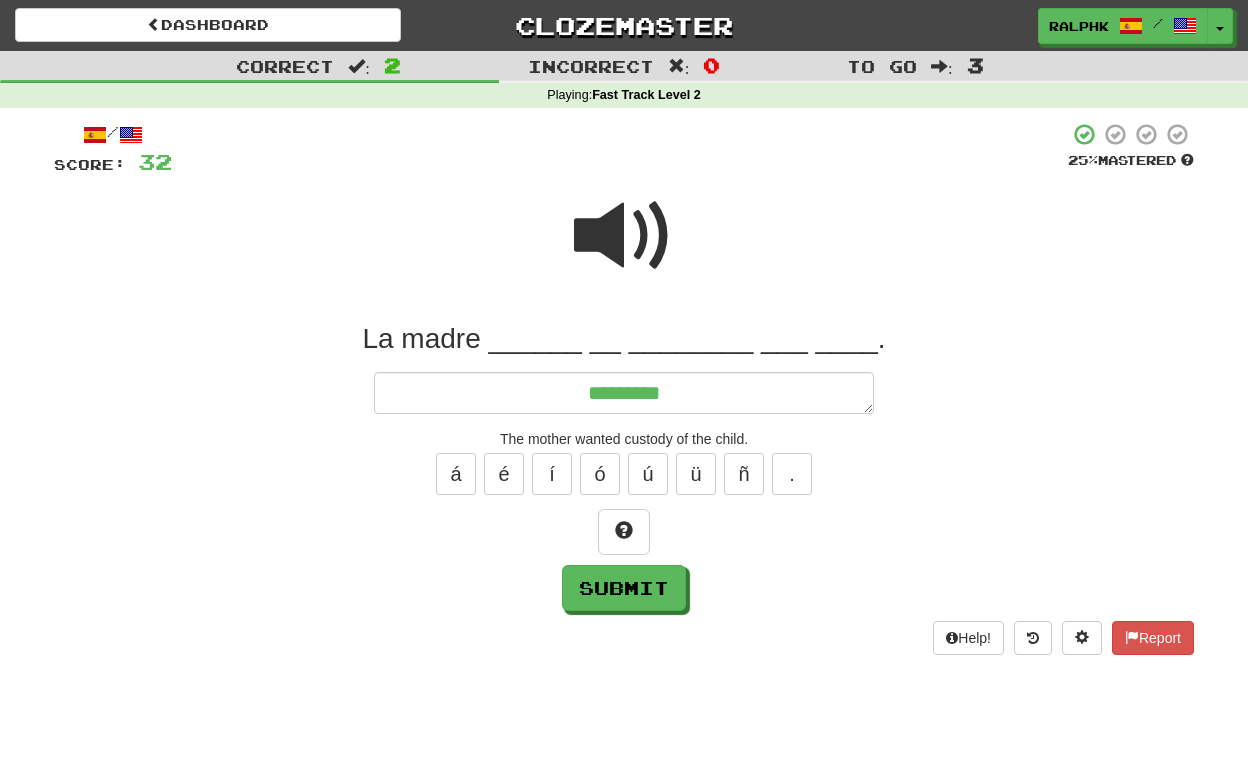 type on "*" 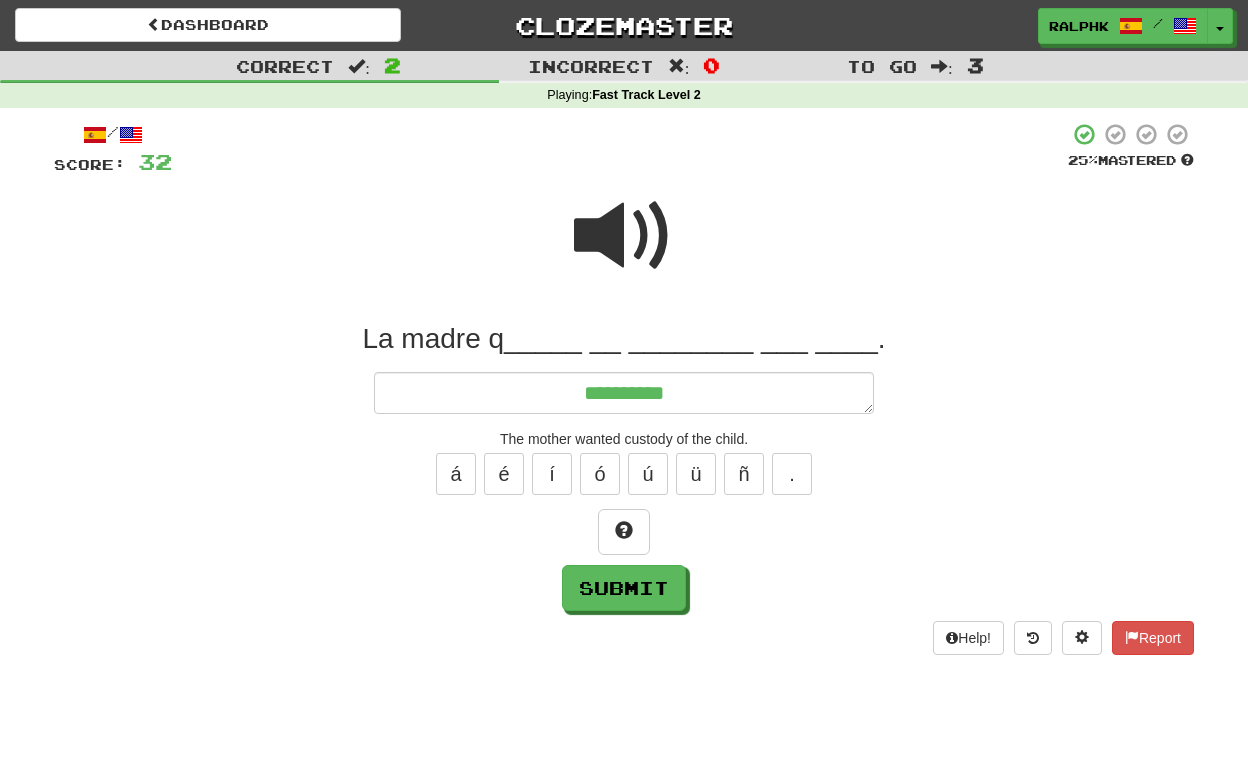 type on "*" 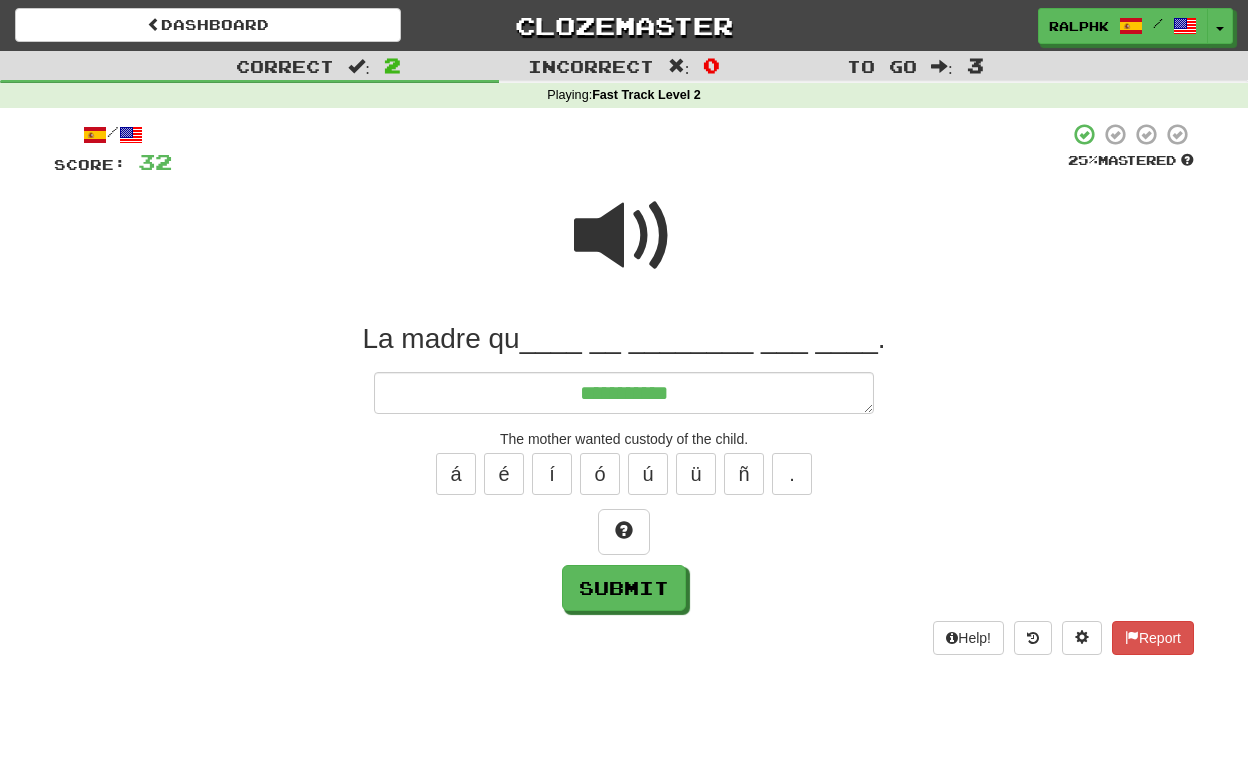 type on "*" 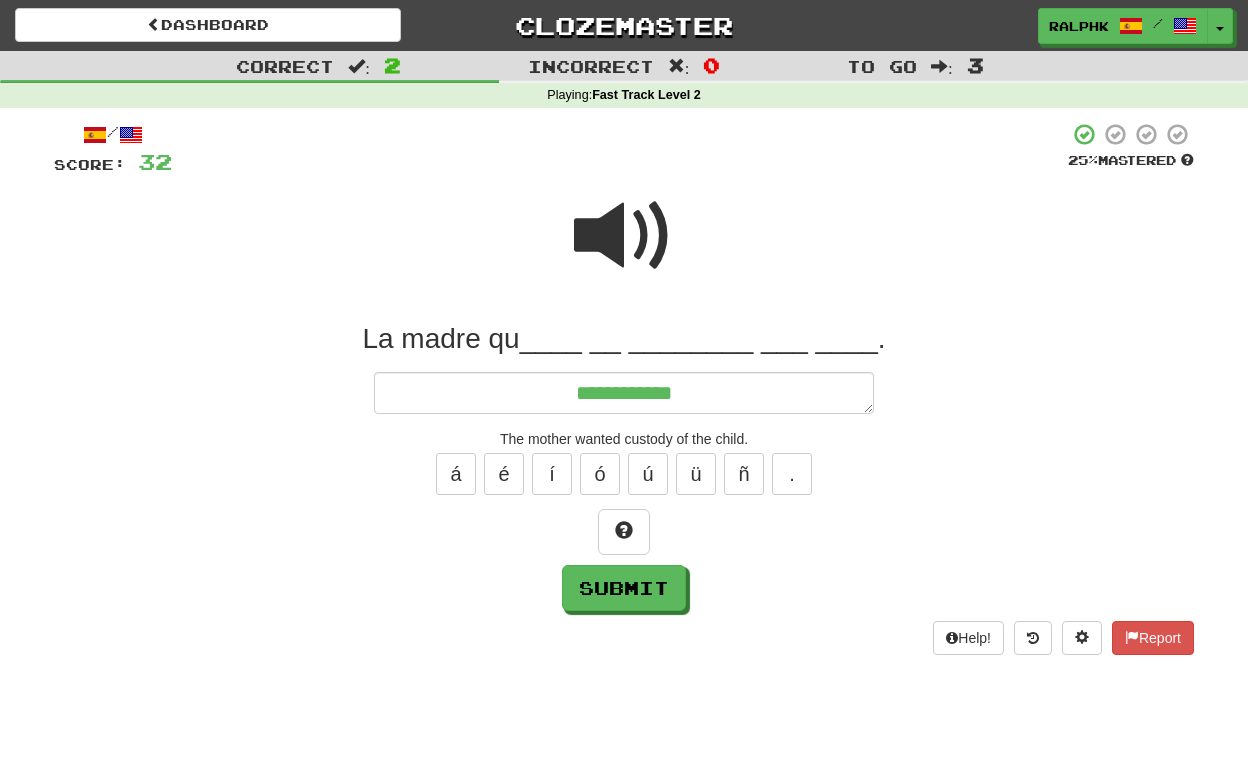 type on "*" 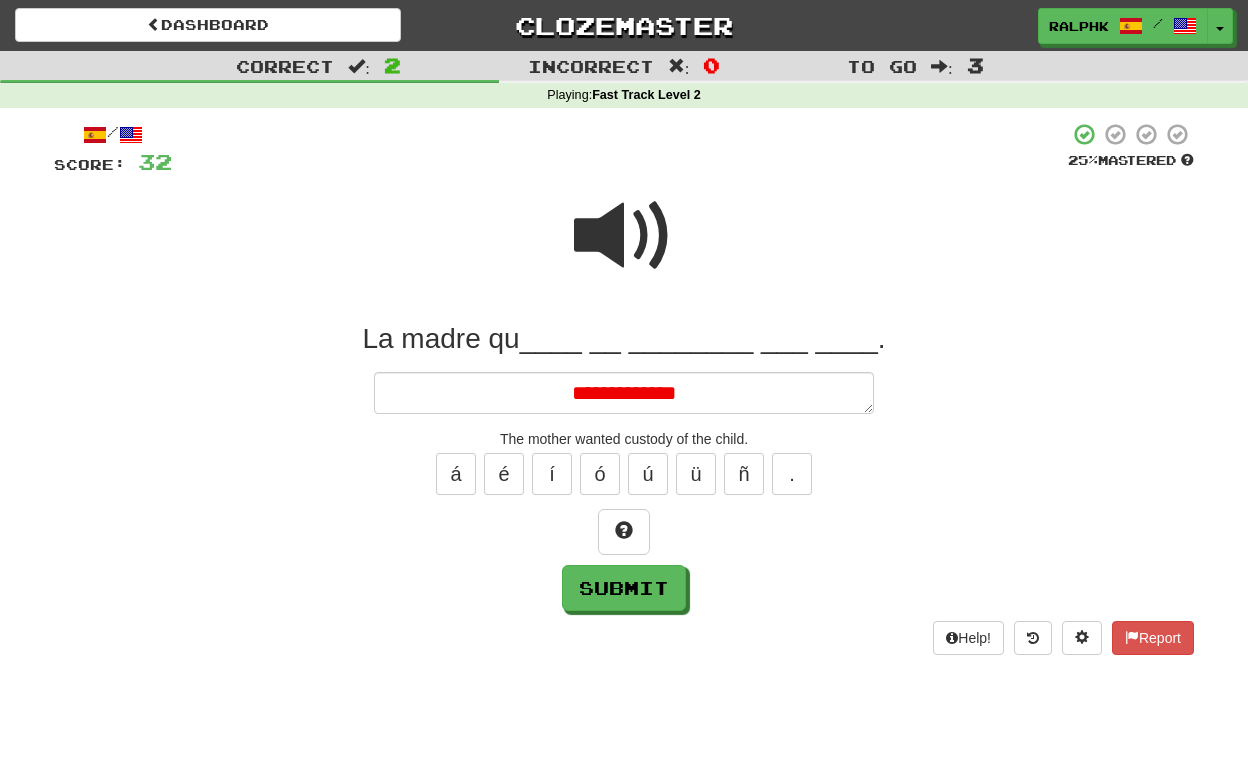 type on "*" 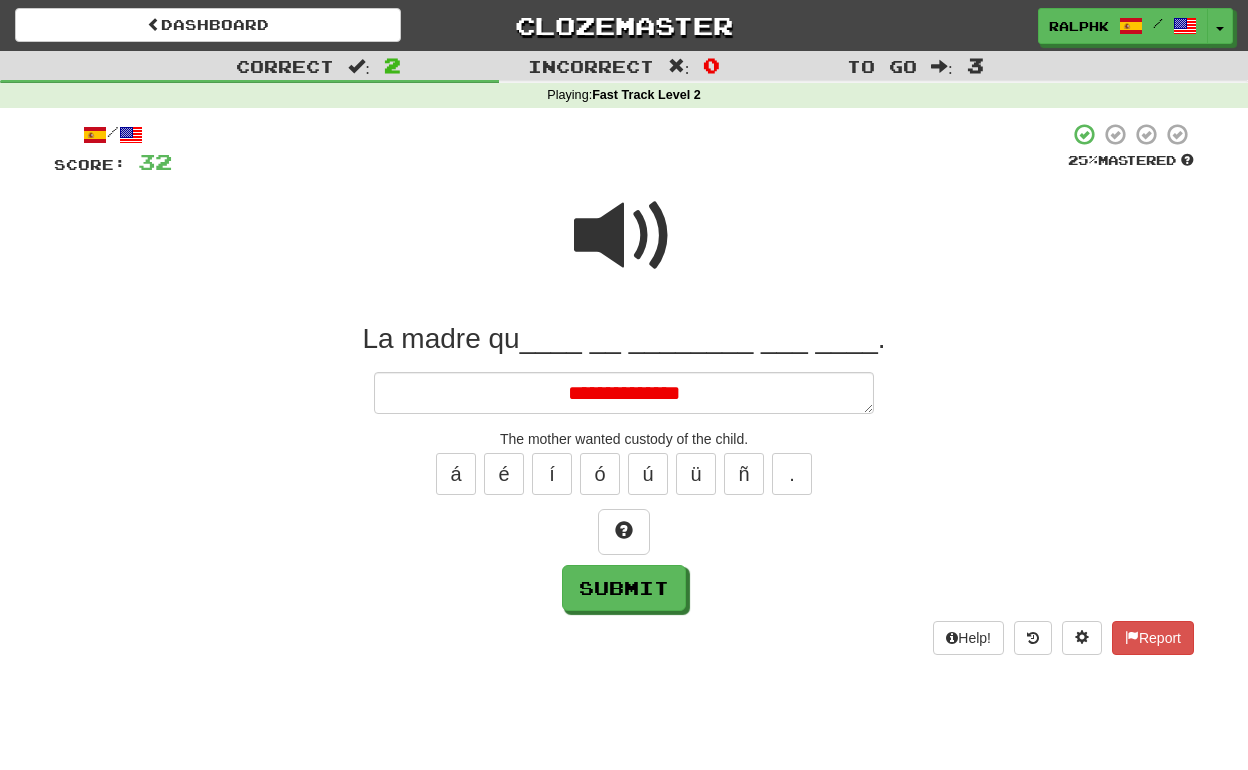 type on "*" 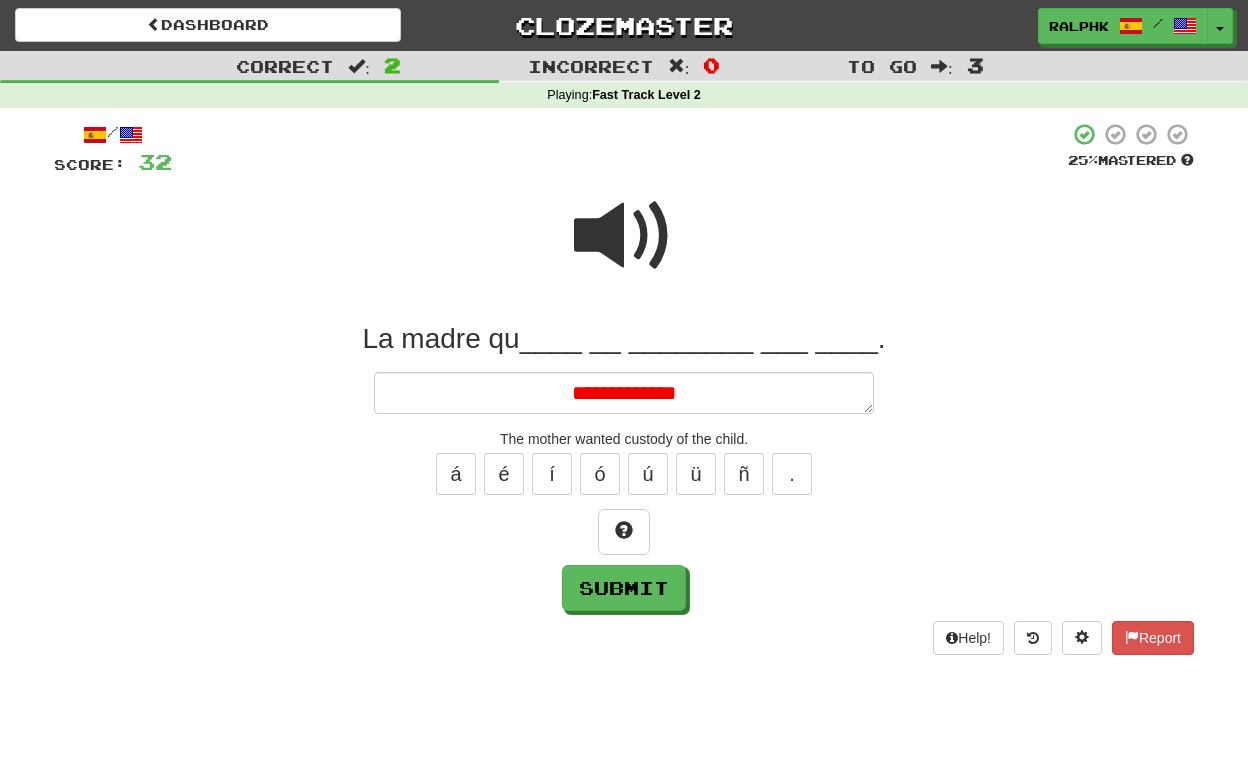type on "*" 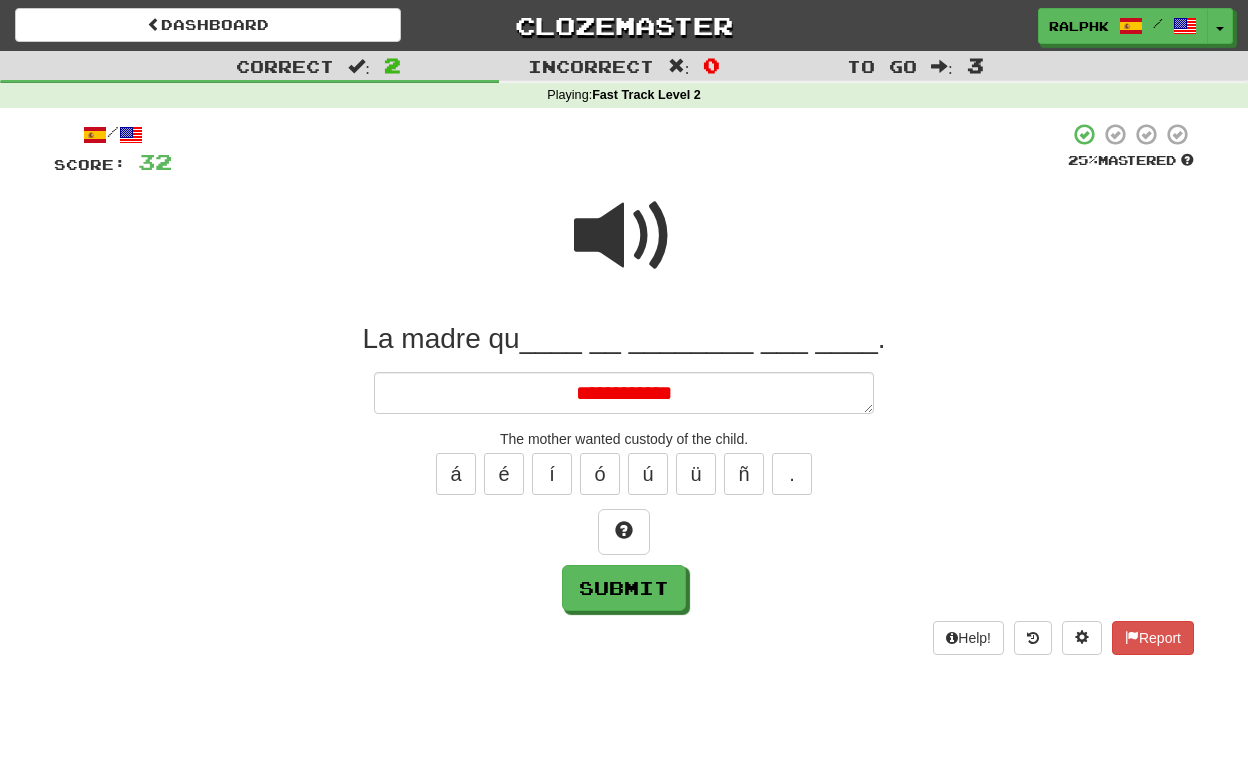 type on "*" 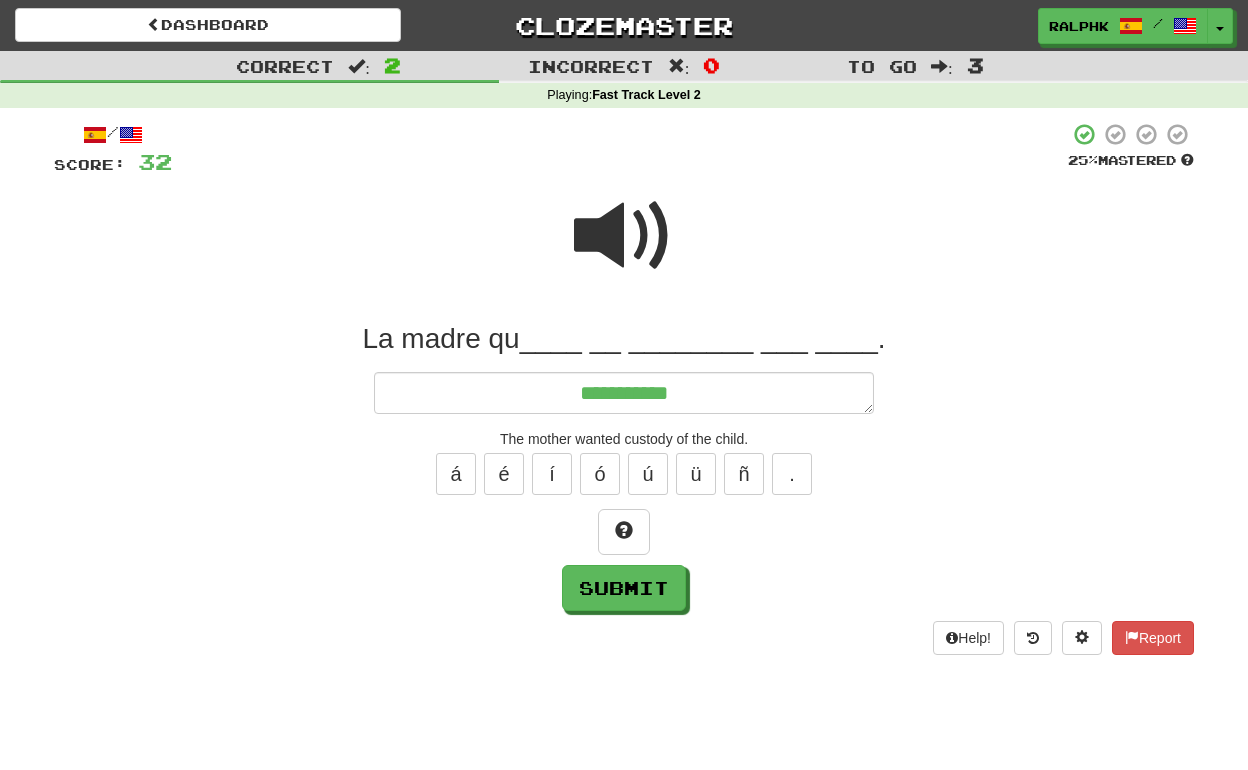 type on "*" 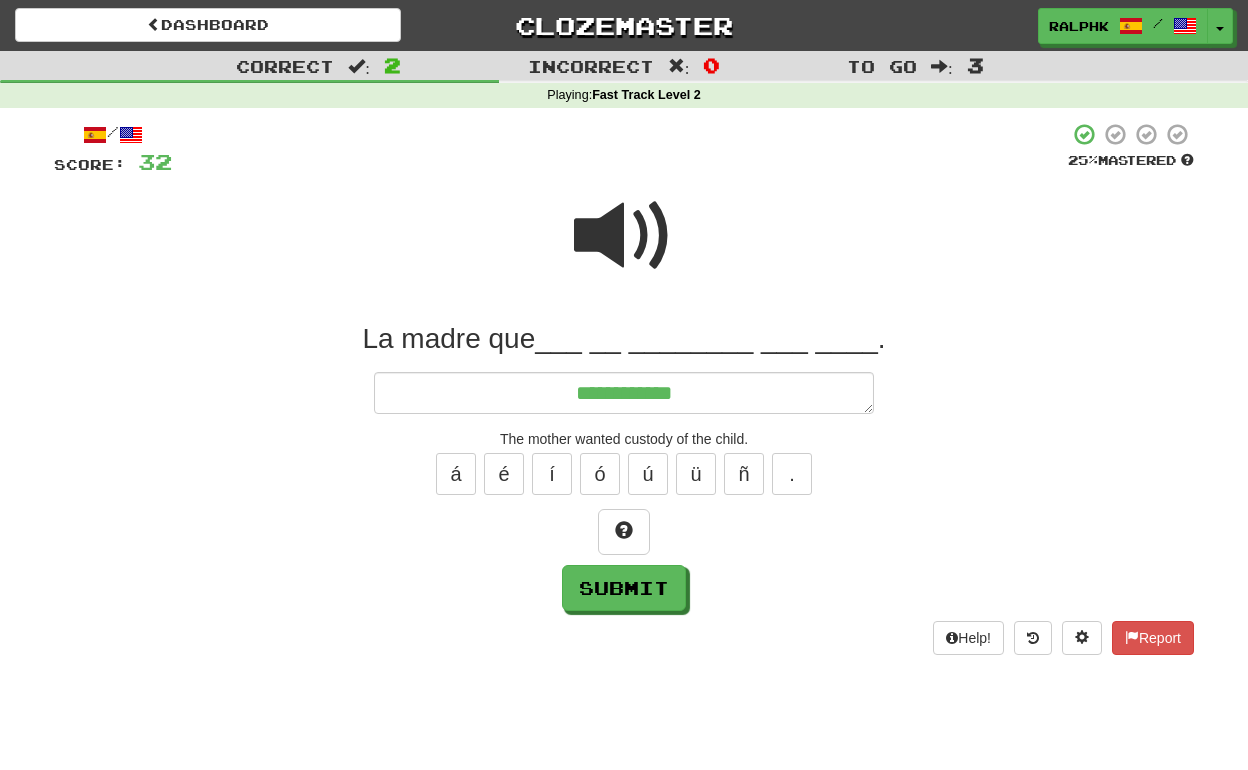 type on "*" 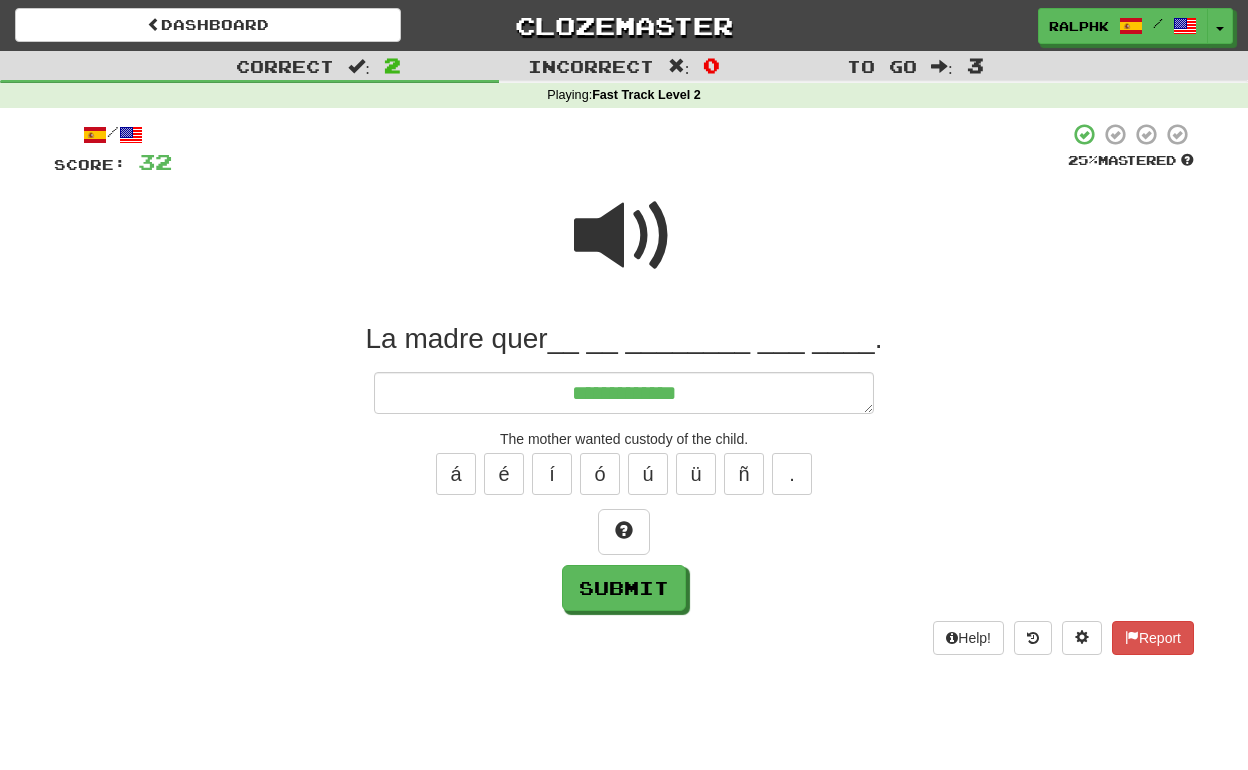 type on "*" 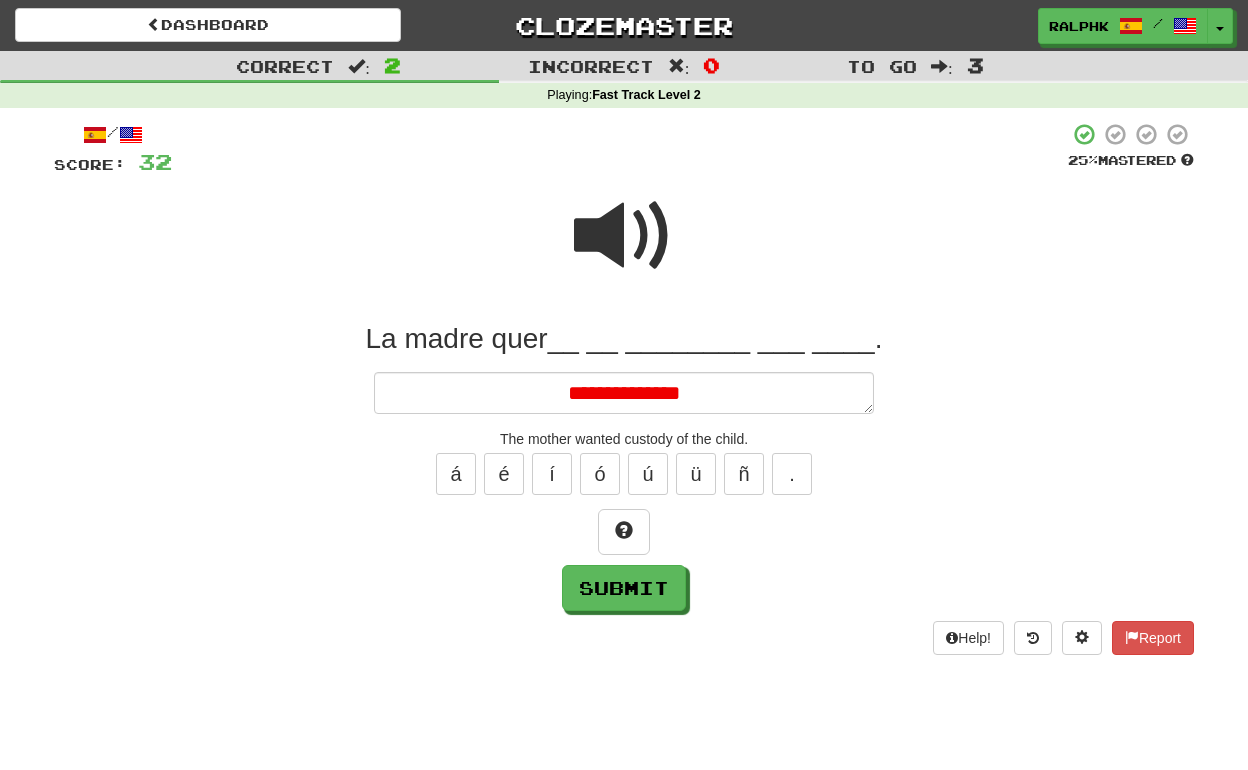 type on "*" 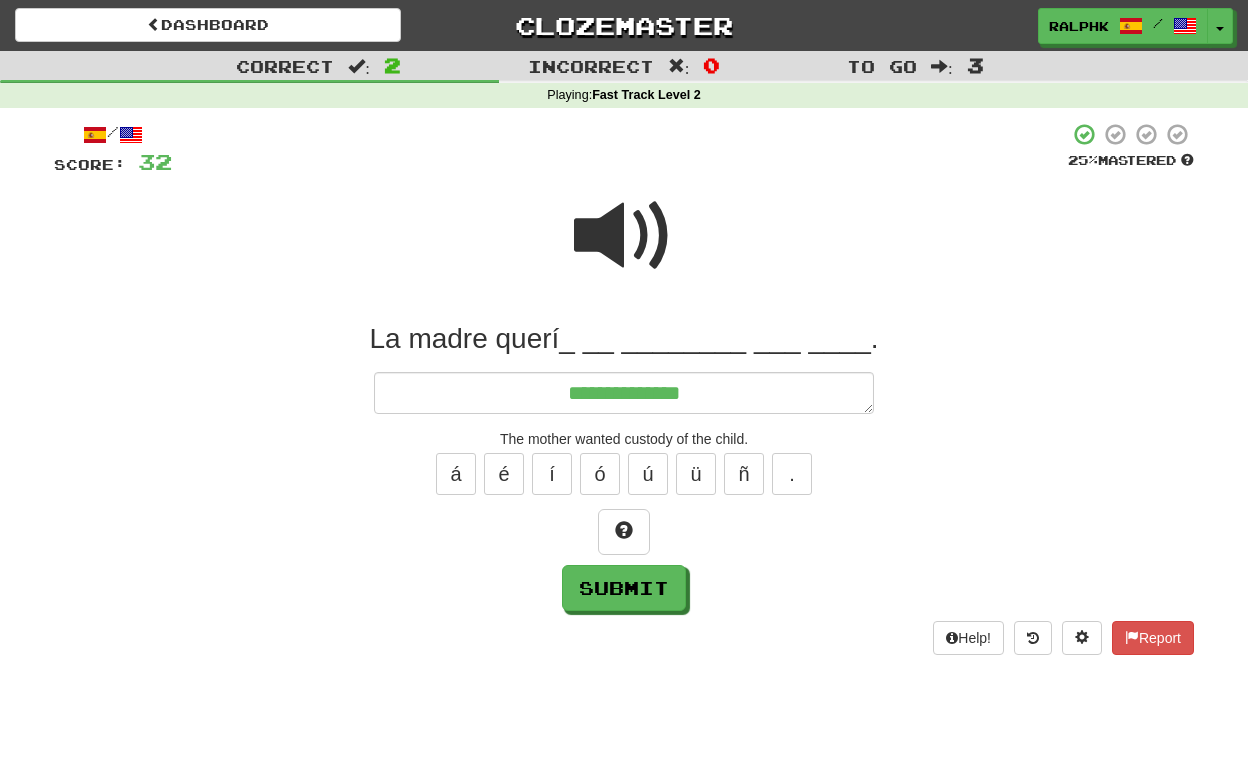 type on "*" 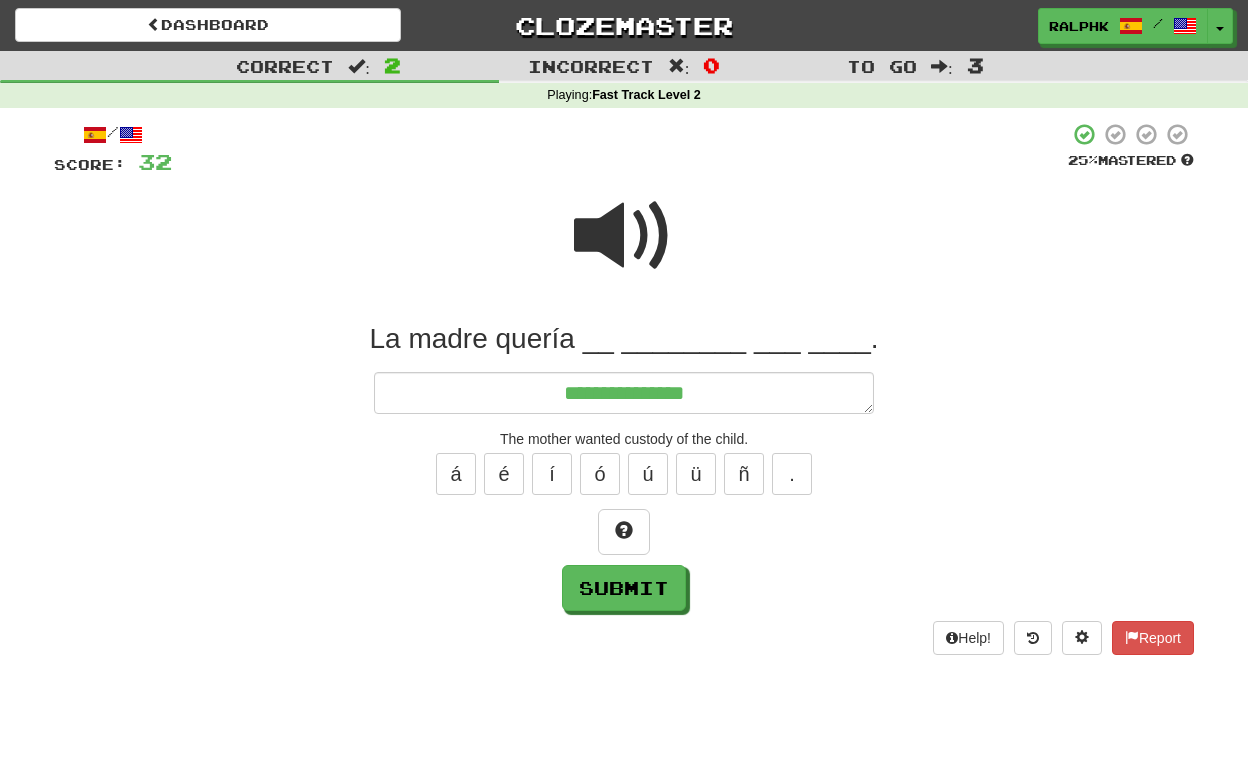 type on "*" 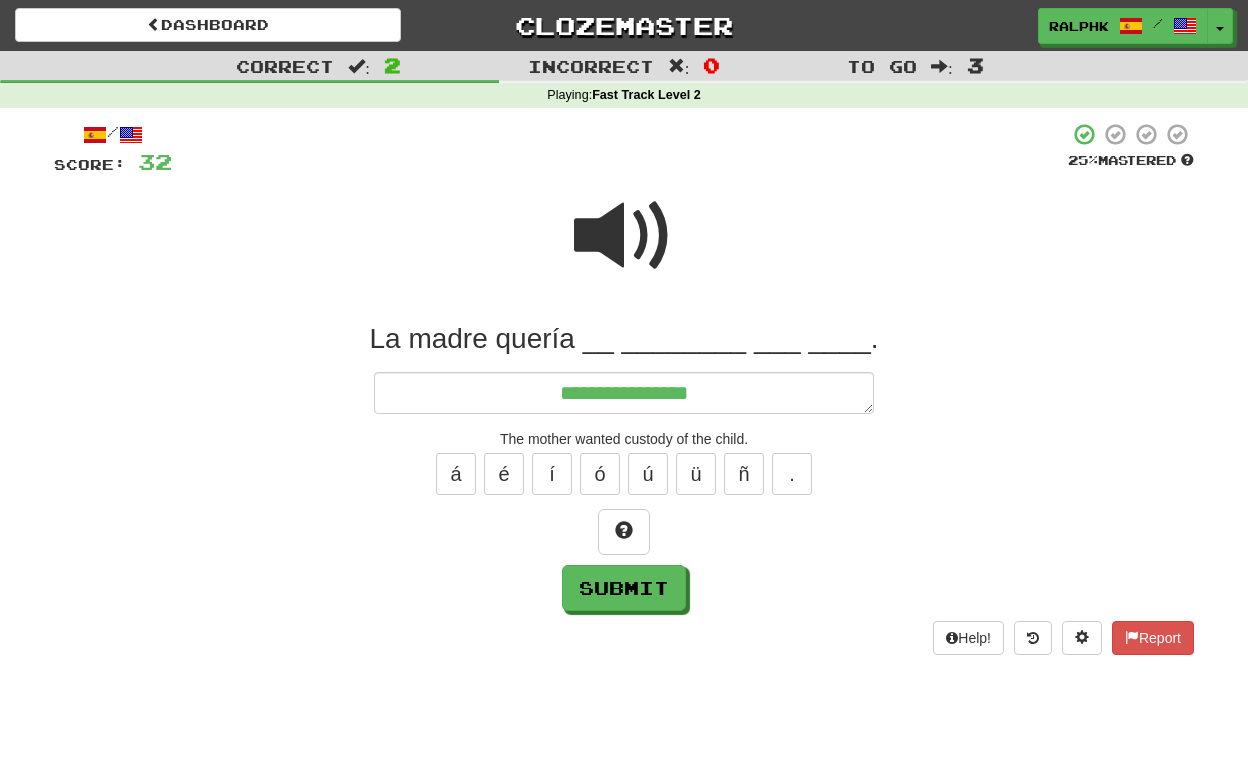type on "**********" 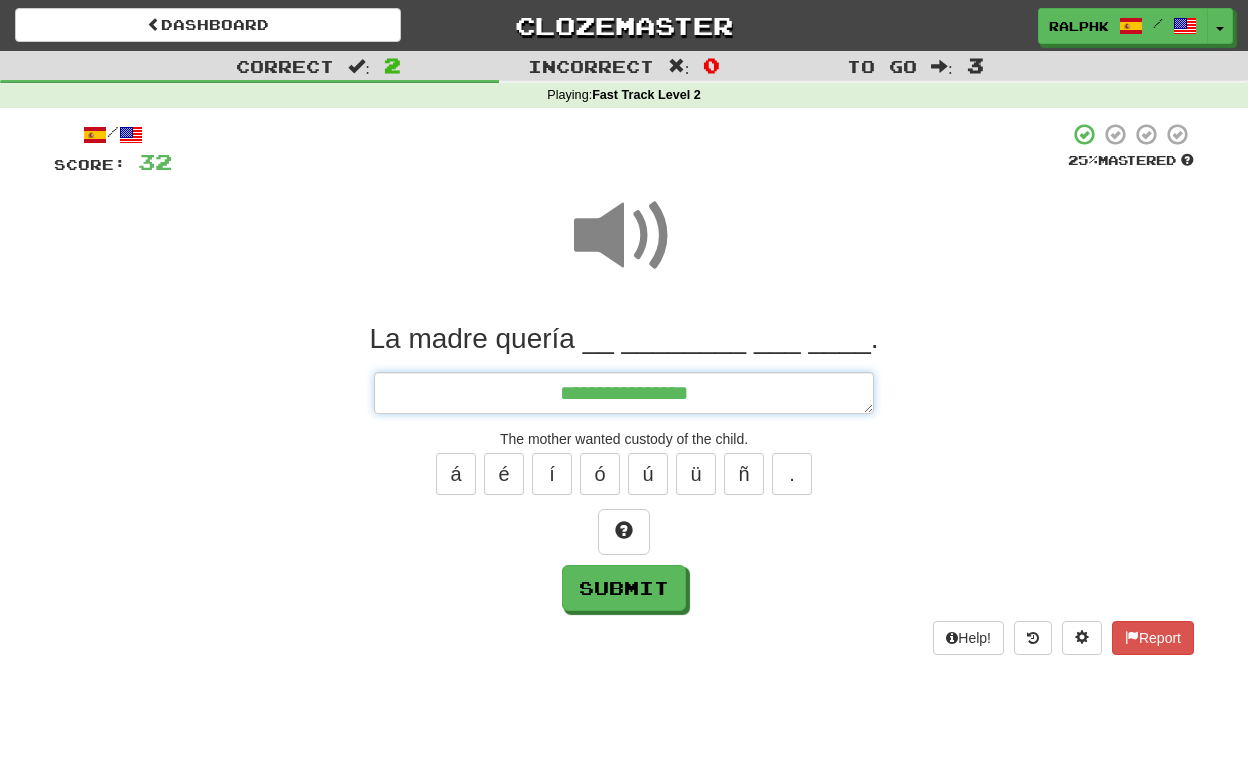 click on "**********" at bounding box center [624, 393] 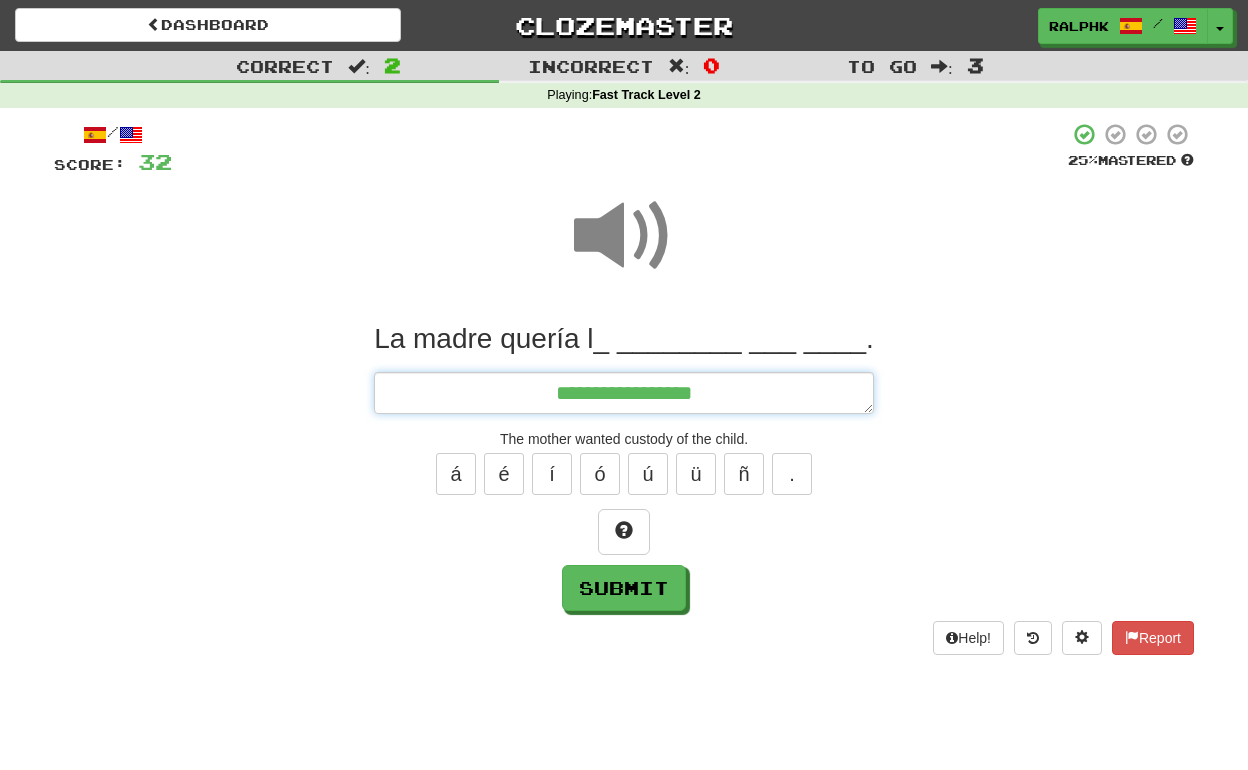 type on "*" 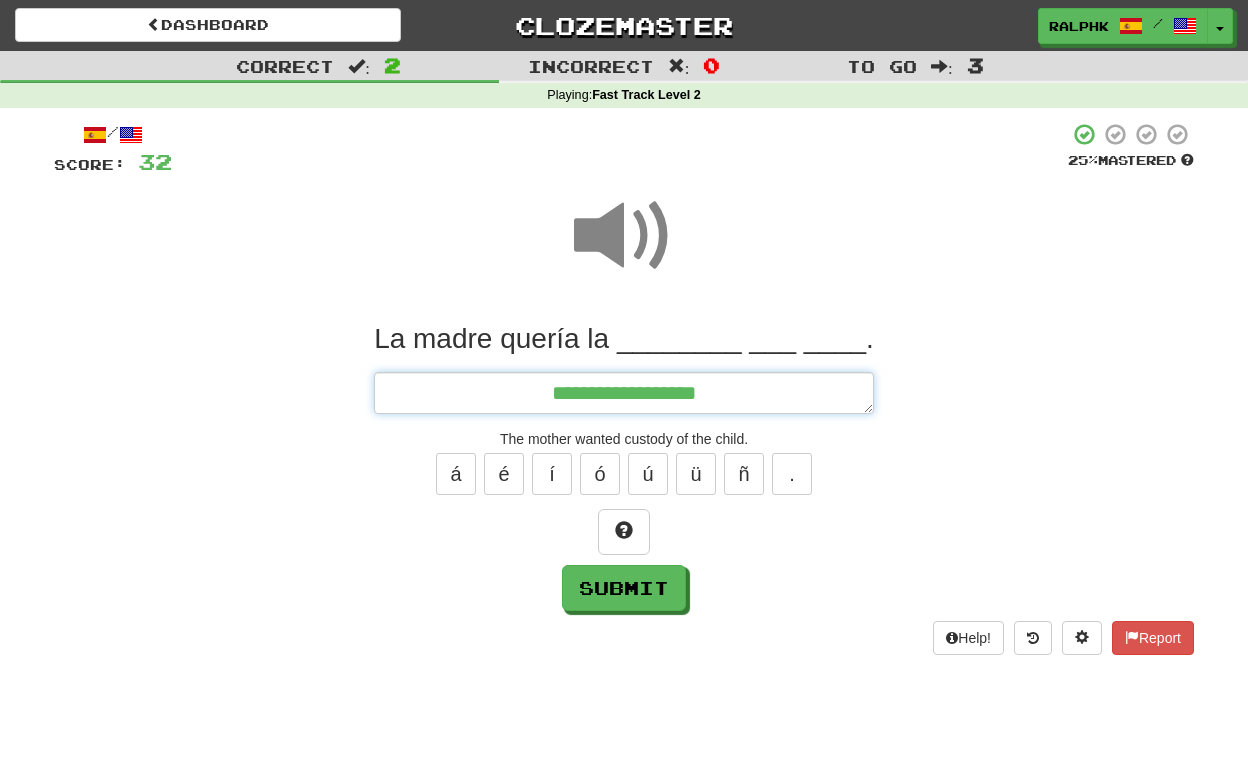 type on "*" 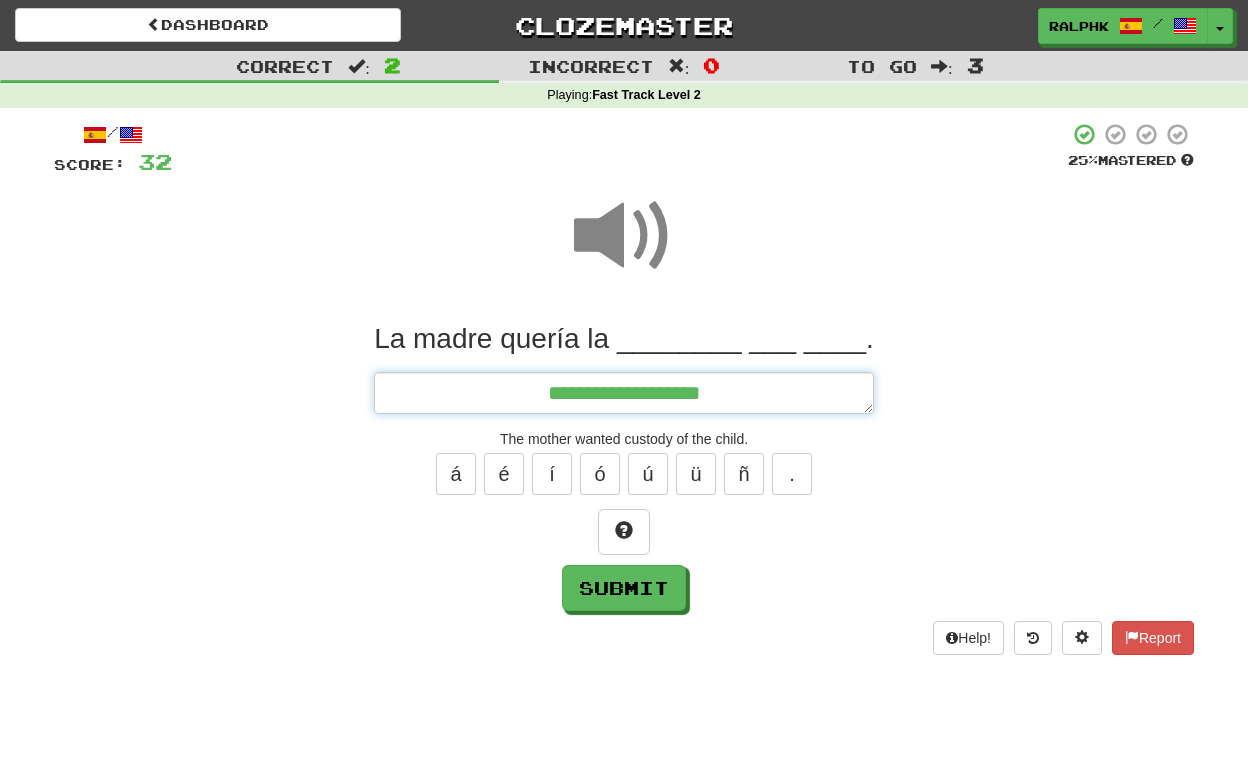 type on "*" 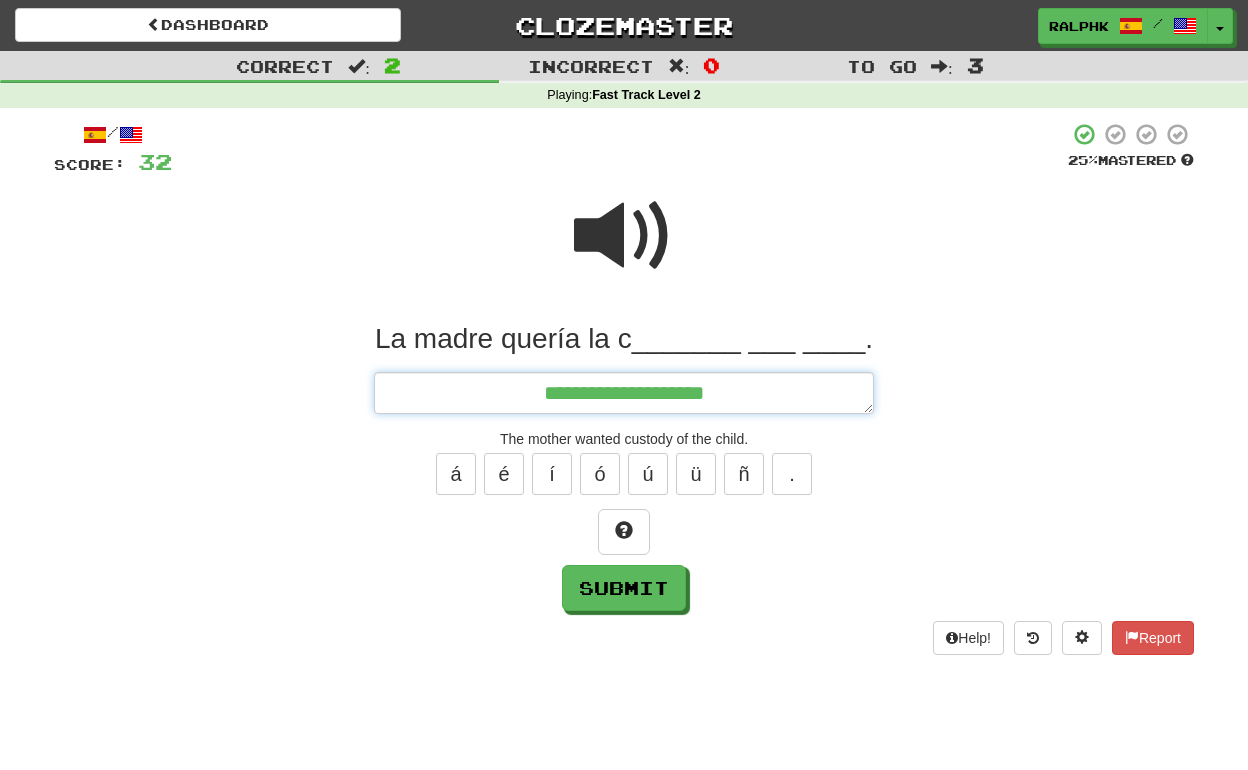 type on "*" 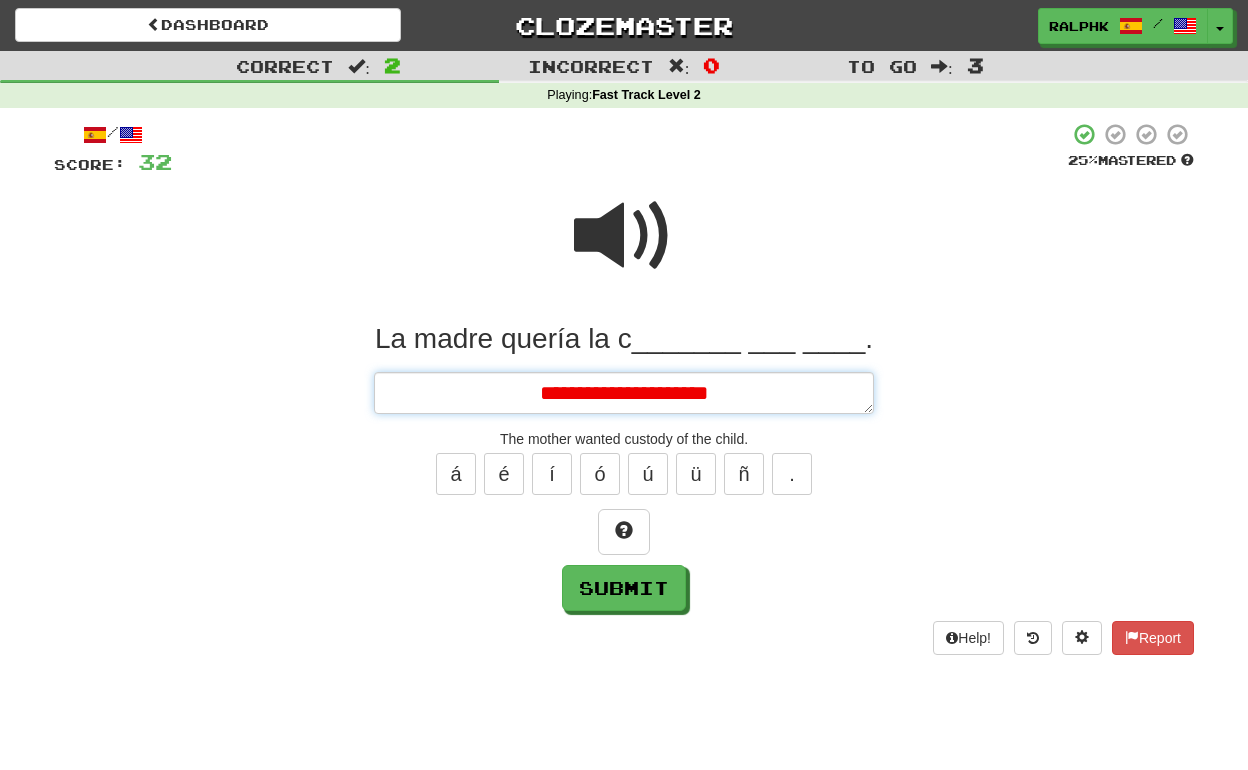type on "*" 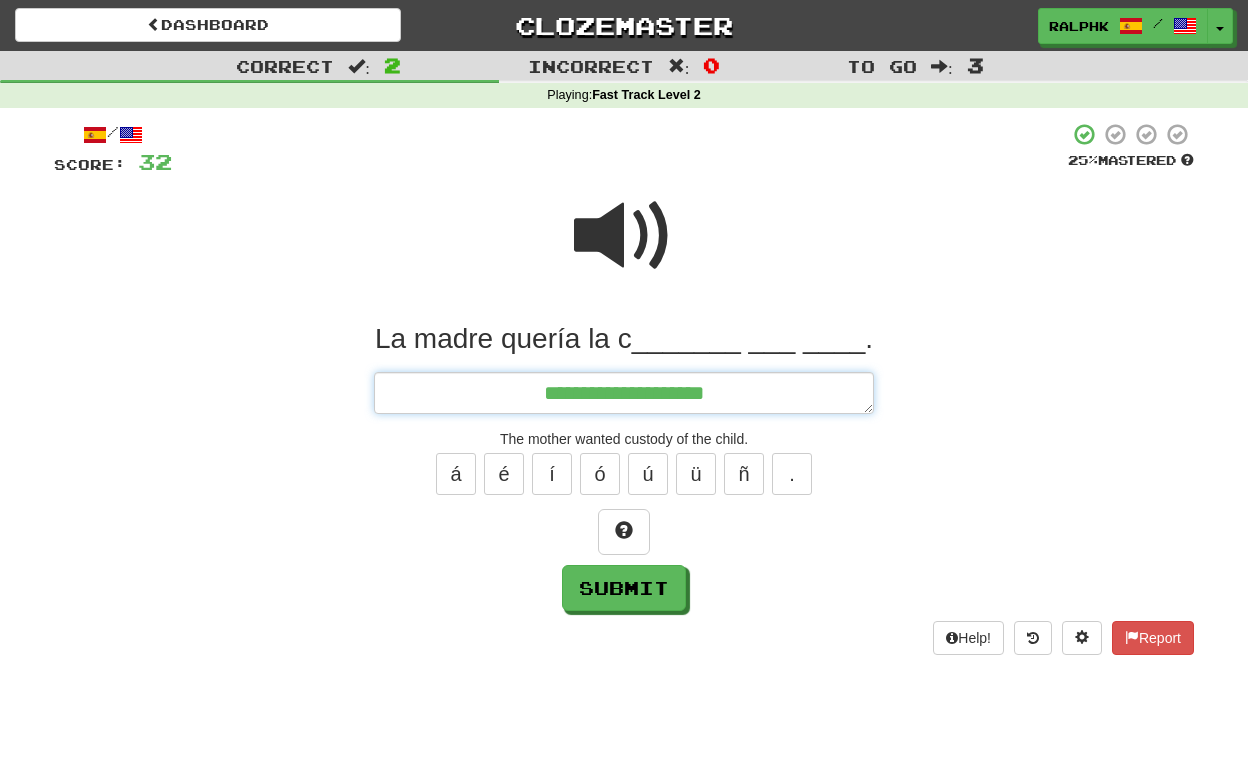 type on "*" 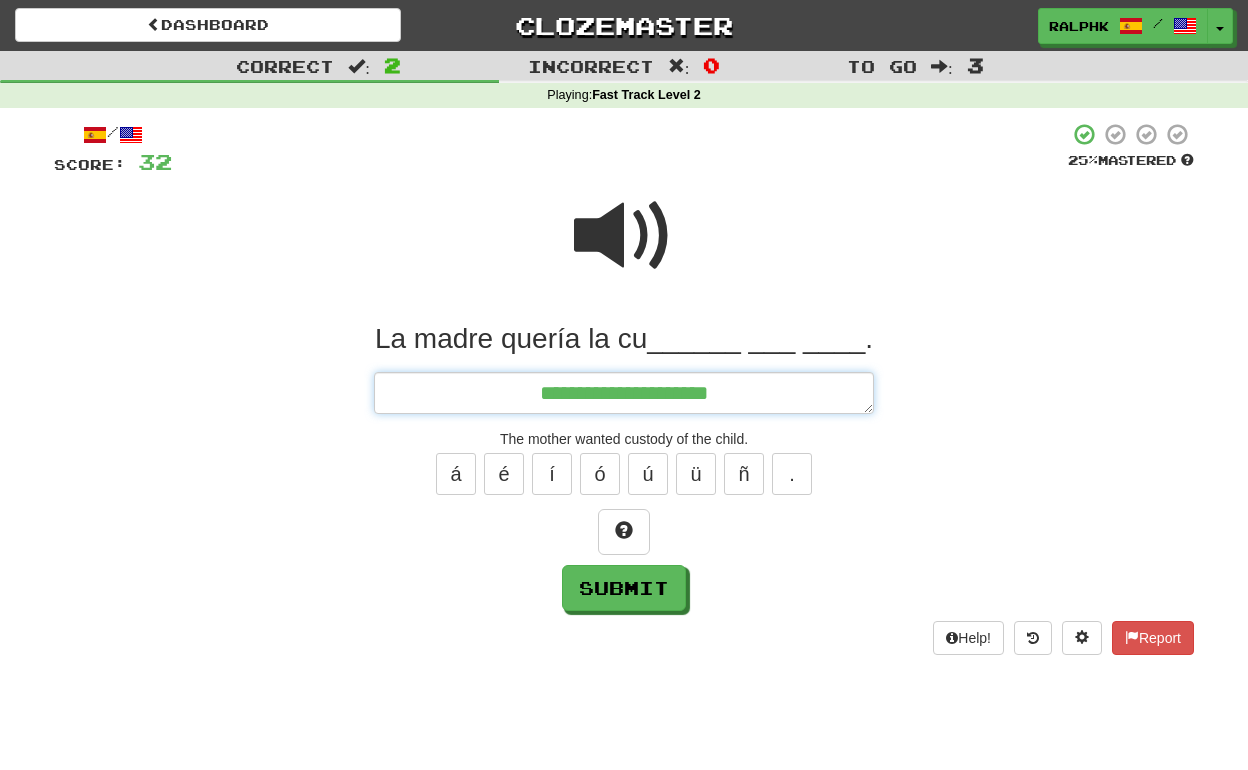 type on "*" 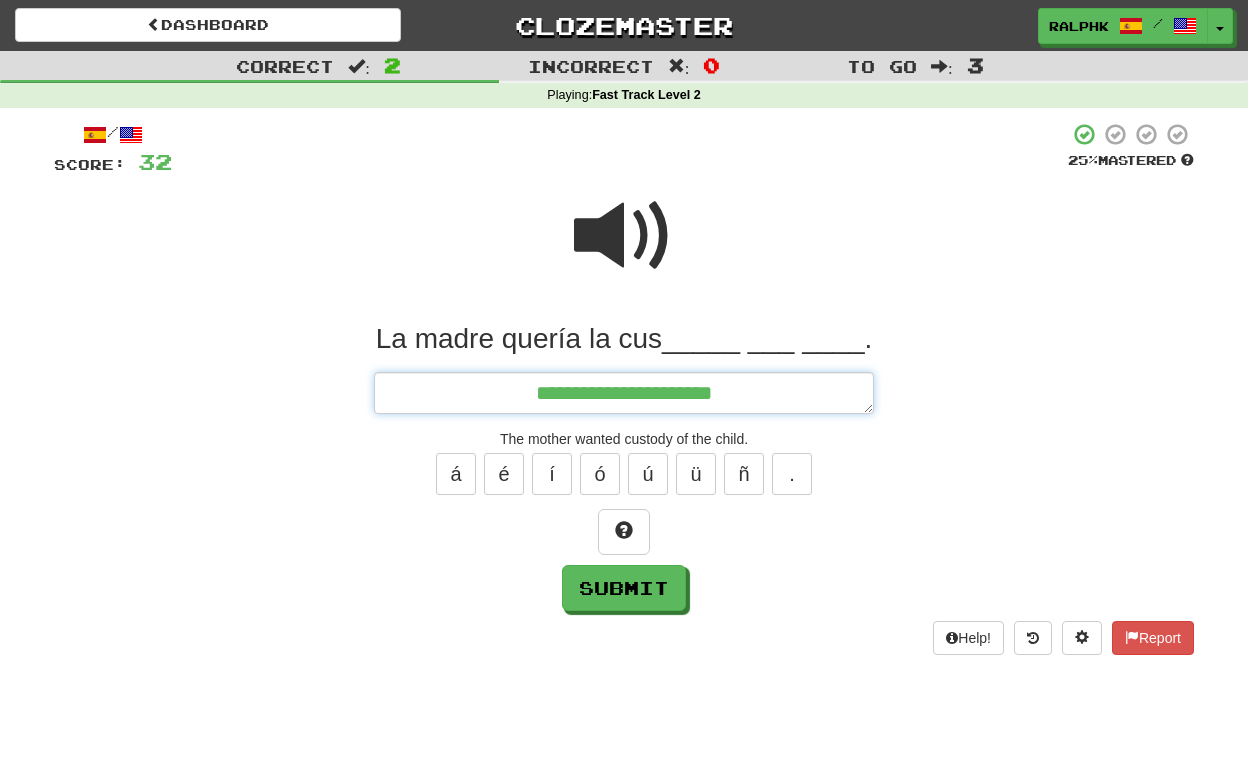 type on "*" 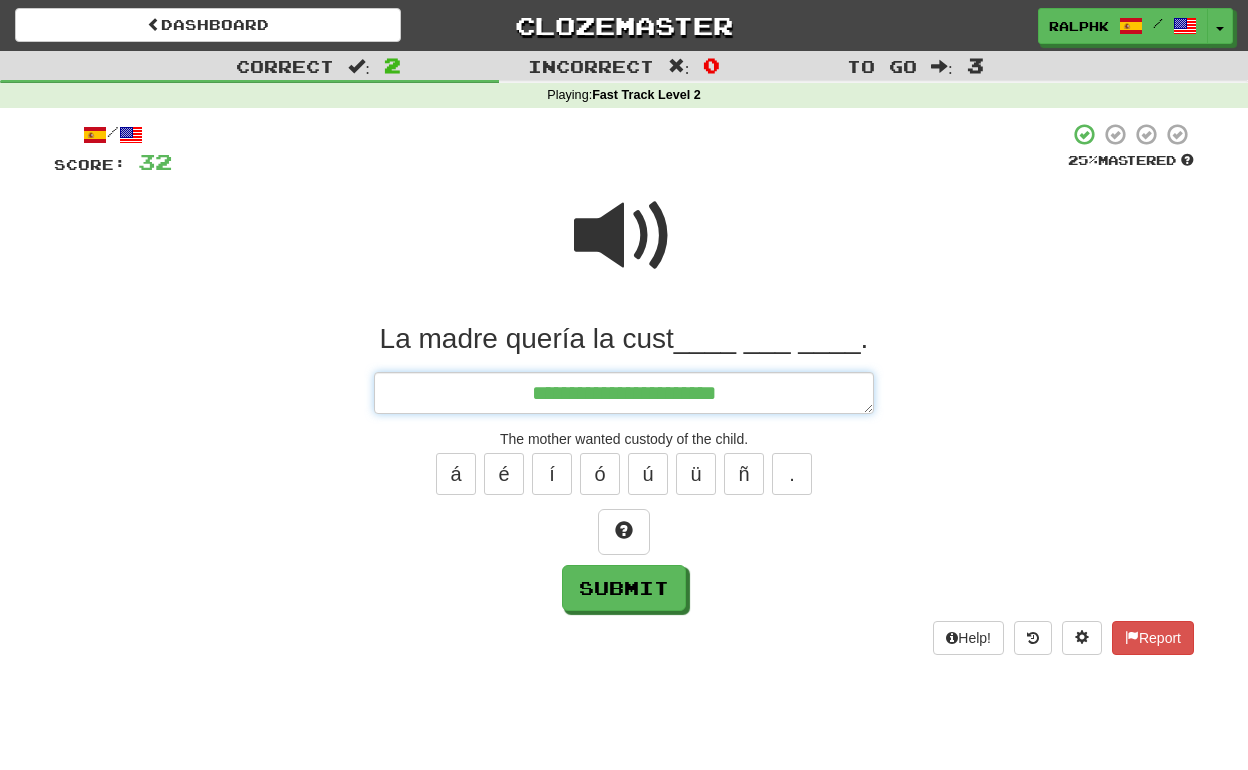 type on "*" 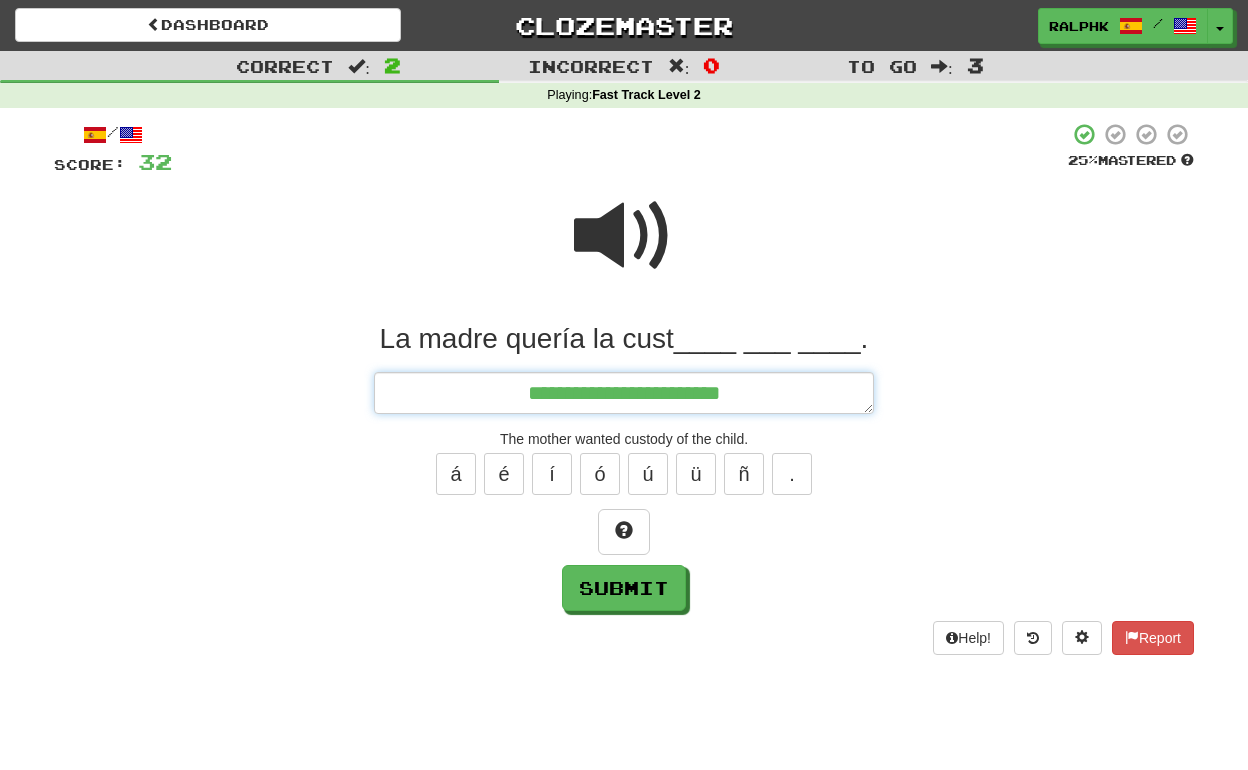 type on "*" 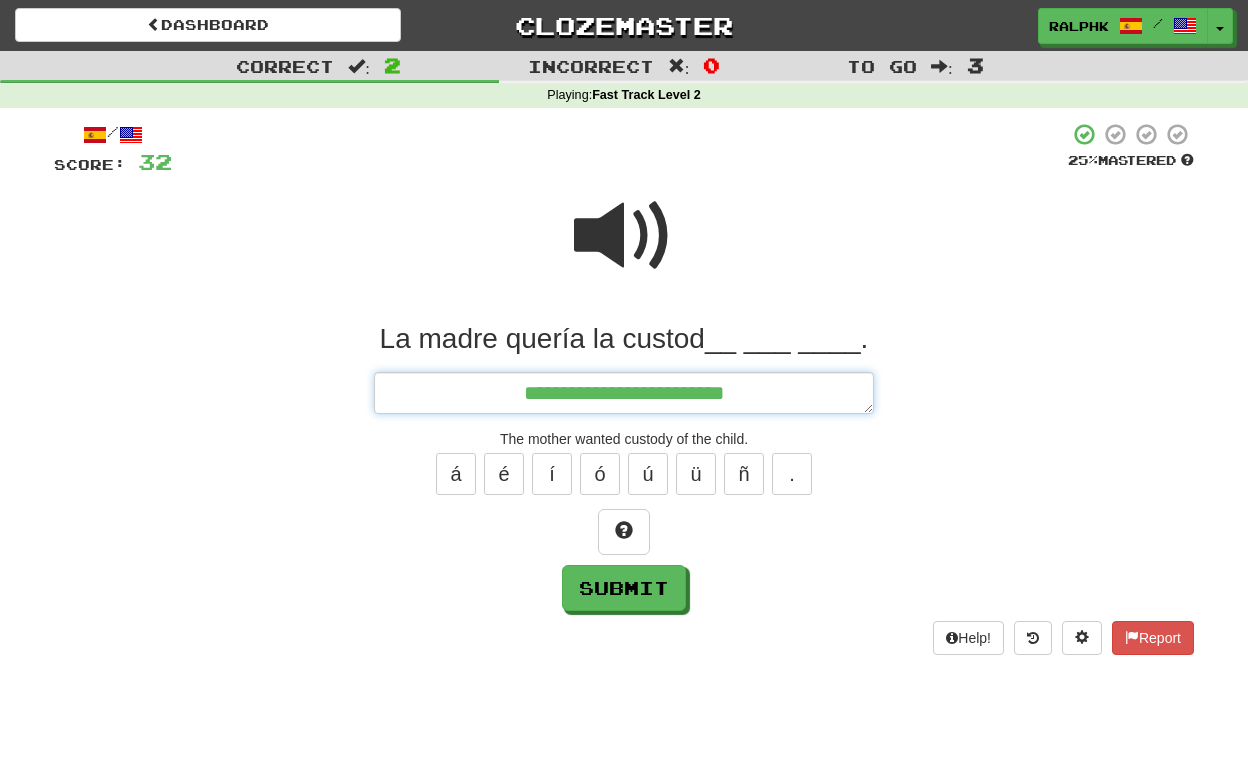 type on "*" 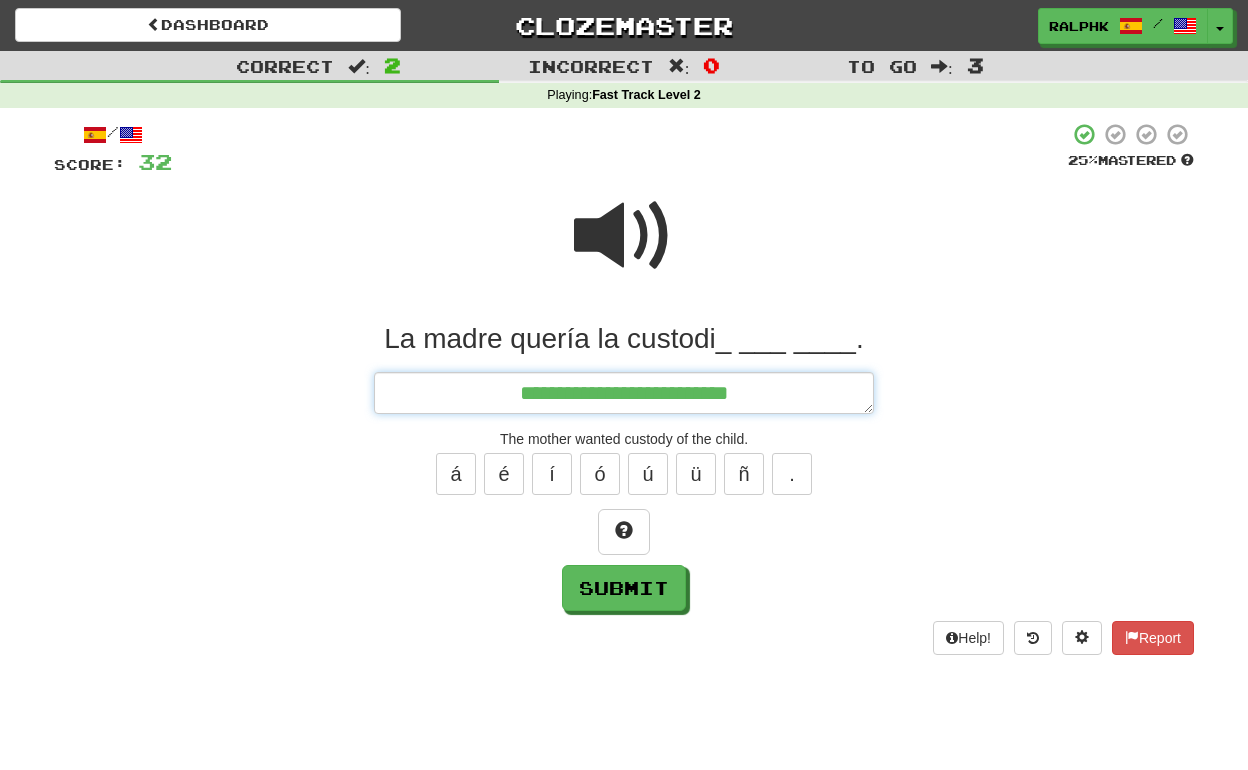 type on "*" 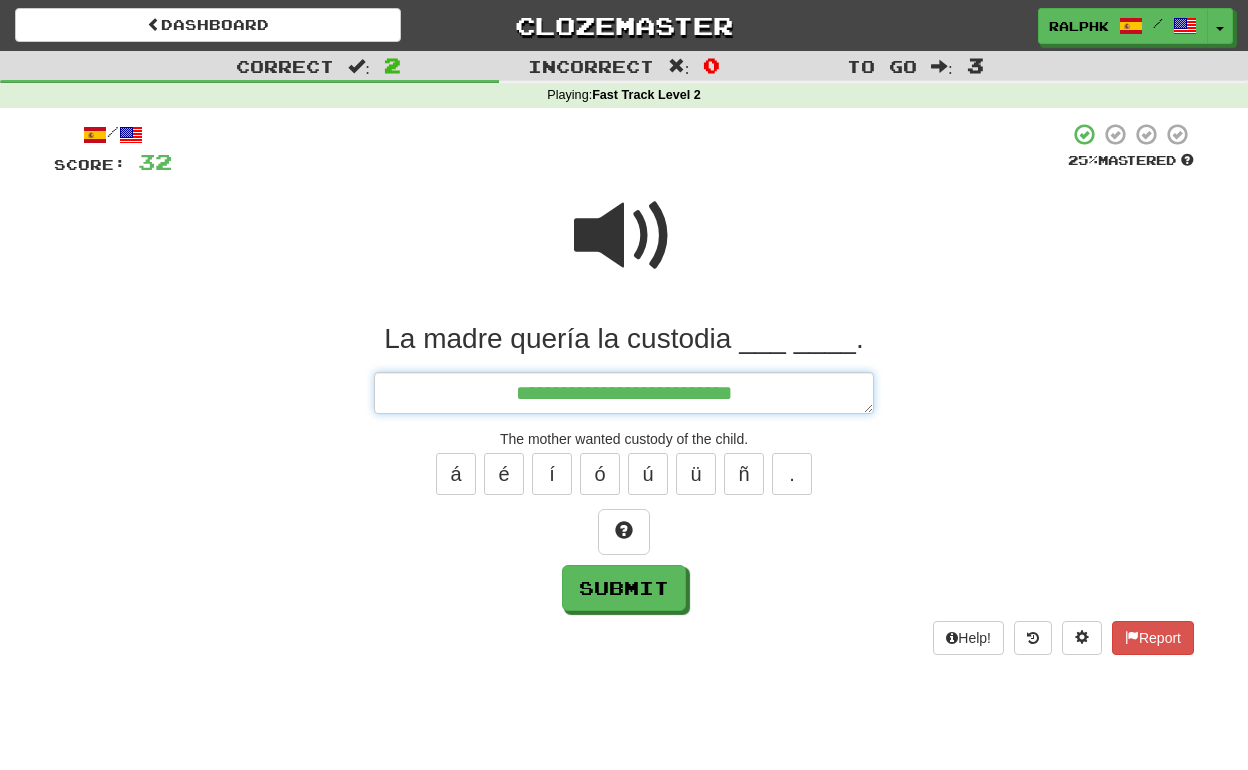 type on "*" 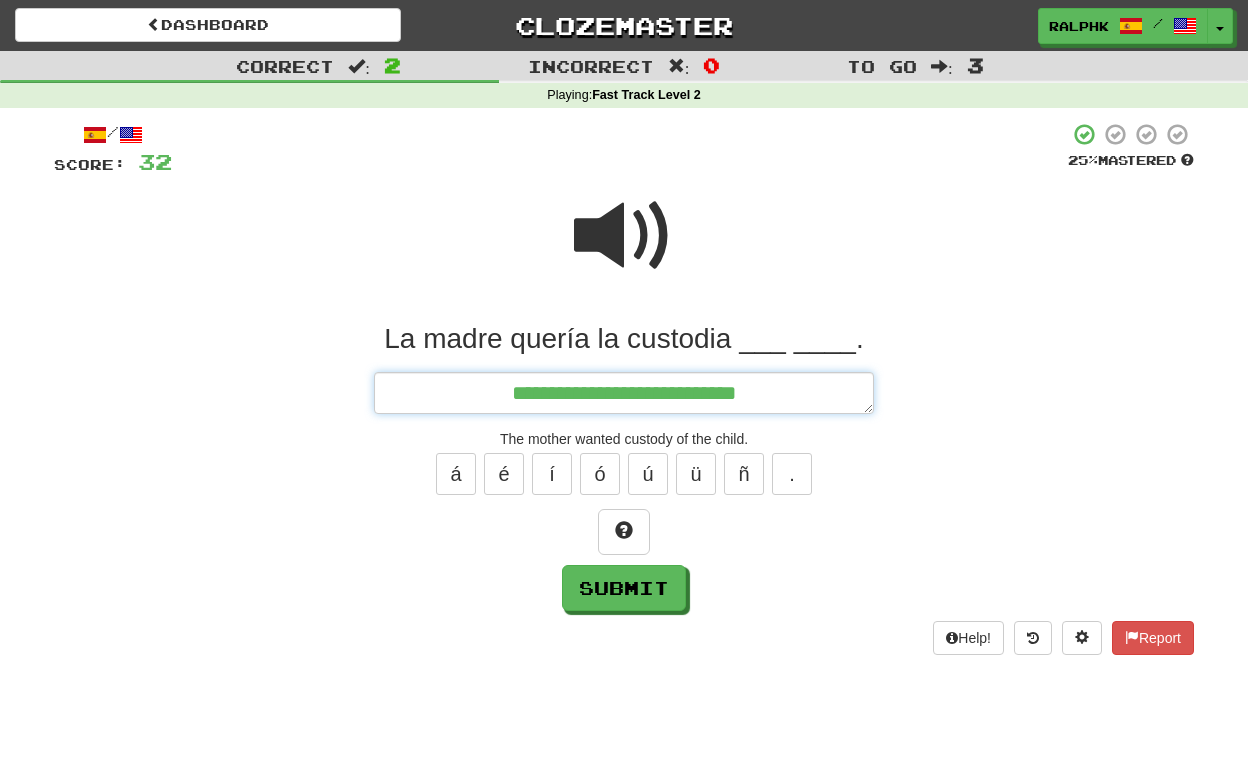 type on "*" 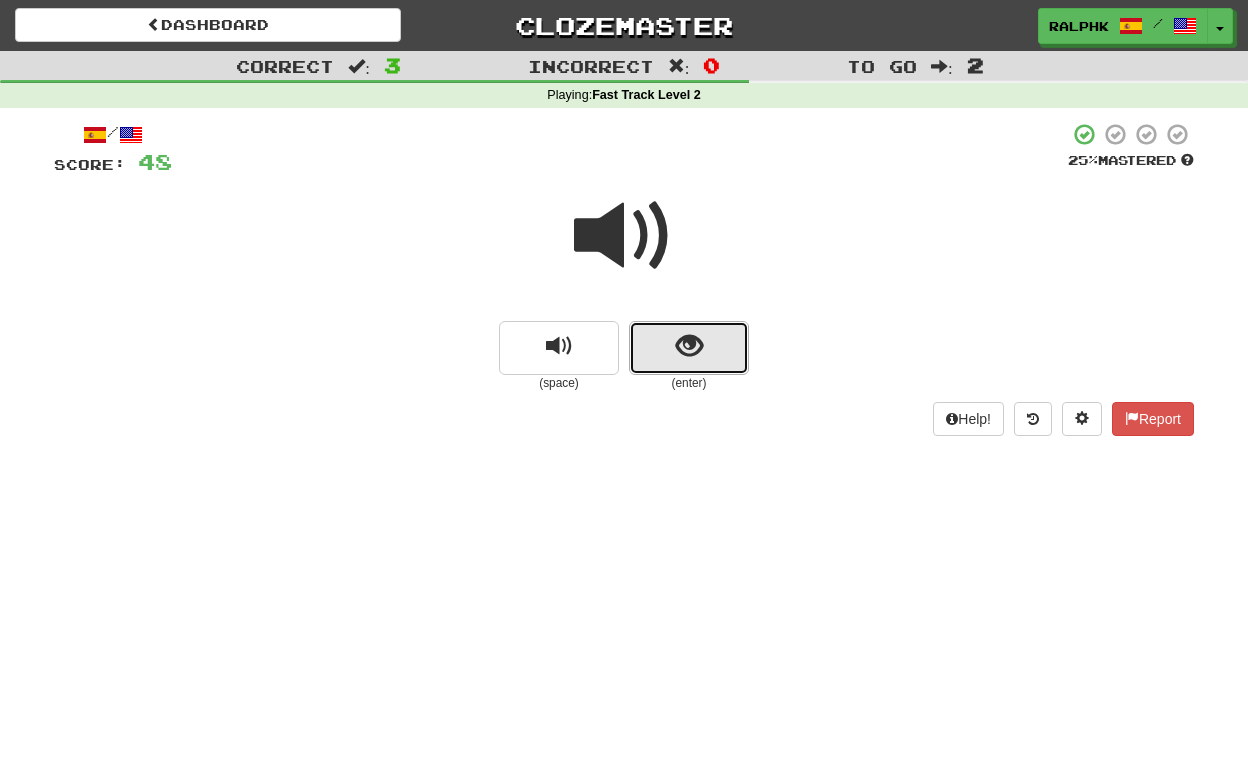 click at bounding box center [689, 348] 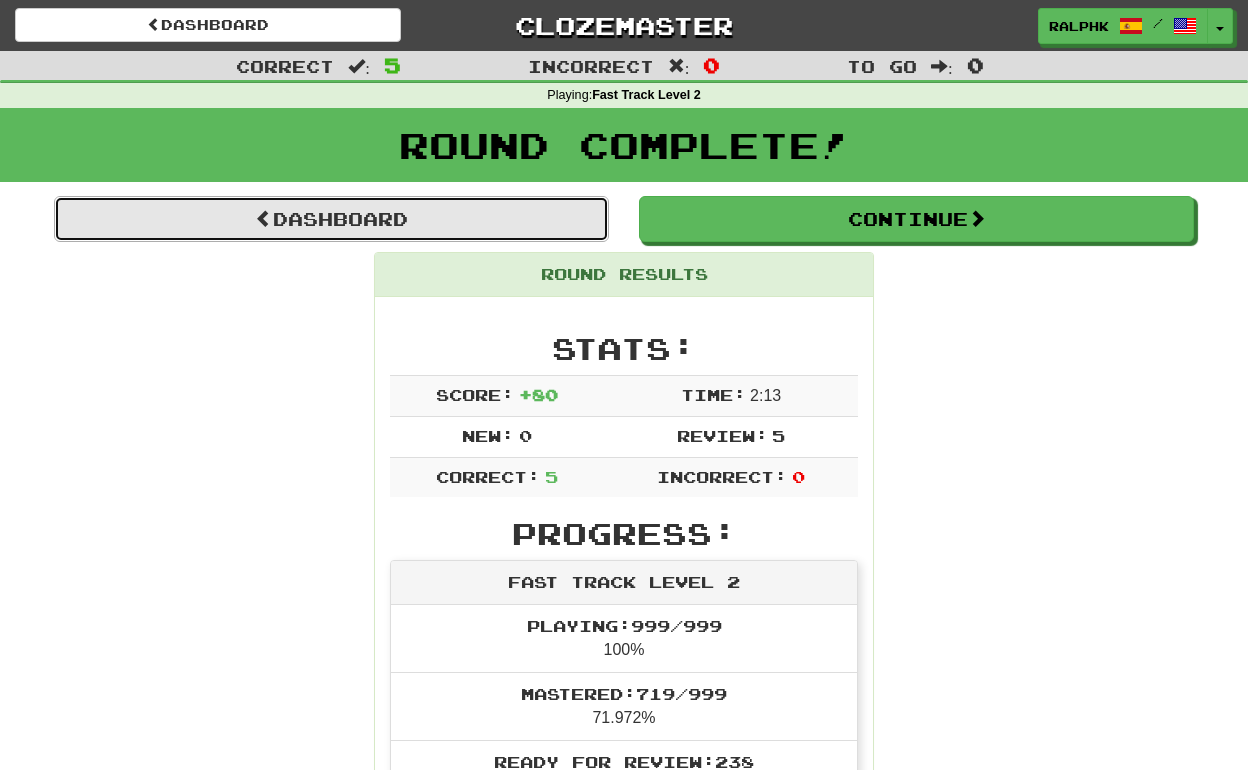 click on "Dashboard" at bounding box center [331, 219] 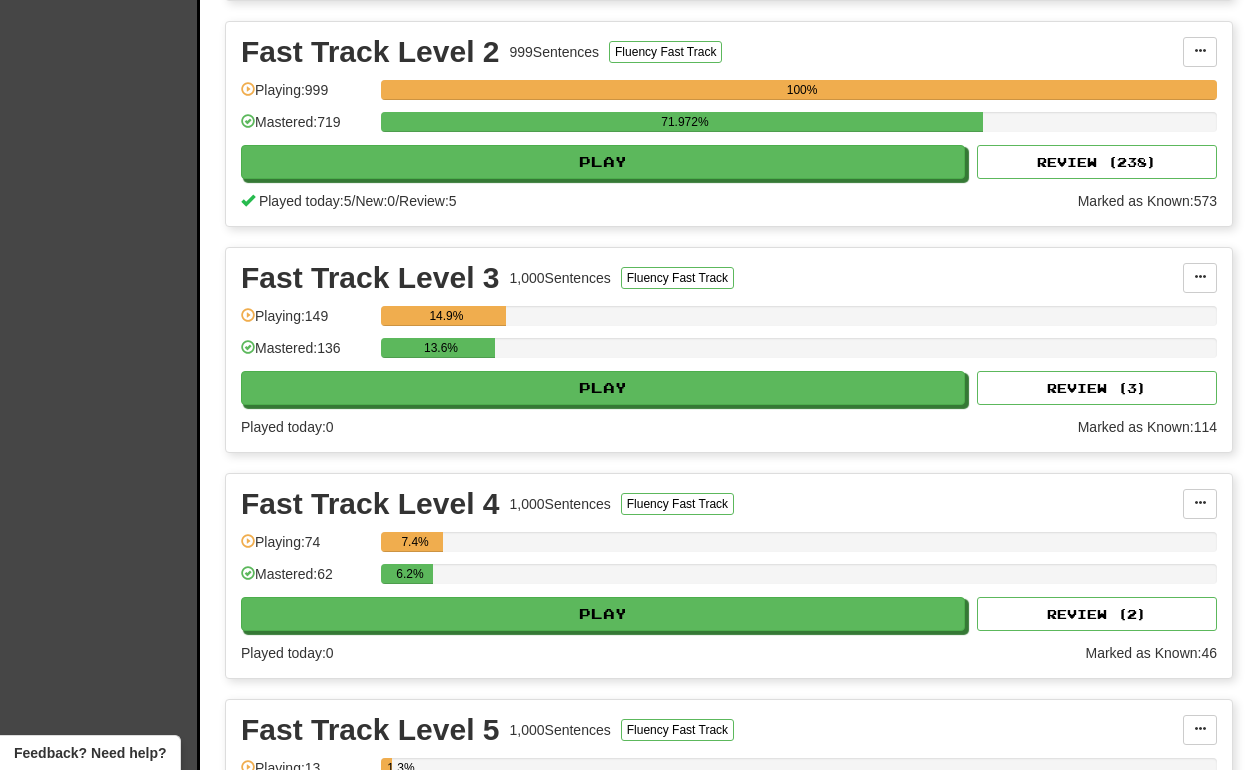 scroll, scrollTop: 1125, scrollLeft: 0, axis: vertical 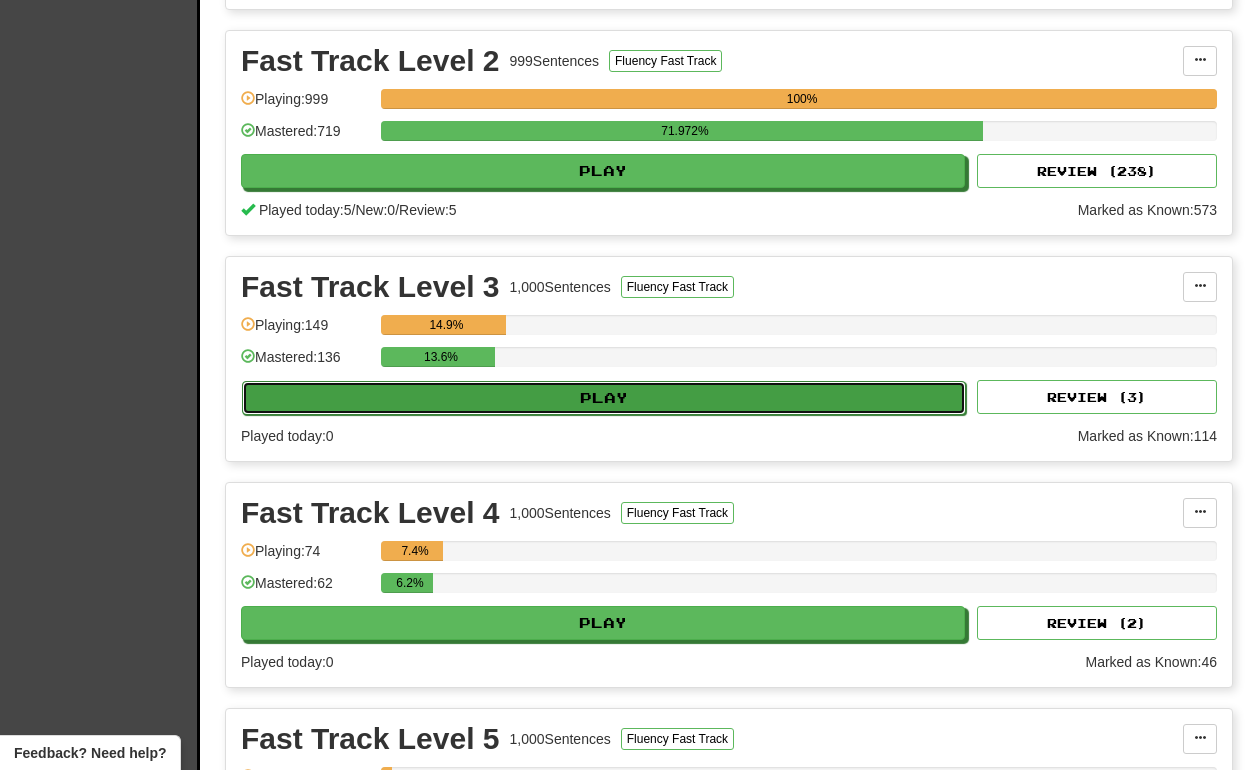 click on "Play" at bounding box center [604, 398] 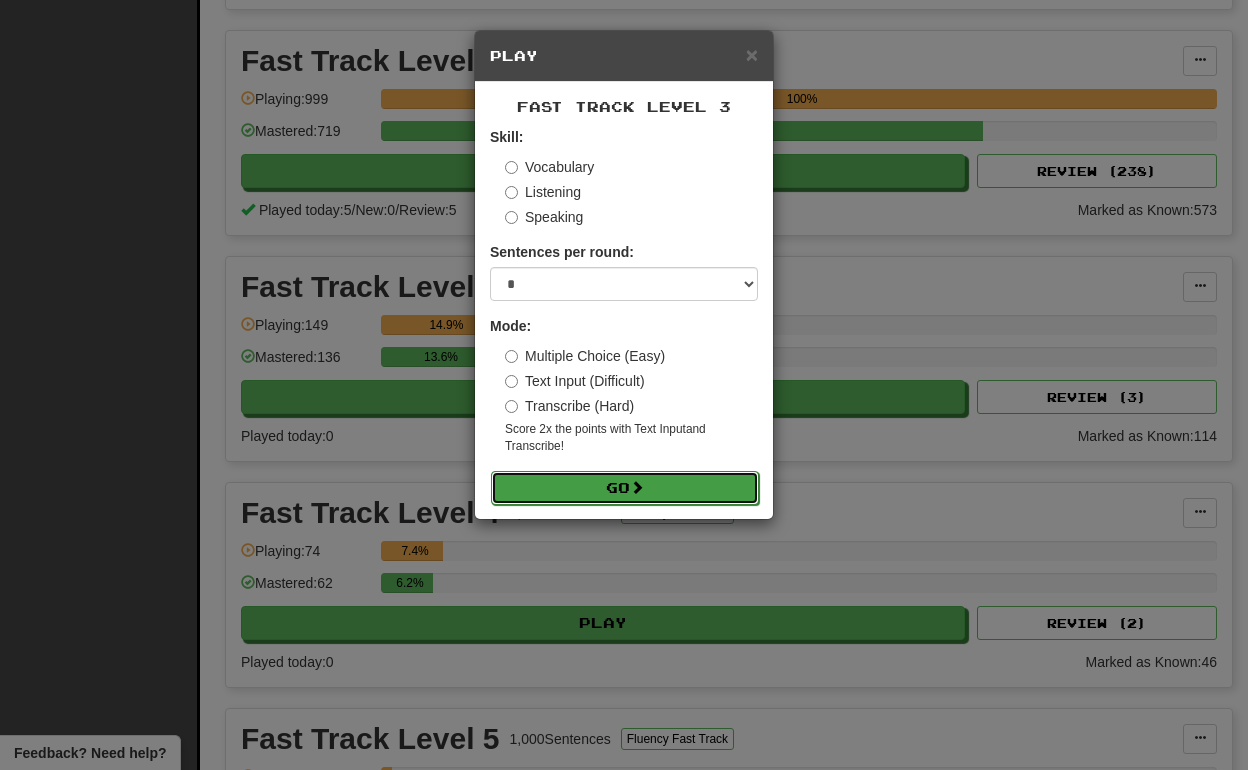 click on "Go" at bounding box center (625, 488) 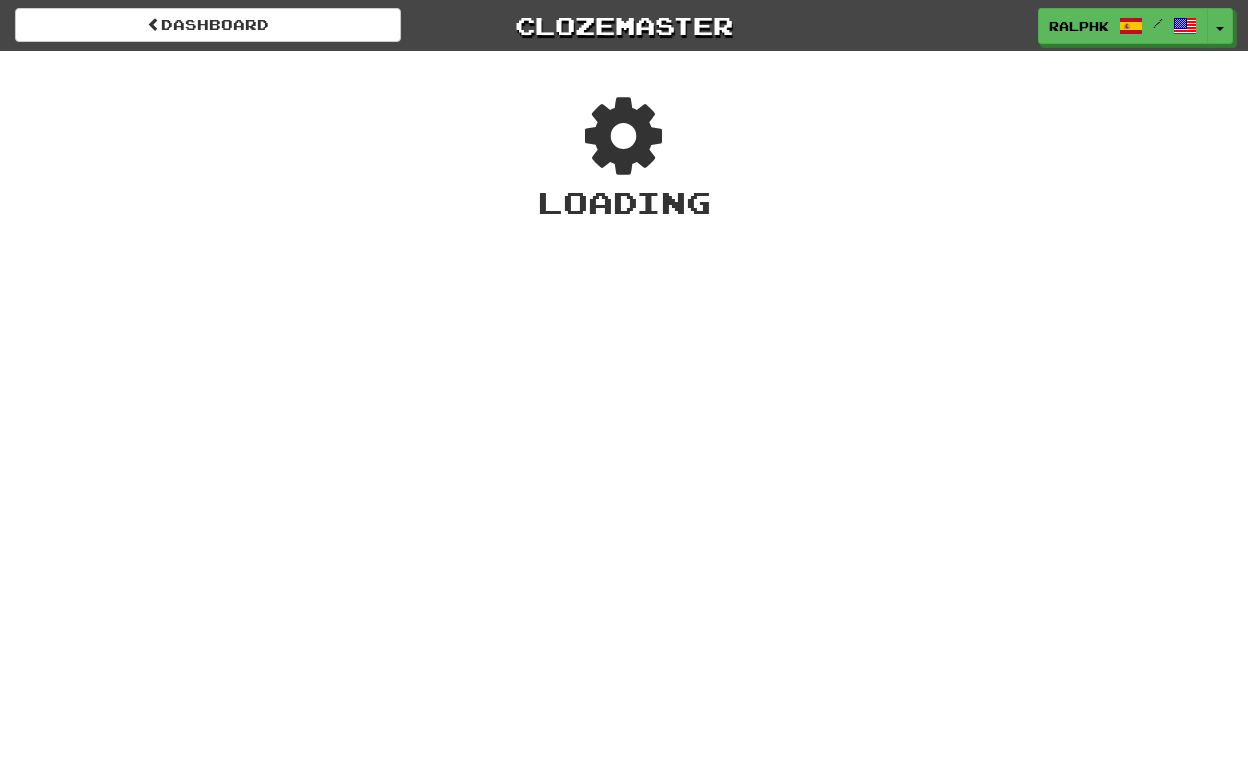 scroll, scrollTop: 0, scrollLeft: 0, axis: both 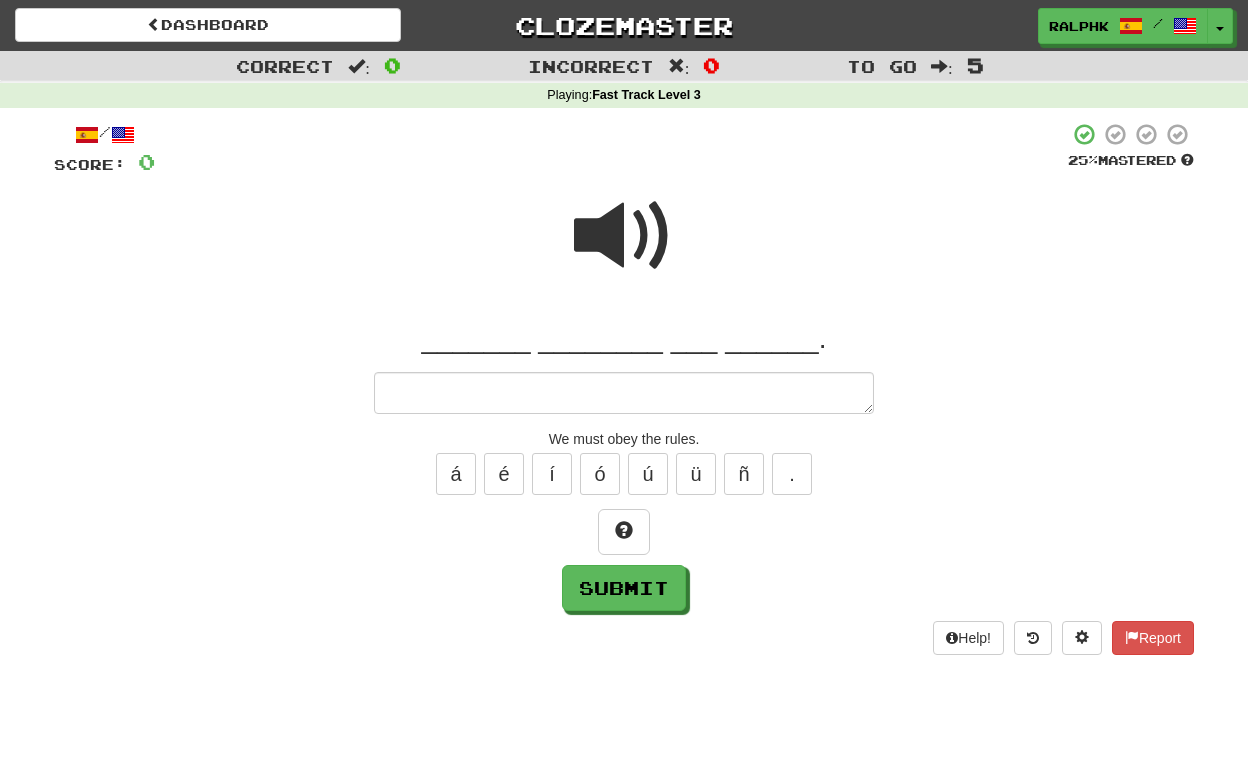 type on "*" 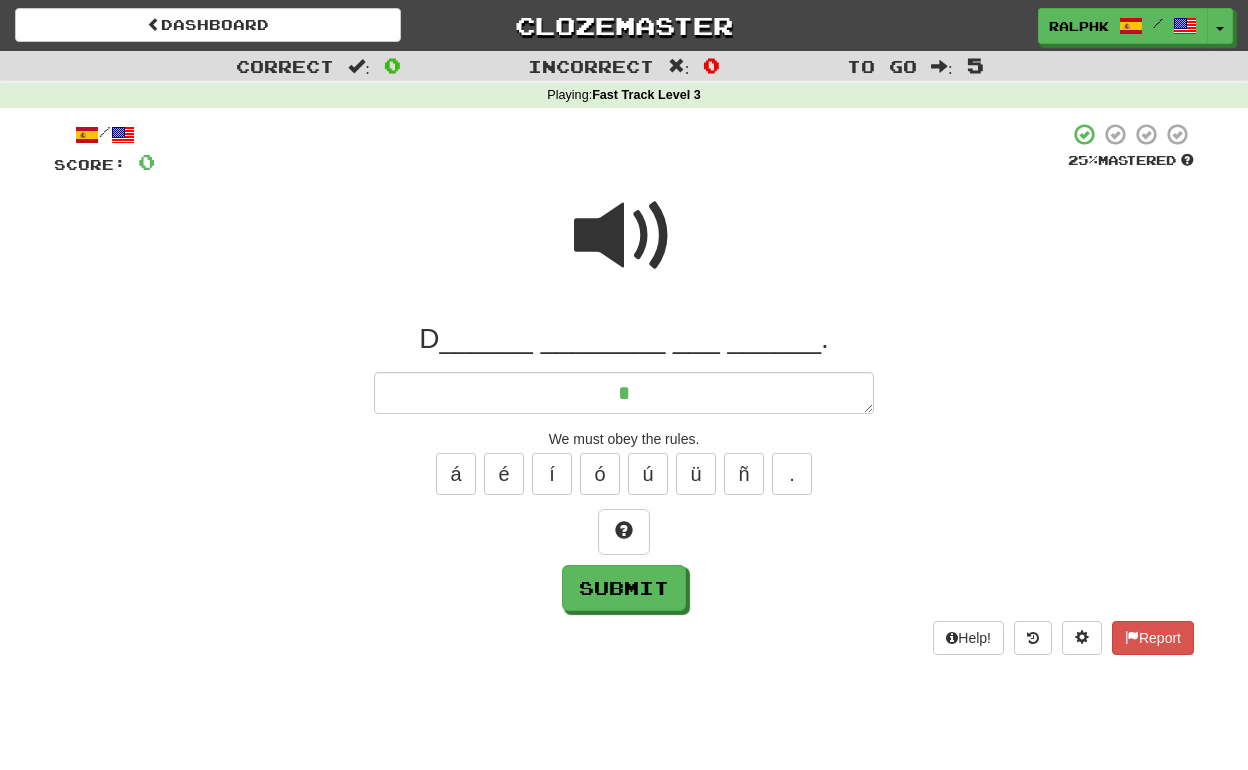 type on "*" 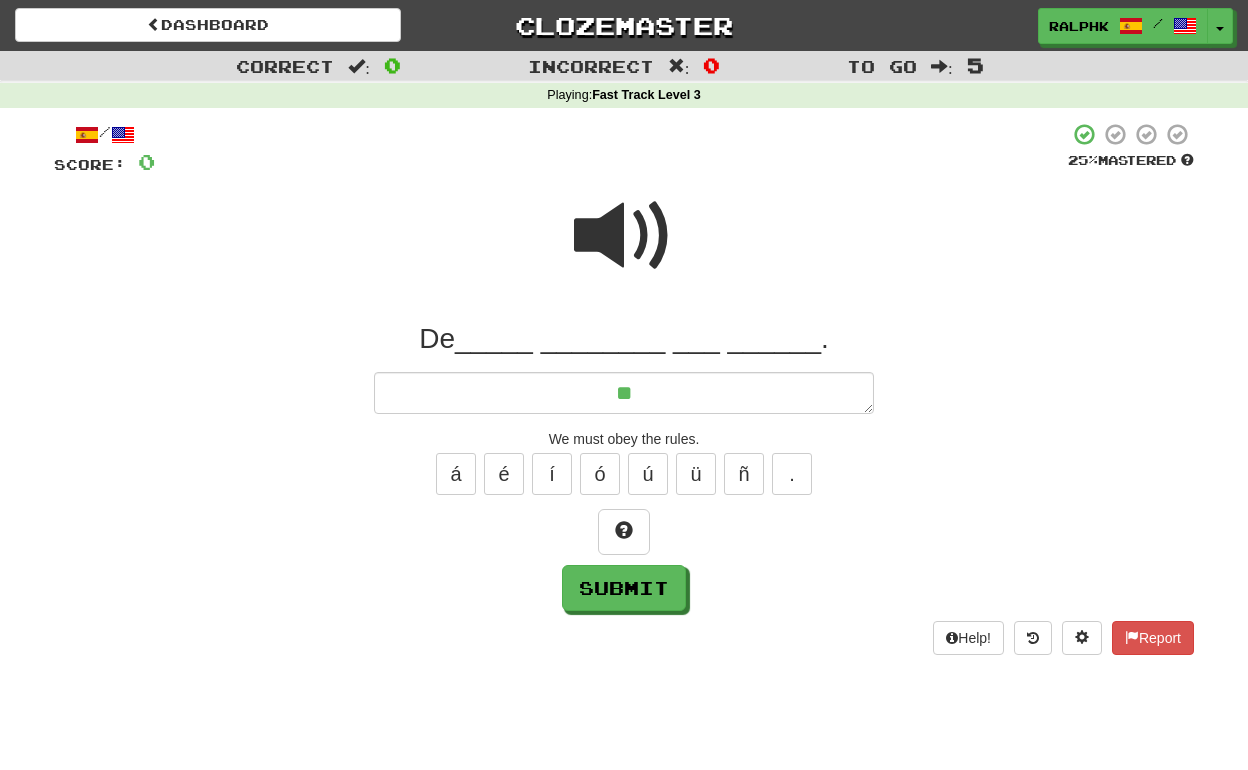 type on "*" 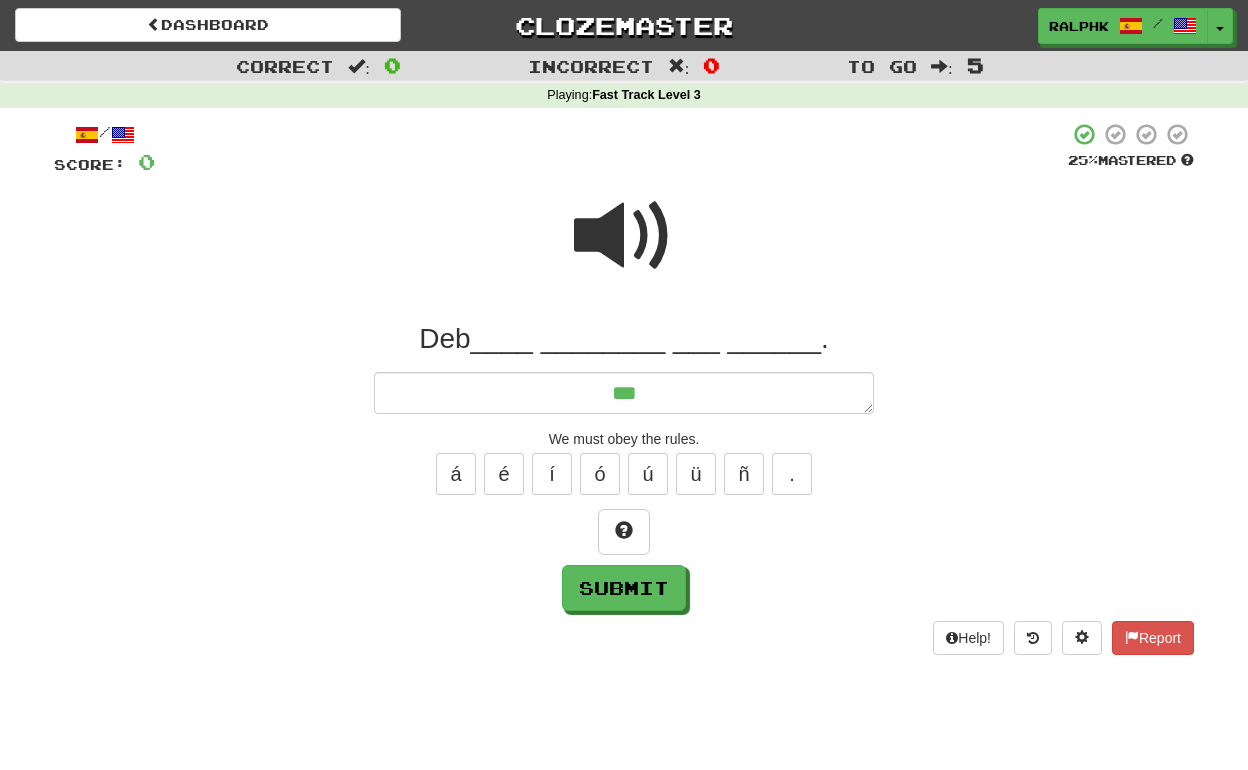 type on "*" 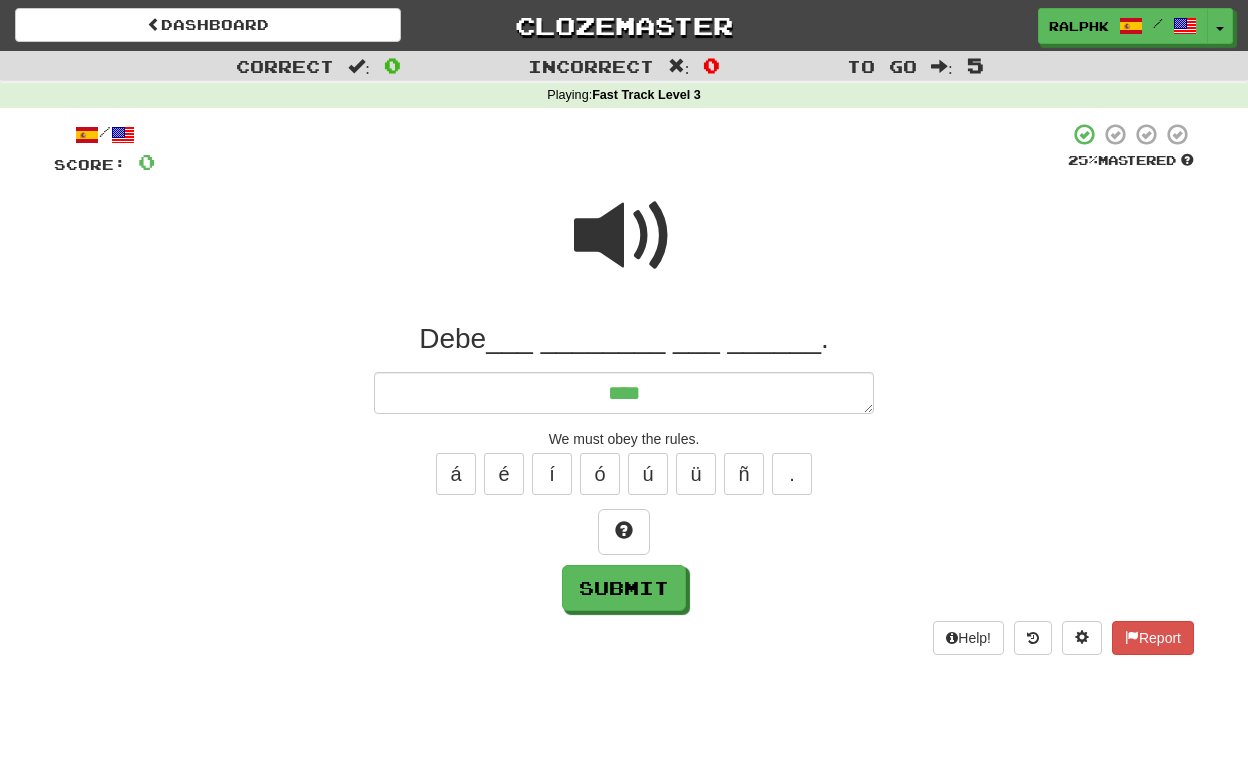 type on "*" 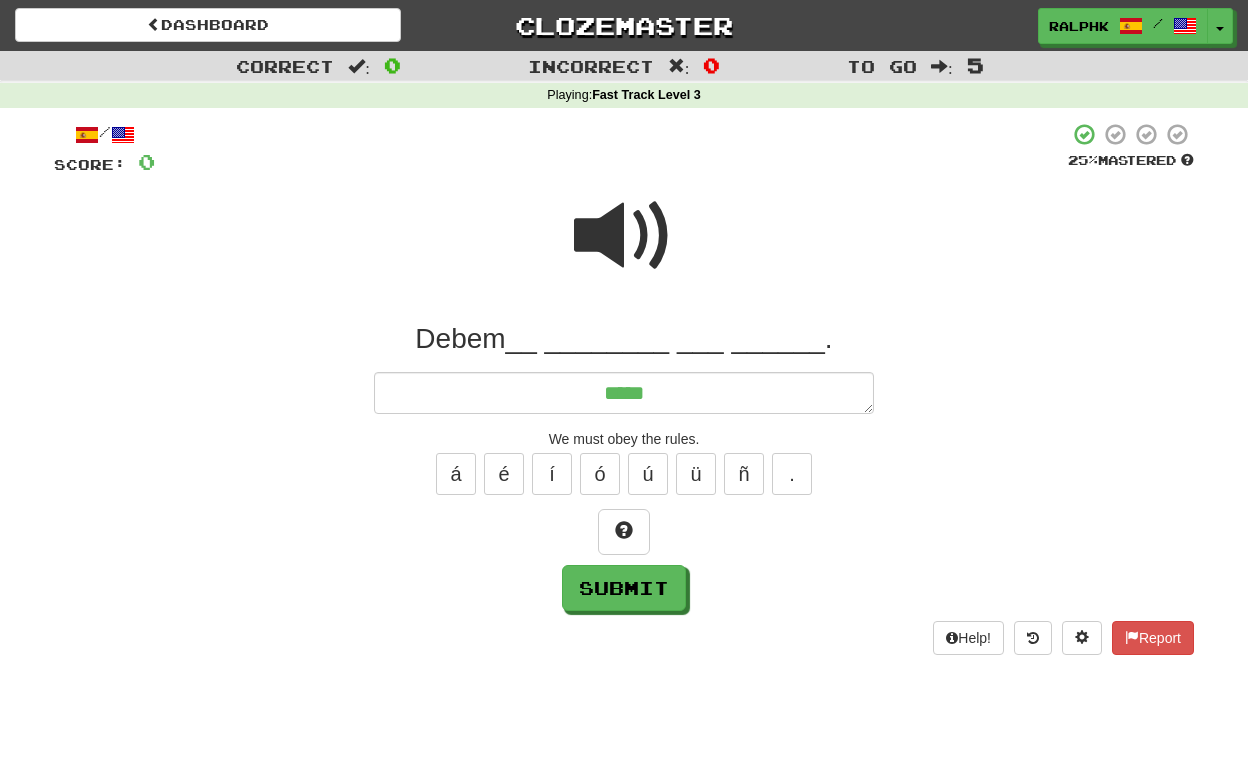 type on "*" 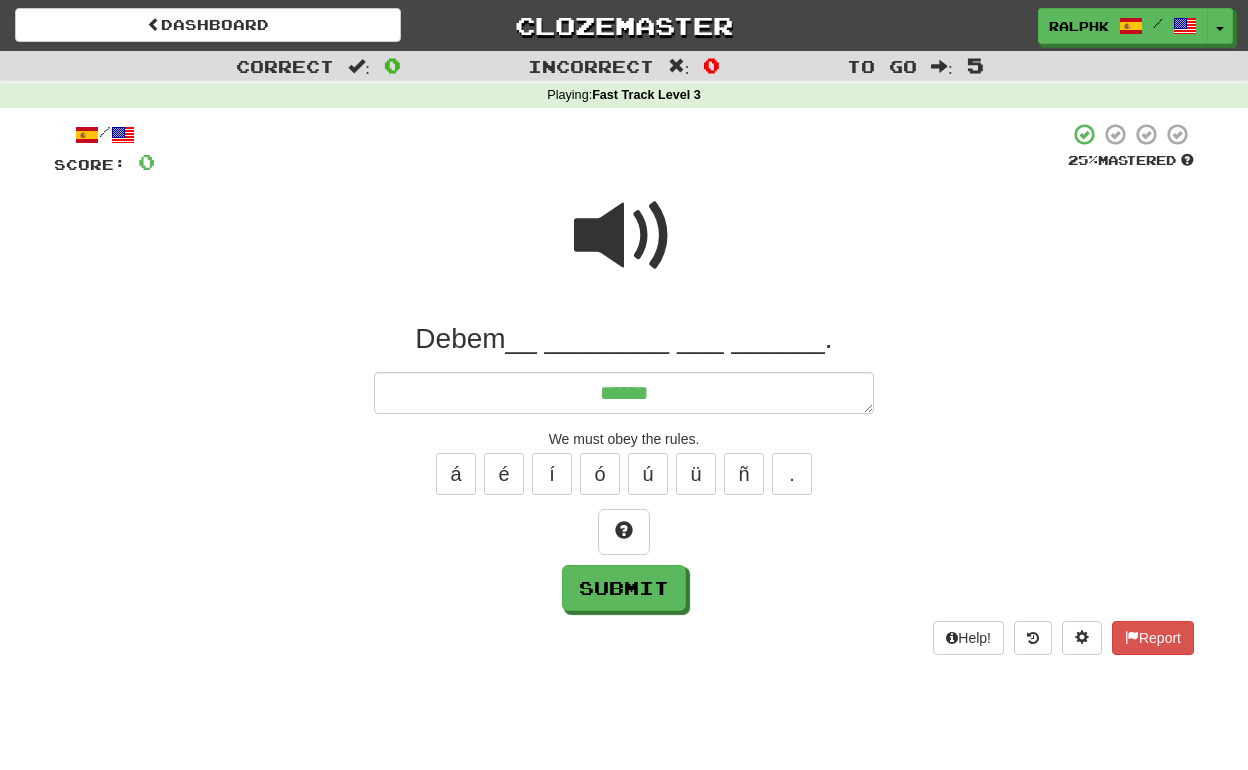 type on "*" 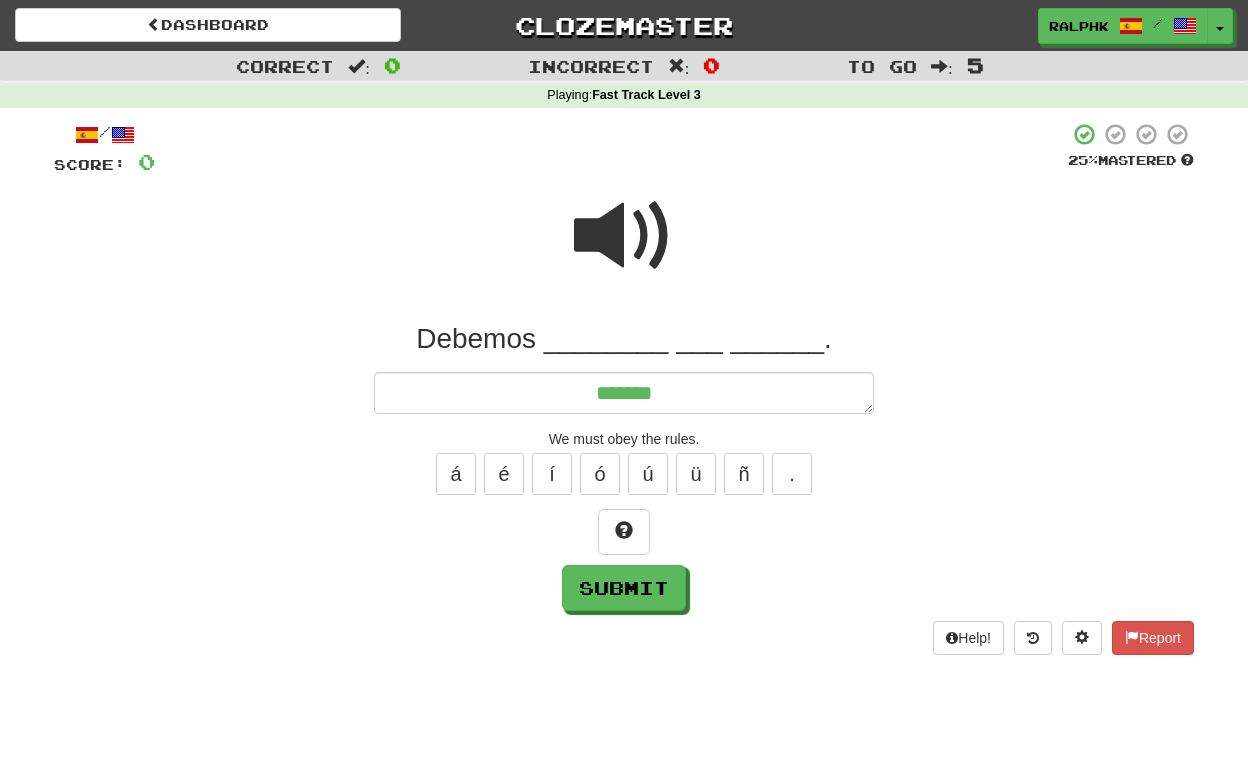 type on "*" 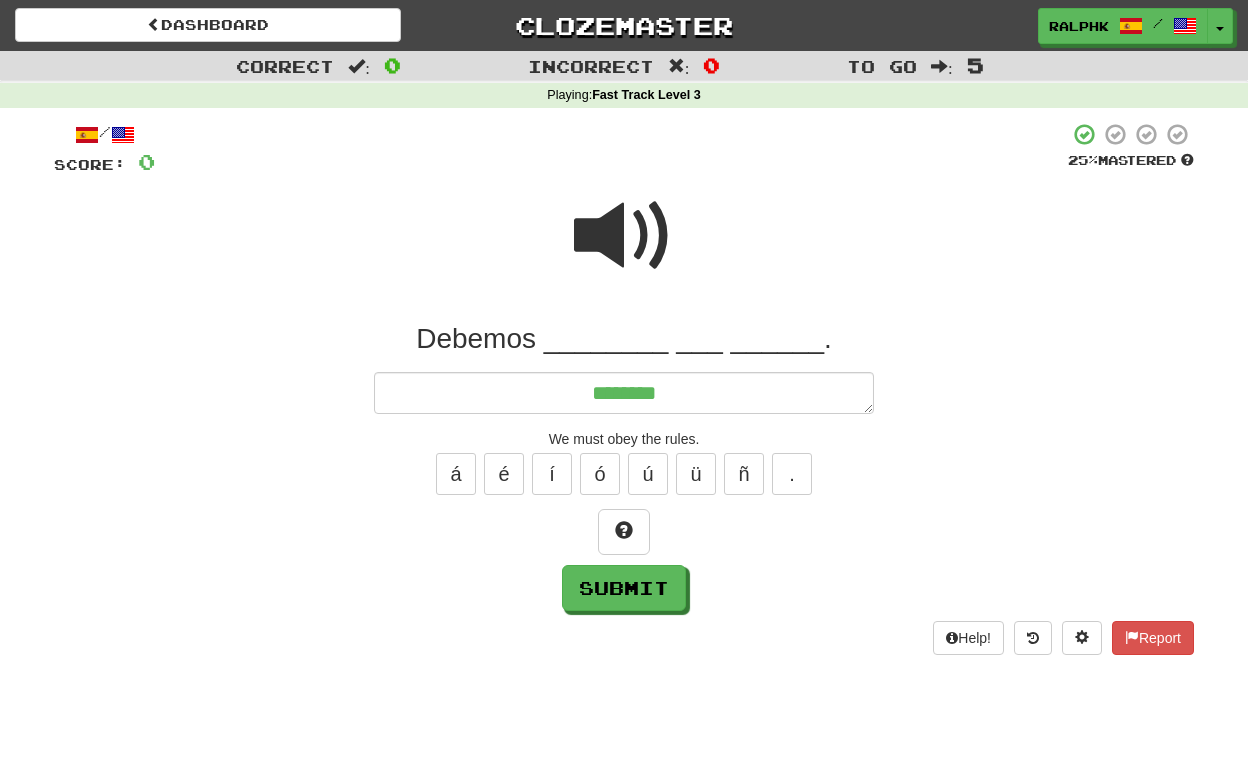 type on "*" 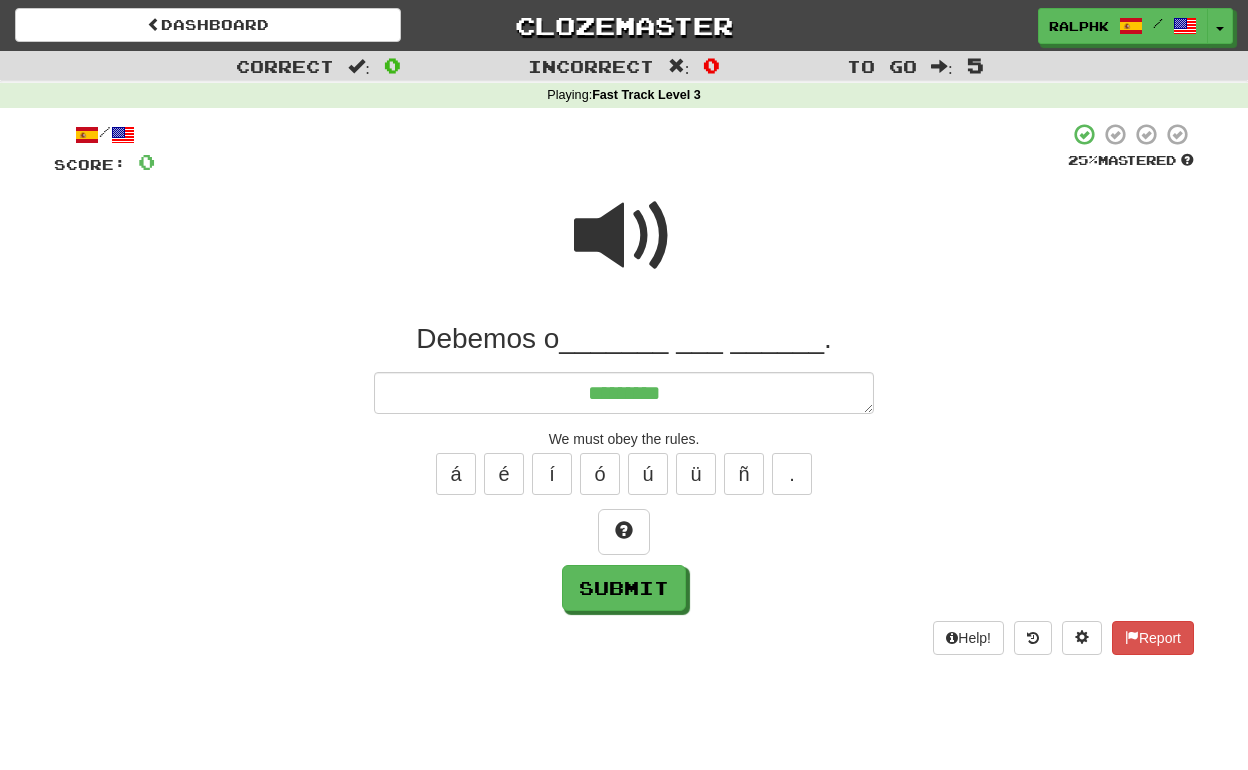 type on "*" 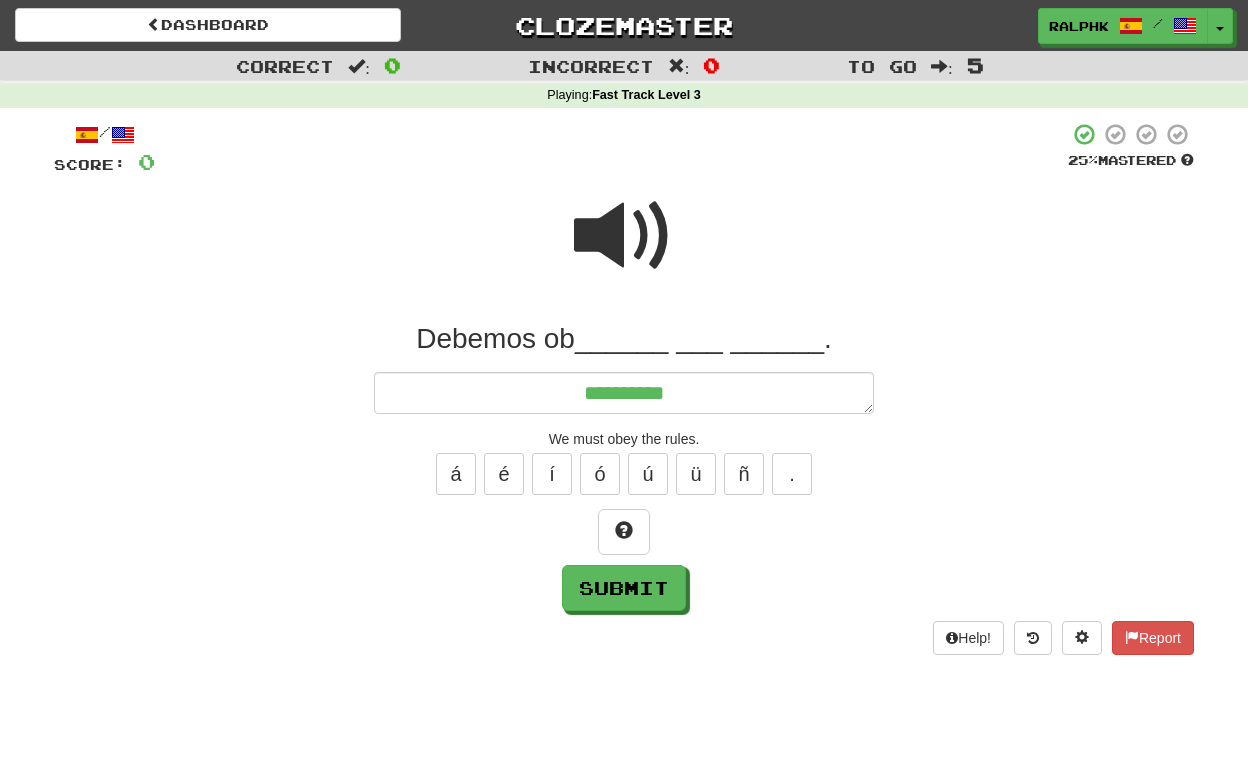 type on "*" 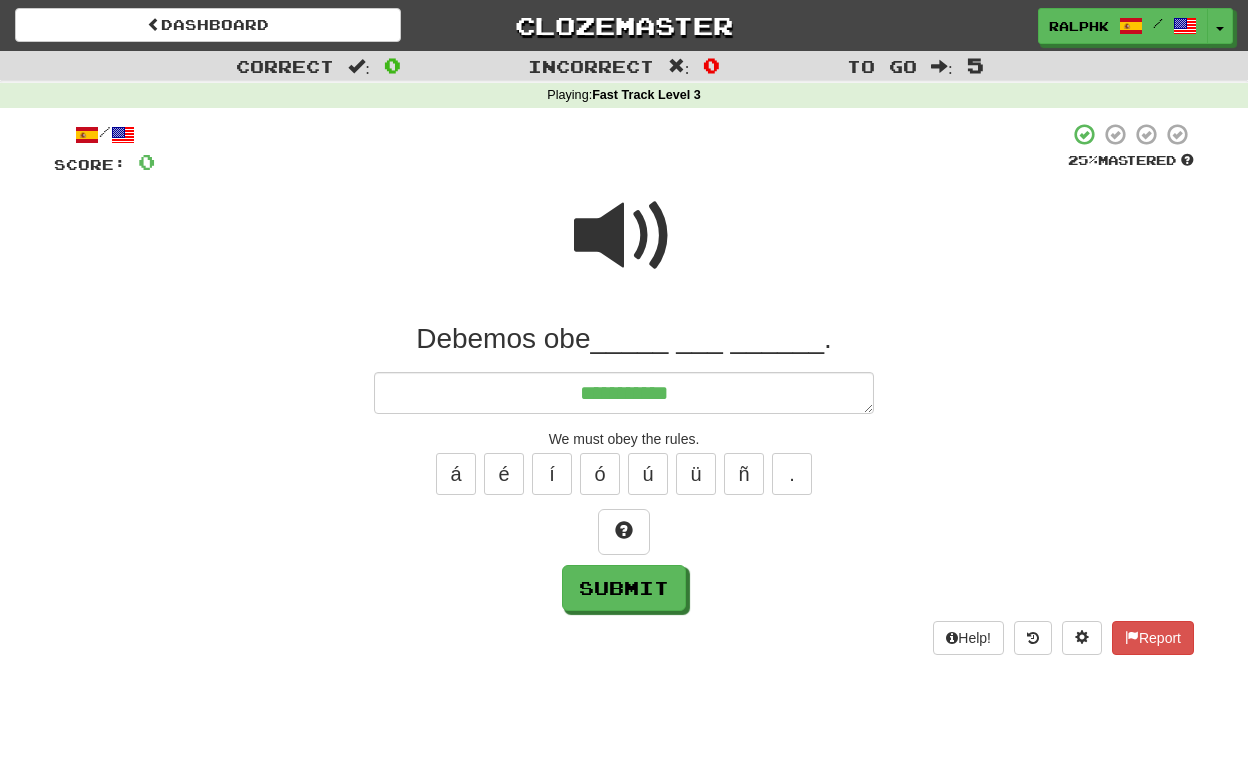 type on "*" 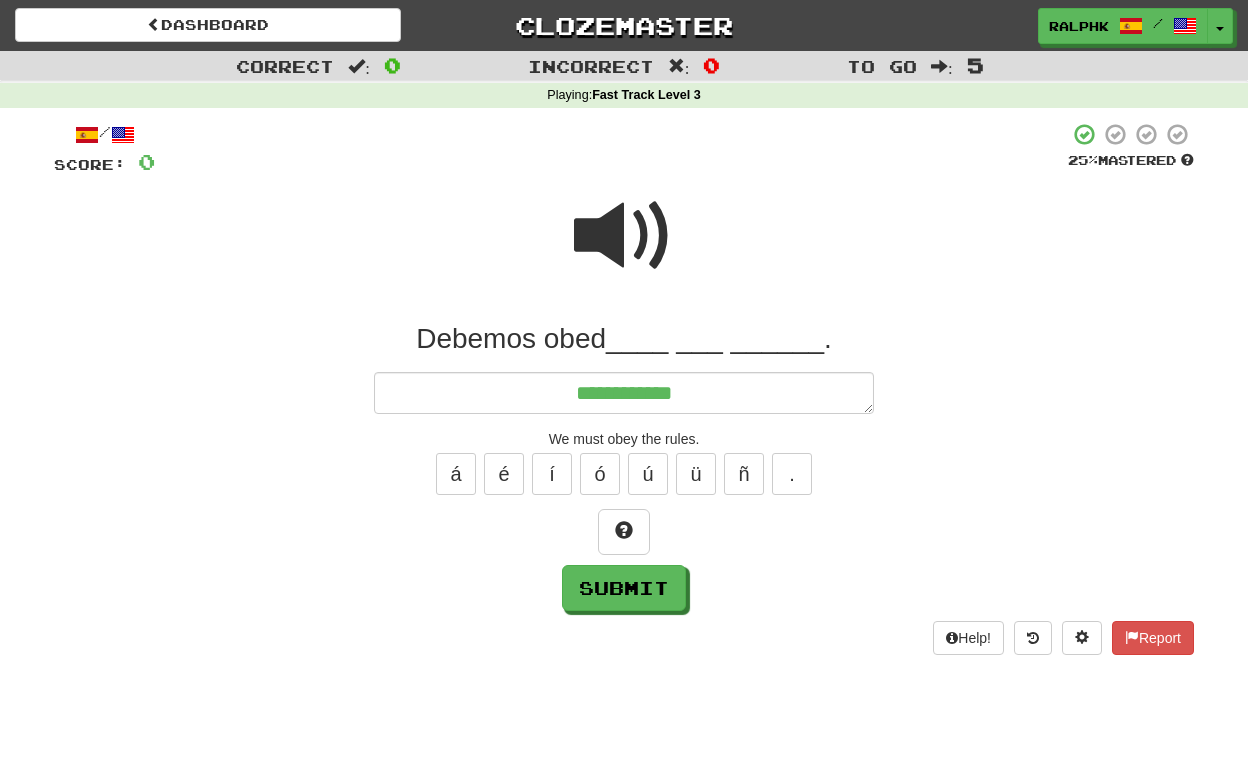 type on "*" 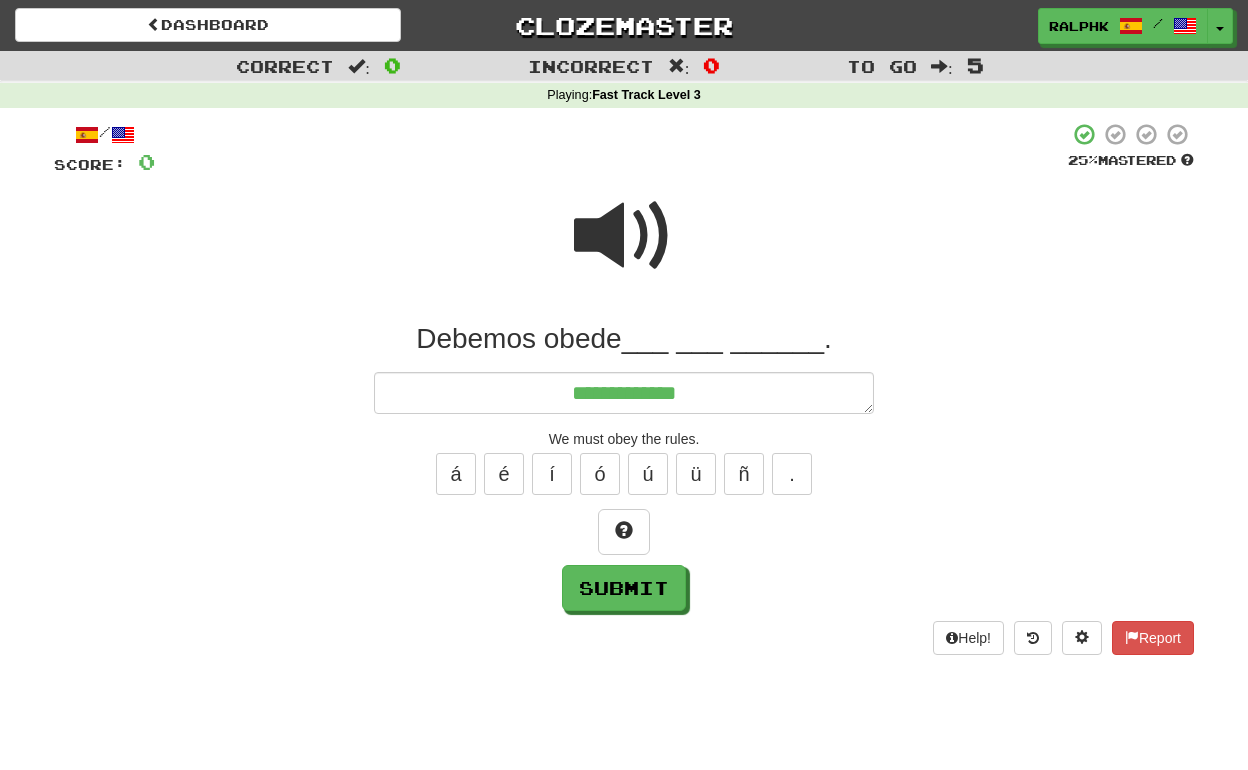 type on "*" 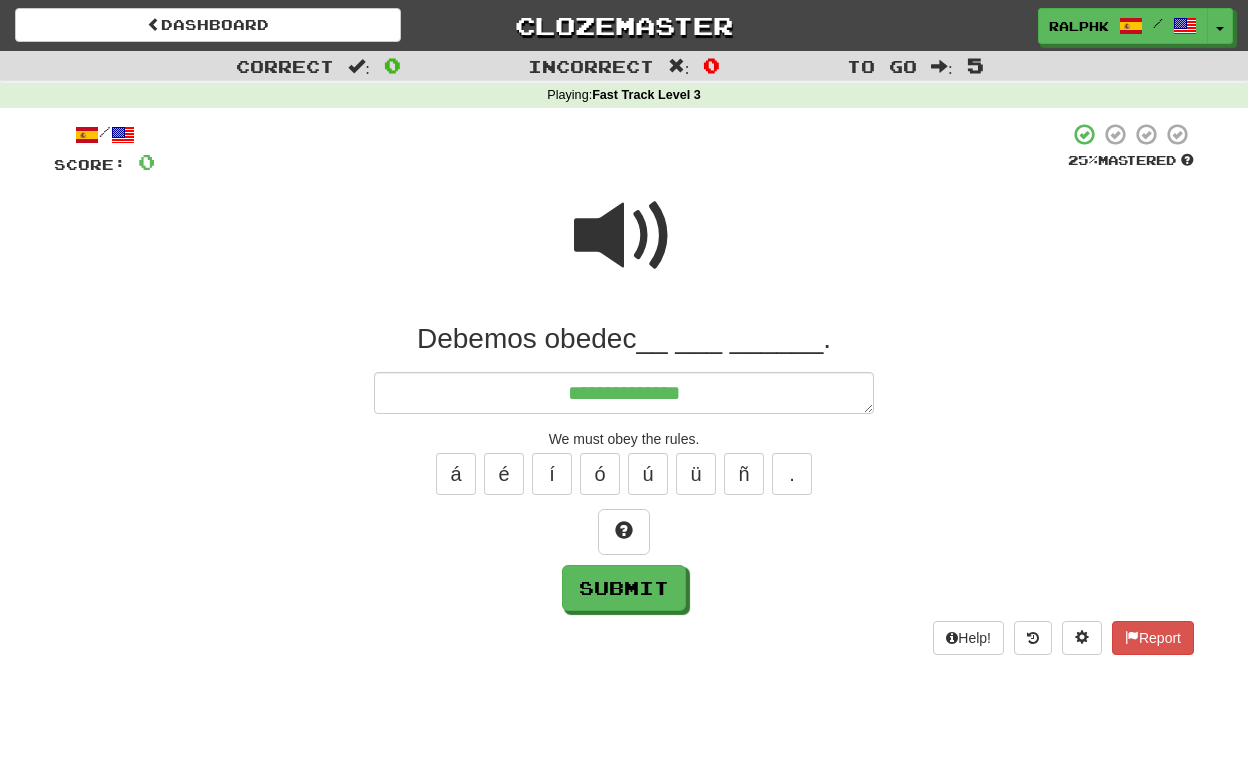type on "*" 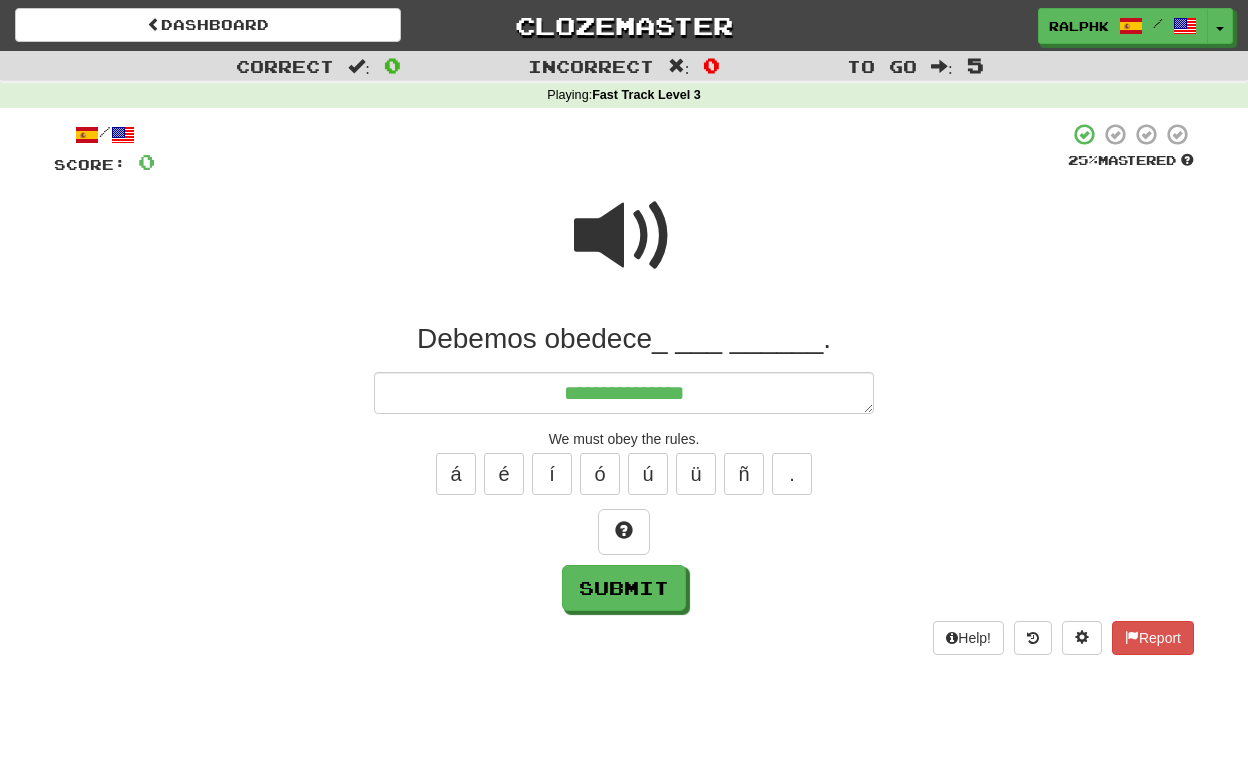type on "*" 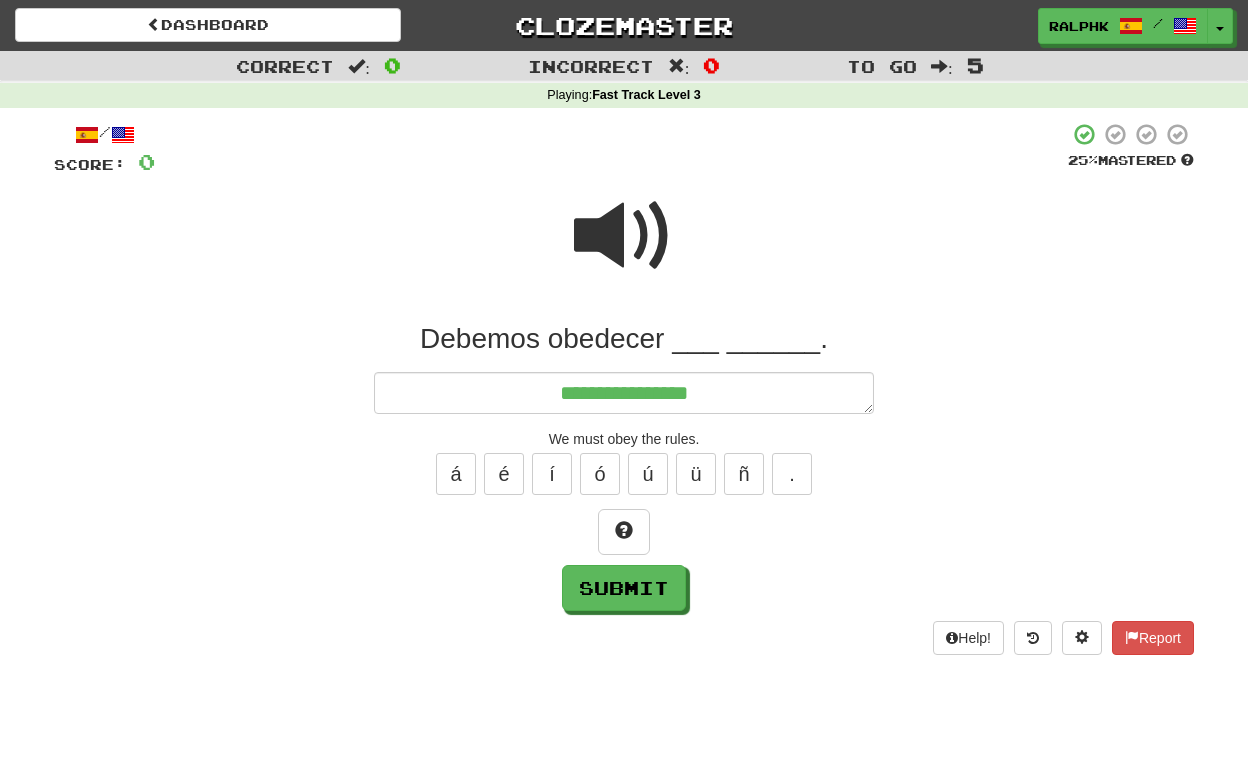 type on "*" 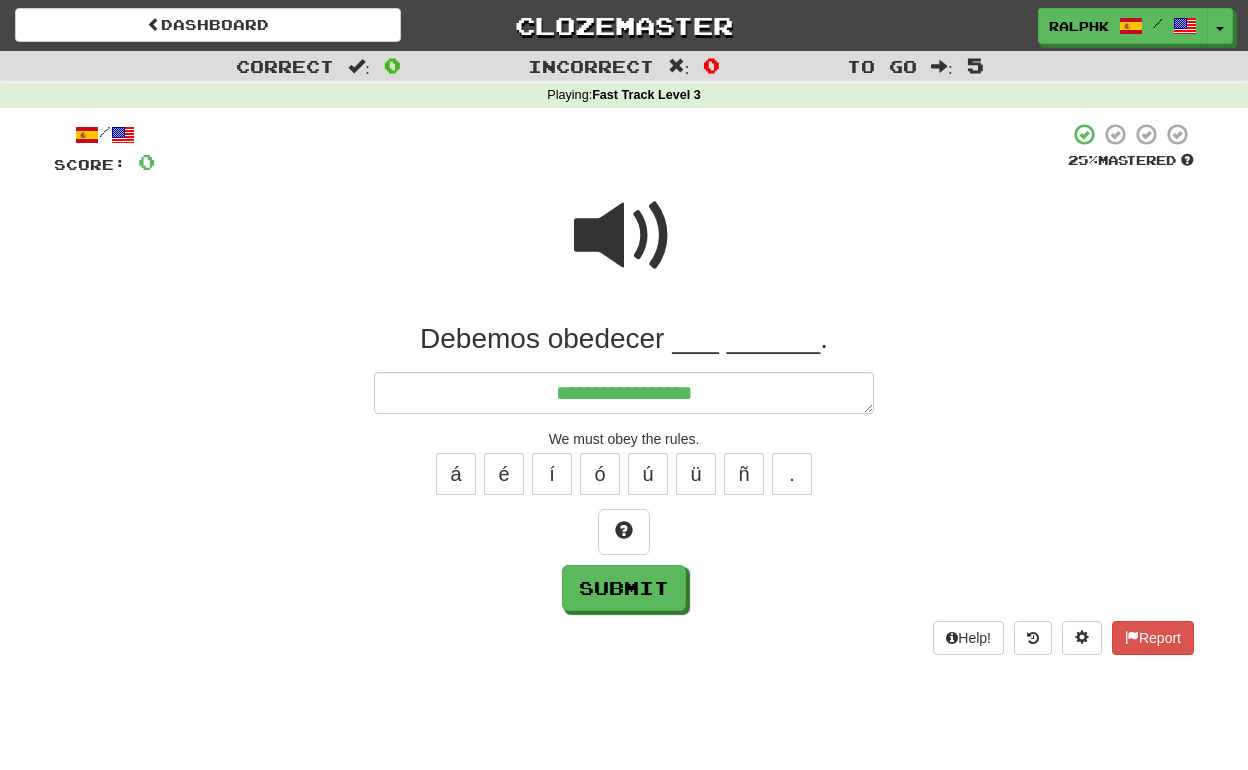 type on "*" 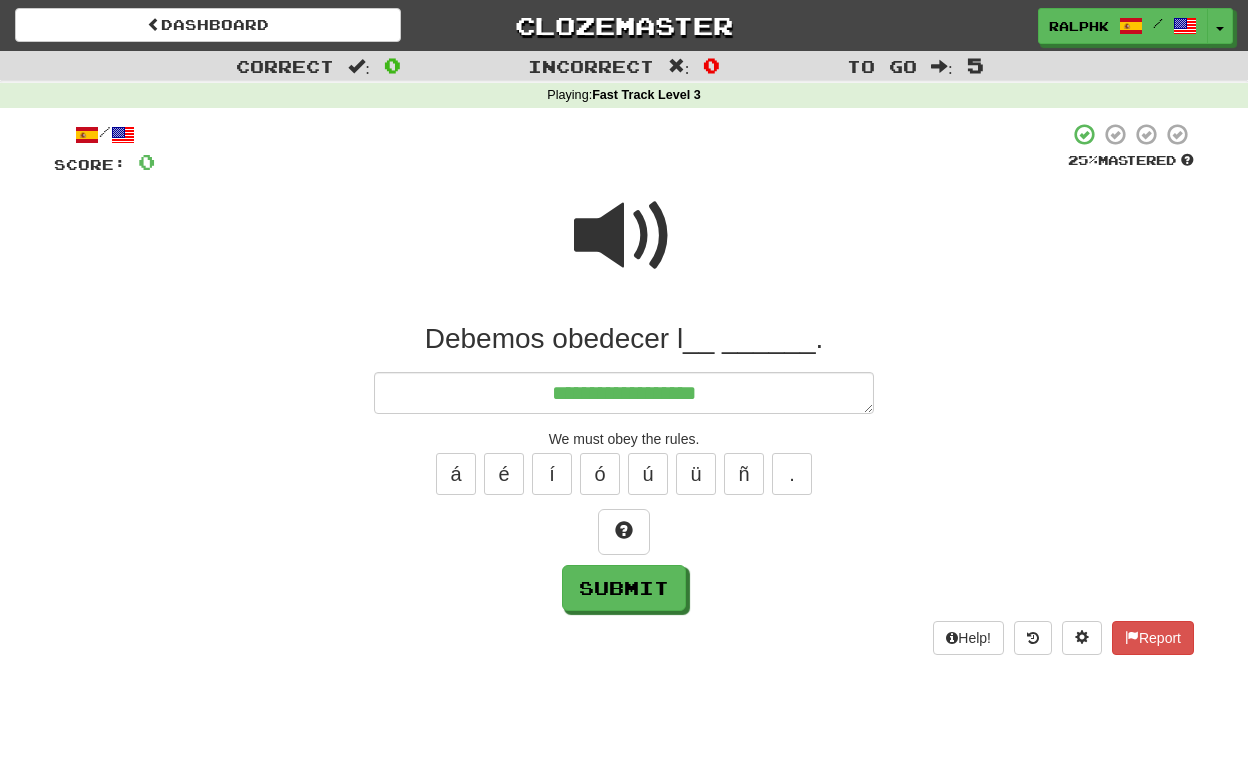 type on "**********" 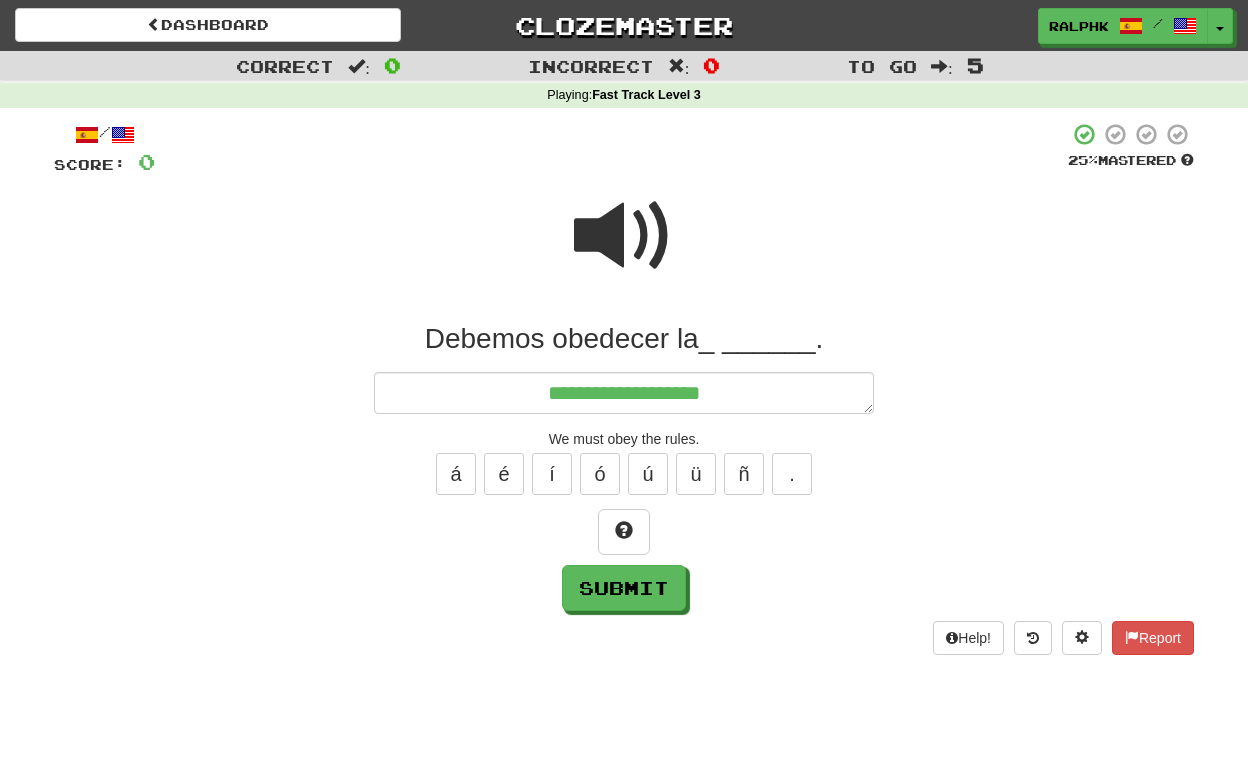 type on "*" 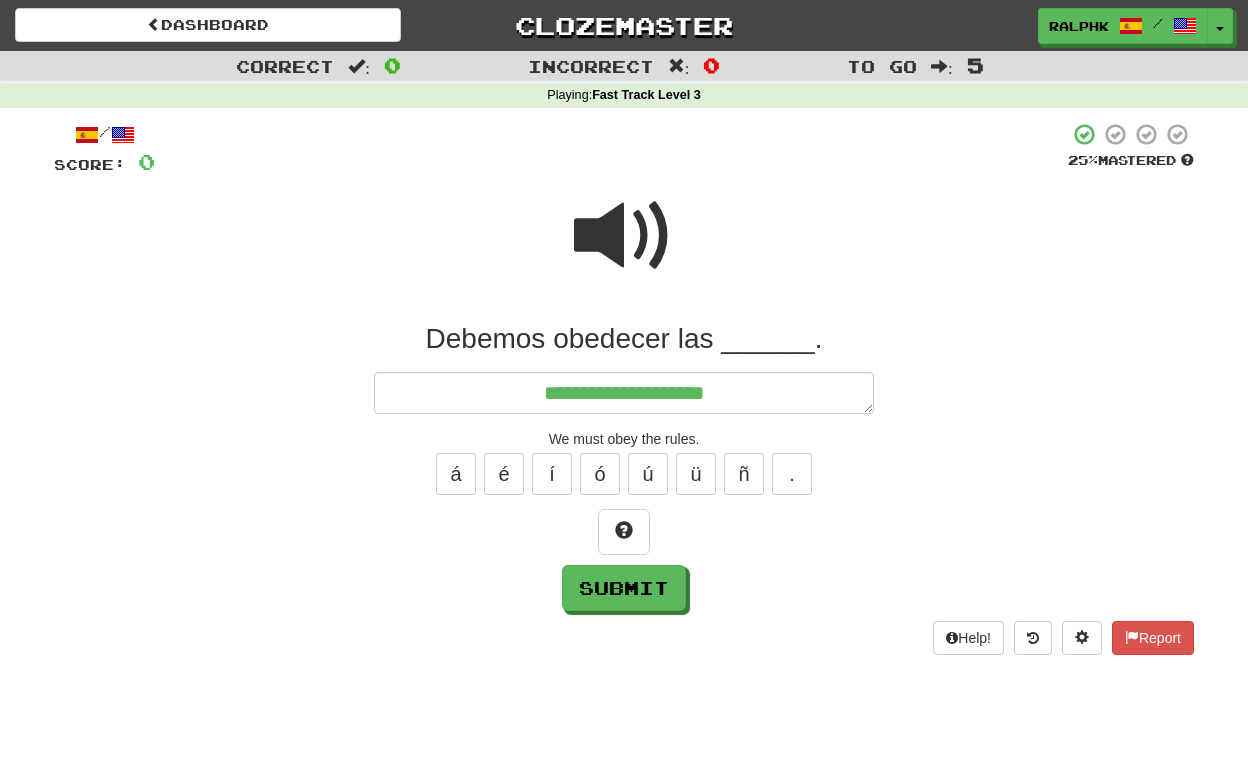 type on "*" 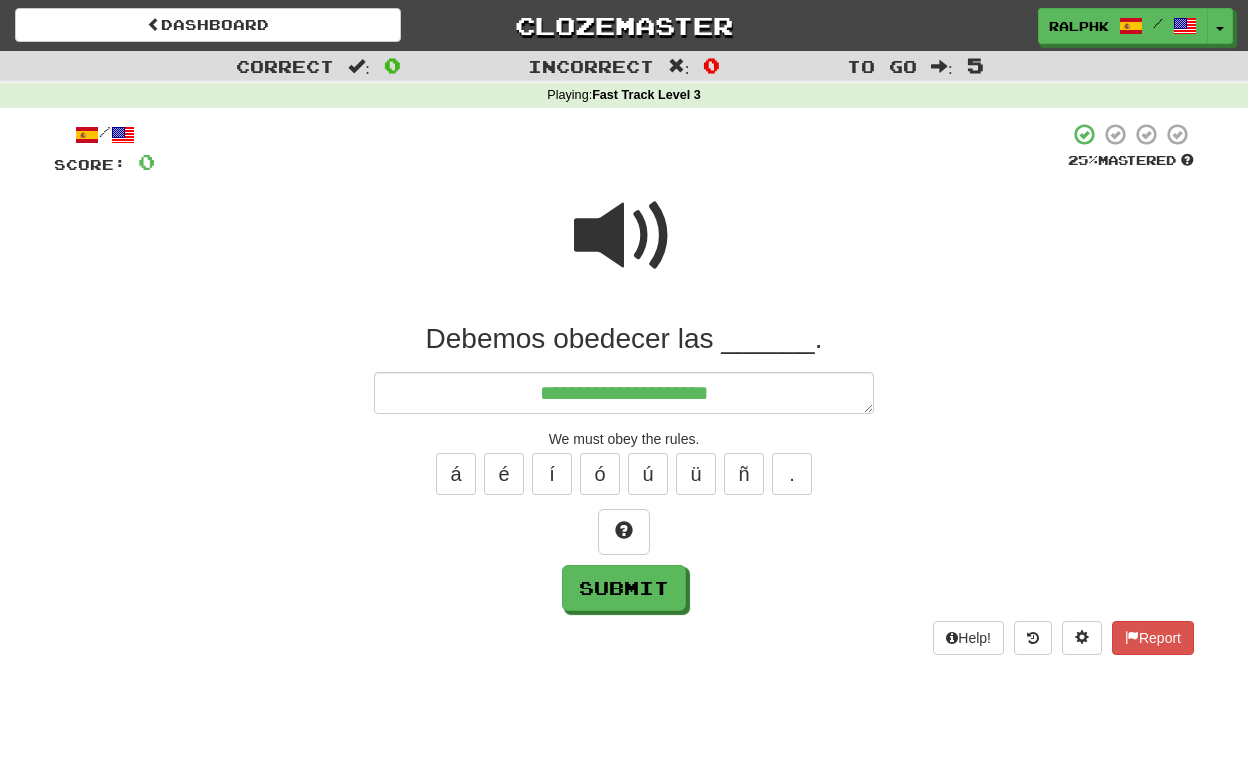 type on "*" 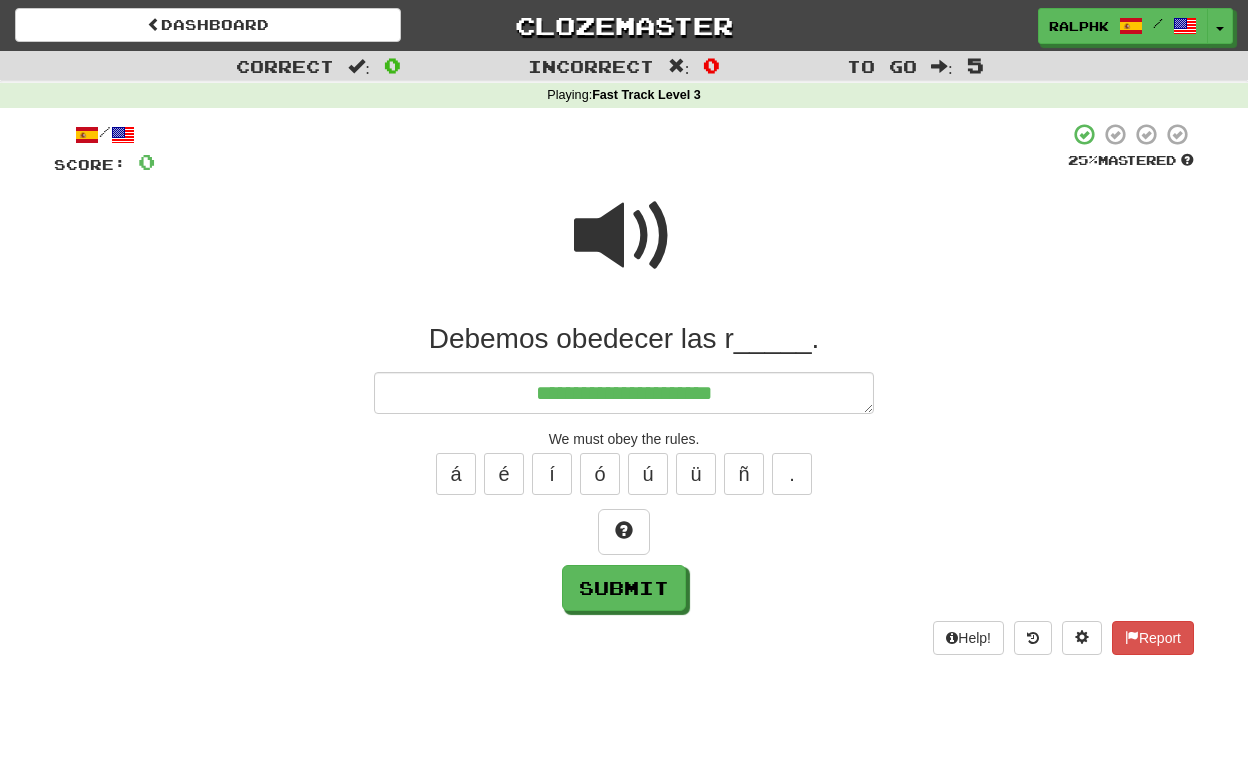 type on "**********" 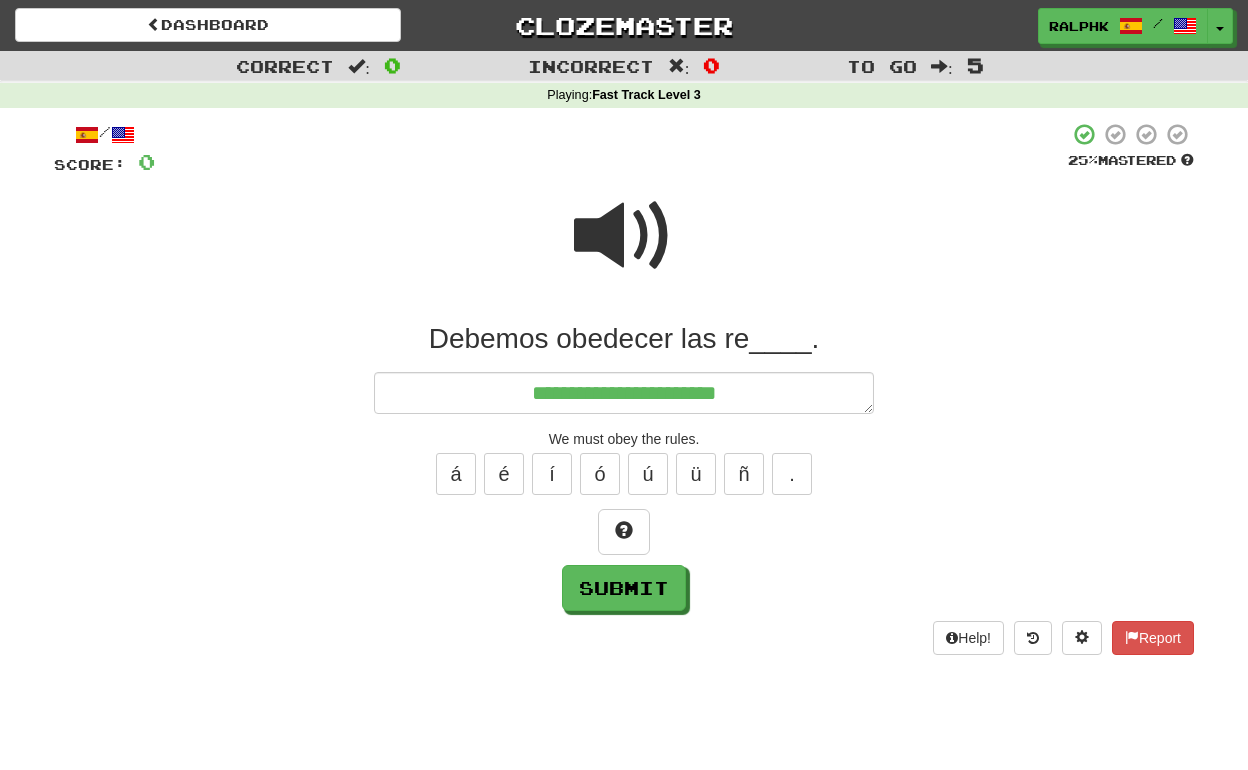 type on "*" 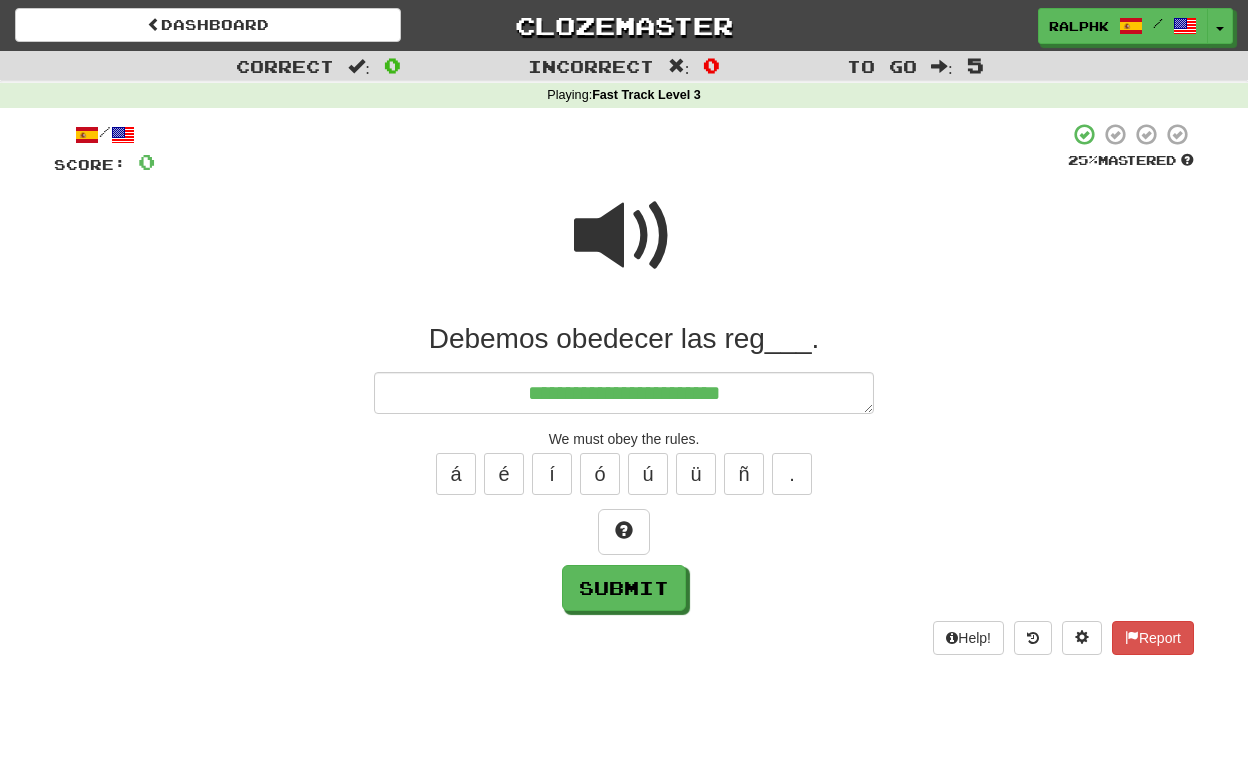type on "*" 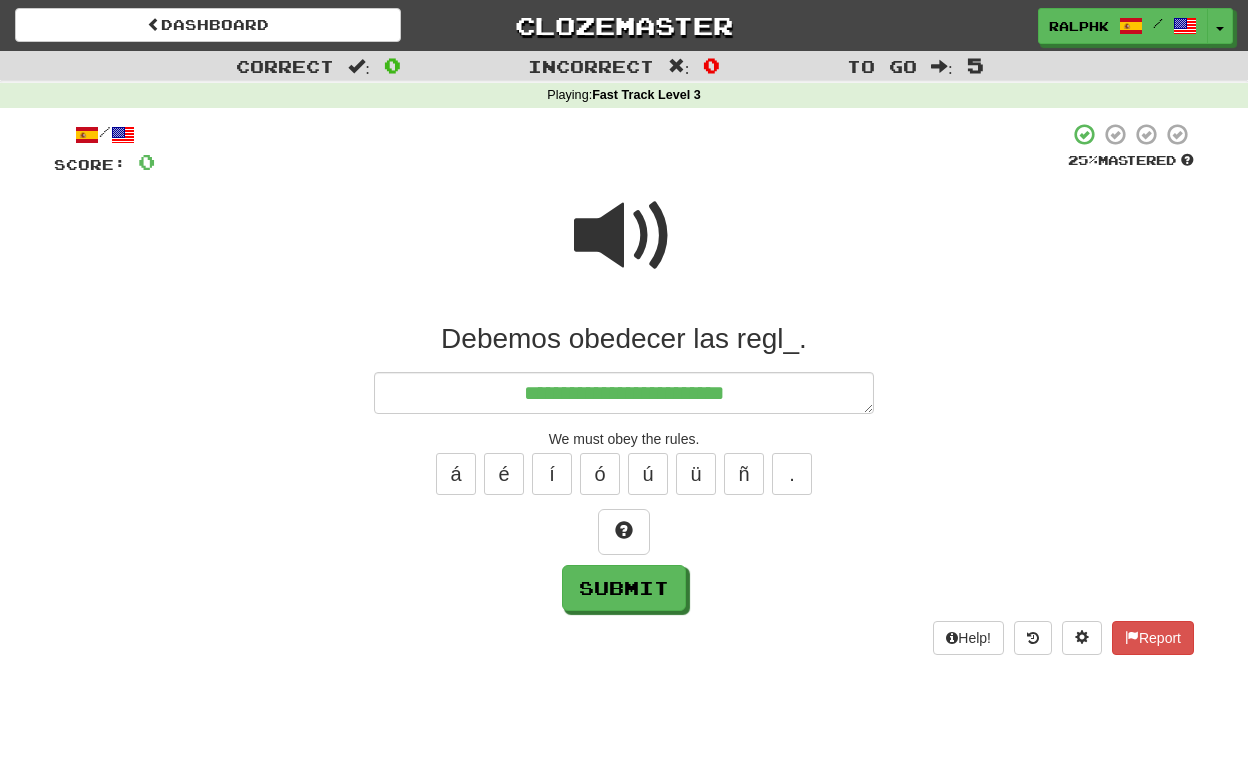 type on "*" 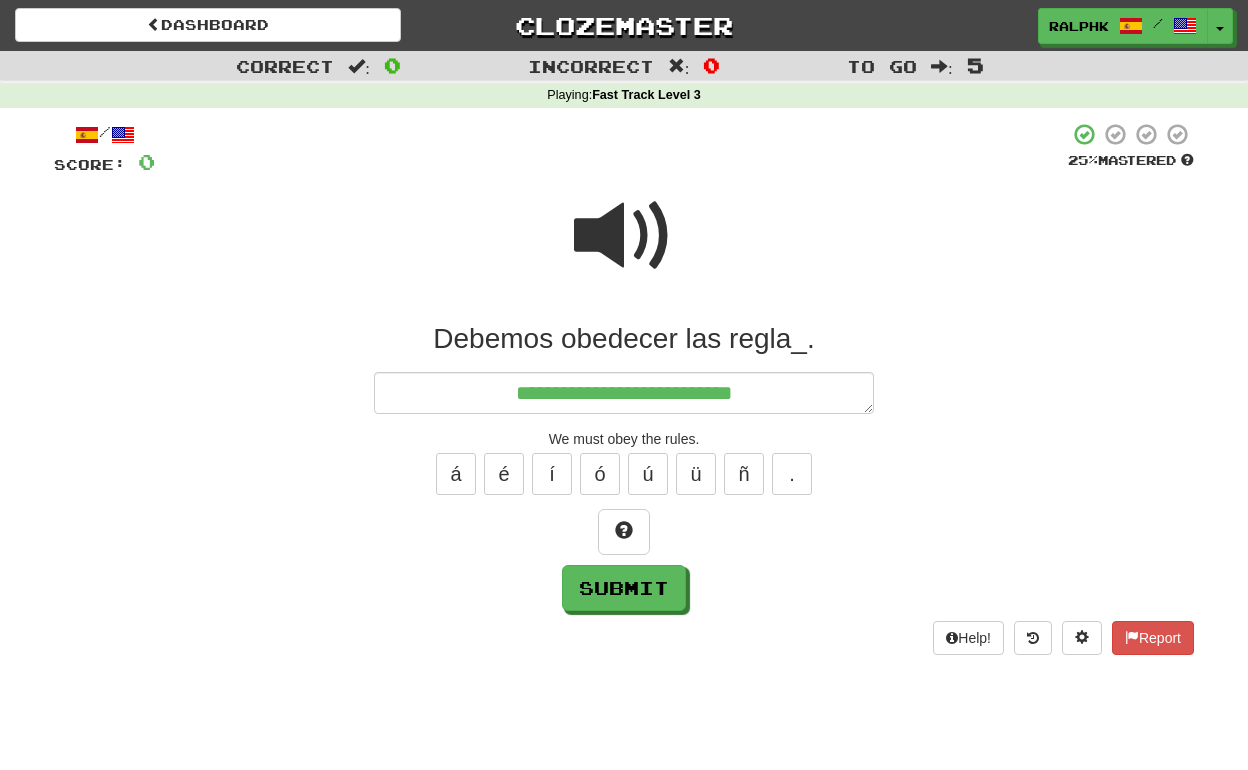 type on "*" 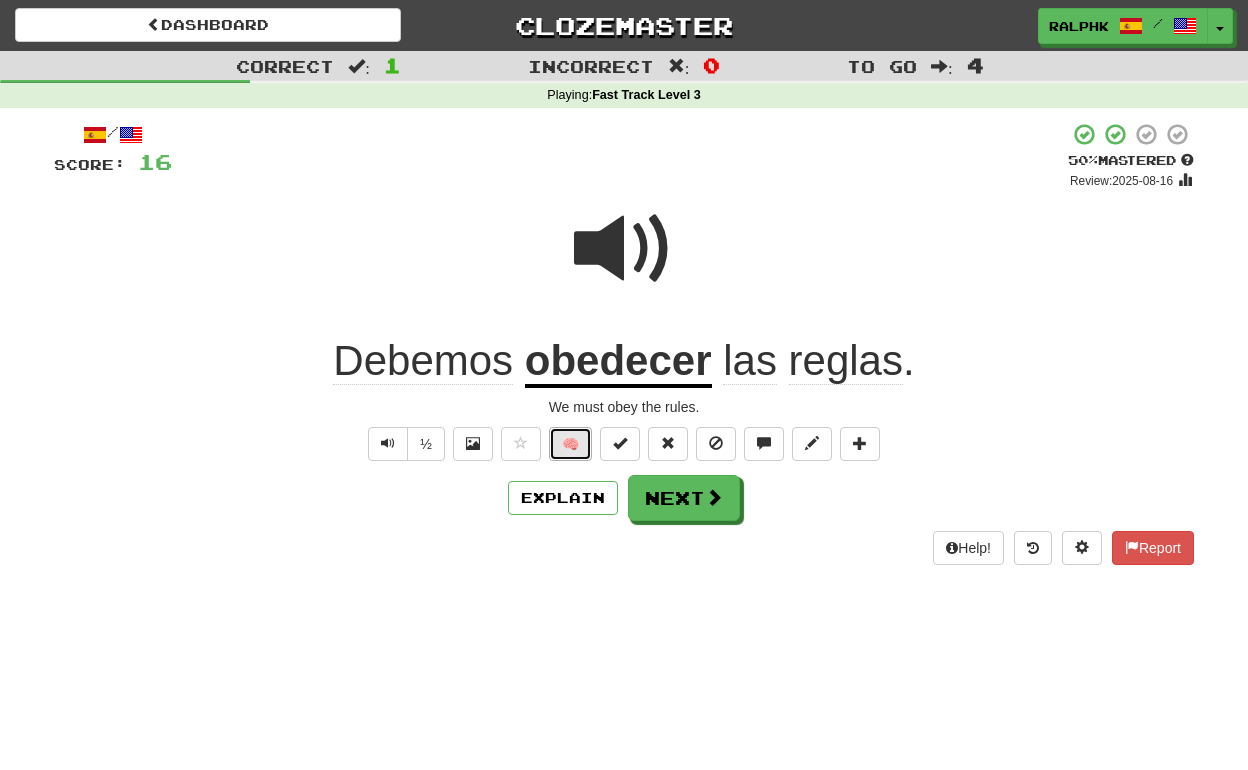 click on "🧠" at bounding box center (570, 444) 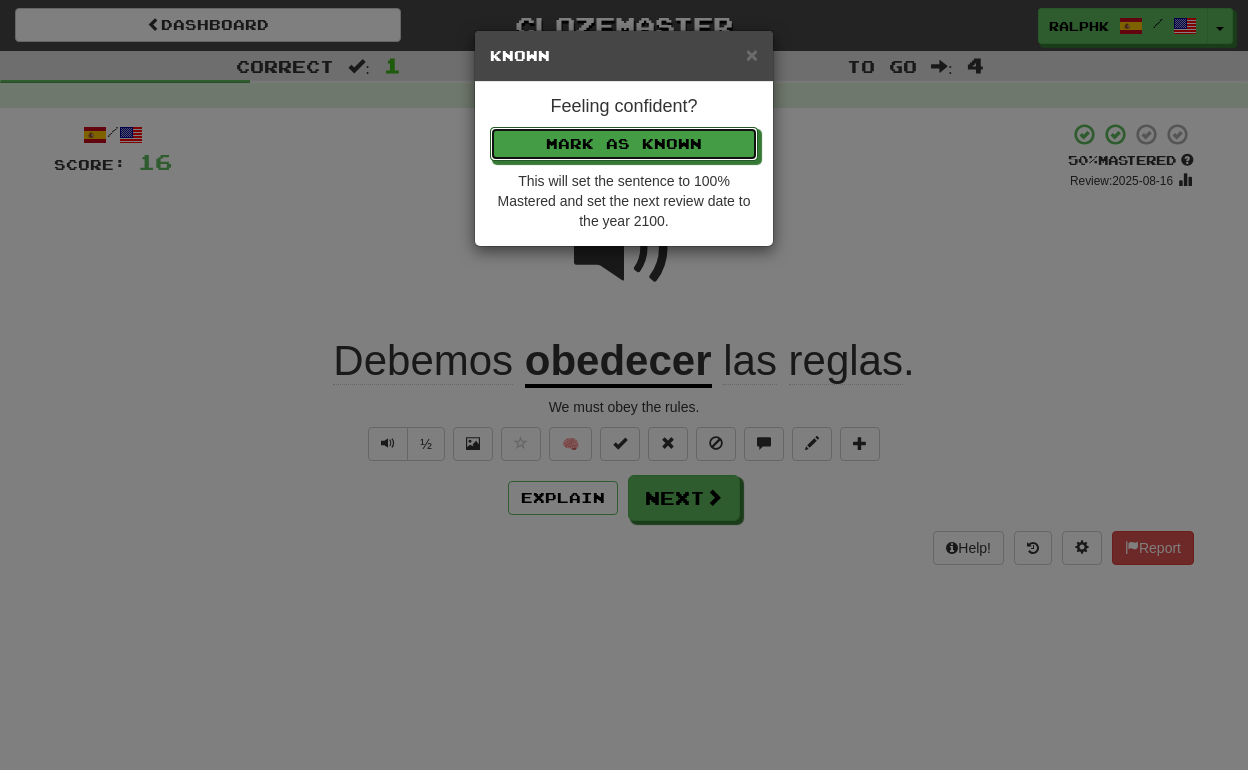 type 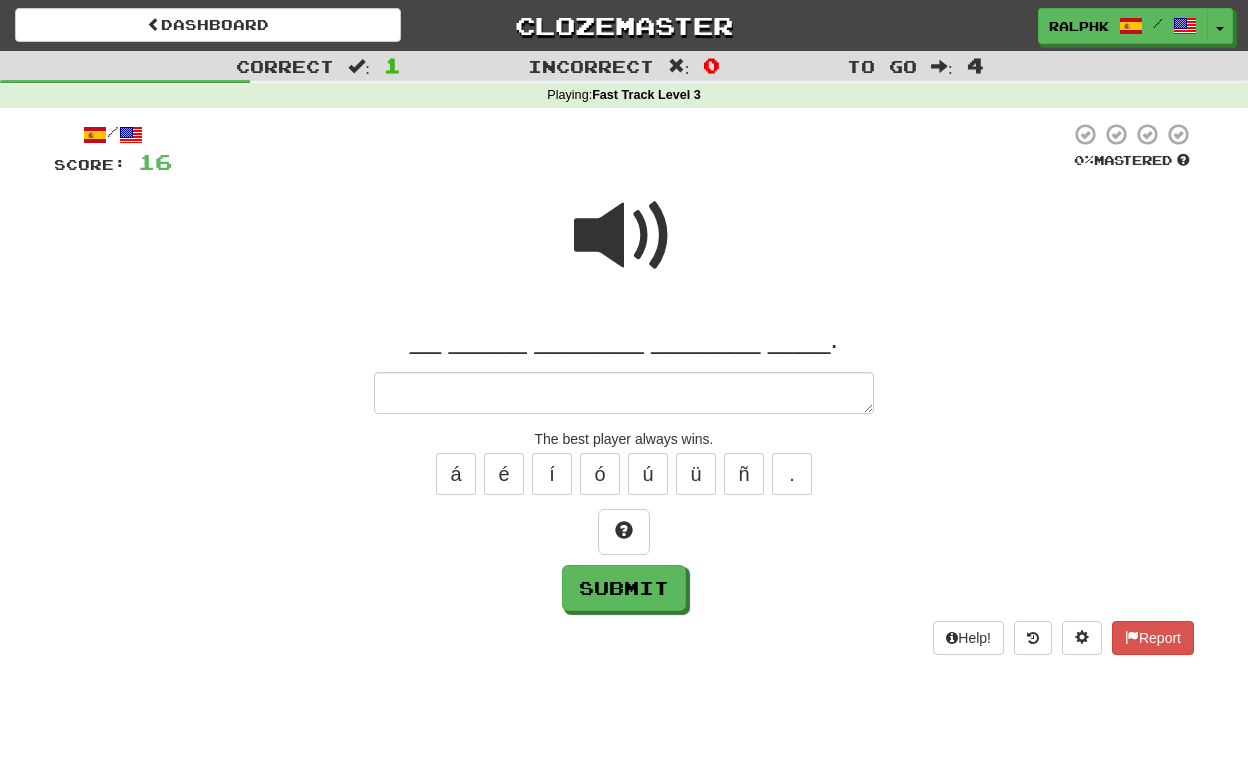 type on "*" 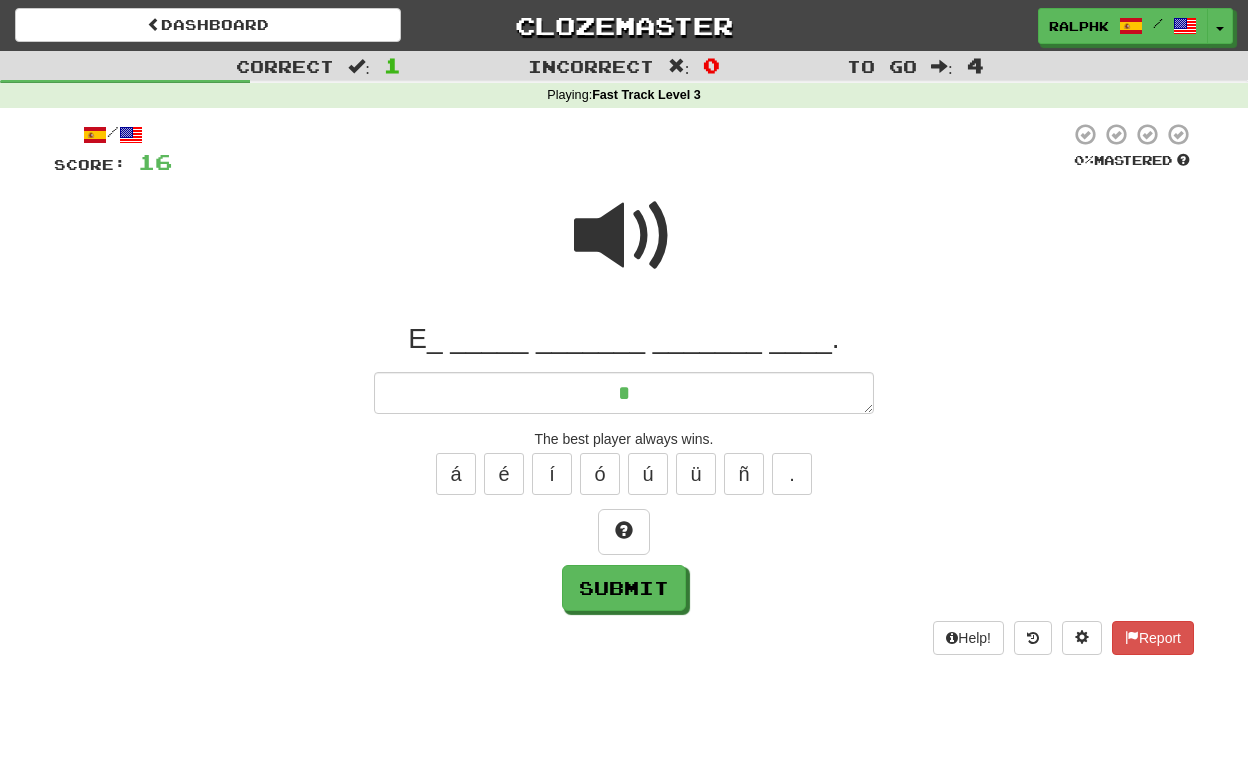 type on "*" 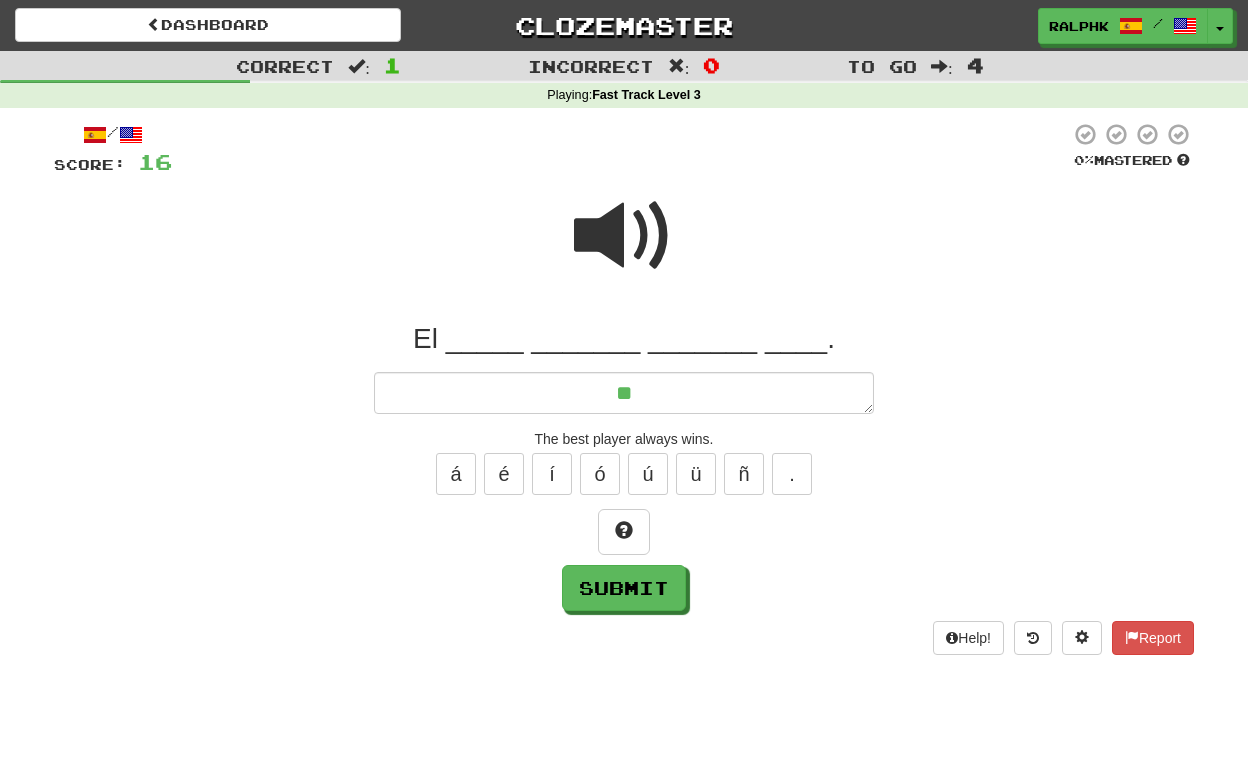 type on "*" 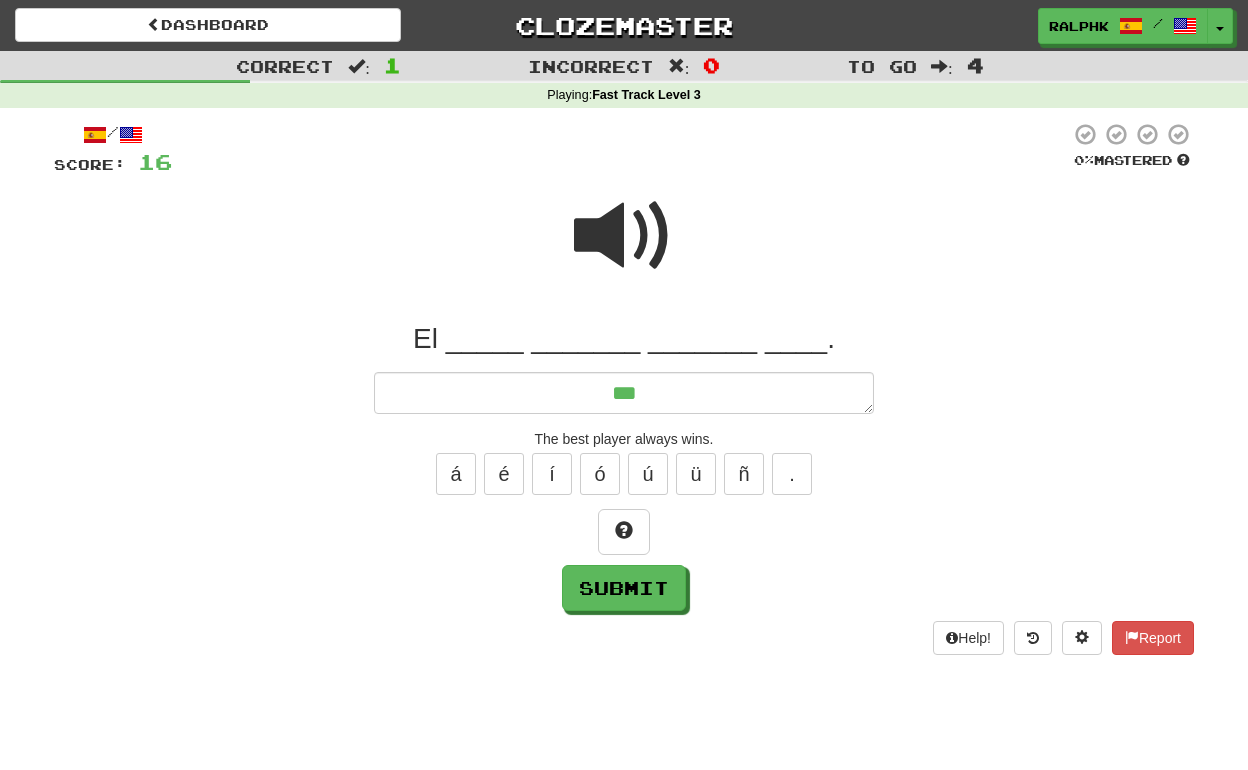 type on "*" 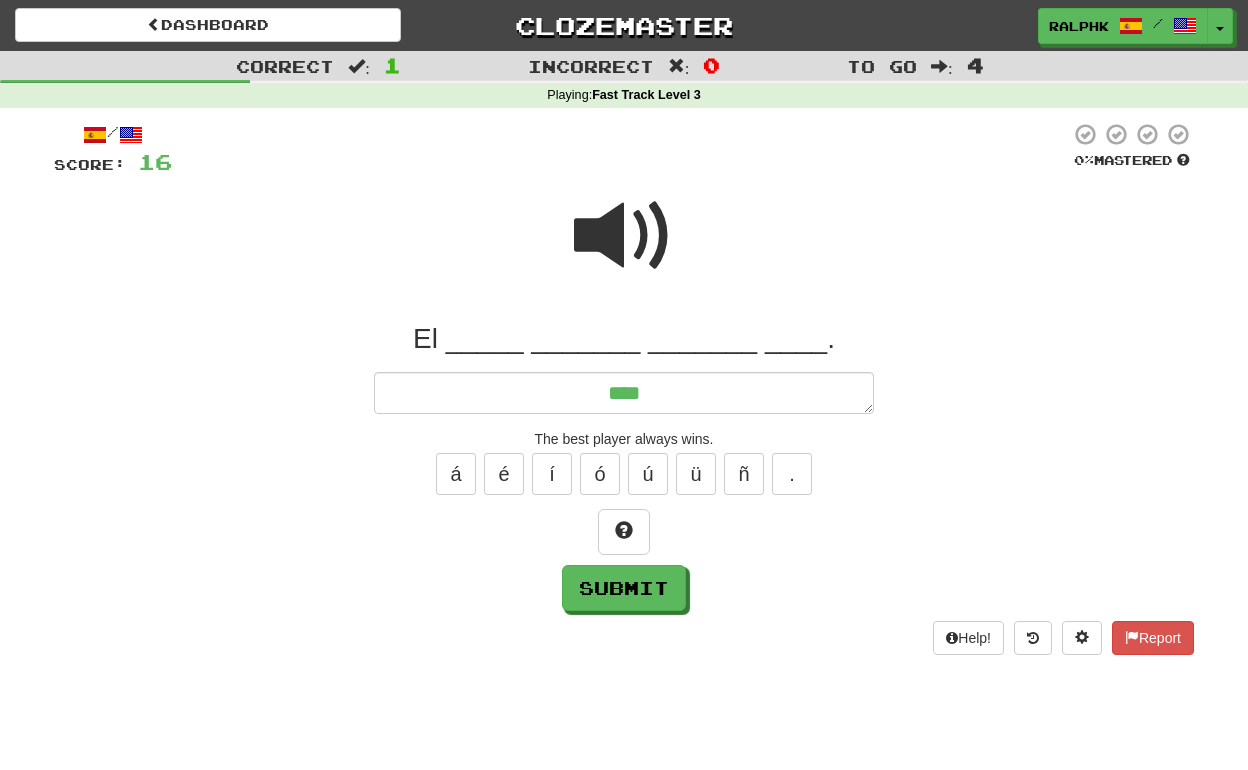 type on "*" 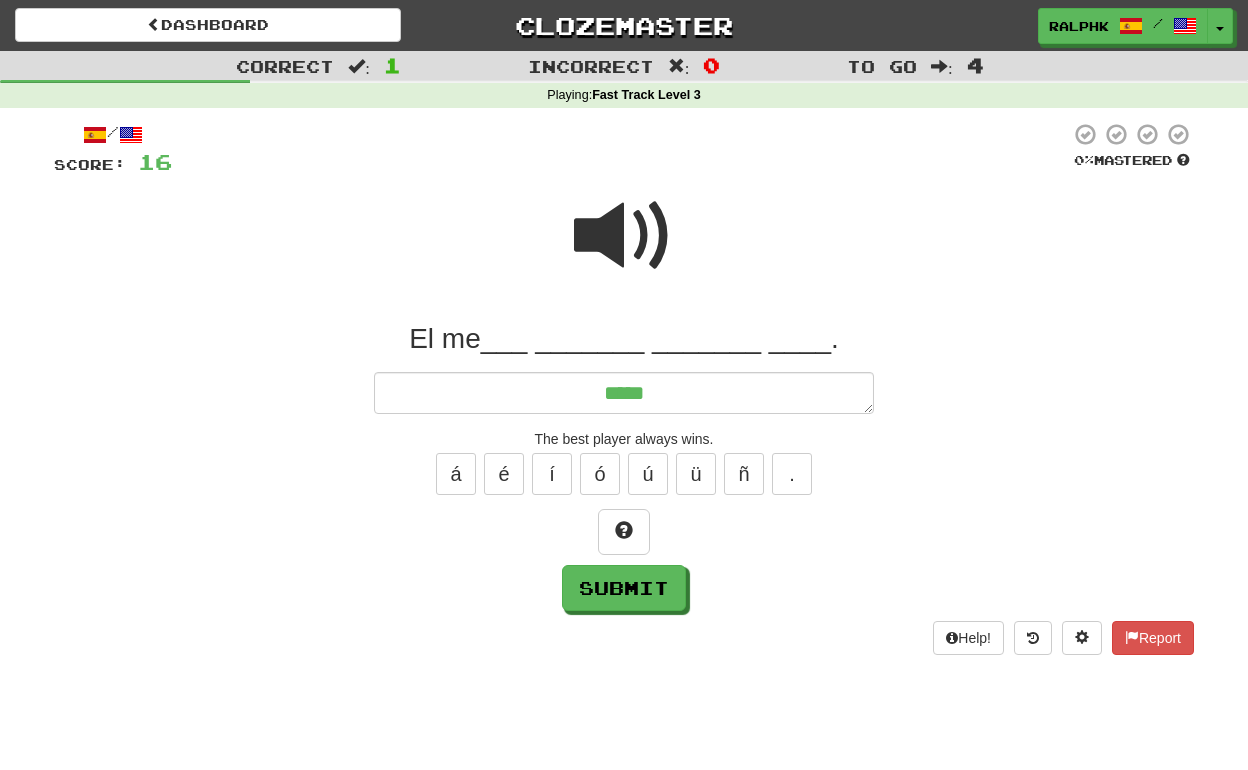type on "*" 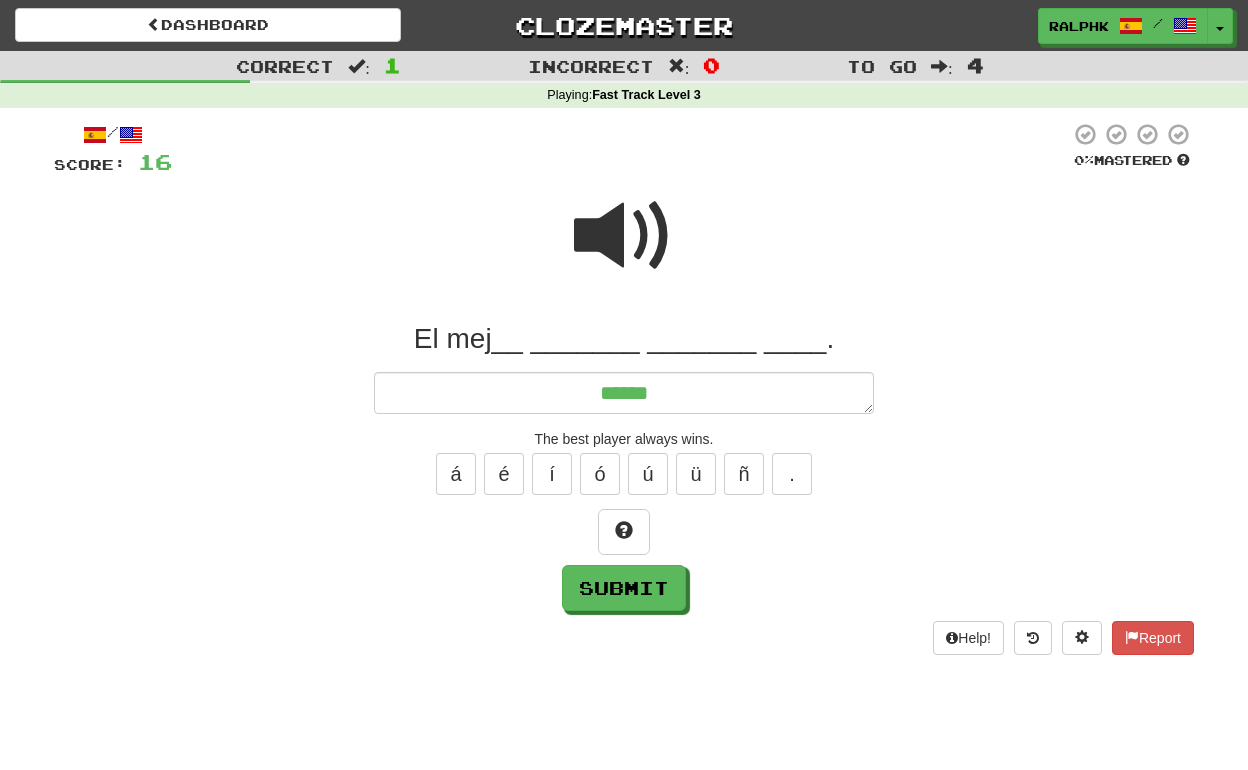 type on "*" 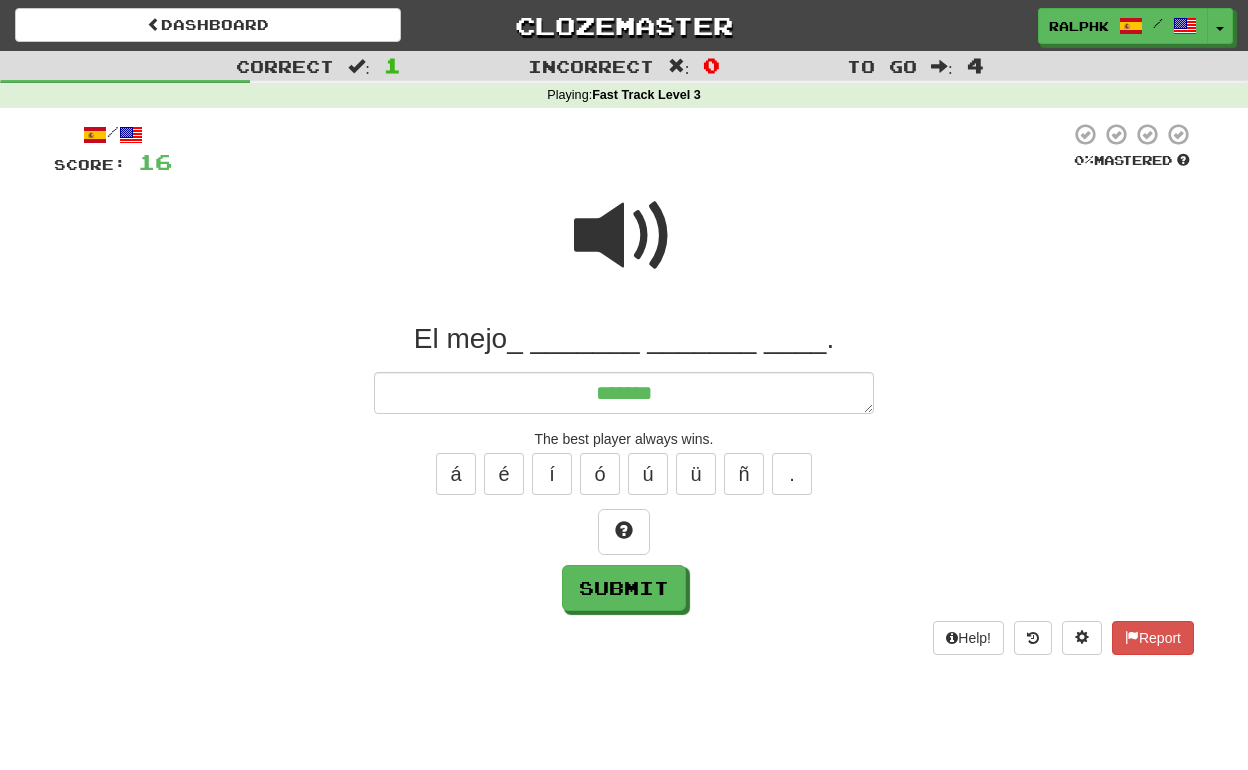 type on "*" 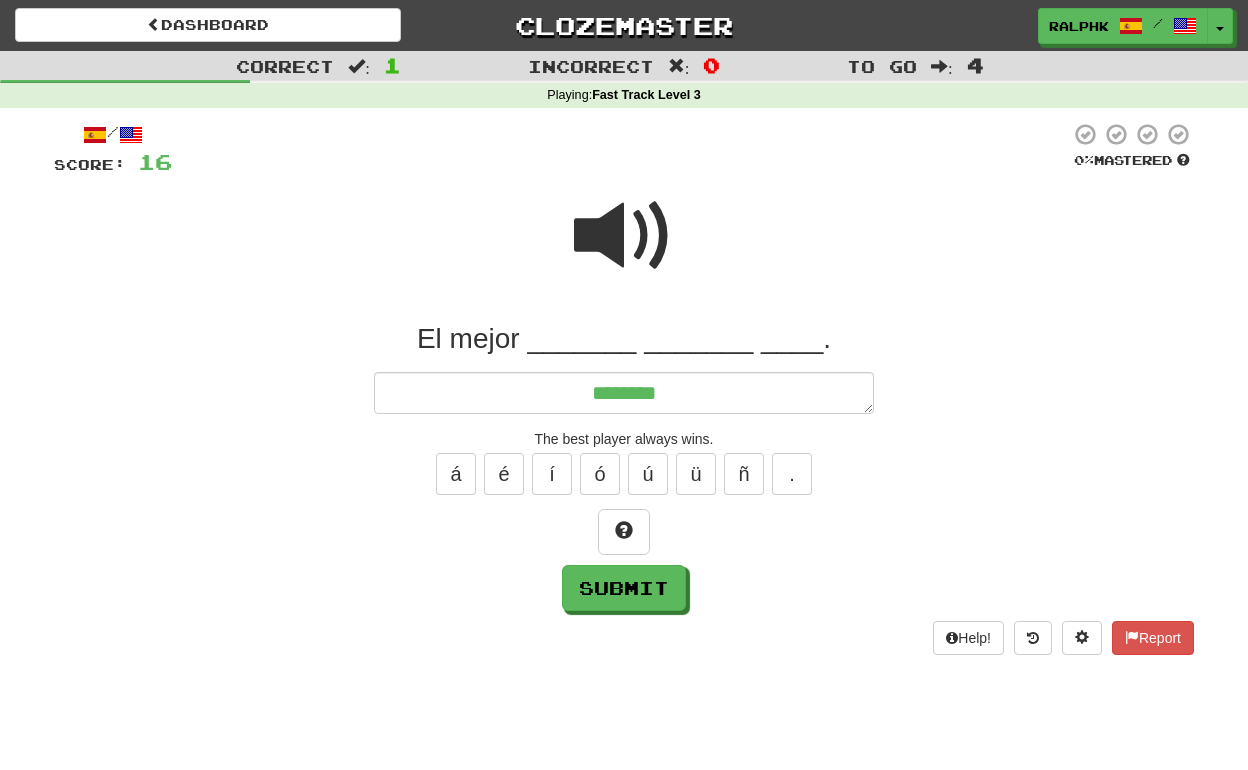 type on "*" 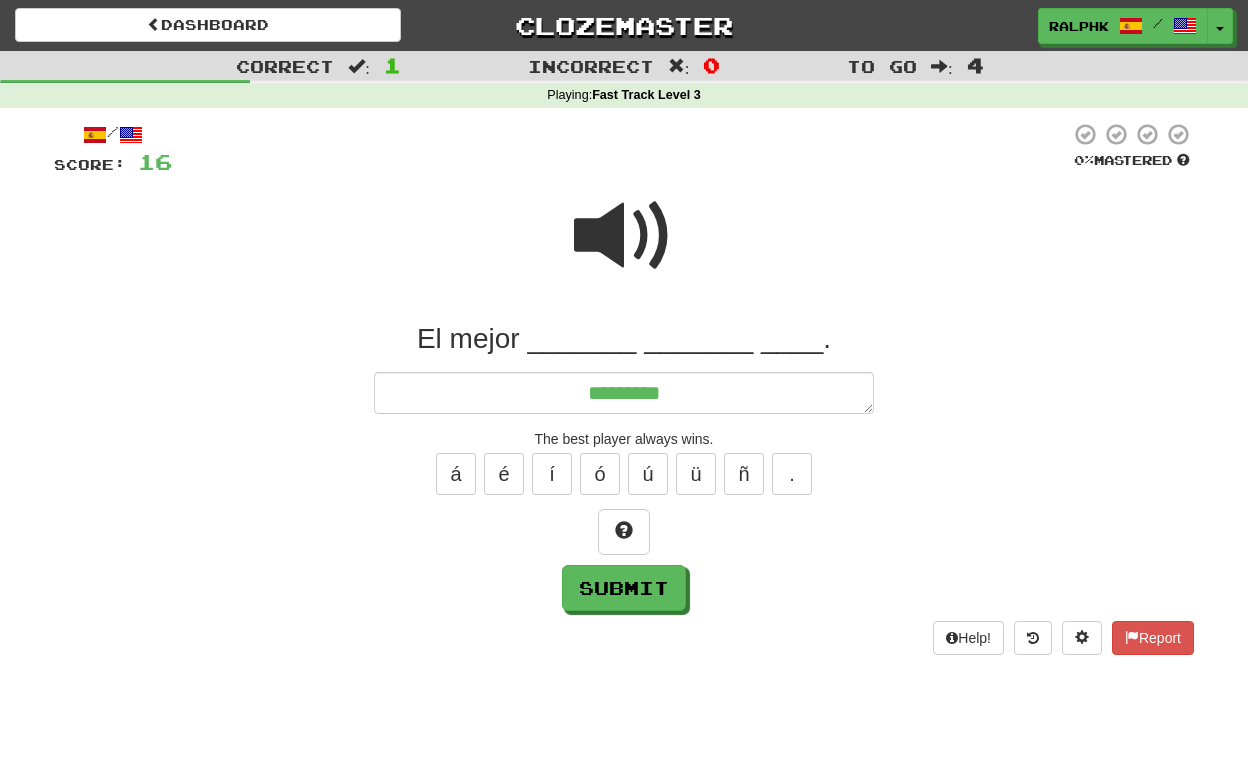 type on "*" 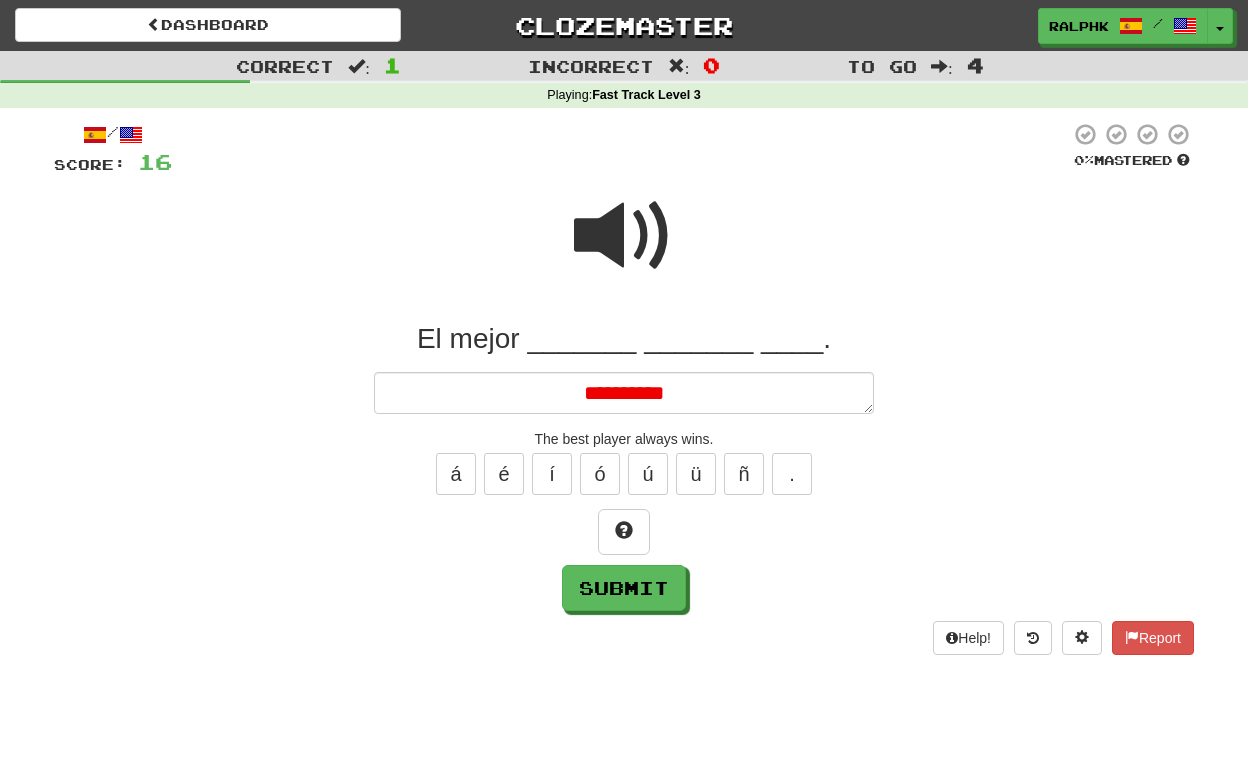 type on "*" 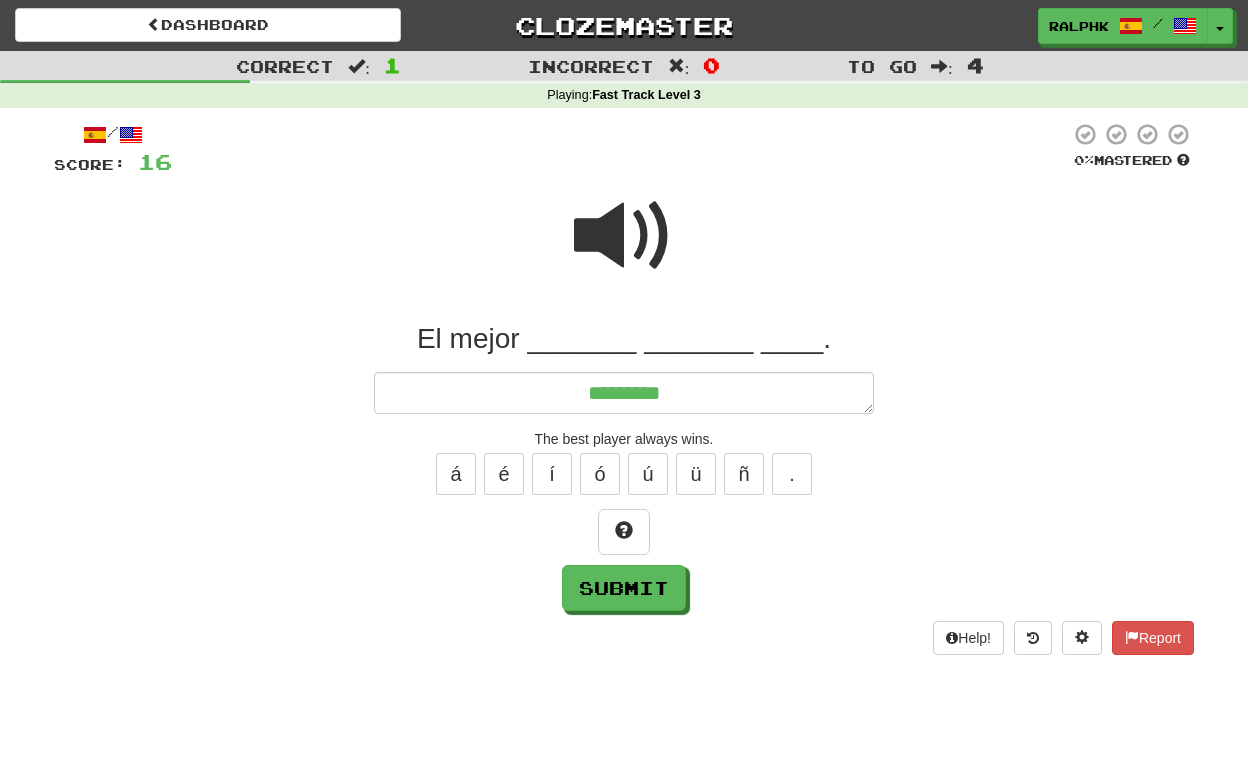 type on "*" 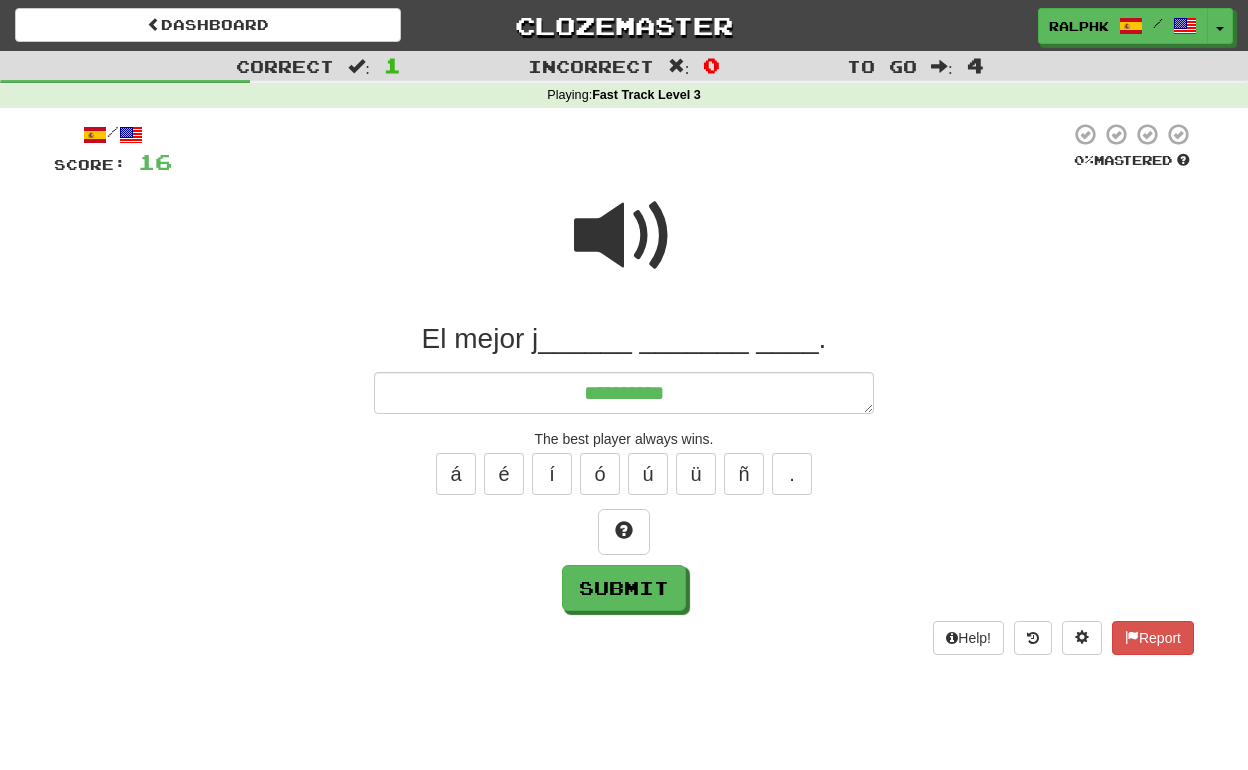 type on "*" 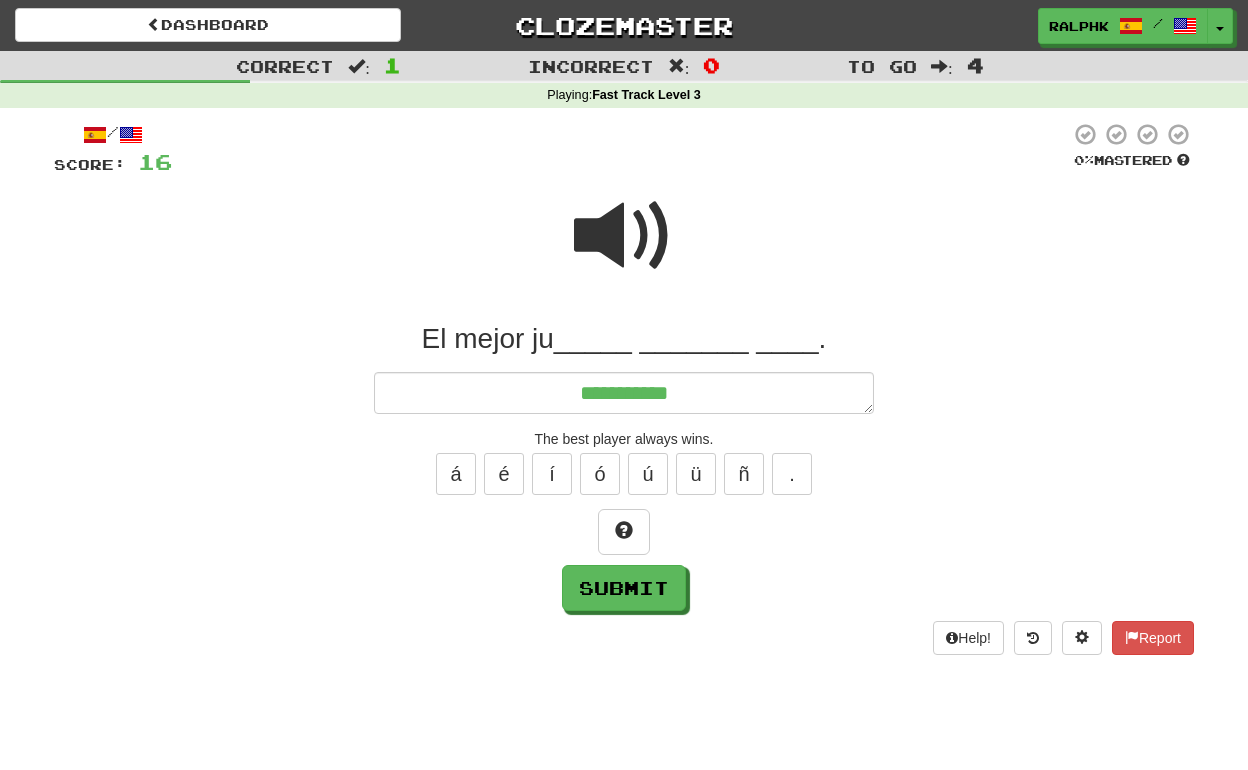 type on "*" 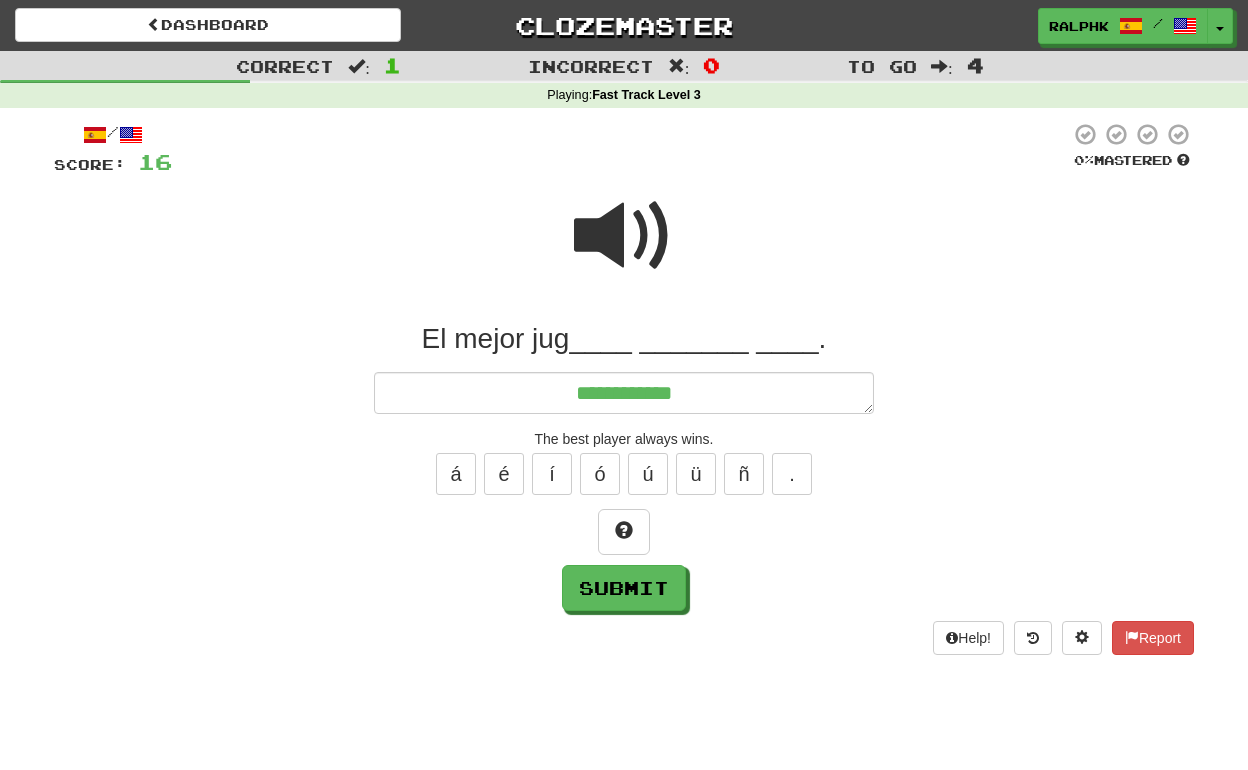 type on "*" 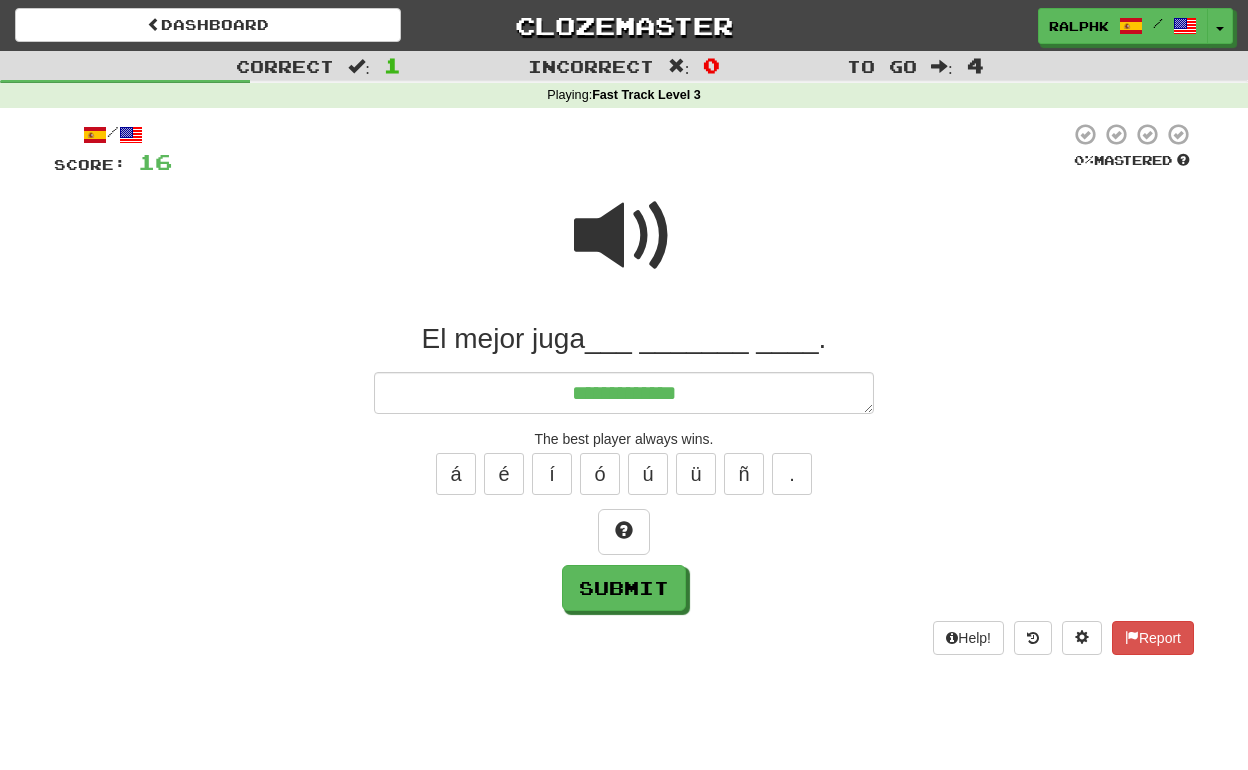 type on "*" 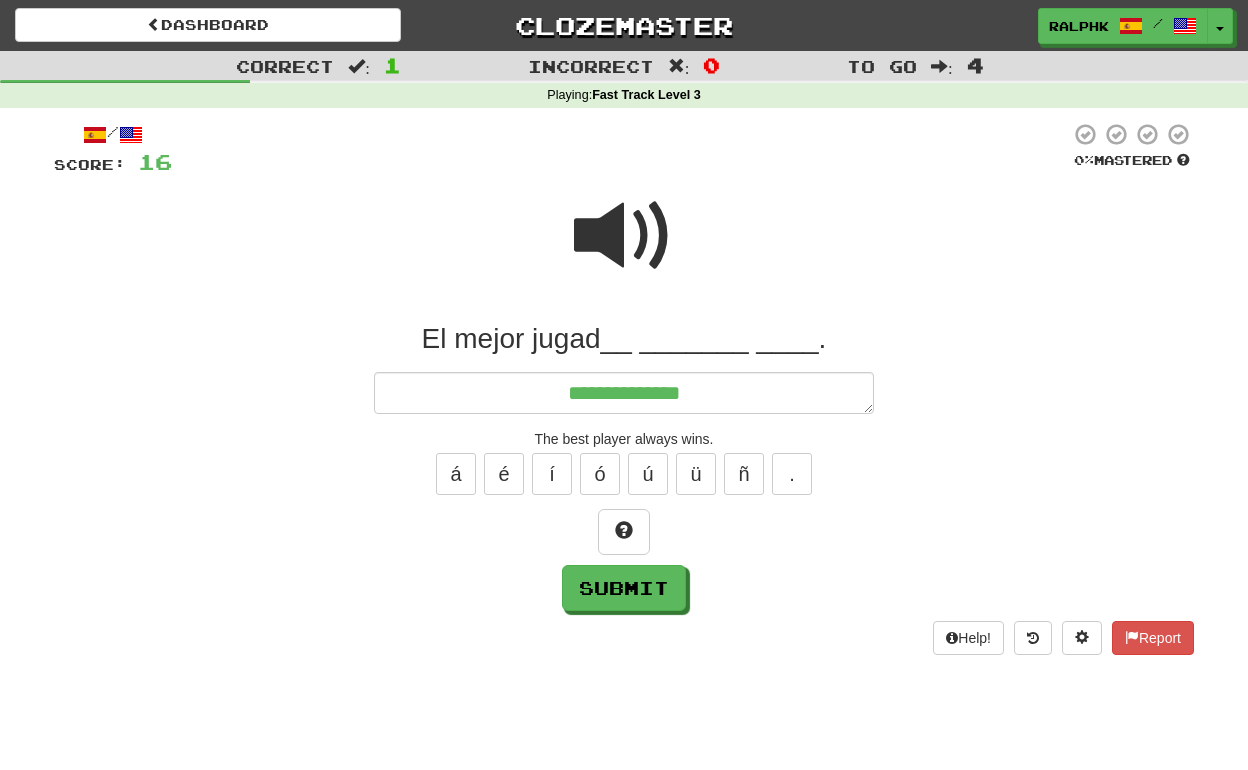 type on "*" 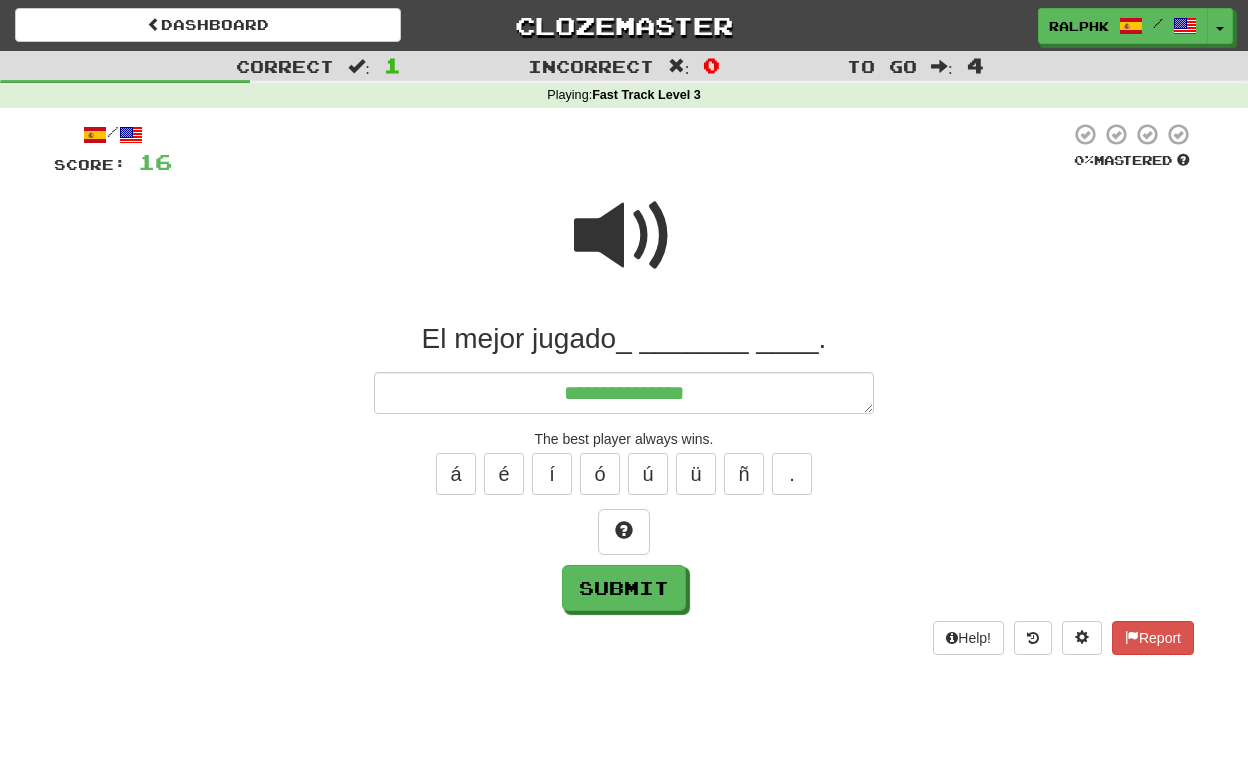 type on "*" 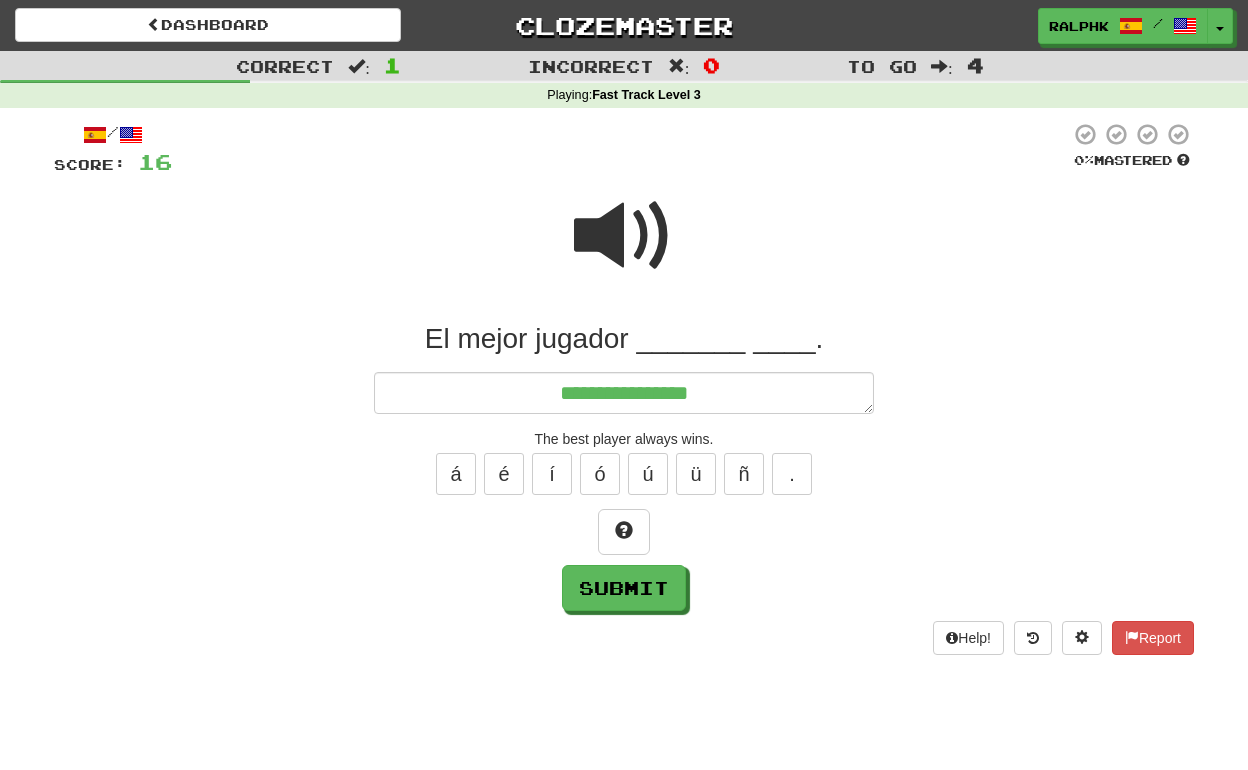 type on "*" 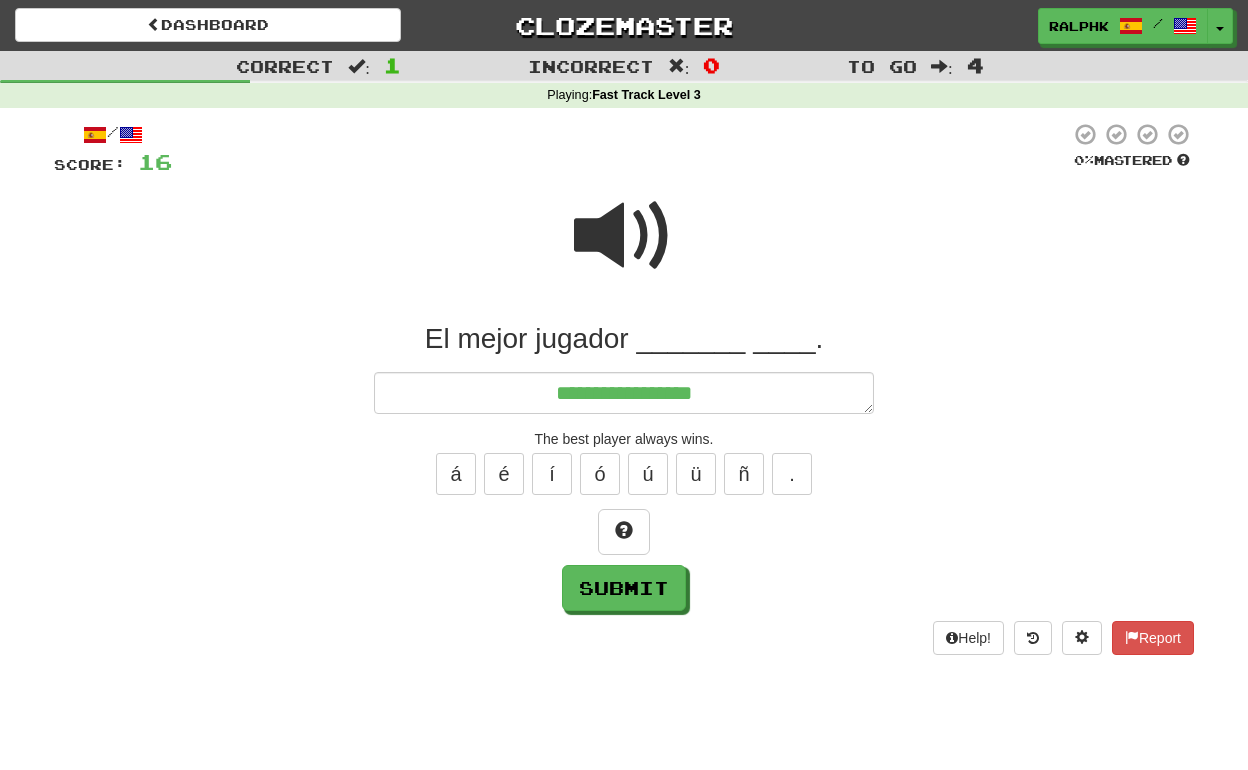 type on "*" 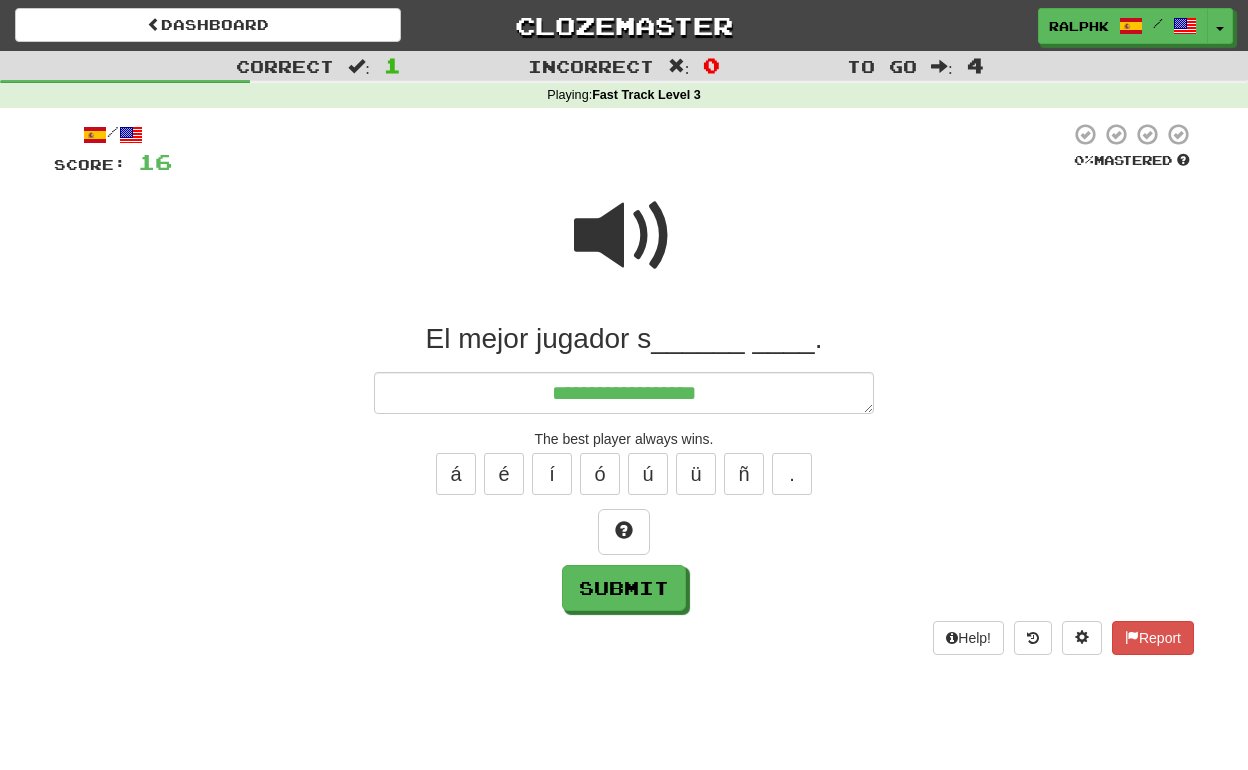 type on "*" 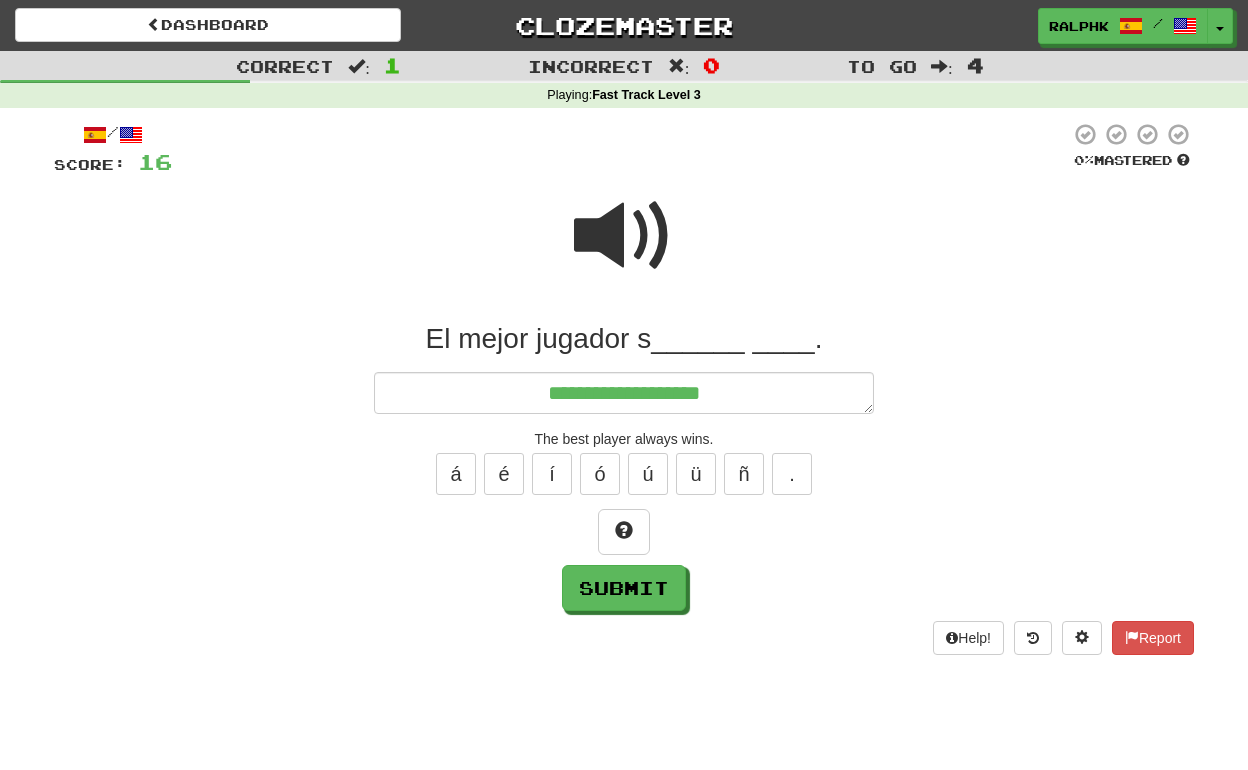 type on "*" 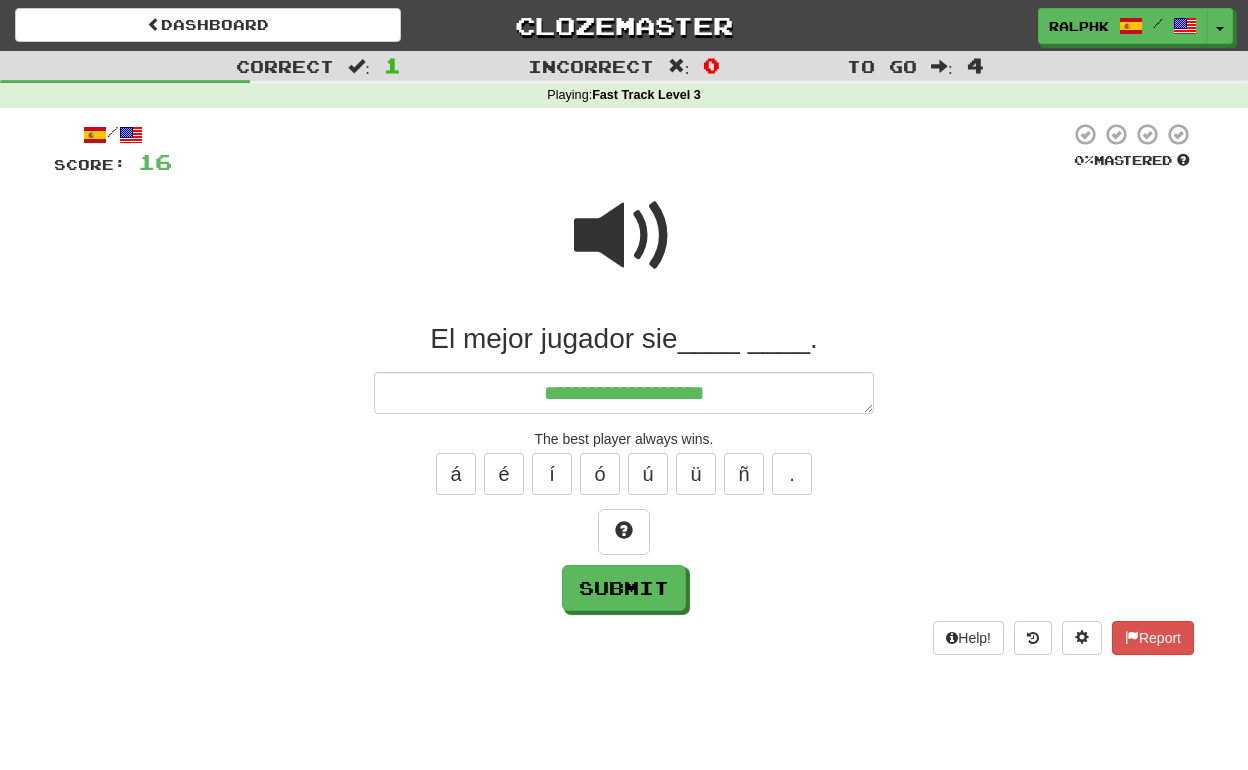 type on "*" 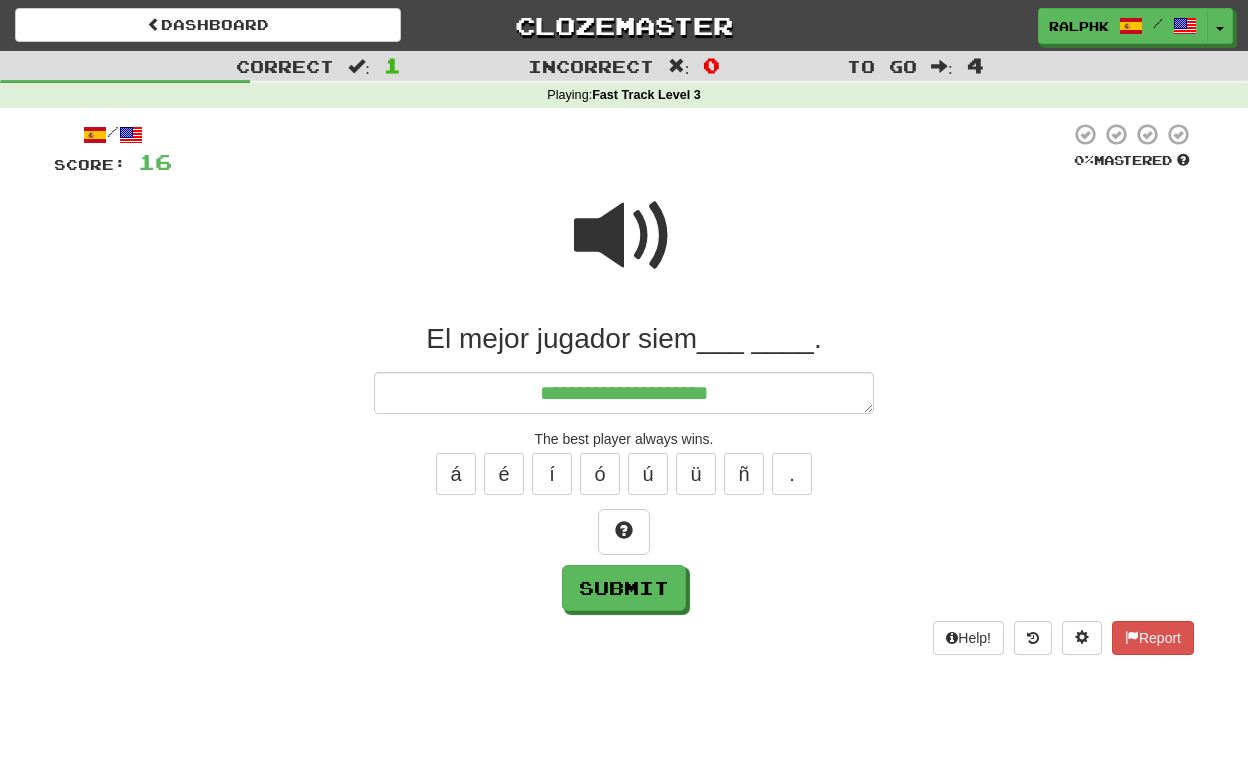 type on "*" 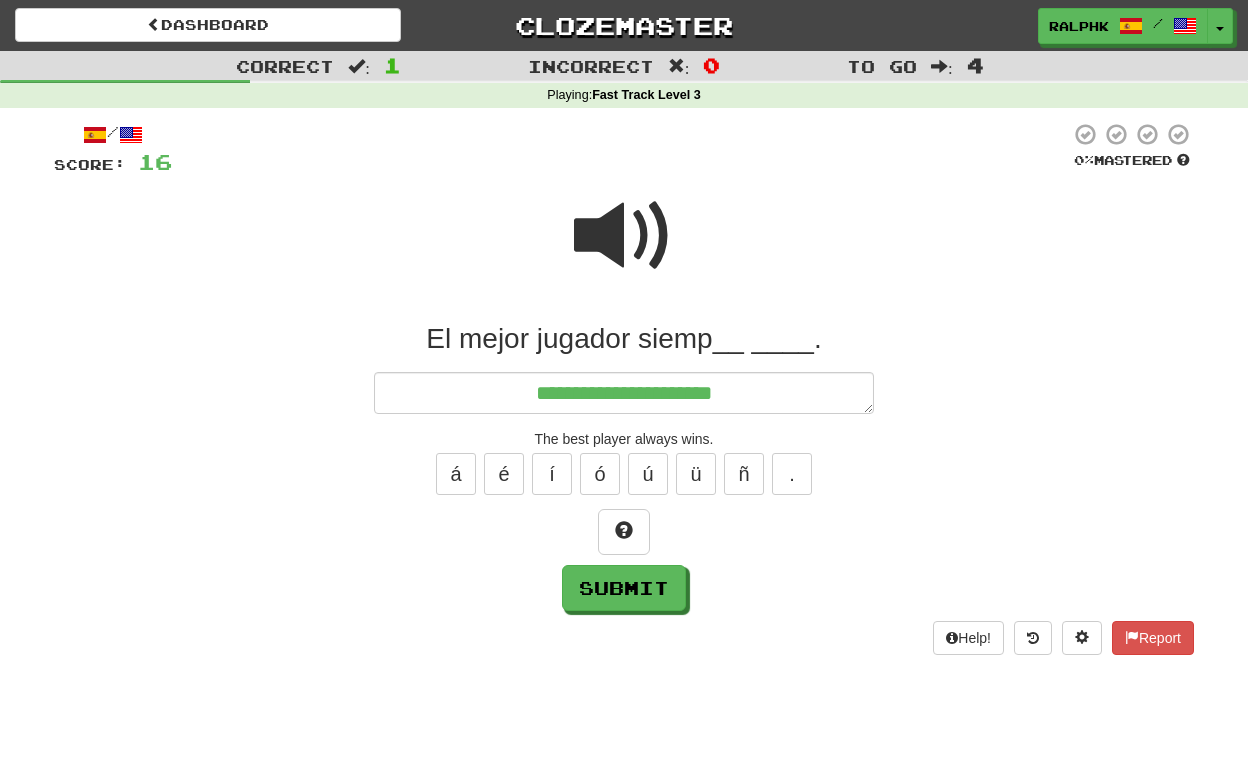 type on "*" 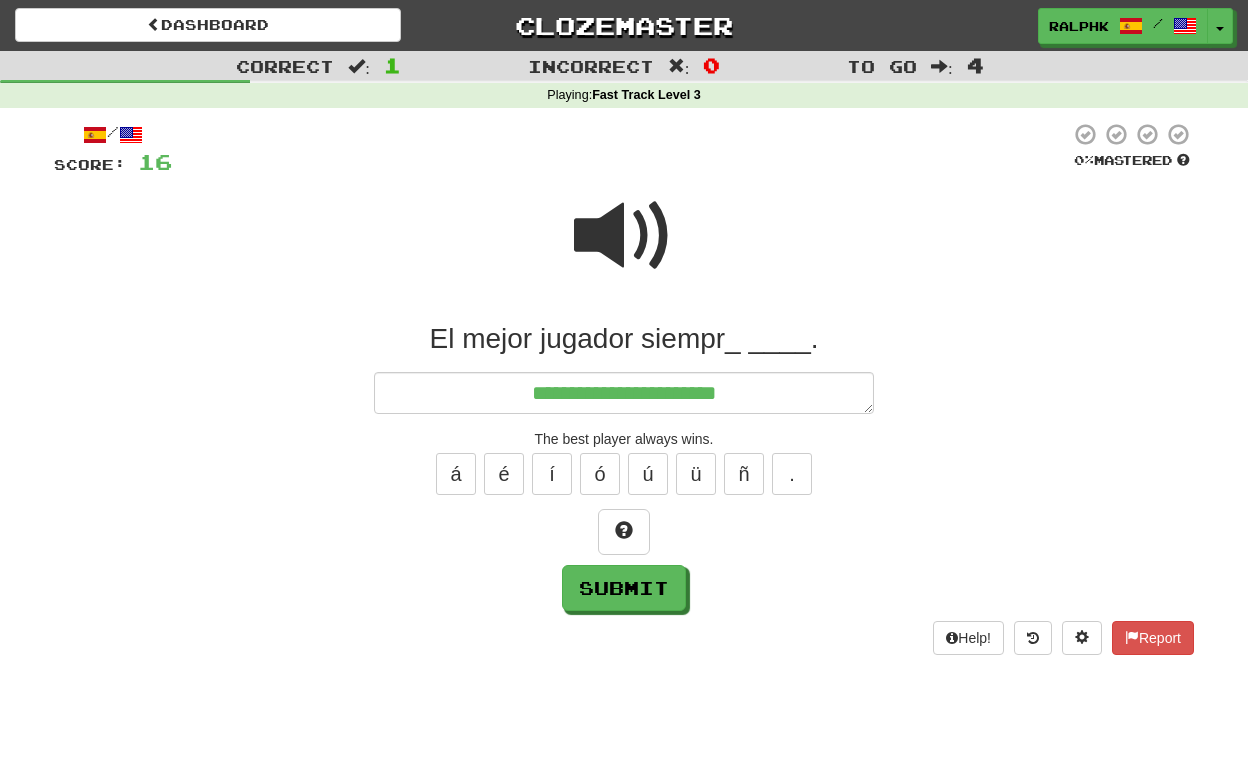 type on "*" 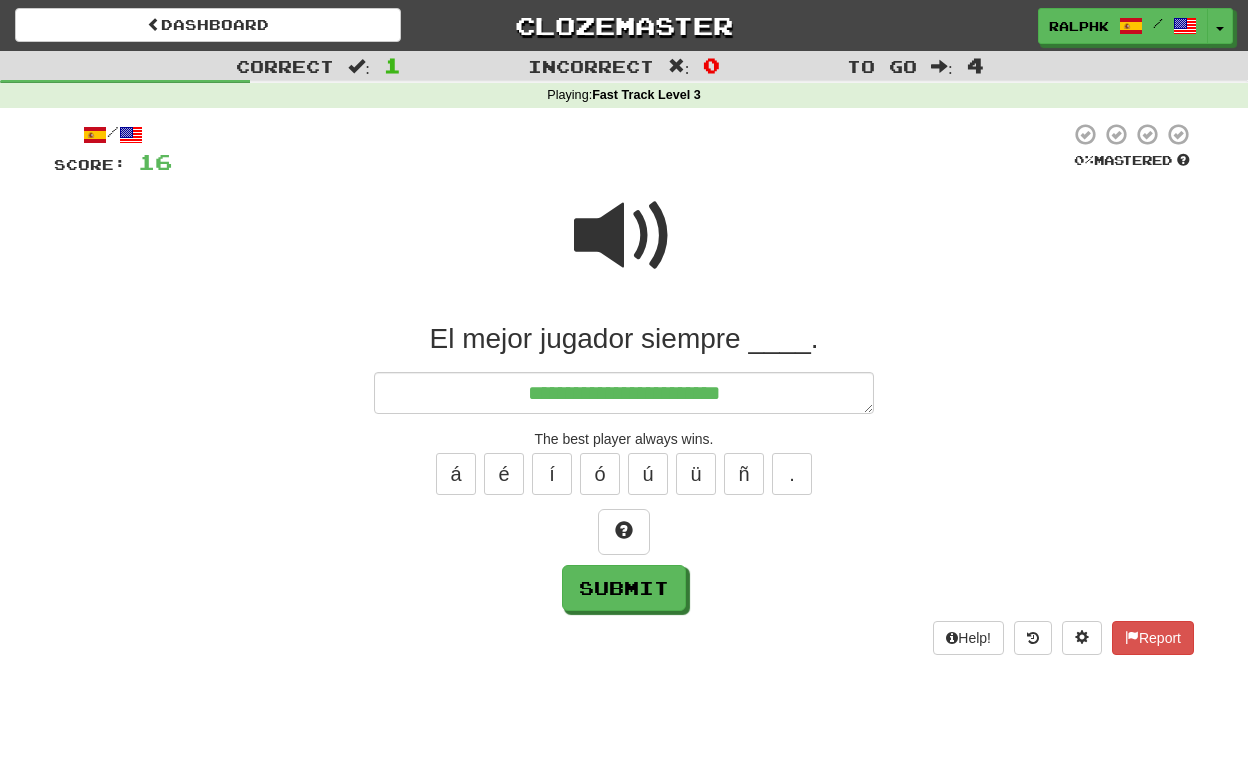 type on "*" 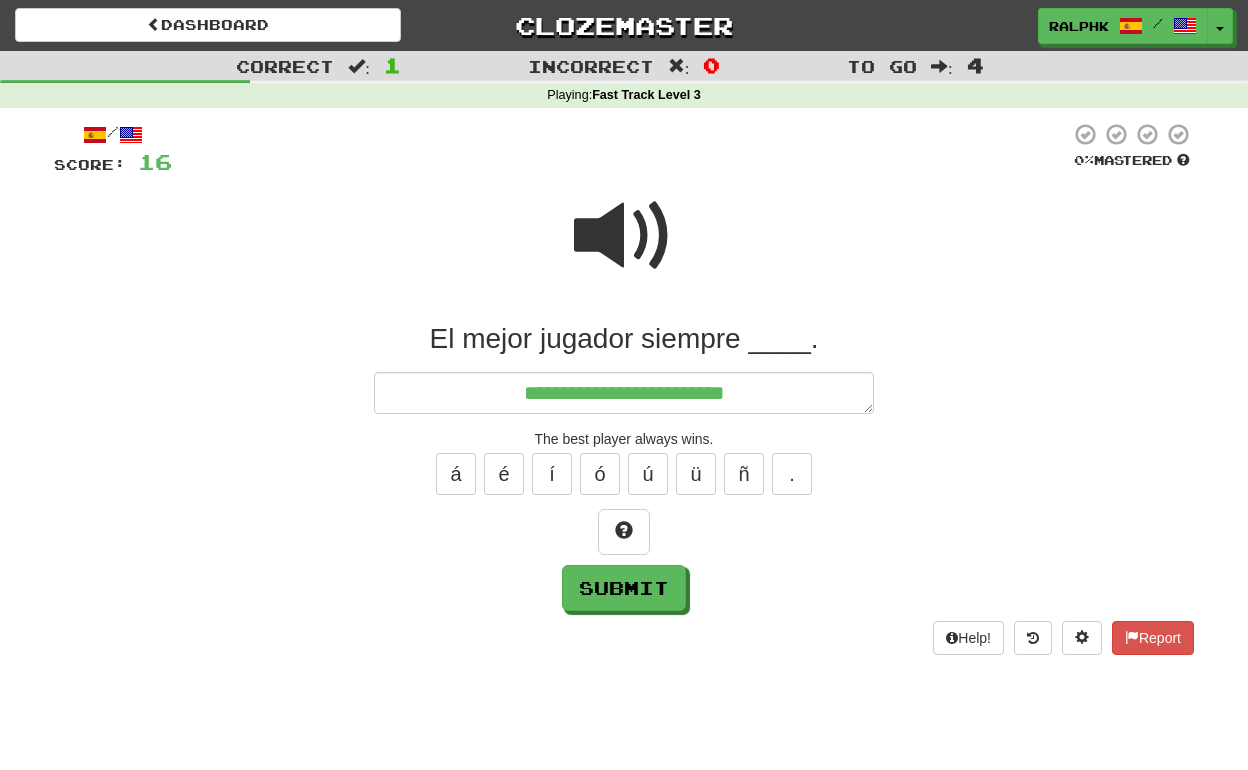 type on "*" 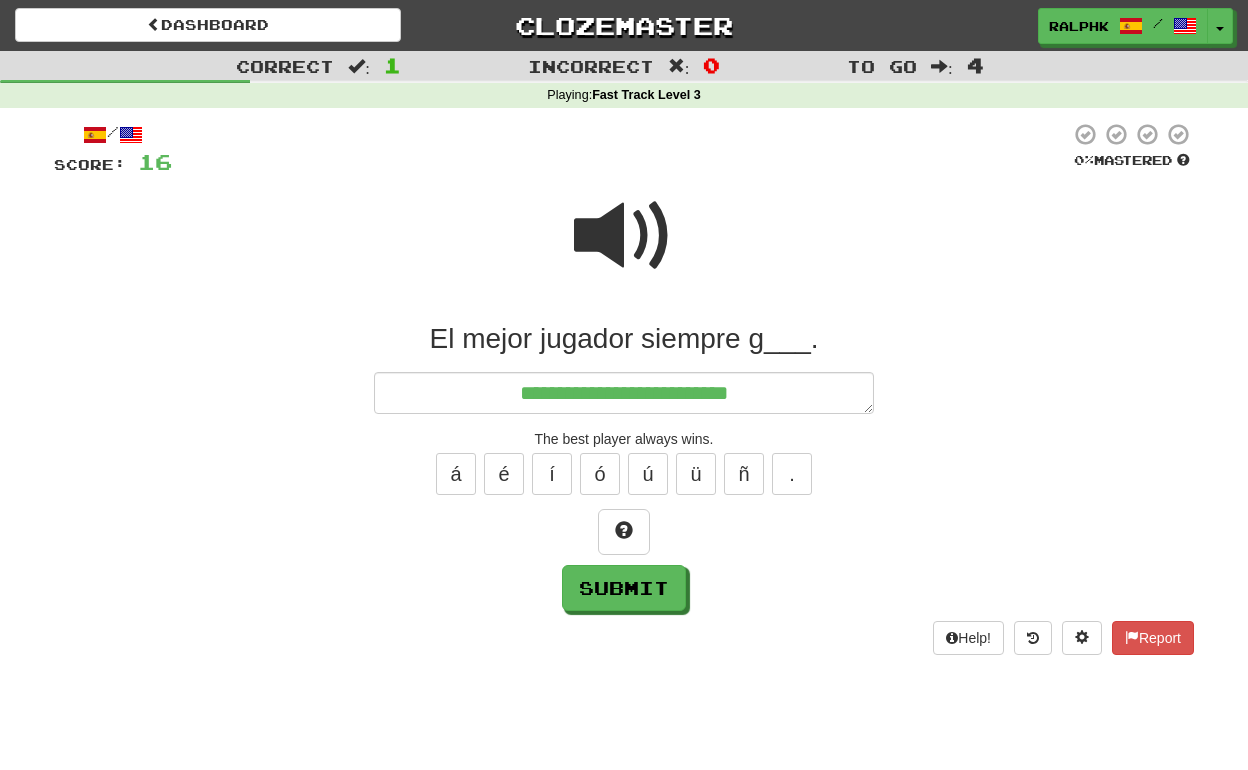 type on "*" 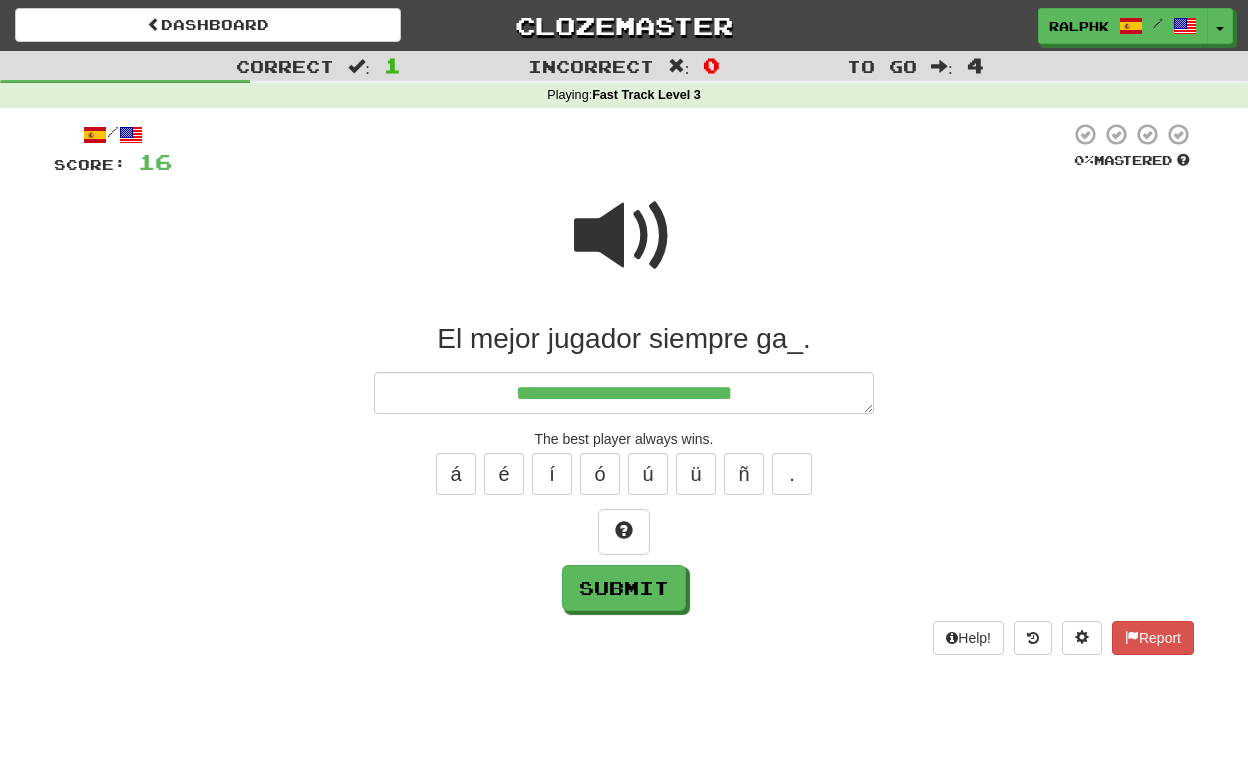 type on "*" 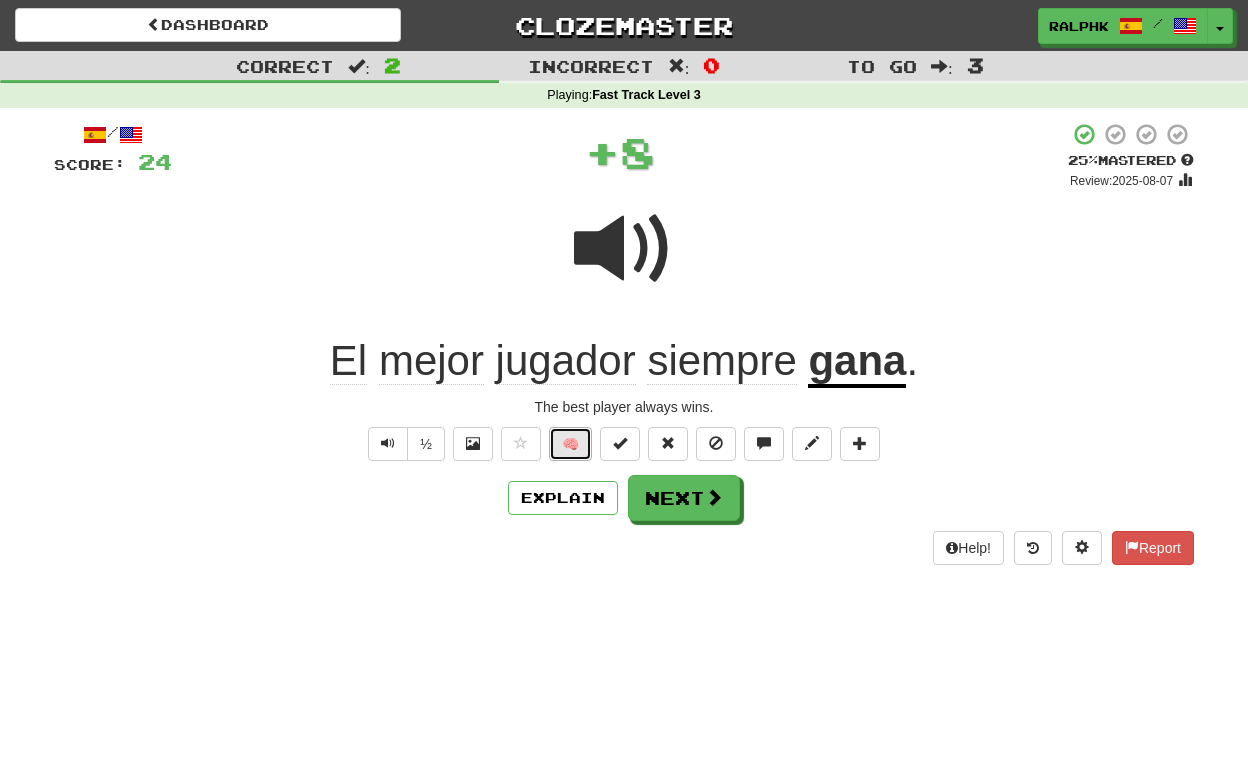 click on "🧠" at bounding box center (570, 444) 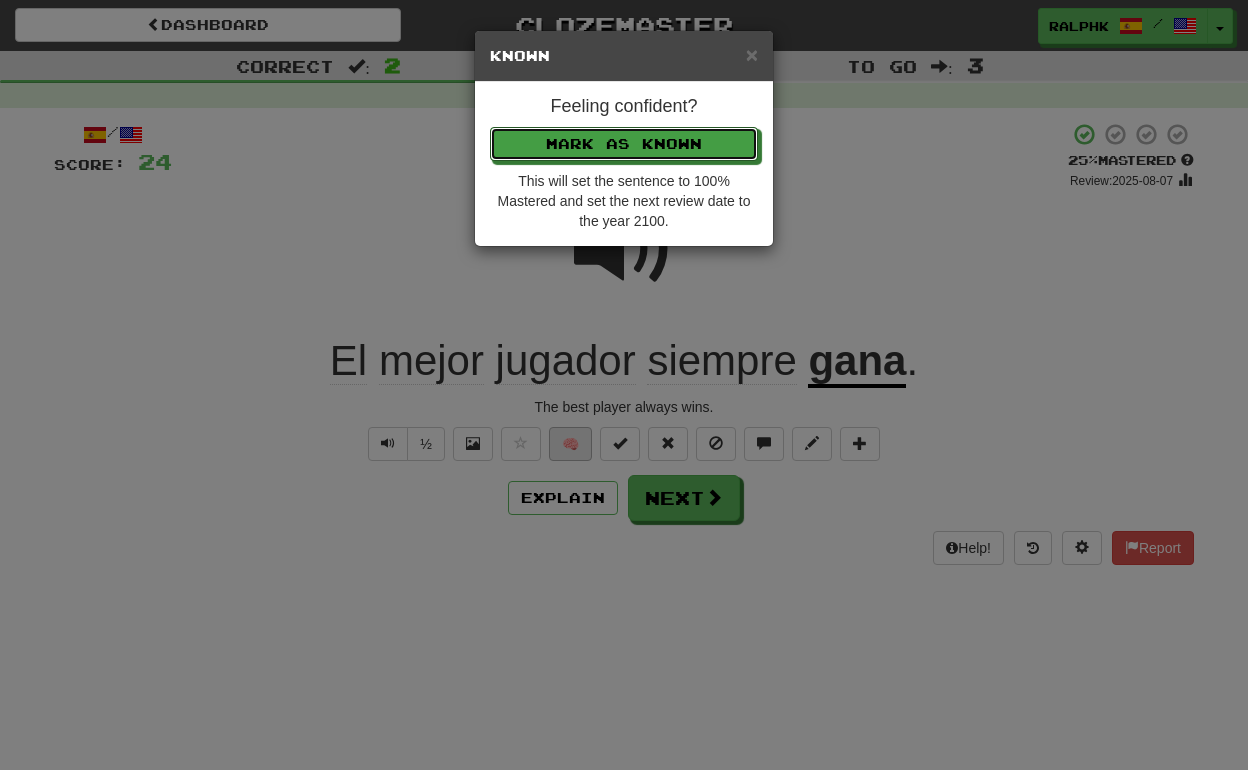 click on "Mark as Known" at bounding box center (624, 144) 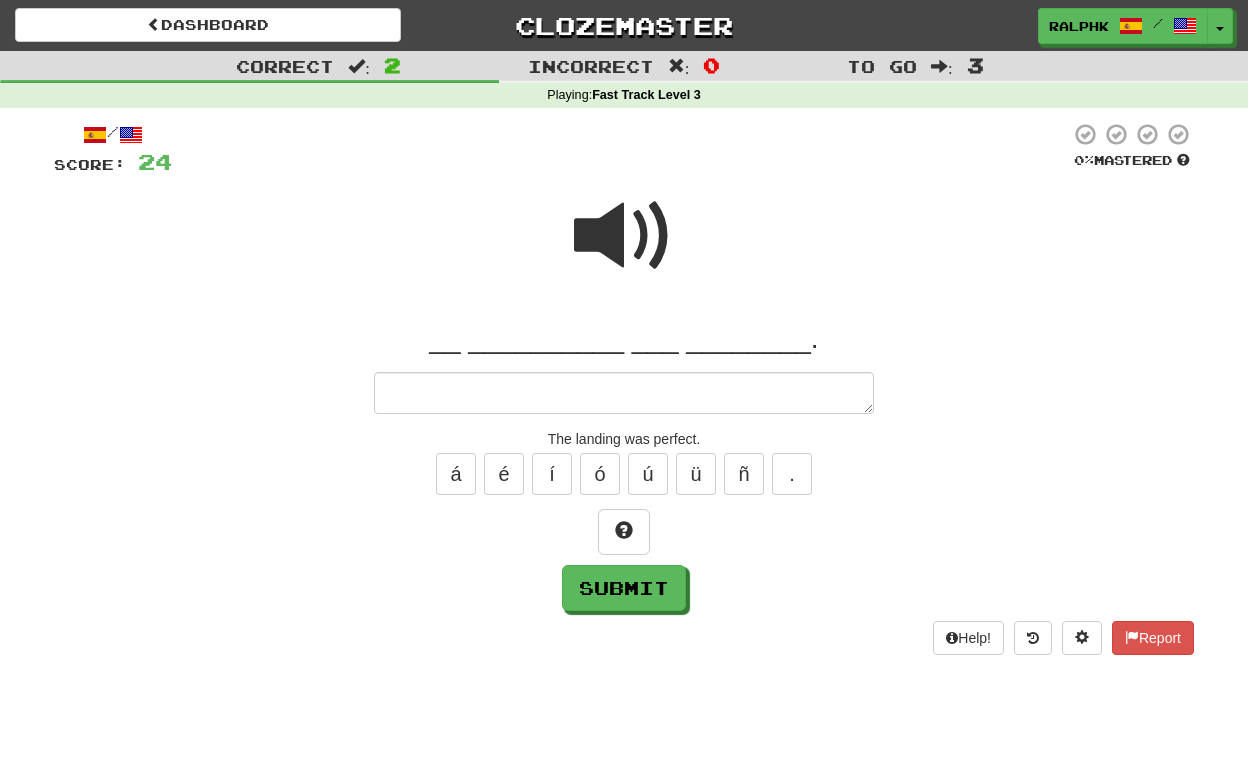 type on "*" 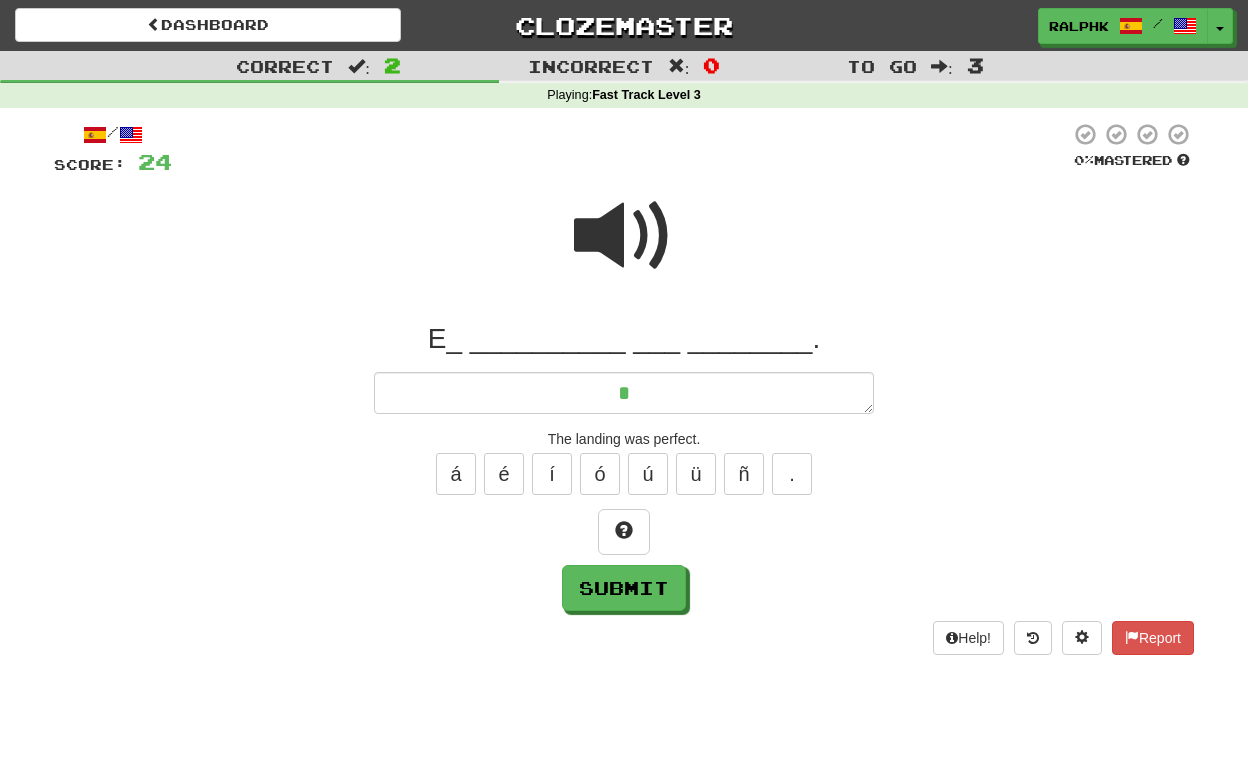 type on "*" 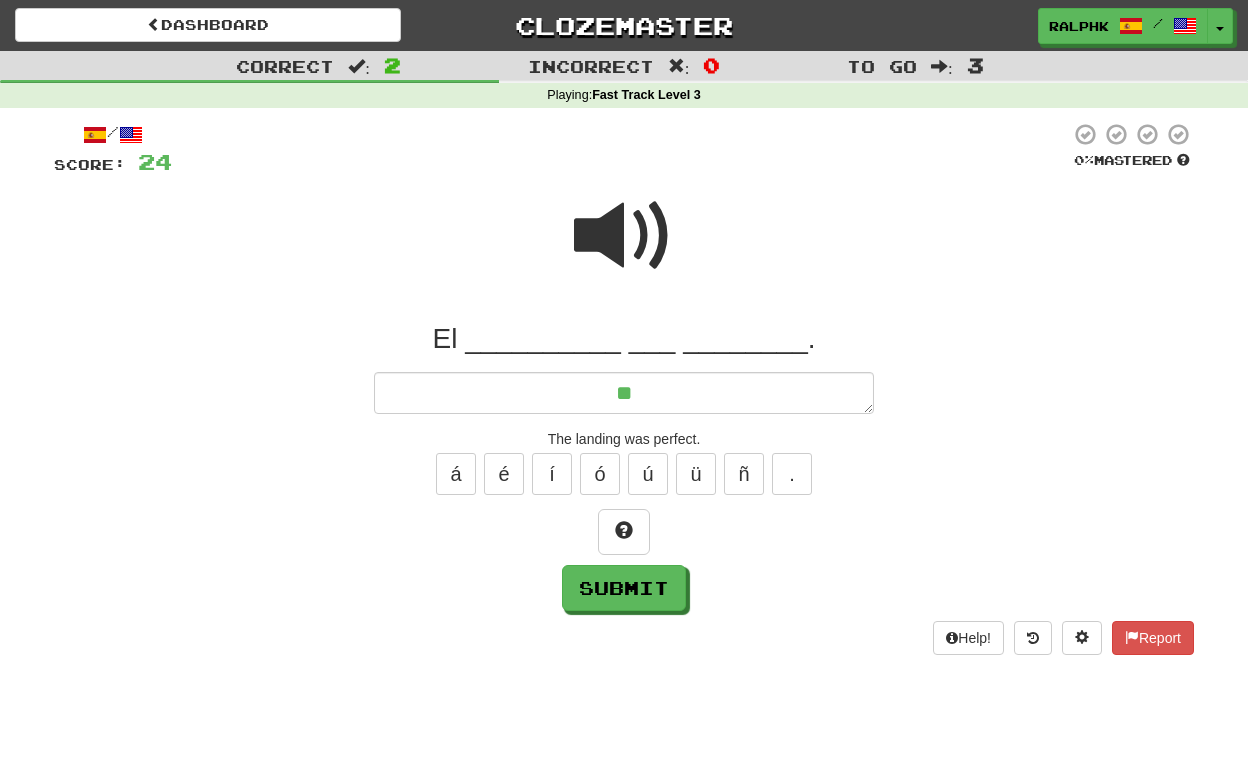 type on "*" 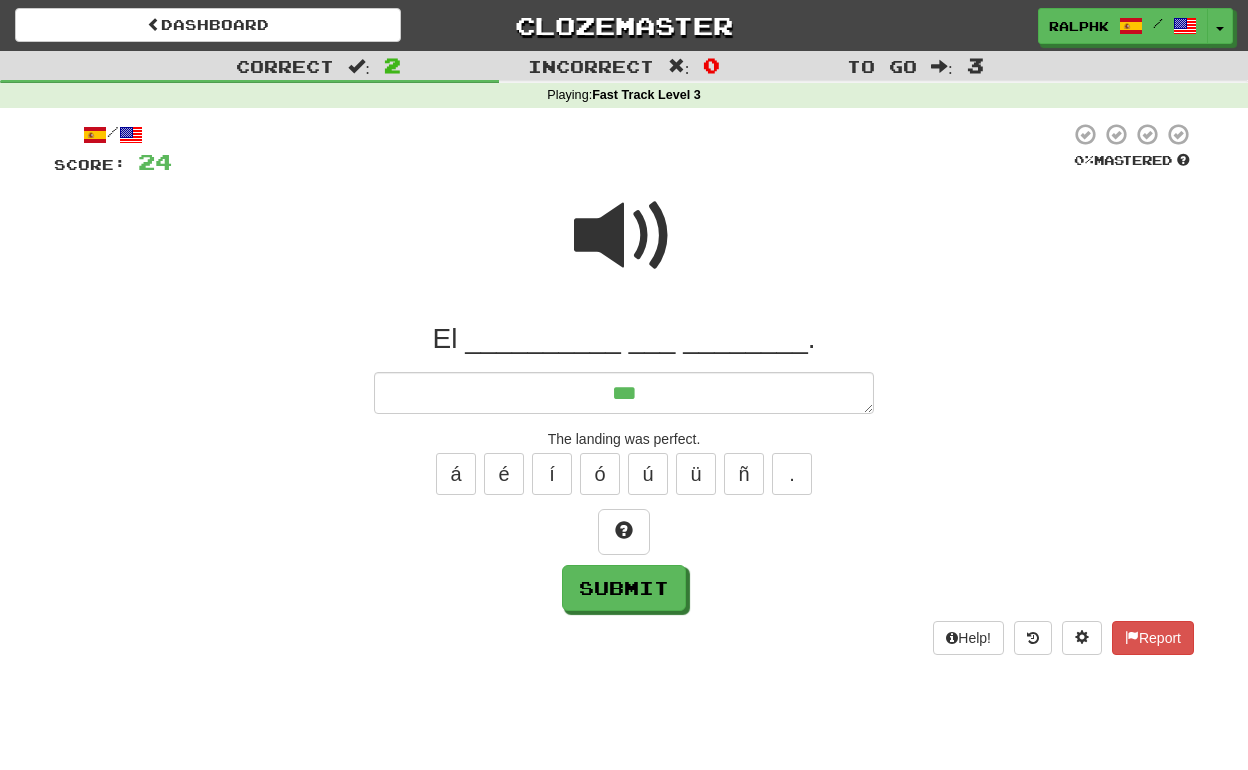 type on "*" 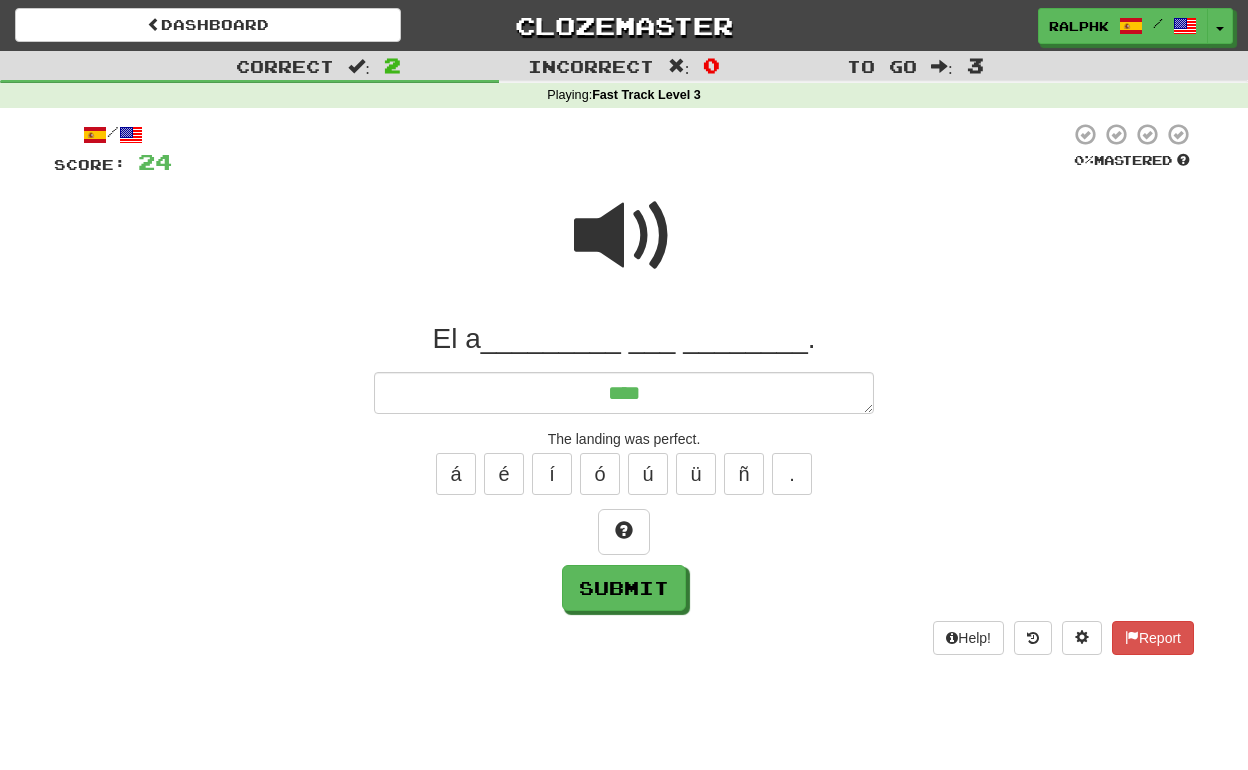 type on "*" 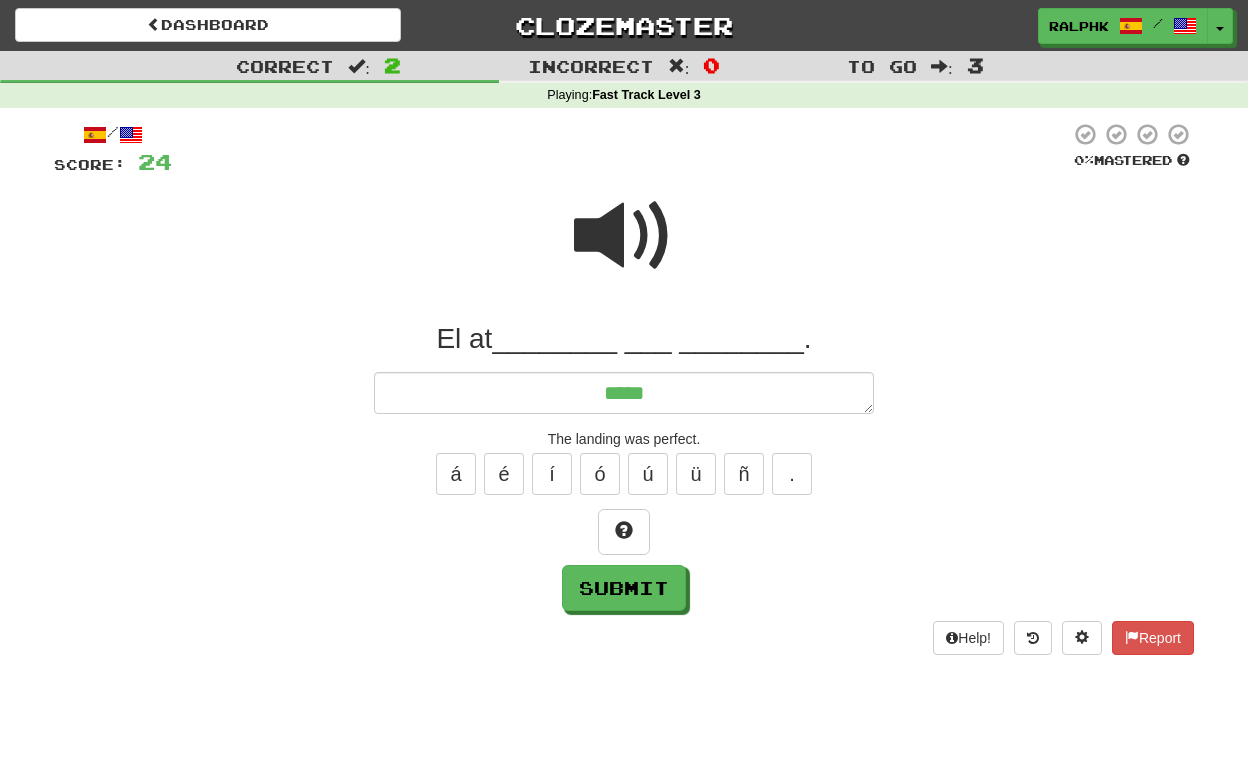 type on "*" 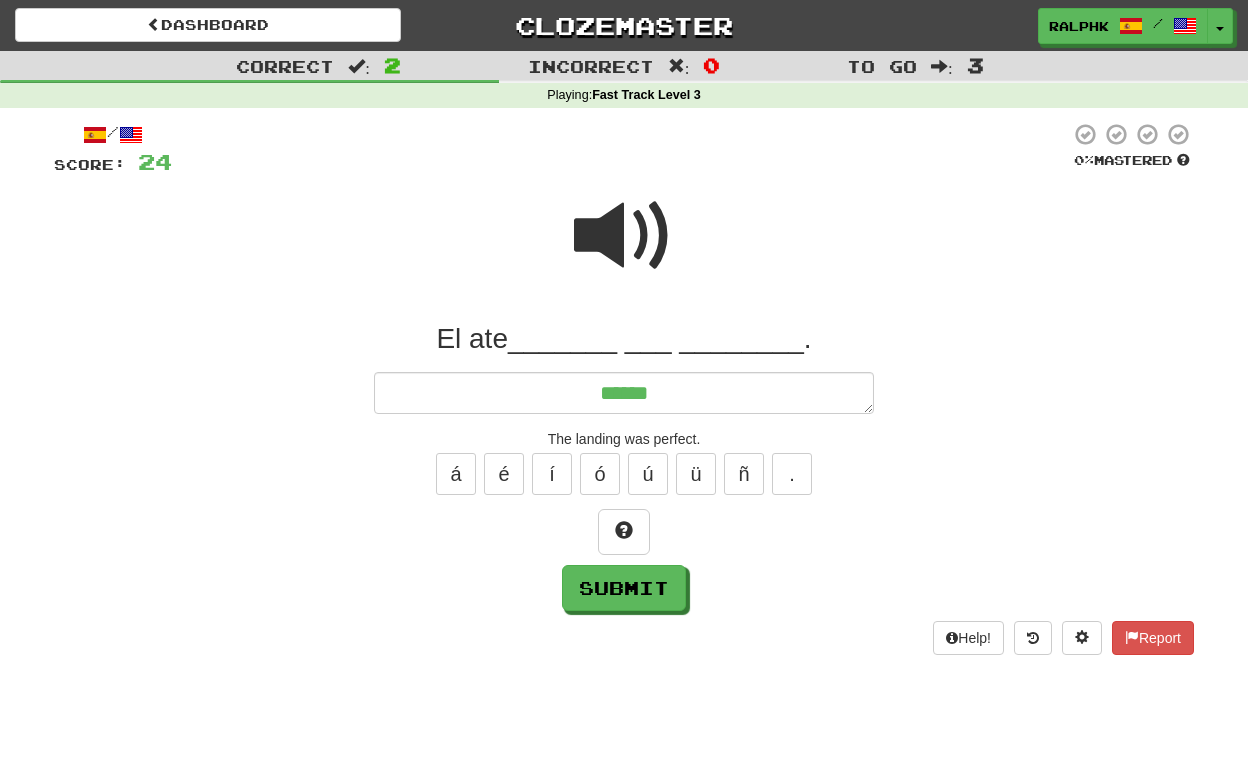 type on "*" 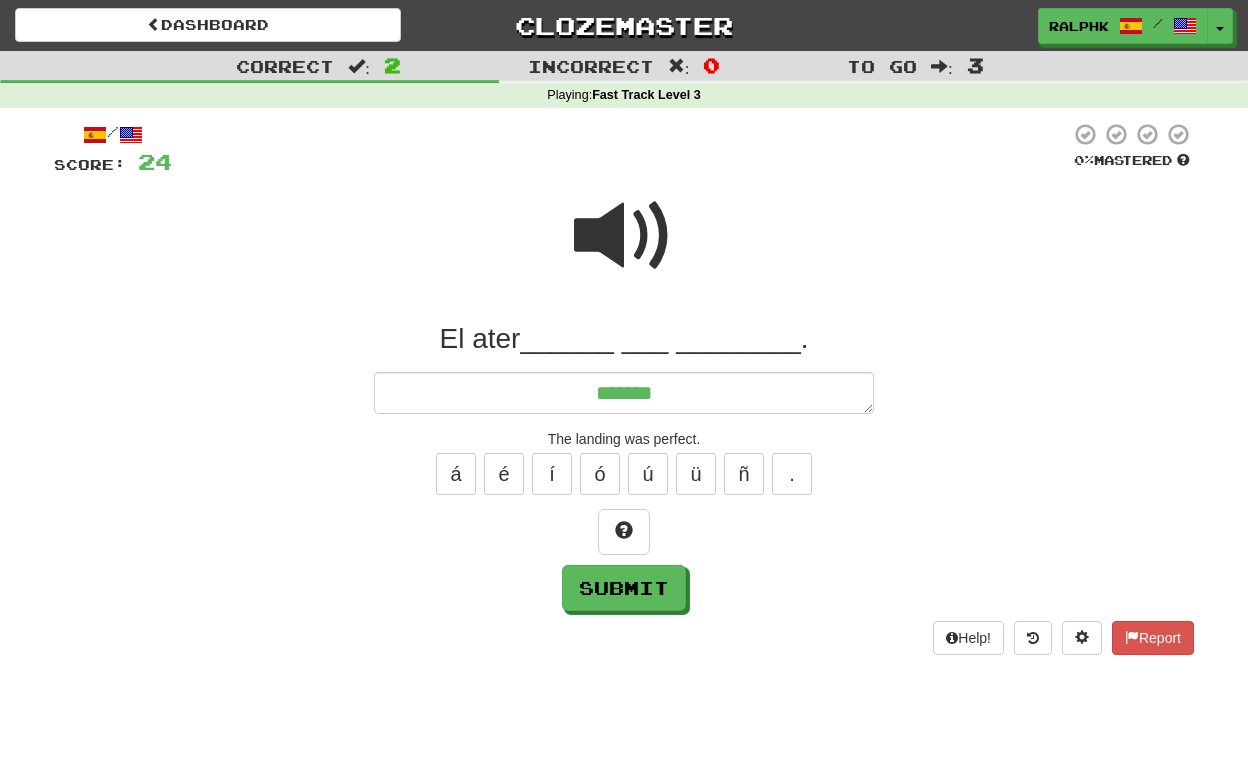 type on "*" 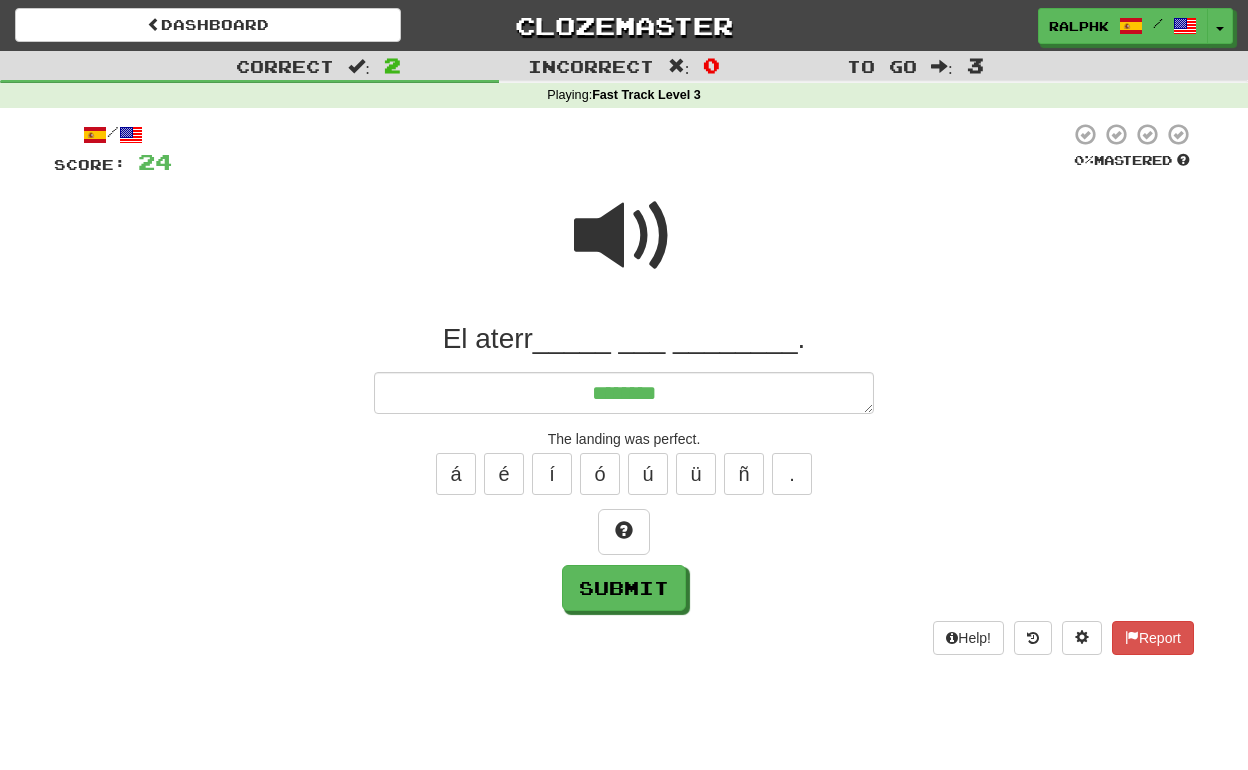 type on "*" 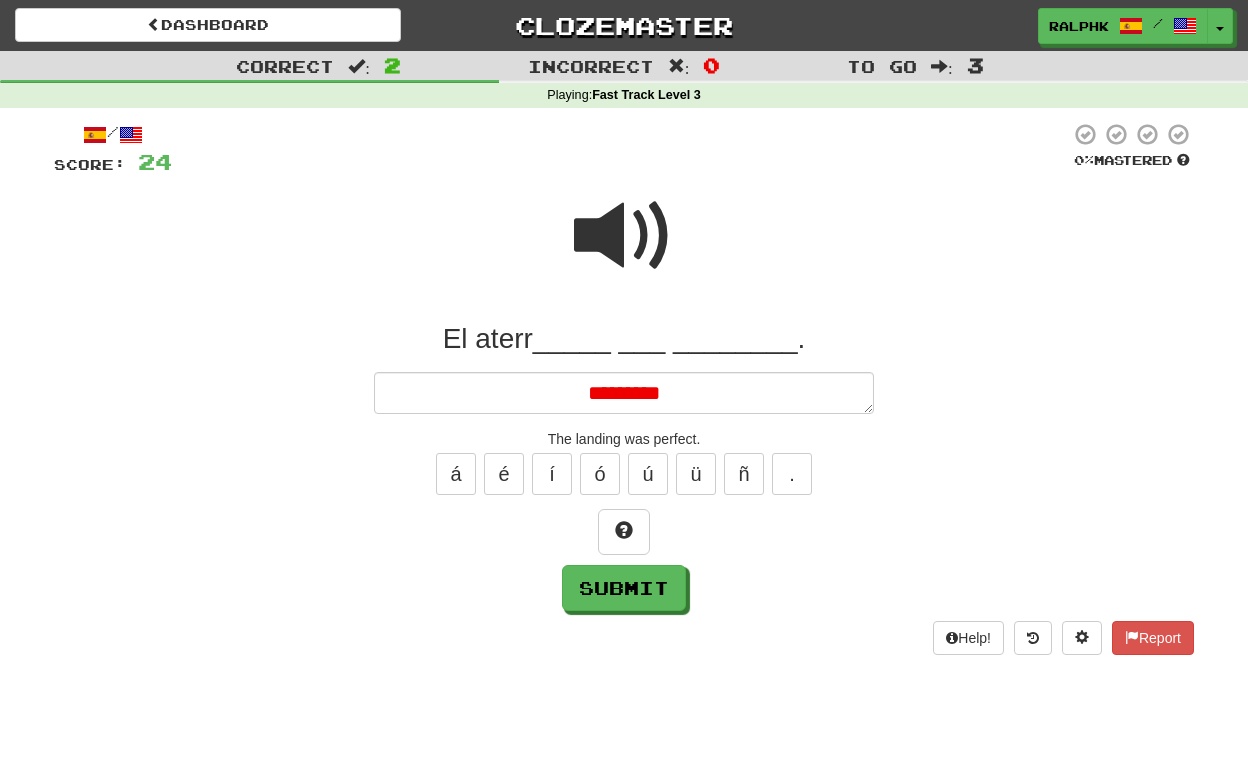 type on "*" 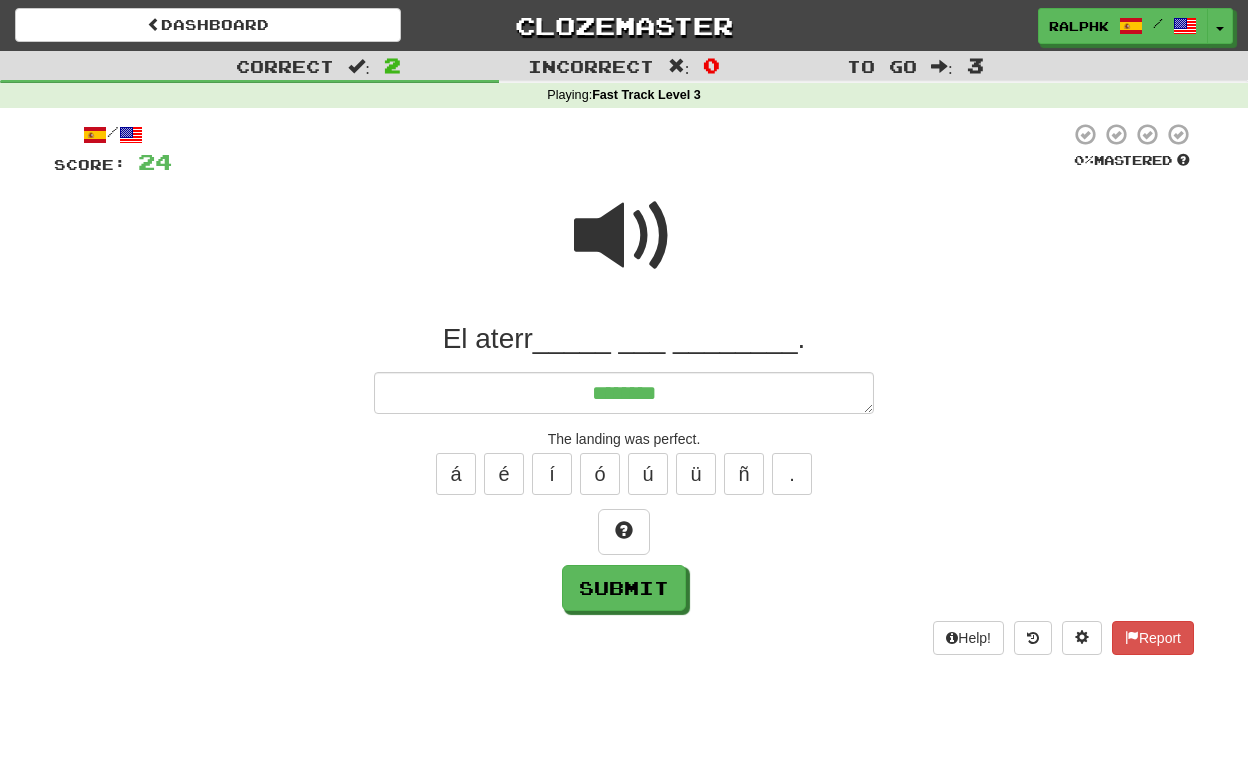 type on "*" 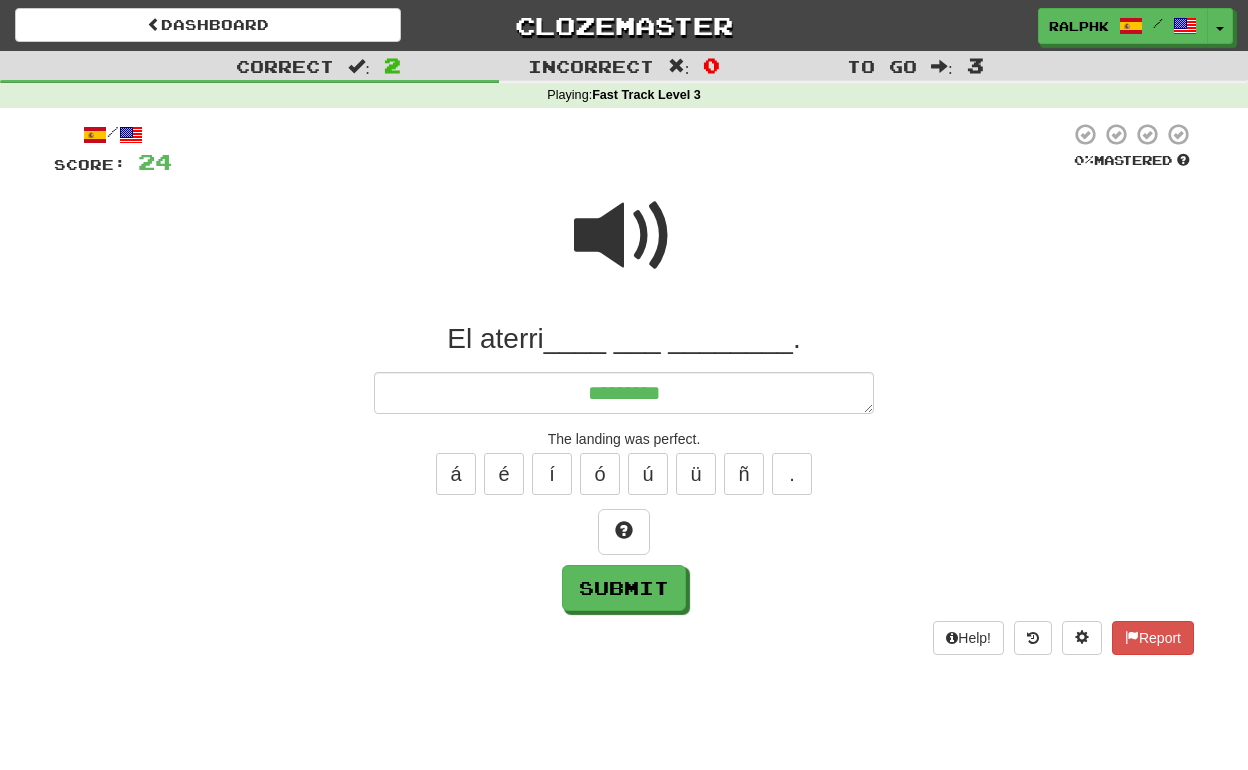 type on "*" 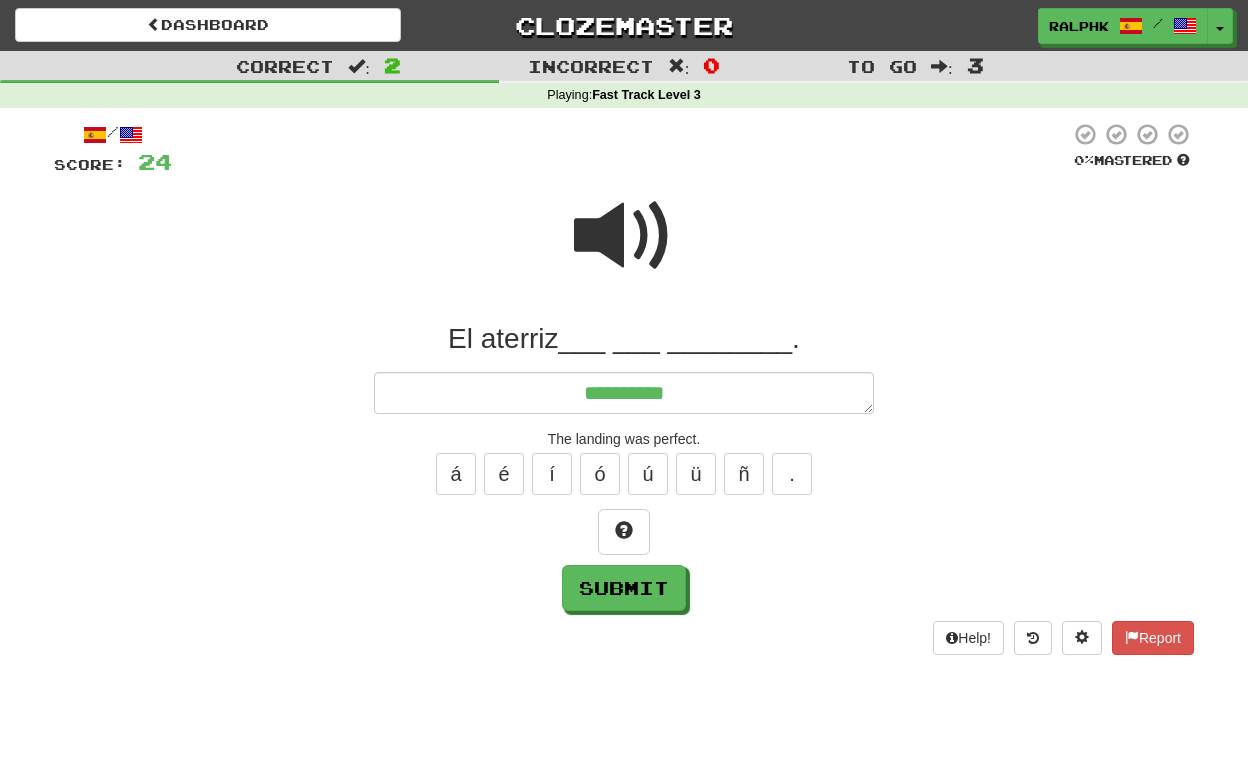 type on "*" 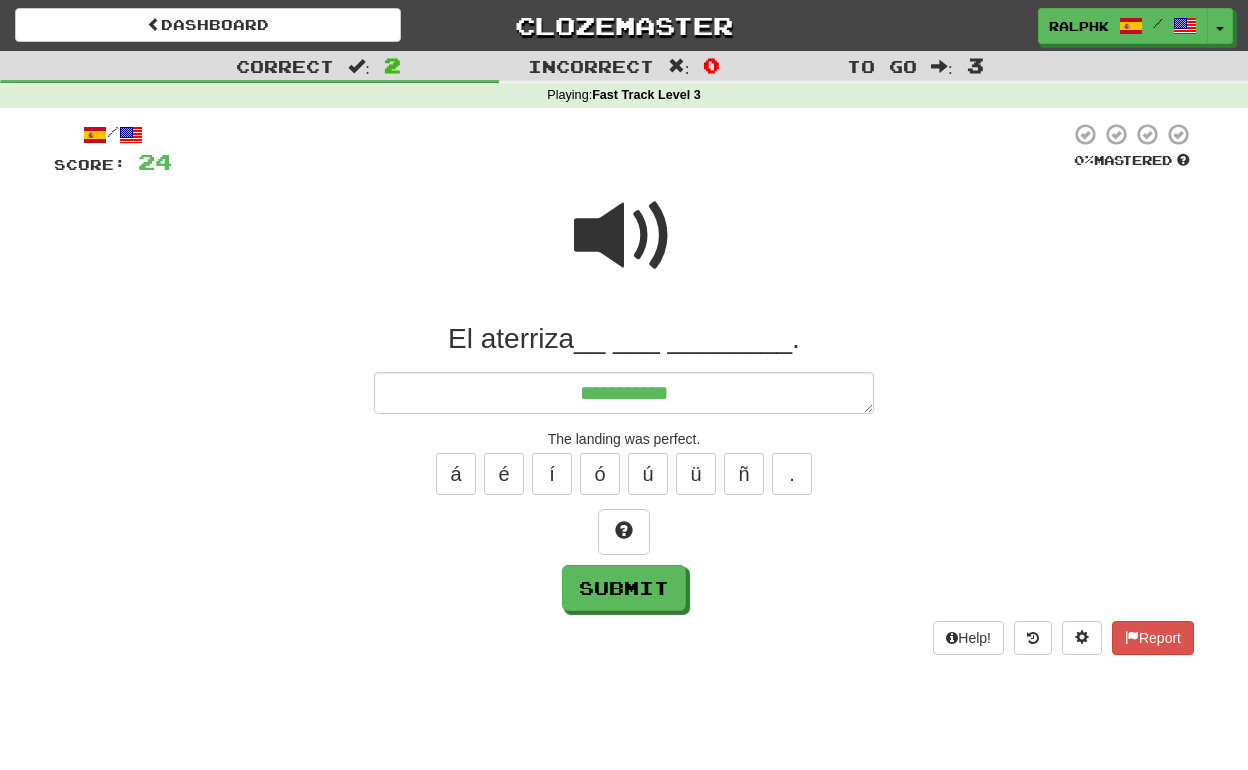 type on "*" 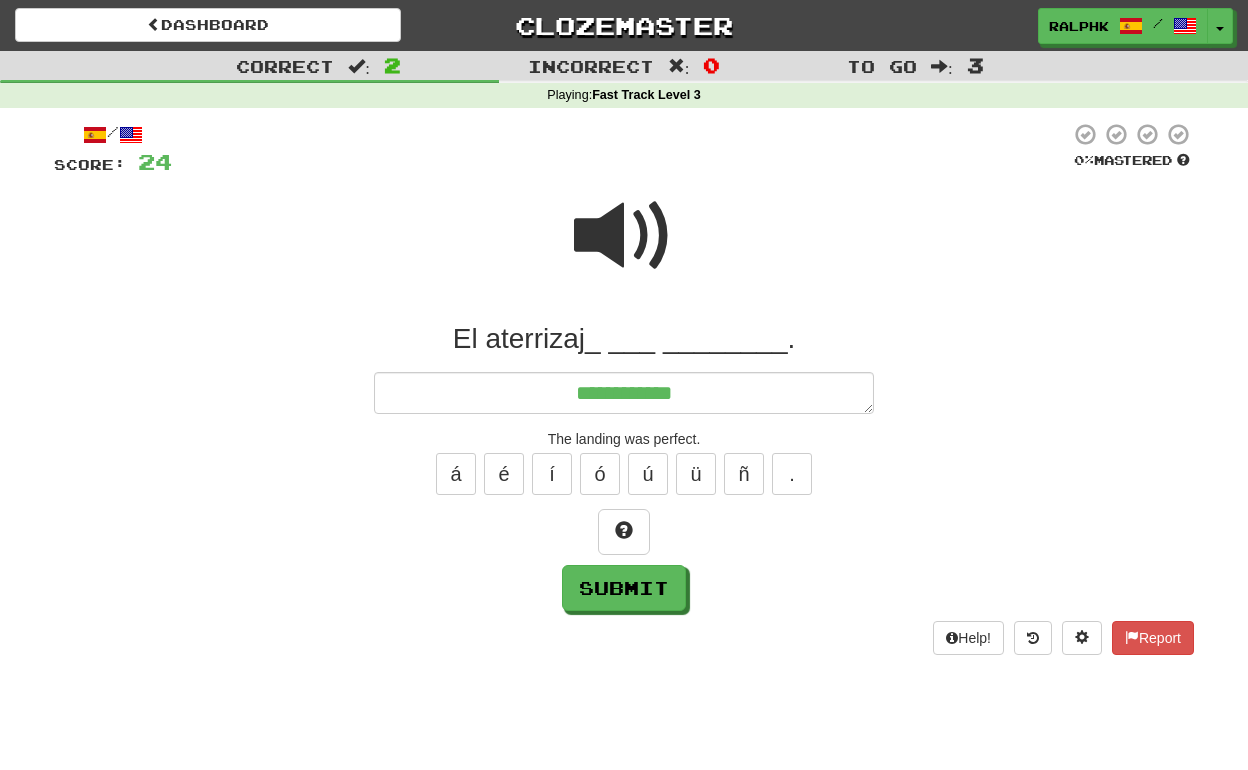 type on "*" 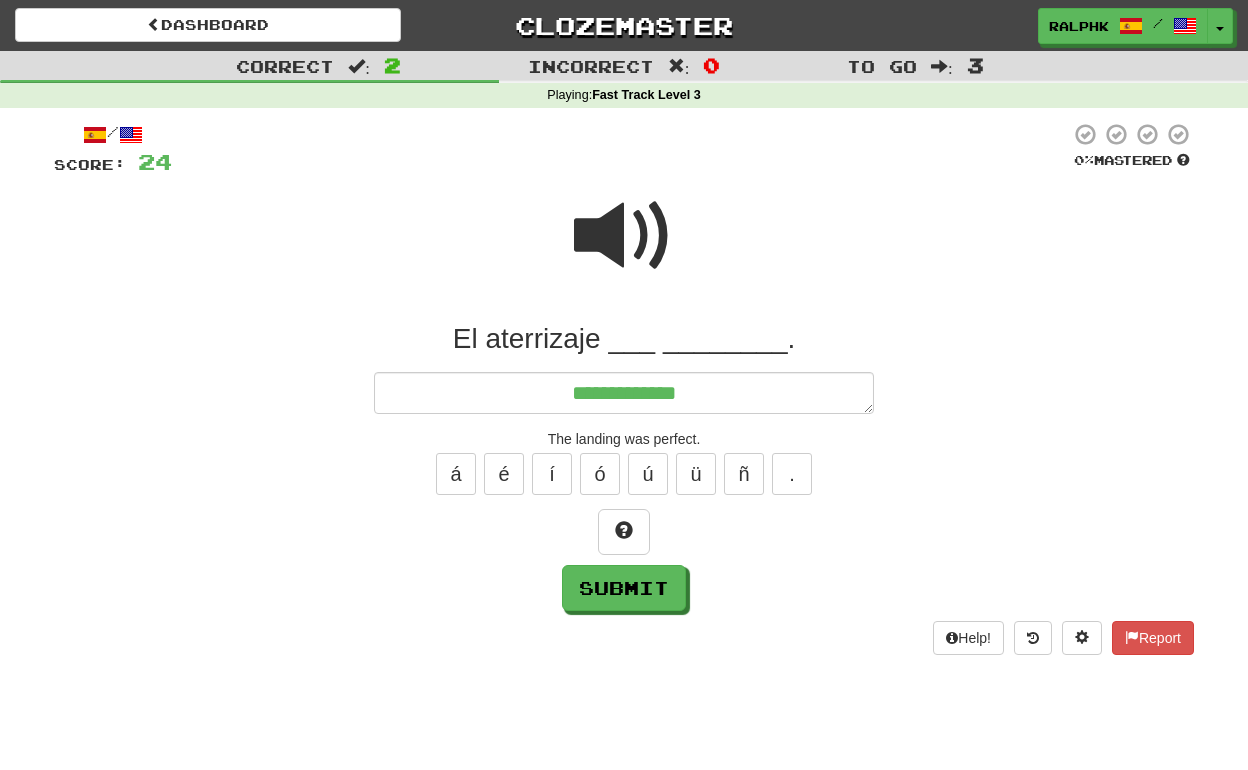 type on "*" 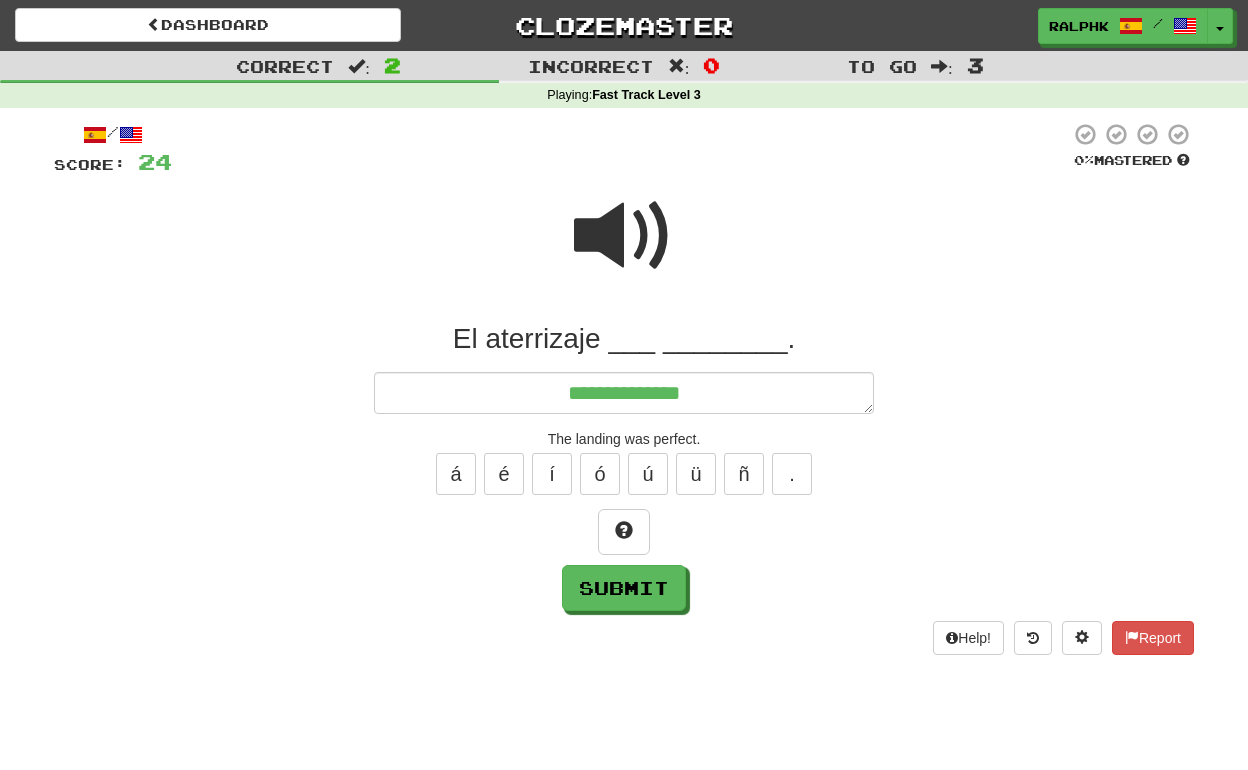 type on "*" 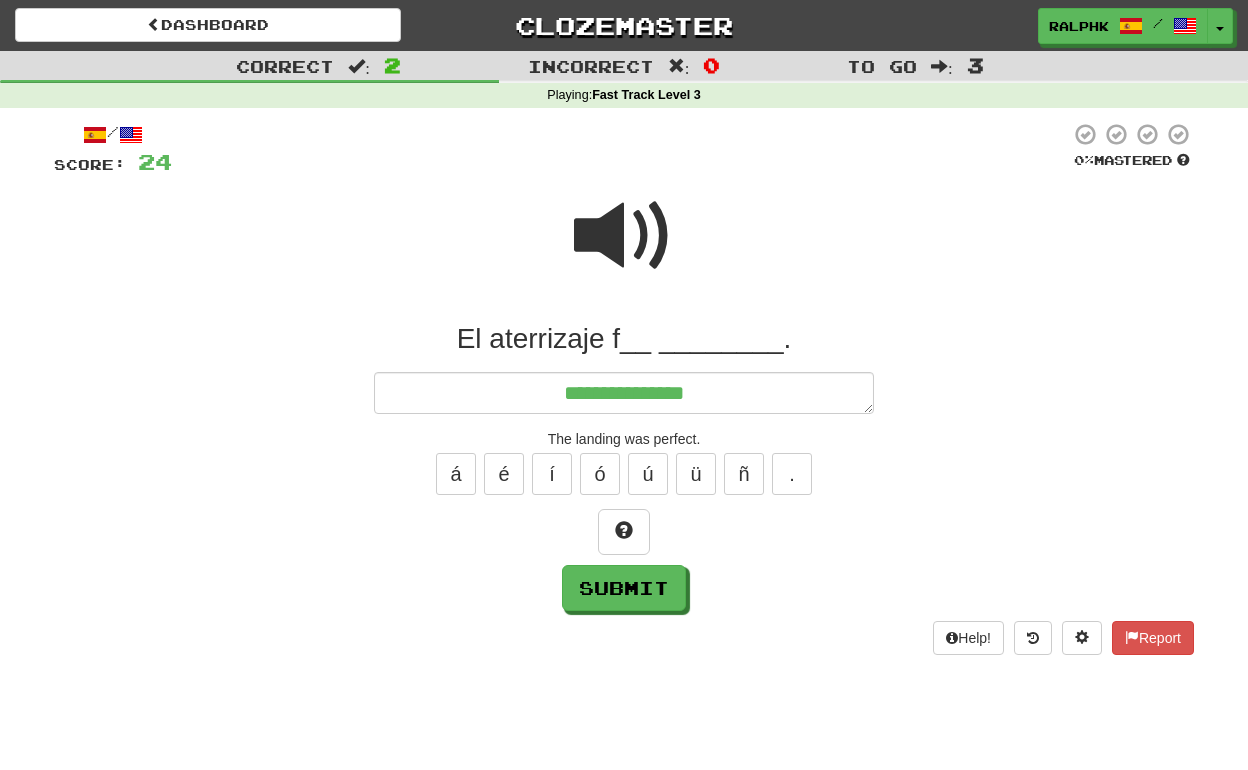 type on "*" 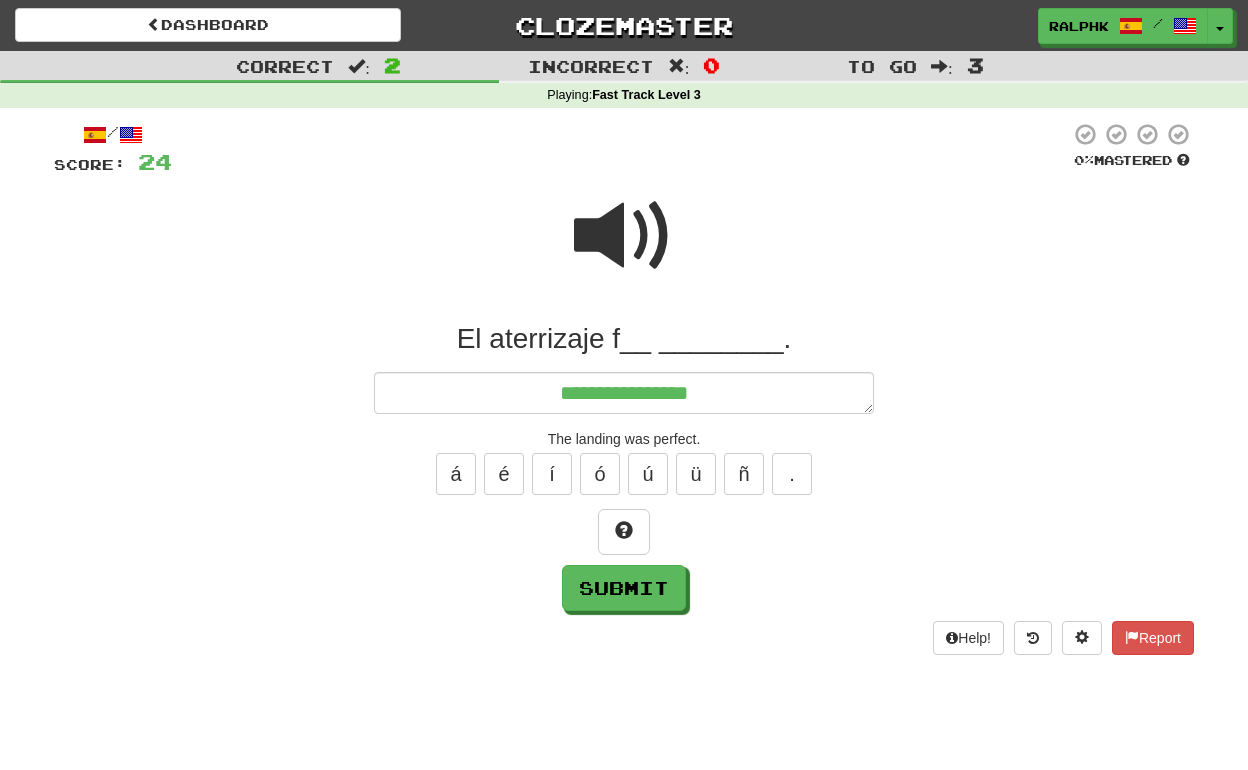 type on "**********" 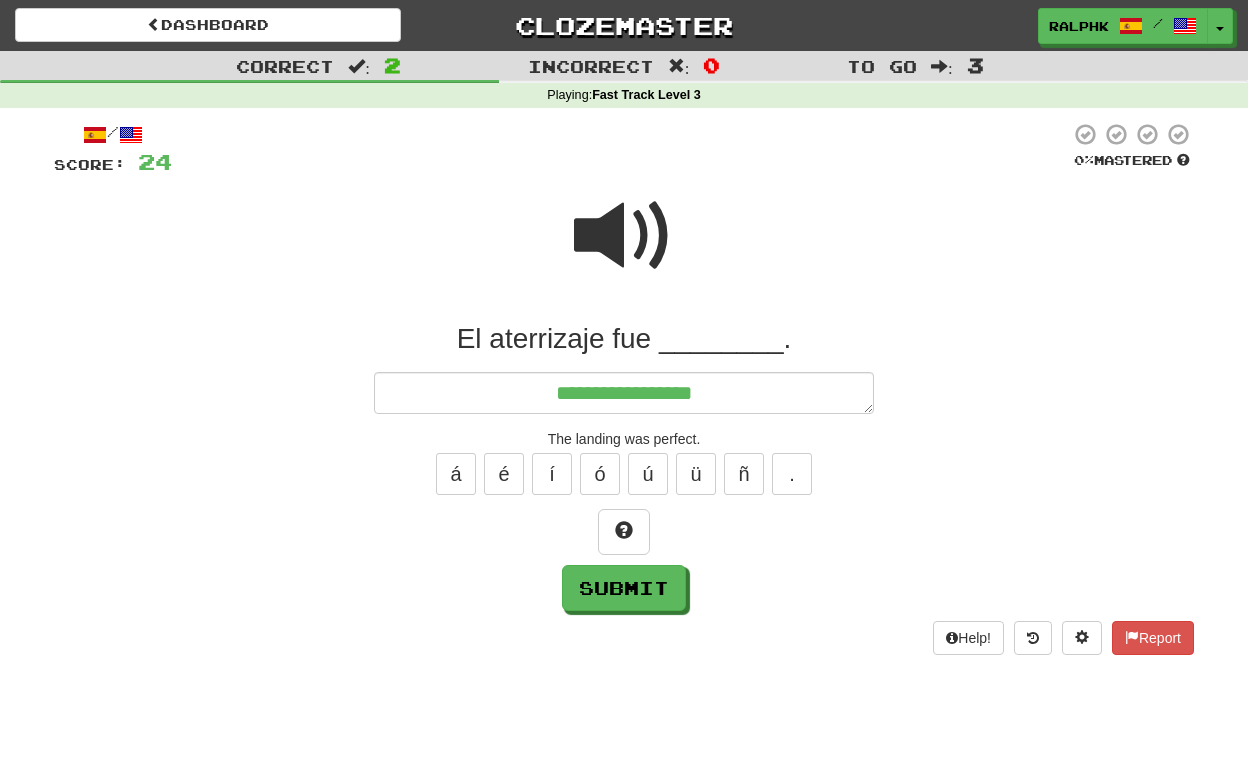 type on "*" 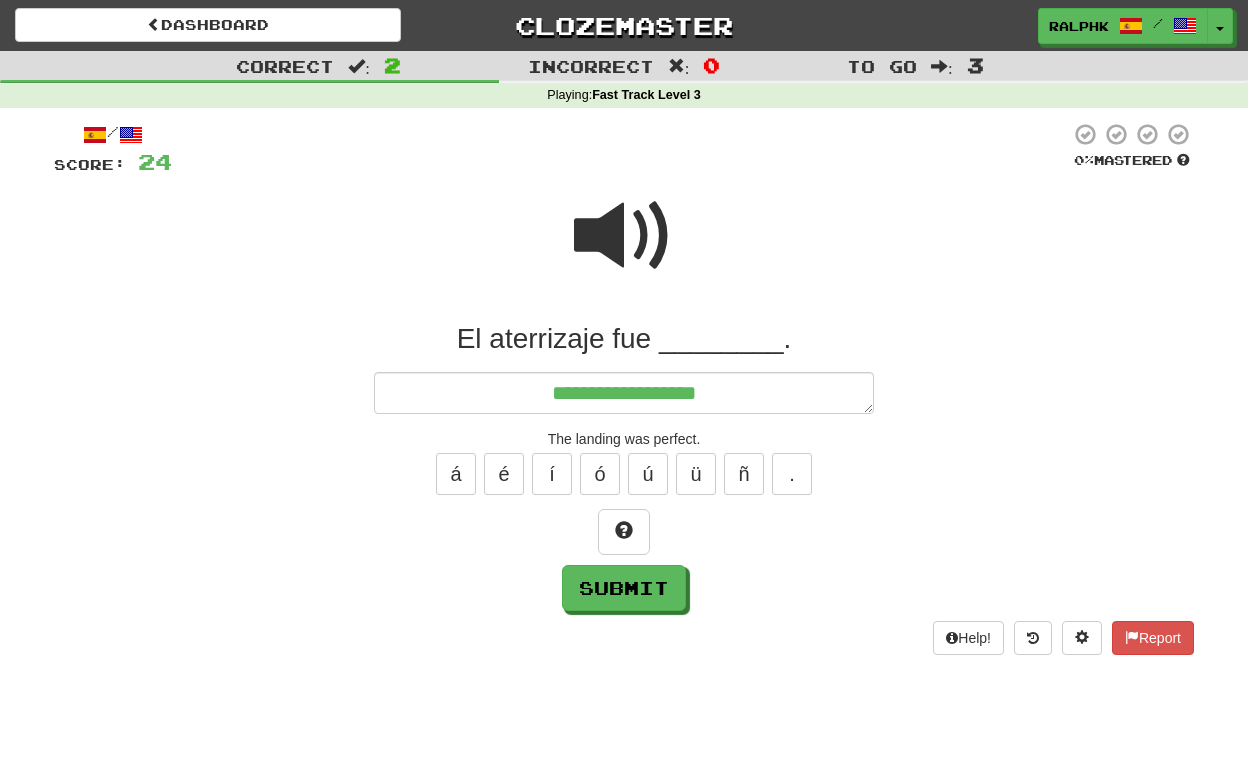 type on "*" 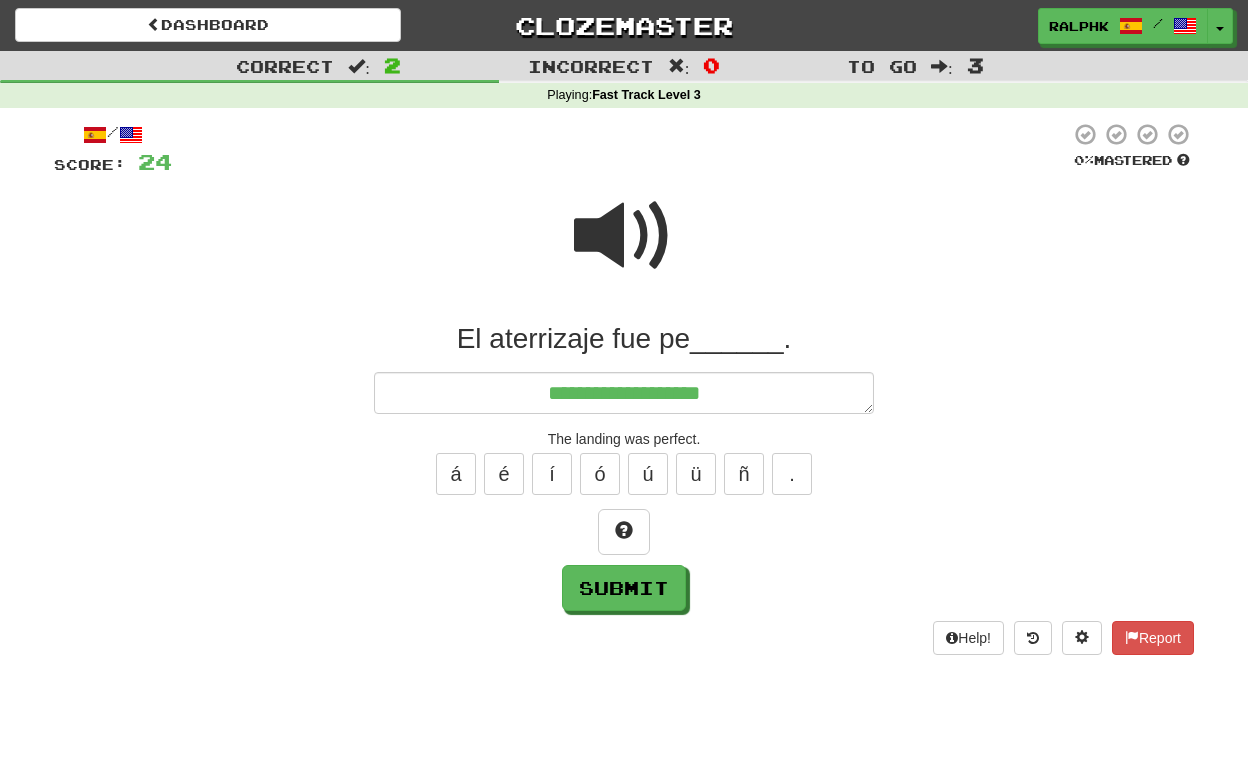 type on "*" 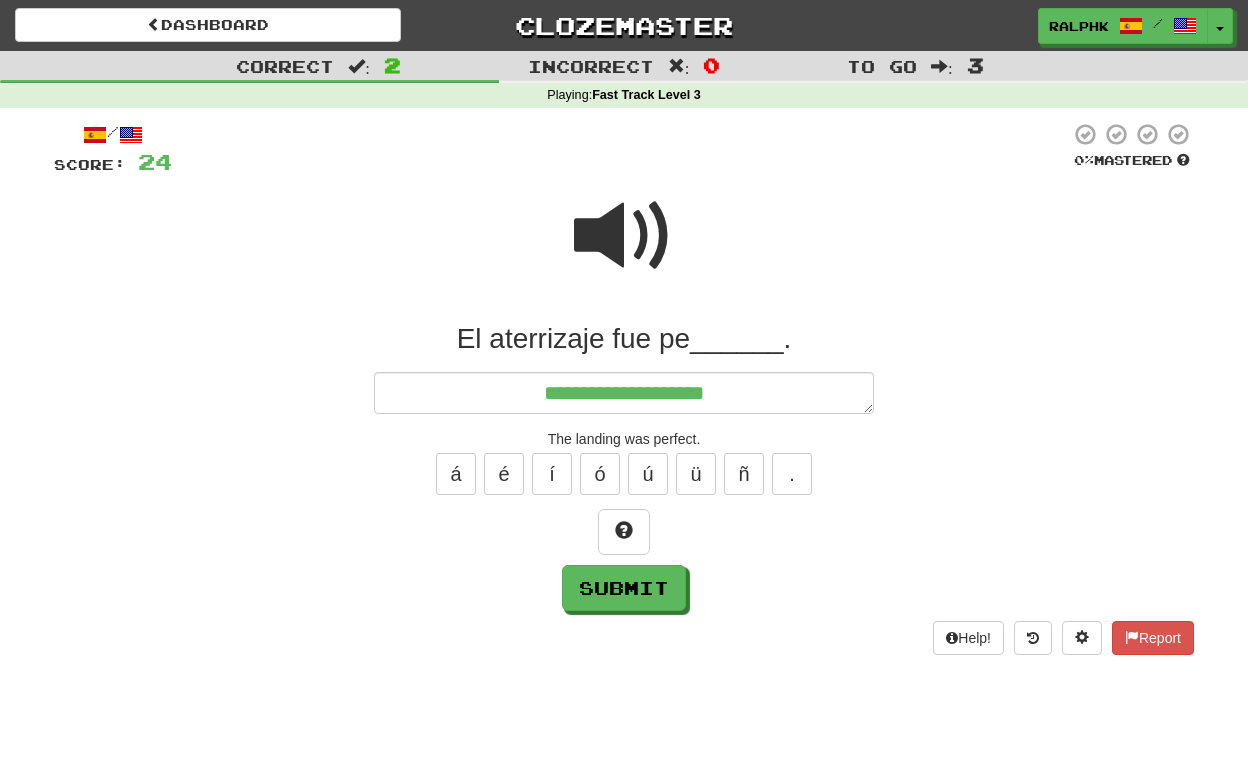 type on "**********" 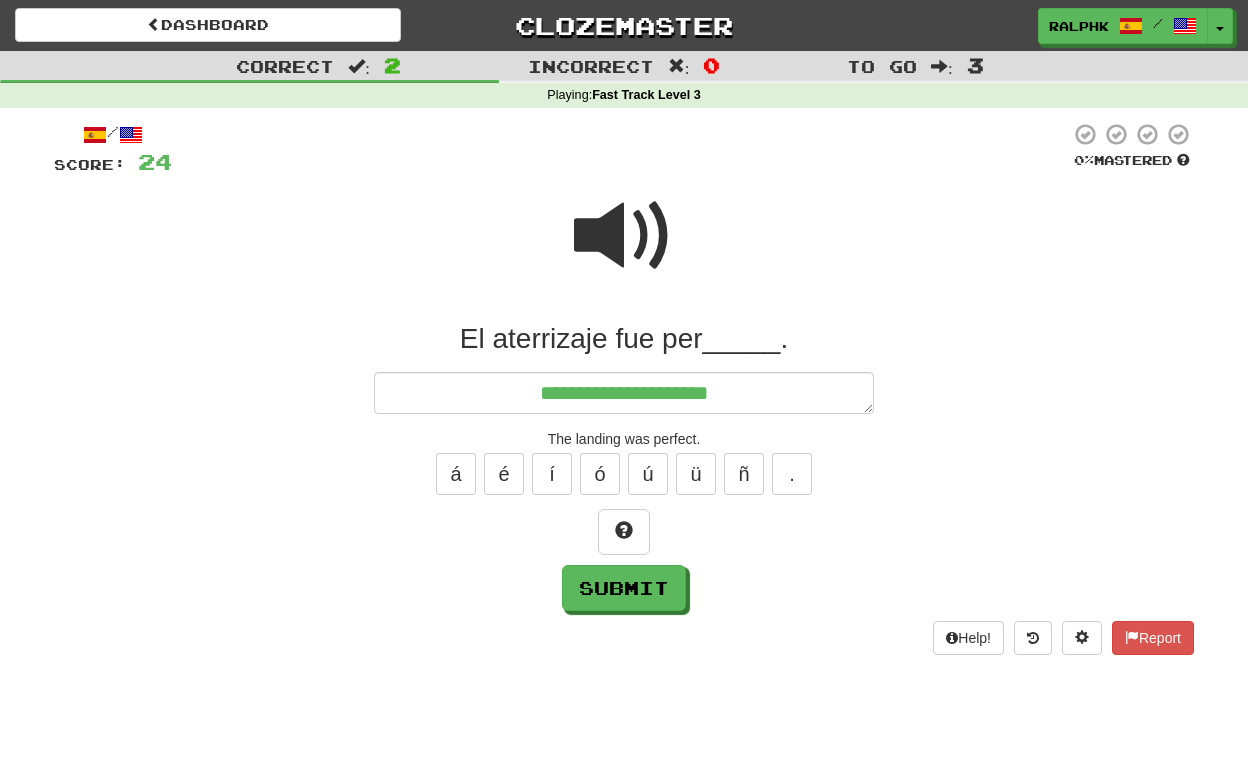 type on "*" 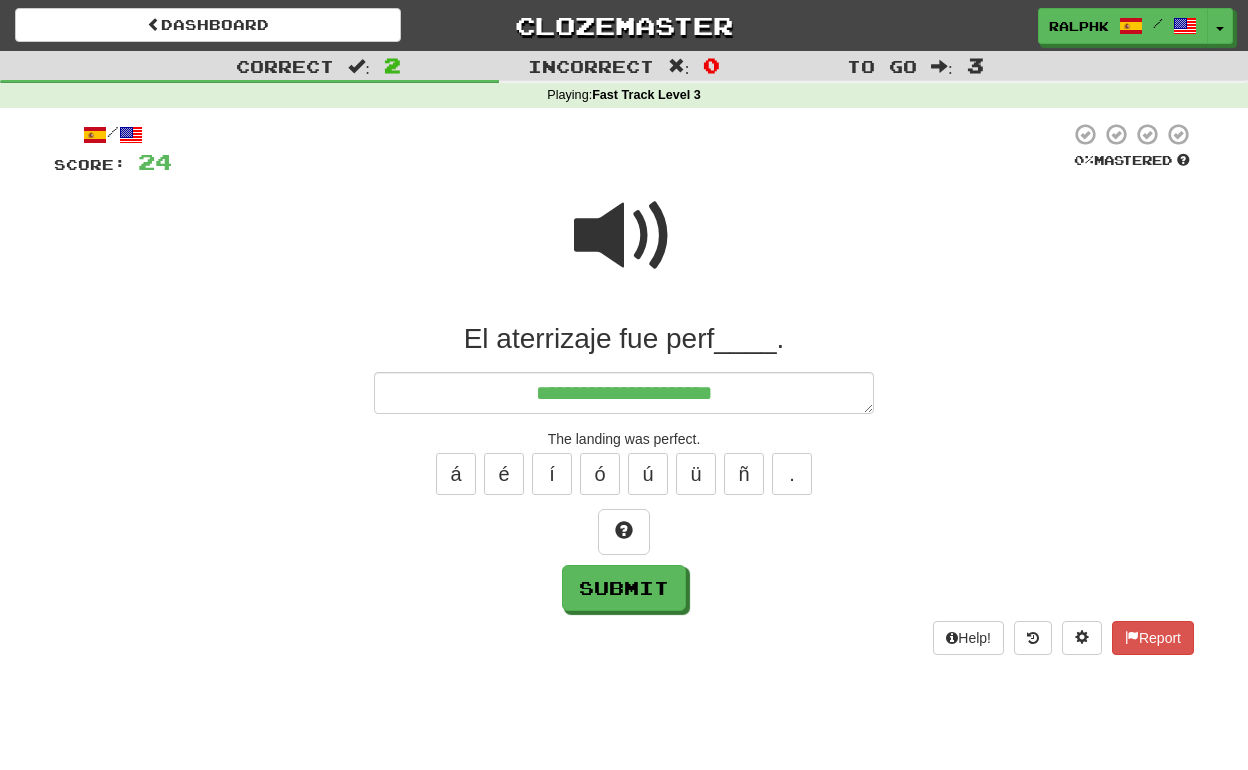 type on "*" 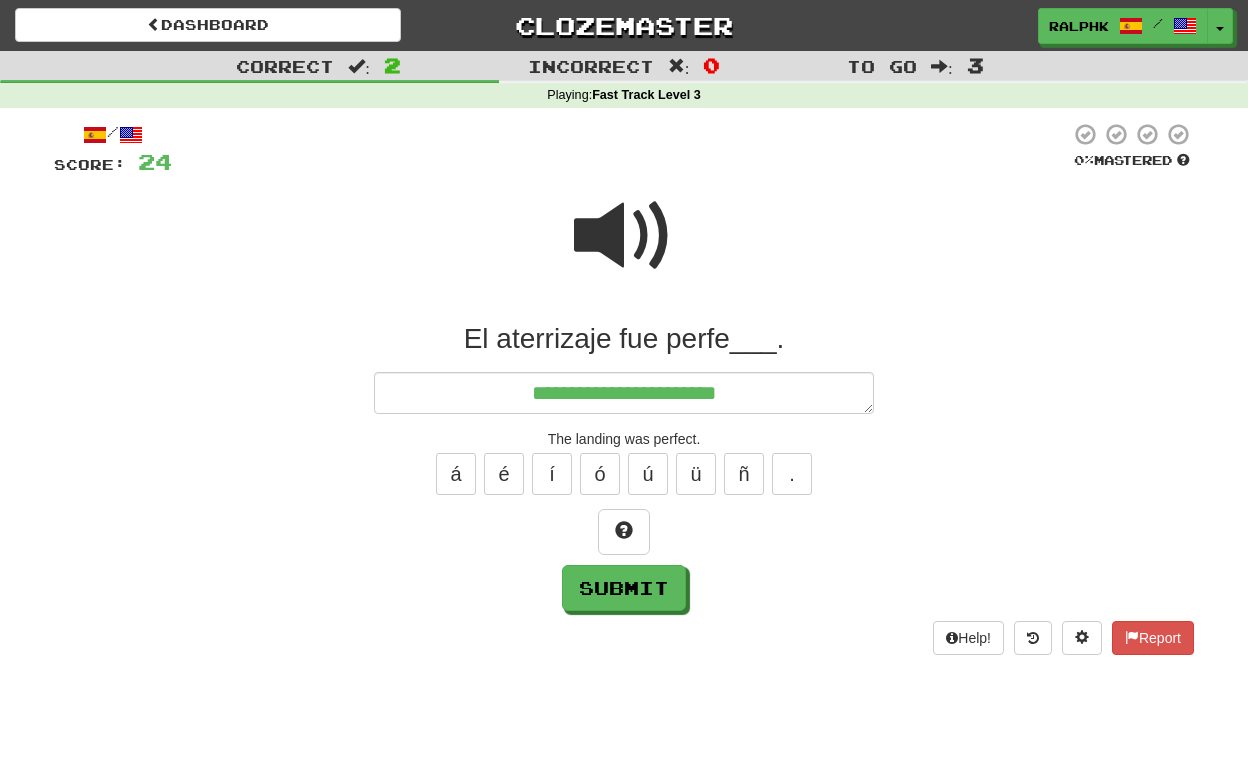 type on "*" 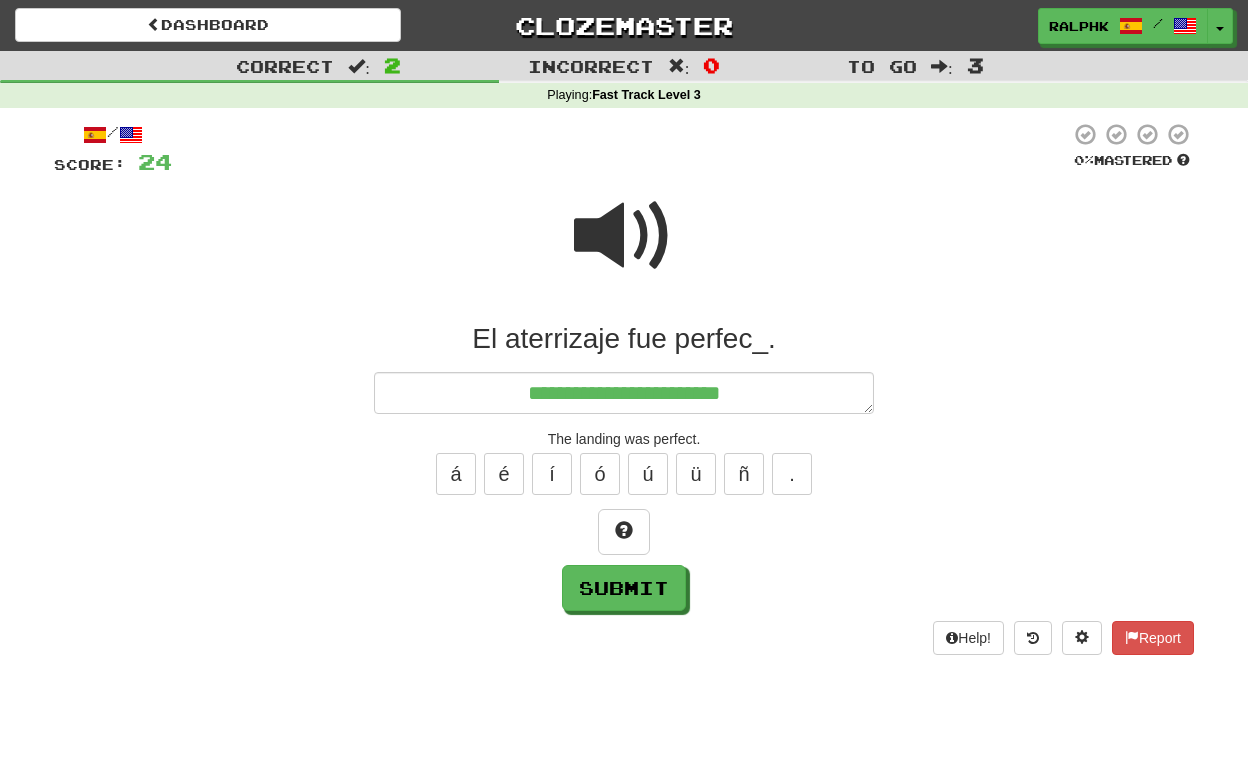 type on "*" 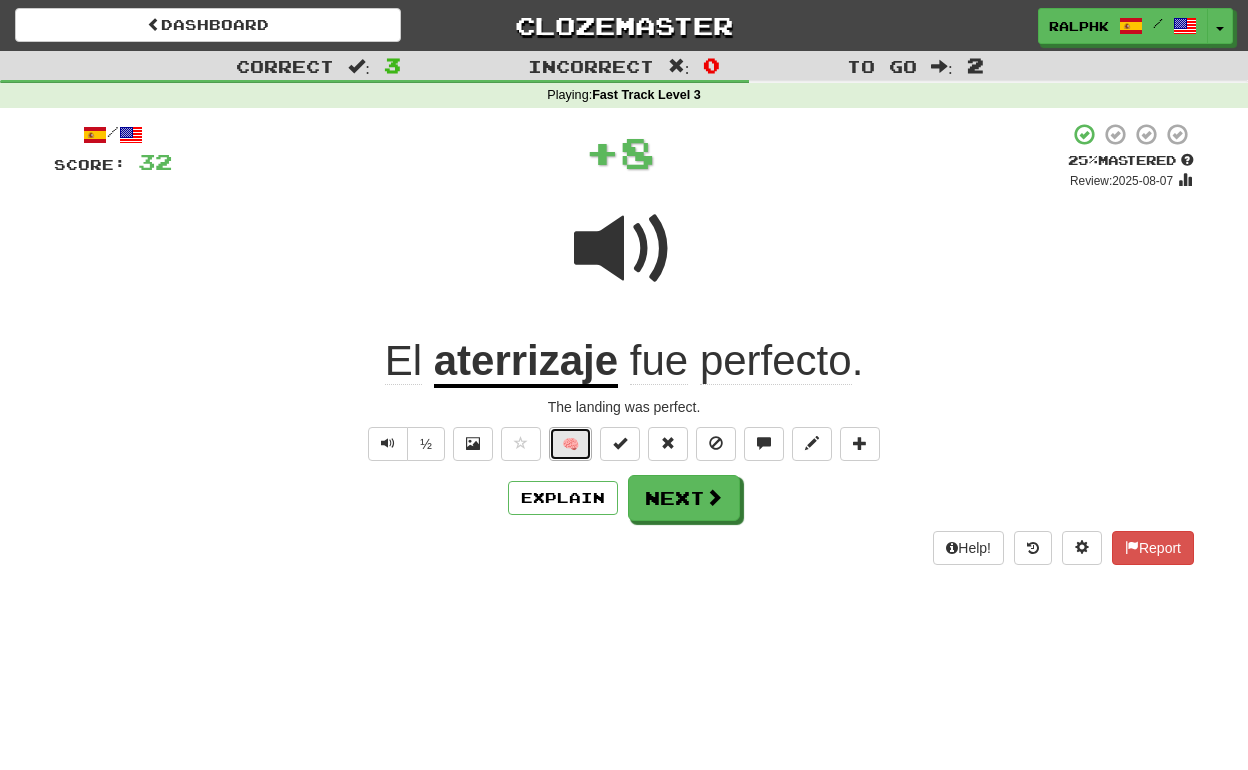 click on "🧠" at bounding box center (570, 444) 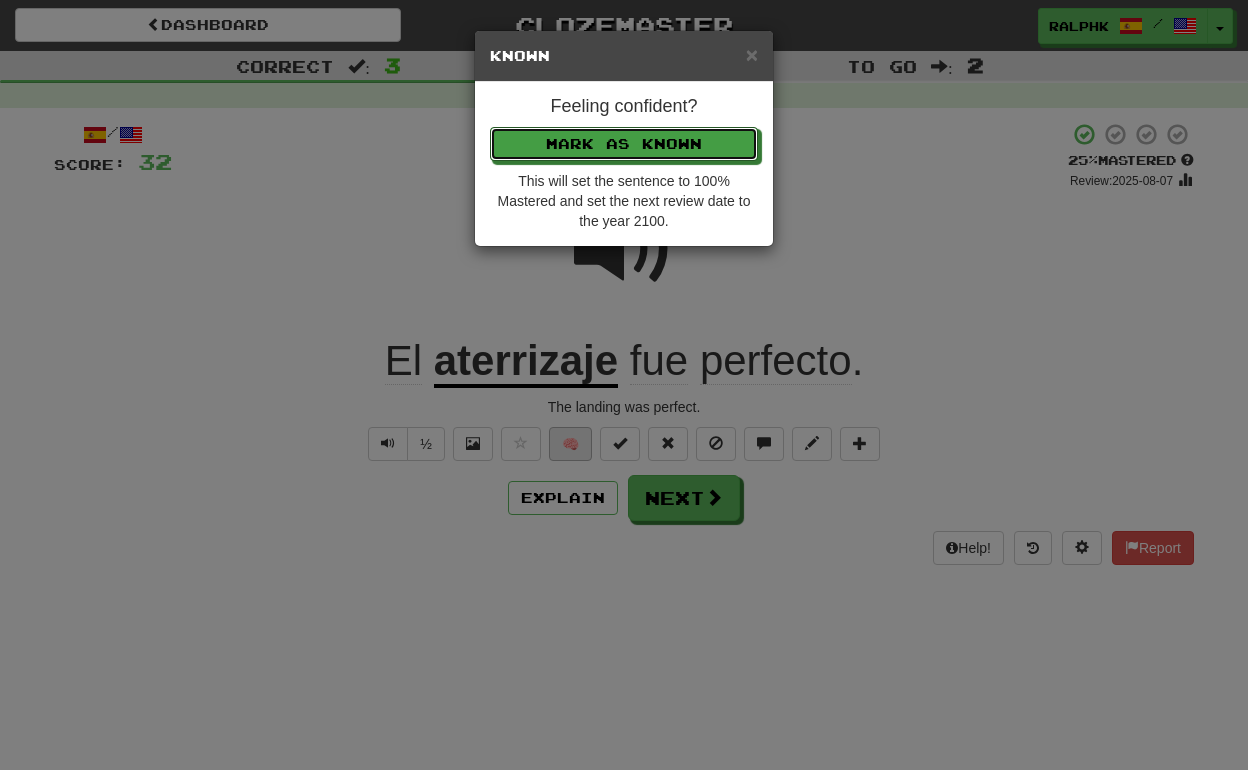click on "Mark as Known" at bounding box center [624, 144] 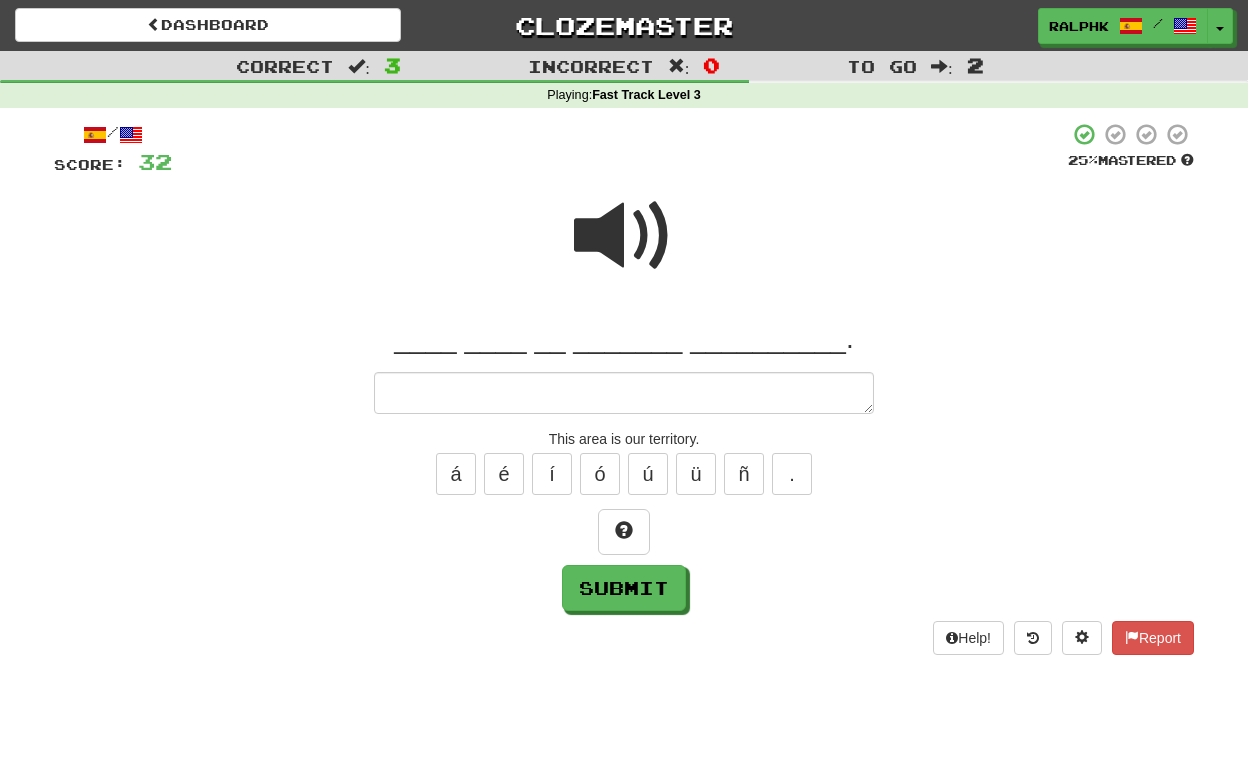 type on "*" 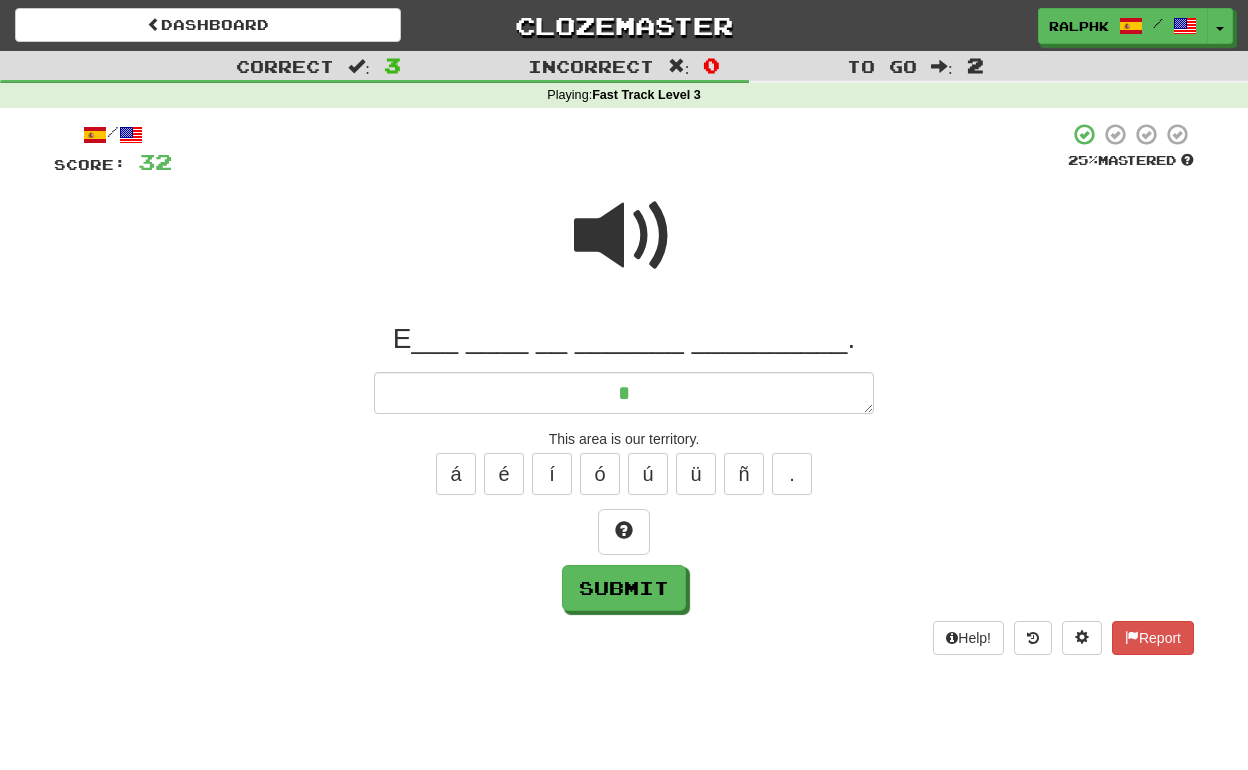 type on "*" 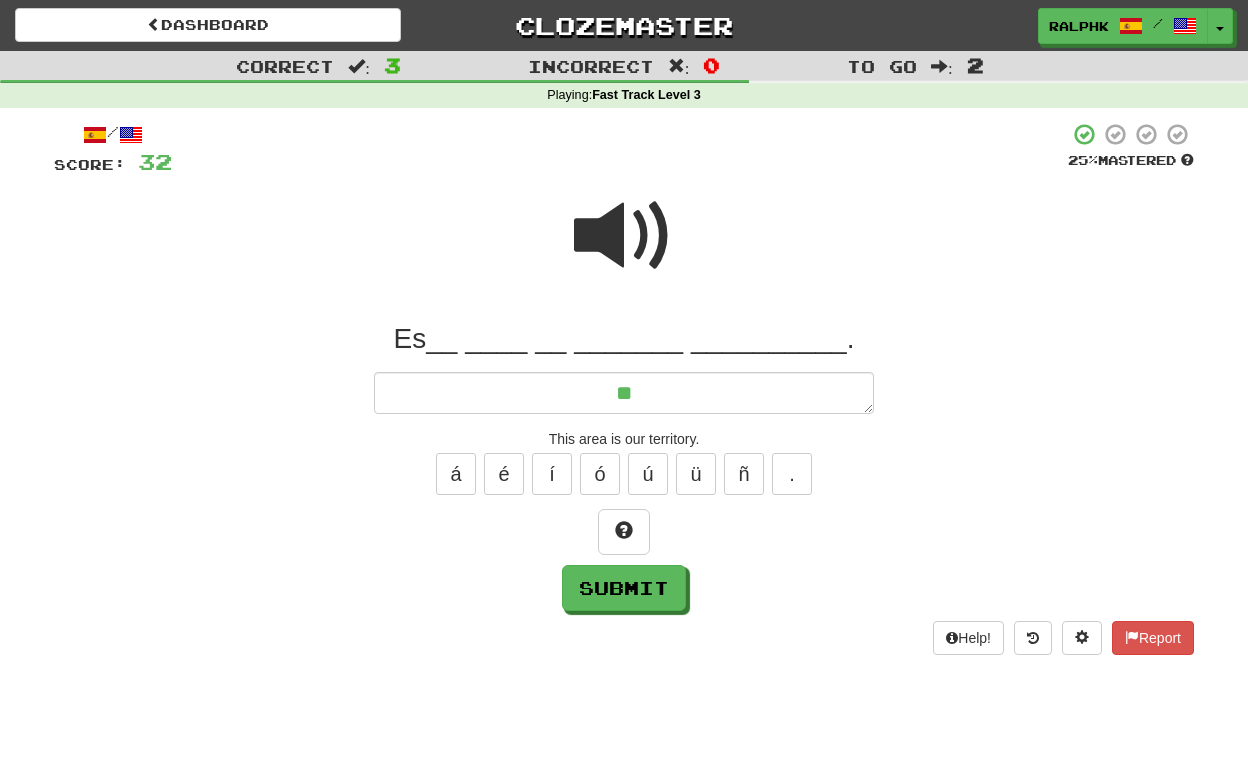 type on "*" 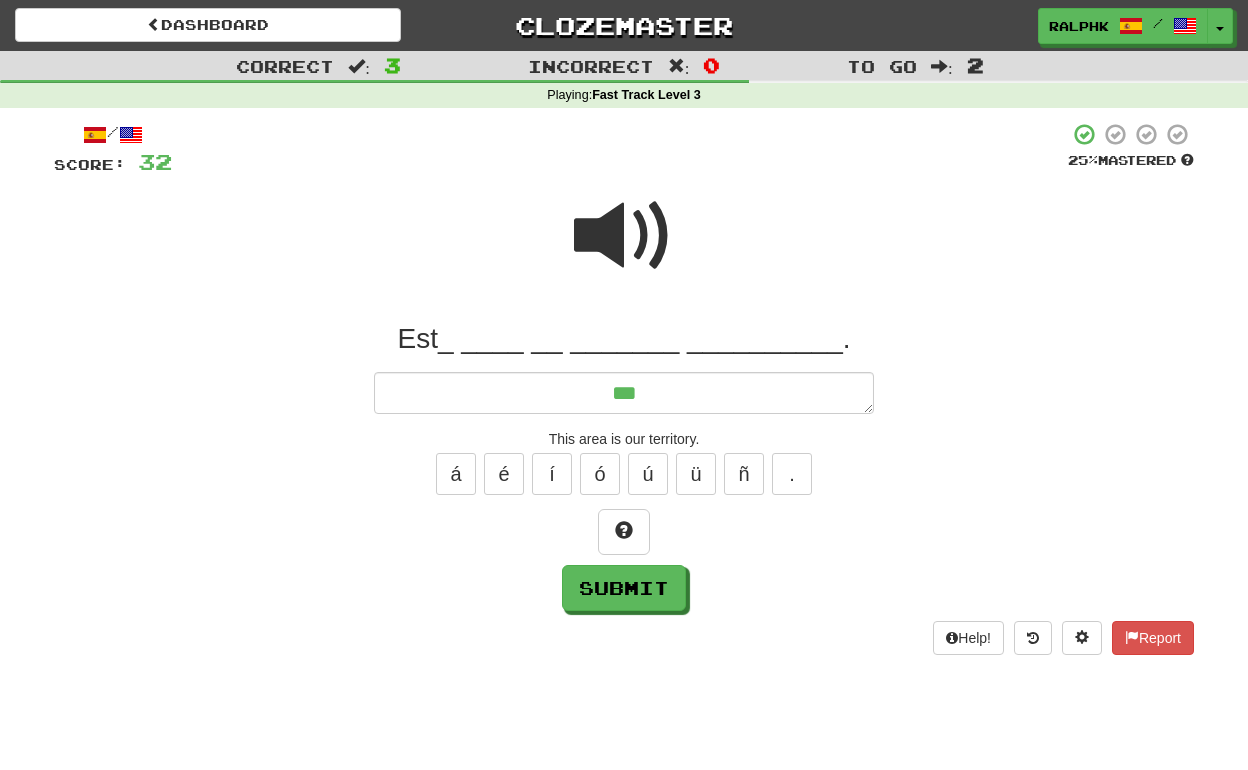 type on "*" 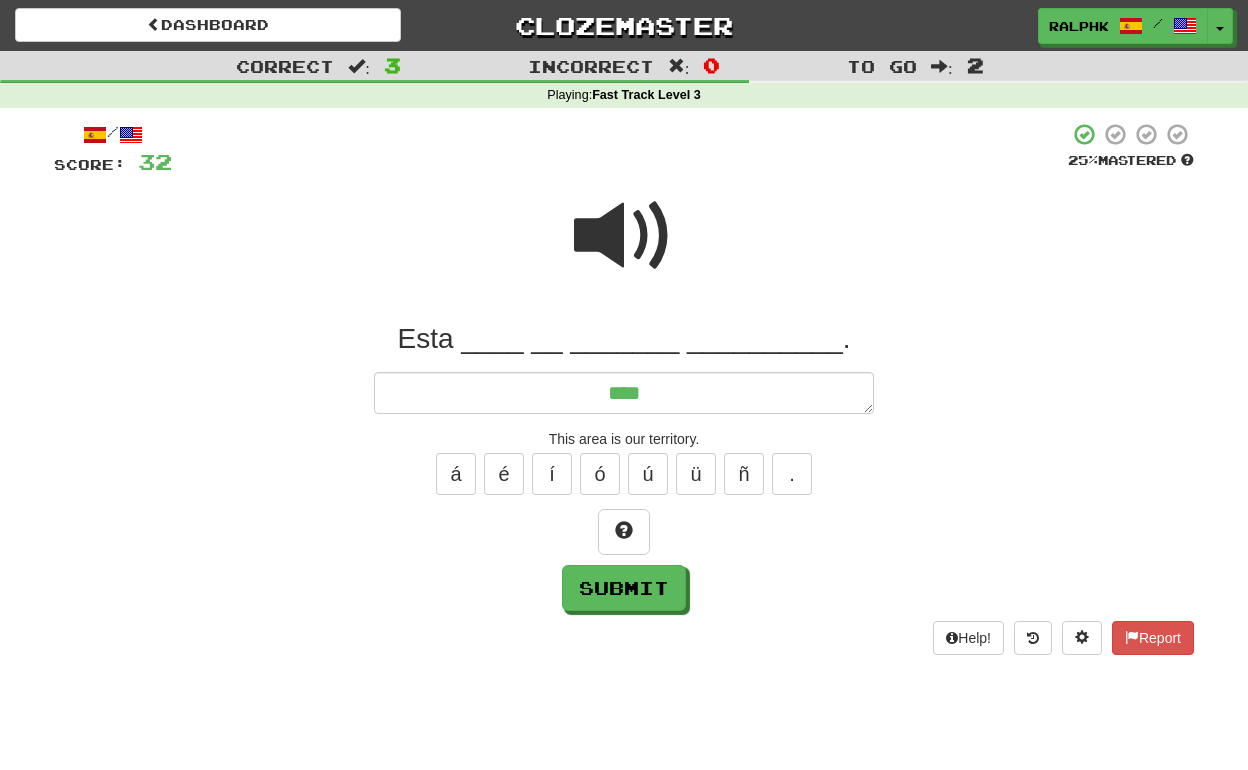 type on "*" 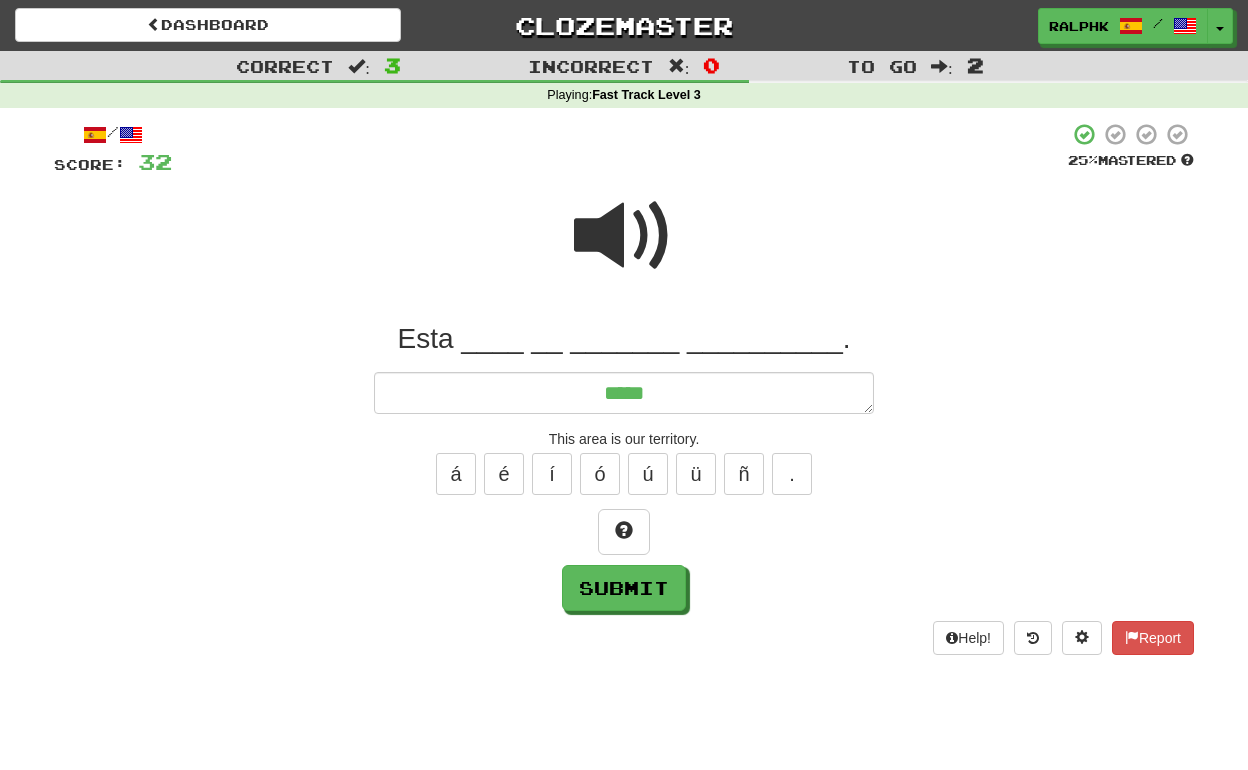 type on "*" 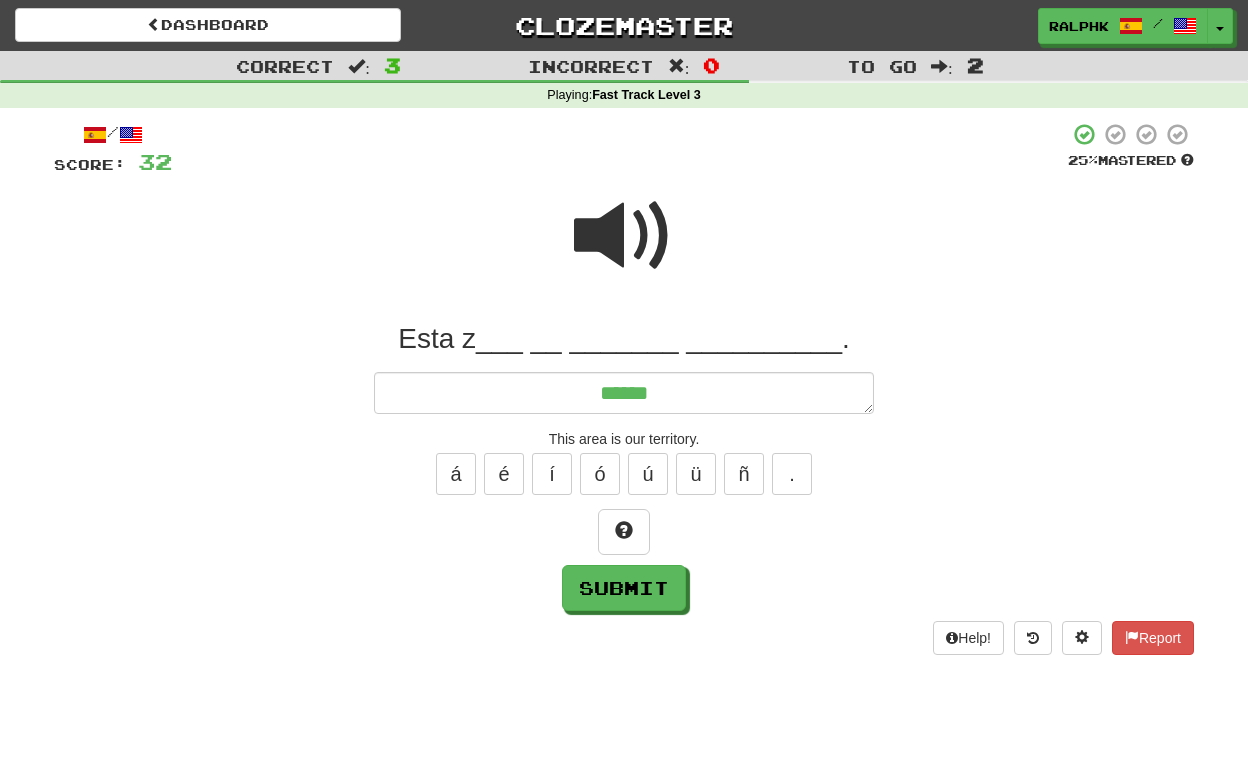 type on "*" 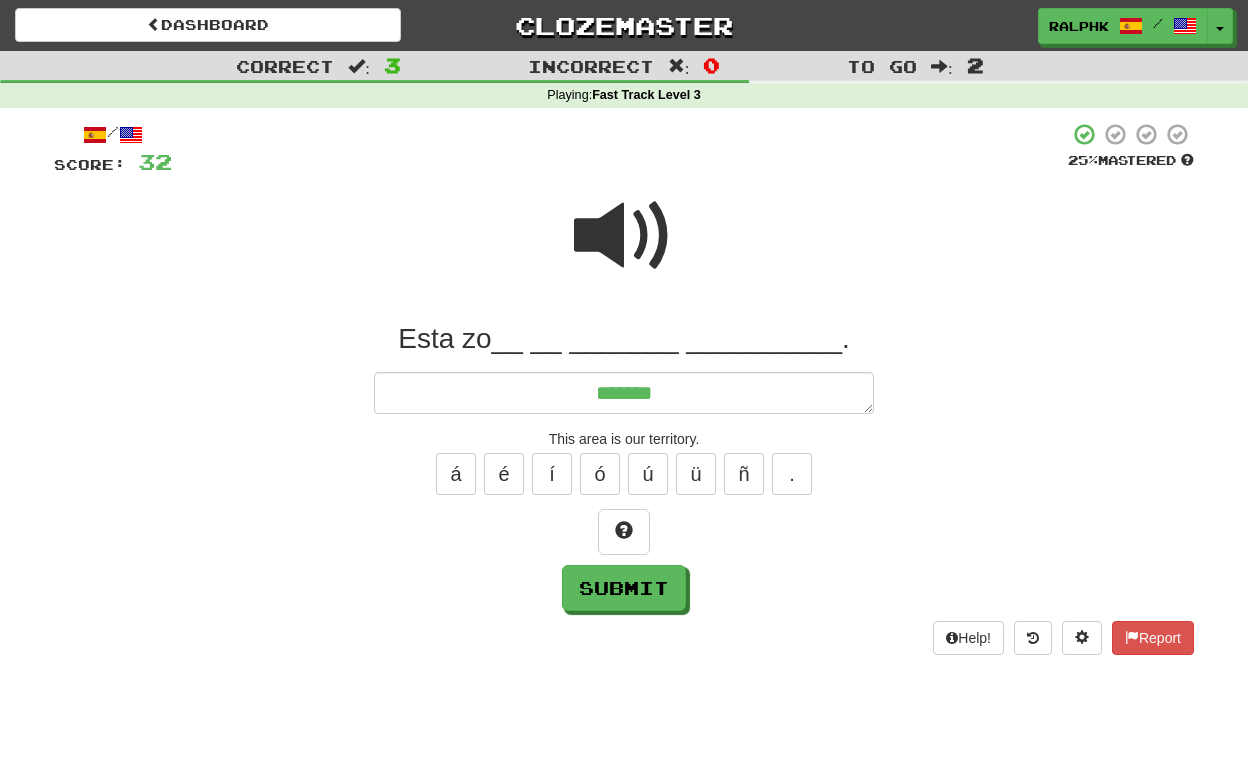 type on "*" 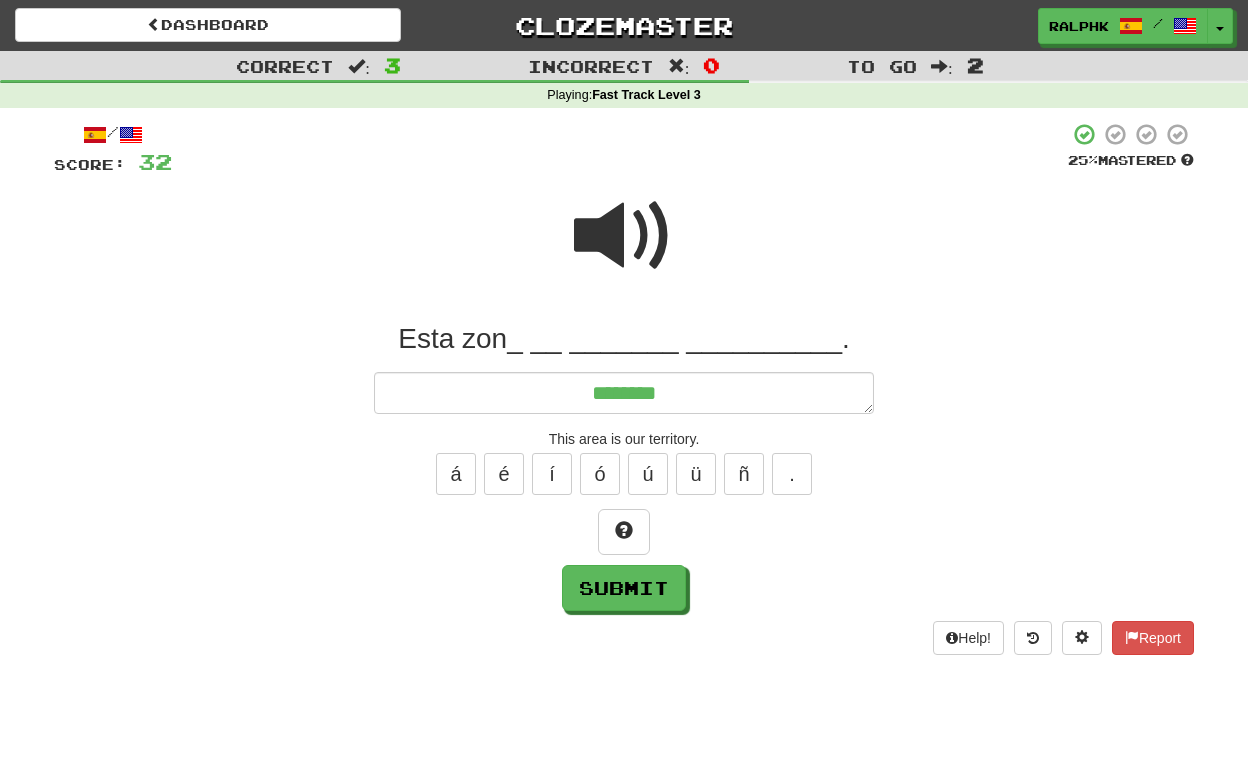 type on "*" 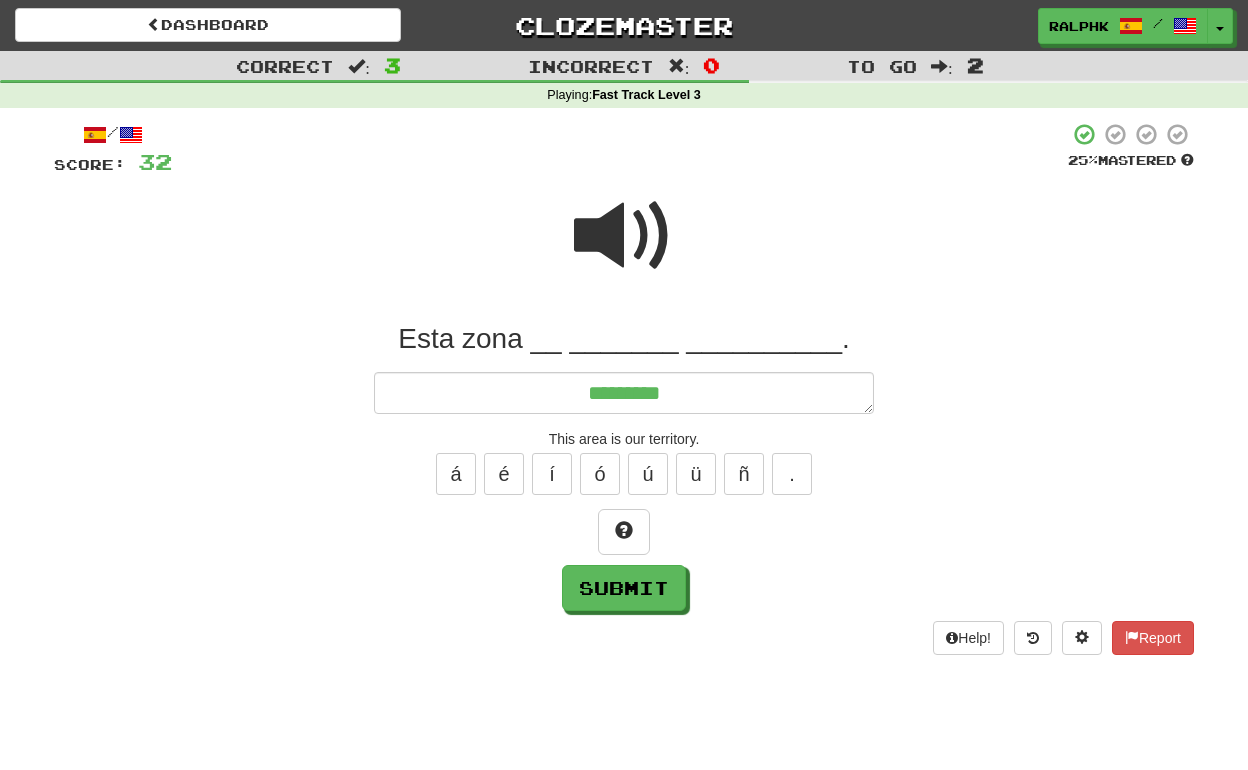 type on "*" 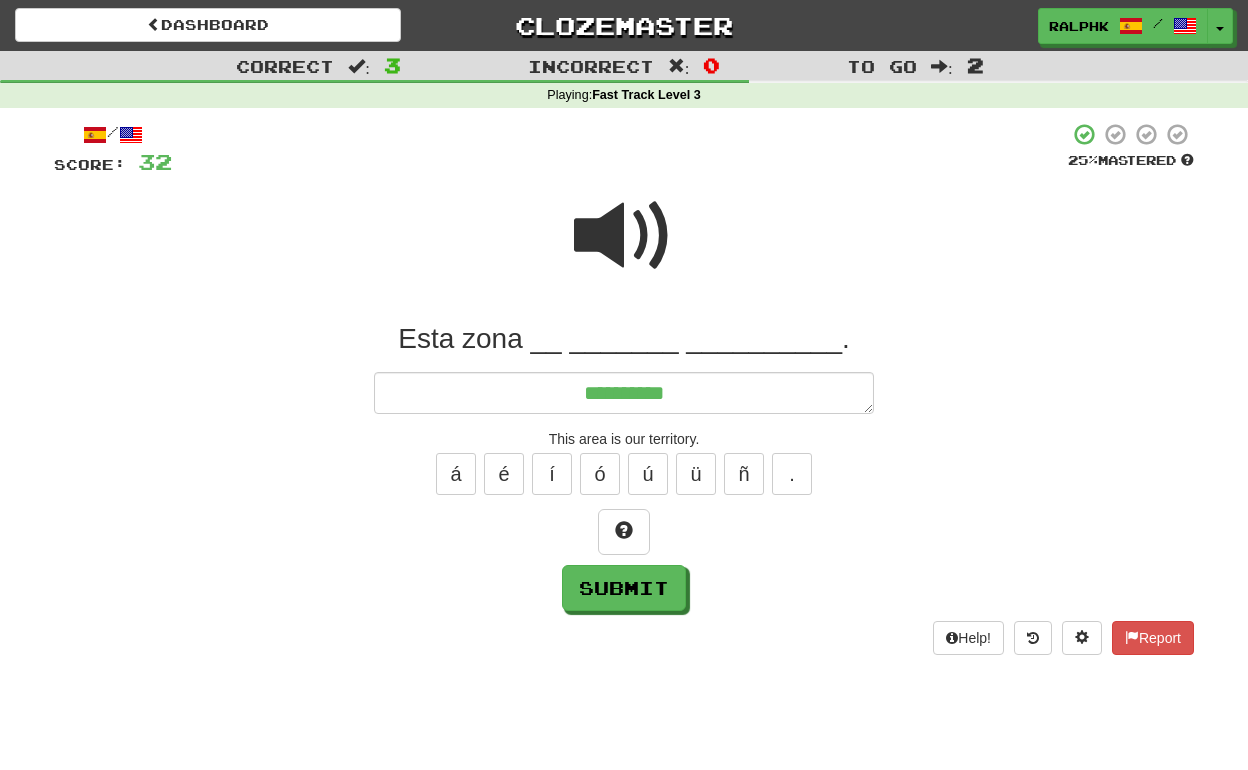 type on "*" 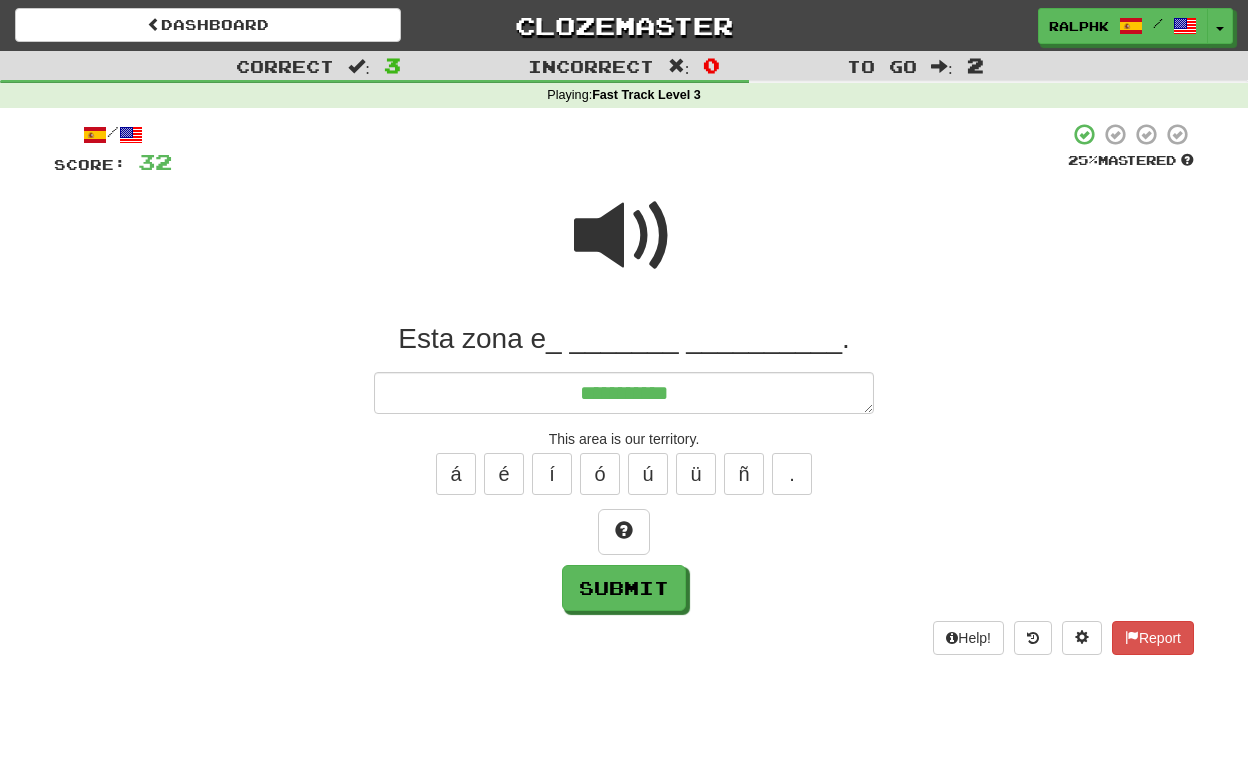 type on "*" 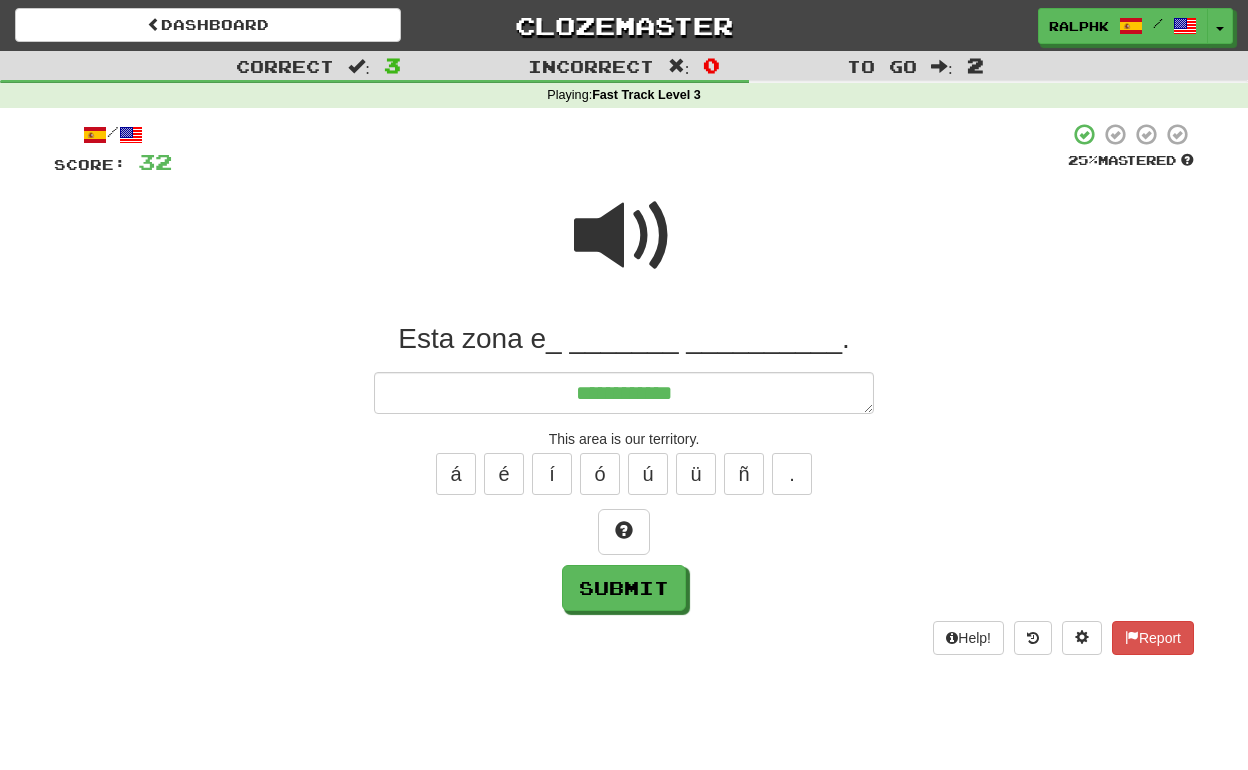type on "*" 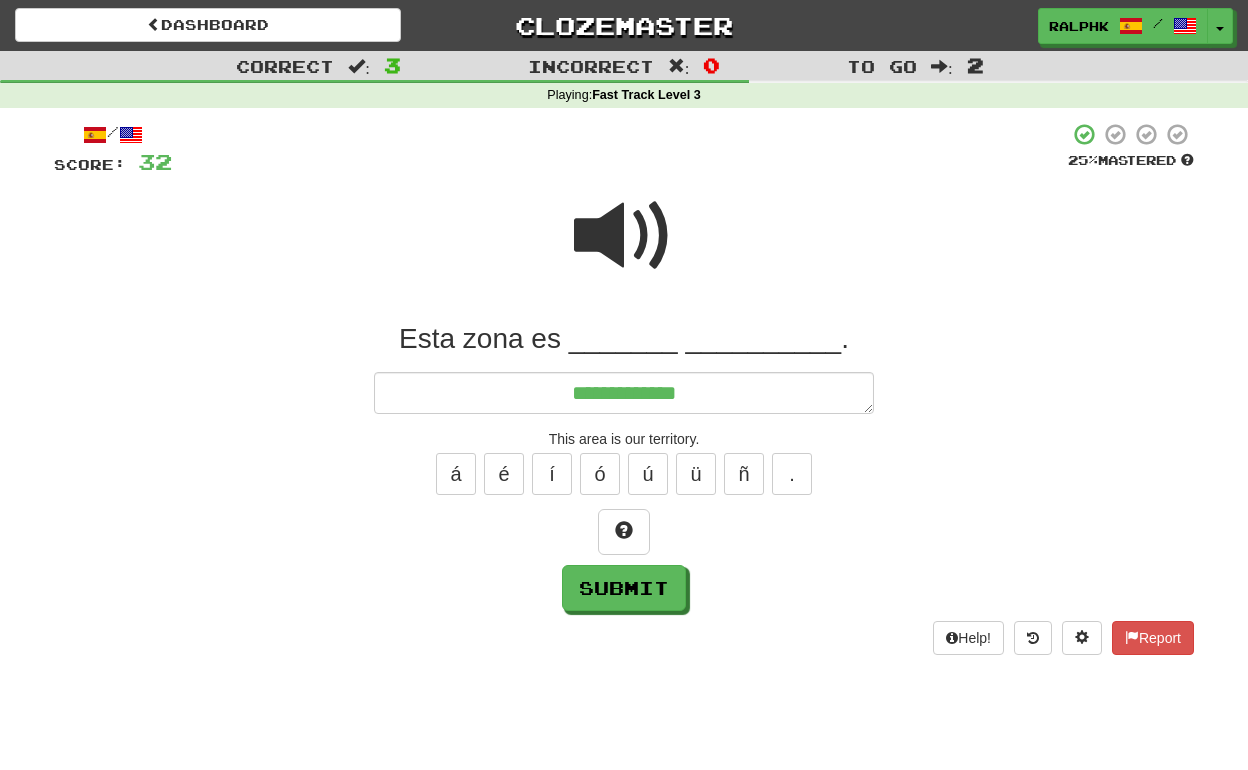type on "*" 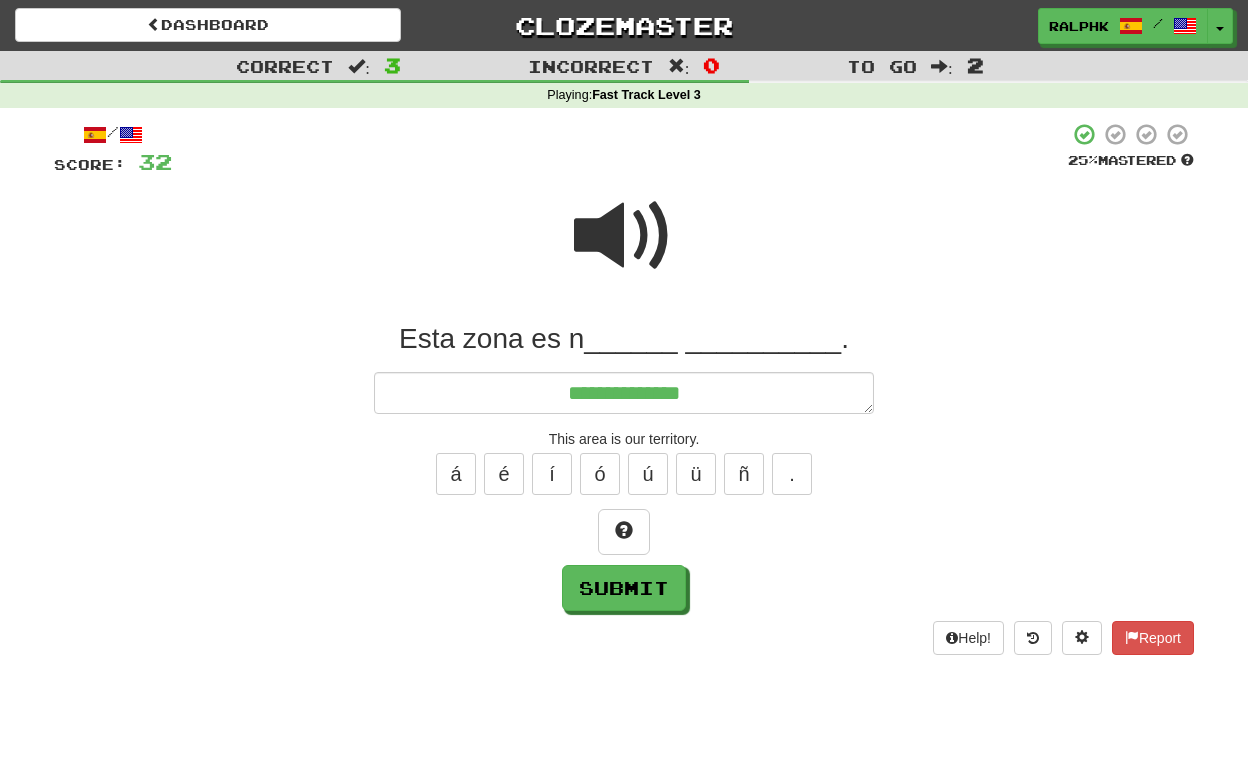 type on "*" 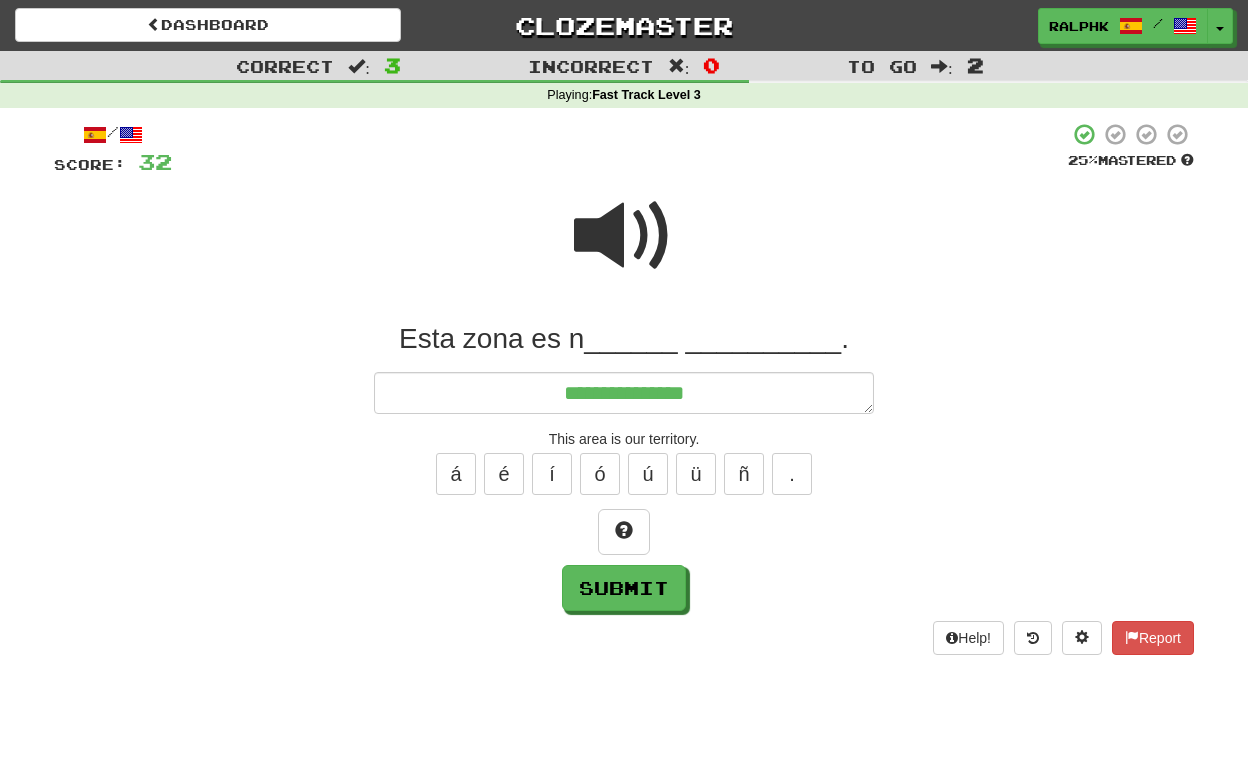 type on "*" 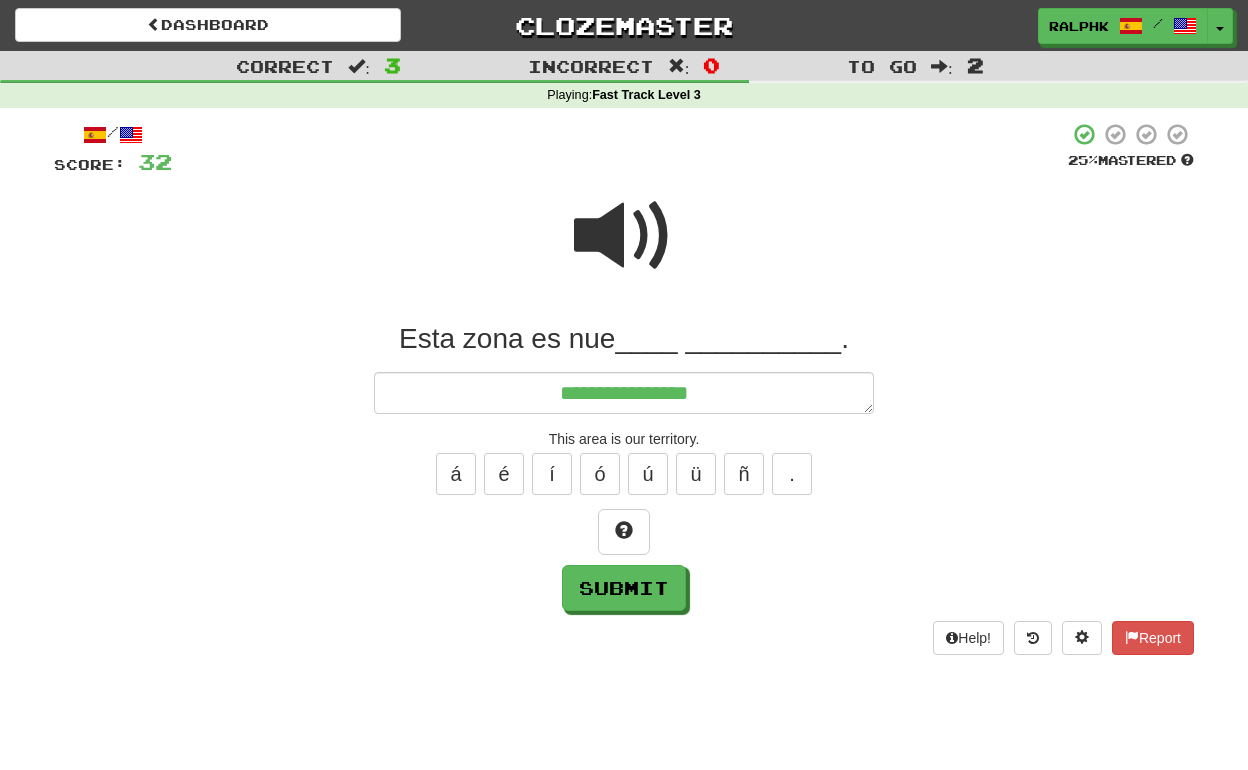 type on "*" 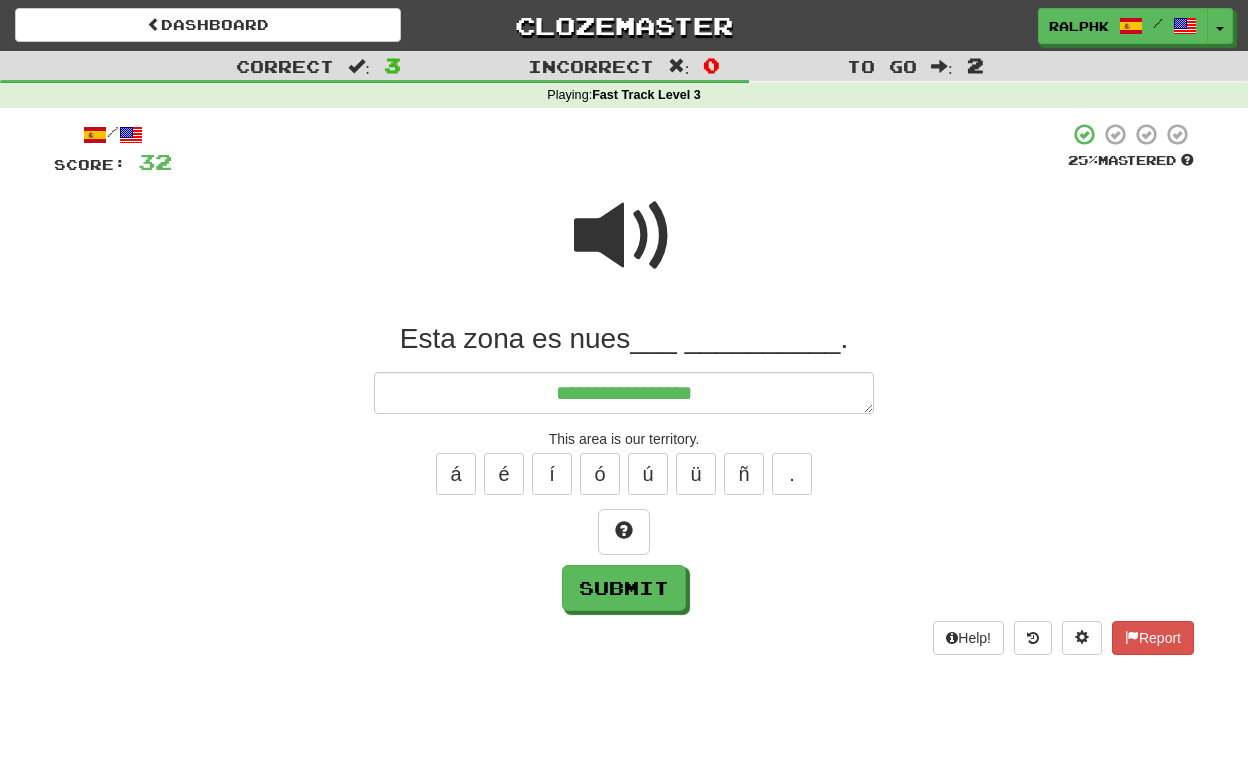 type on "*" 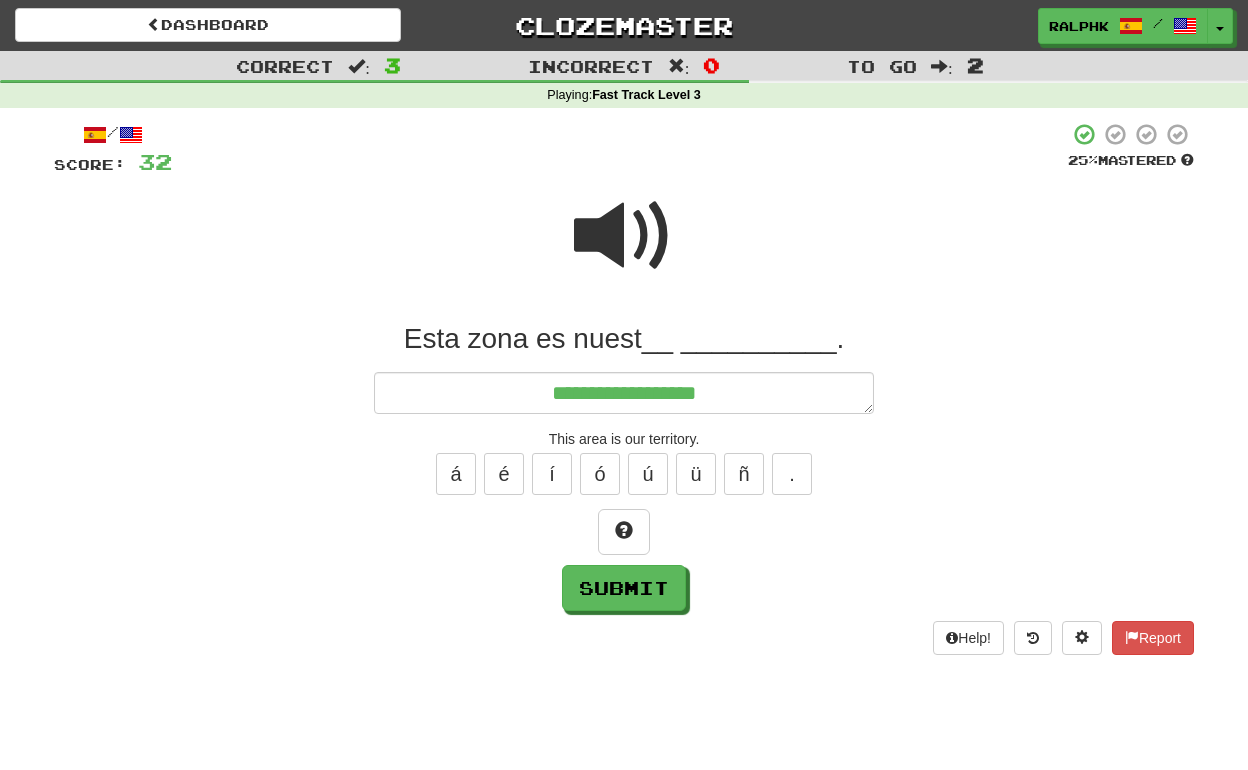 type on "*" 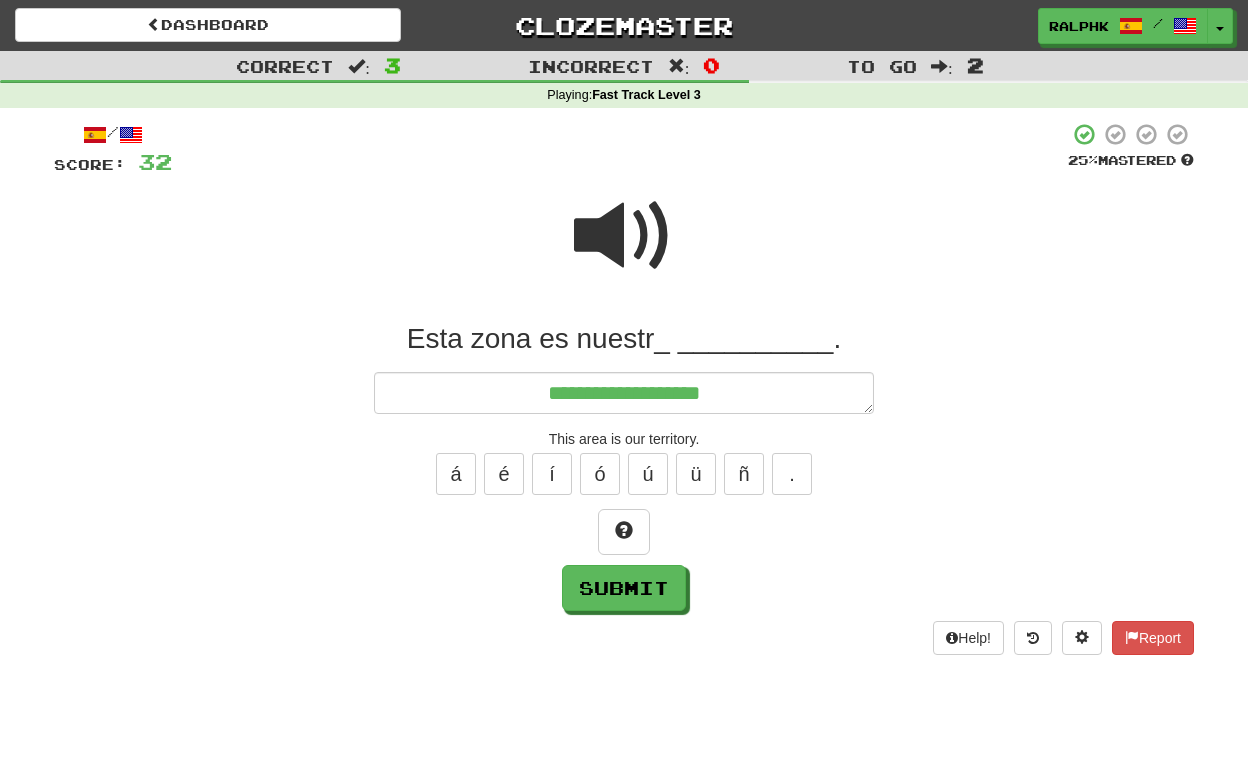 type on "*" 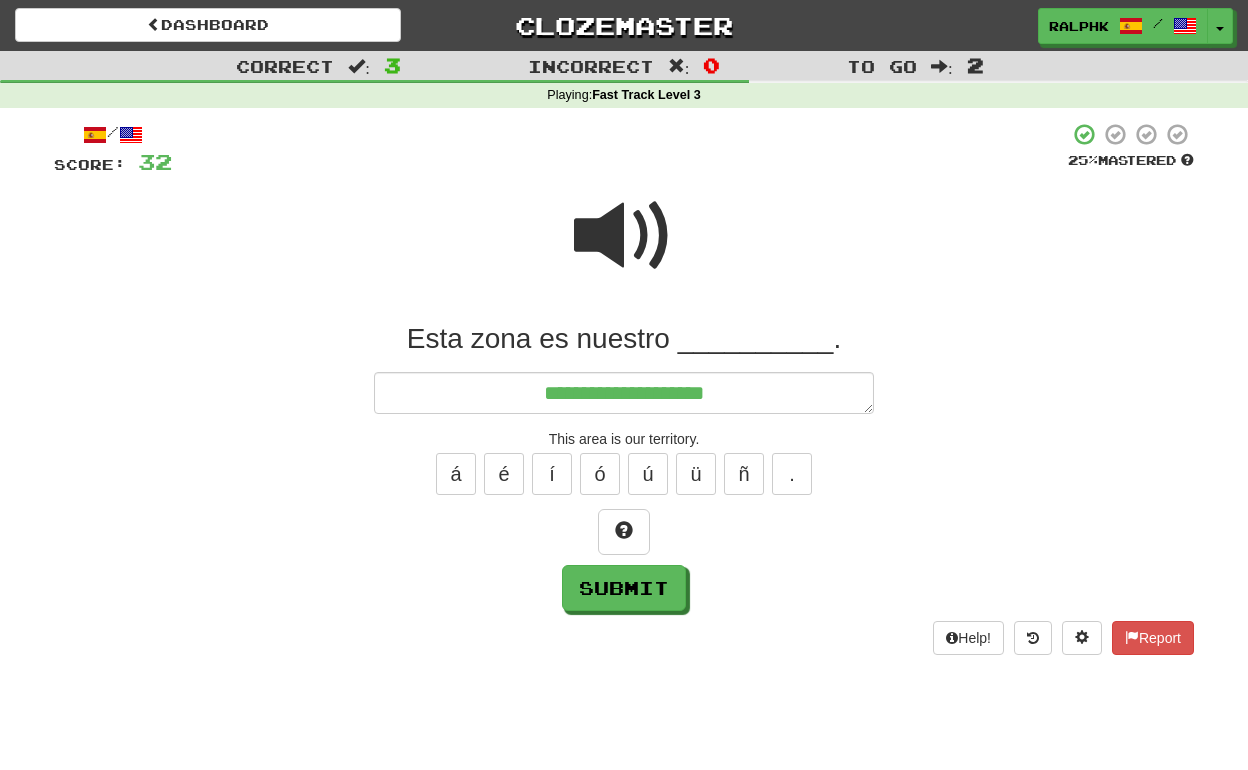 type 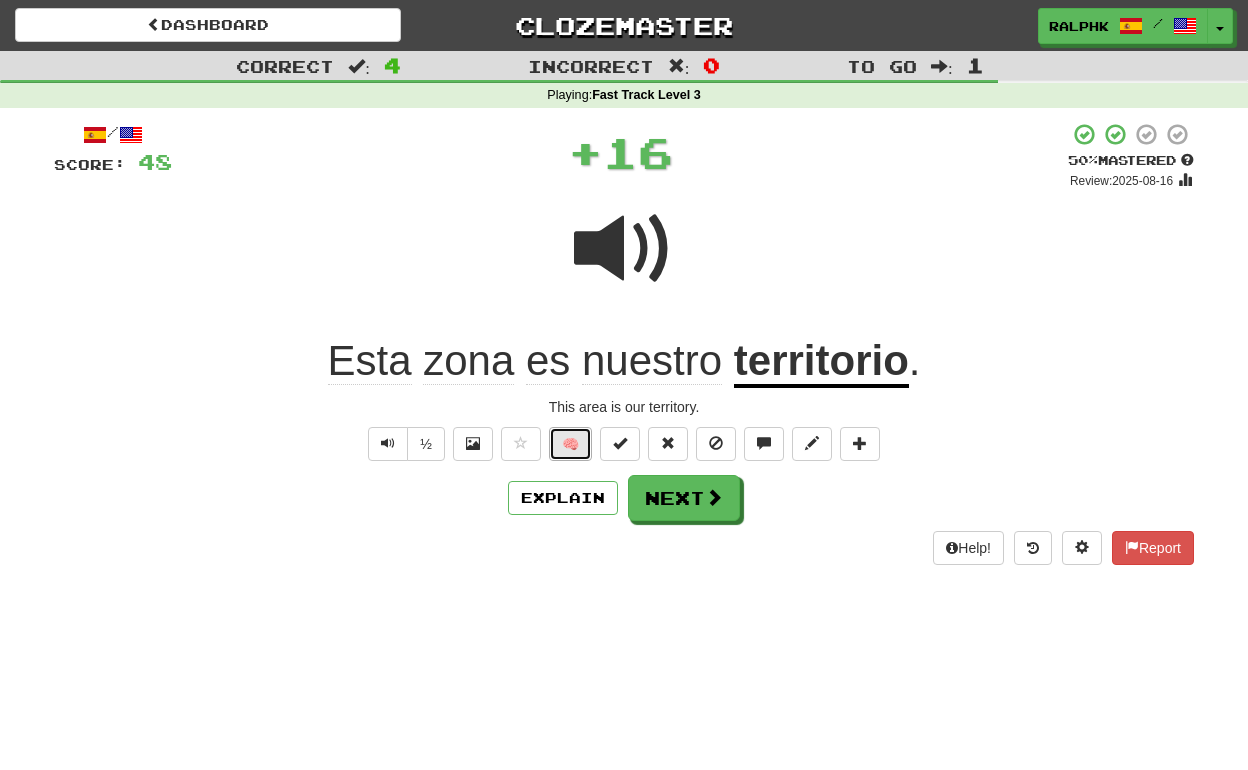 click on "🧠" at bounding box center (570, 444) 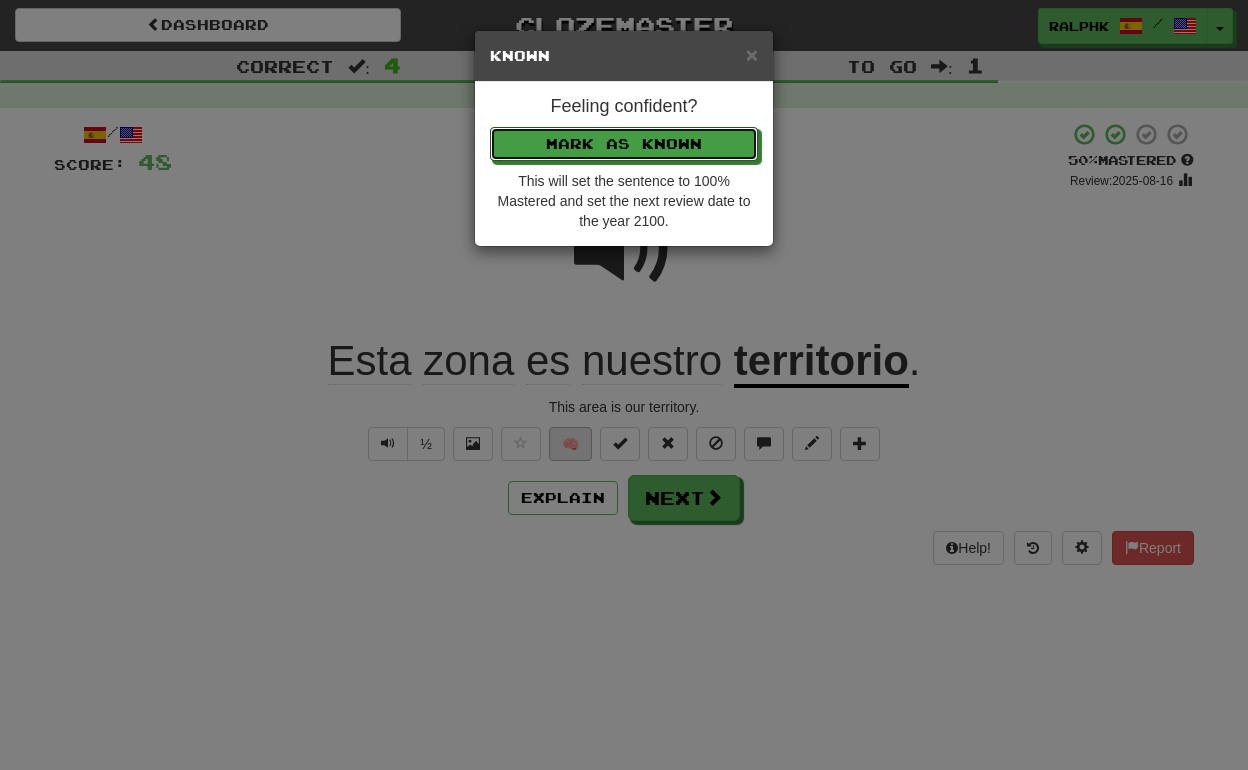 click on "Mark as Known" at bounding box center [624, 144] 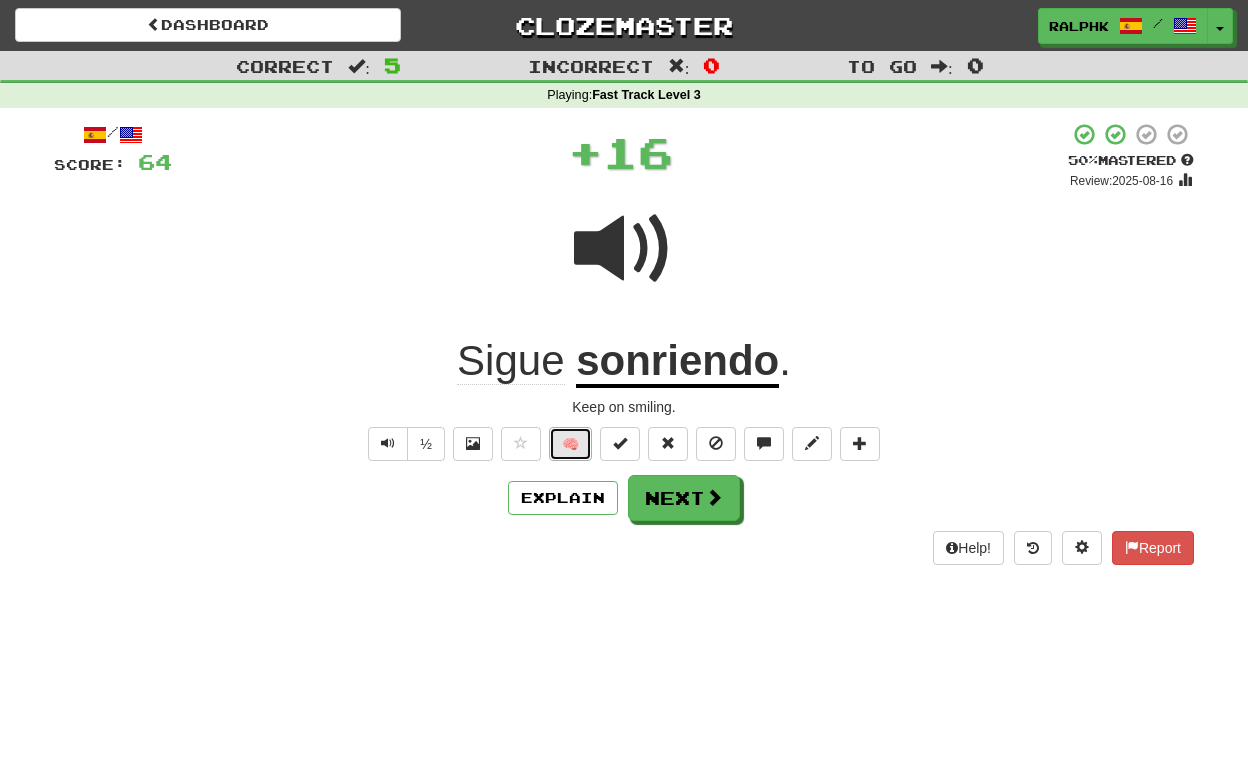 click on "🧠" at bounding box center [570, 444] 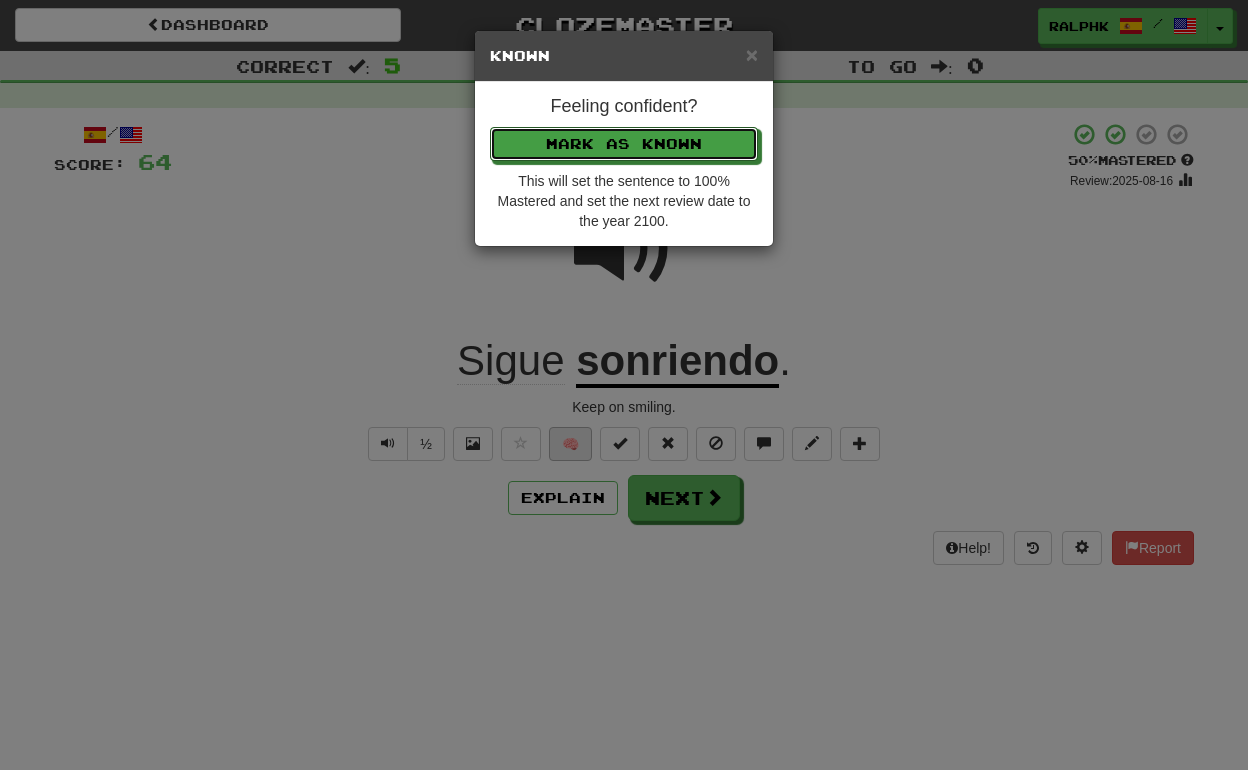 click on "Mark as Known" at bounding box center (624, 144) 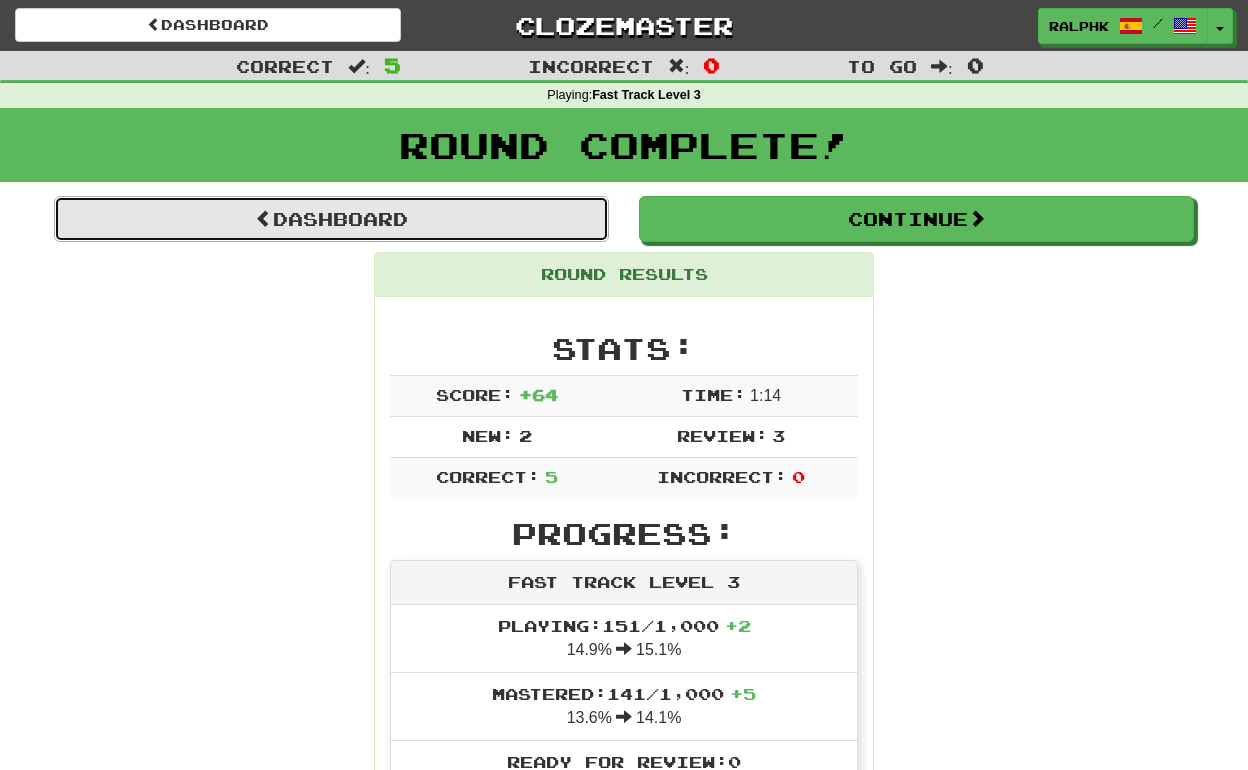 click on "Dashboard" at bounding box center [331, 219] 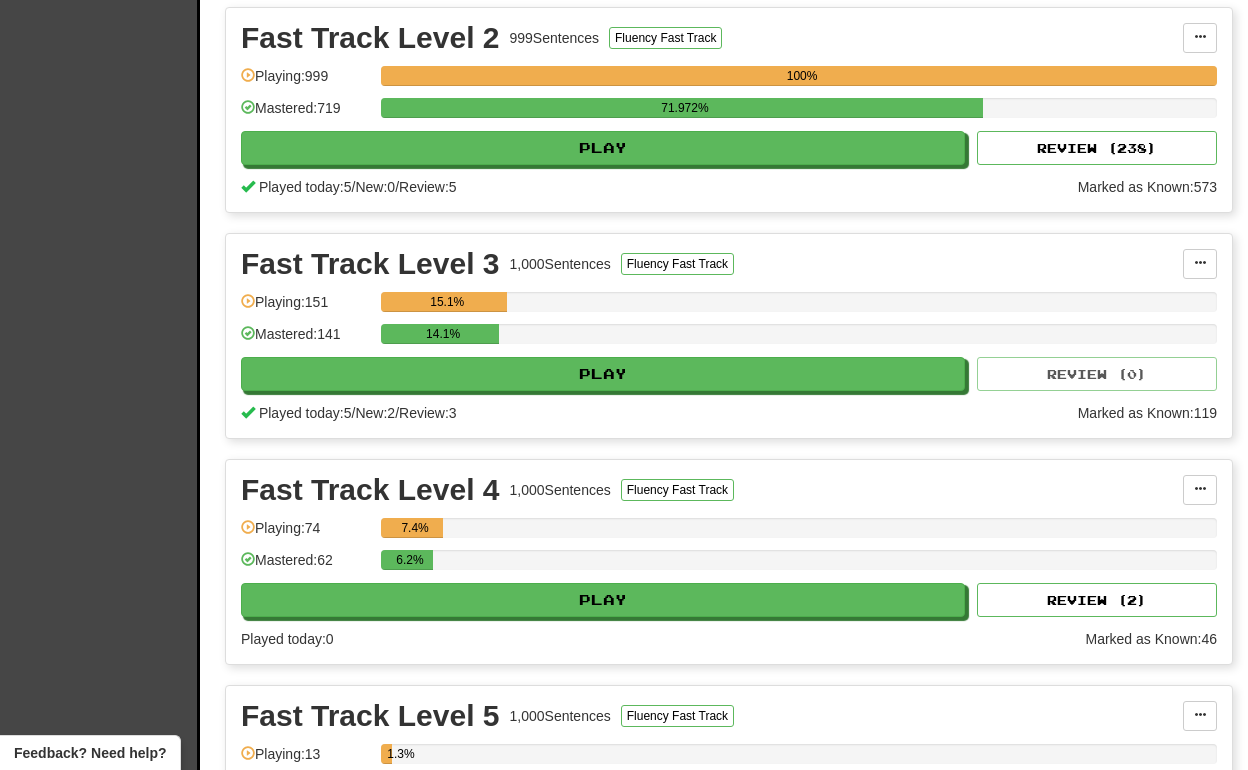scroll, scrollTop: 1169, scrollLeft: 0, axis: vertical 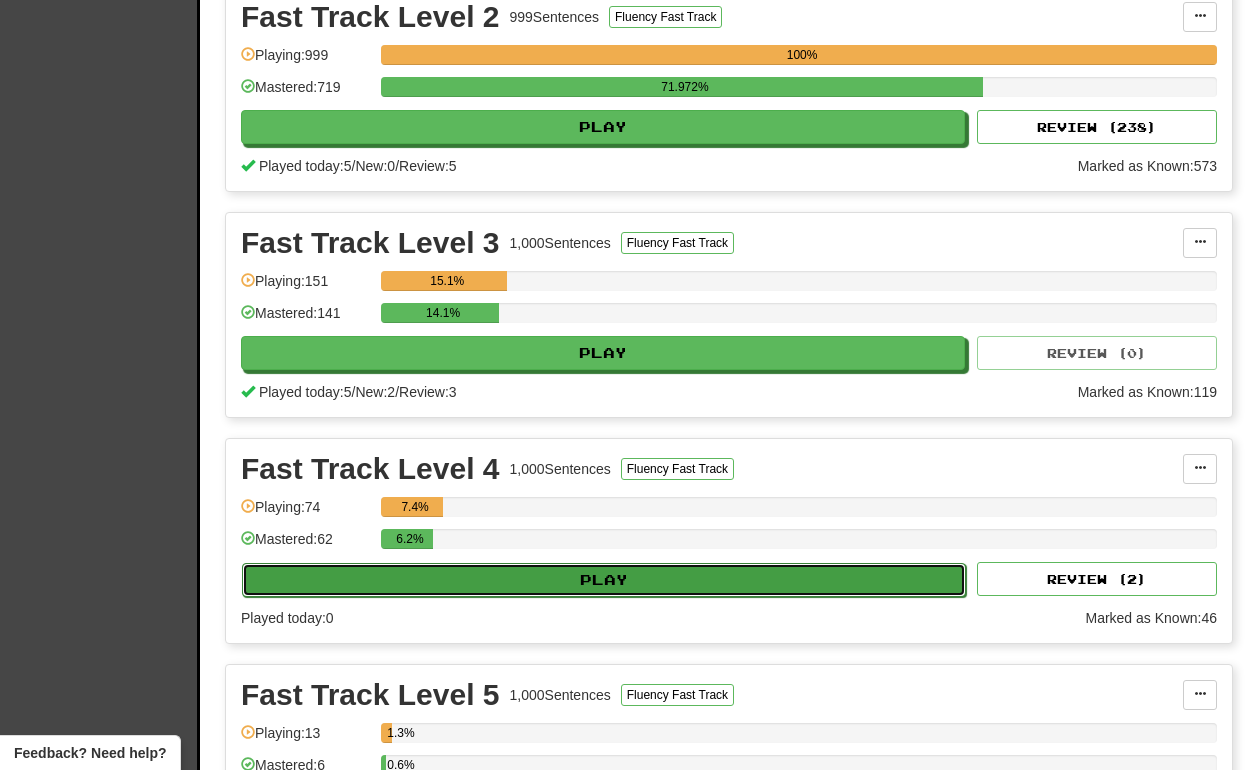 click on "Play" at bounding box center (604, 580) 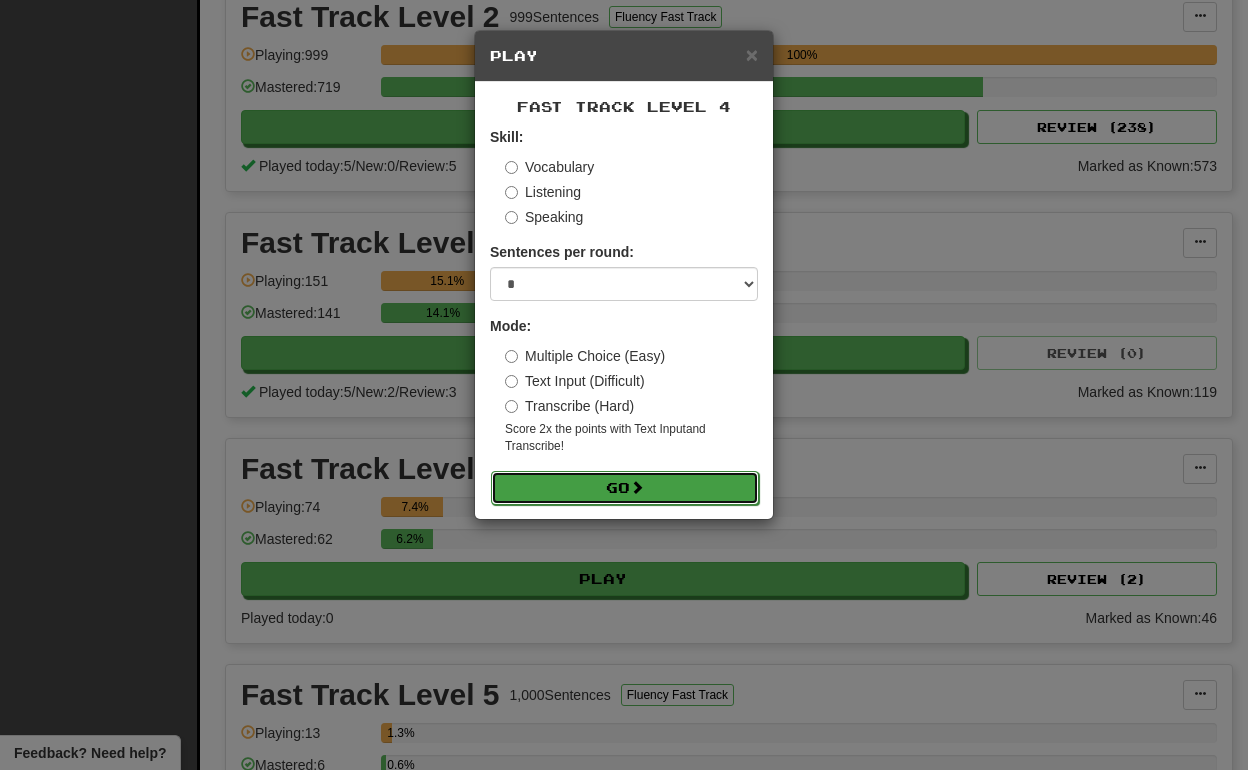 click on "Go" at bounding box center [625, 488] 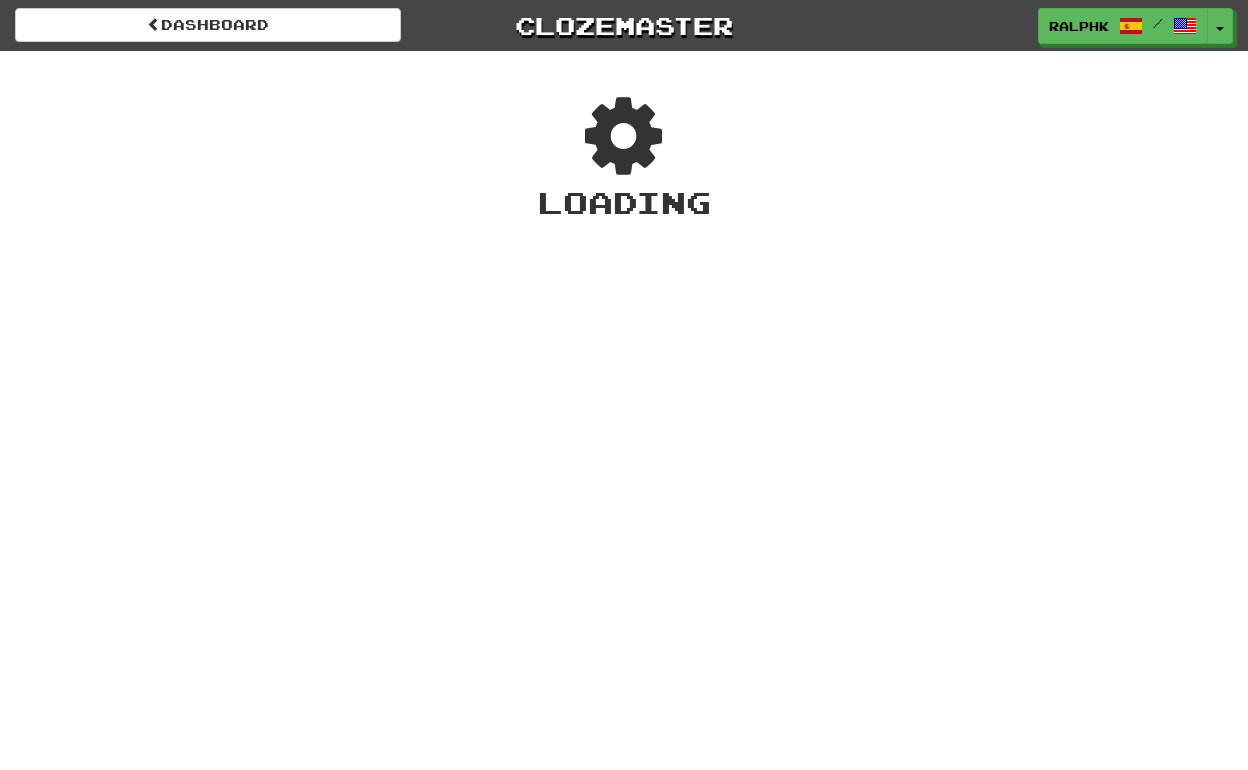scroll, scrollTop: 0, scrollLeft: 0, axis: both 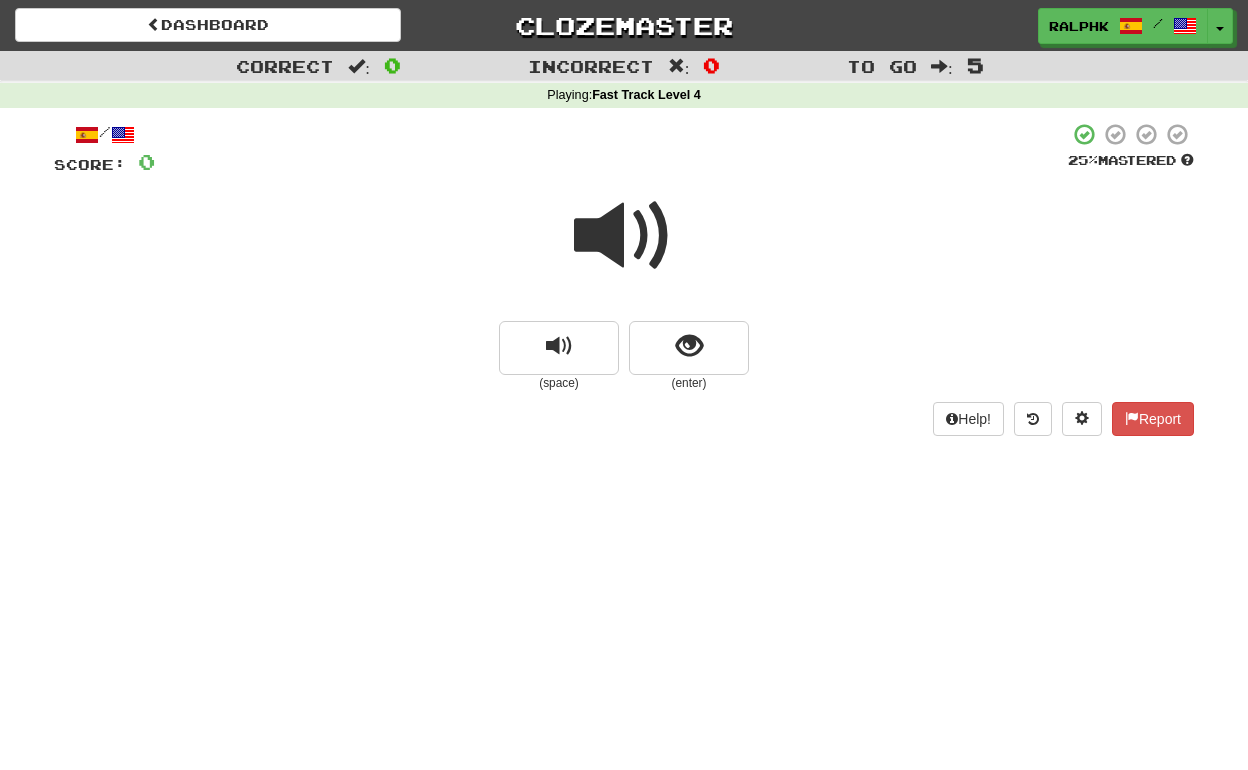 click at bounding box center [624, 236] 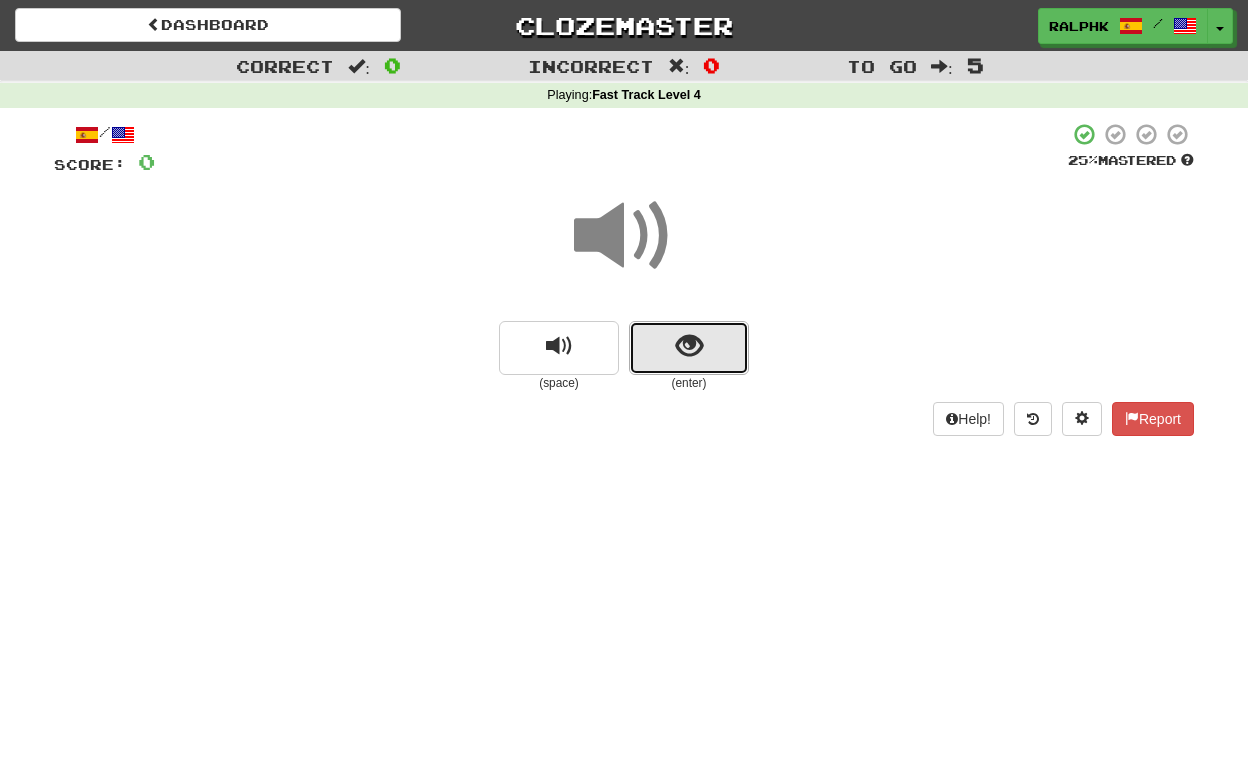 click at bounding box center [689, 346] 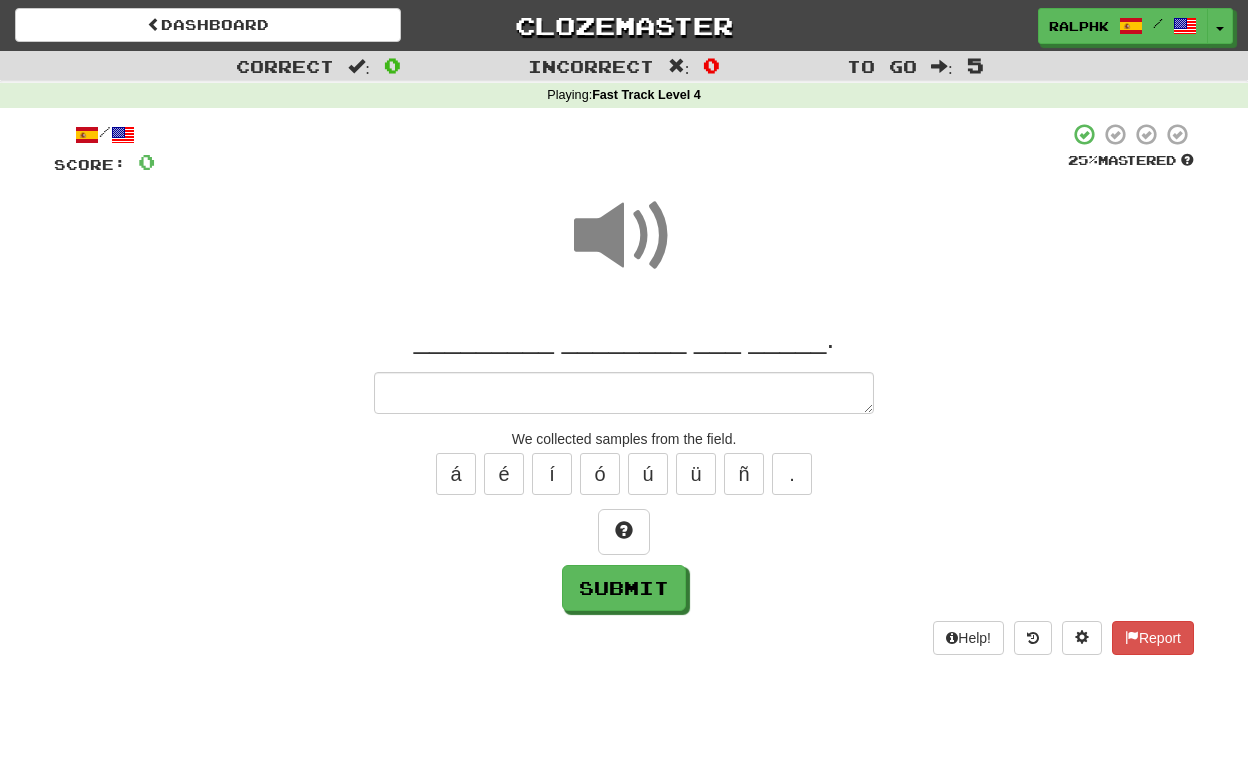 type on "*" 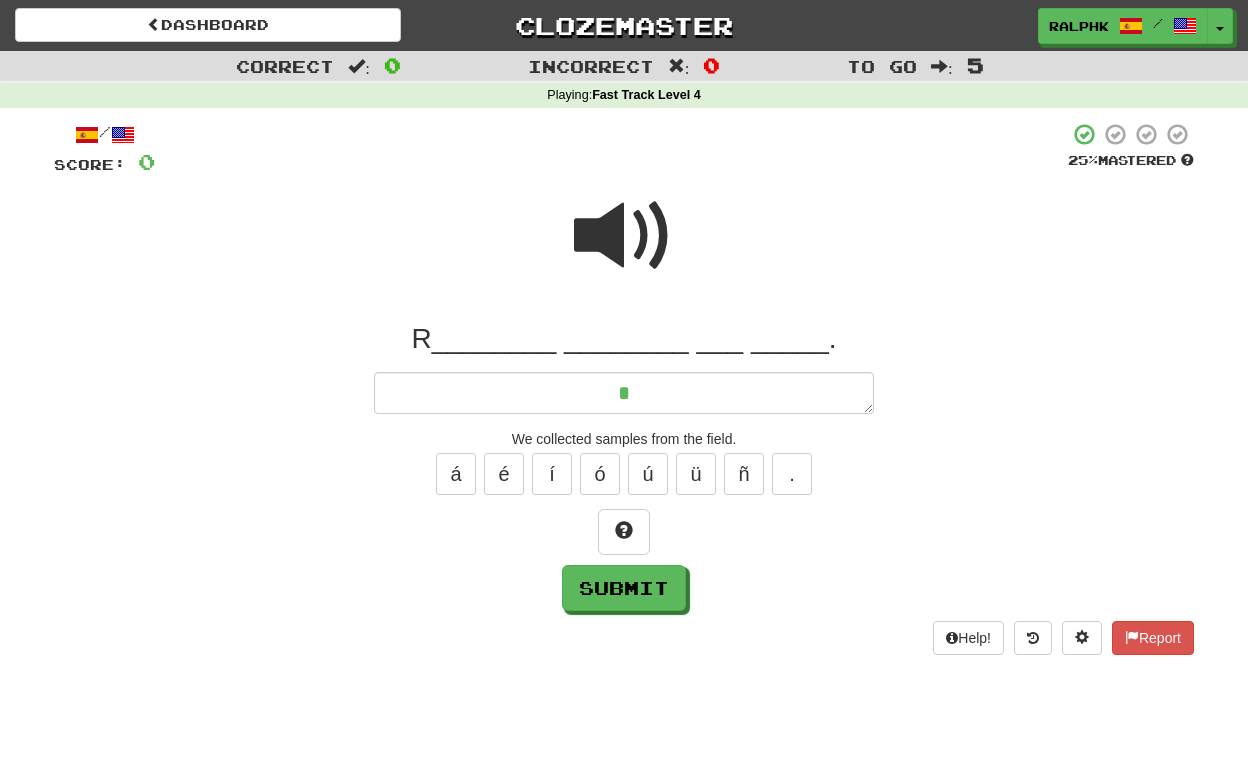 type on "*" 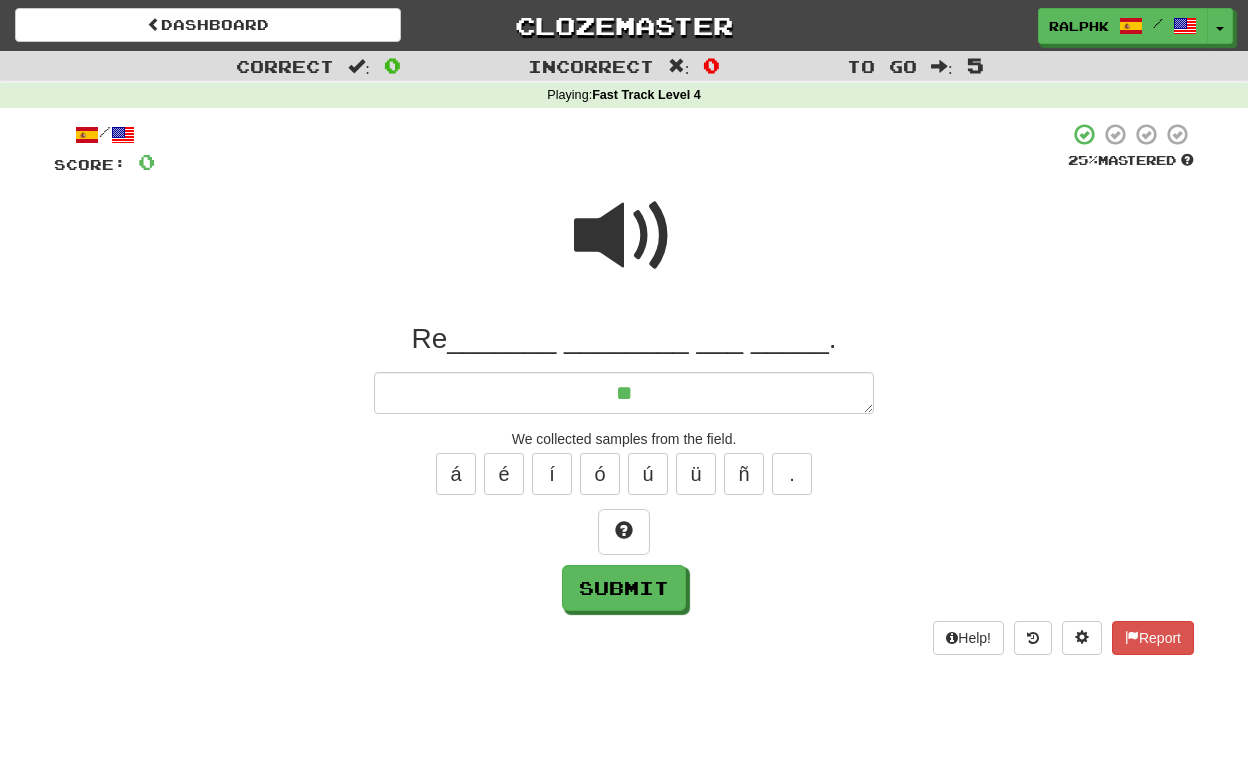 type on "*" 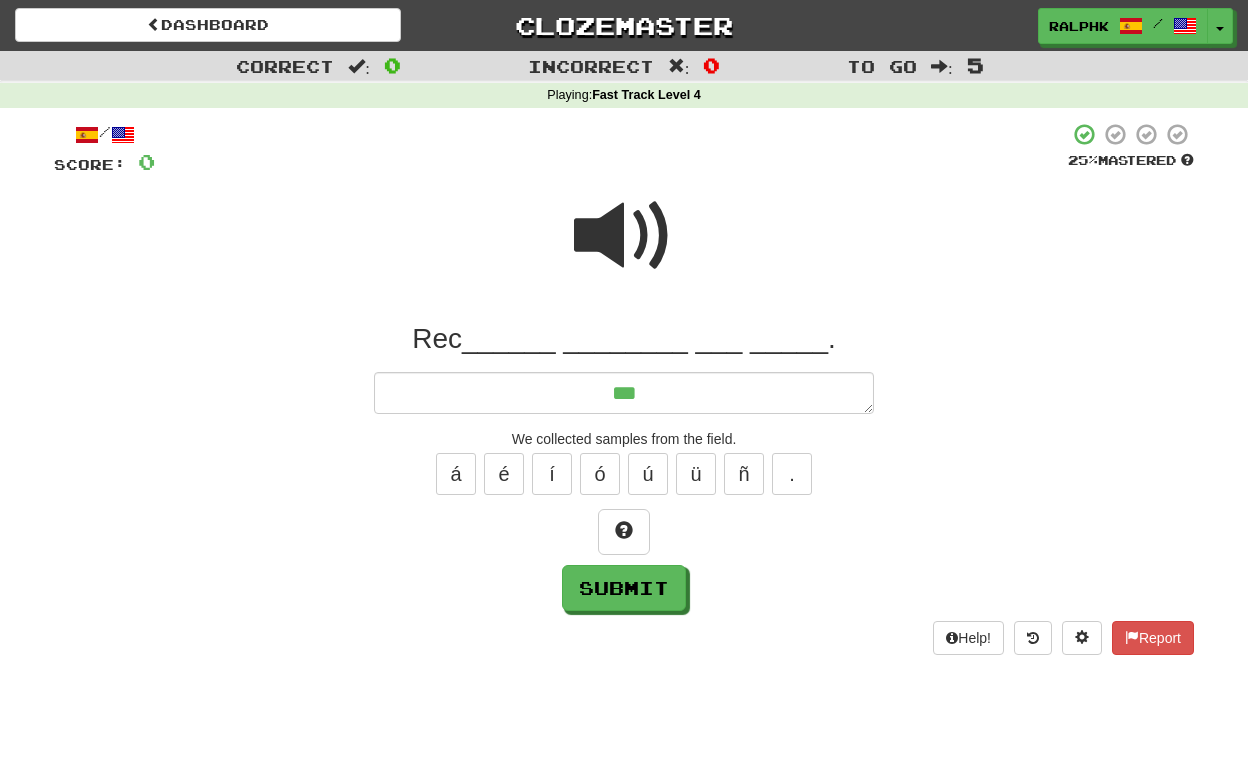type on "*" 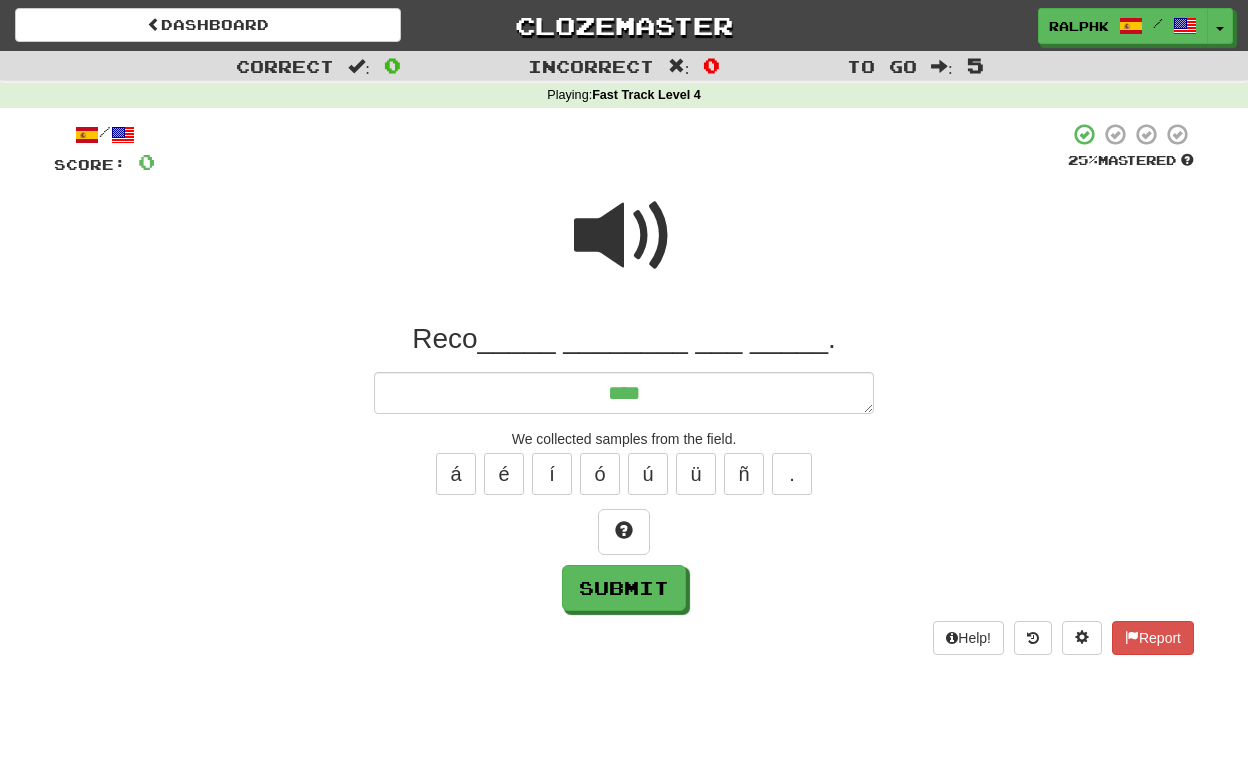type on "*" 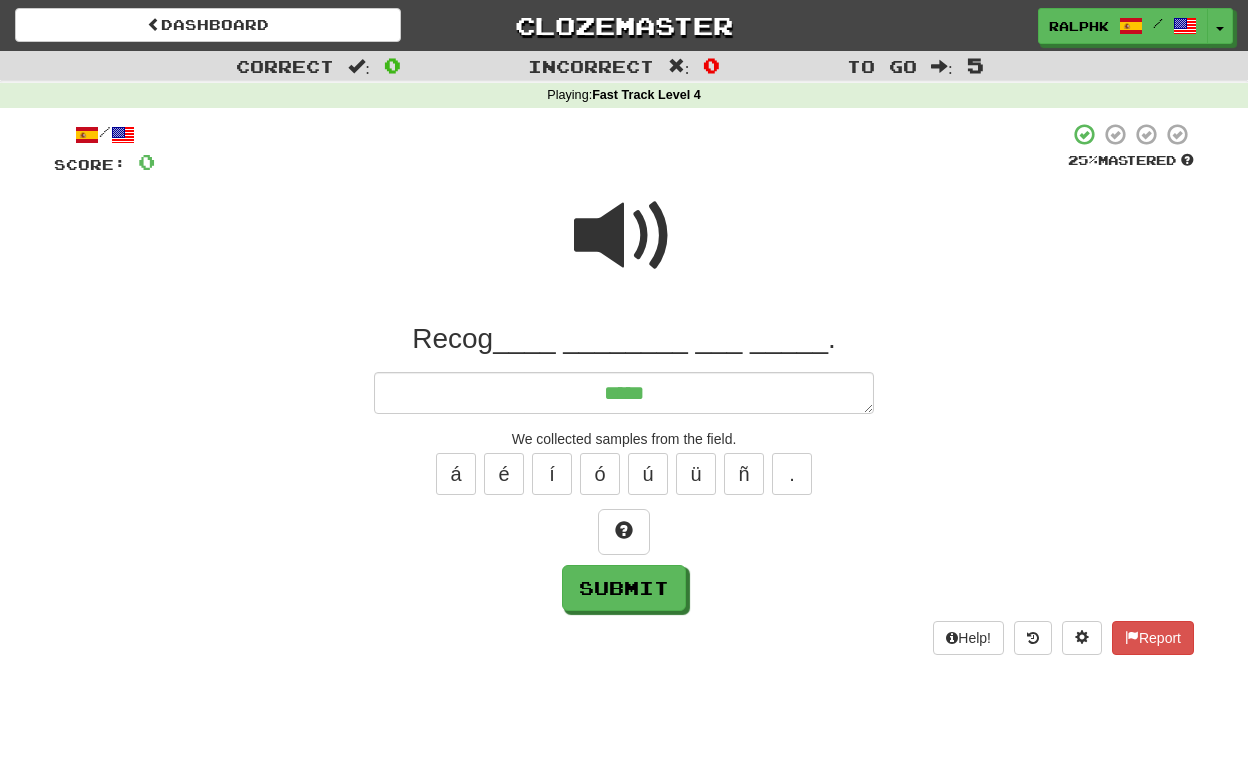 type on "*" 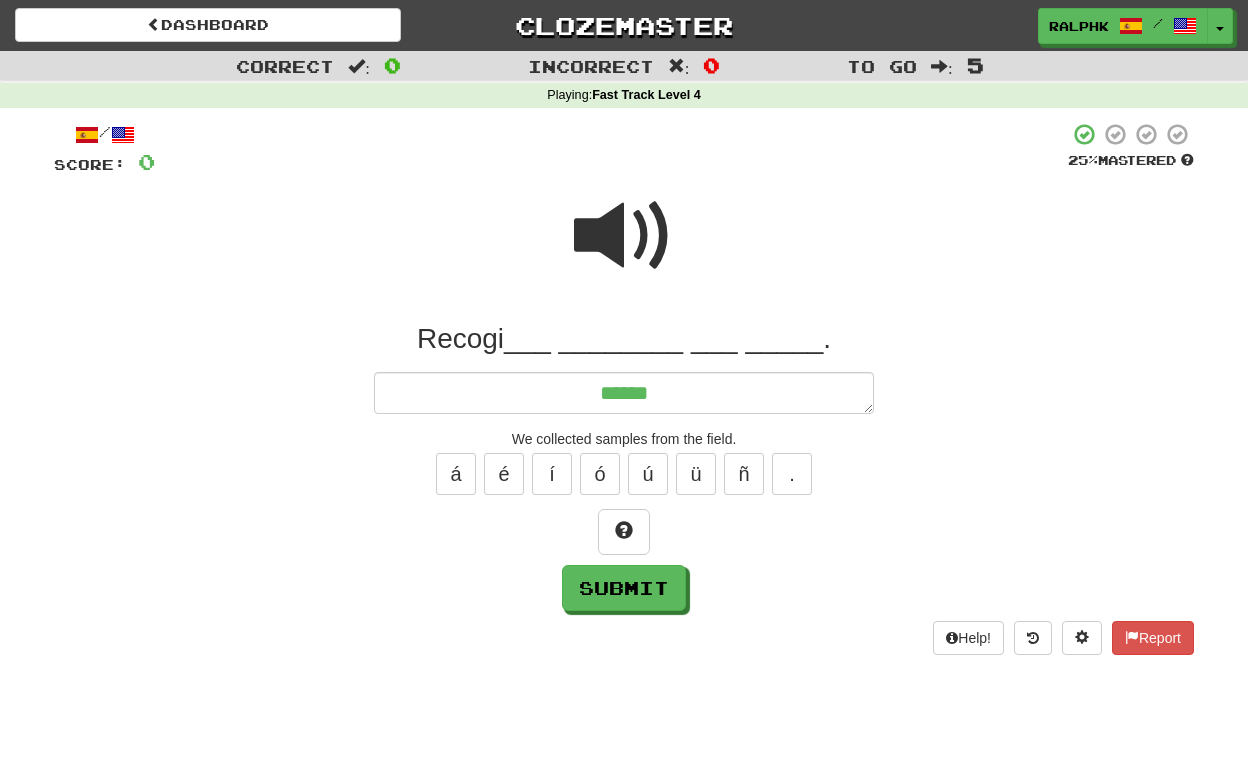 type on "*" 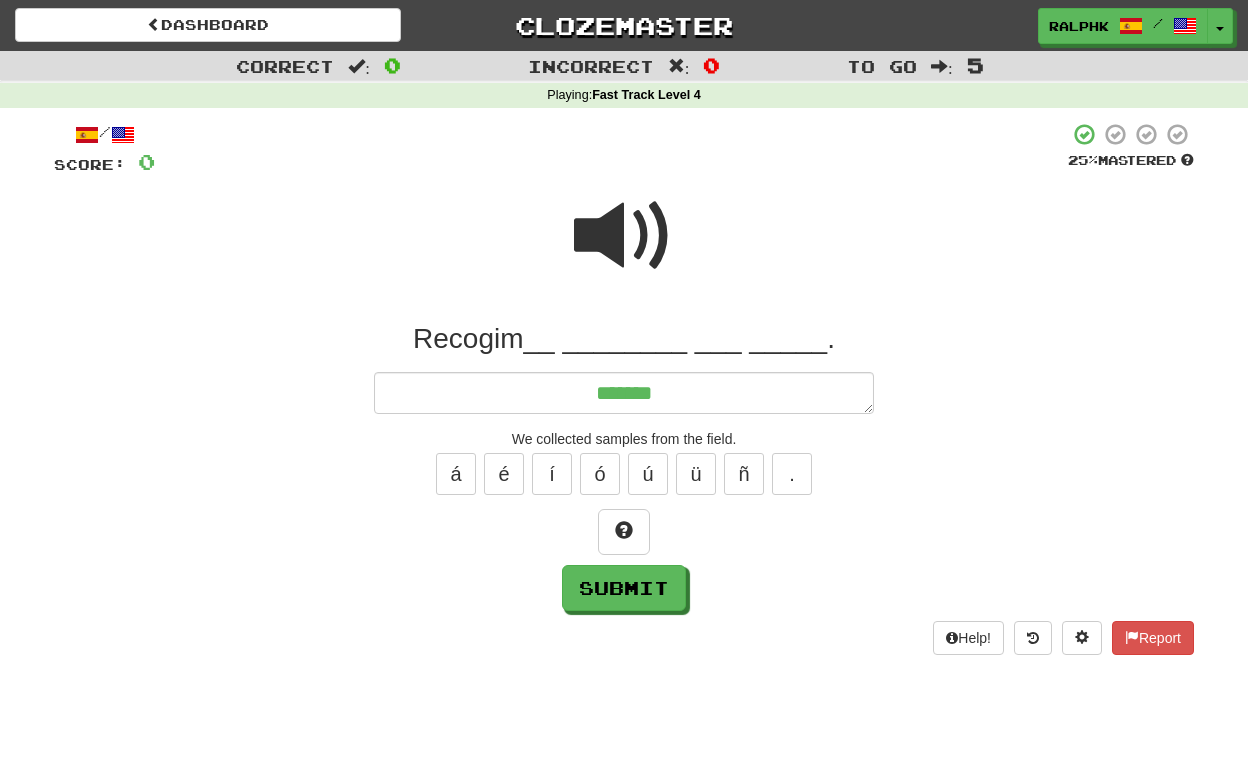 type on "*" 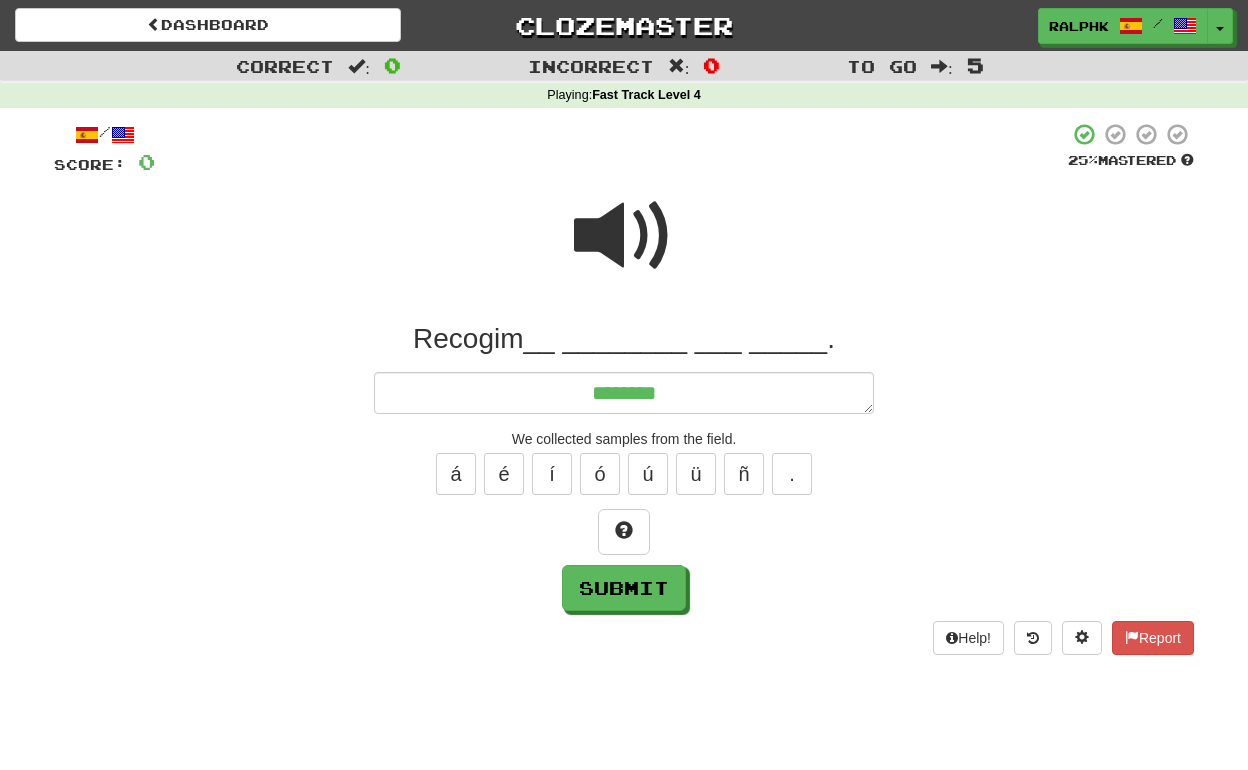 type on "*********" 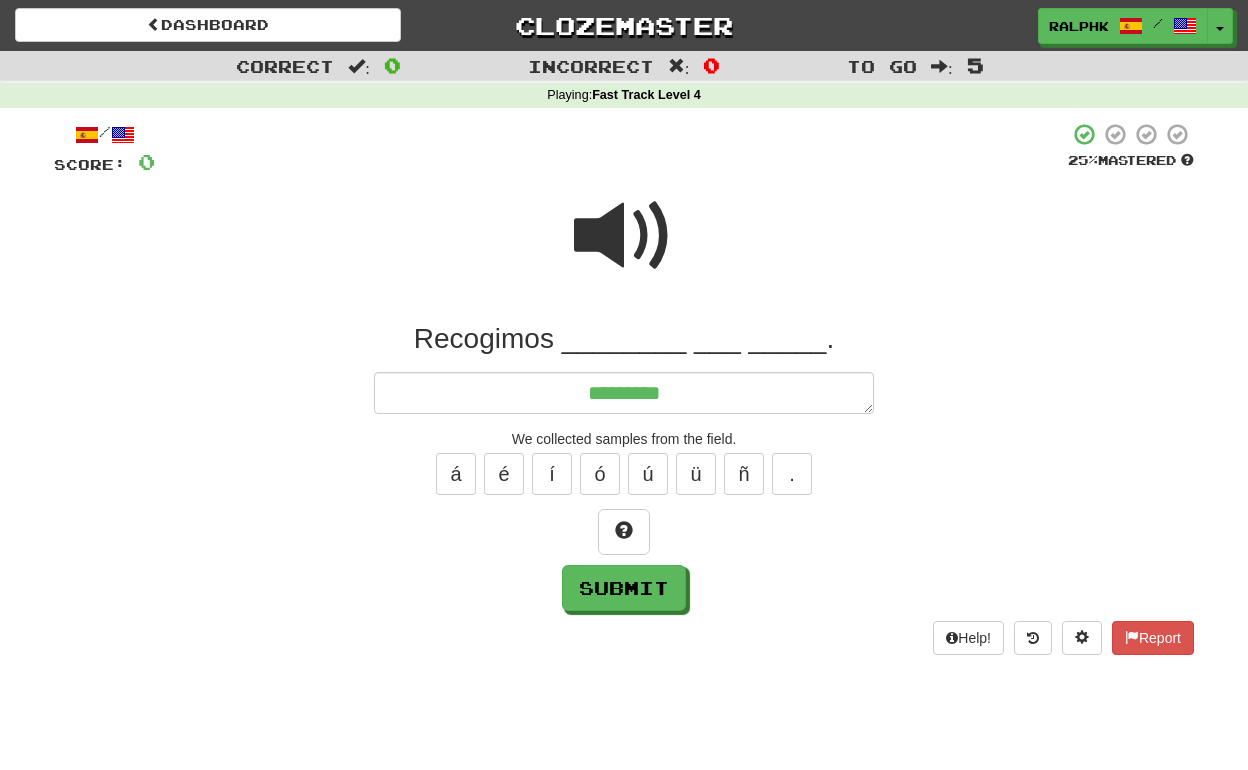 type on "*" 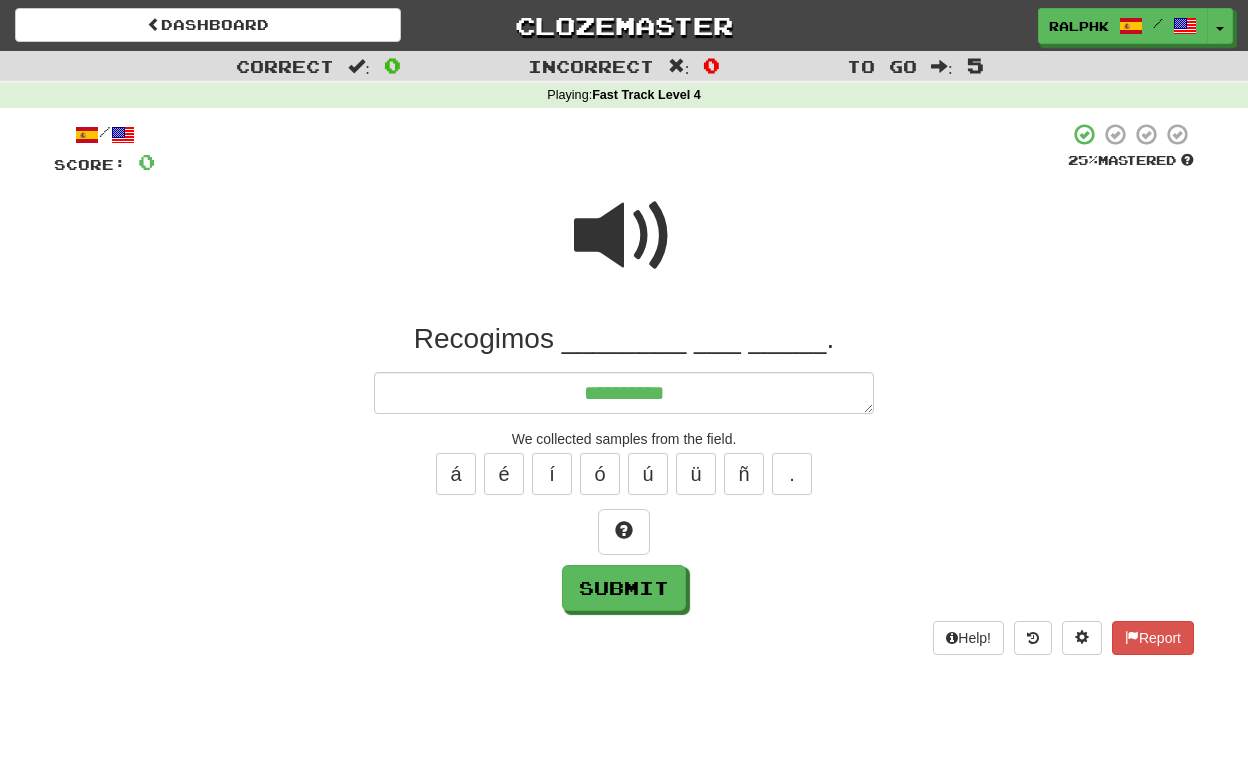 type on "*" 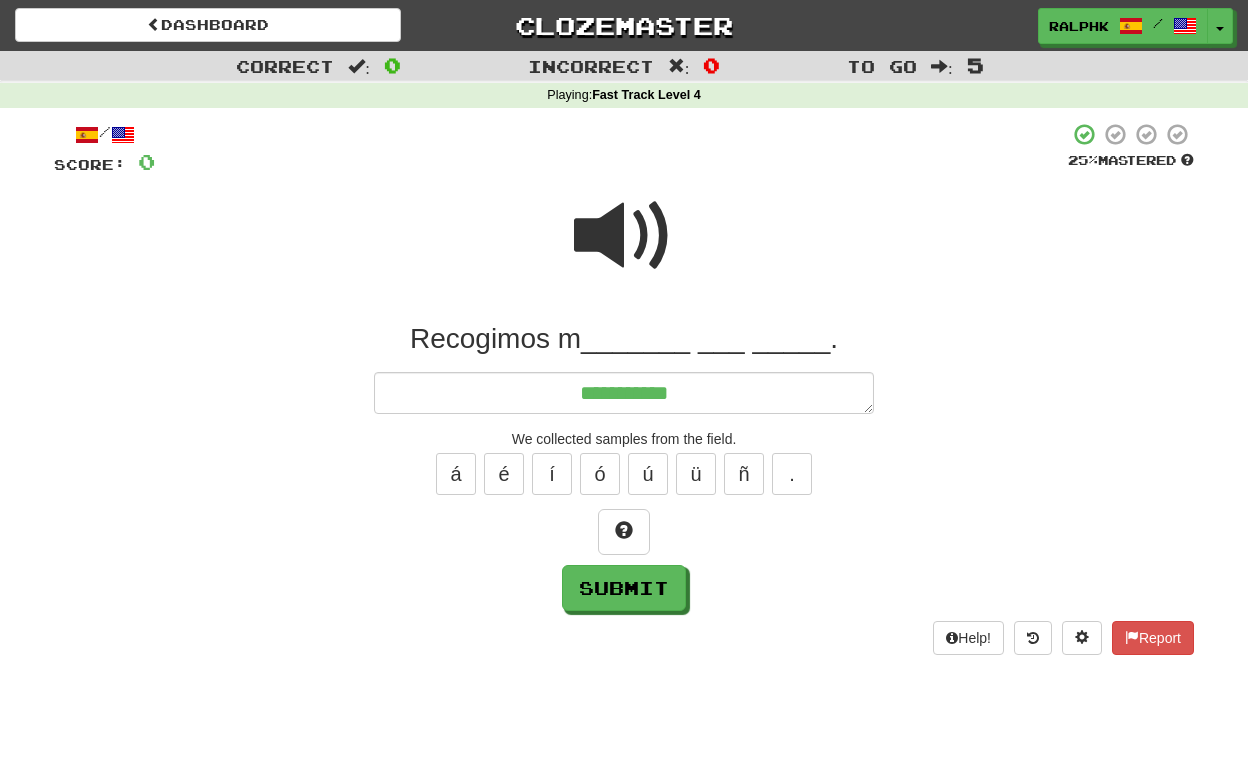 type on "*" 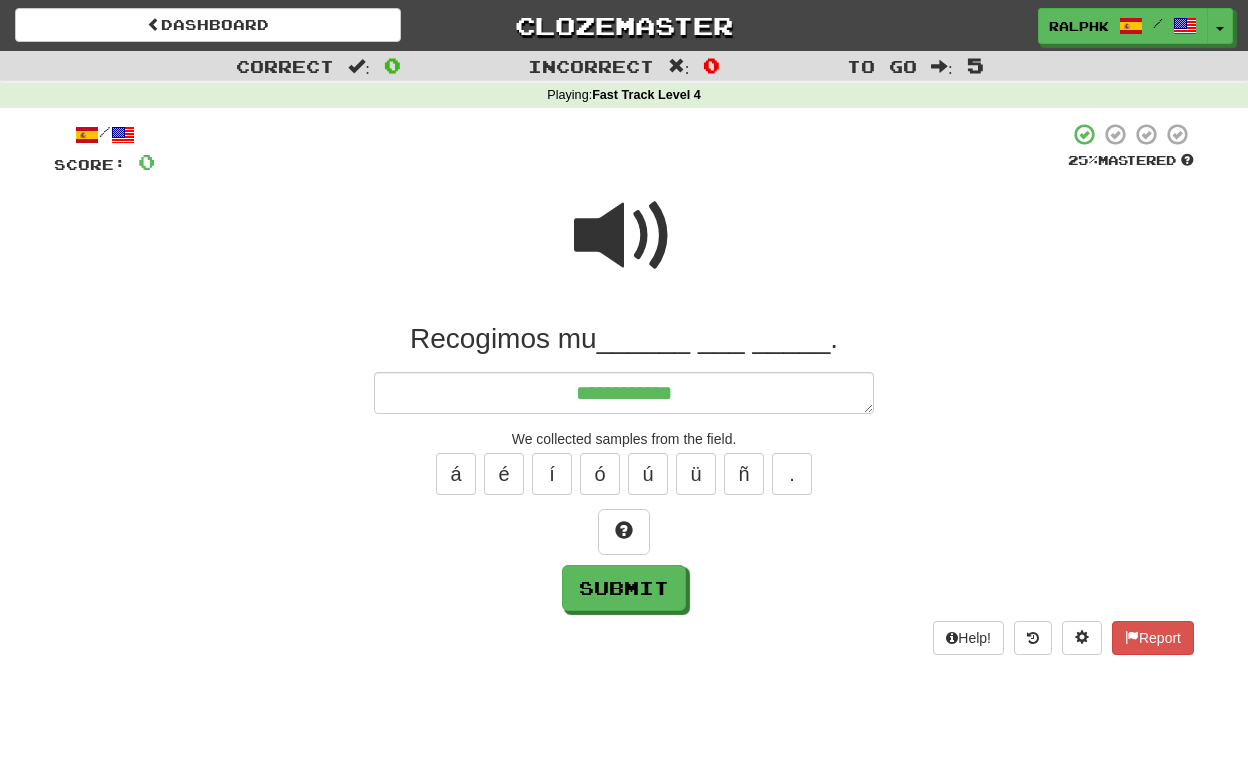 type on "*" 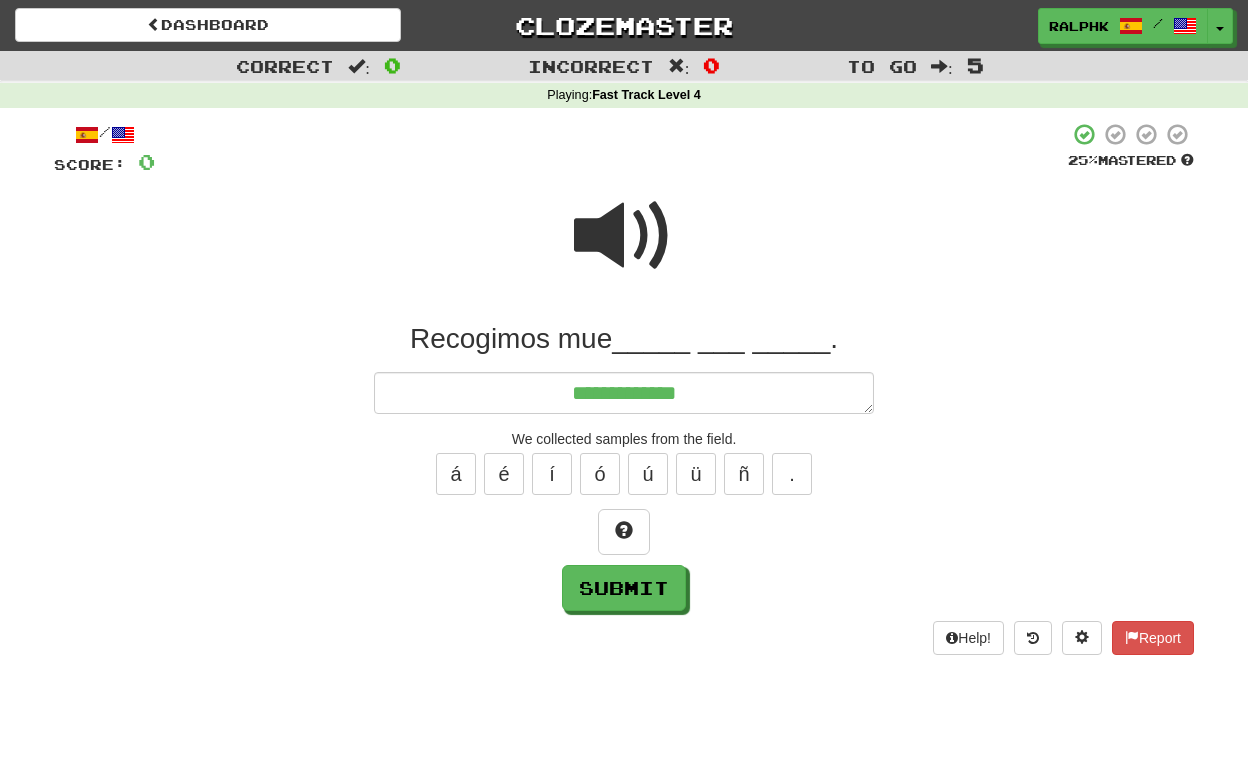 type on "*" 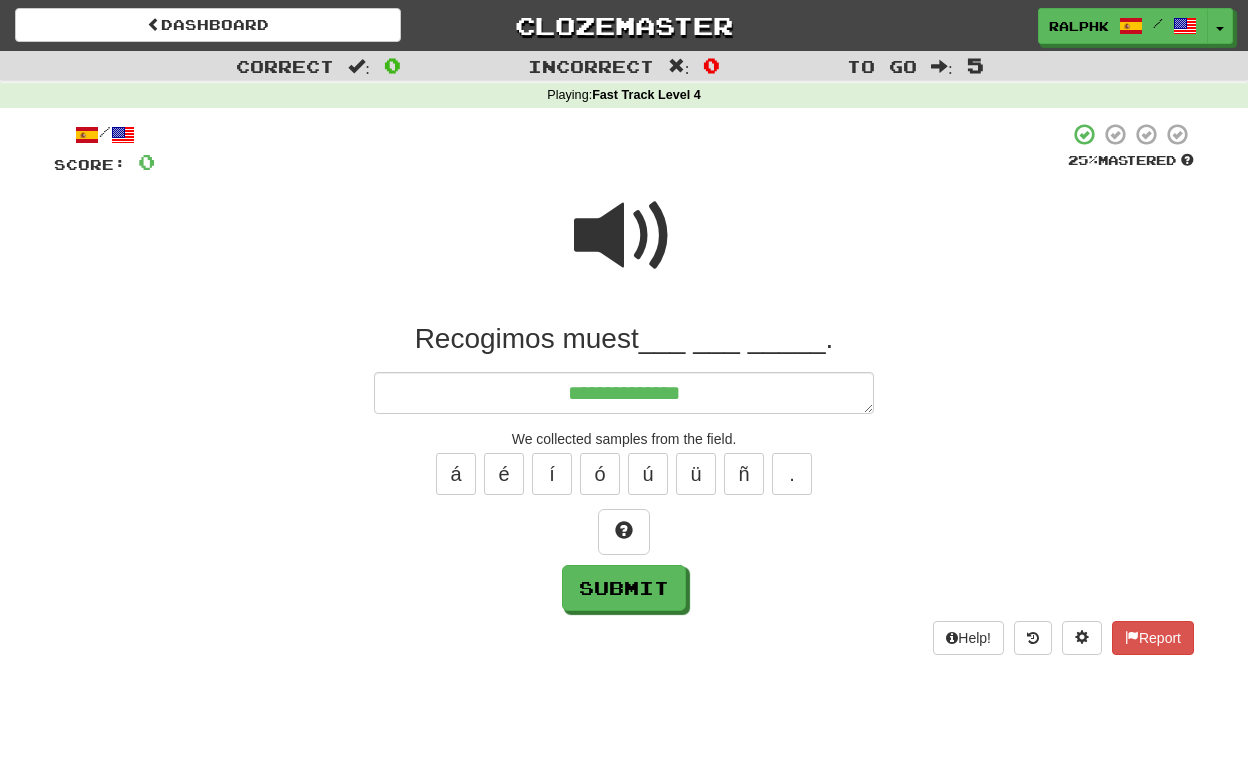 type on "*" 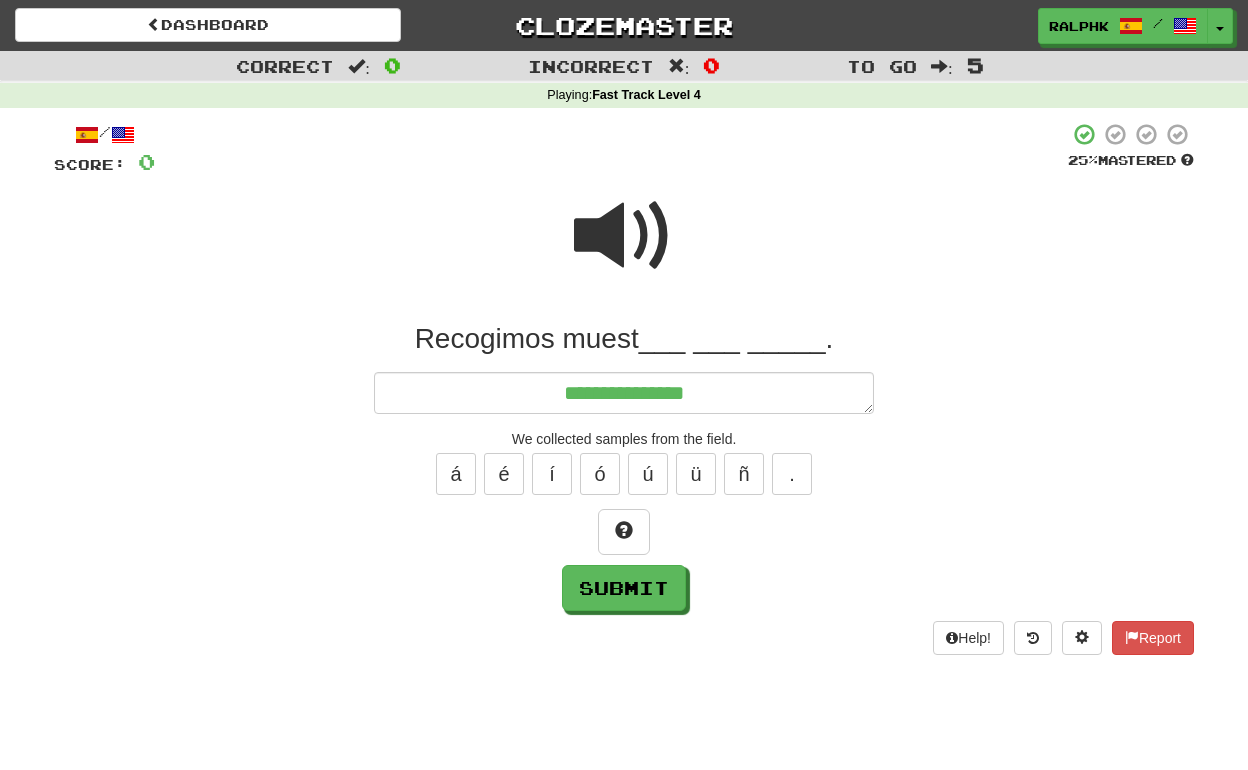 type on "*" 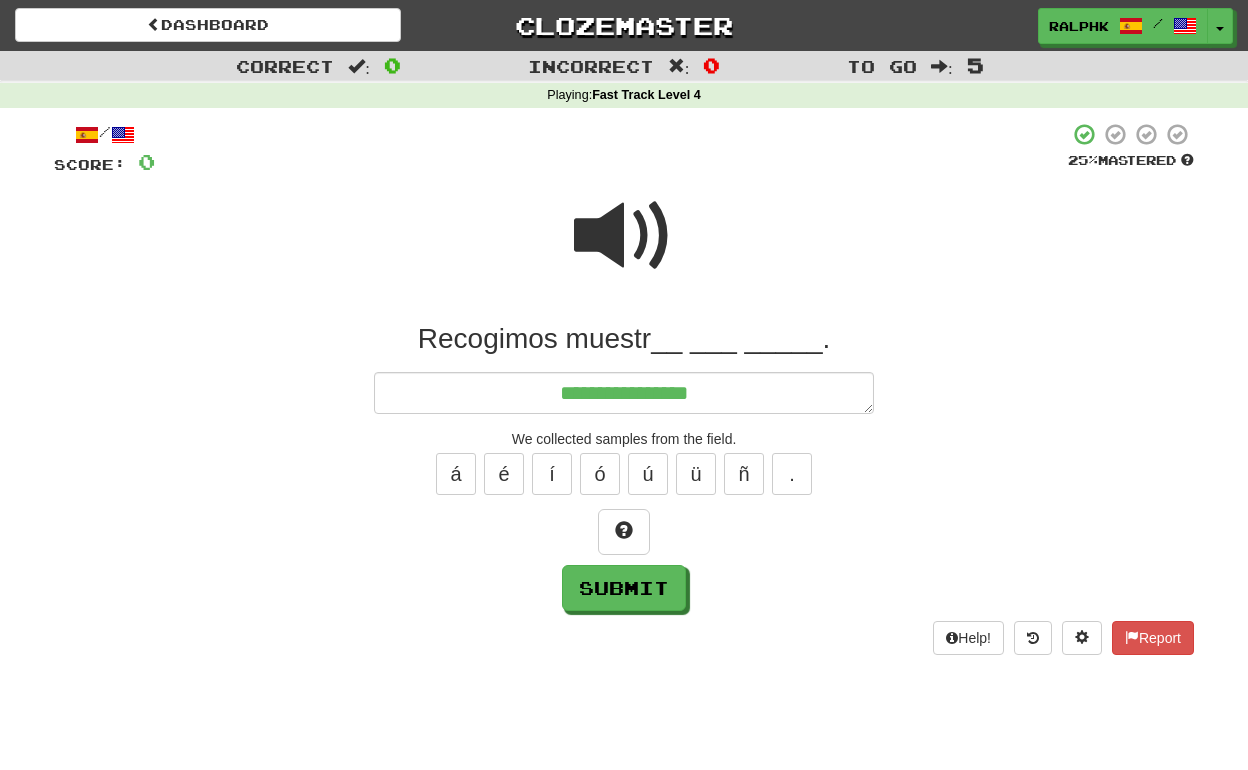 type on "*" 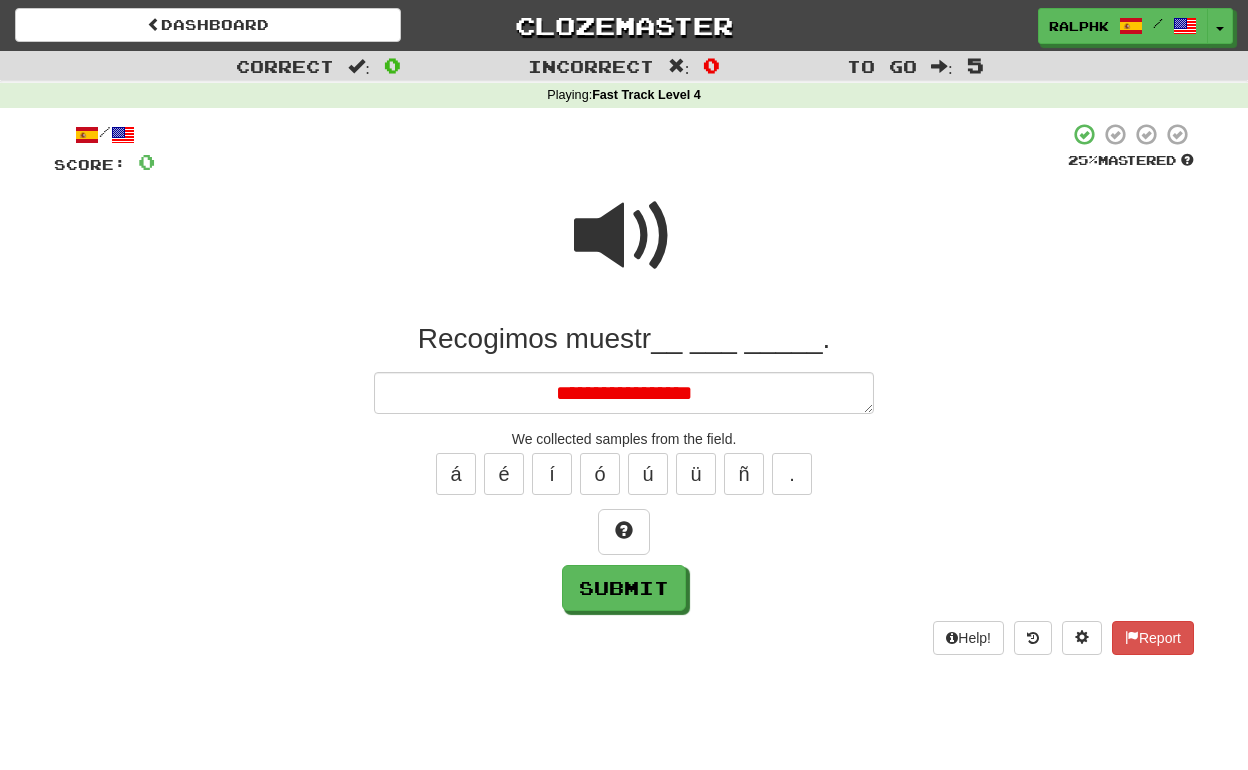 type on "*" 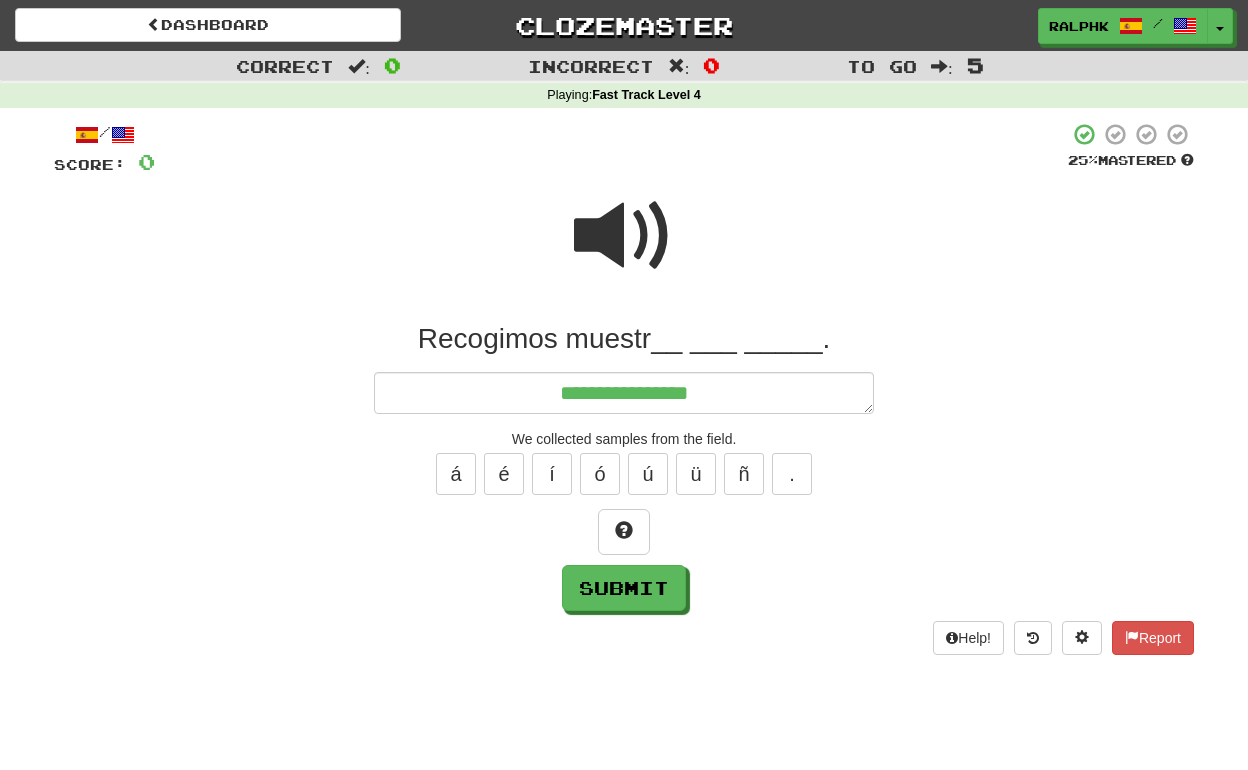 type on "*" 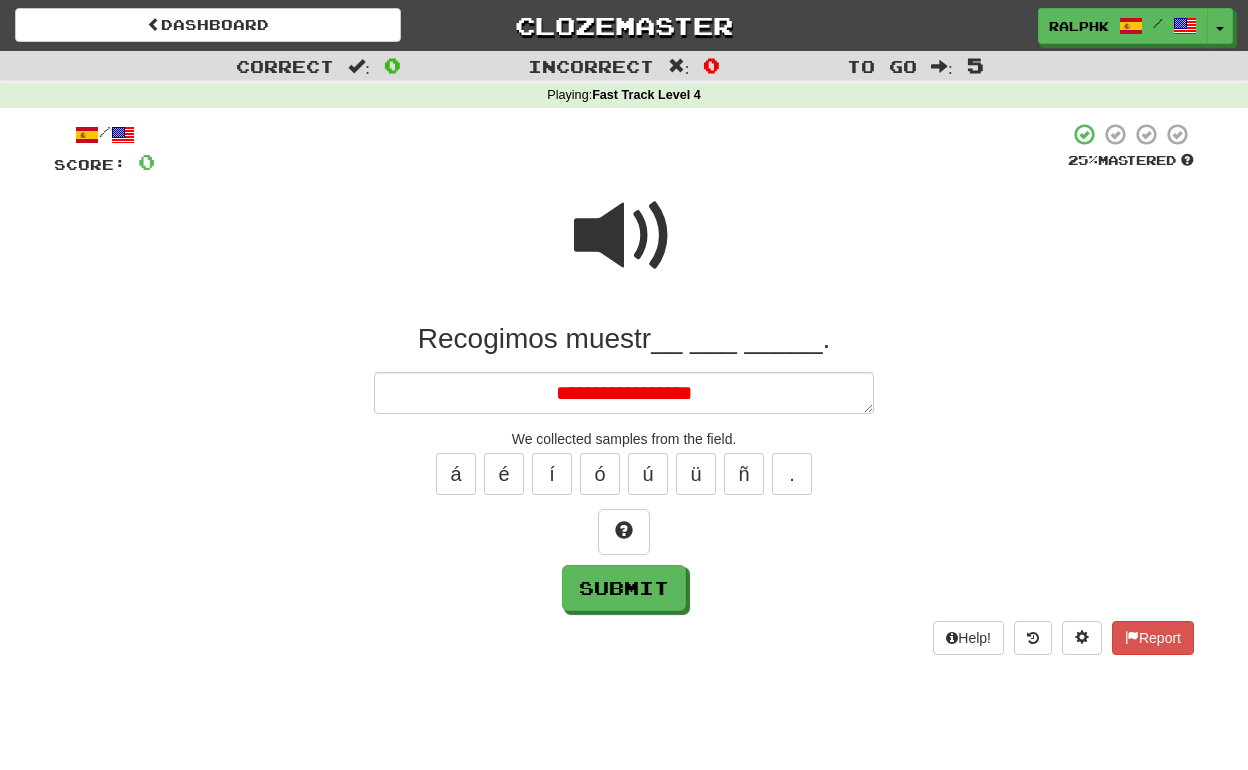 type on "*" 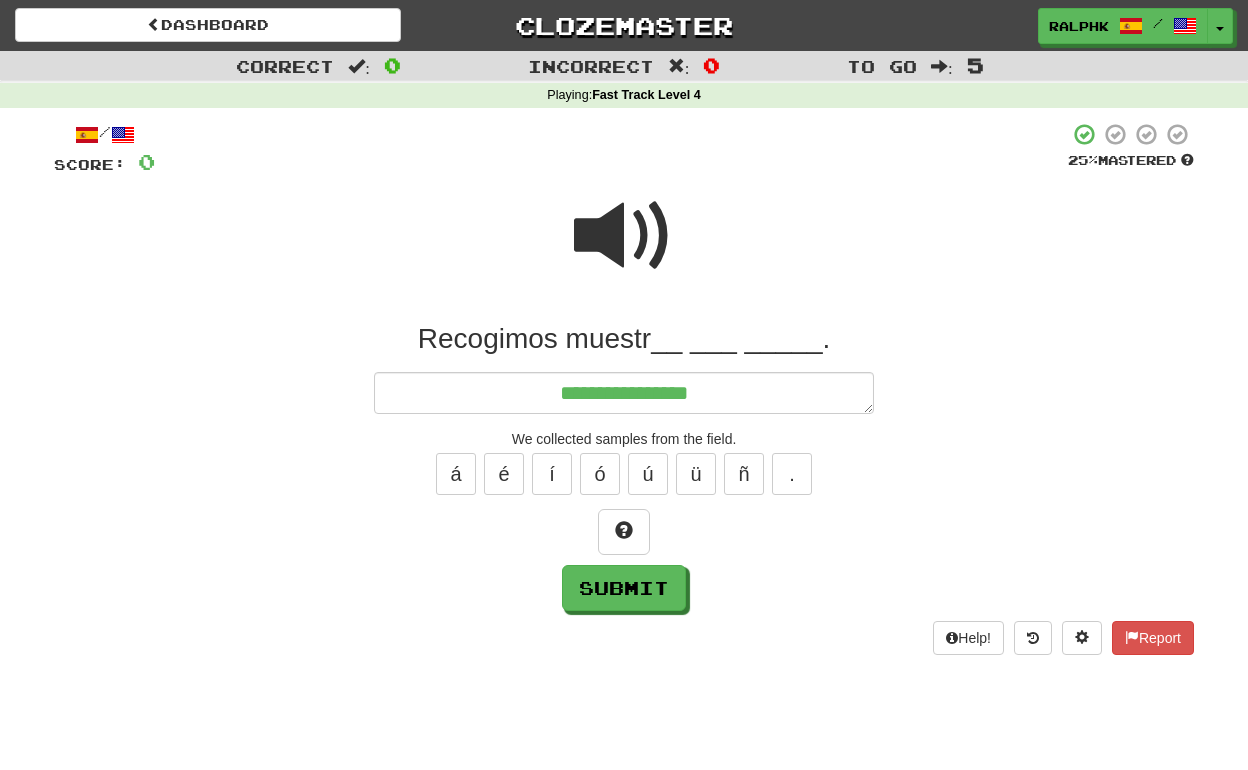 type on "*" 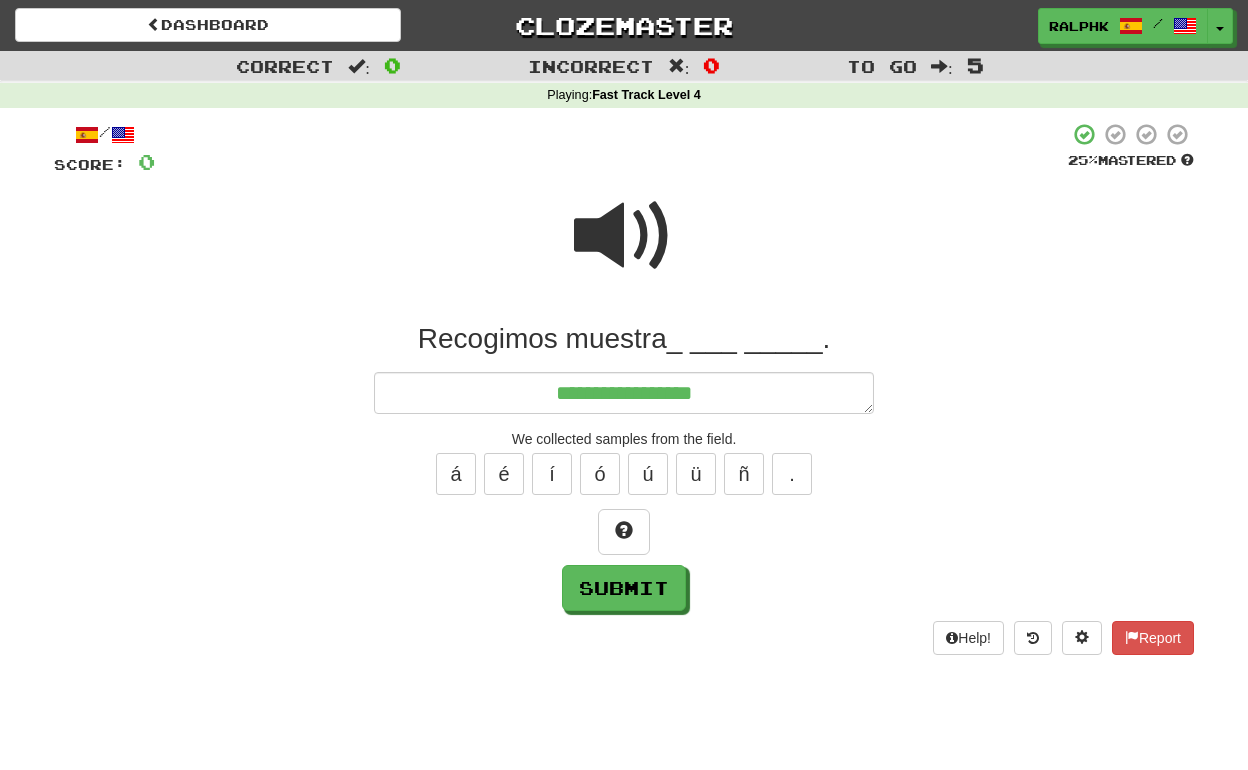 type on "*" 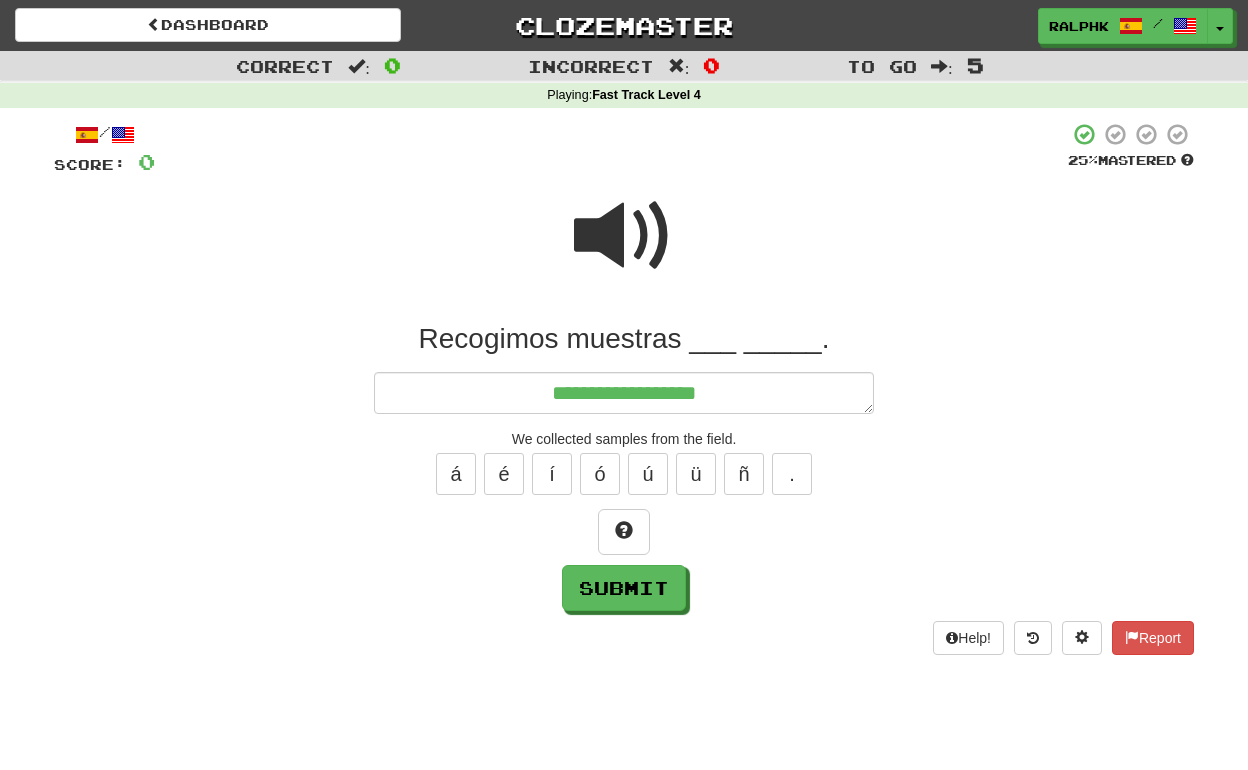 type on "*" 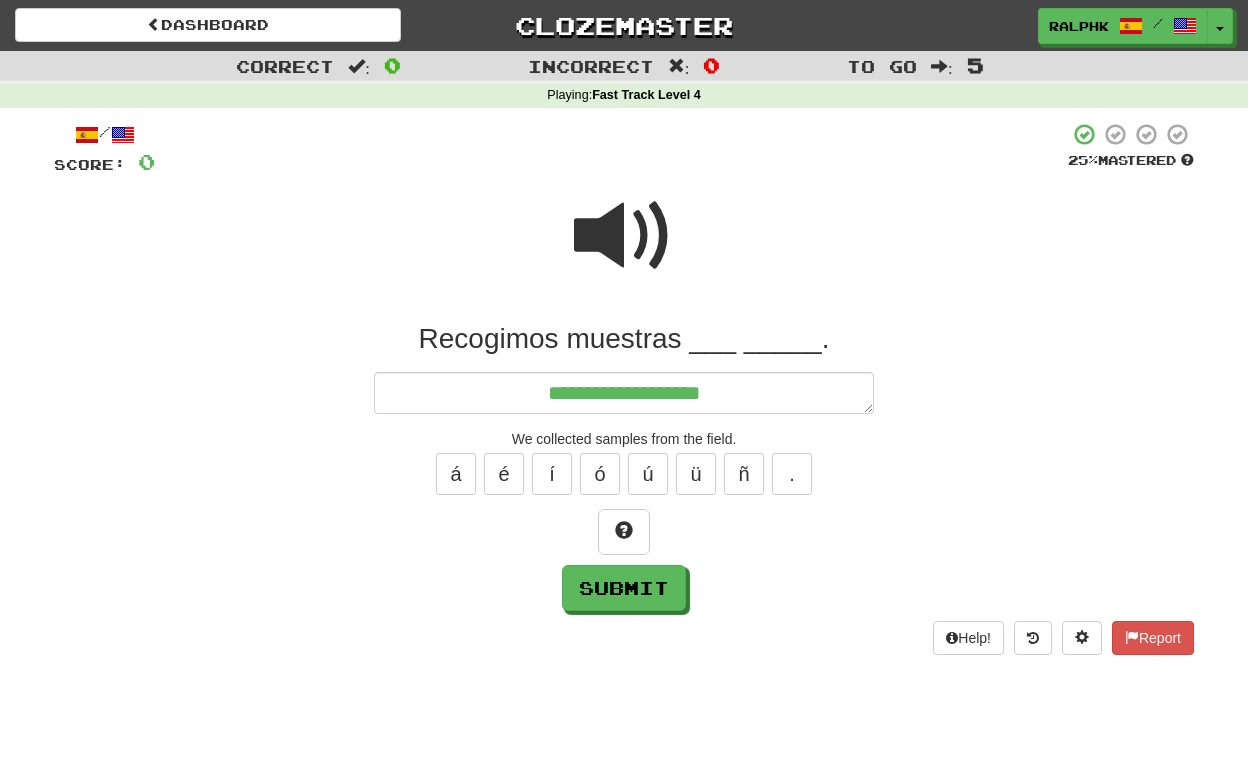 type on "*" 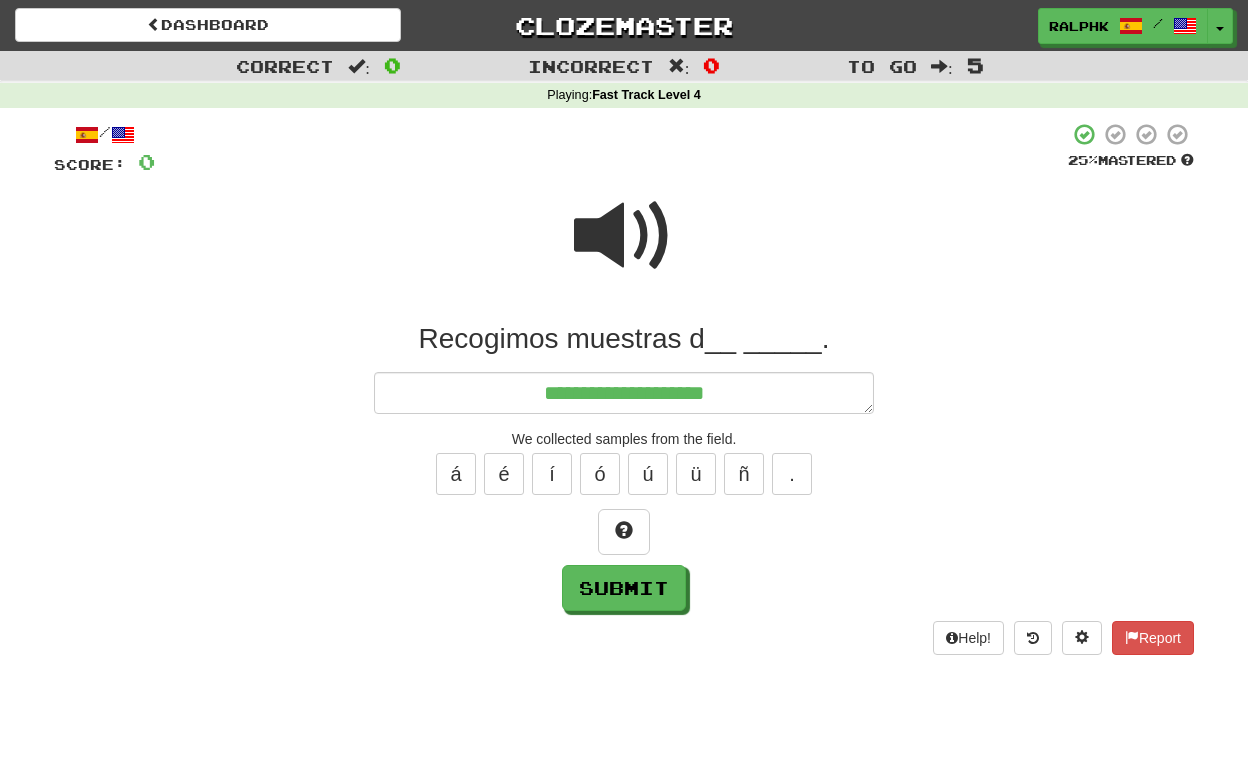 type on "*" 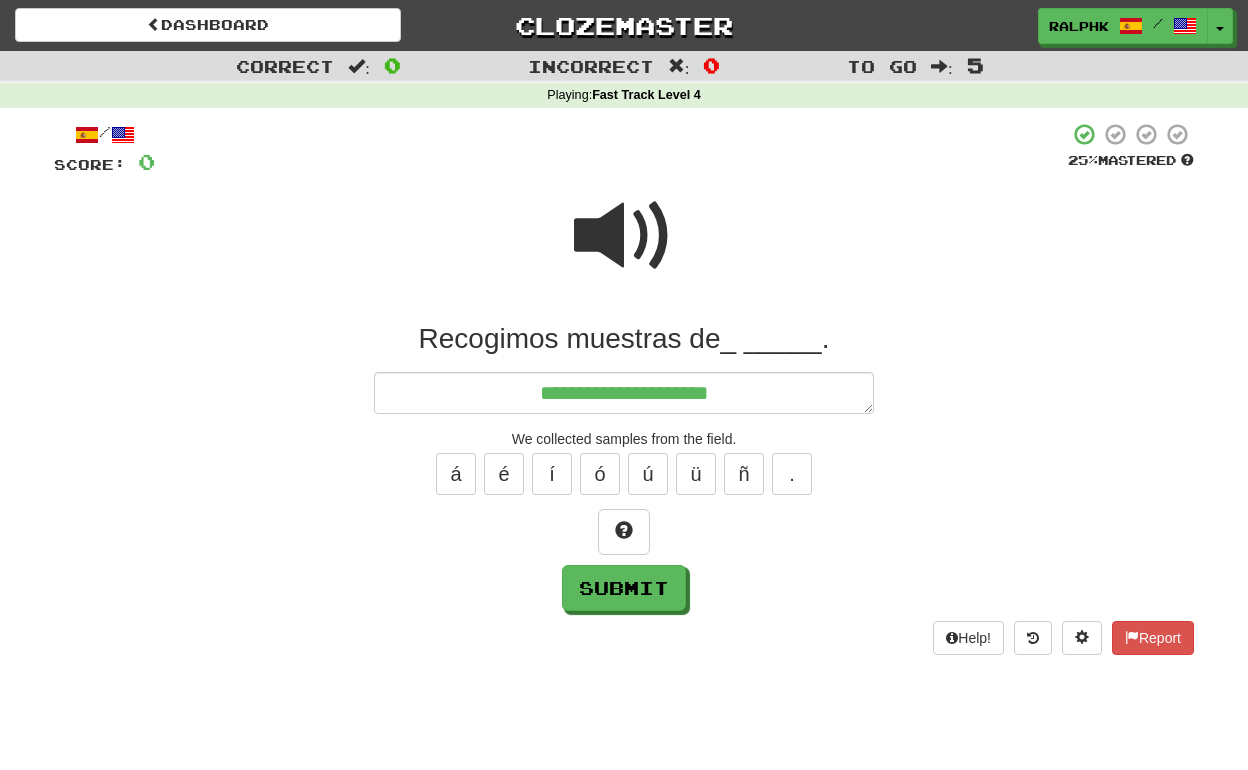 type on "*" 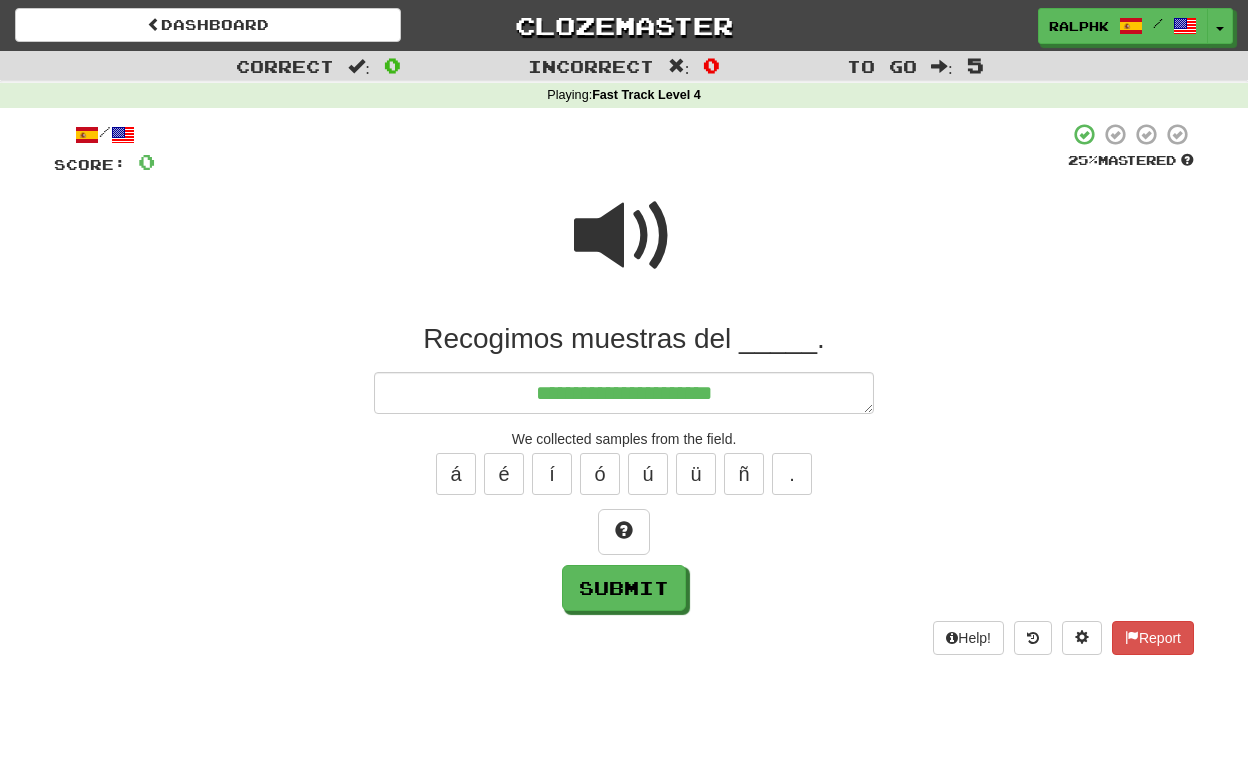 type on "*" 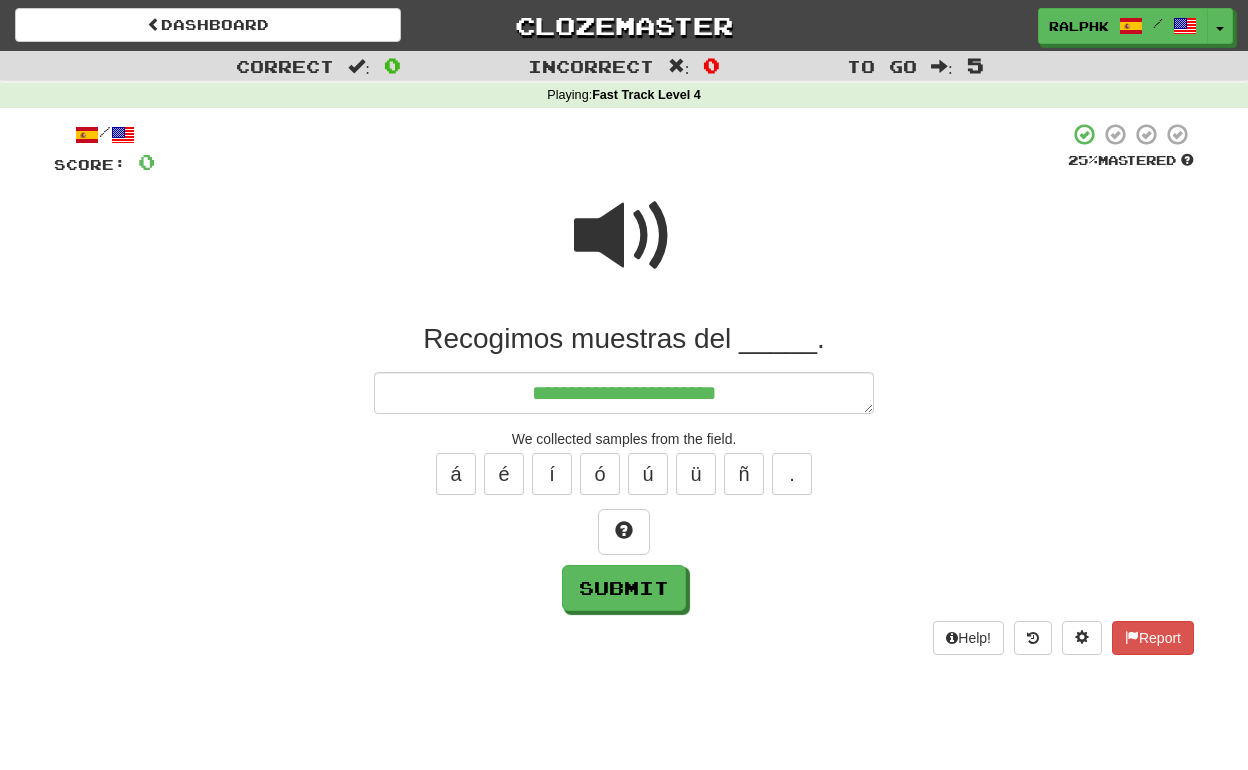 type on "*" 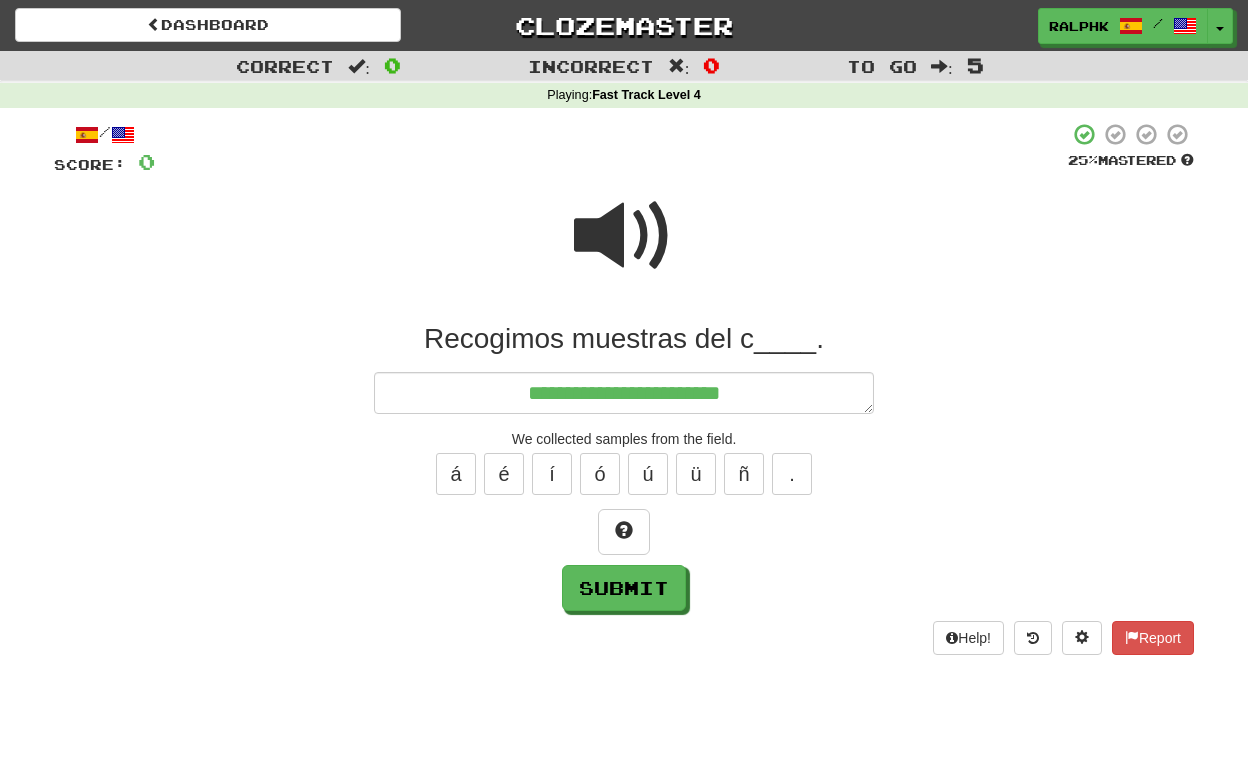 type on "*" 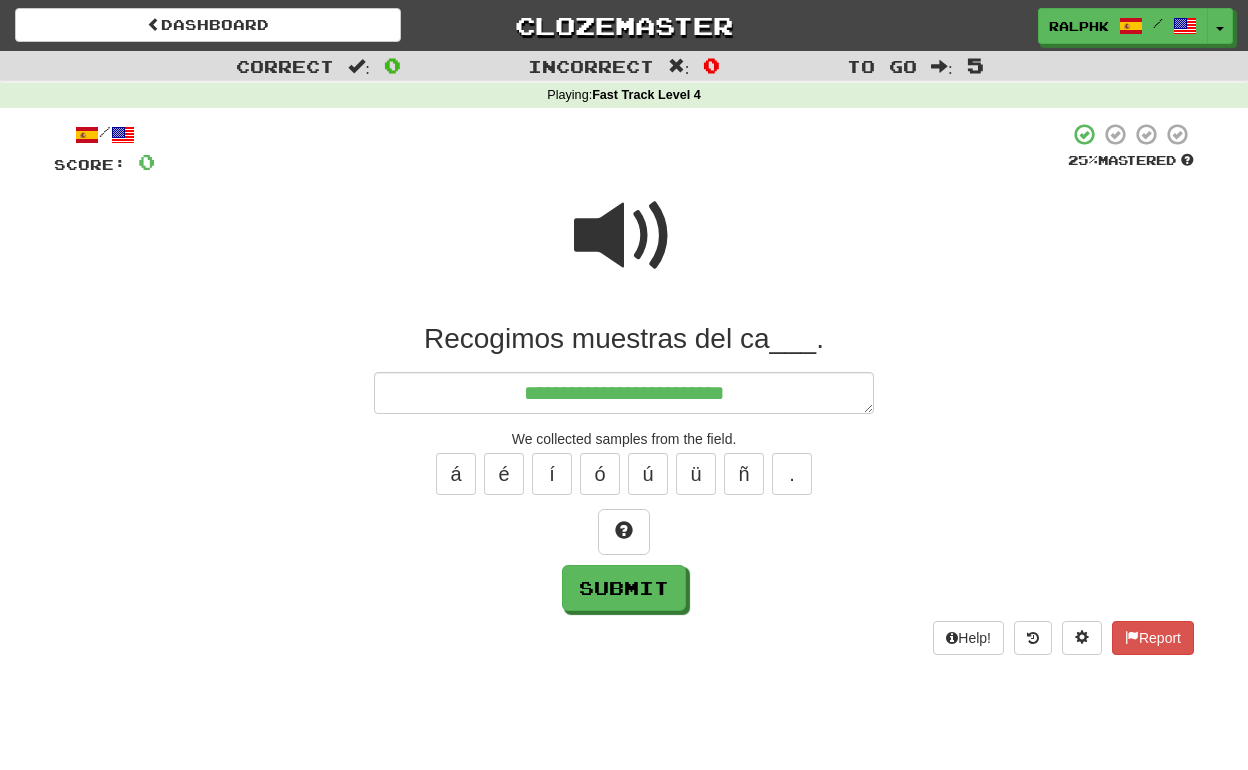 type on "*" 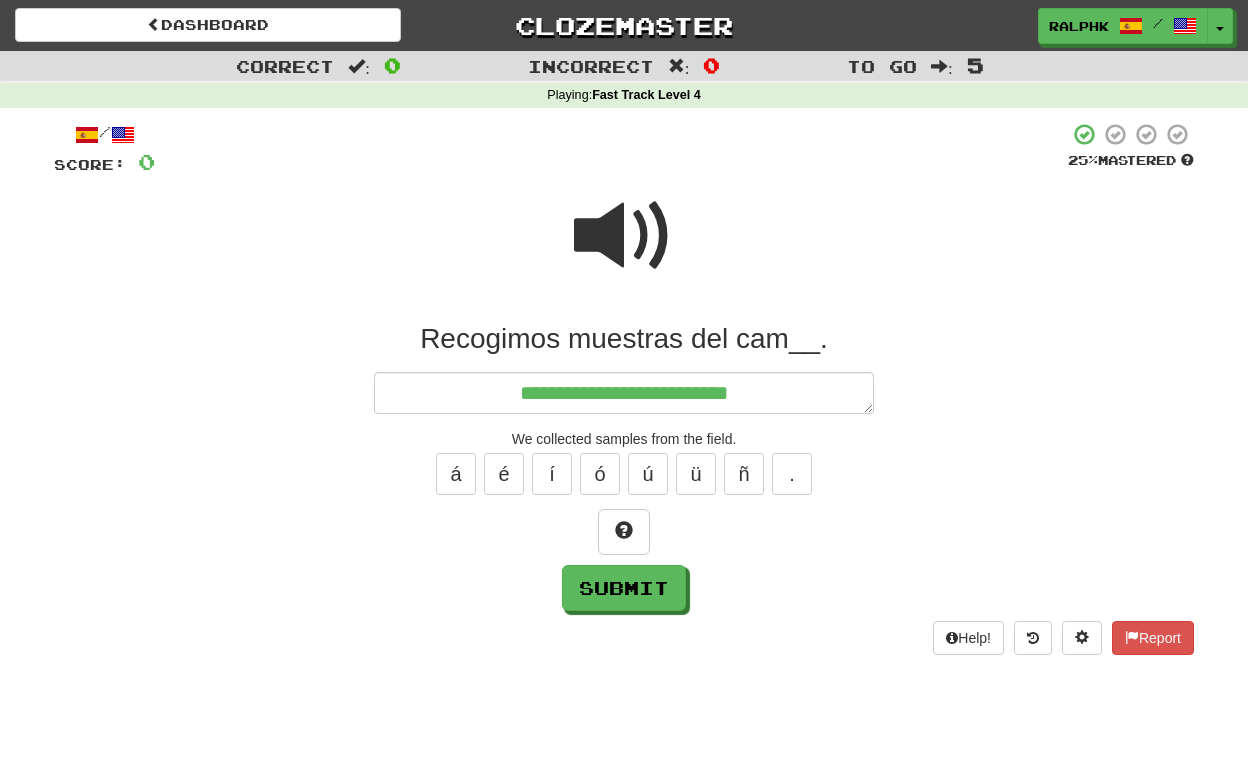 type on "*" 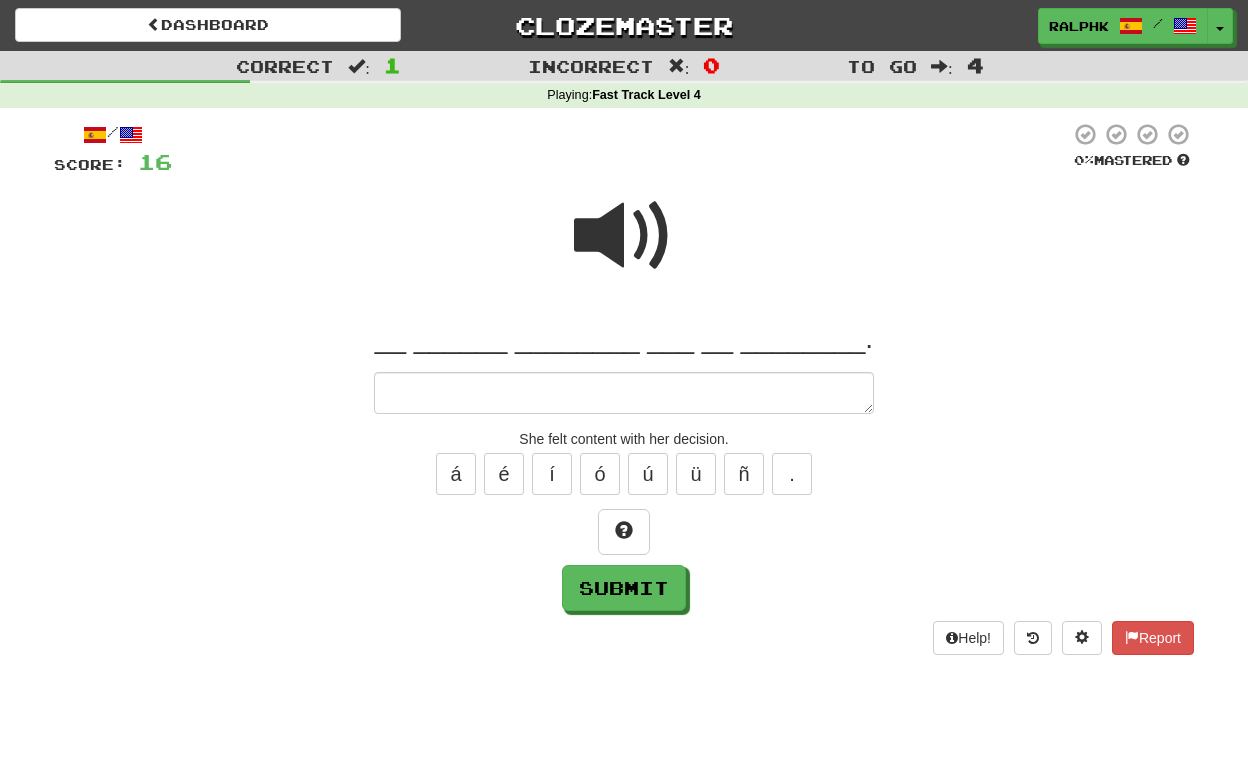 type on "*" 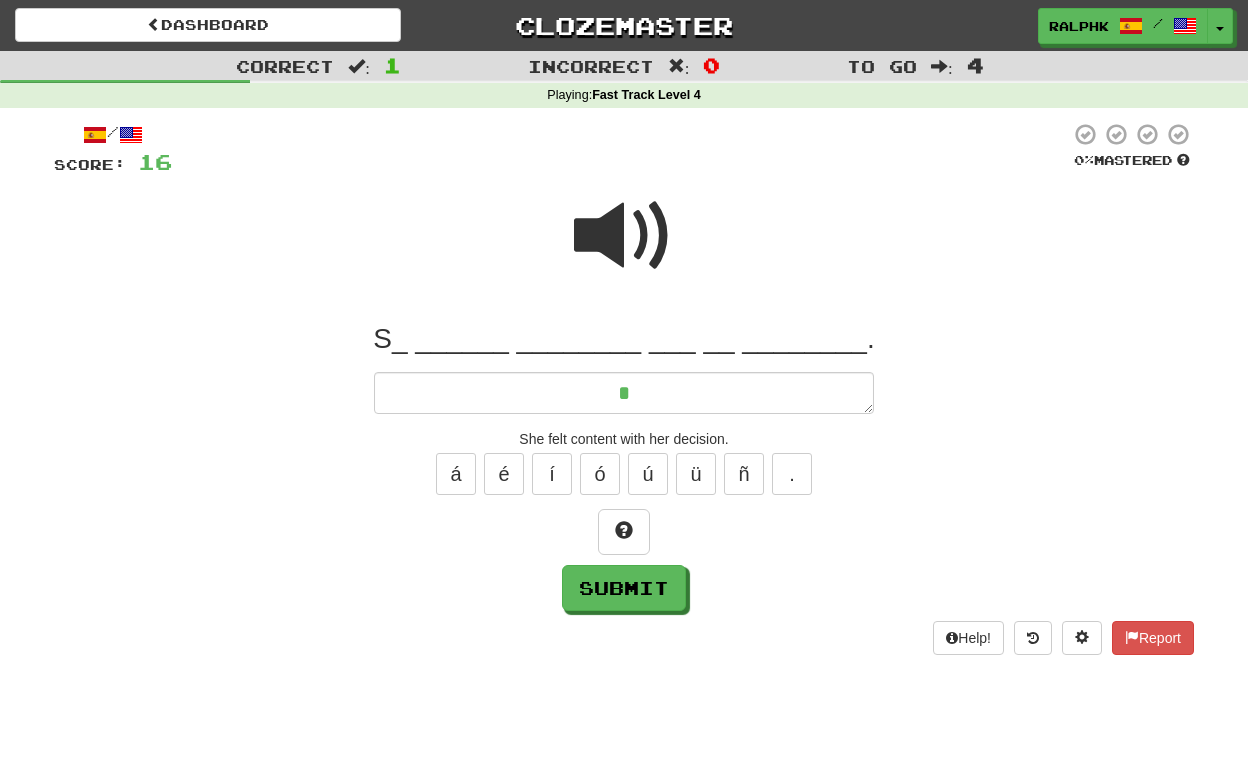 type on "*" 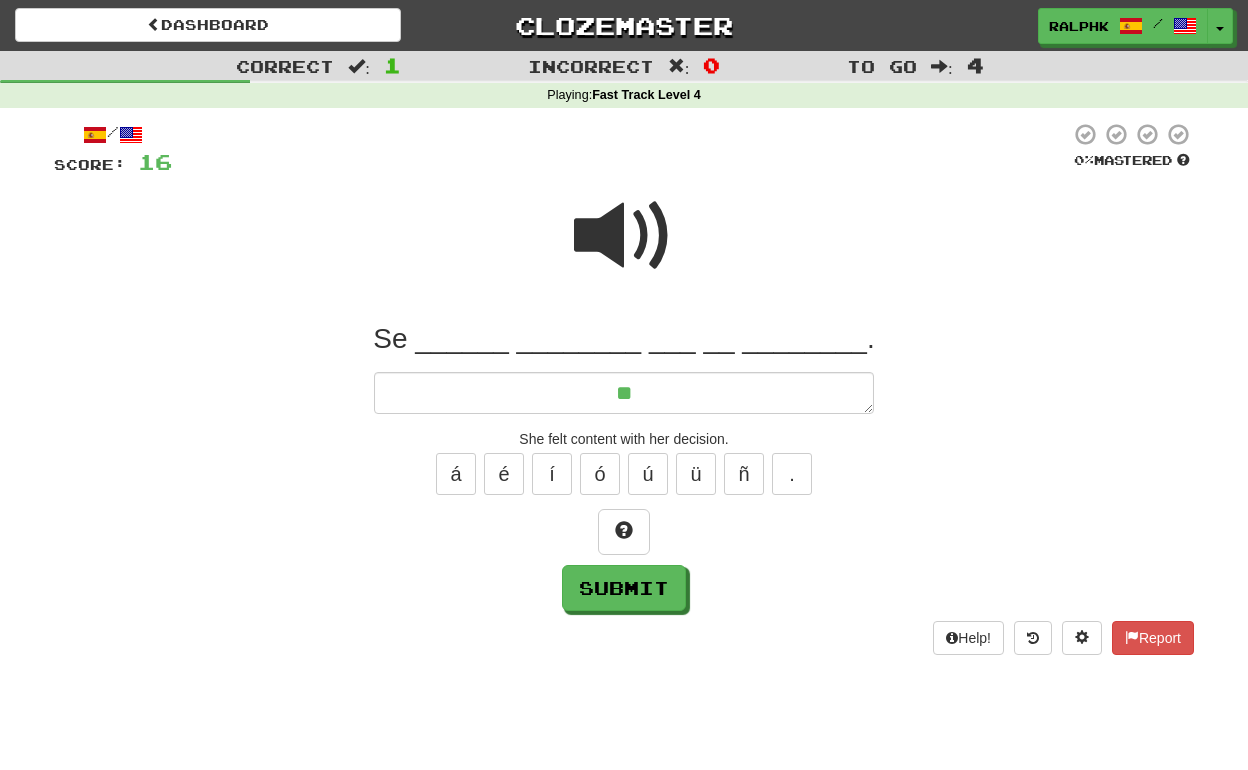 type on "*" 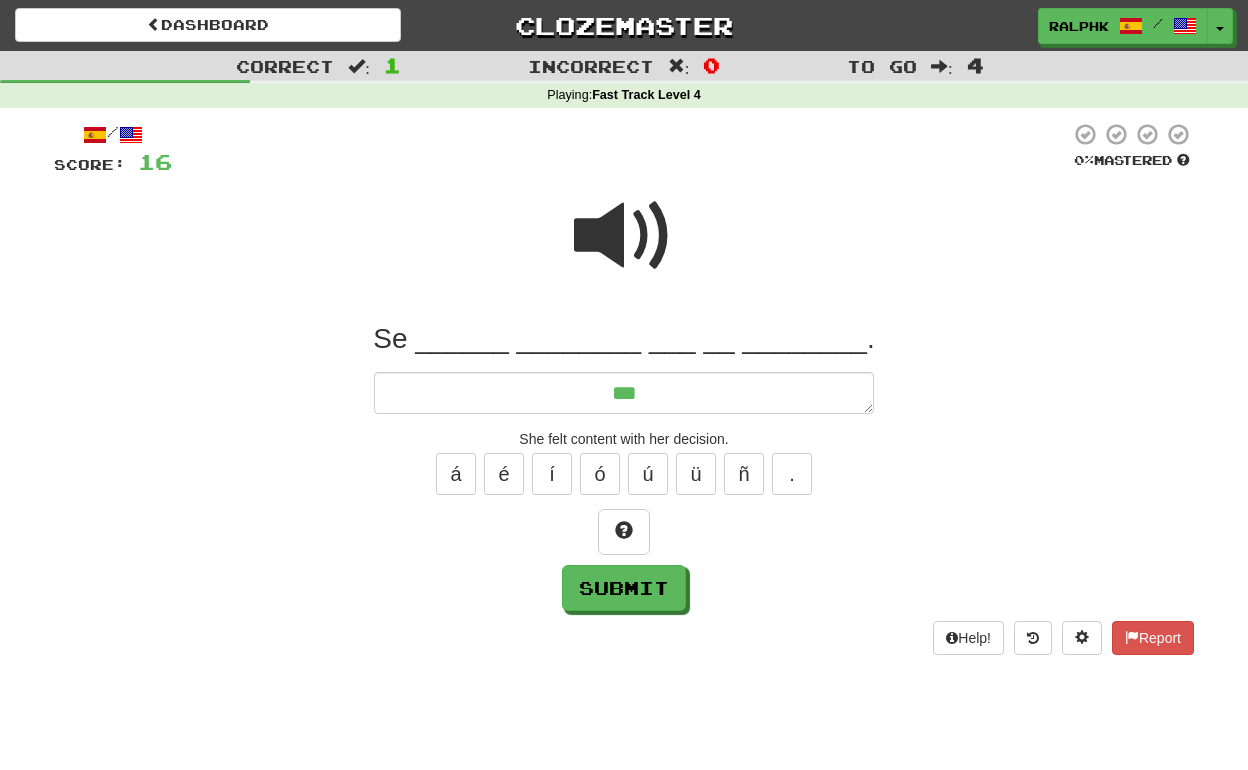 type on "*" 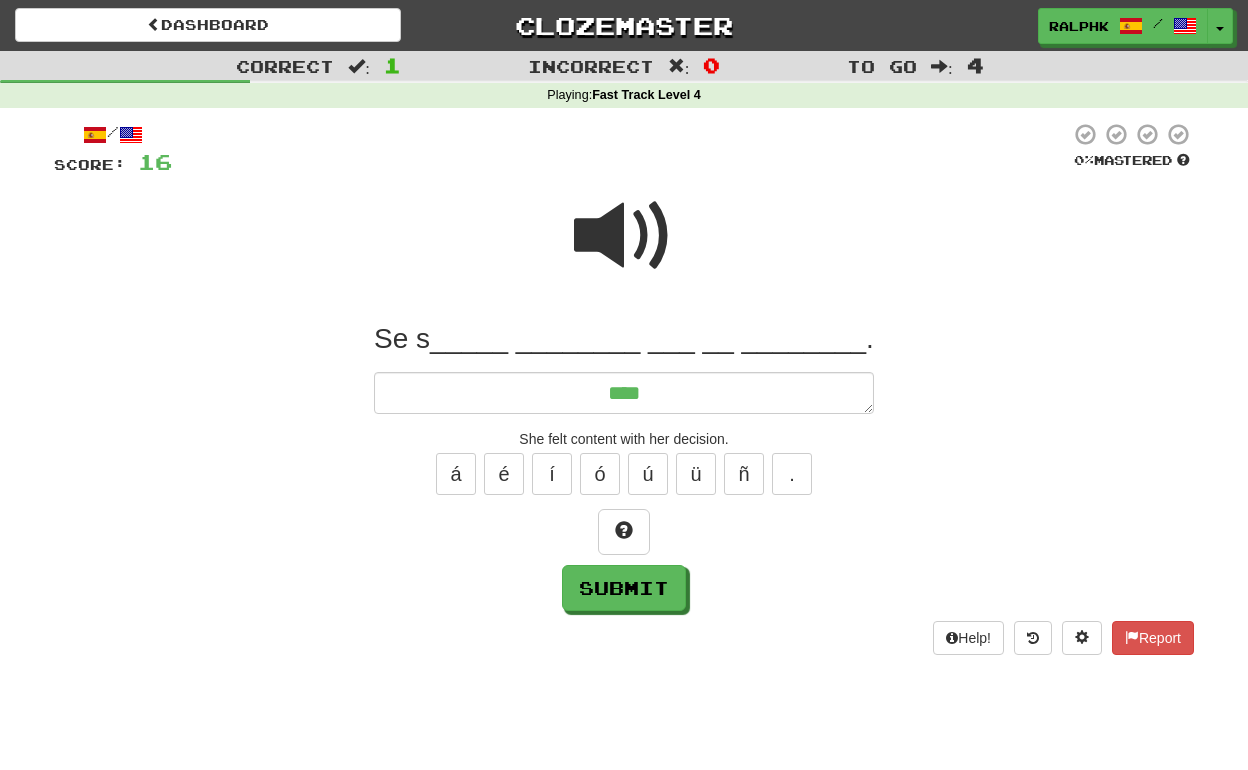 type on "*" 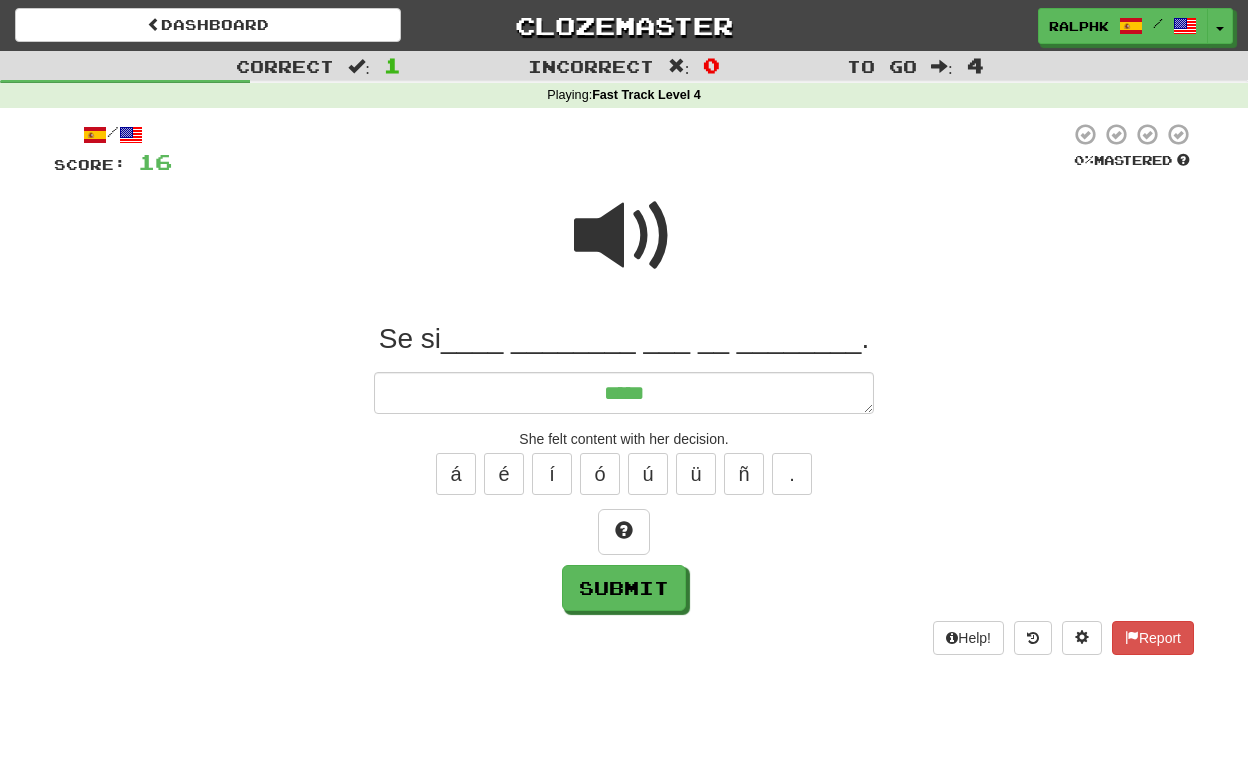 type on "*" 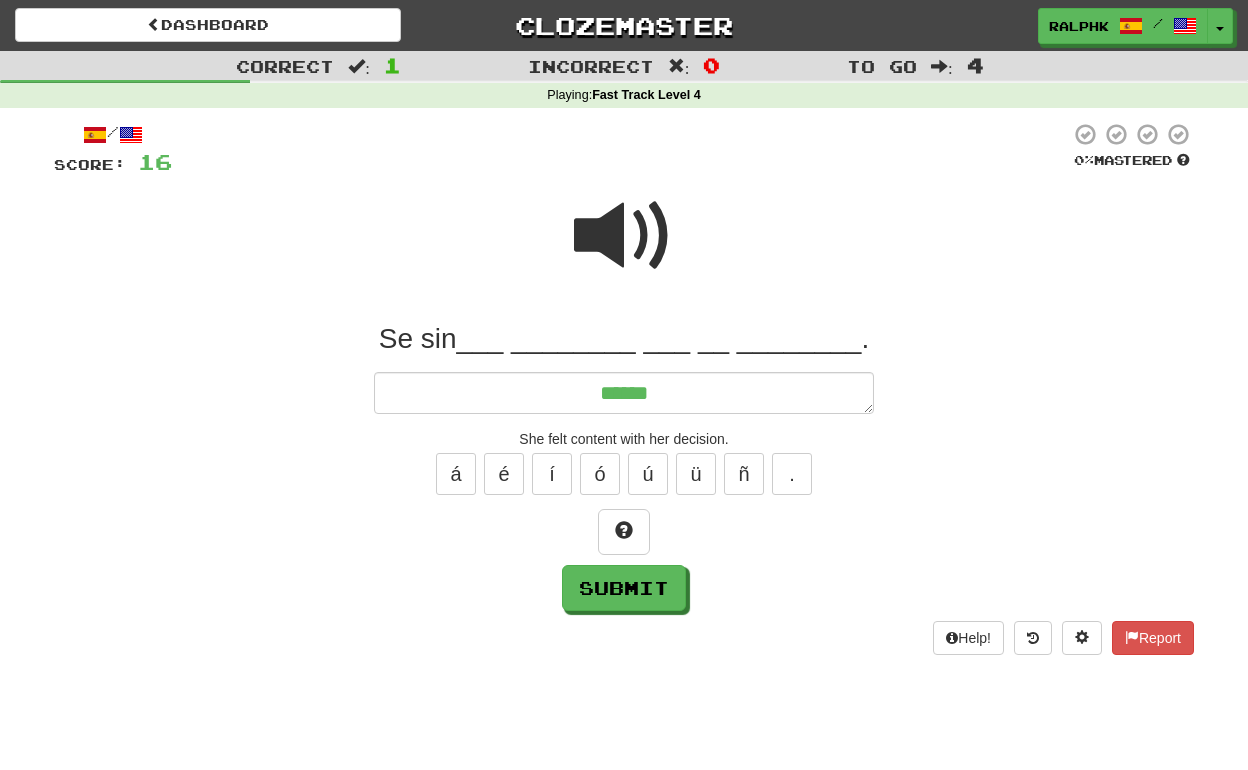 type on "*" 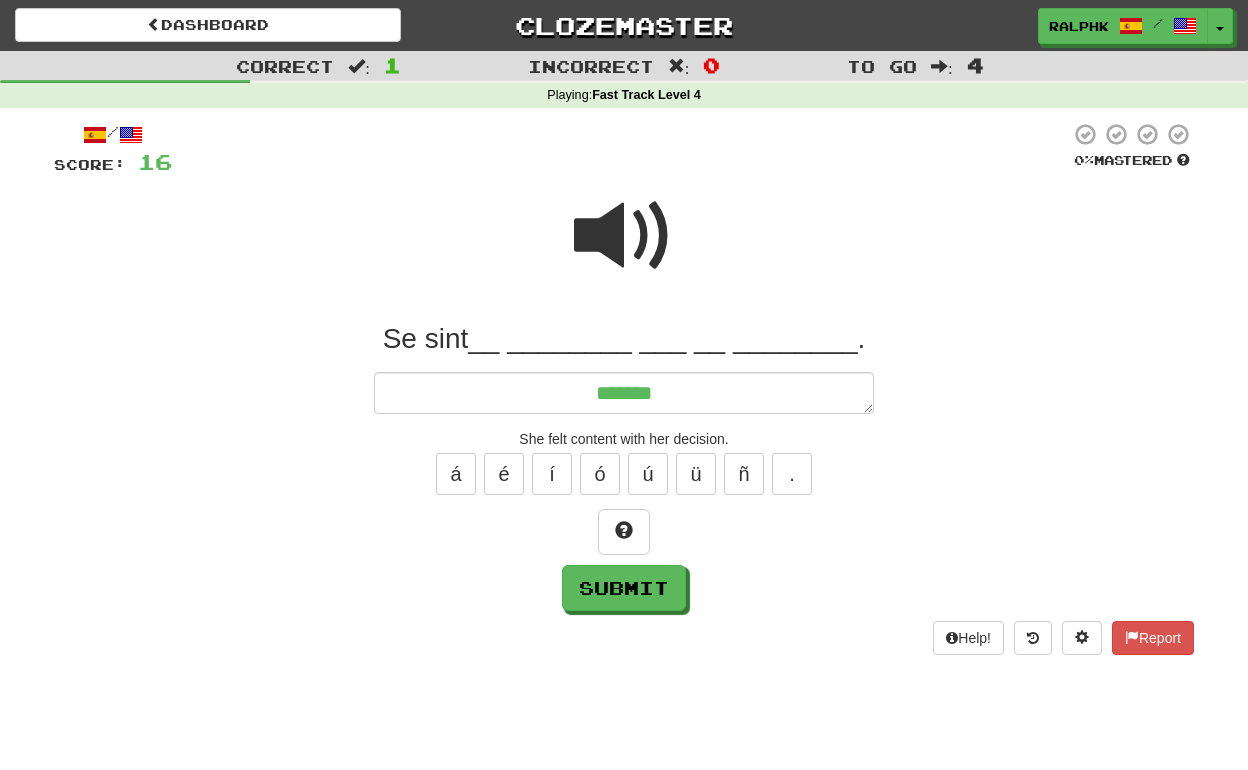 type on "*" 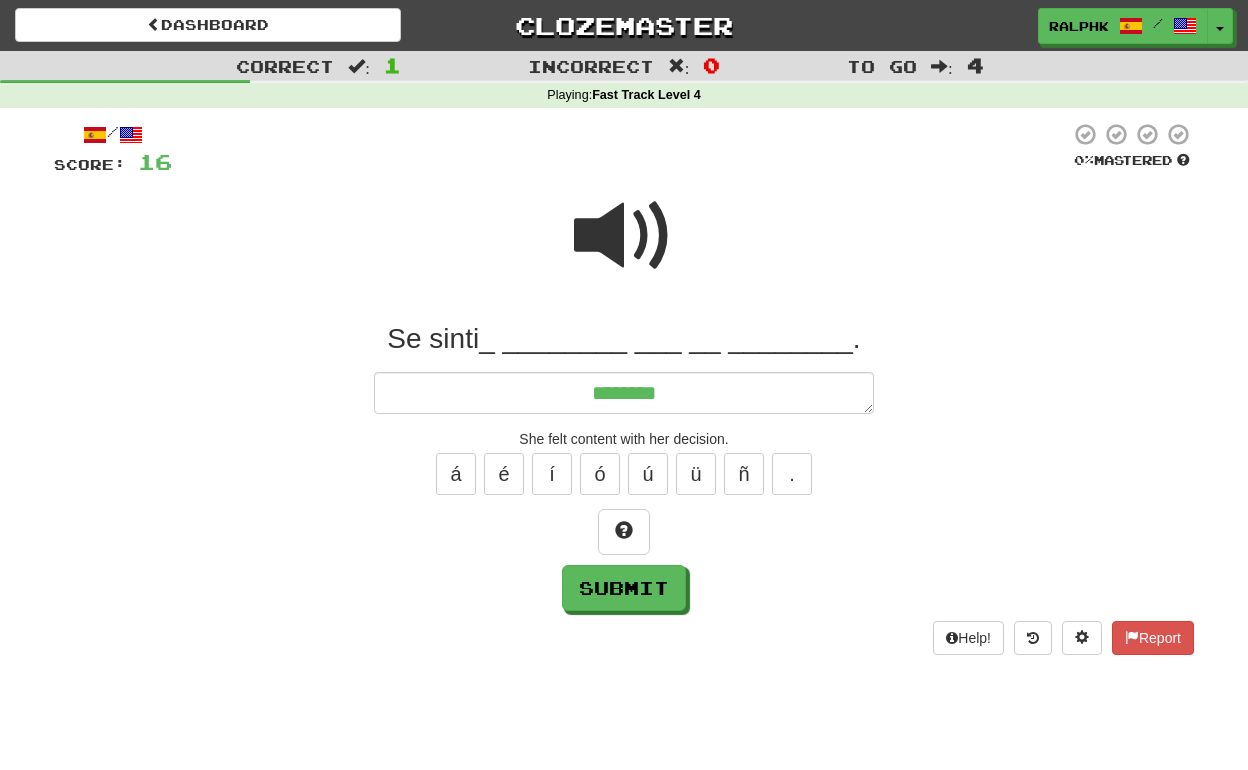 type on "*" 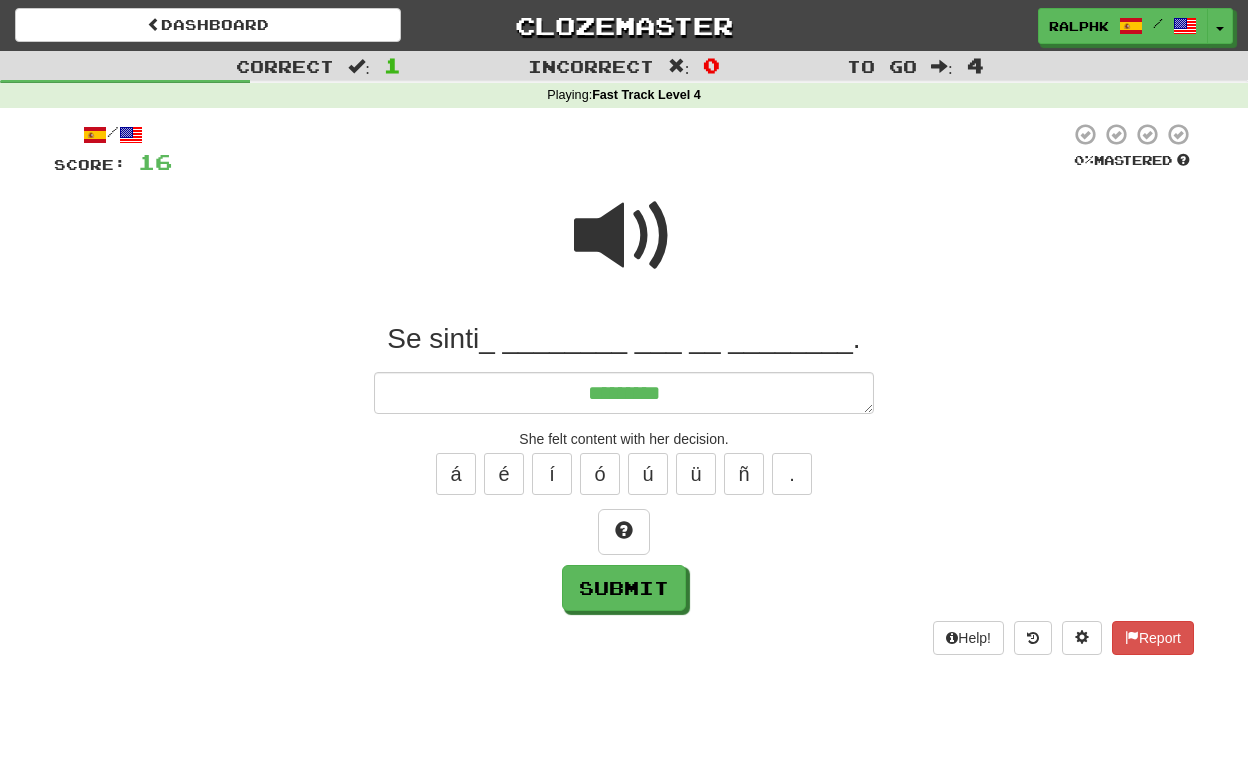 type on "*" 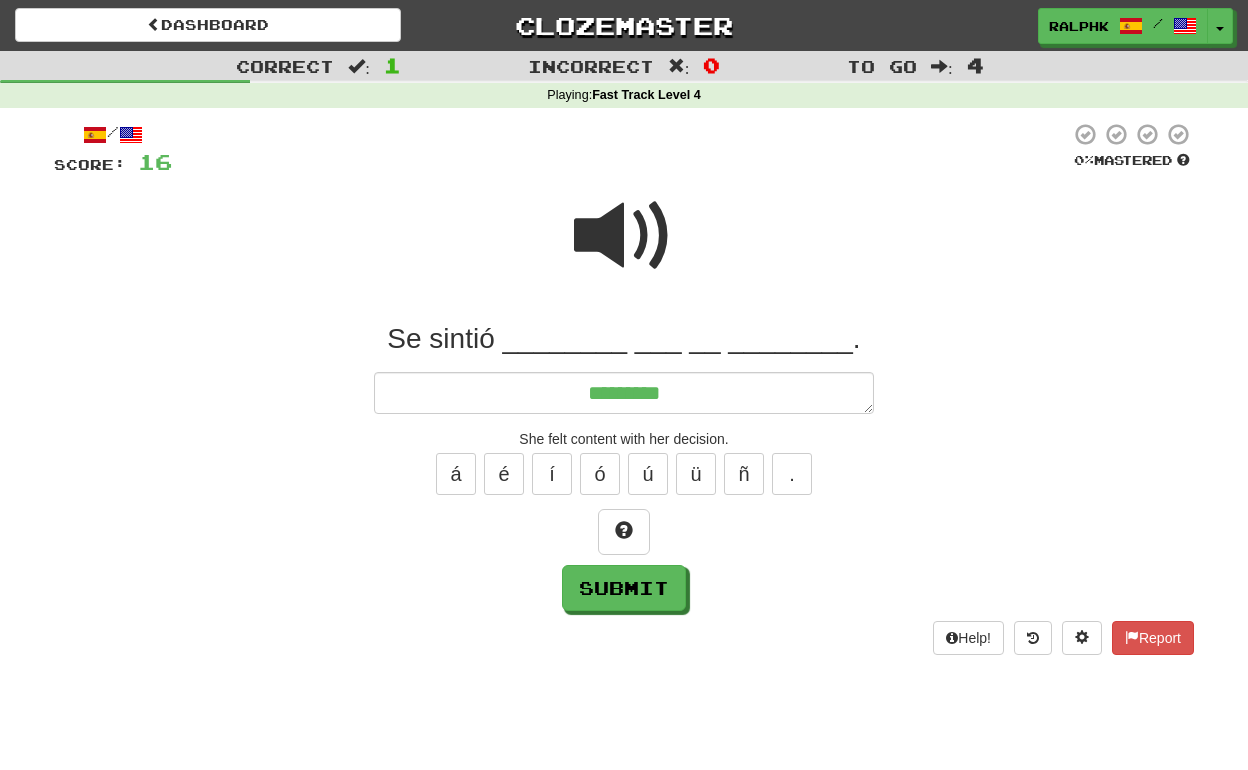 type on "*" 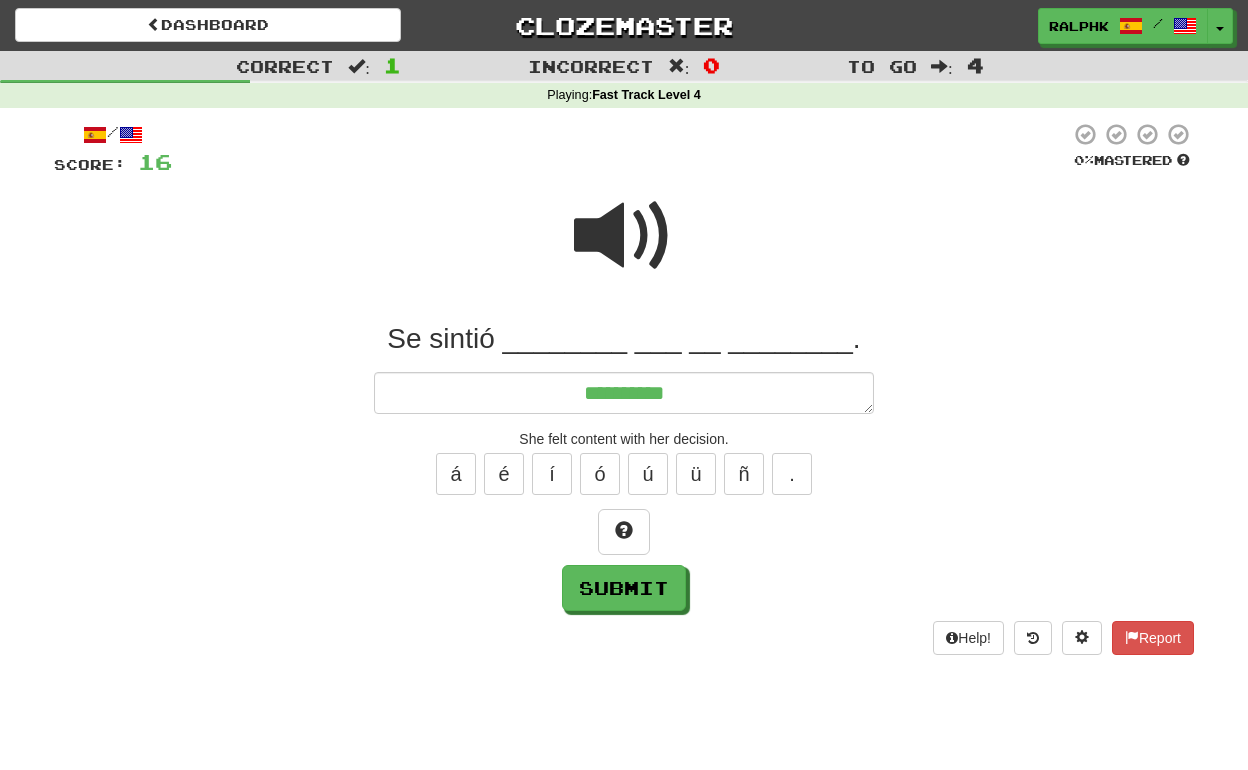 type on "*" 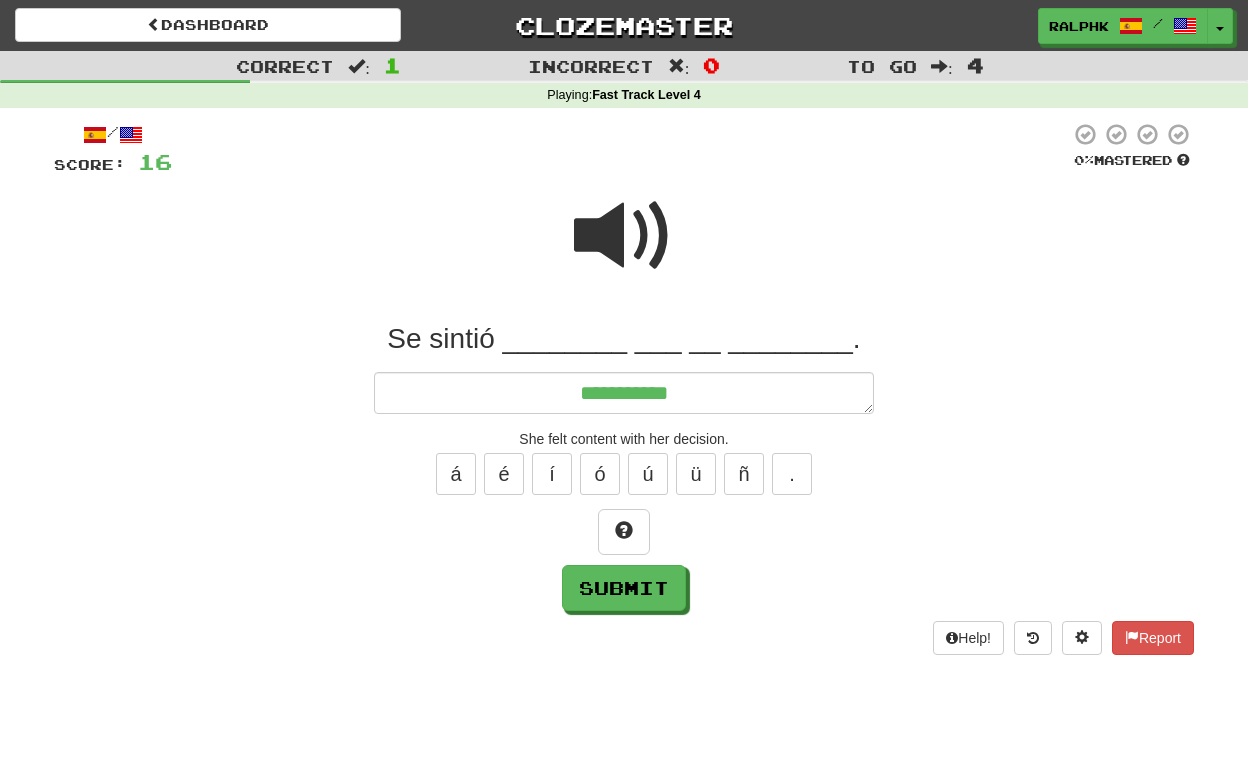 type on "*" 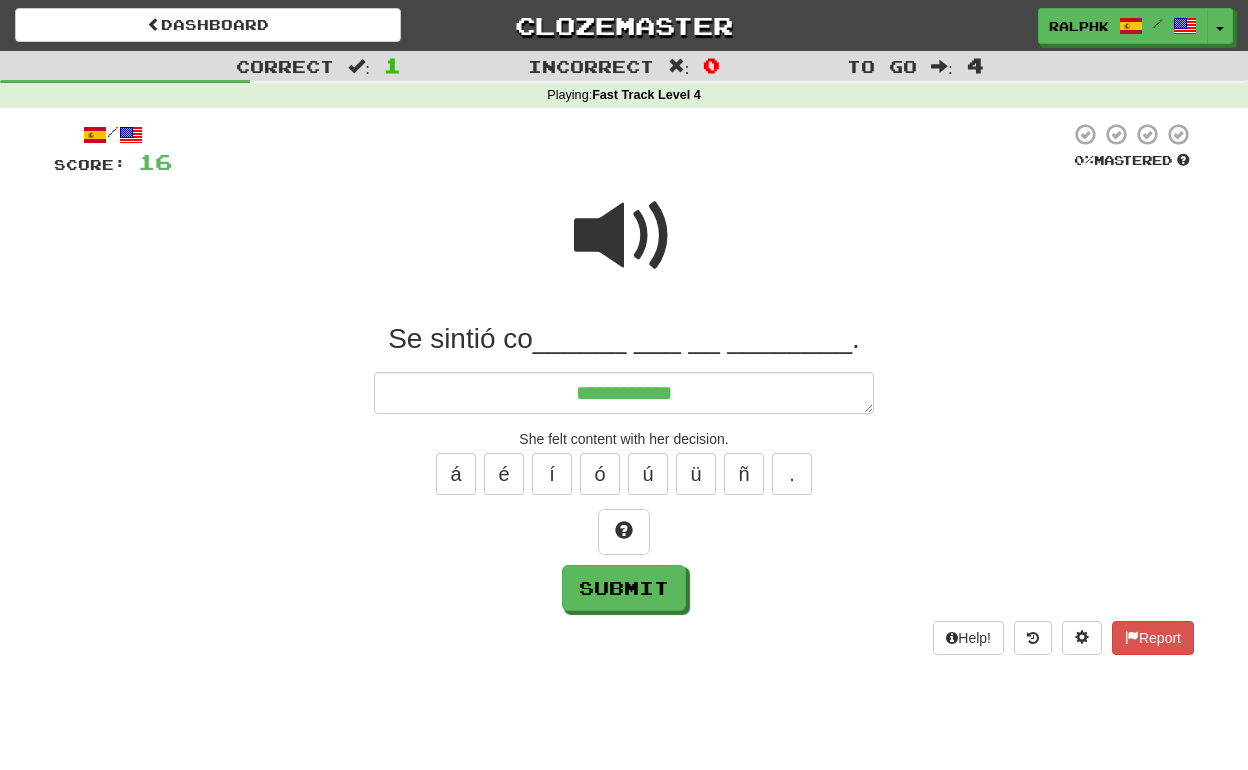 type on "*" 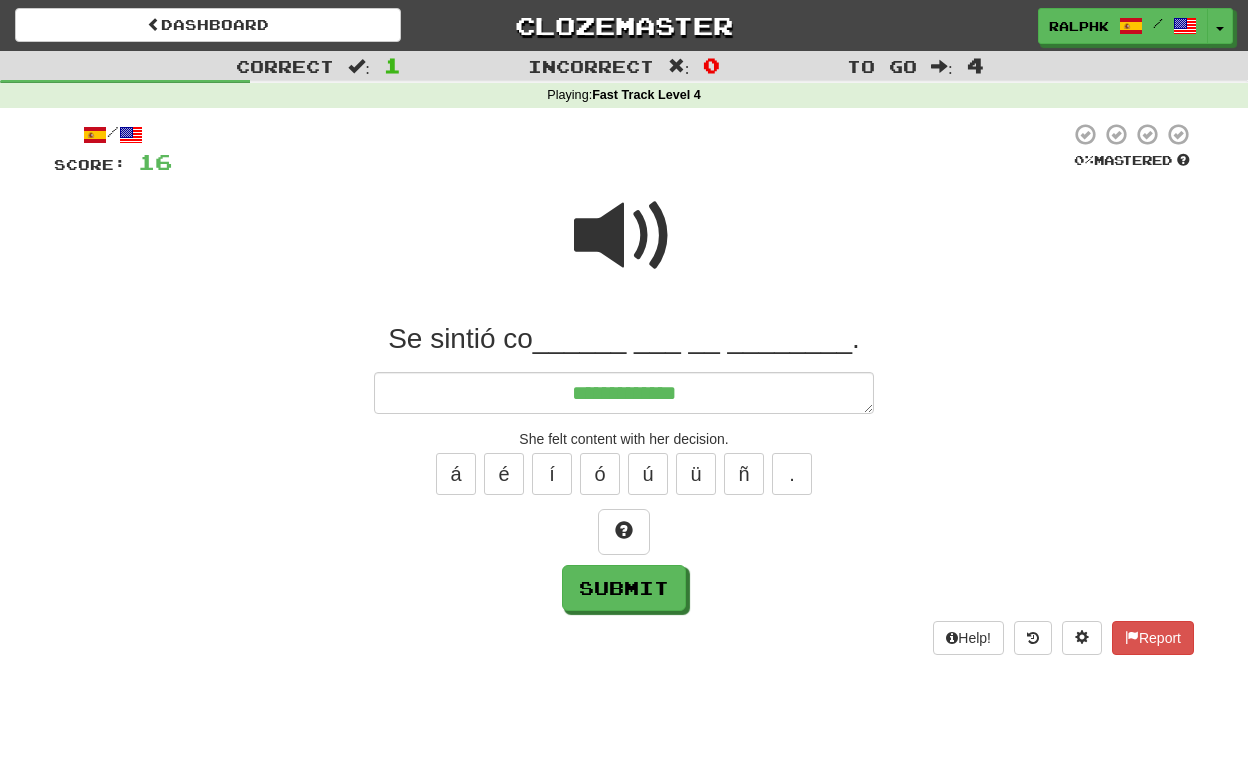 type on "*" 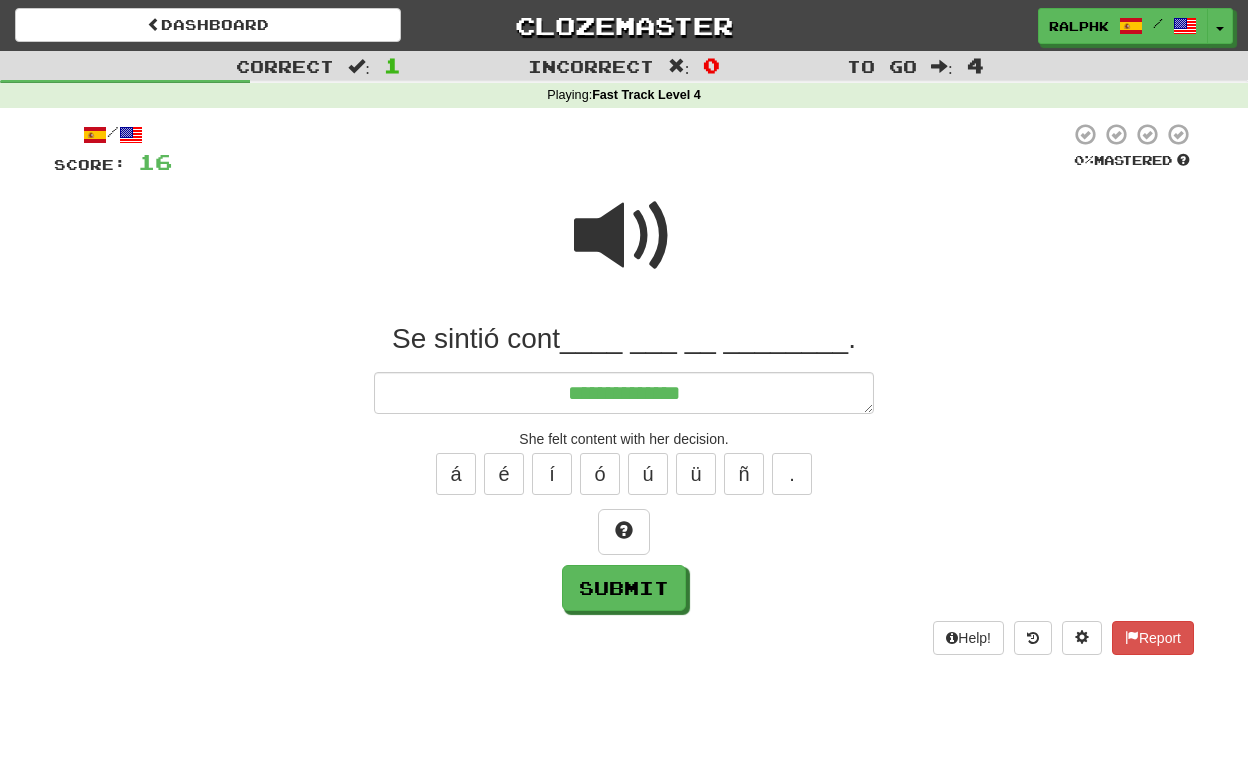 type on "*" 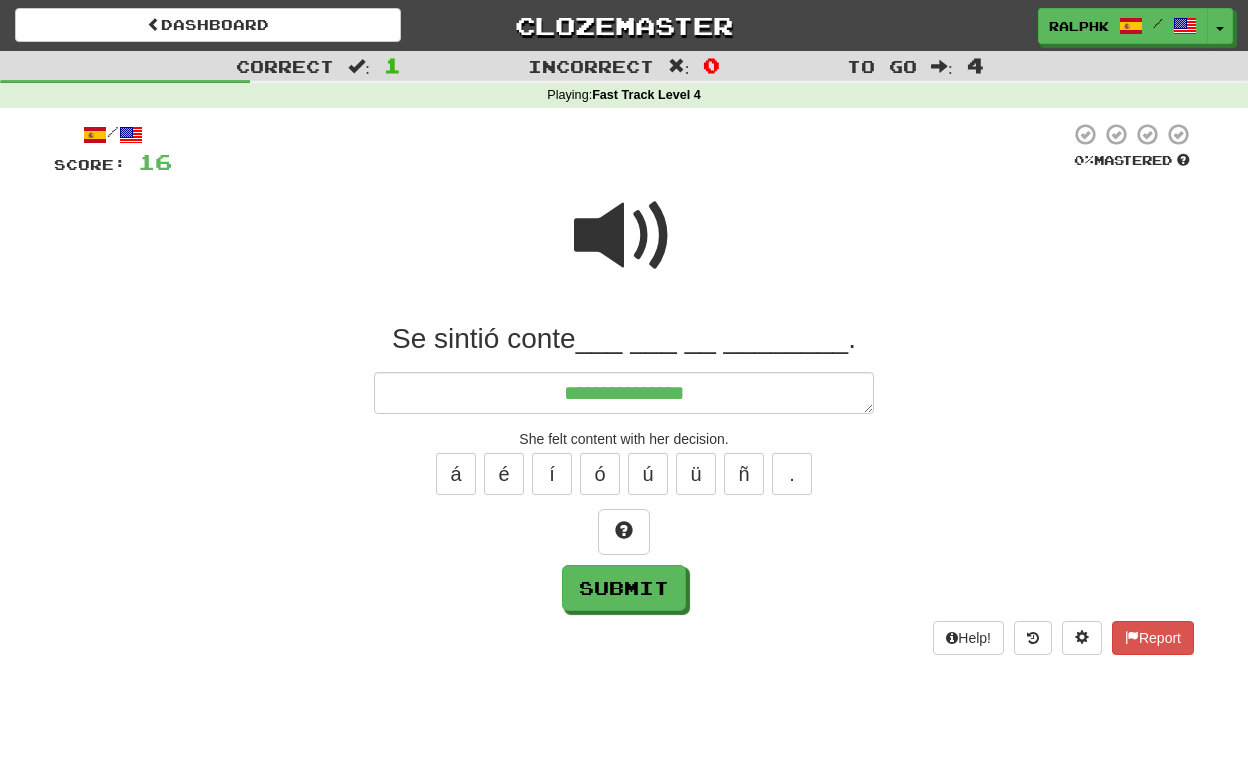 type on "*" 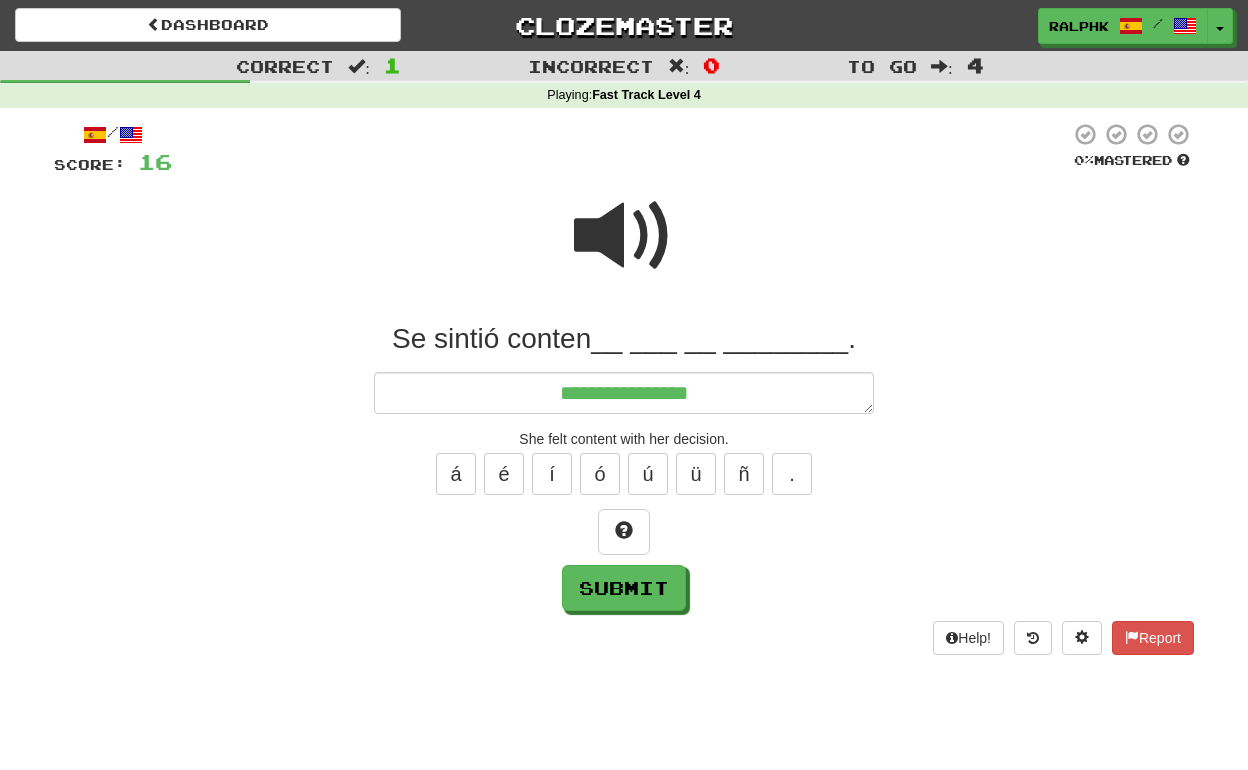 type on "*" 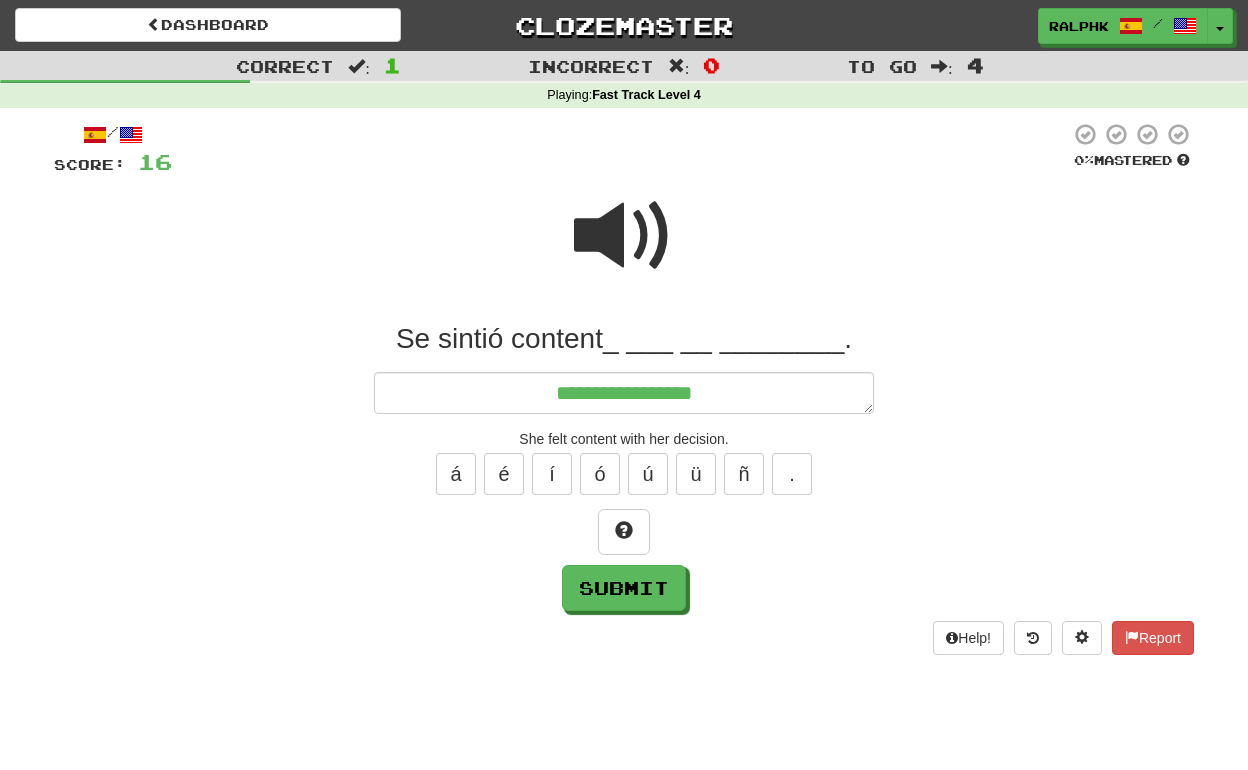 type on "*" 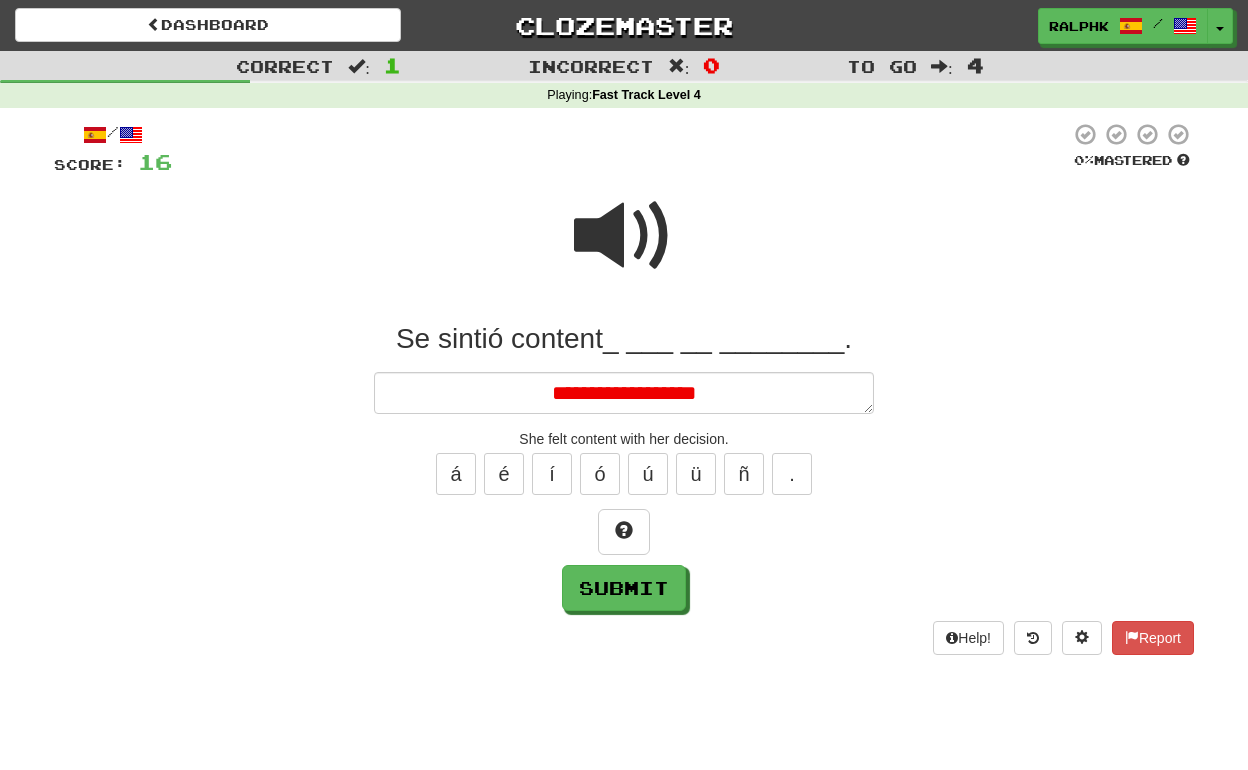 type on "*" 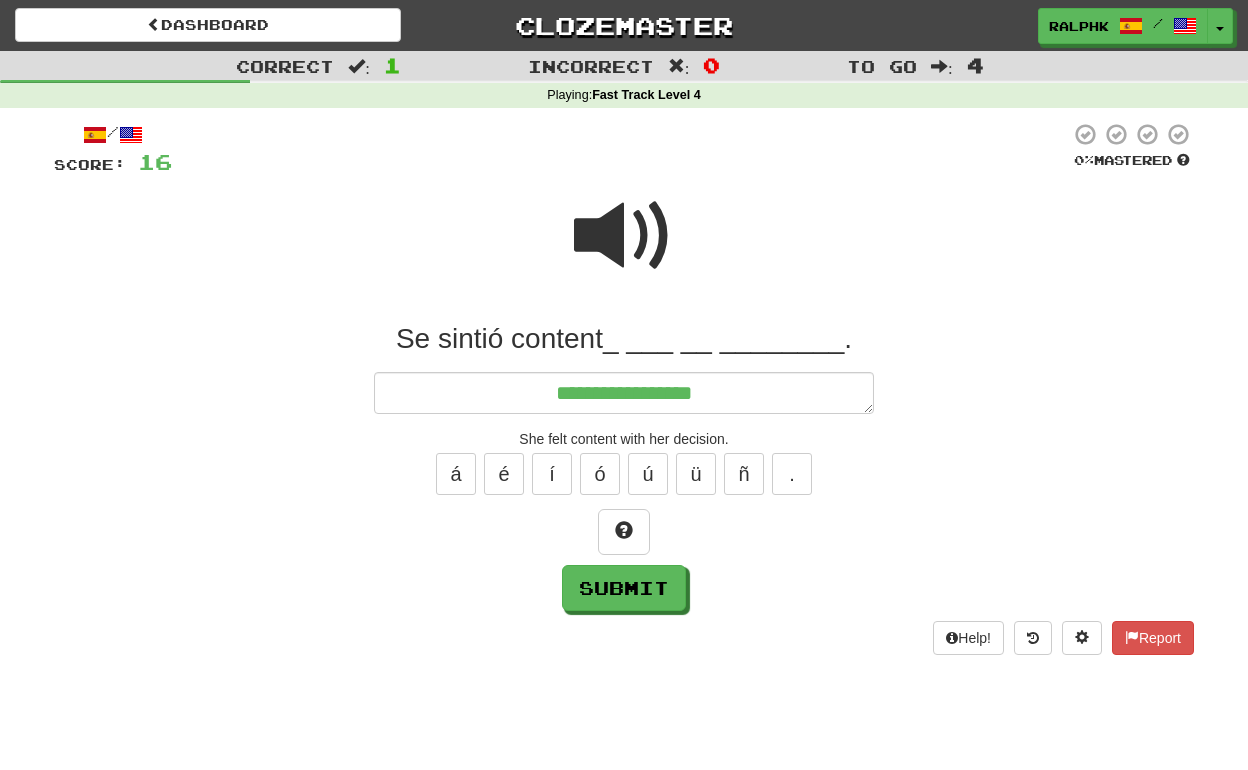 type on "*" 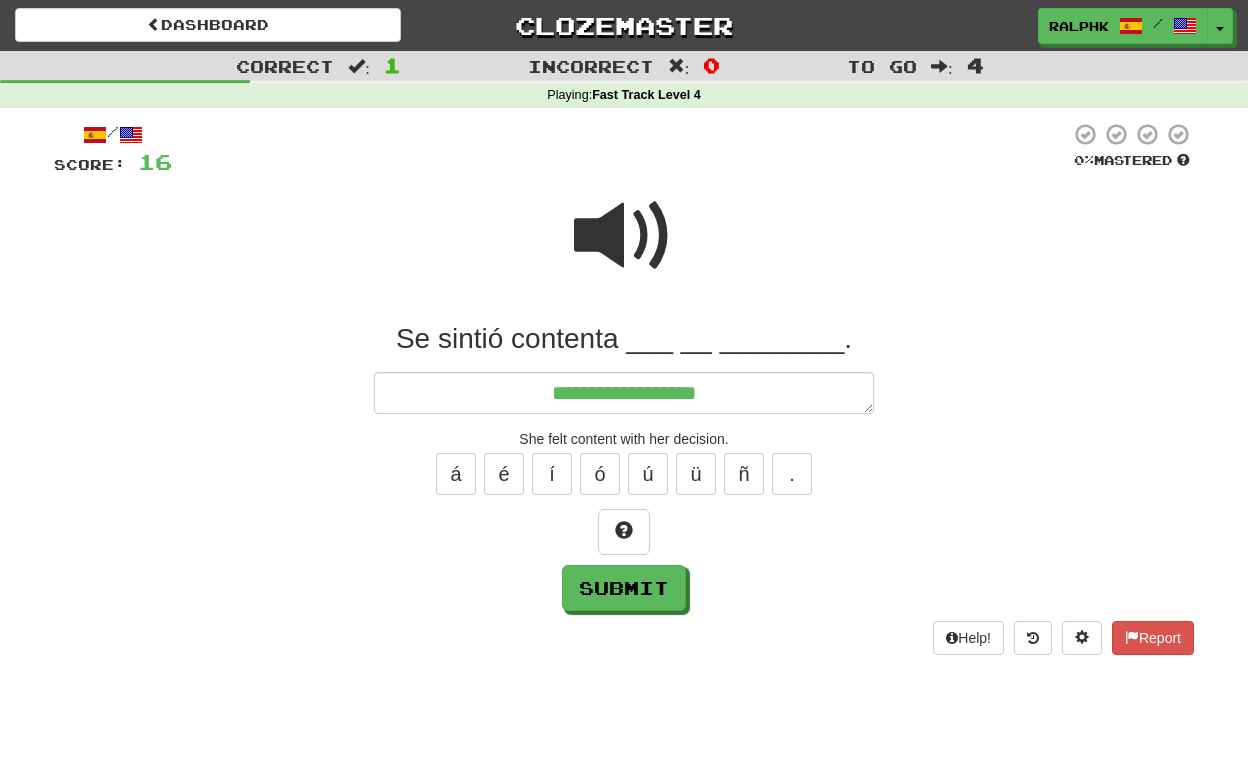 type on "*" 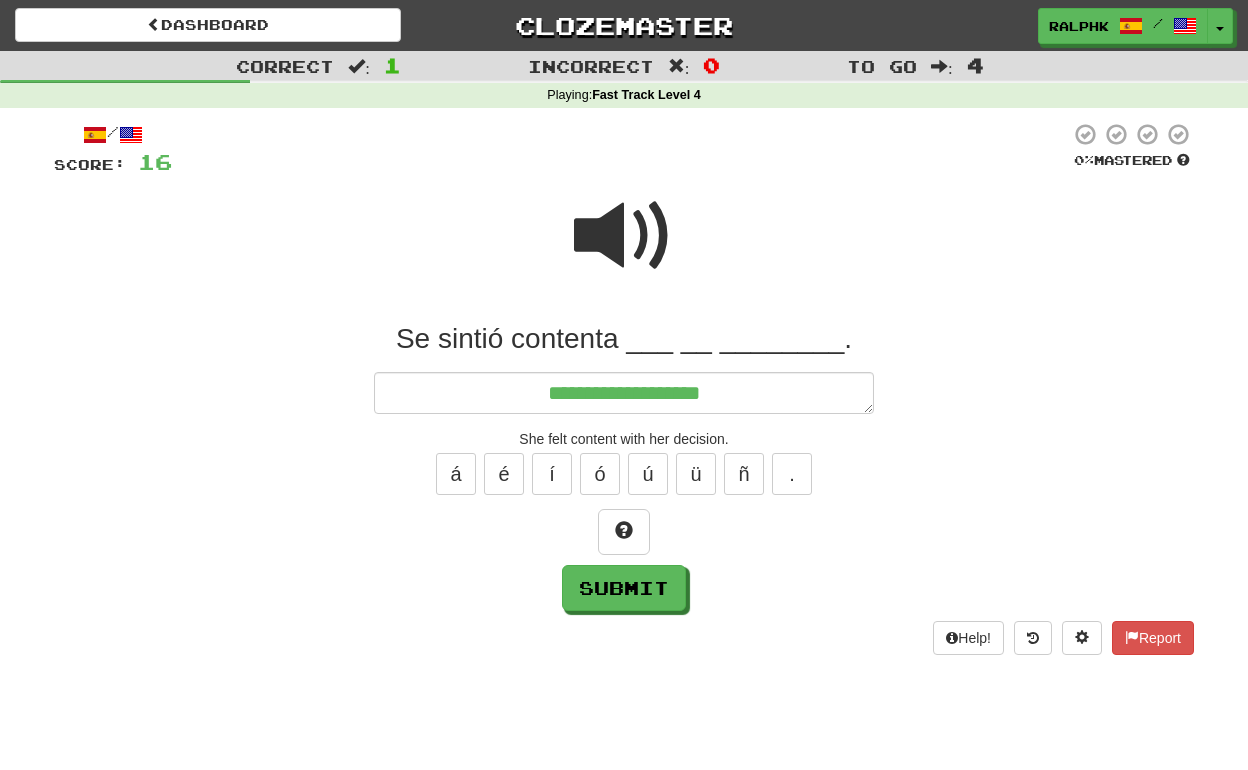 type on "*" 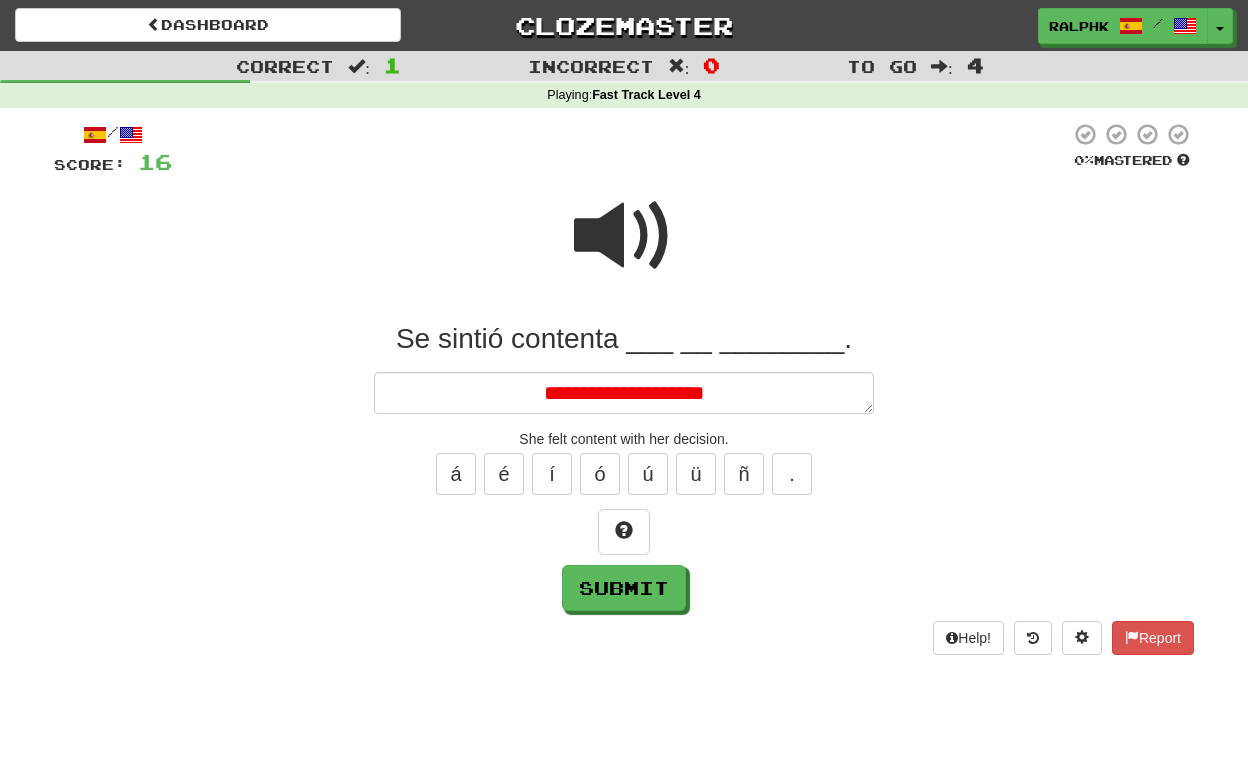 type on "*" 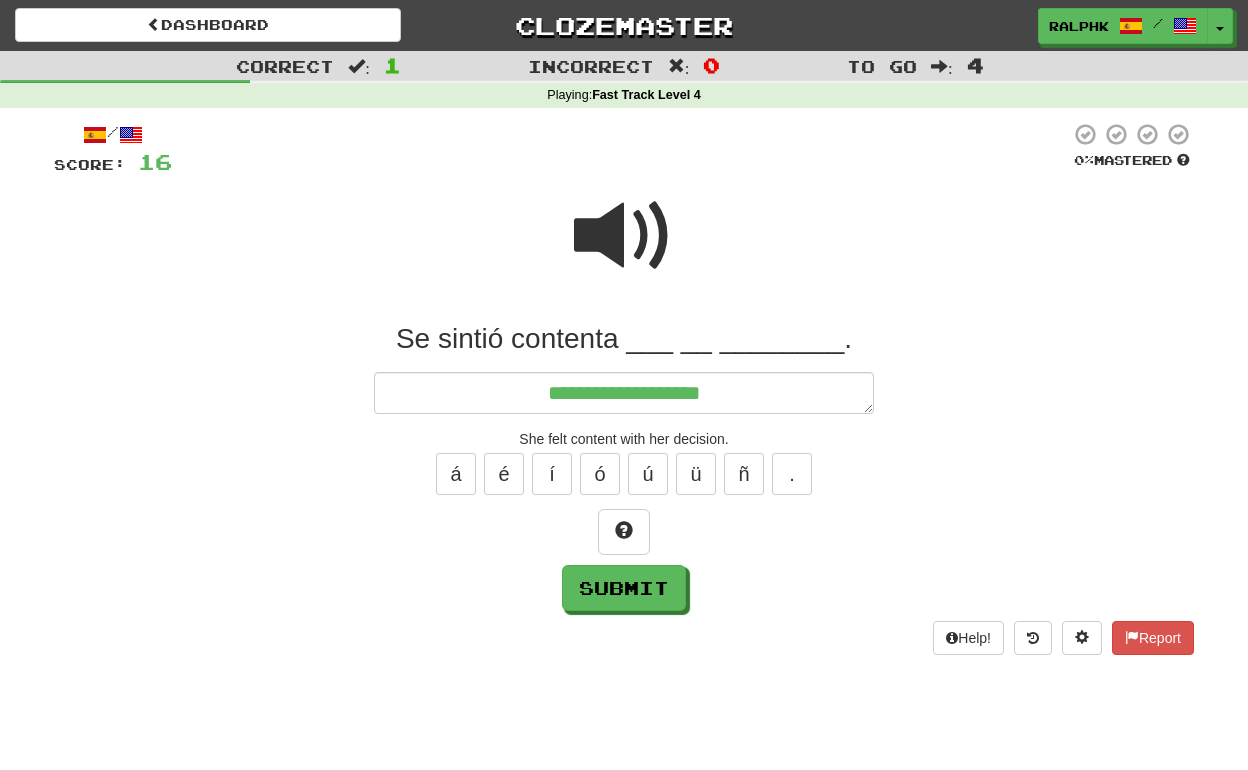 type on "*" 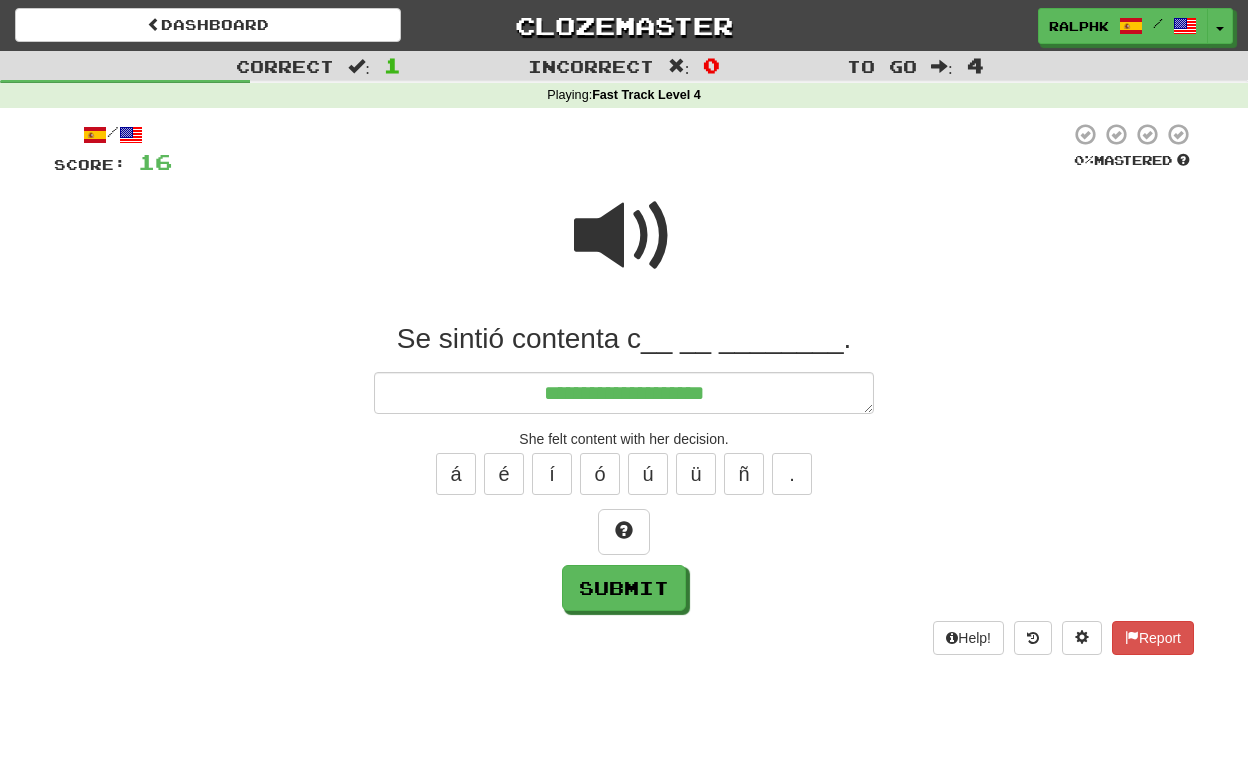 type on "*" 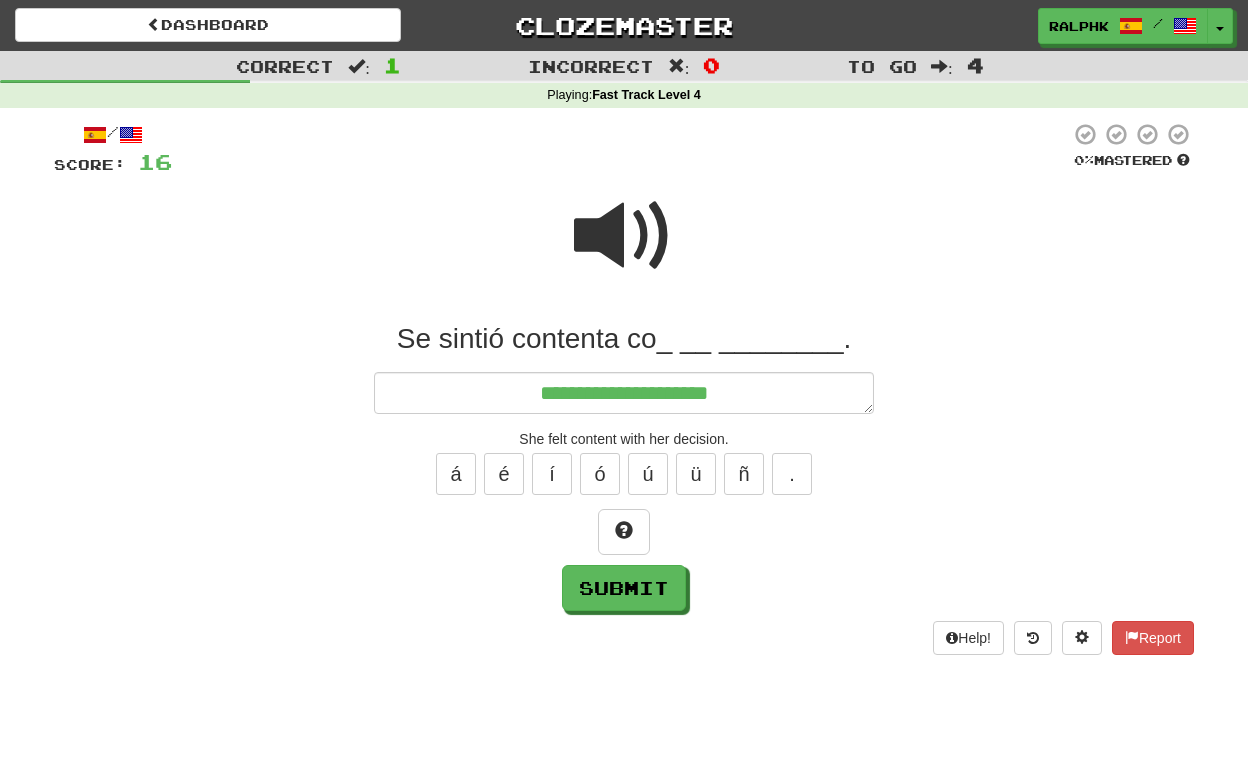 type on "*" 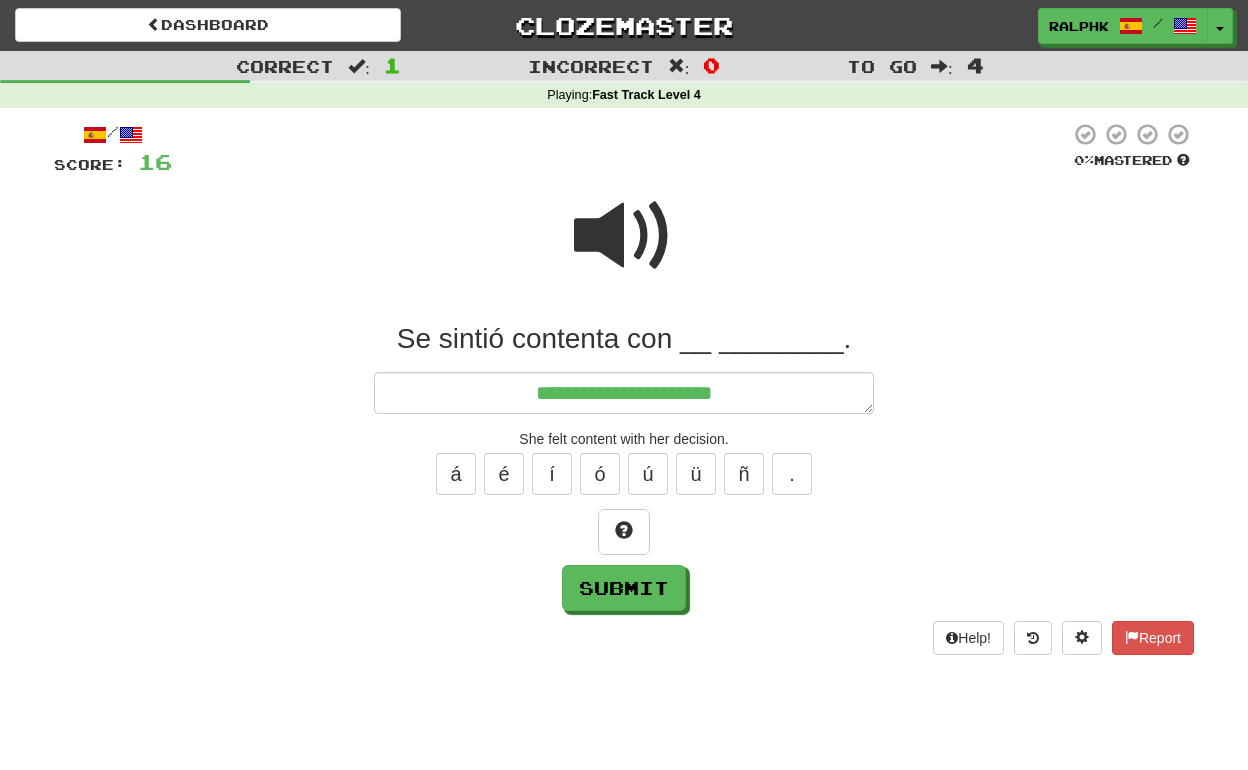 type on "*" 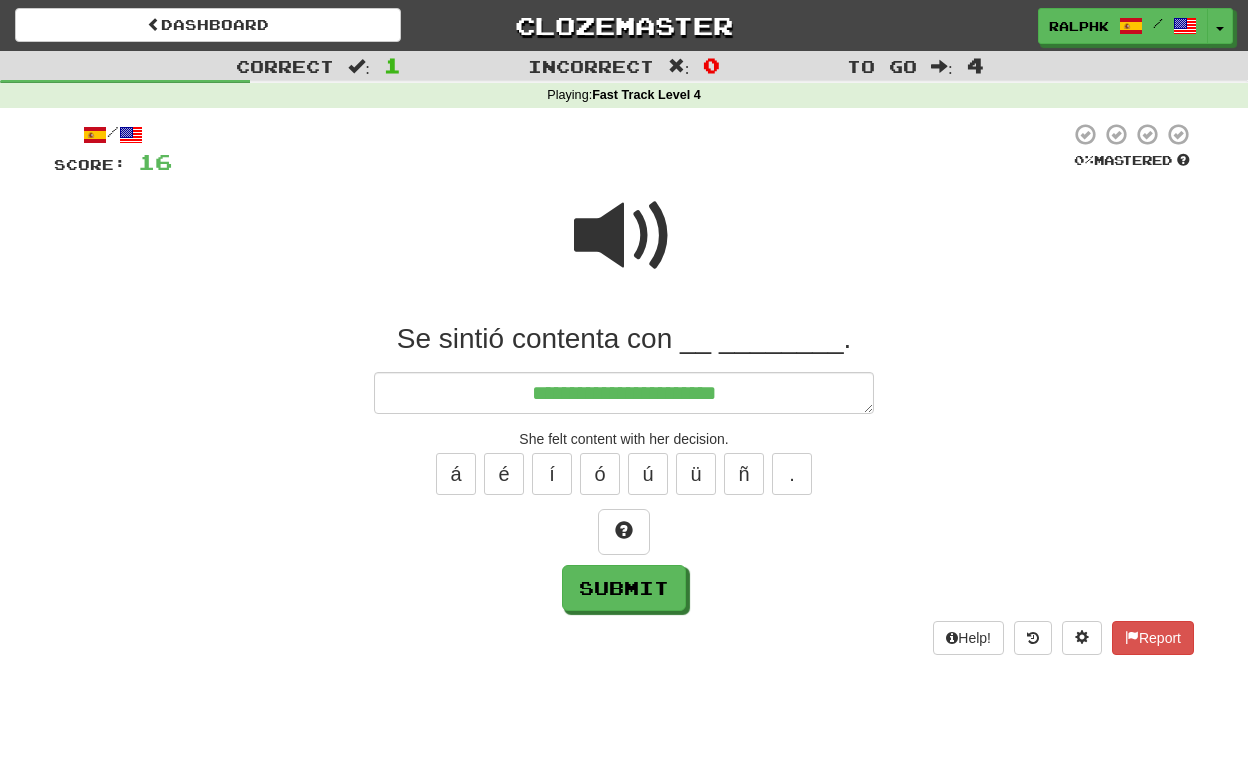 type on "*" 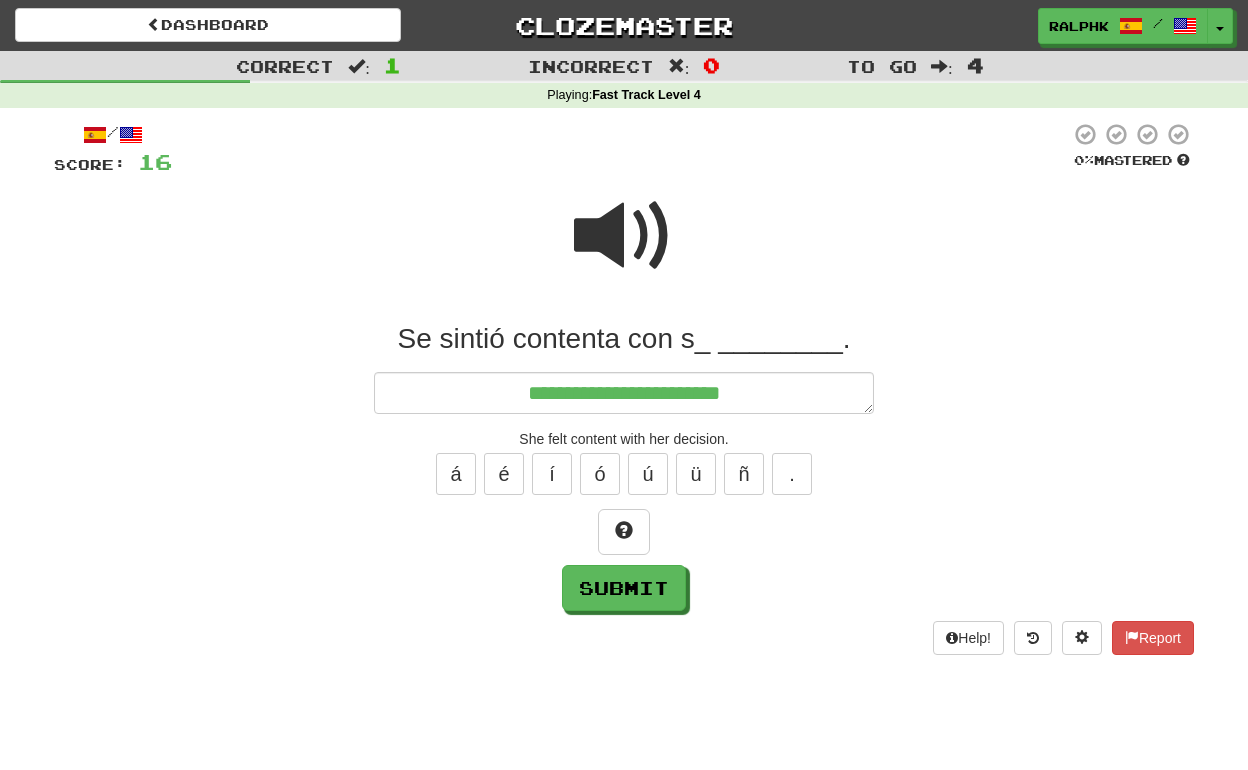 type on "*" 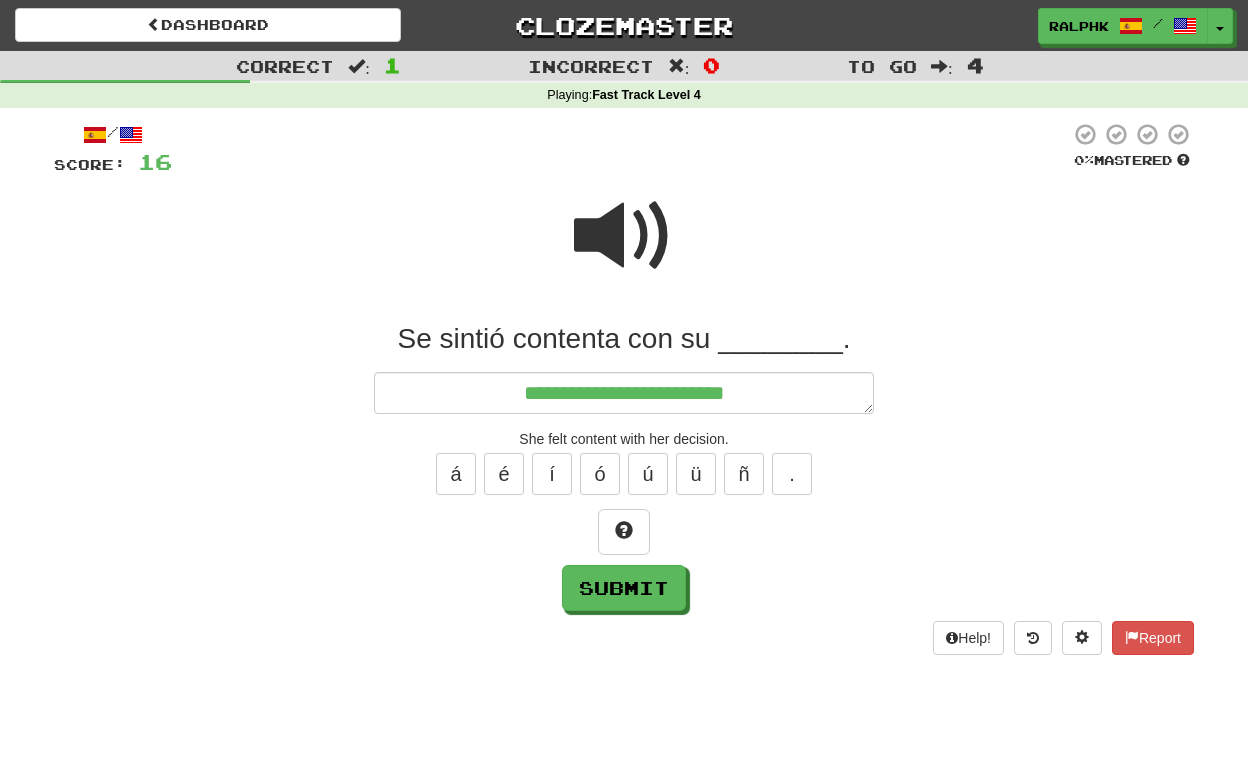 type on "*" 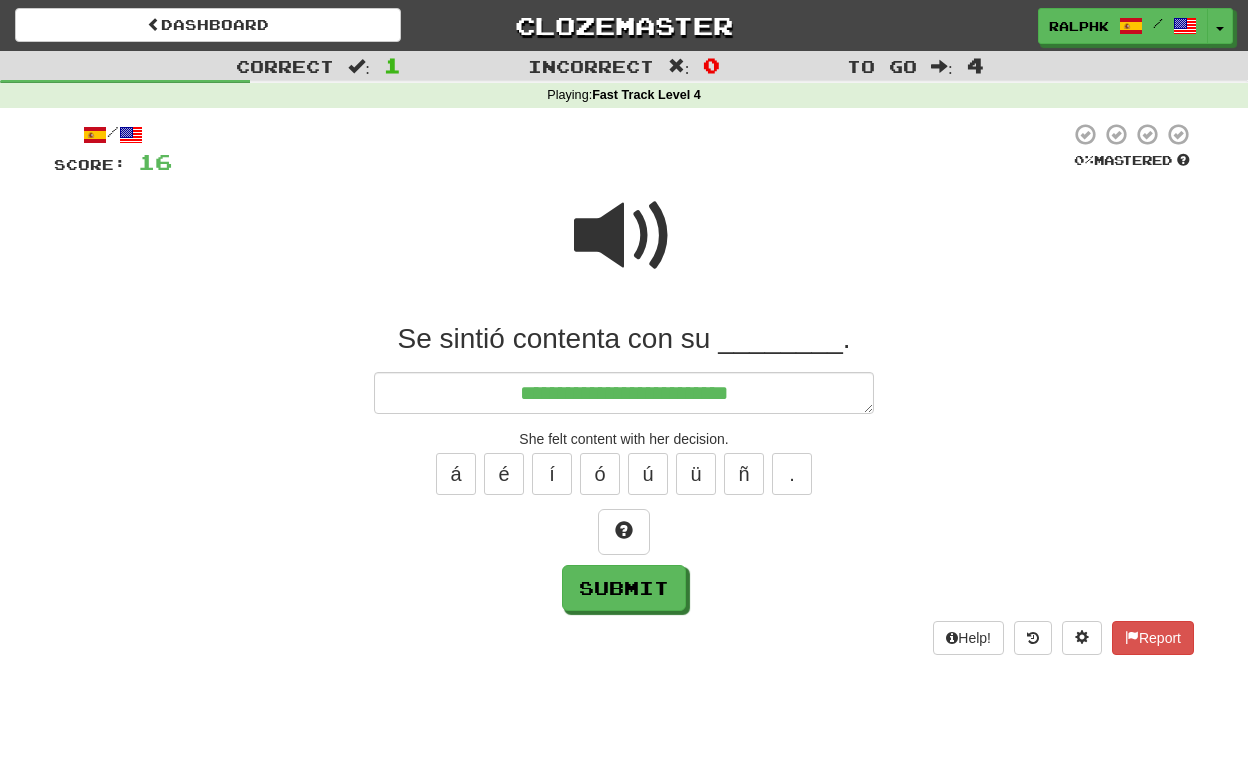 type on "*" 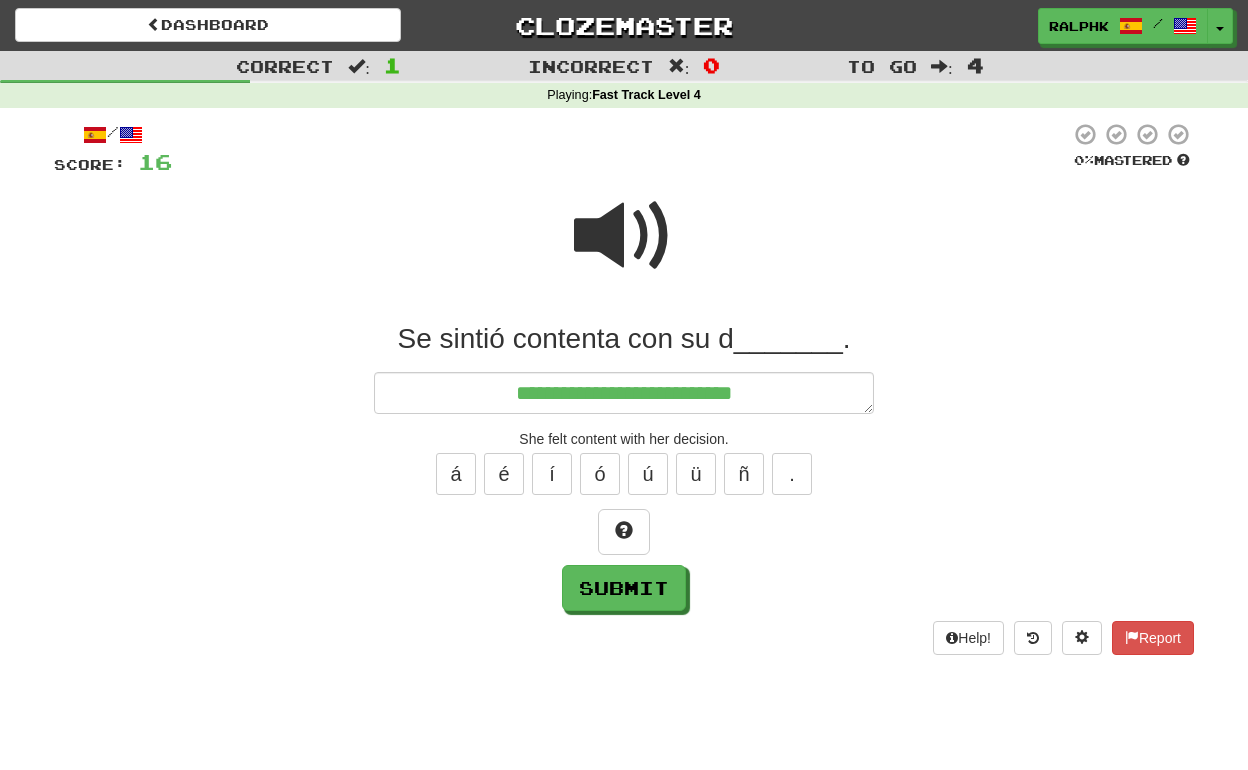 type on "*" 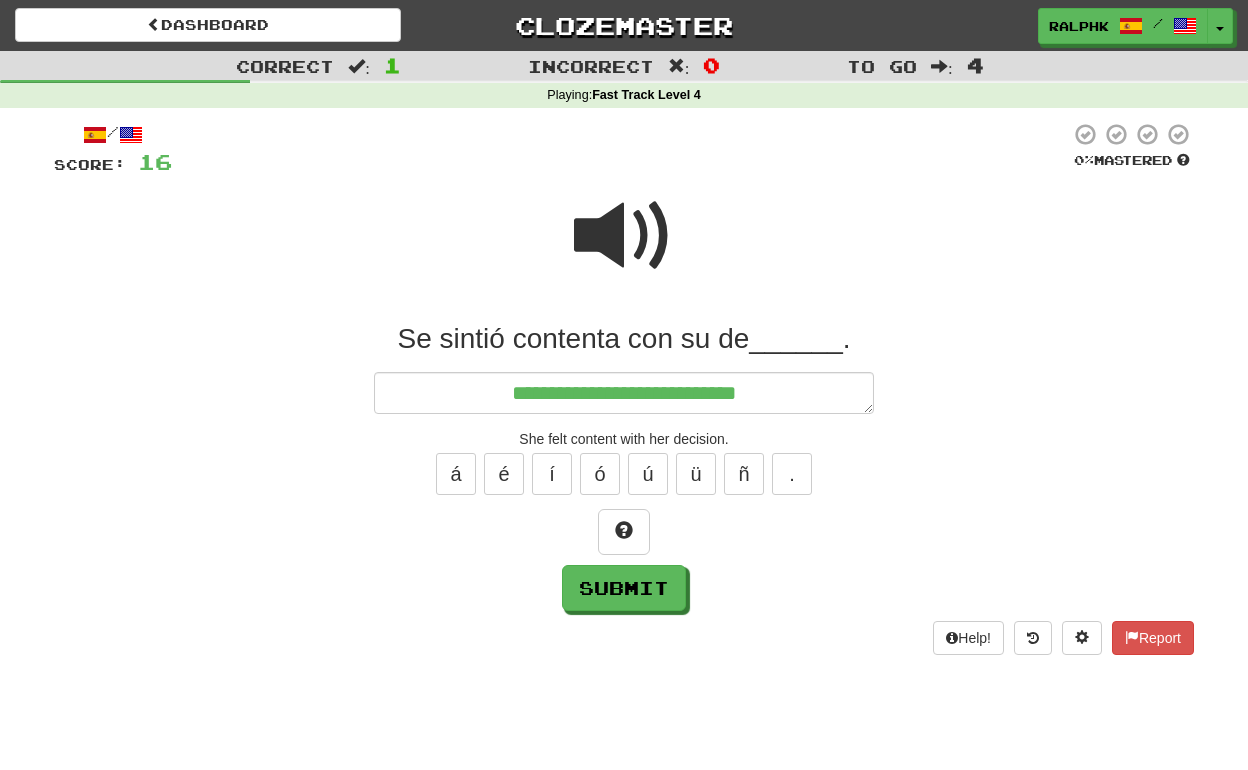 type on "*" 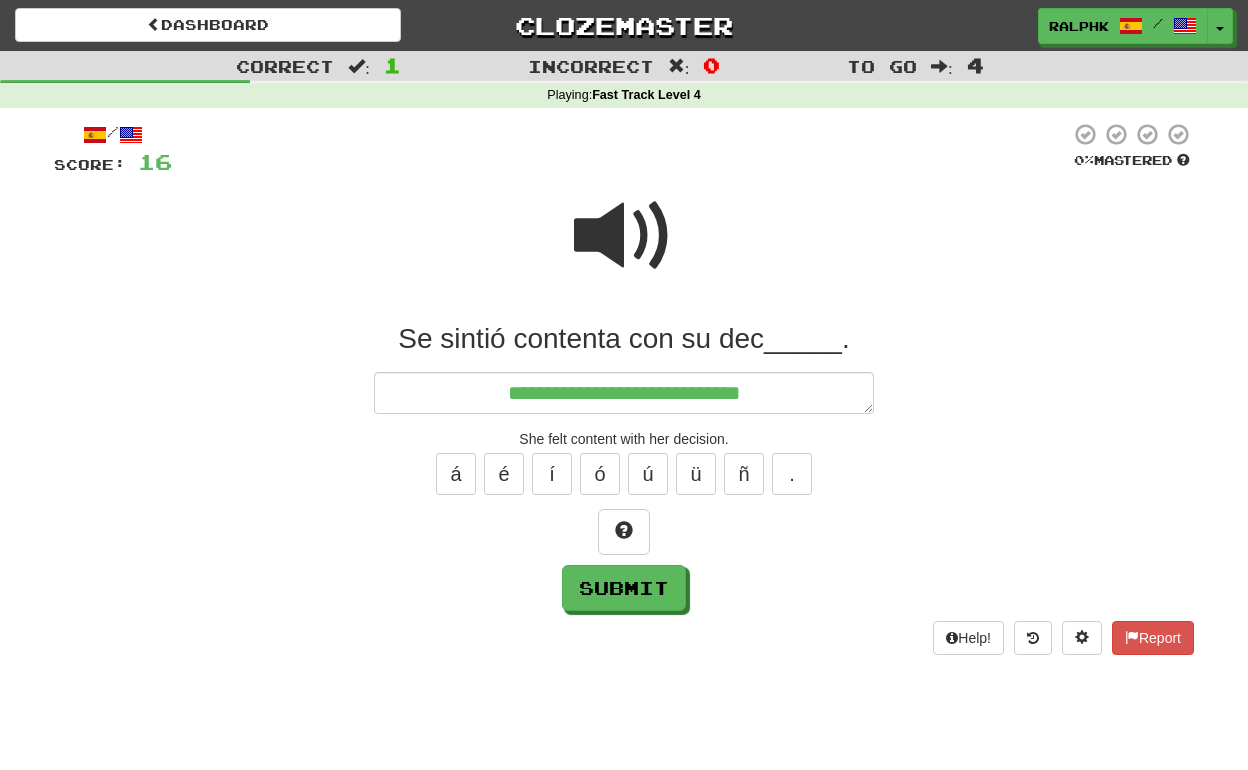 type on "*" 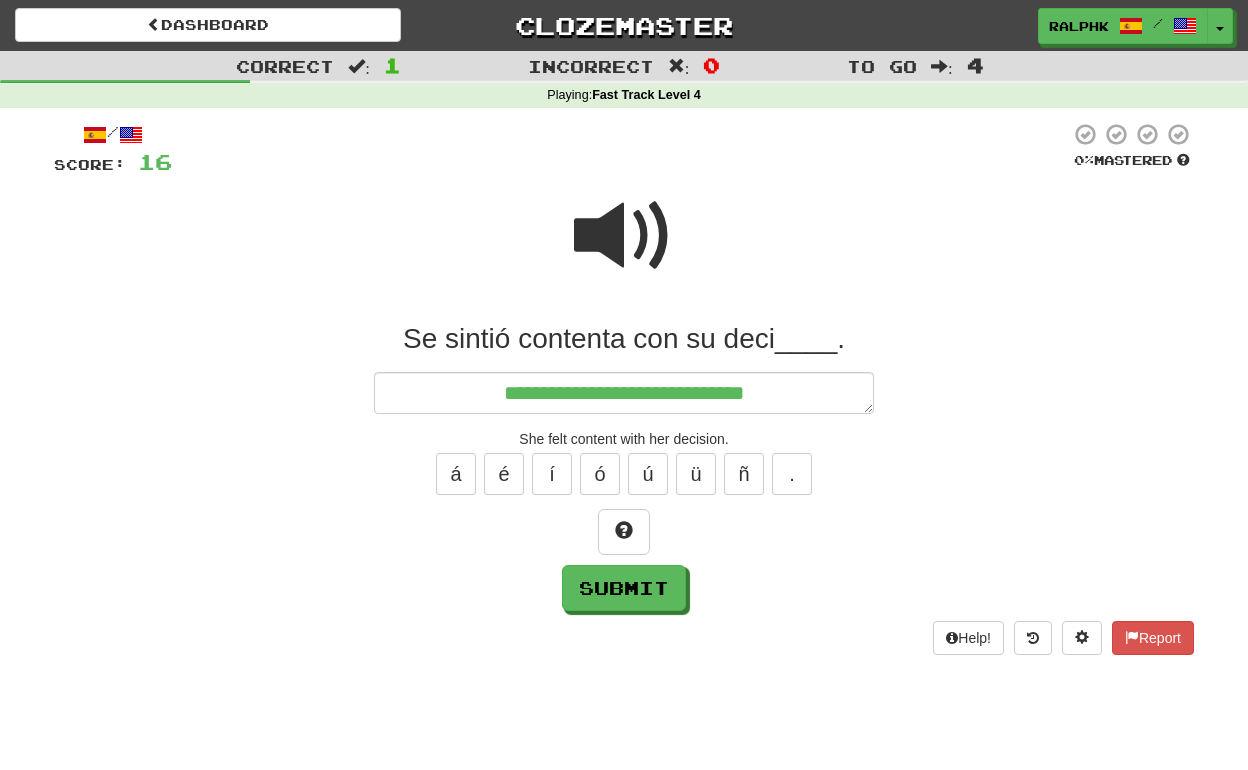type on "*" 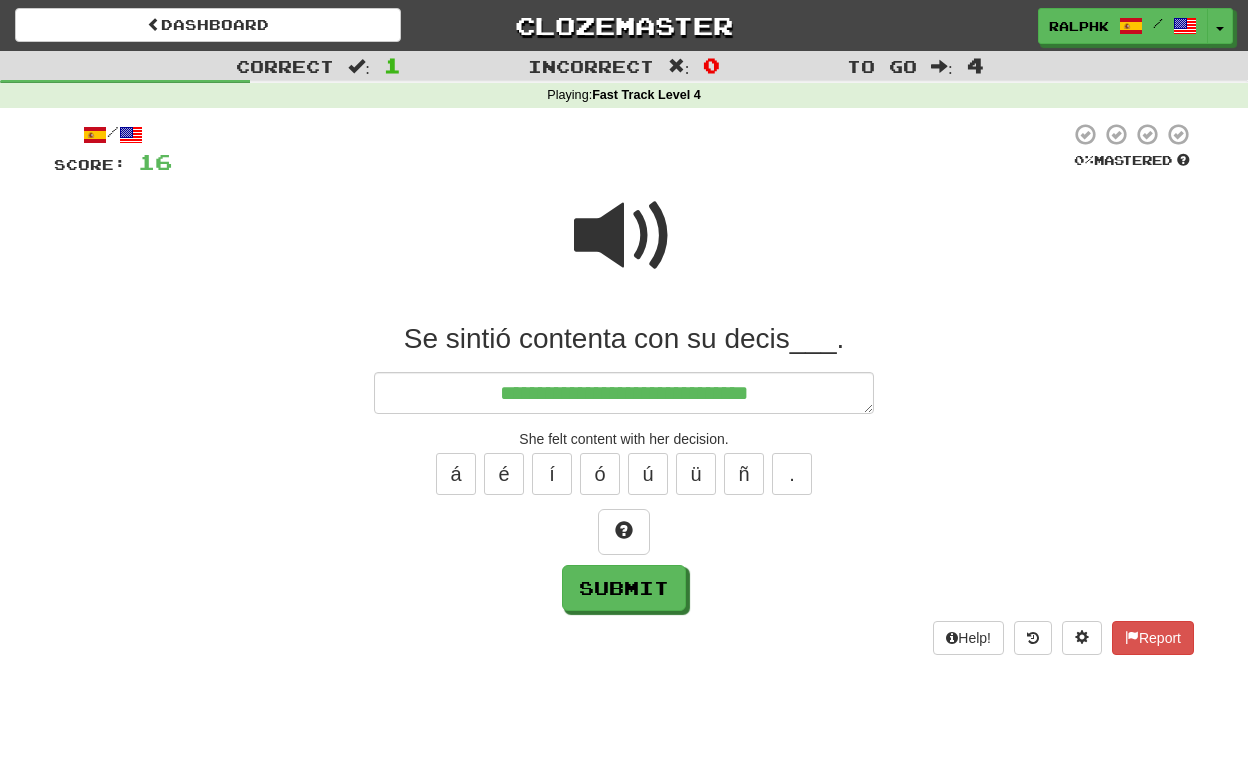 type on "*" 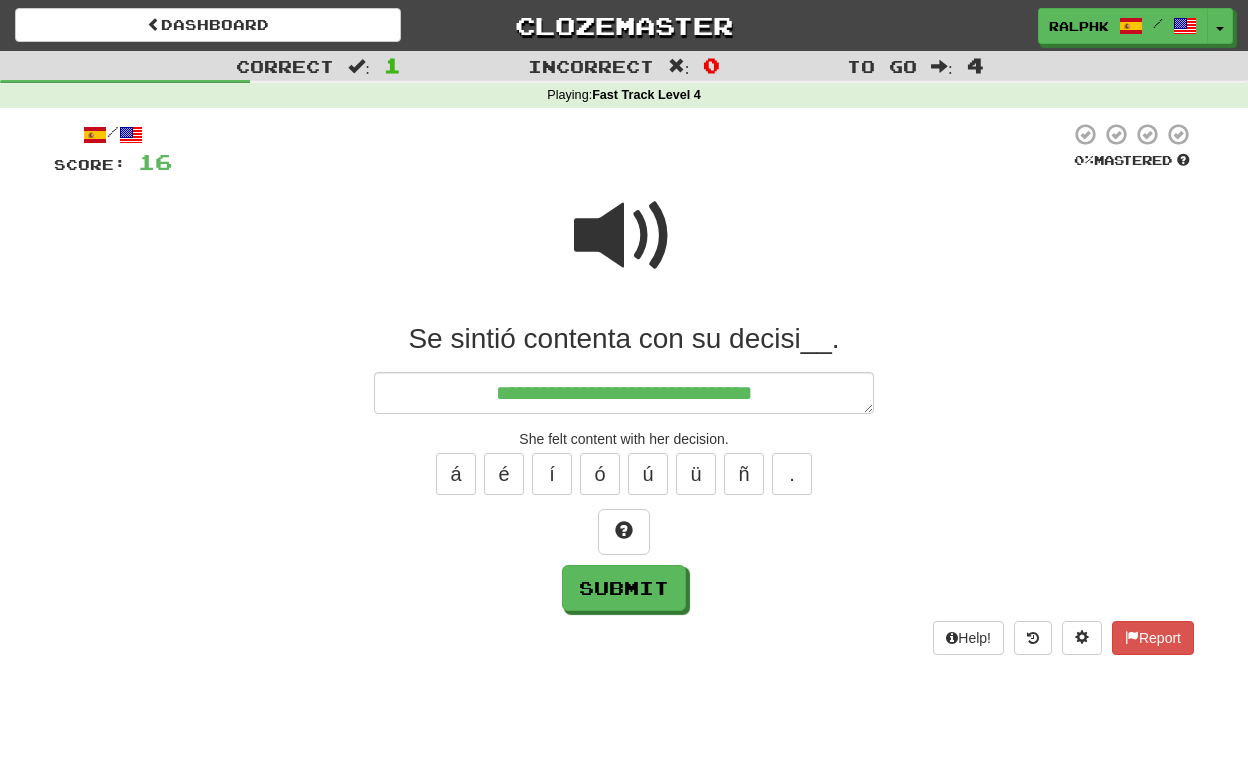 type on "*" 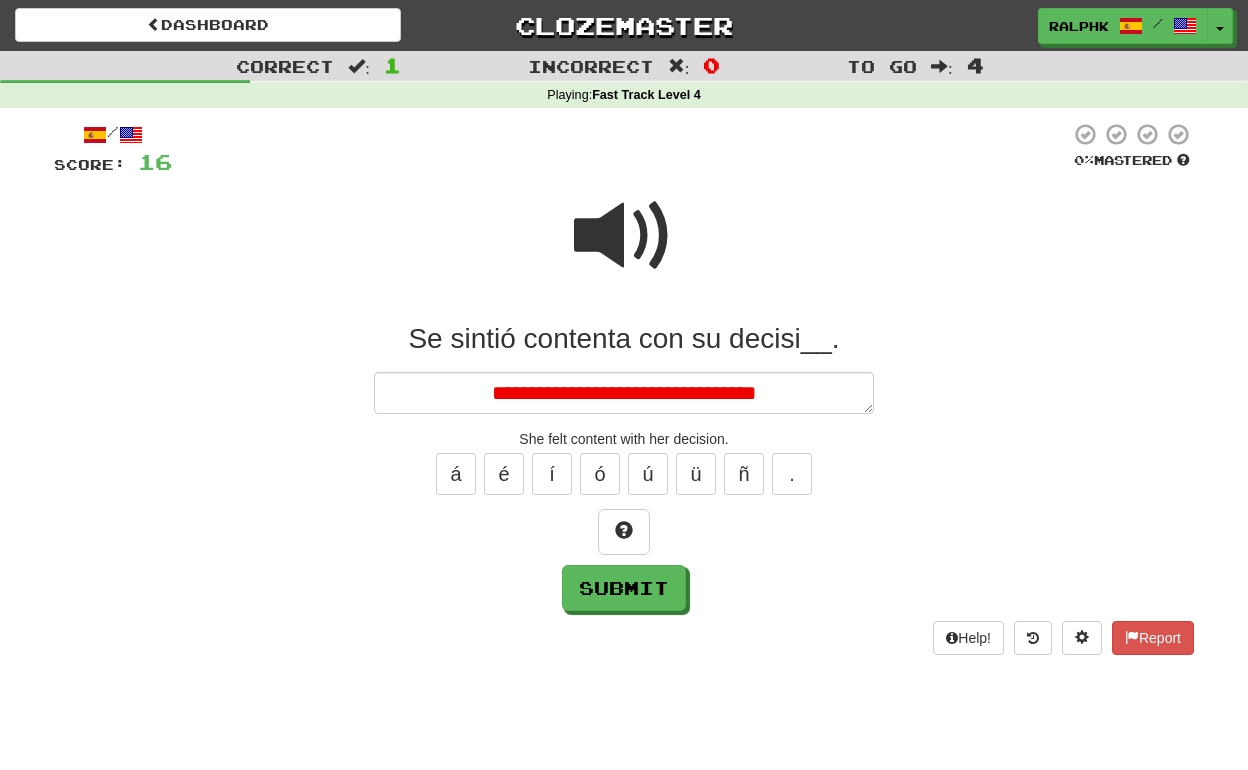 type on "*" 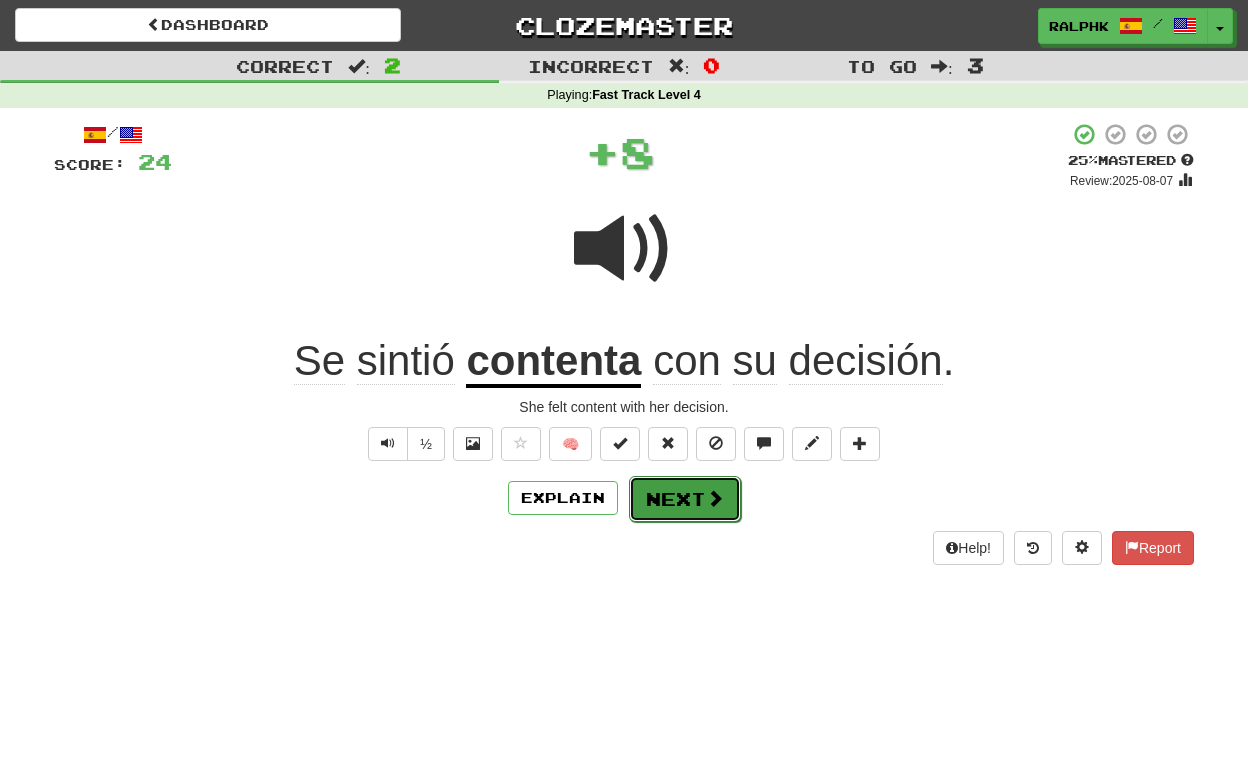 click on "Next" at bounding box center [685, 499] 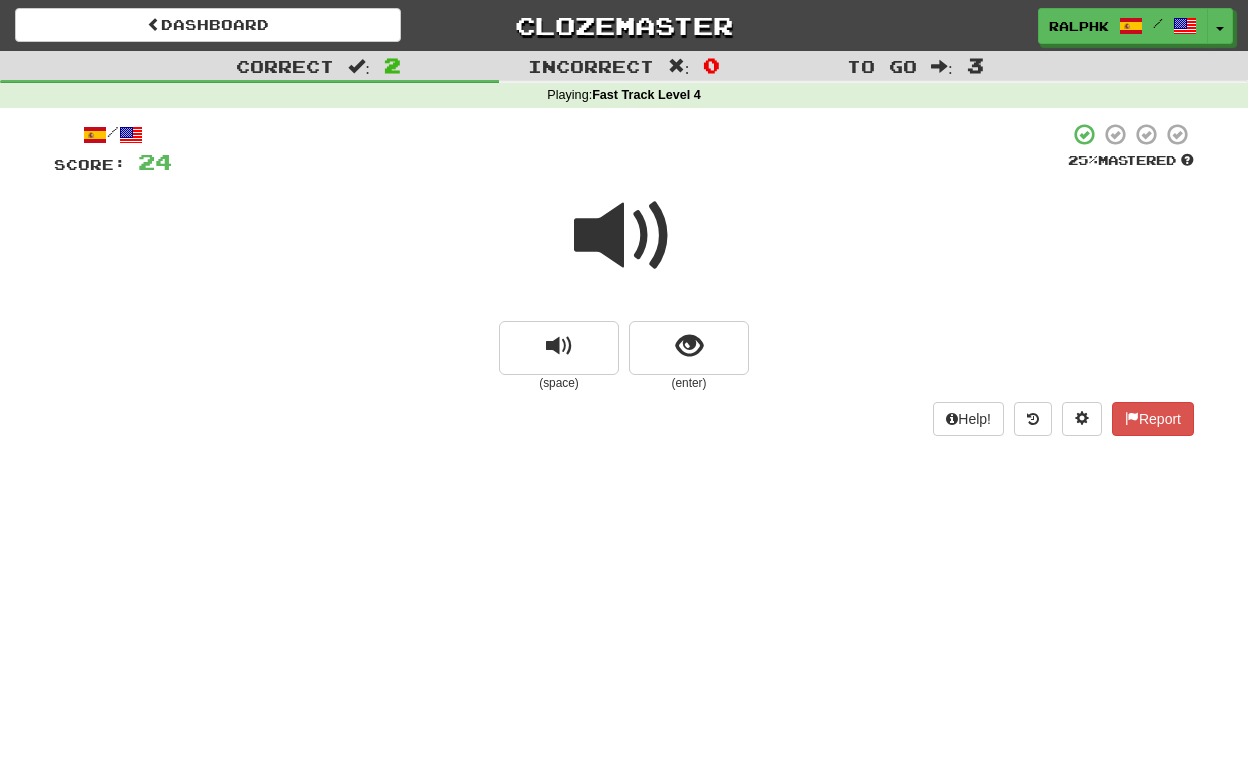 click at bounding box center (624, 236) 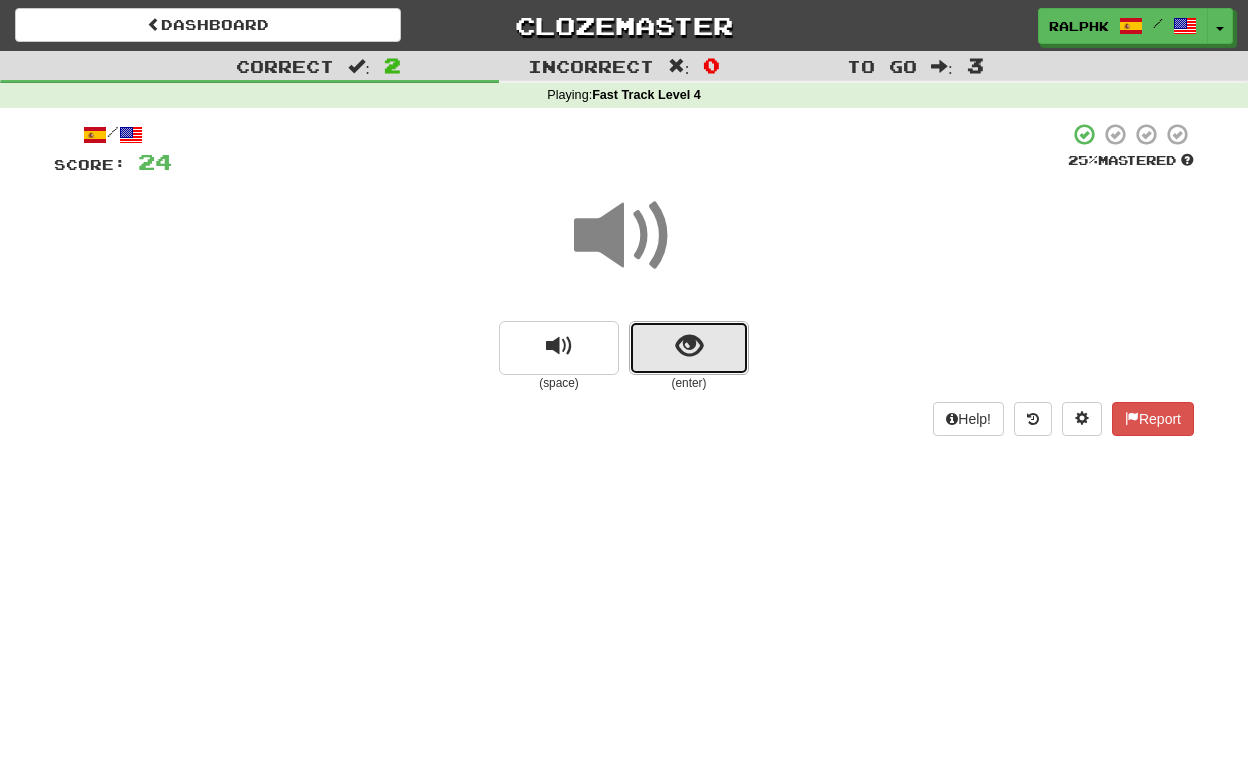 click at bounding box center [689, 346] 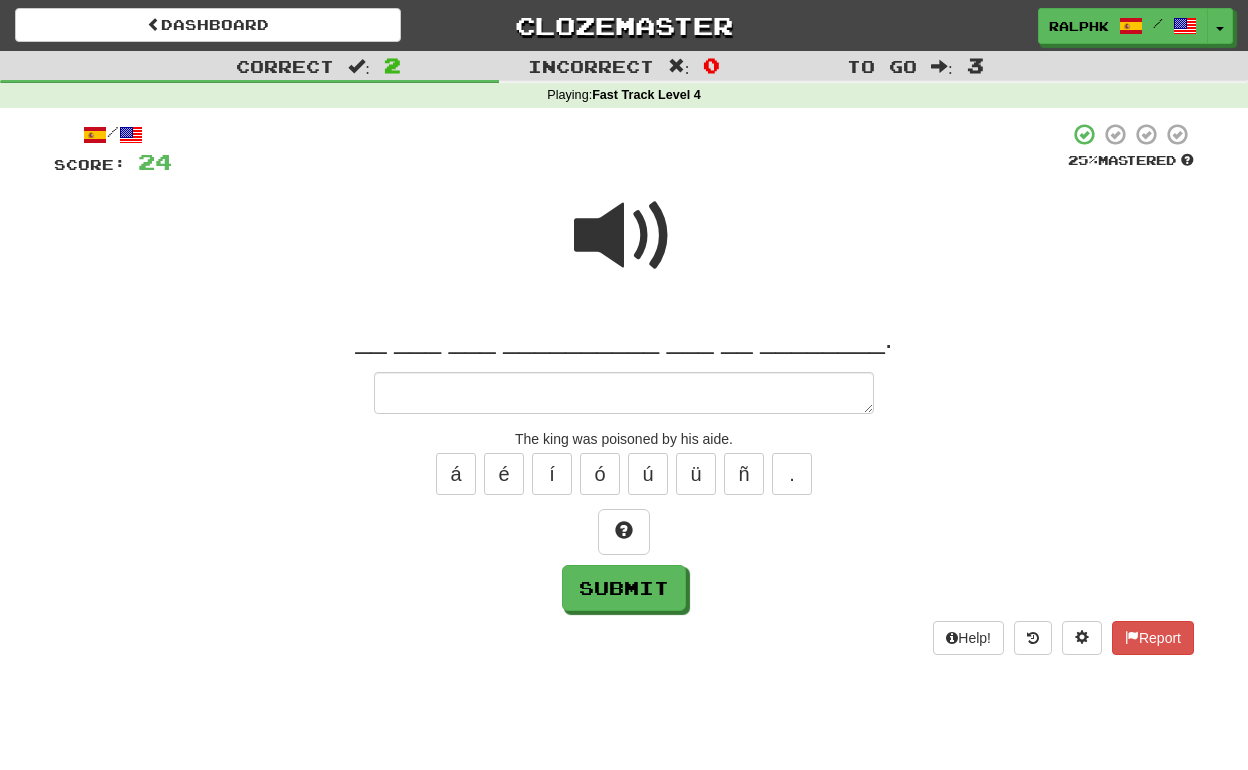 type on "*" 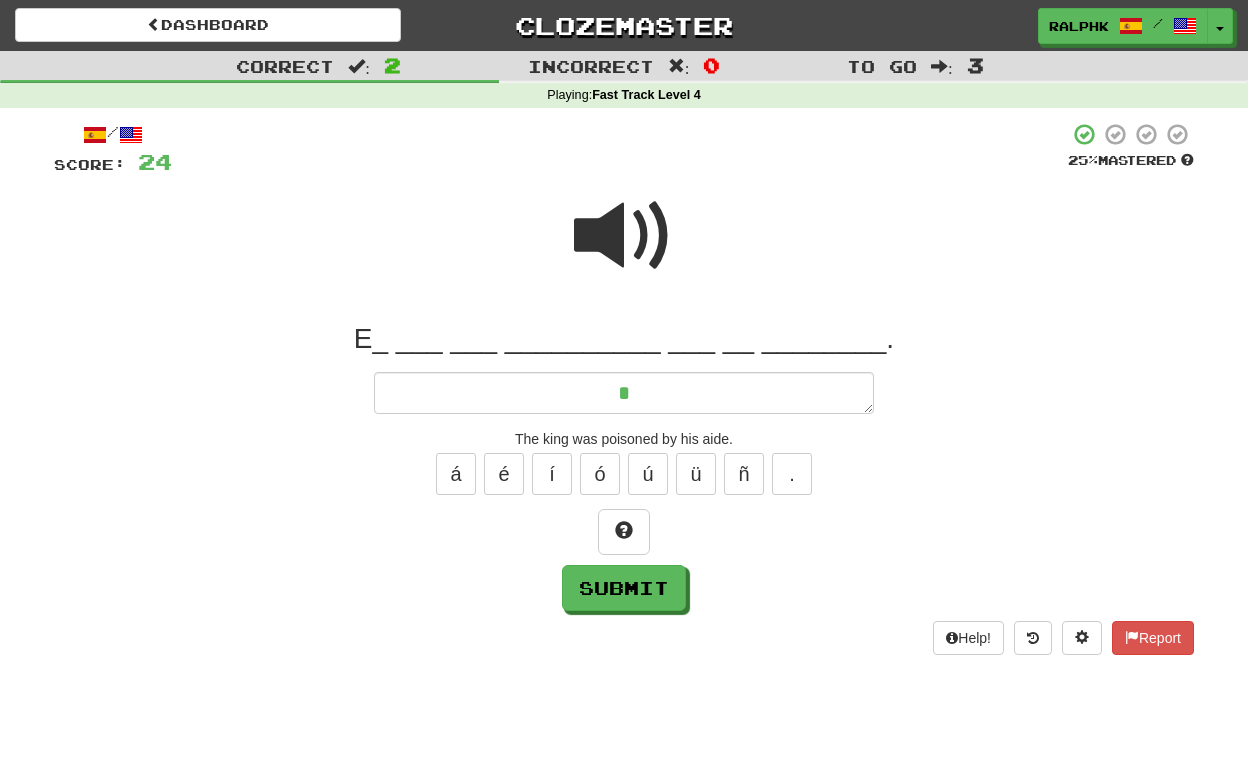 type on "*" 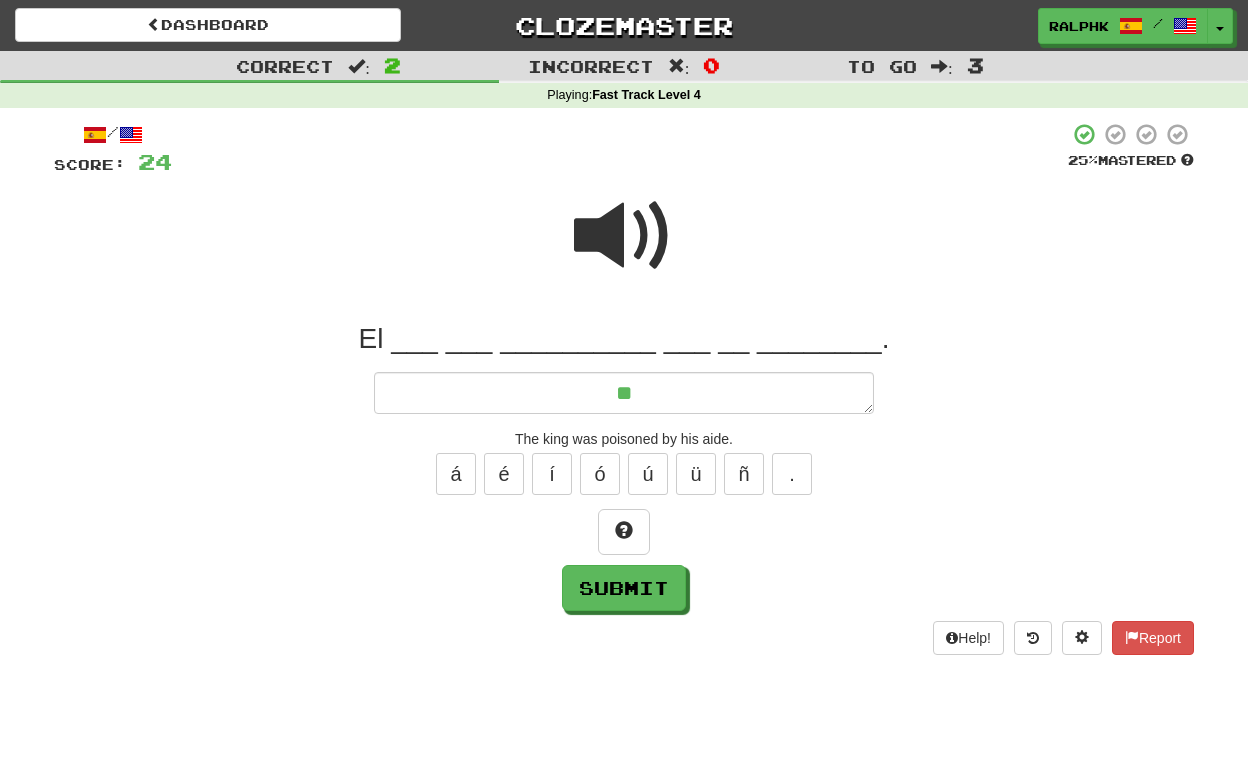 type on "*" 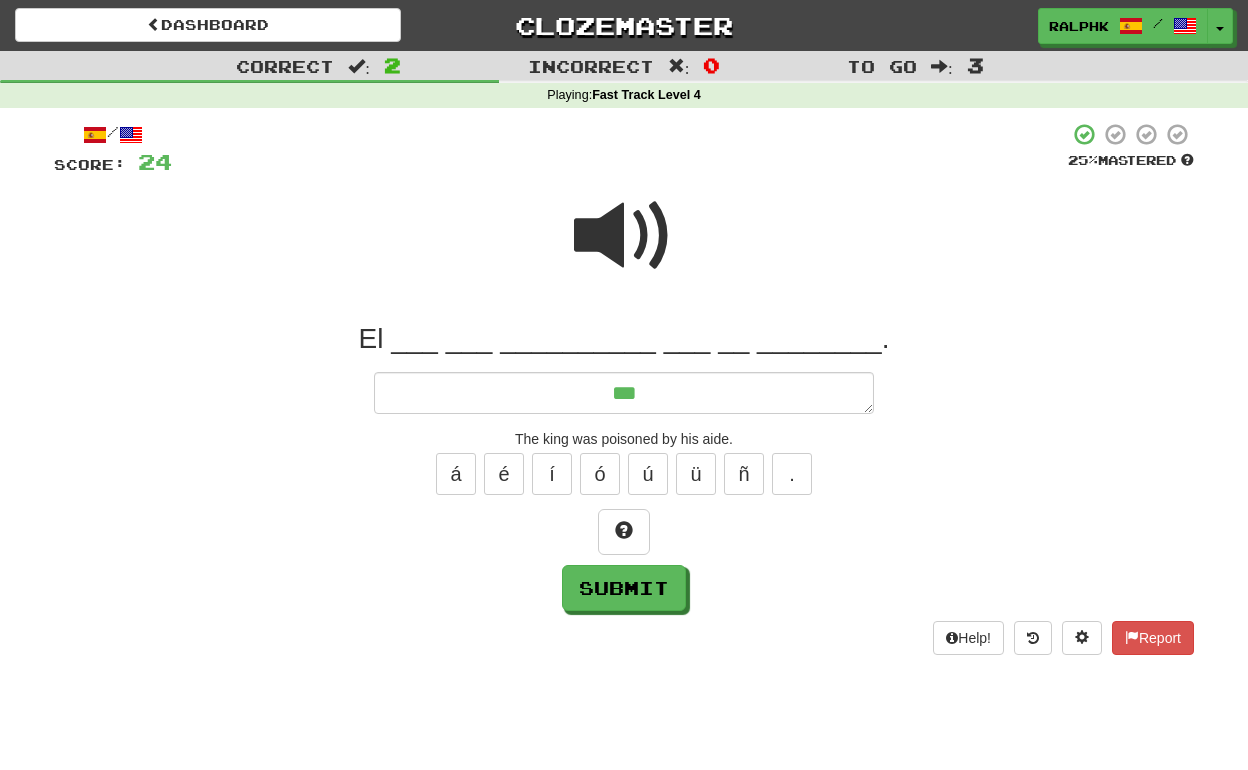 type on "*" 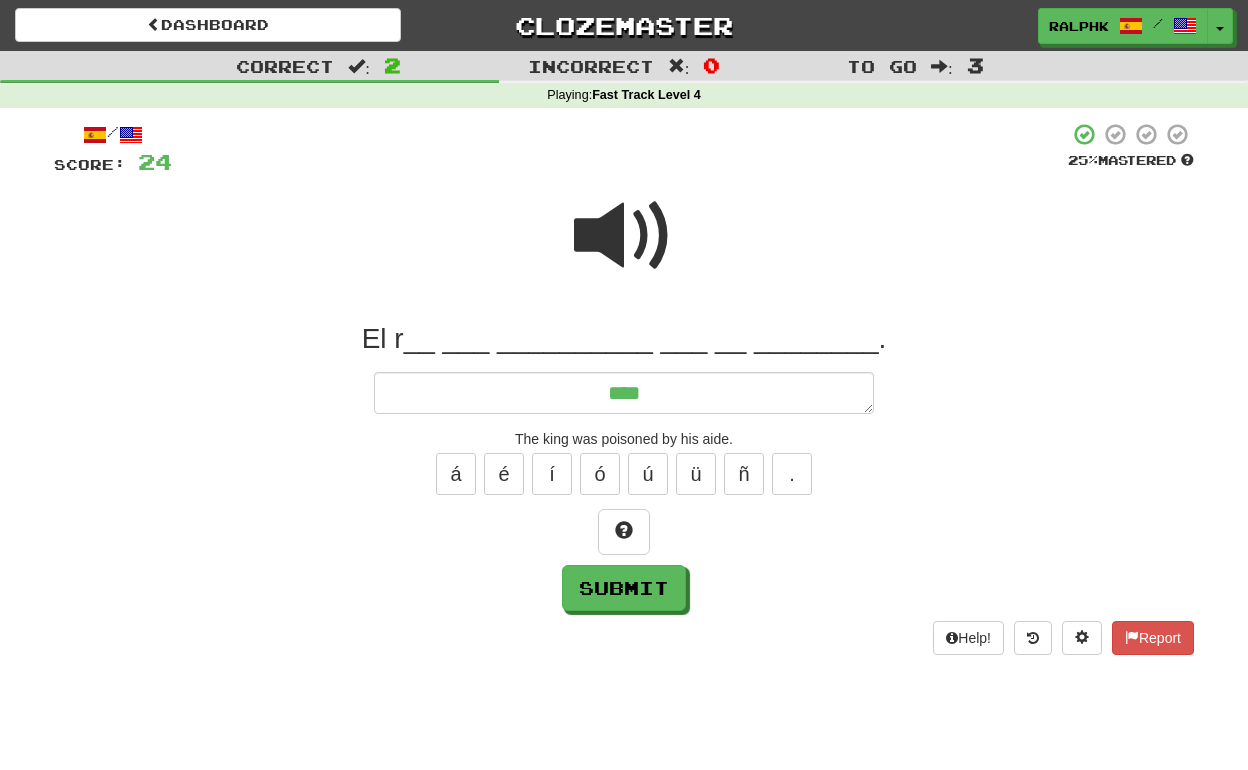 type on "*" 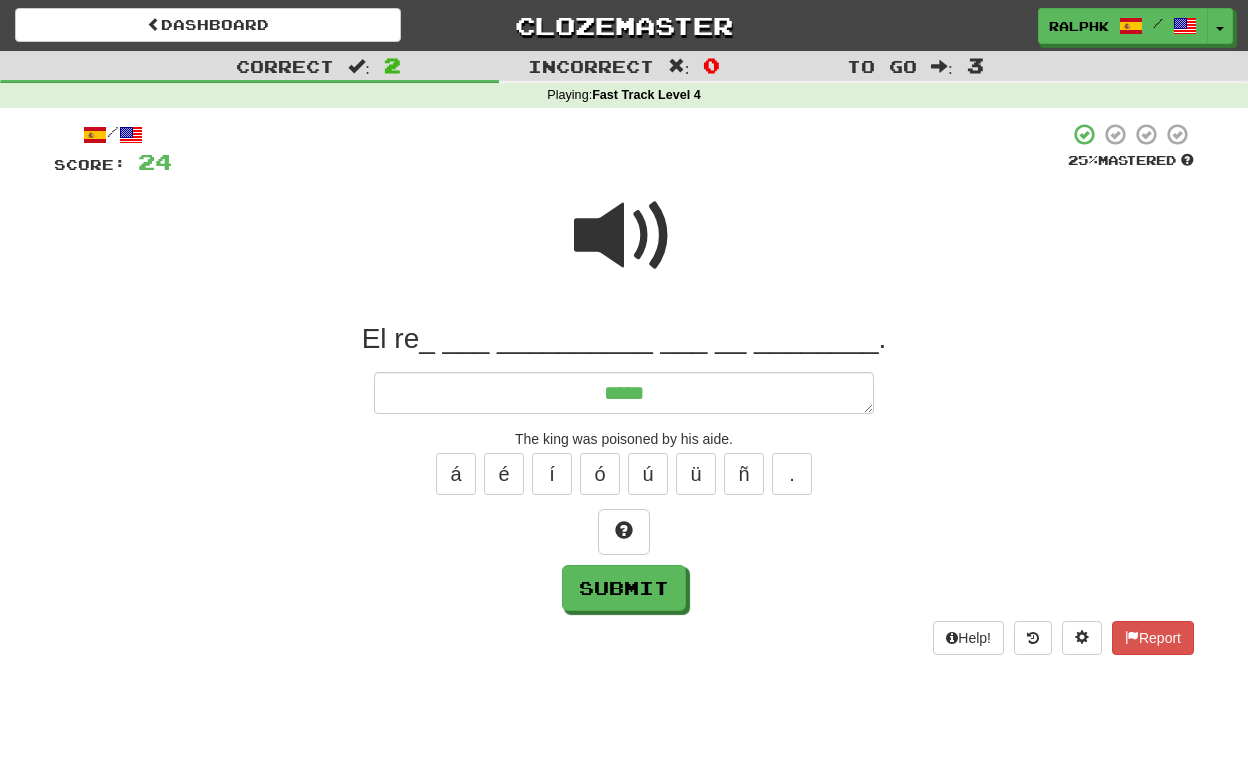 type on "*" 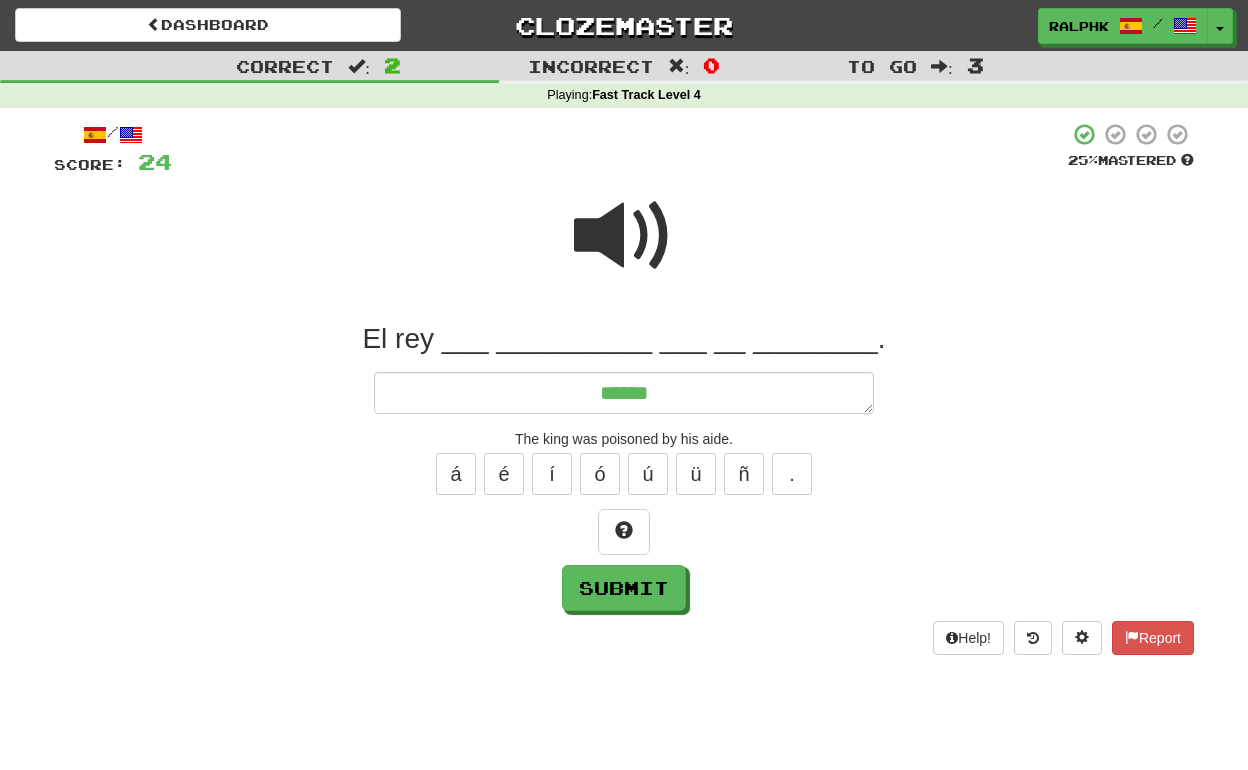 type on "*" 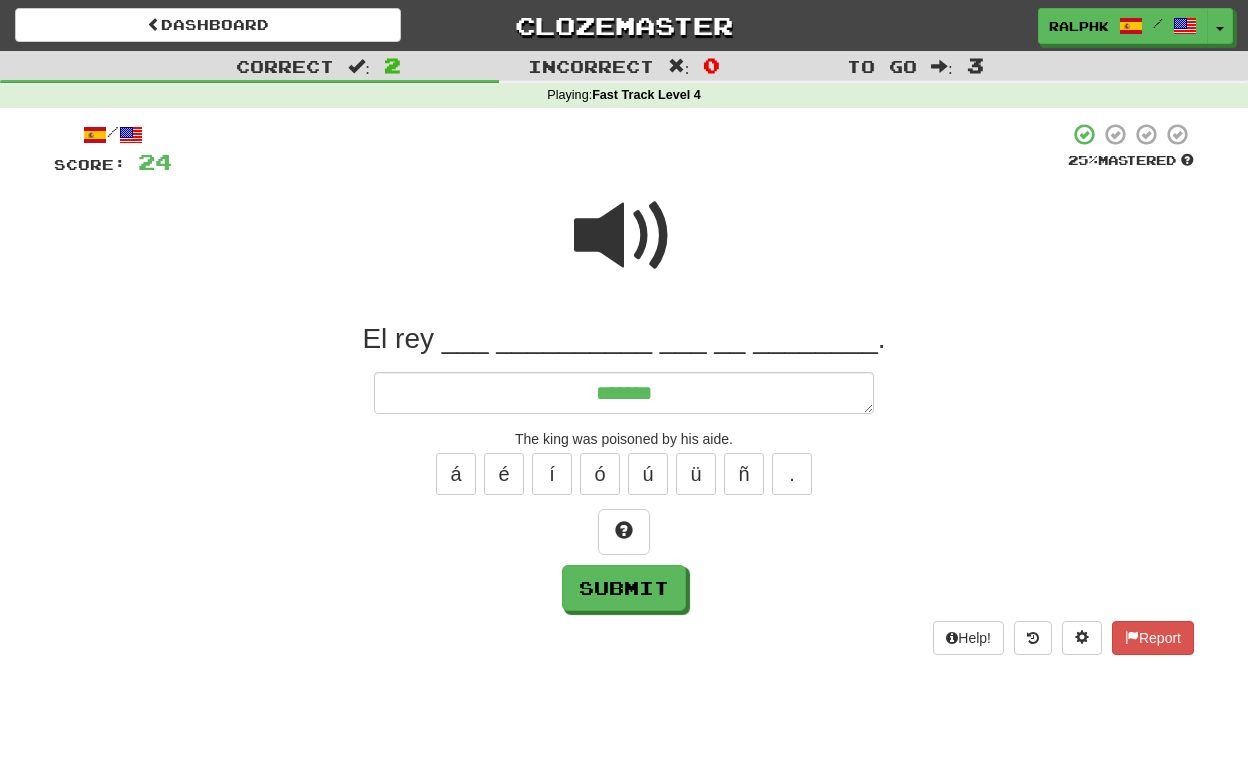 type on "*" 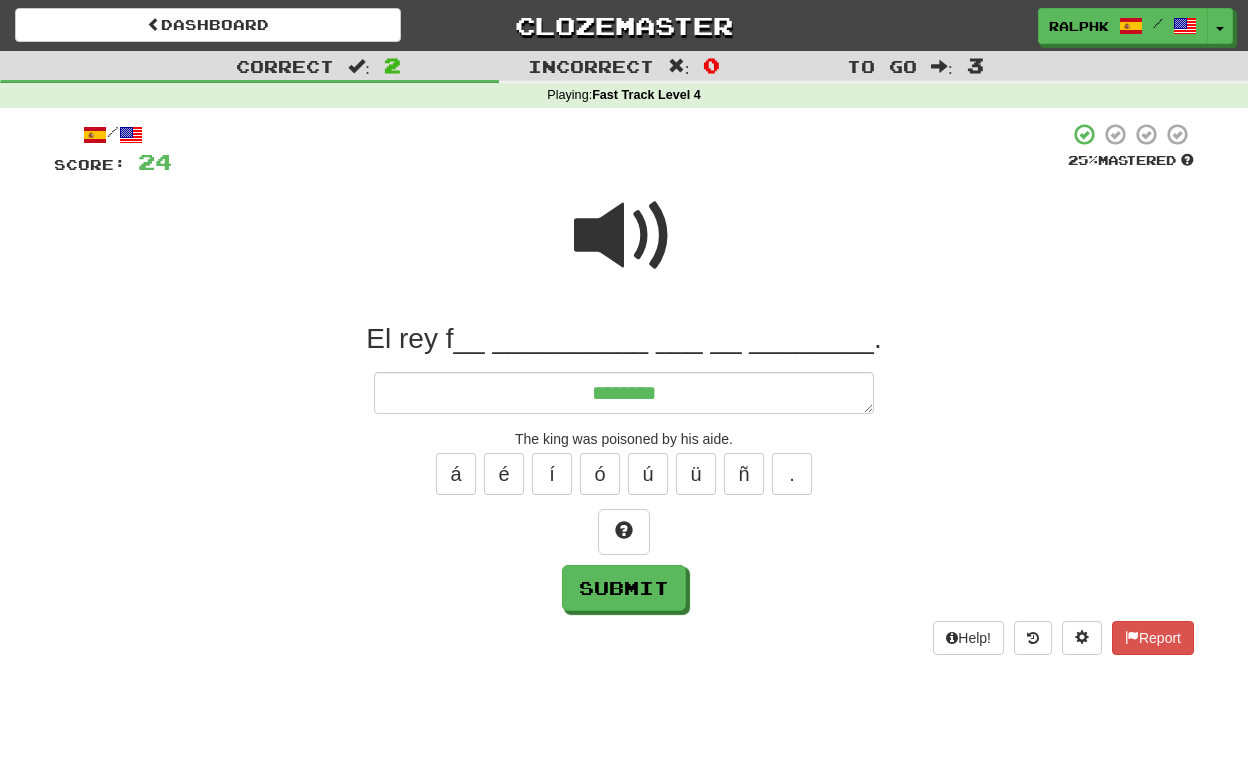 type on "*" 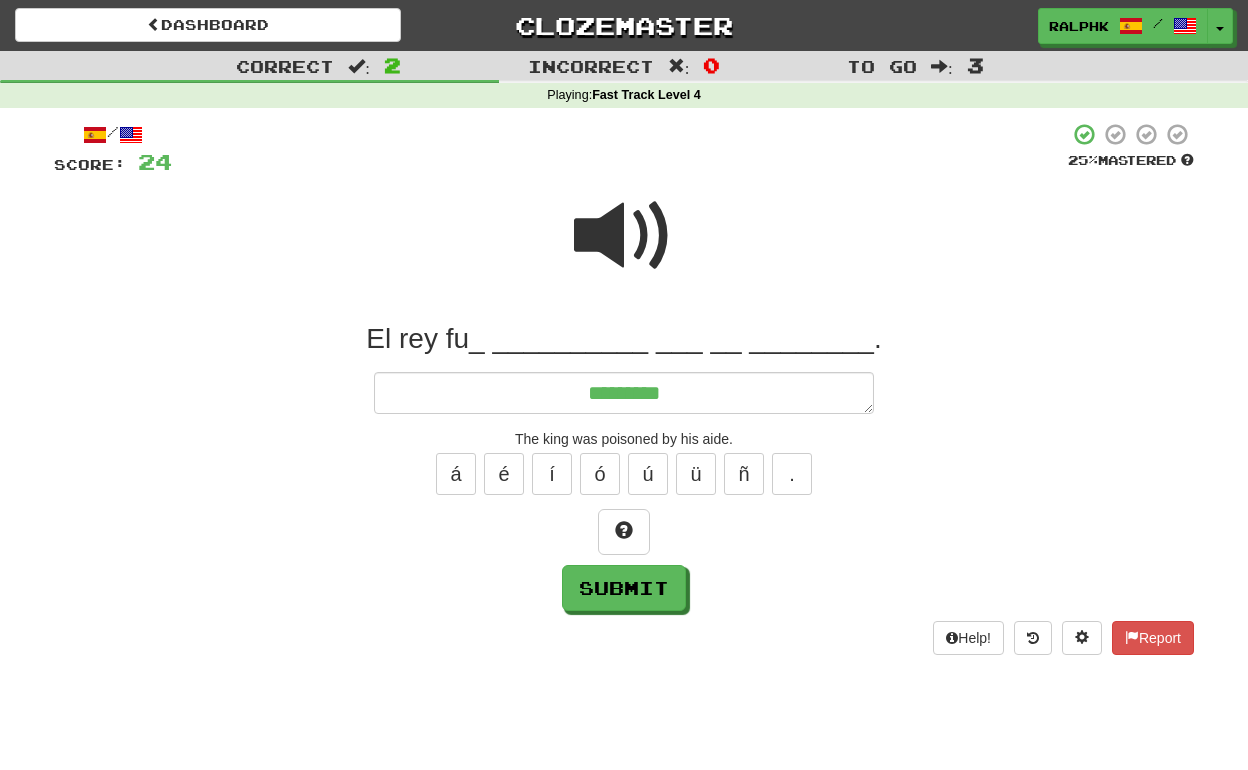 type on "*" 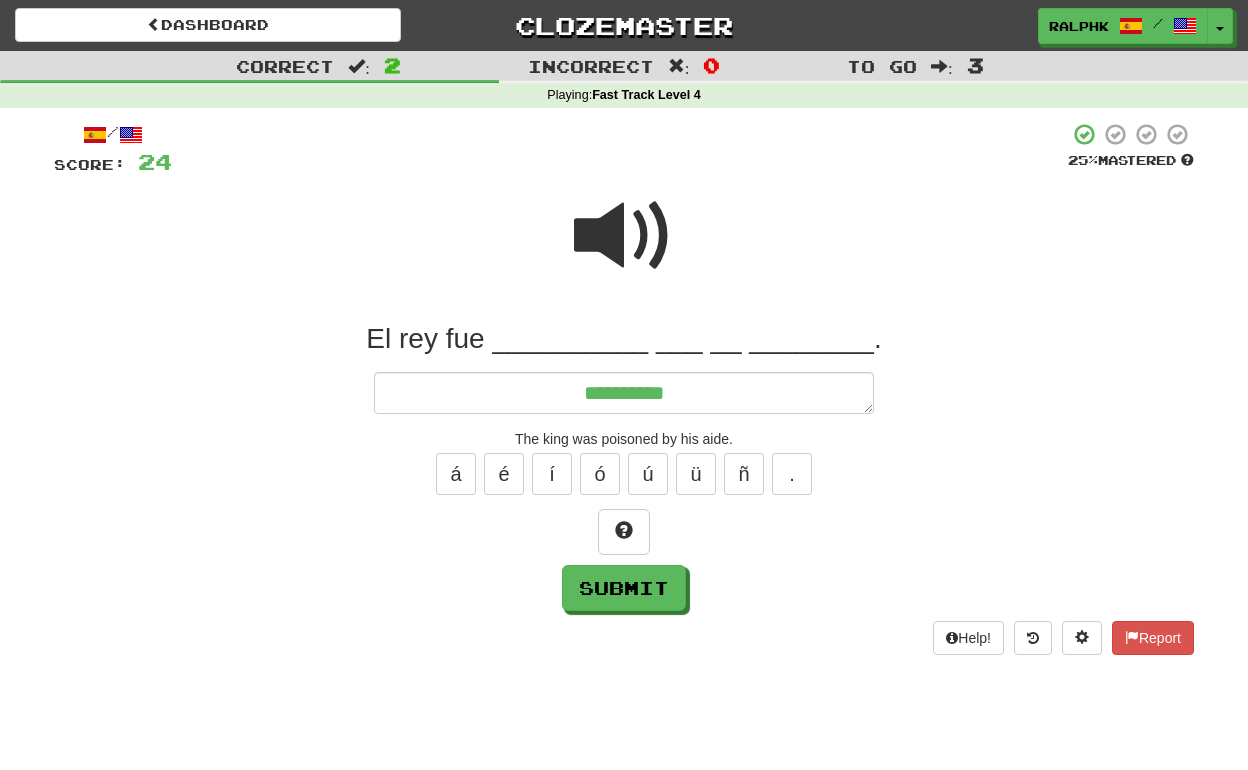 type on "*" 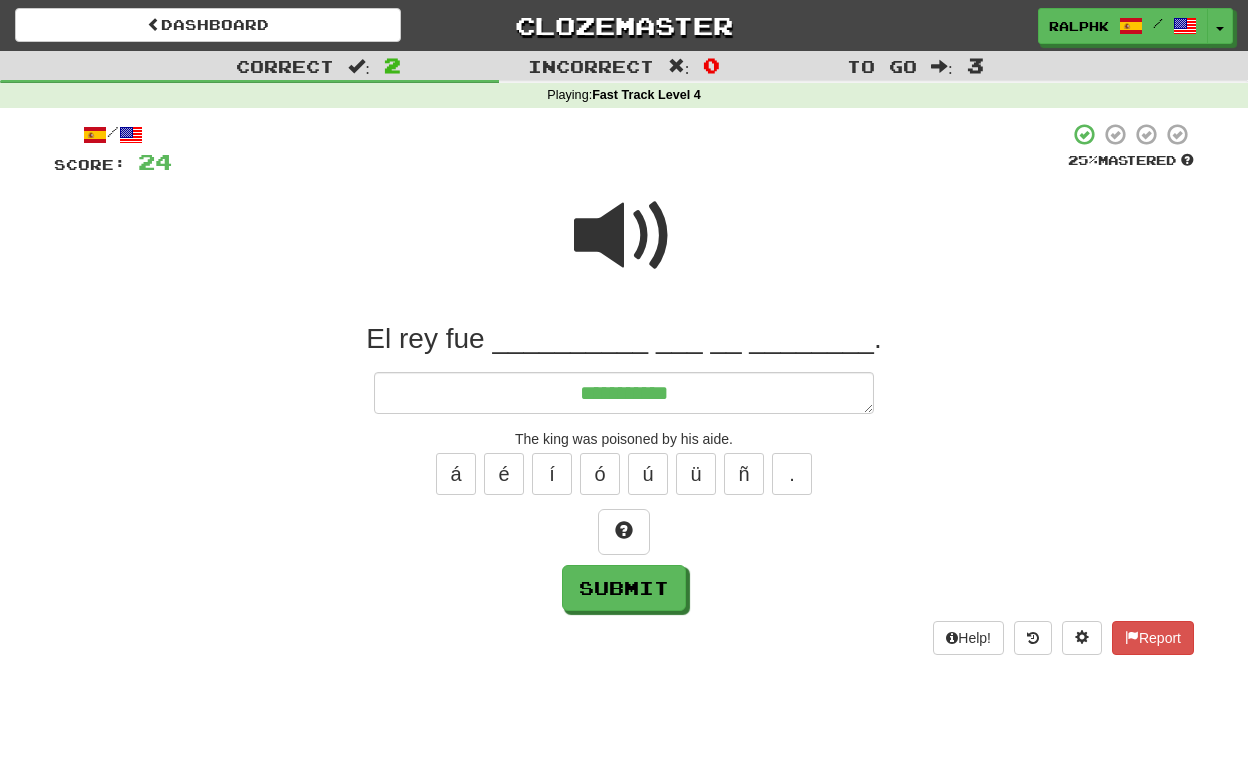 type on "*" 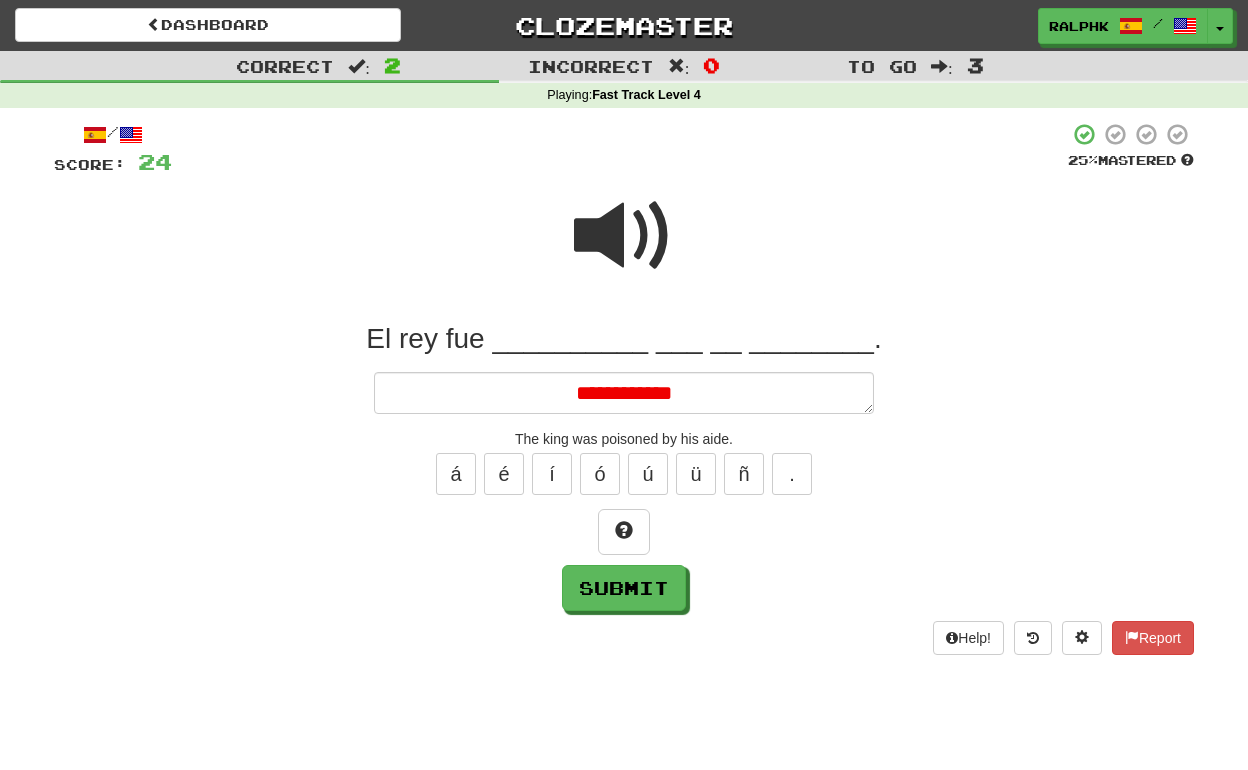 type on "*" 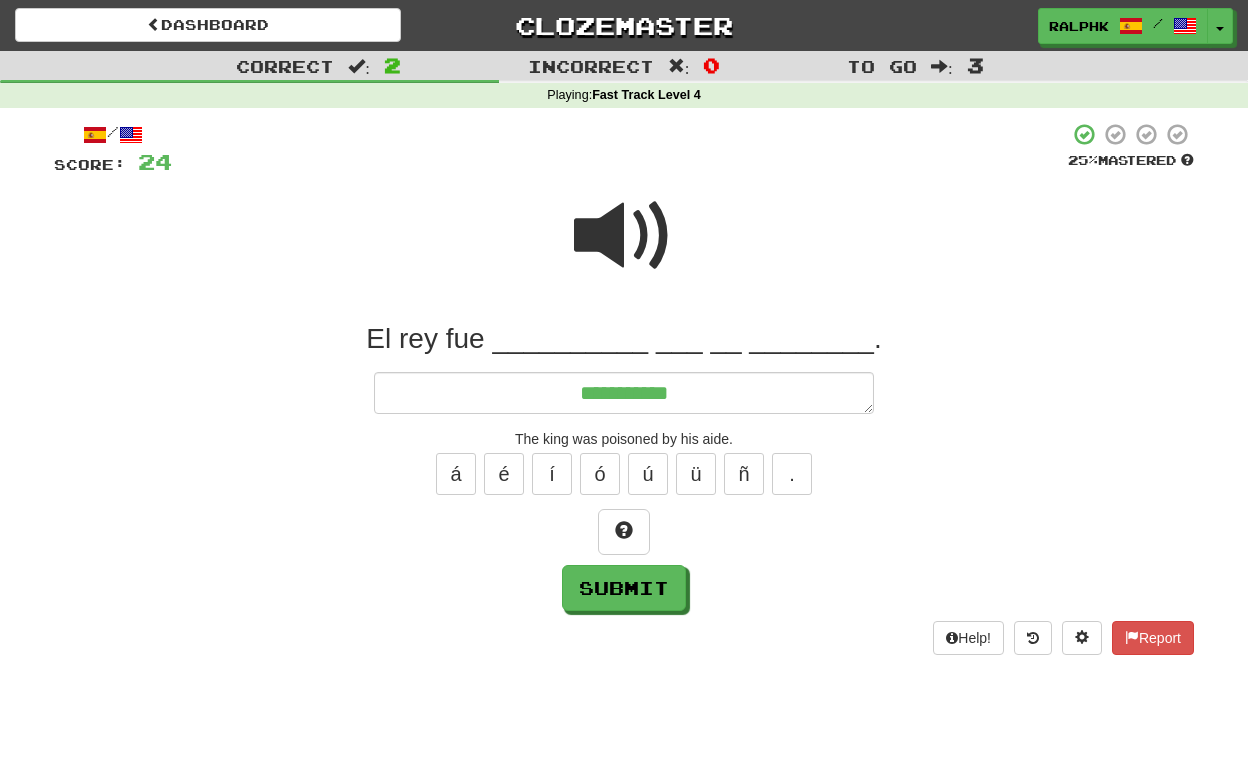 type on "*" 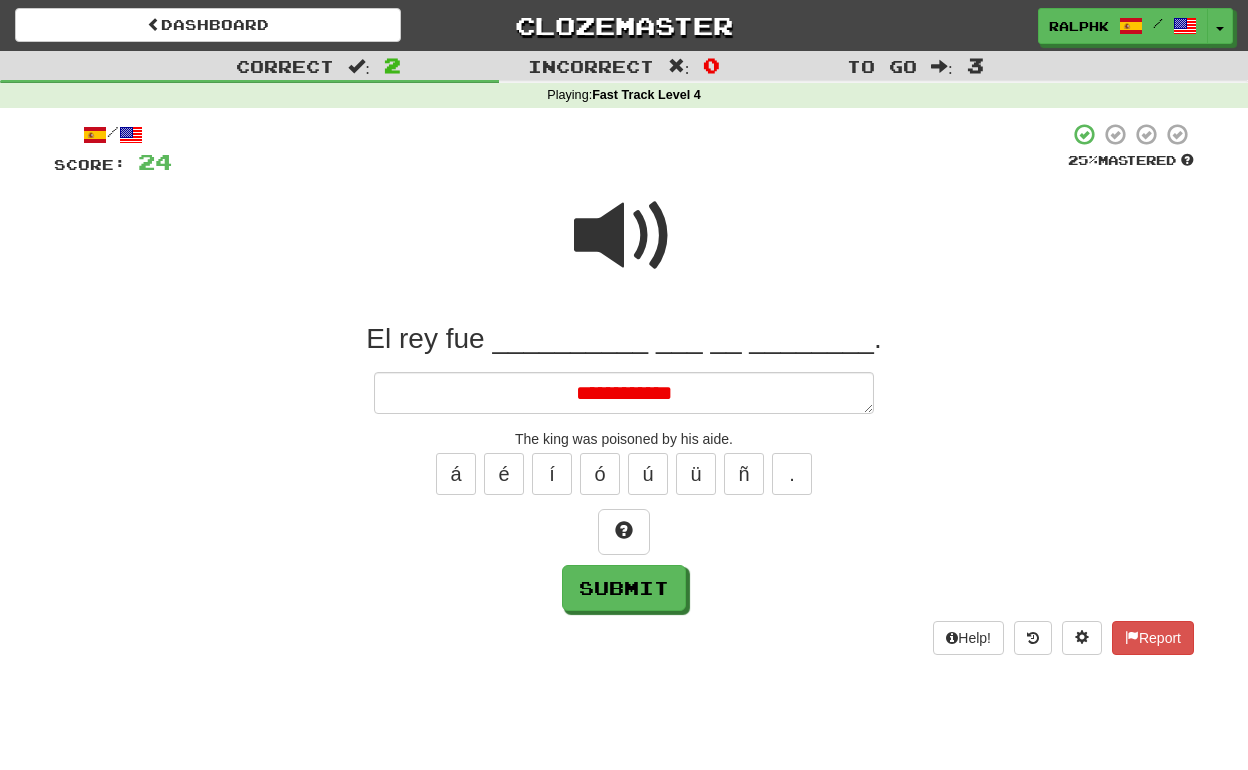 type on "*" 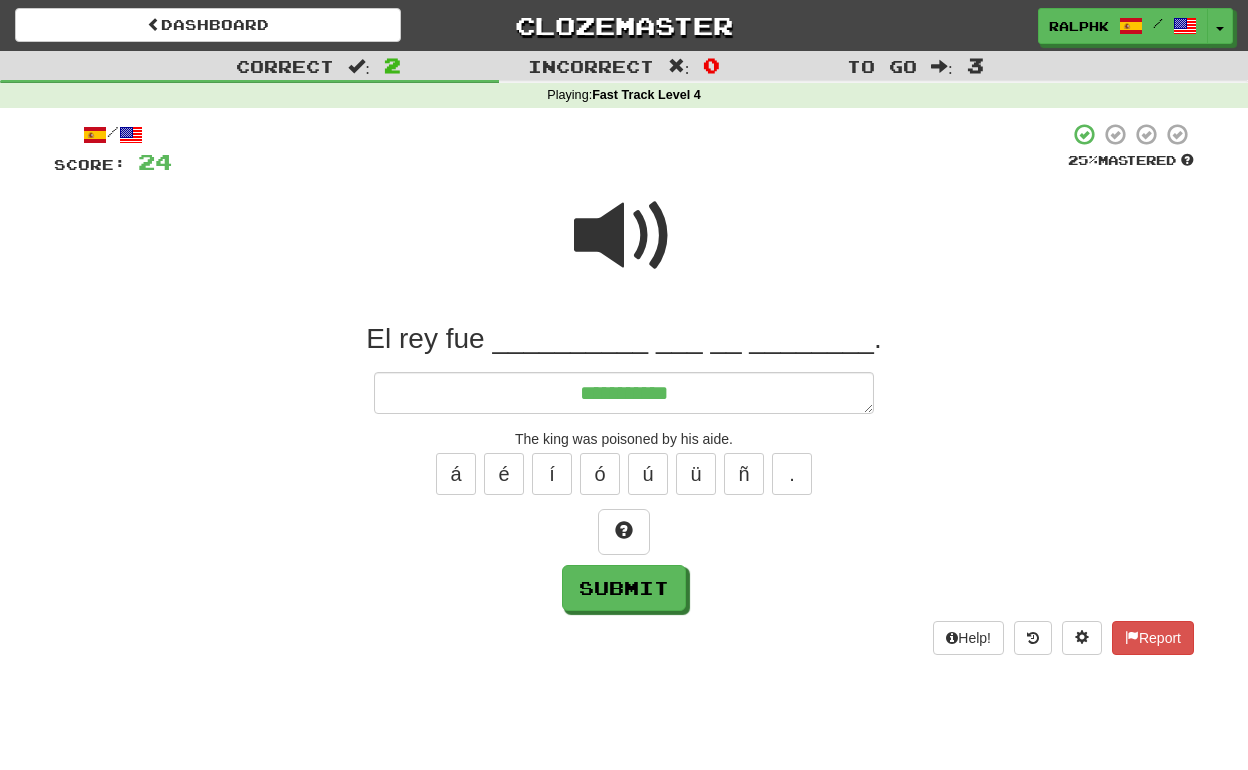 type on "*" 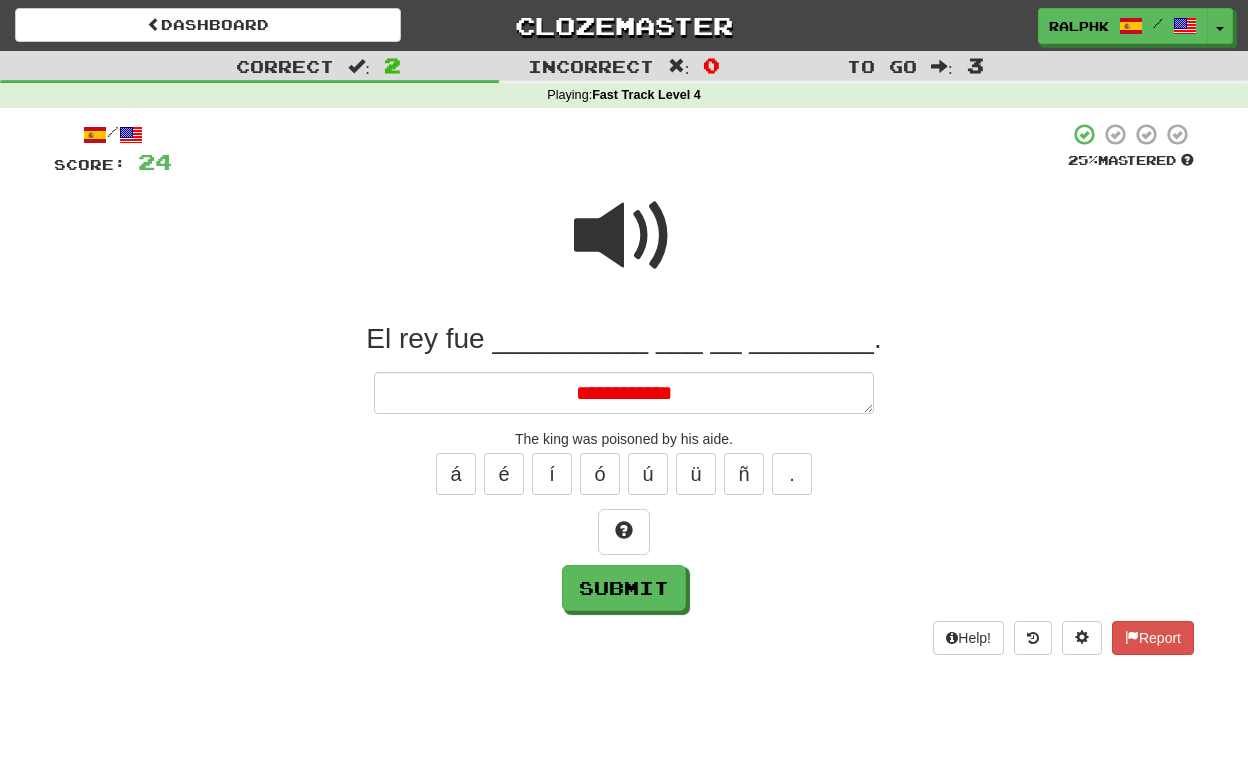 type on "*" 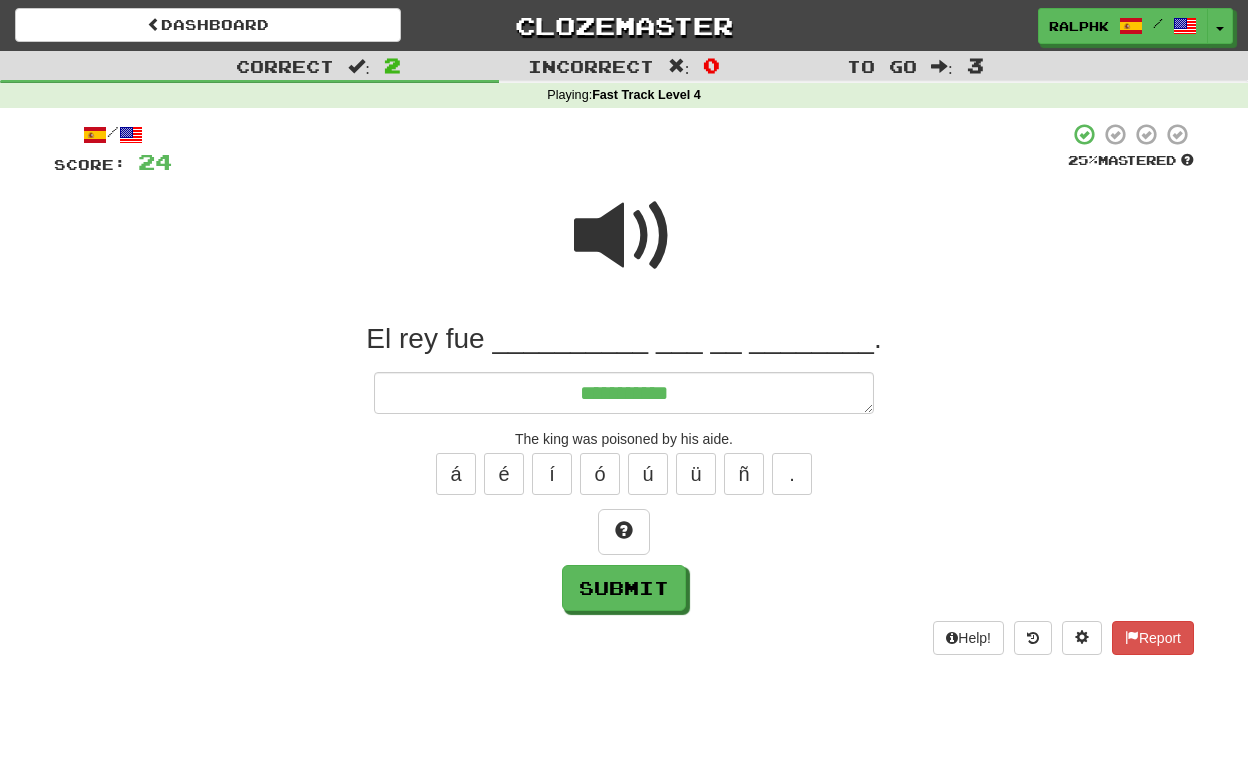 type on "**********" 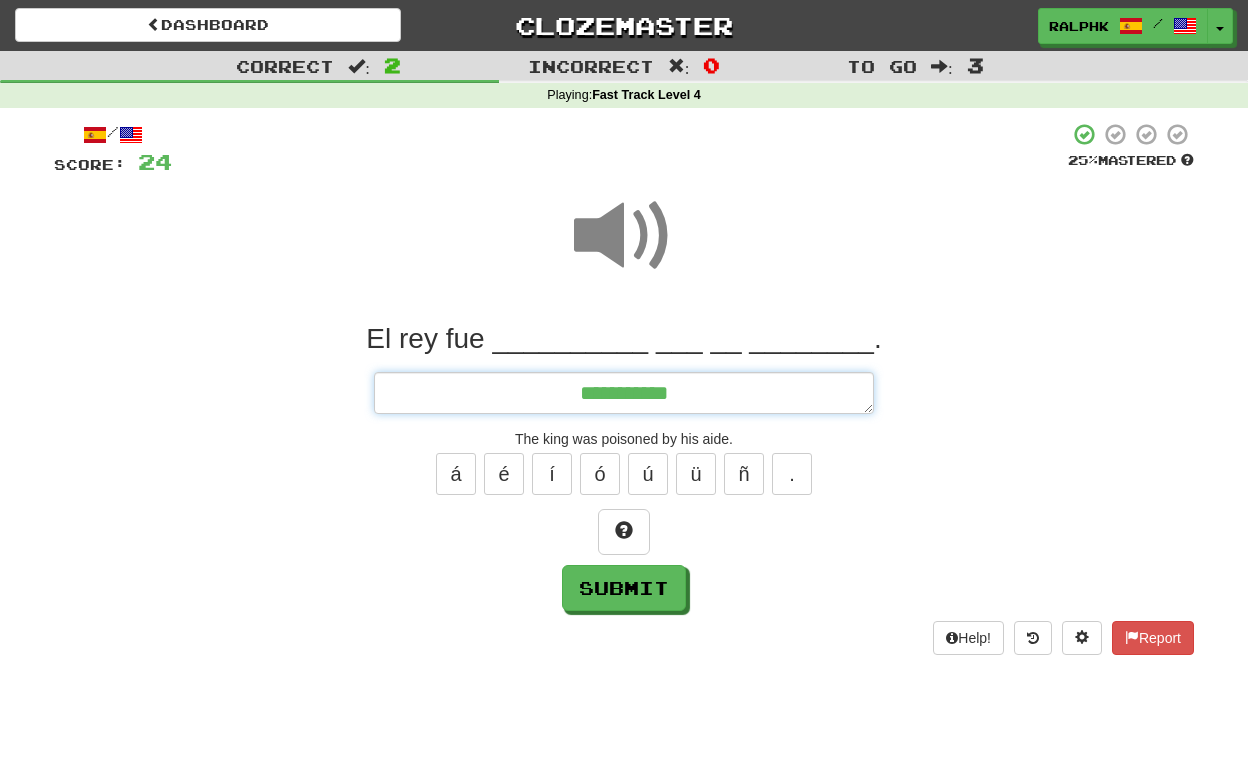 click on "**********" at bounding box center [624, 393] 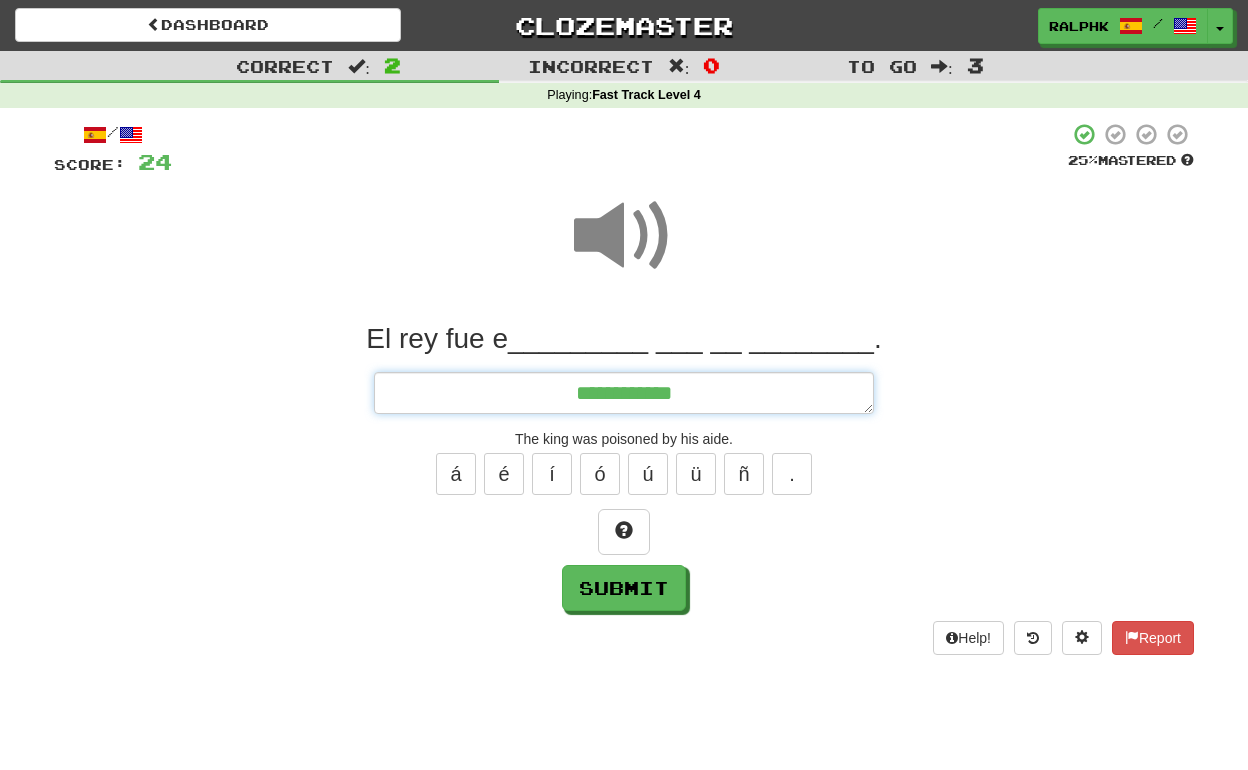 type on "*" 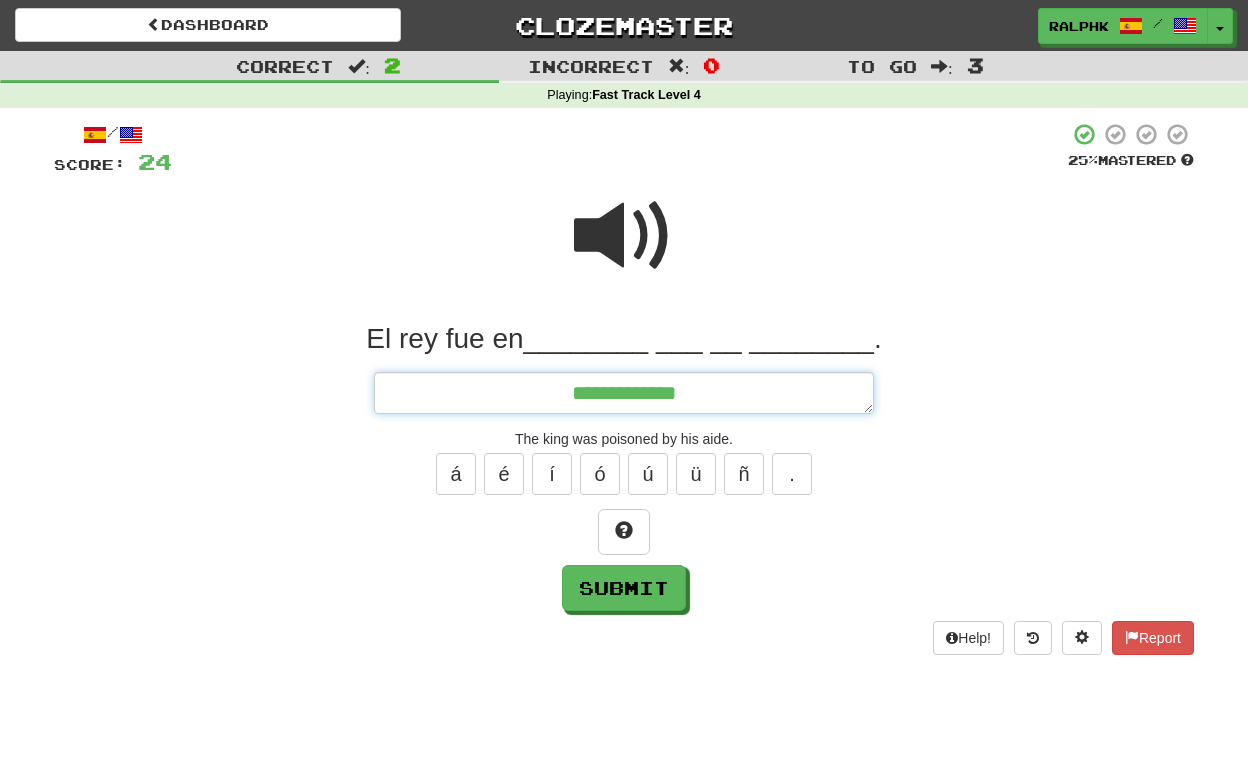 type on "*" 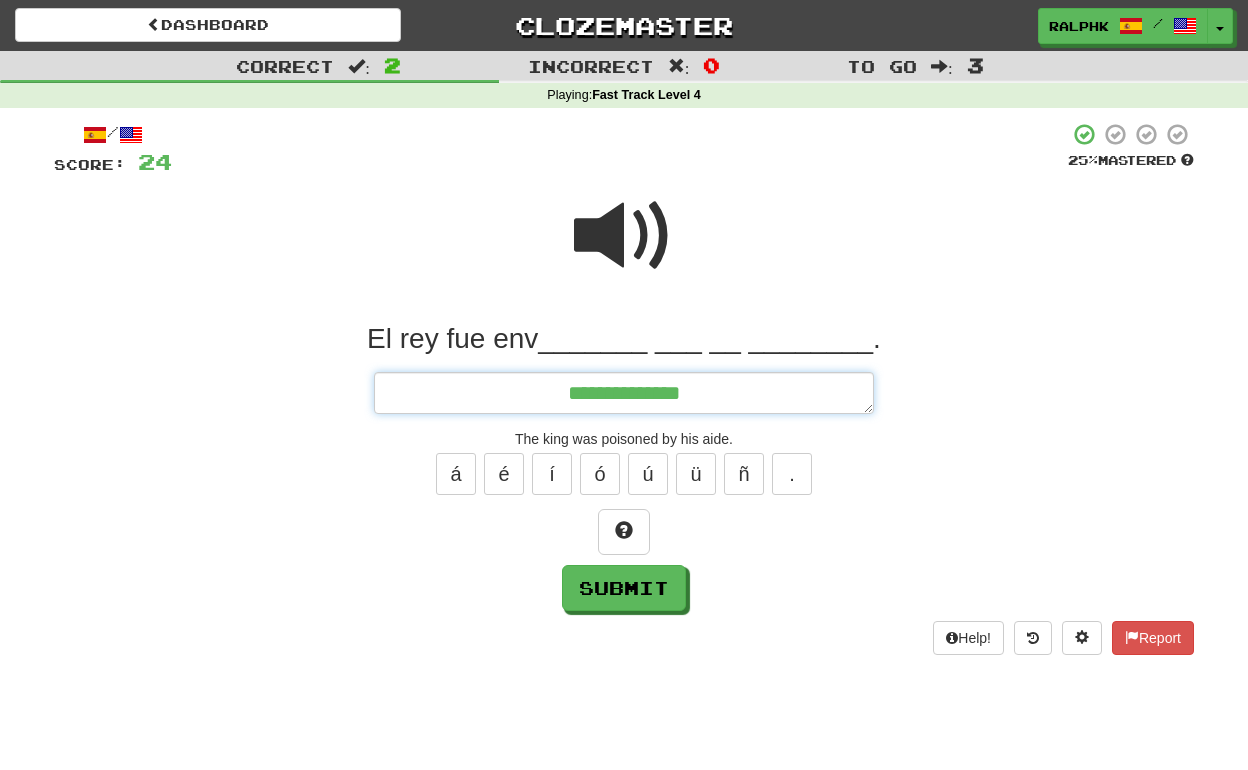 type on "*" 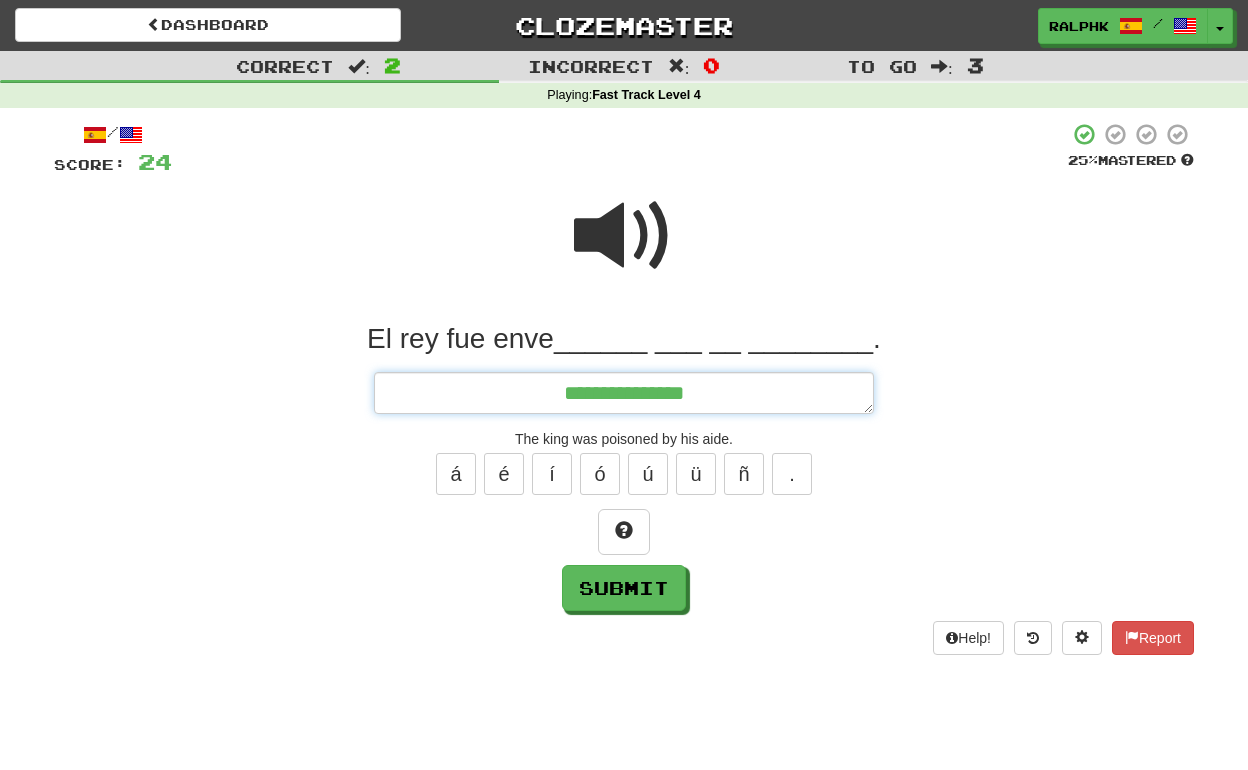 type on "*" 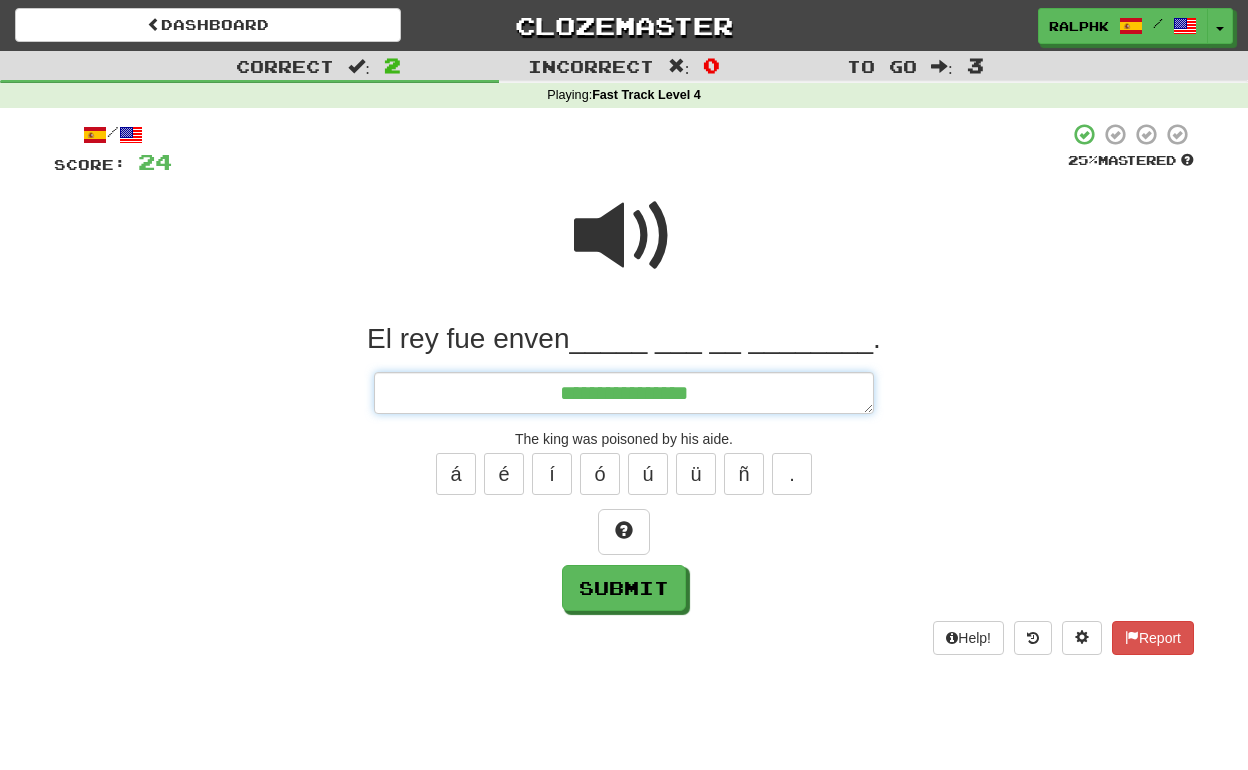 type on "*" 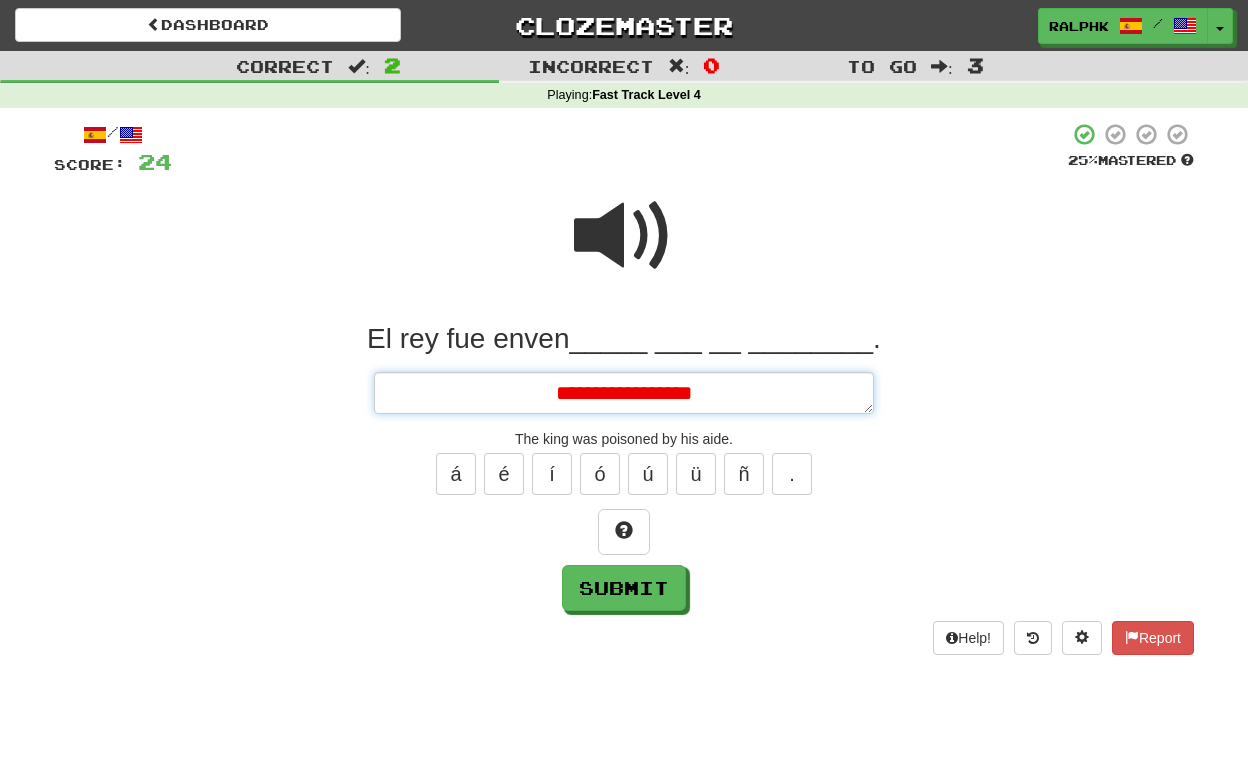 type on "*" 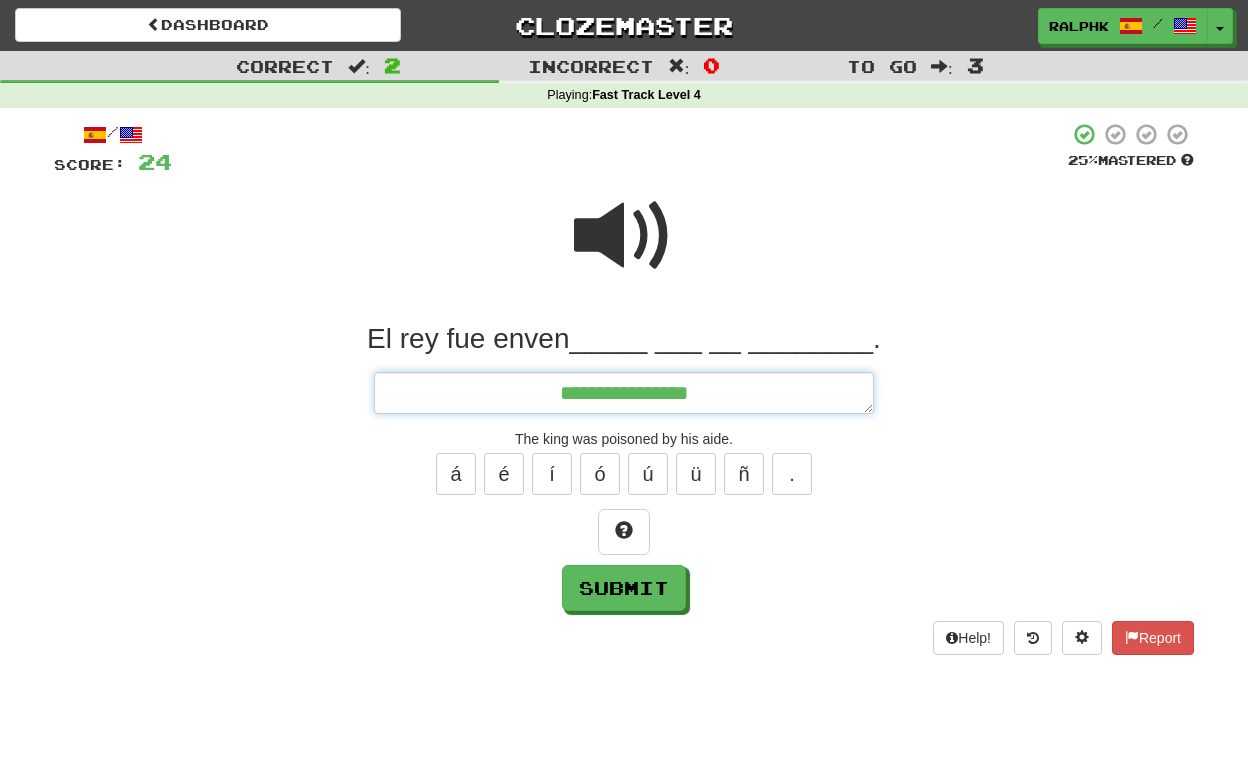 type on "*" 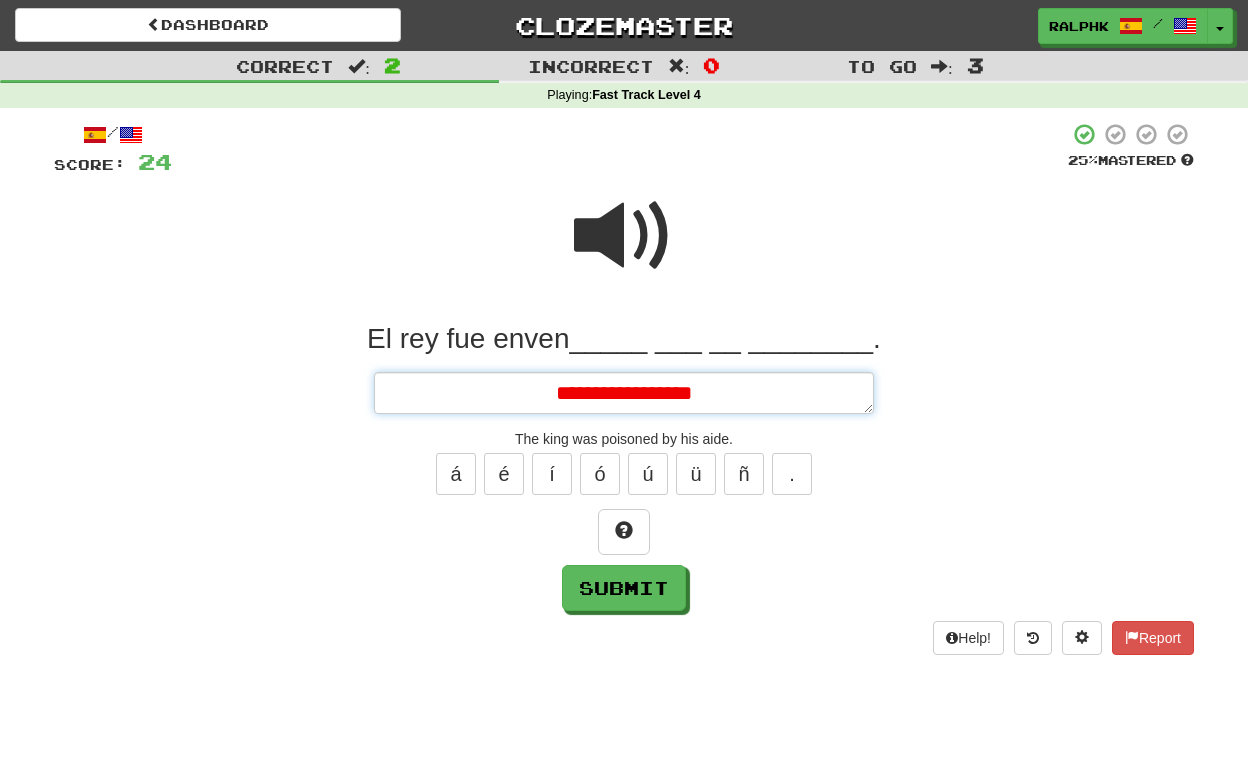 type on "*" 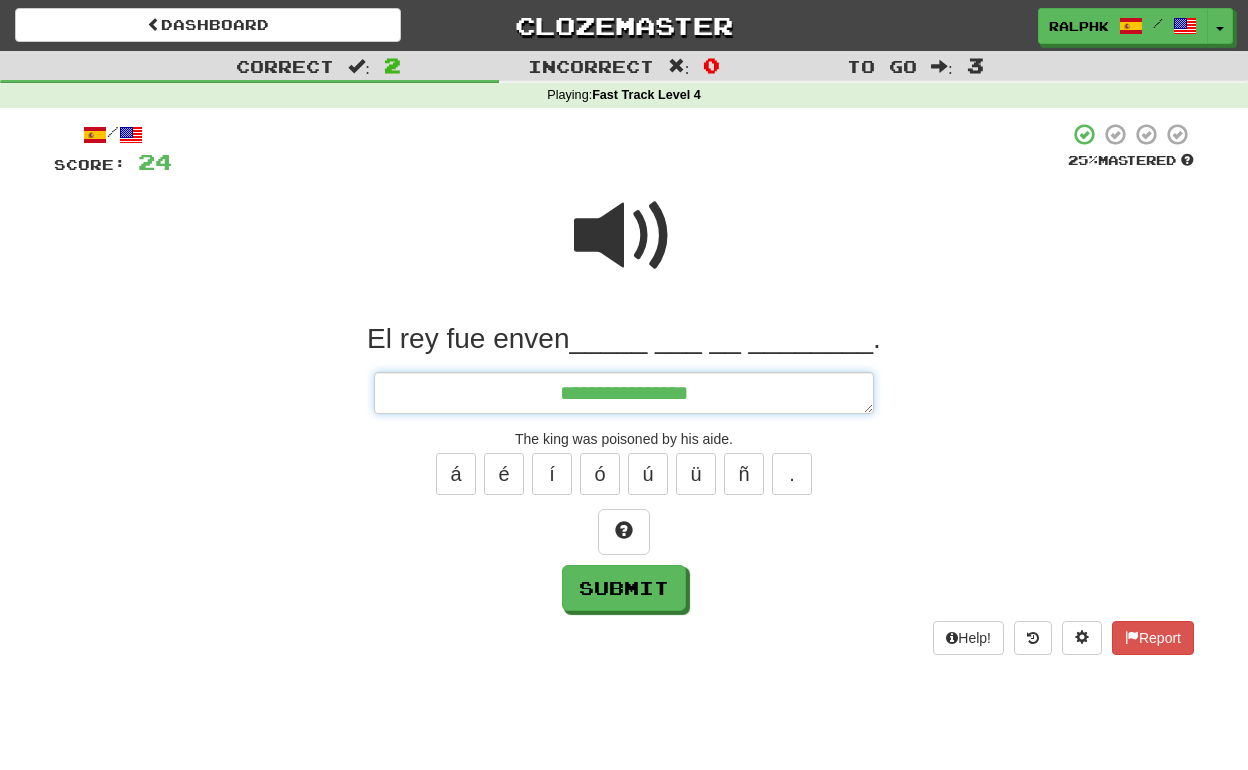 type on "**********" 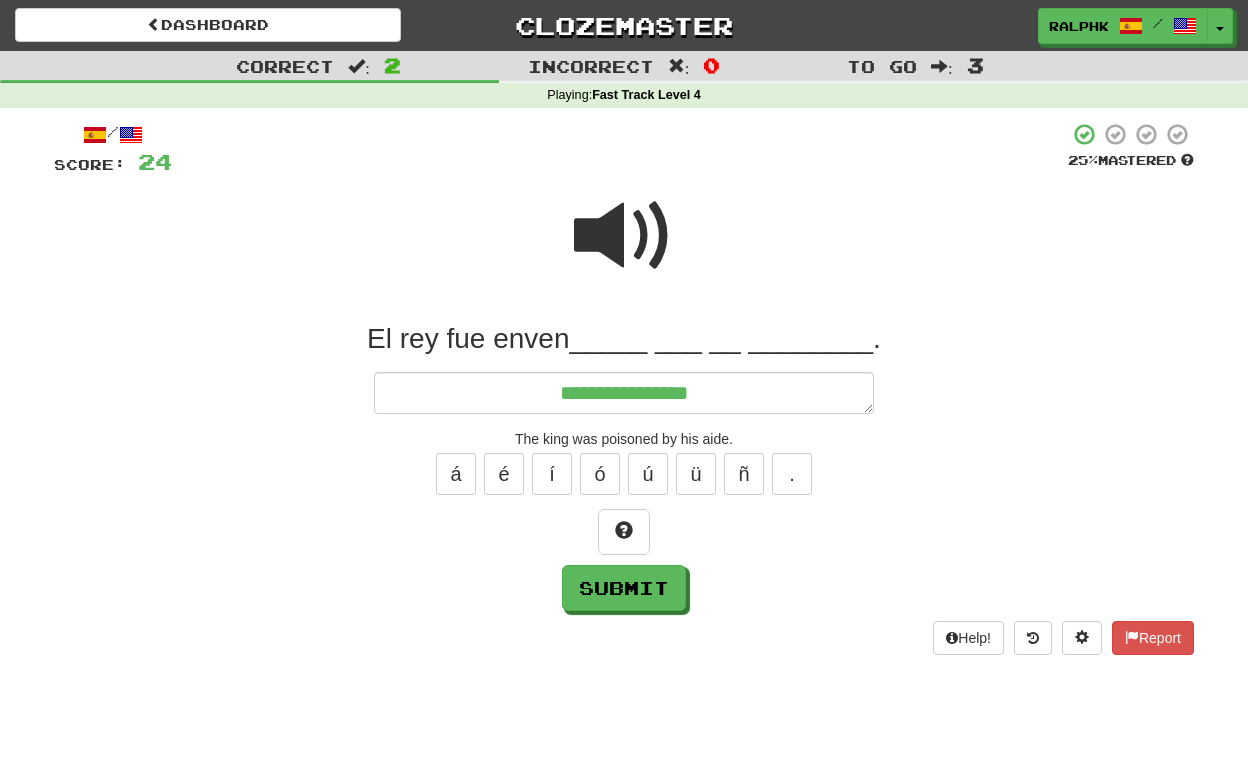 click at bounding box center (624, 236) 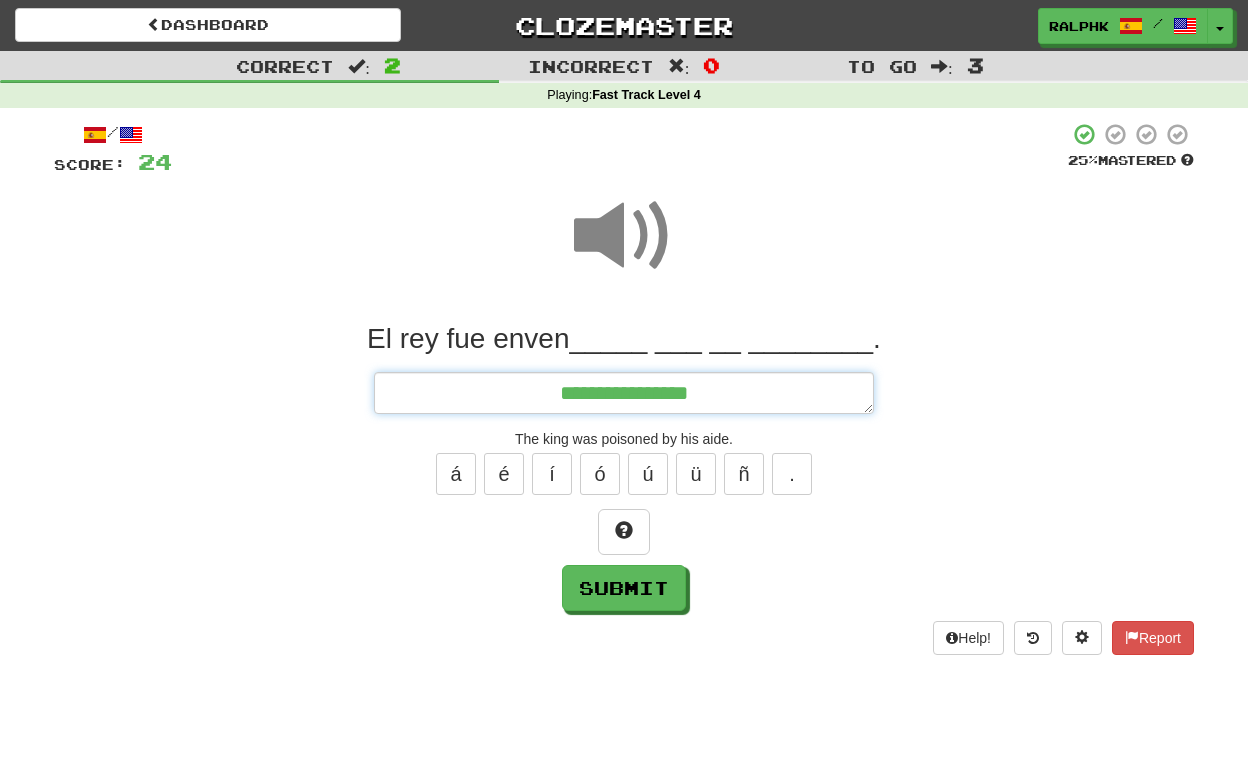 click on "**********" at bounding box center (624, 393) 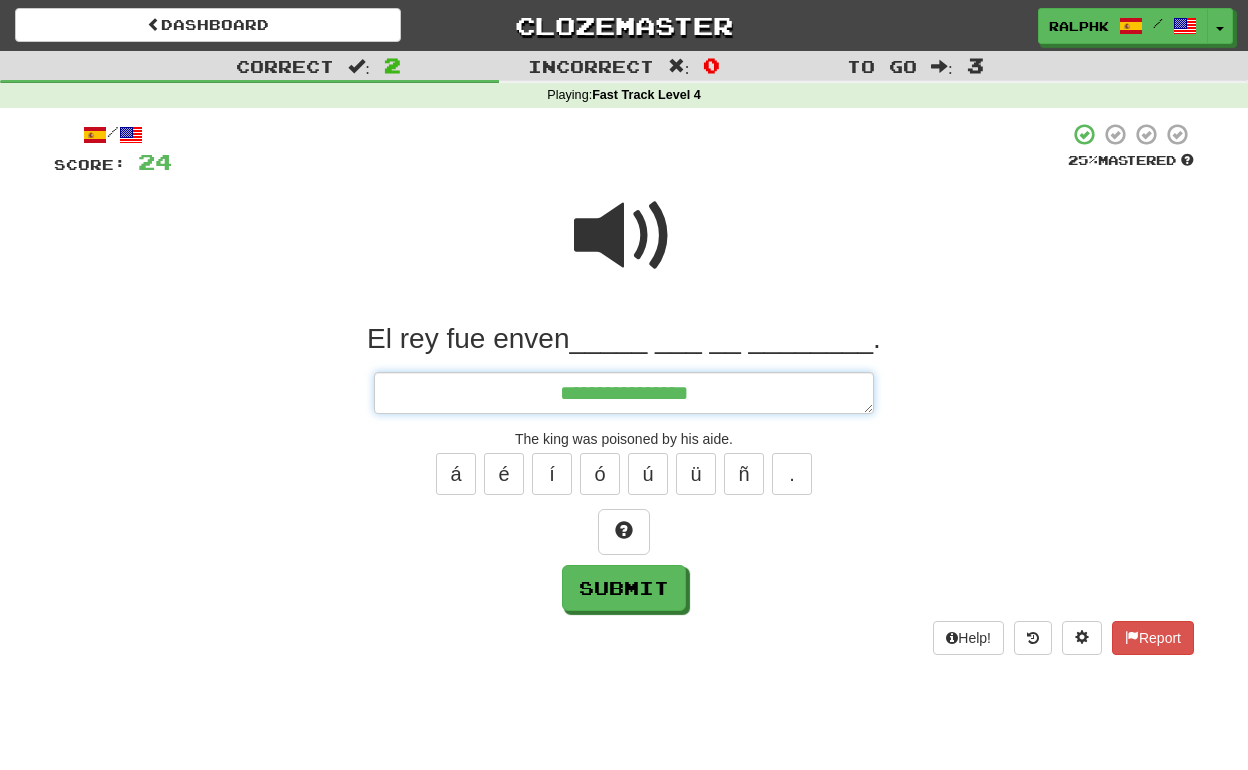type on "*" 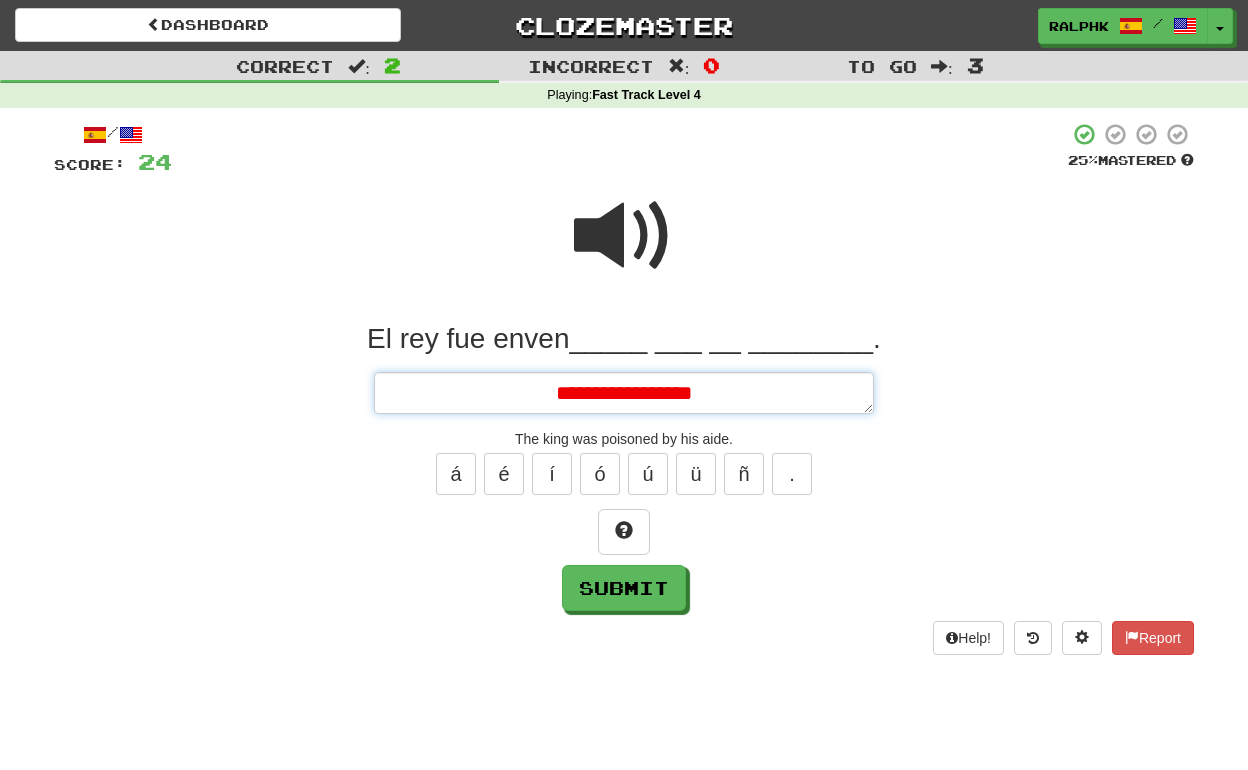 type on "*" 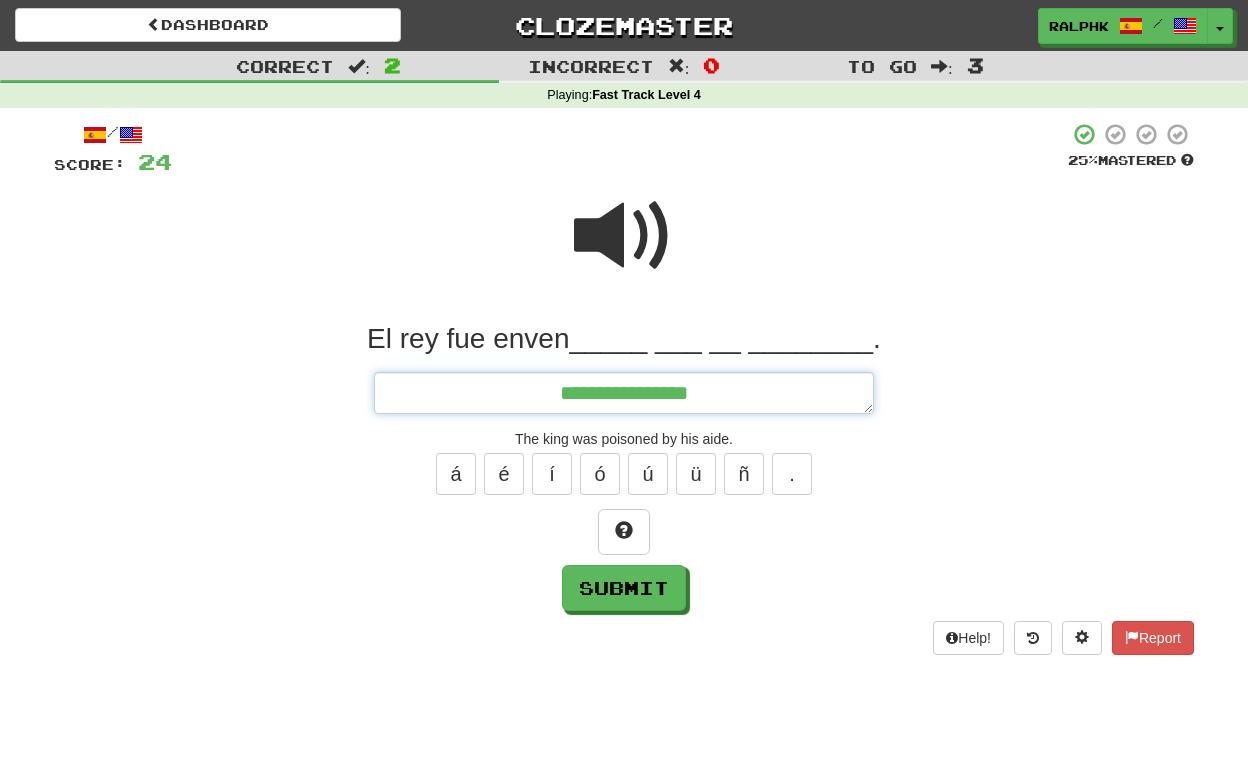 type on "*" 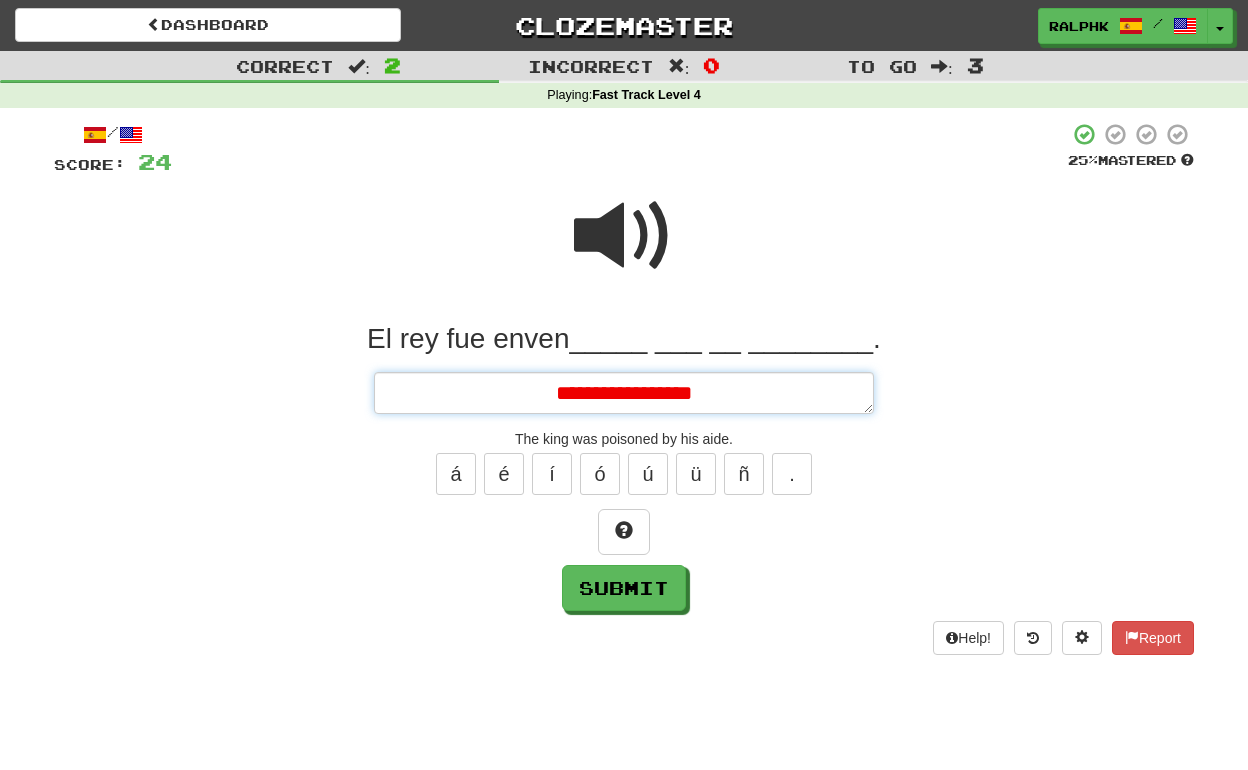 type on "*" 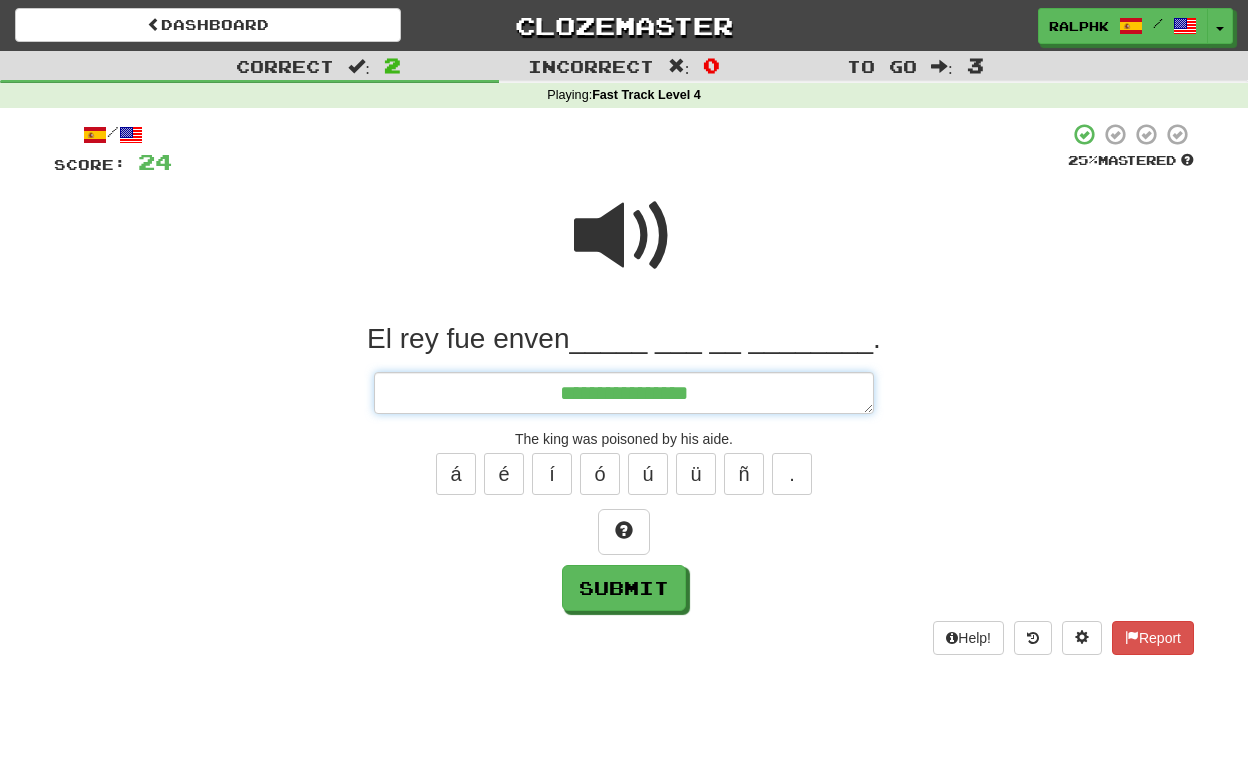 type on "*" 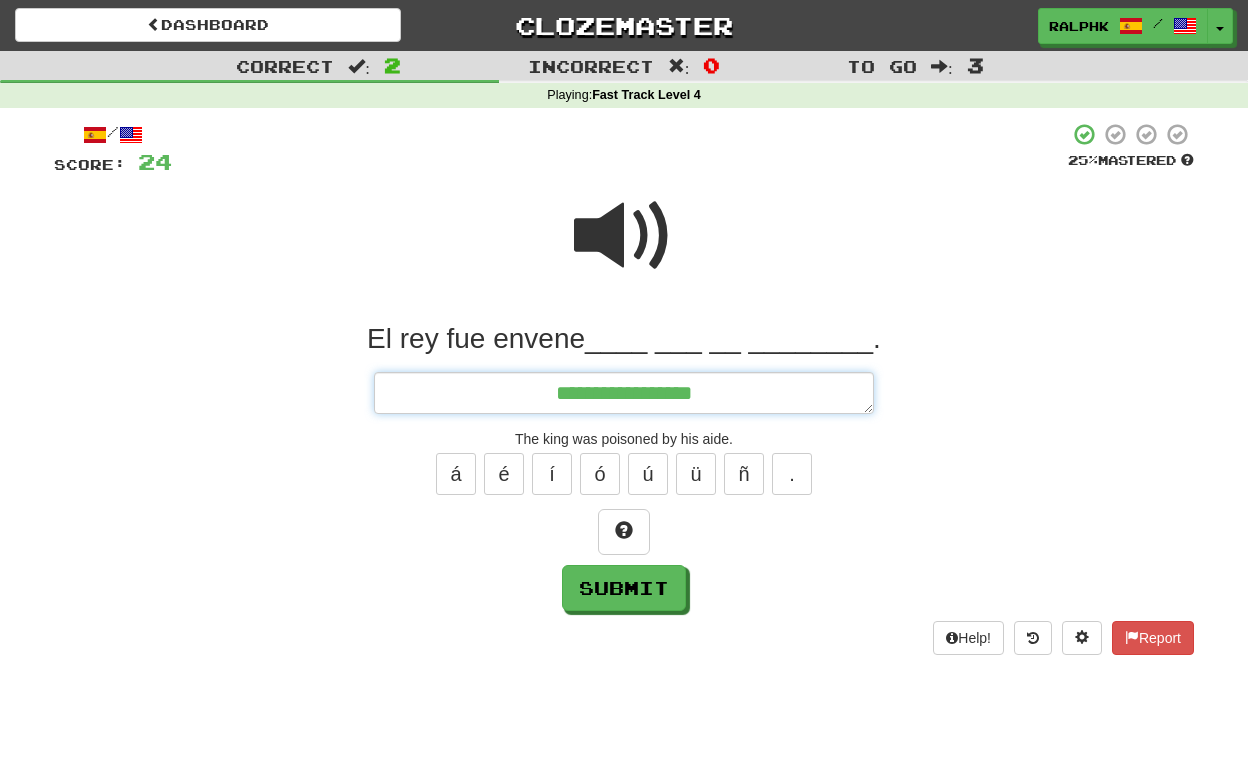 type 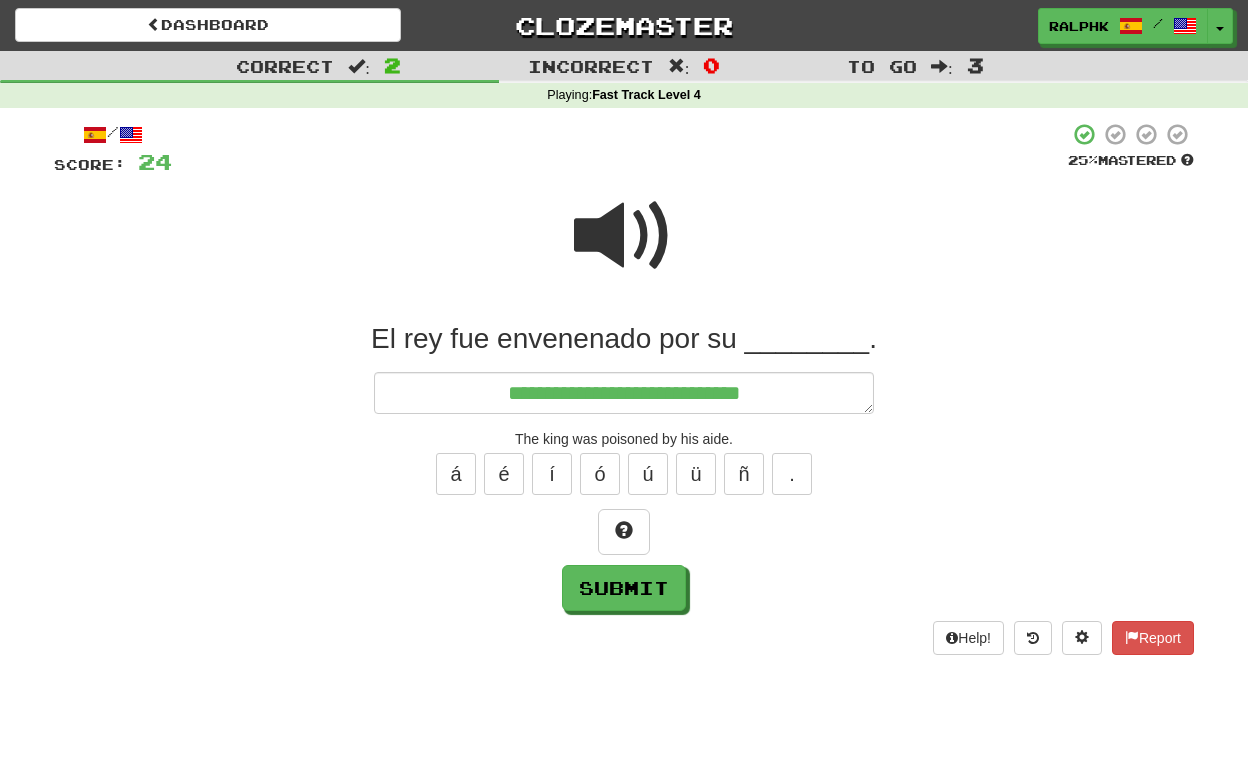 click at bounding box center [624, 236] 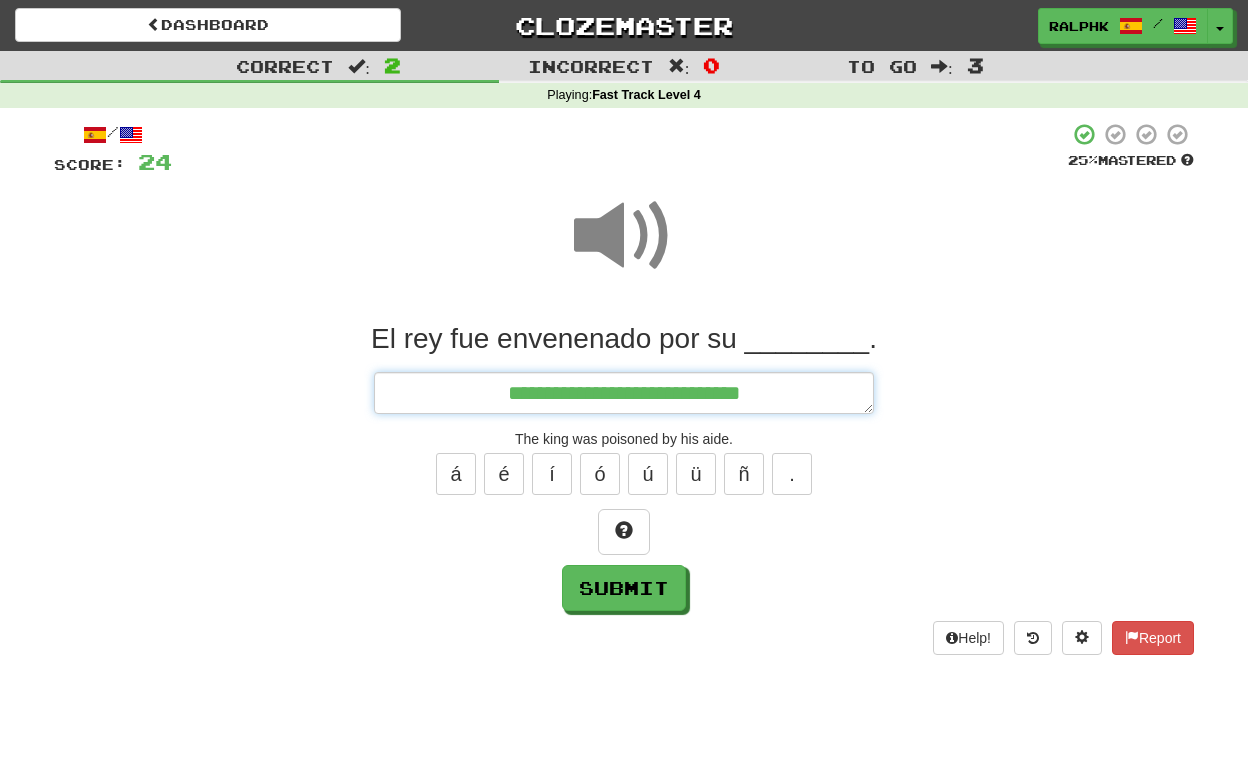 click on "**********" at bounding box center (624, 393) 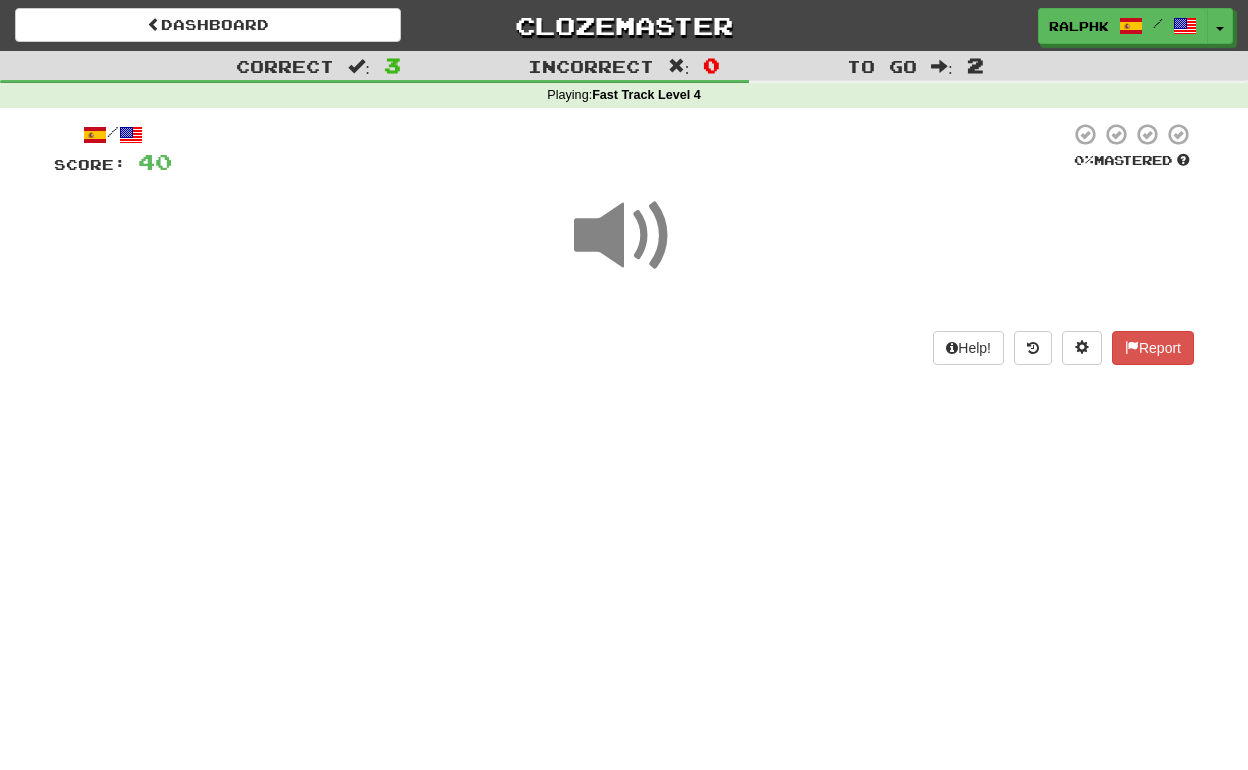 click at bounding box center (624, 236) 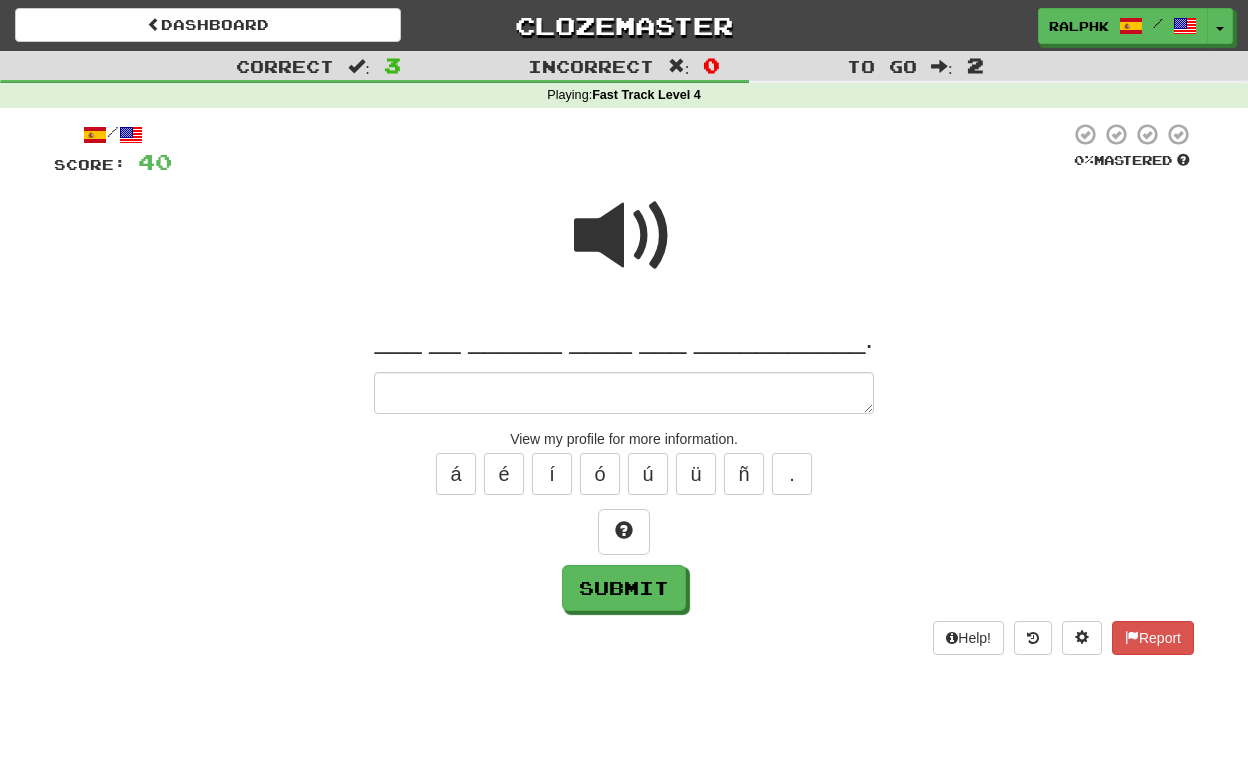 click at bounding box center (624, 236) 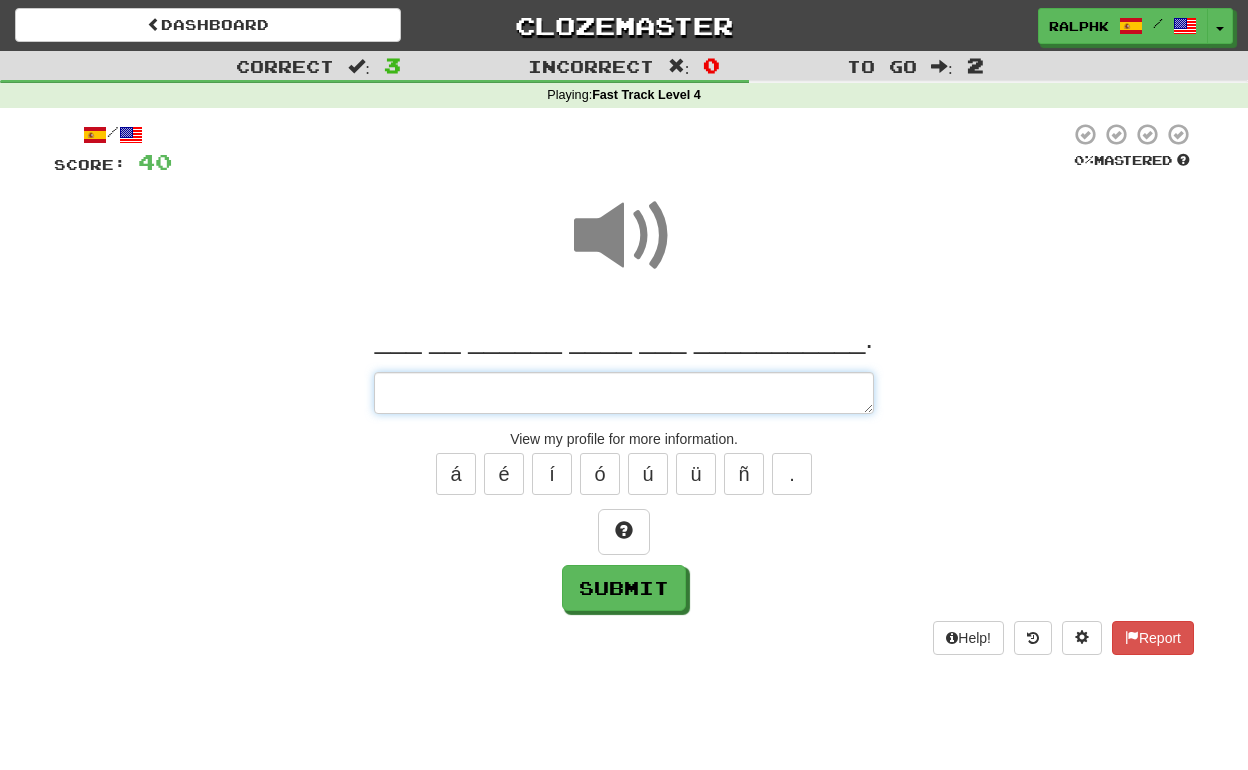 click at bounding box center [624, 393] 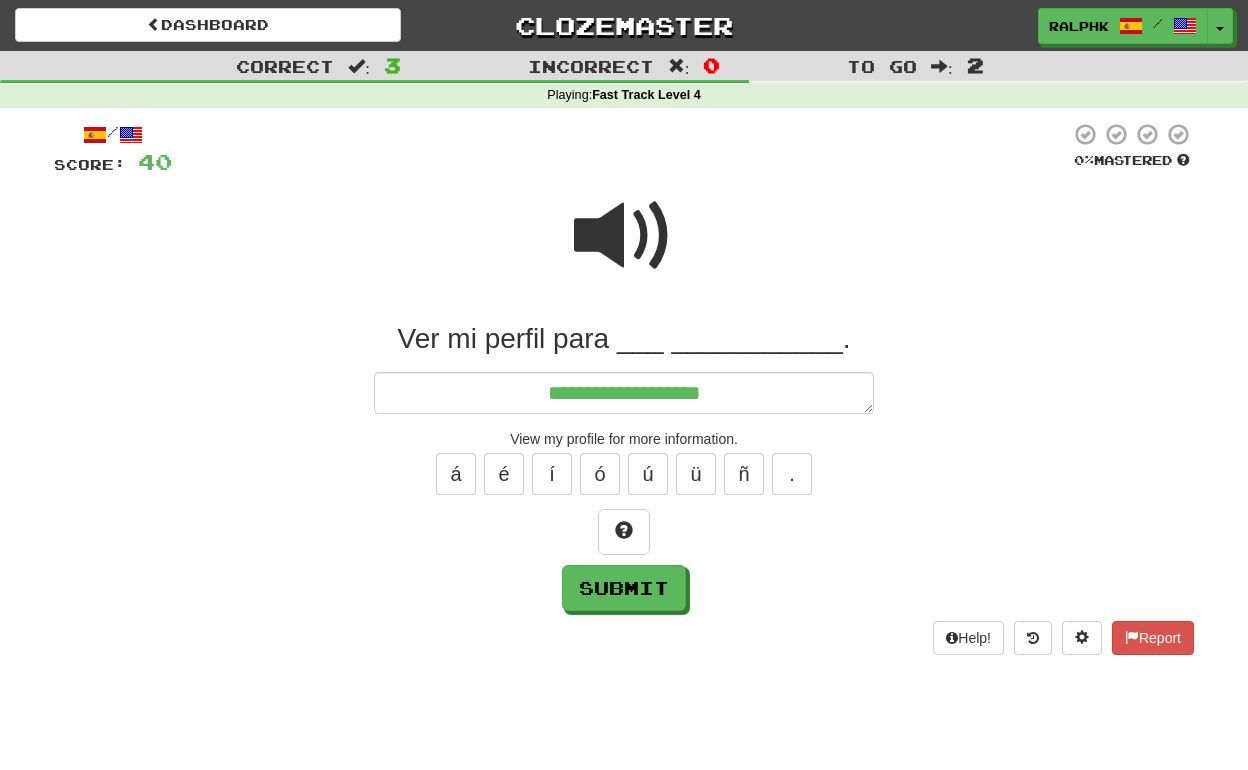 click at bounding box center [624, 236] 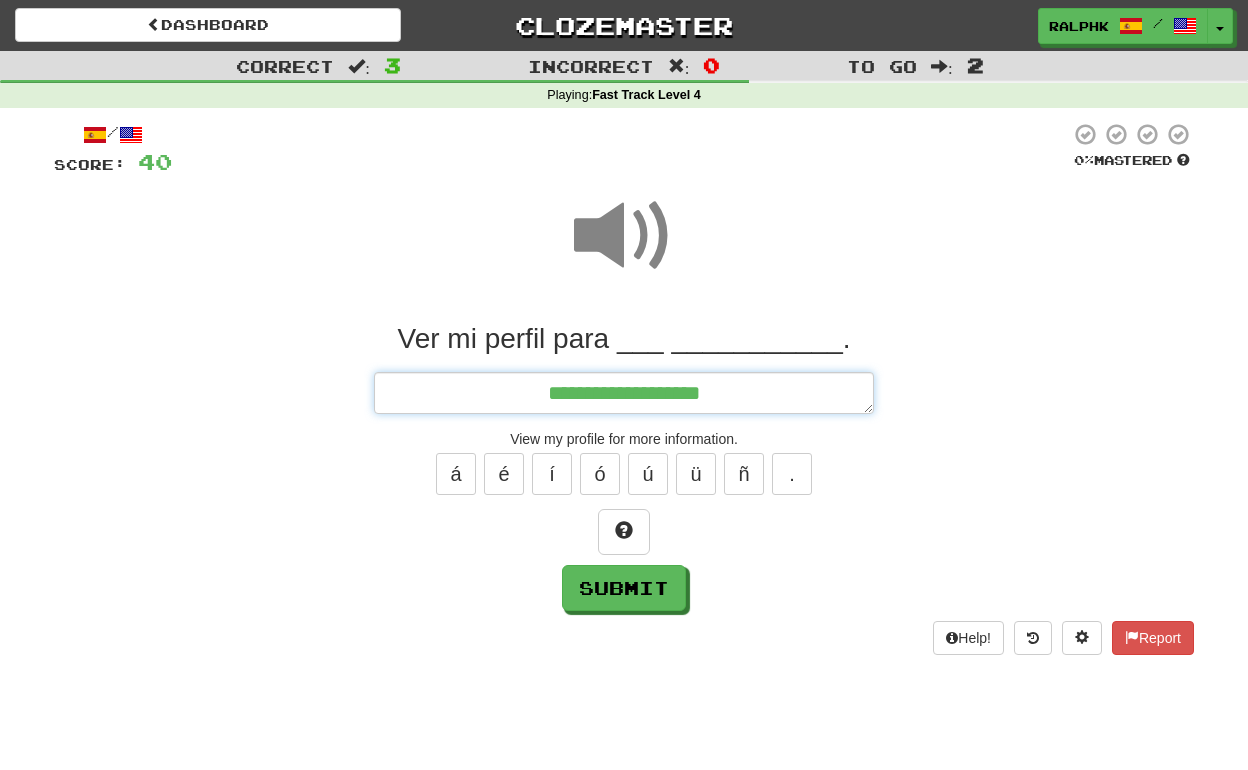 click on "**********" at bounding box center (624, 393) 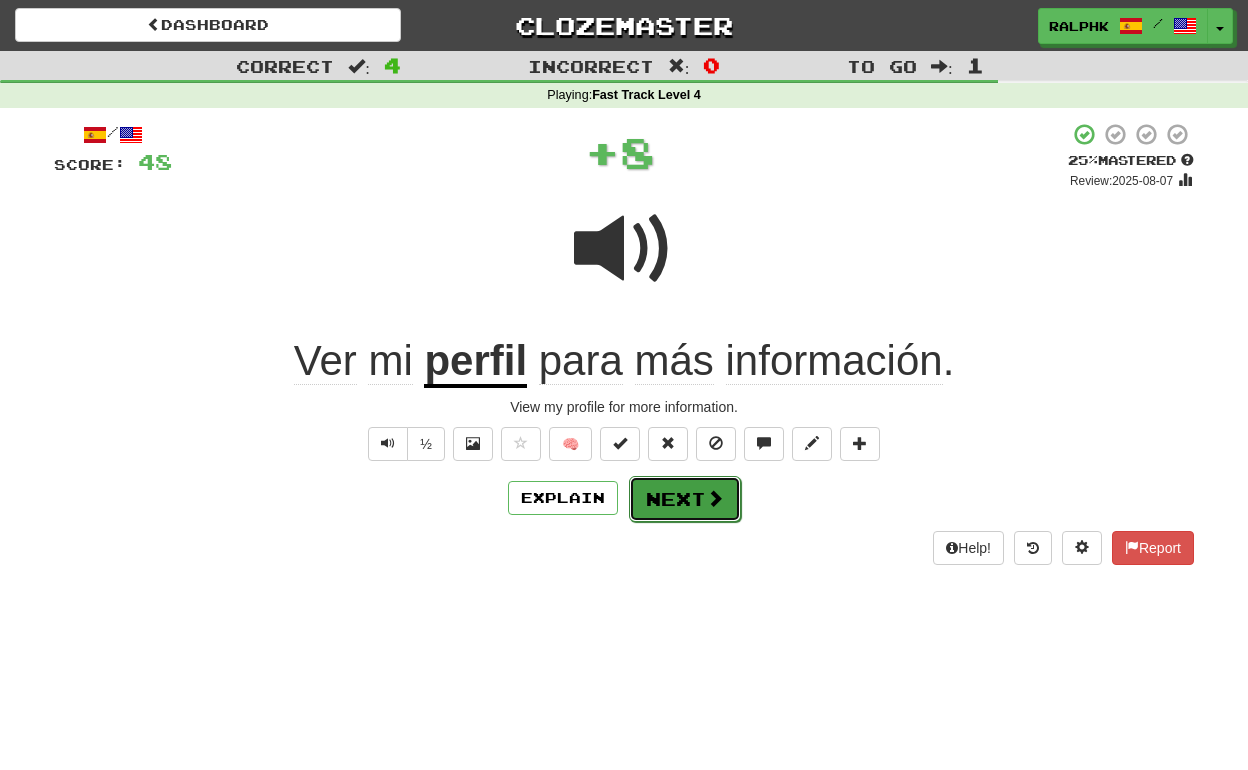 click on "Next" at bounding box center (685, 499) 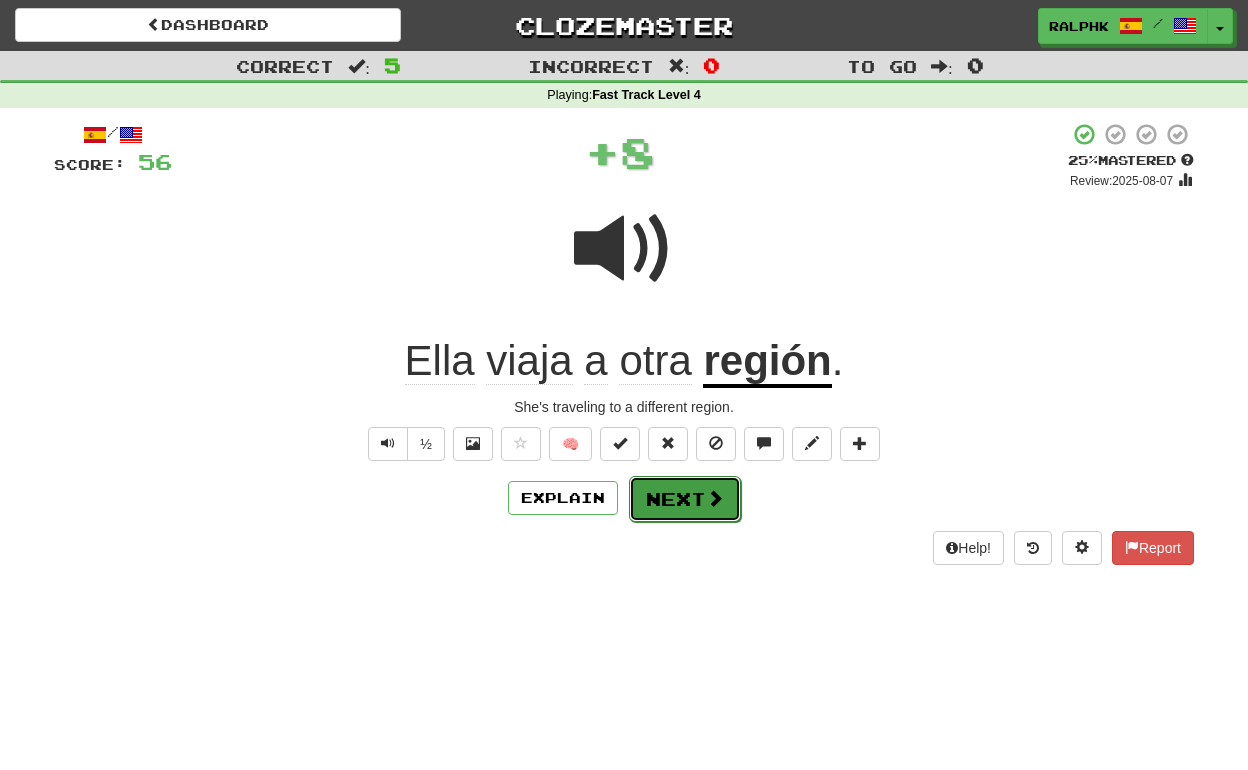 click on "Next" at bounding box center (685, 499) 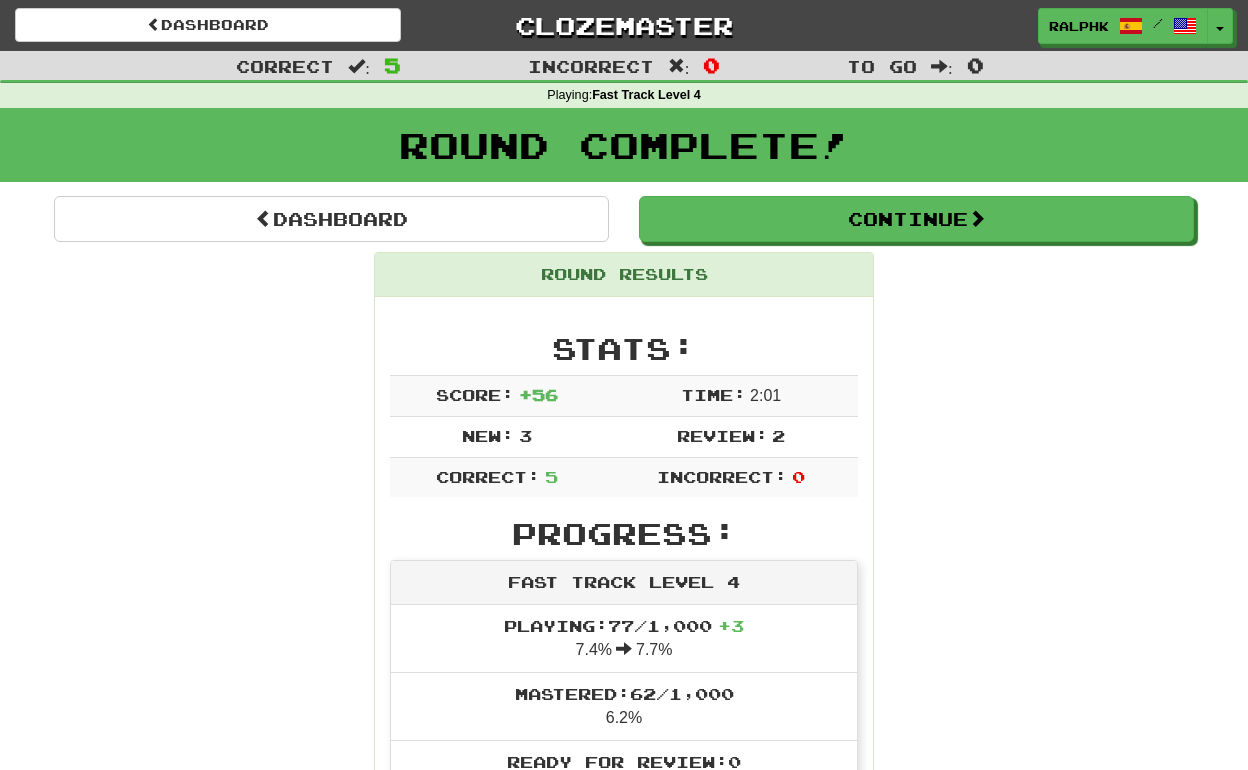 click on "Stats: Score:   + 56 Time:   2 : 0 1 New:   3 Review:   2 Correct:   5 Incorrect:   0 Progress: Fast Track Level 4 Playing:  77  /  1,000 + 3 7.4% 7.7% Mastered:  62  /  1,000 6.2% Ready for Review:  0  /  Level:  114 7,931  points to level  115  - keep going! Ranked:  397 th  this week ( 8  points to  396 th ) Sentences:  Report Recogimos  muestras  del campo. We collected samples from the field.  Report Se sintió  contenta  con su decisión. She felt content with her decision.  Report El rey fue  envenenado  por su ayudante. The king was poisoned by his aide.  Report Ver mi  perfil  para más información. View my profile for more information.  Report Ella viaja a otra  región . She's traveling to a different region." at bounding box center [624, 915] 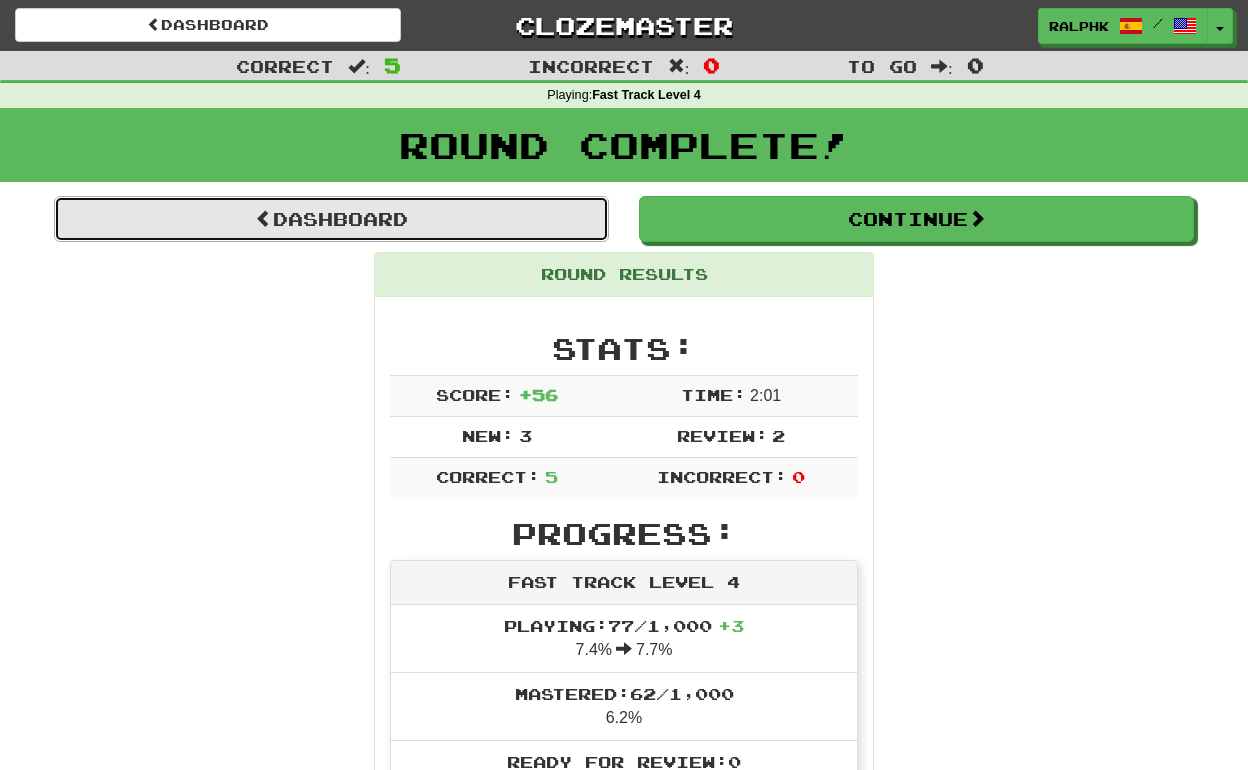 click on "Dashboard" at bounding box center (331, 219) 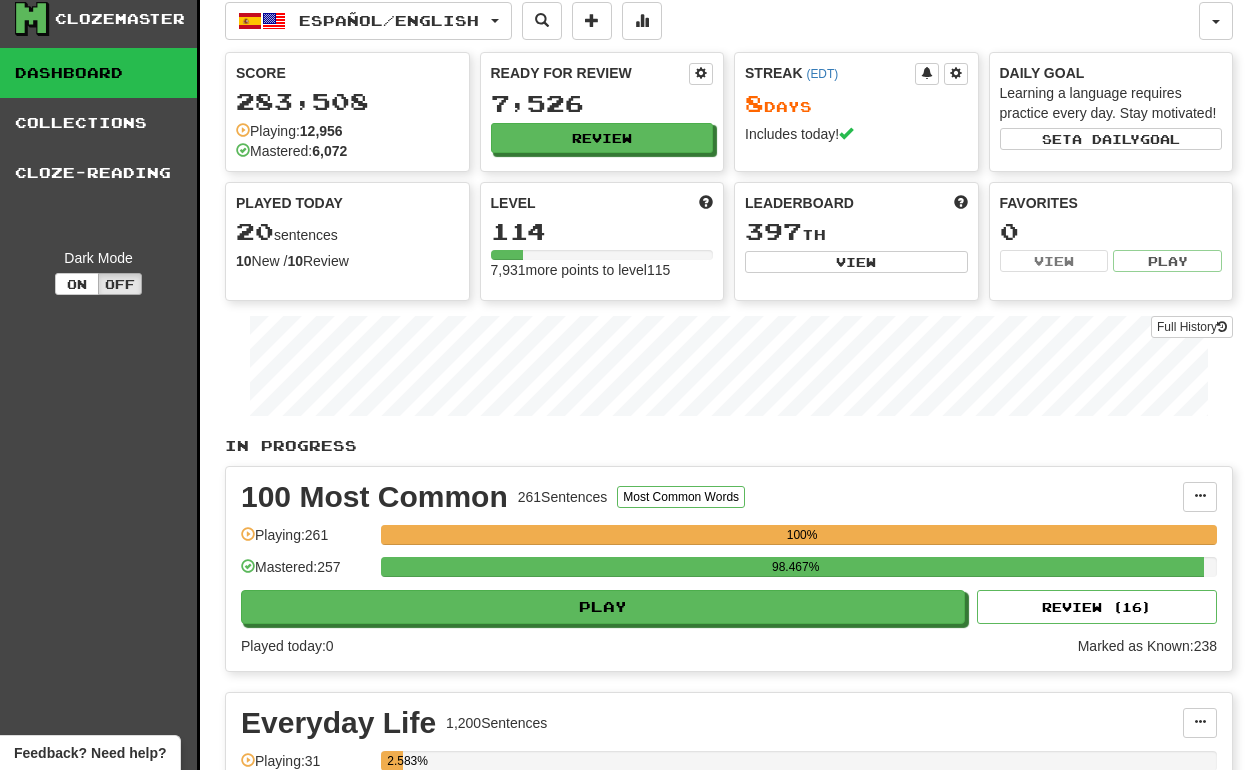 scroll, scrollTop: 13, scrollLeft: 0, axis: vertical 